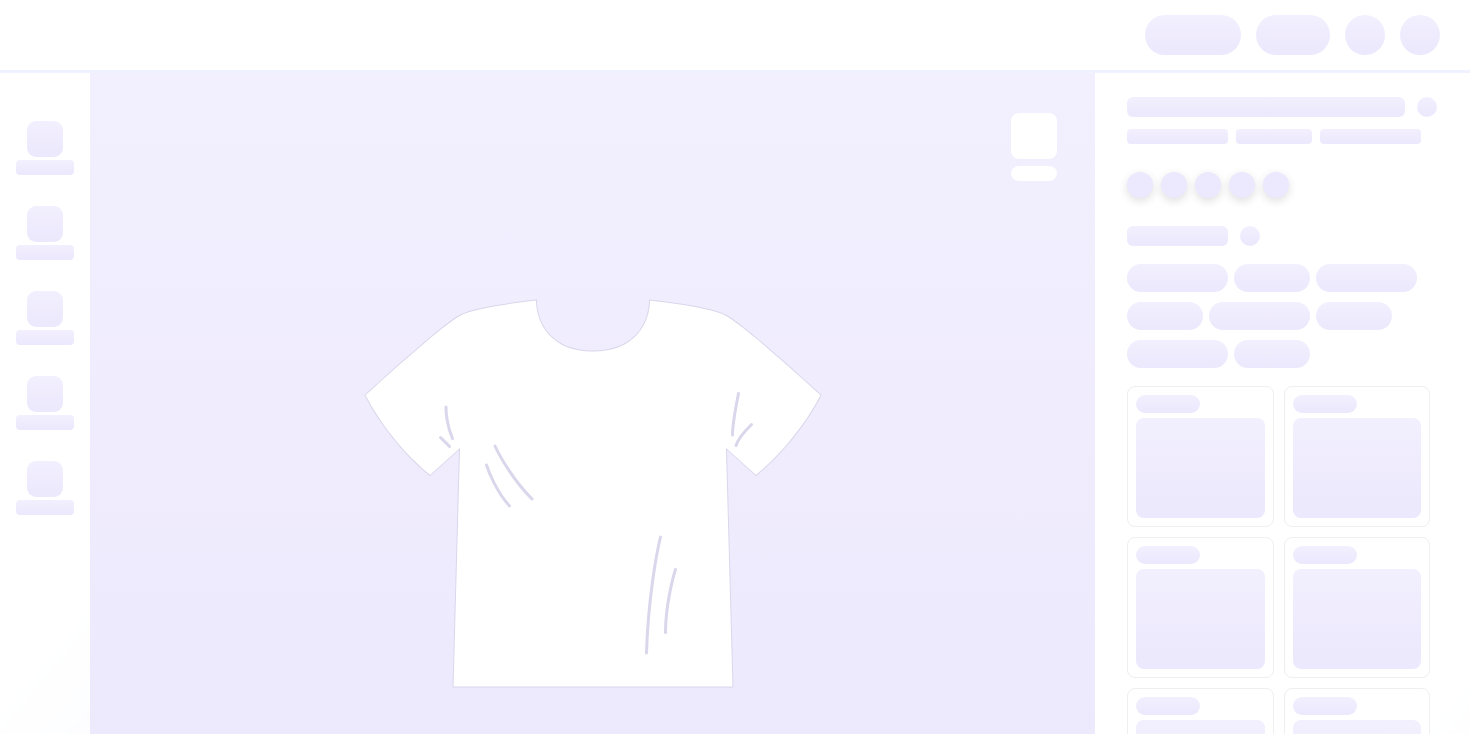 scroll, scrollTop: 0, scrollLeft: 0, axis: both 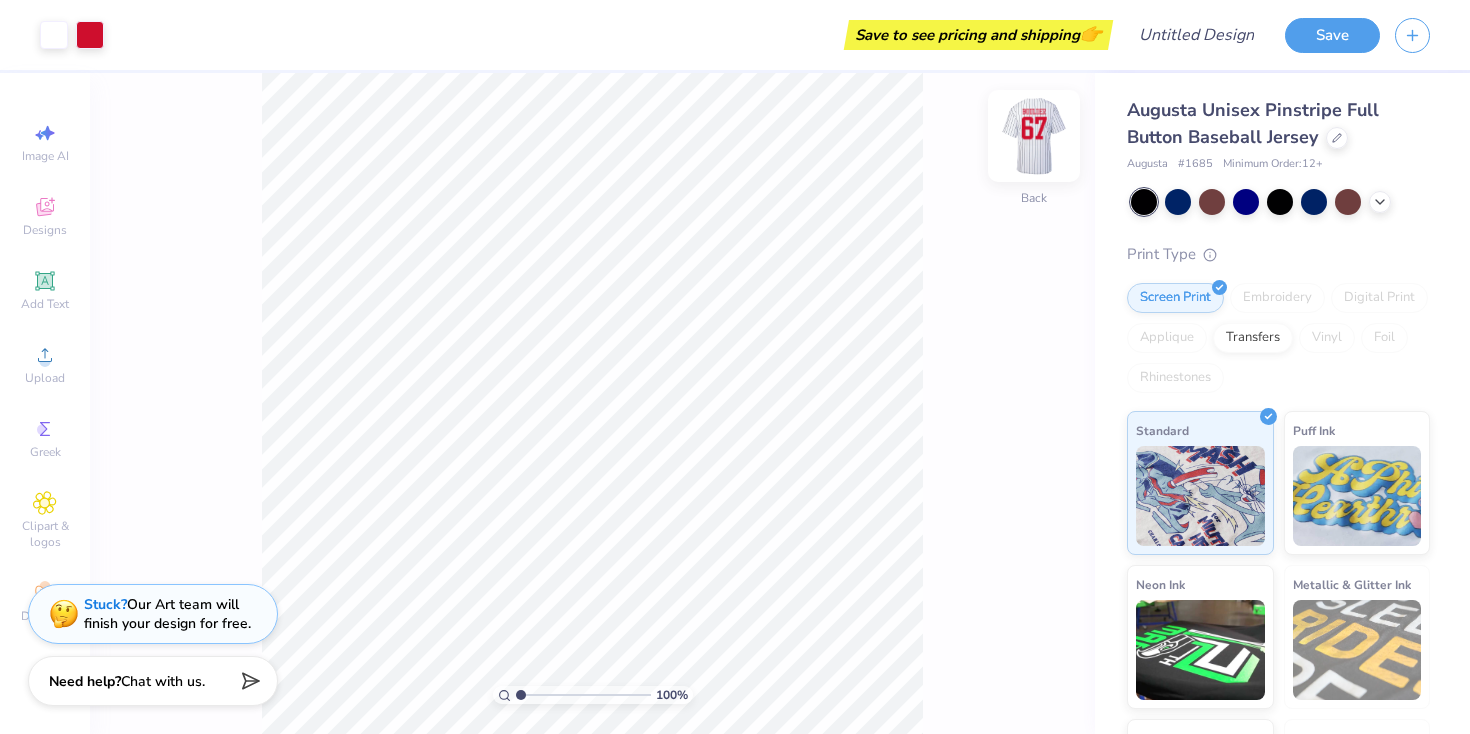 click at bounding box center (1034, 136) 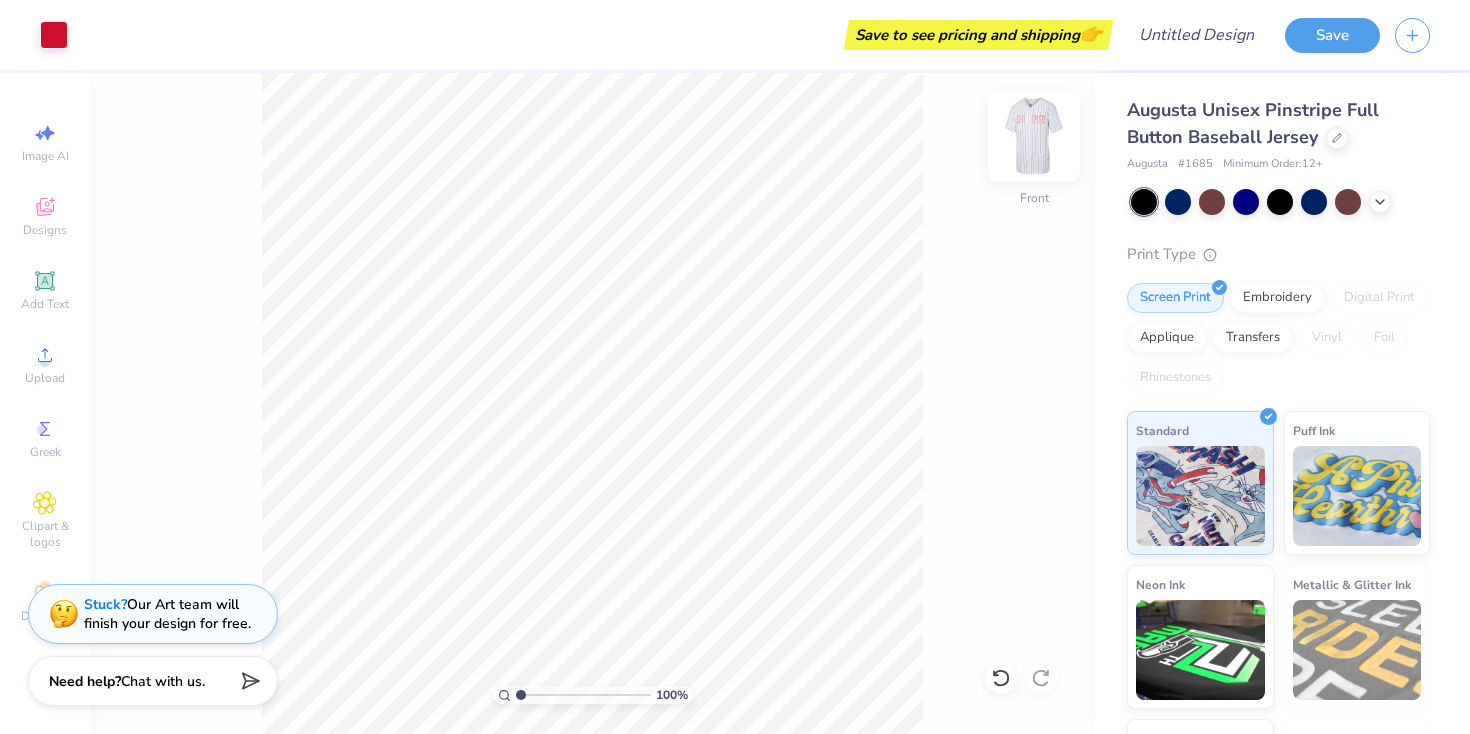 click at bounding box center (1034, 136) 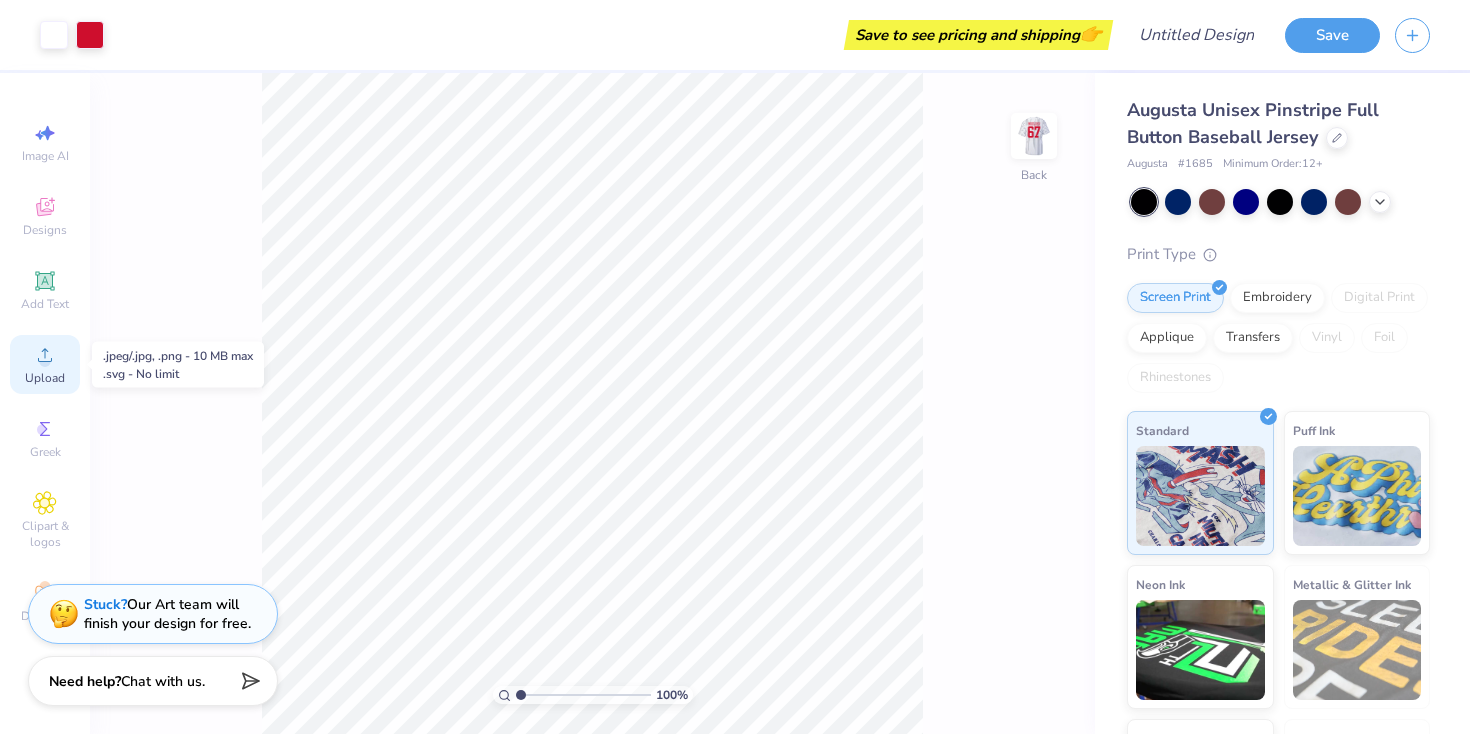 click 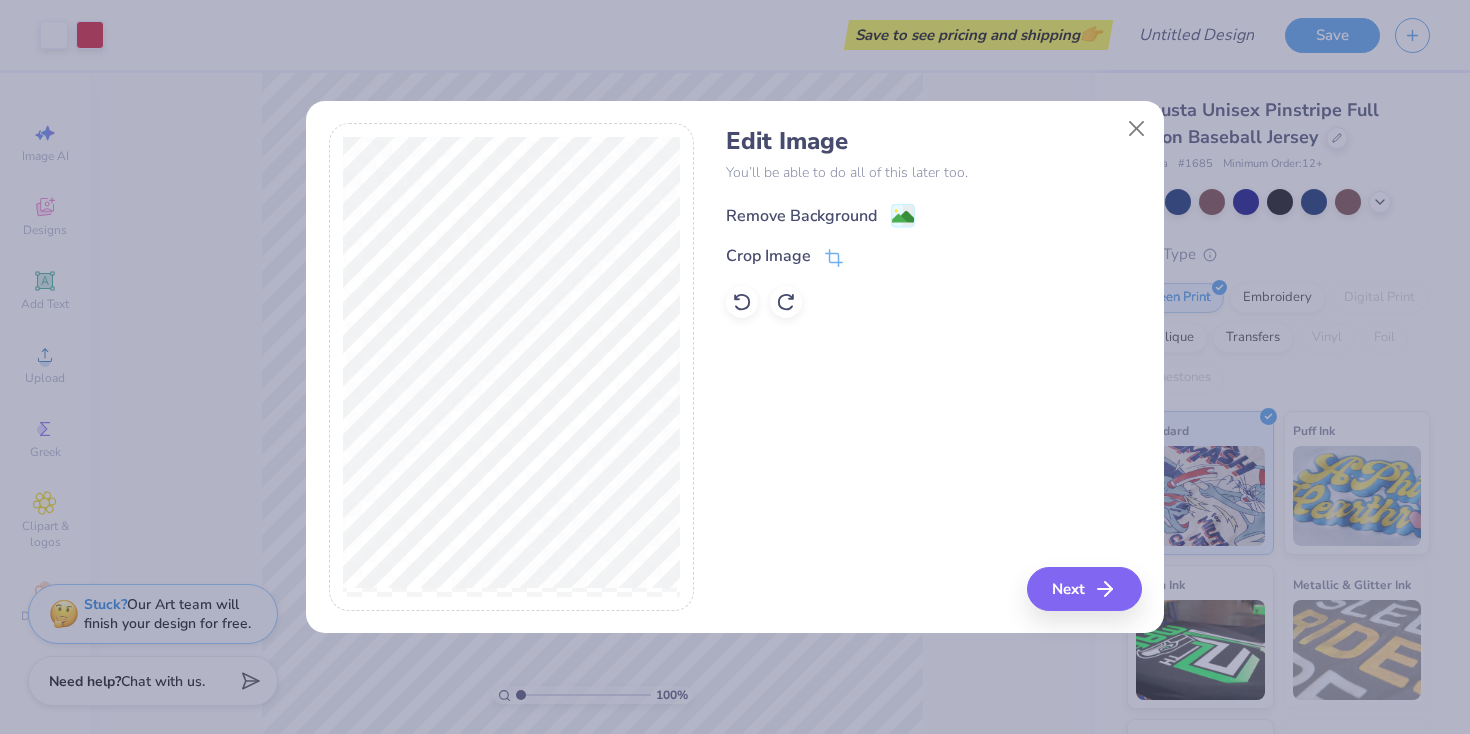 click on "Remove Background" at bounding box center (801, 216) 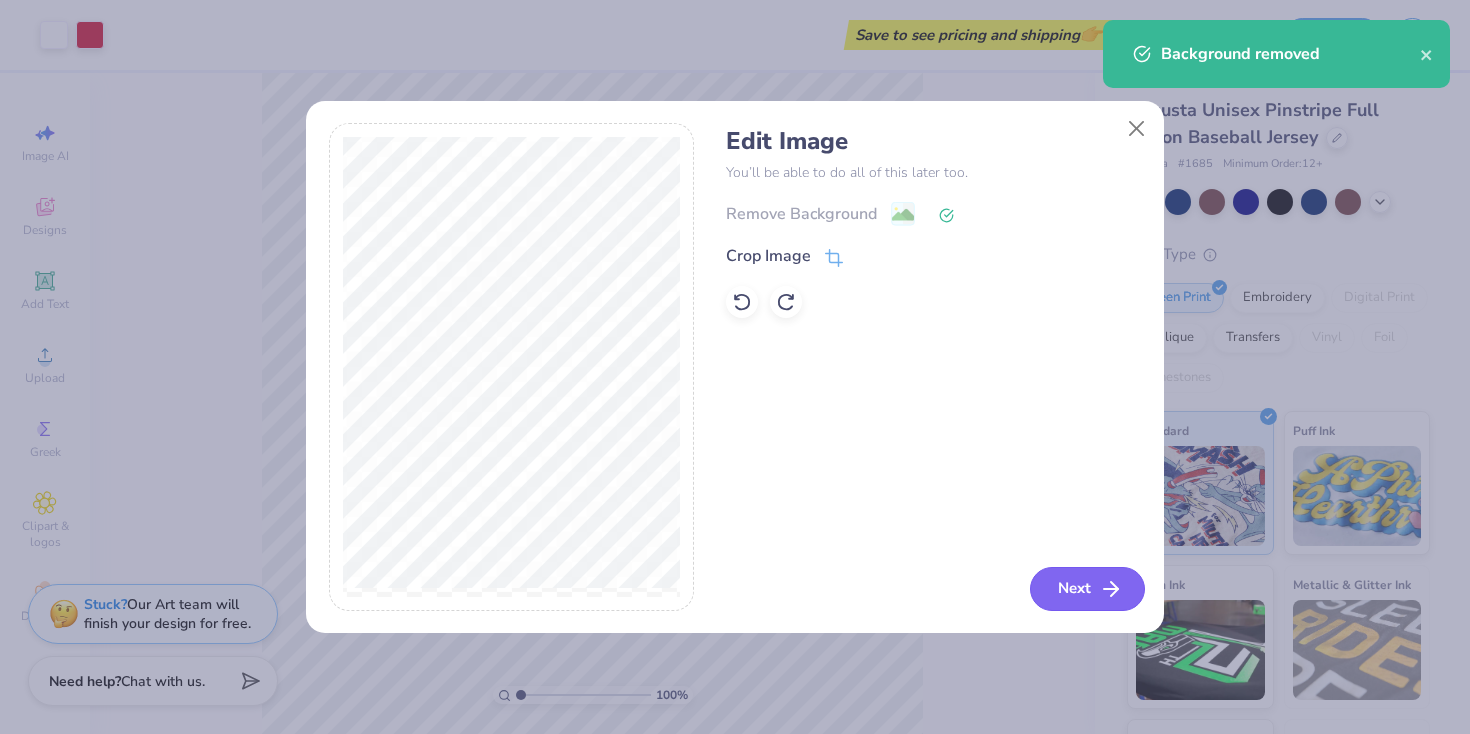 click on "Next" at bounding box center (1087, 589) 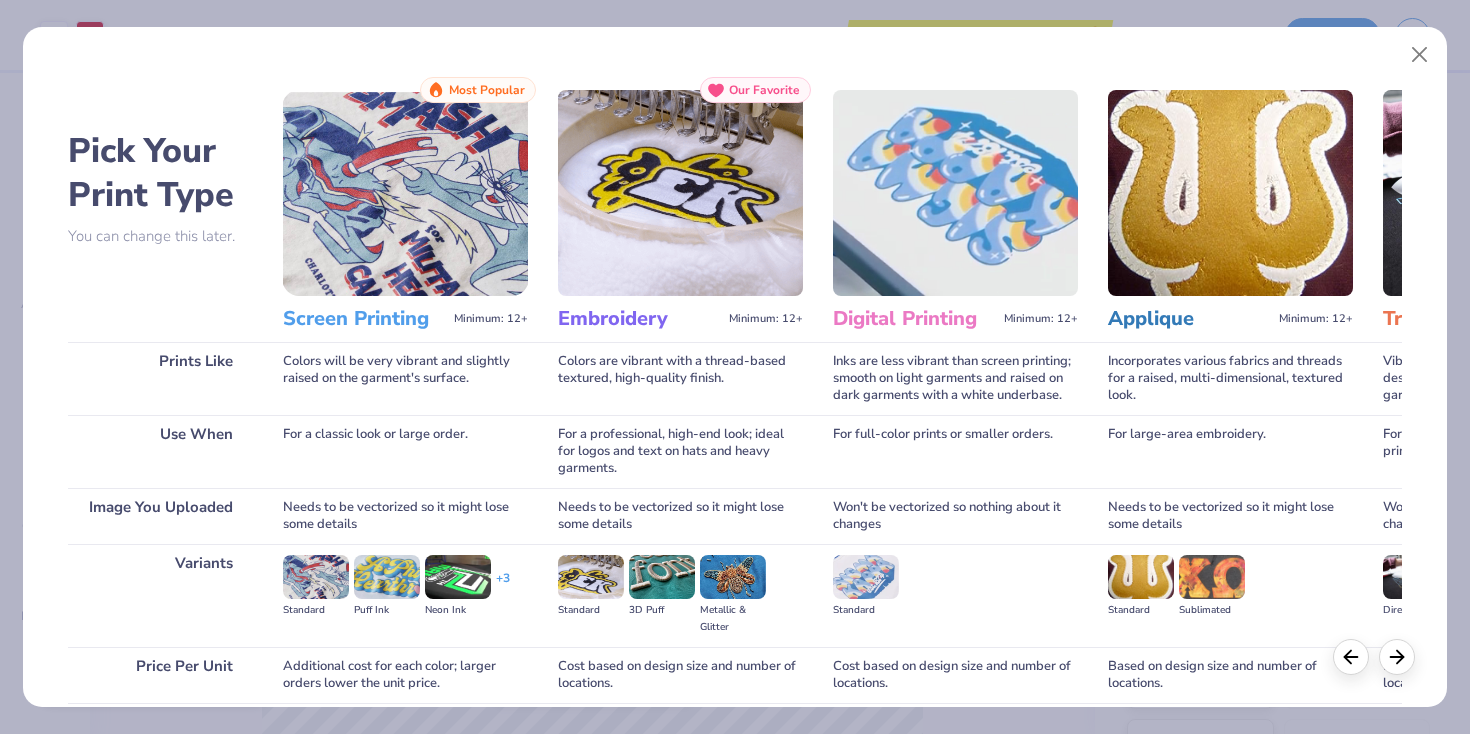 scroll, scrollTop: 163, scrollLeft: 0, axis: vertical 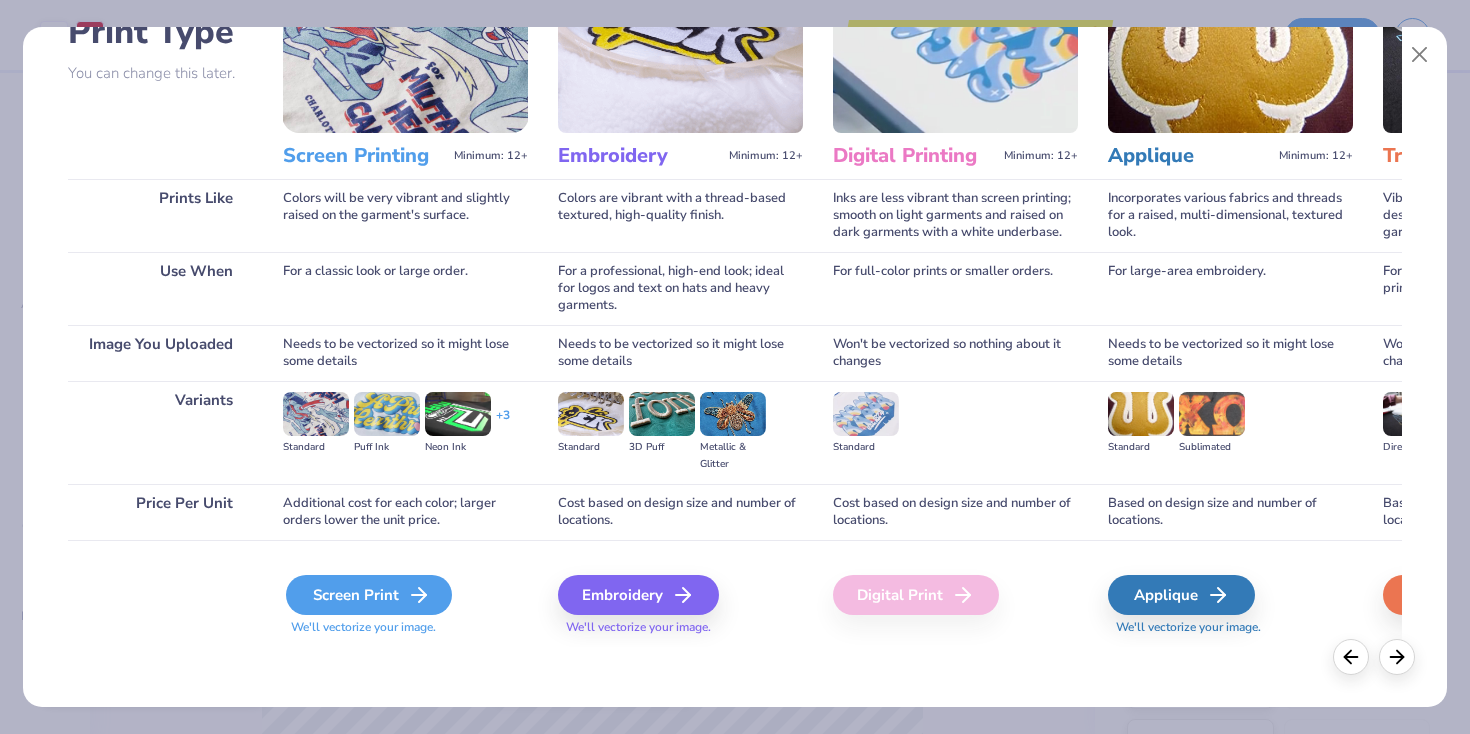 click on "Screen Print" at bounding box center (369, 595) 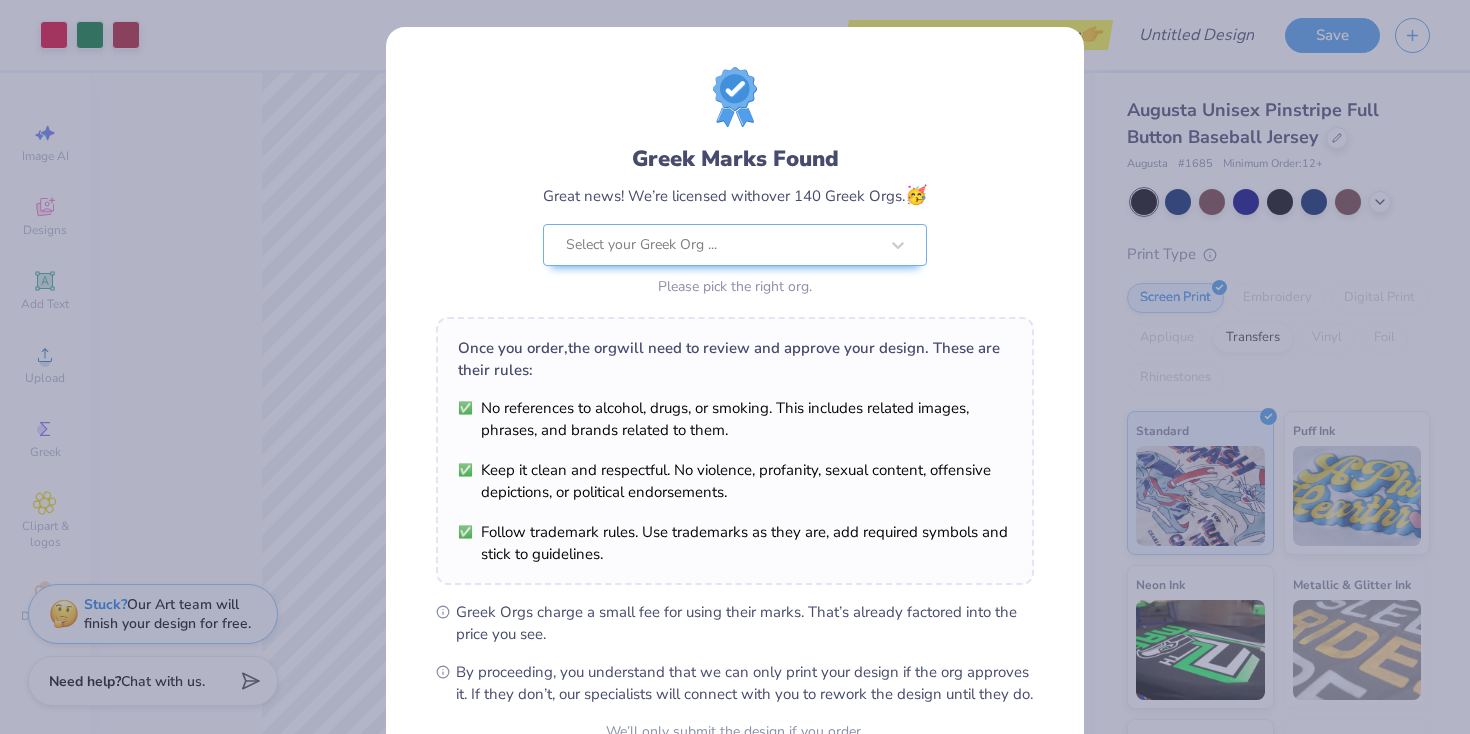 scroll, scrollTop: 202, scrollLeft: 0, axis: vertical 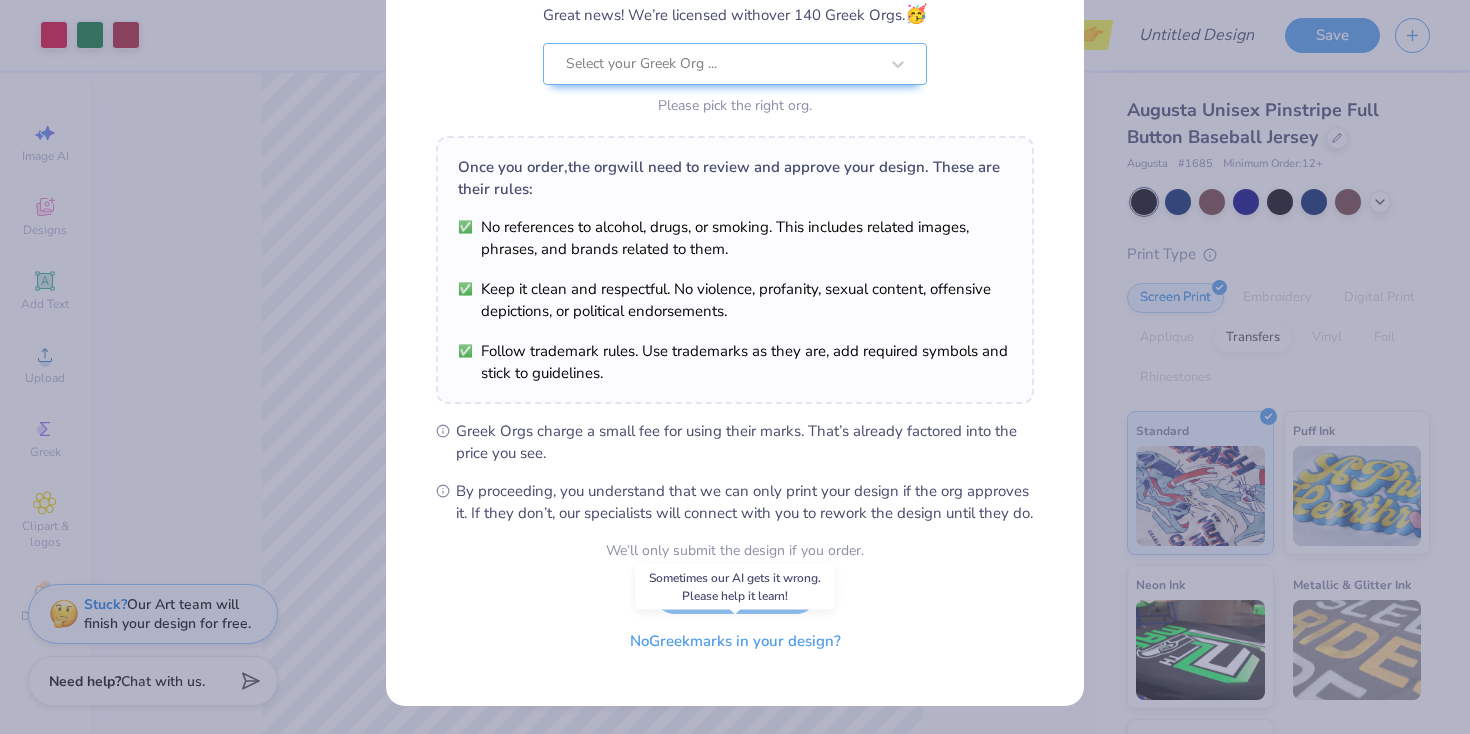 click on "No  Greek  marks in your design?" at bounding box center (735, 641) 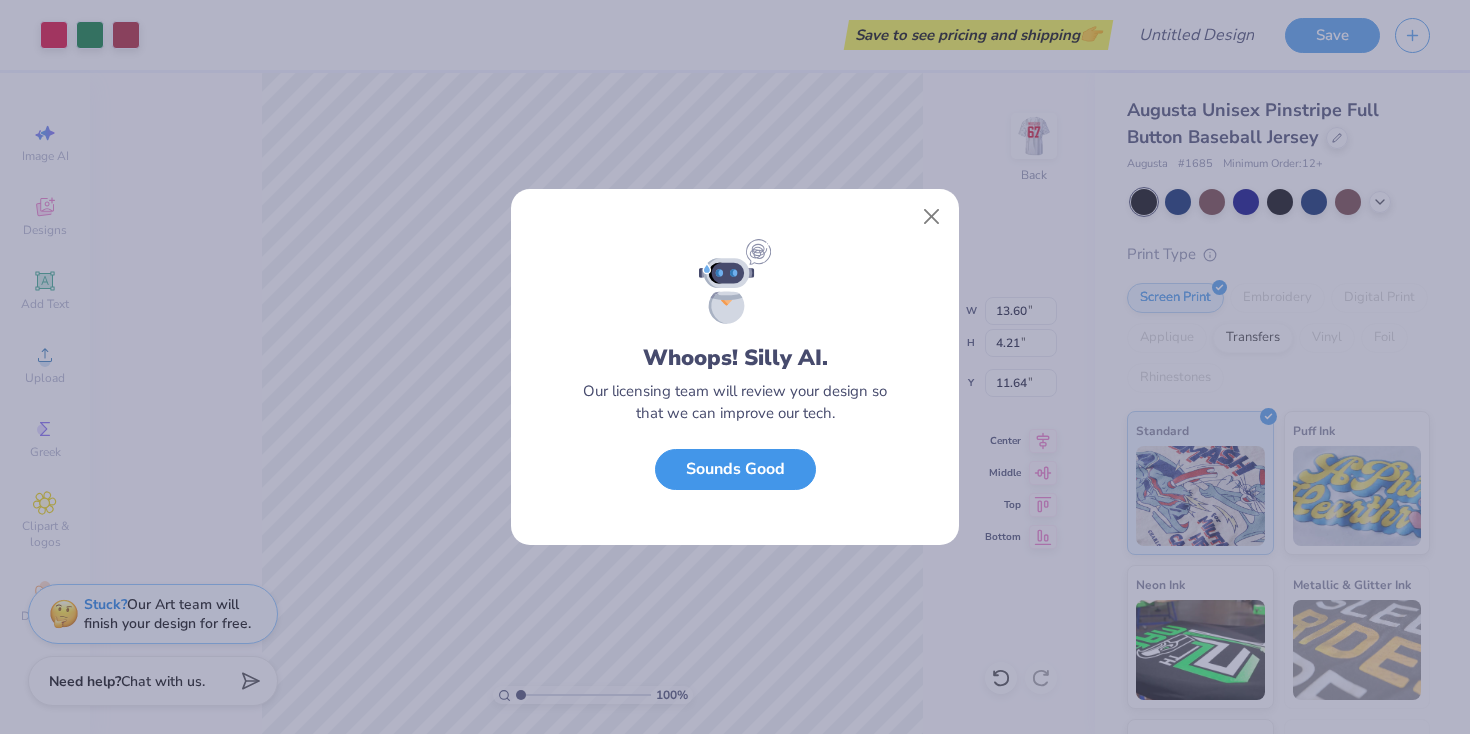 click on "Sounds Good" at bounding box center (735, 469) 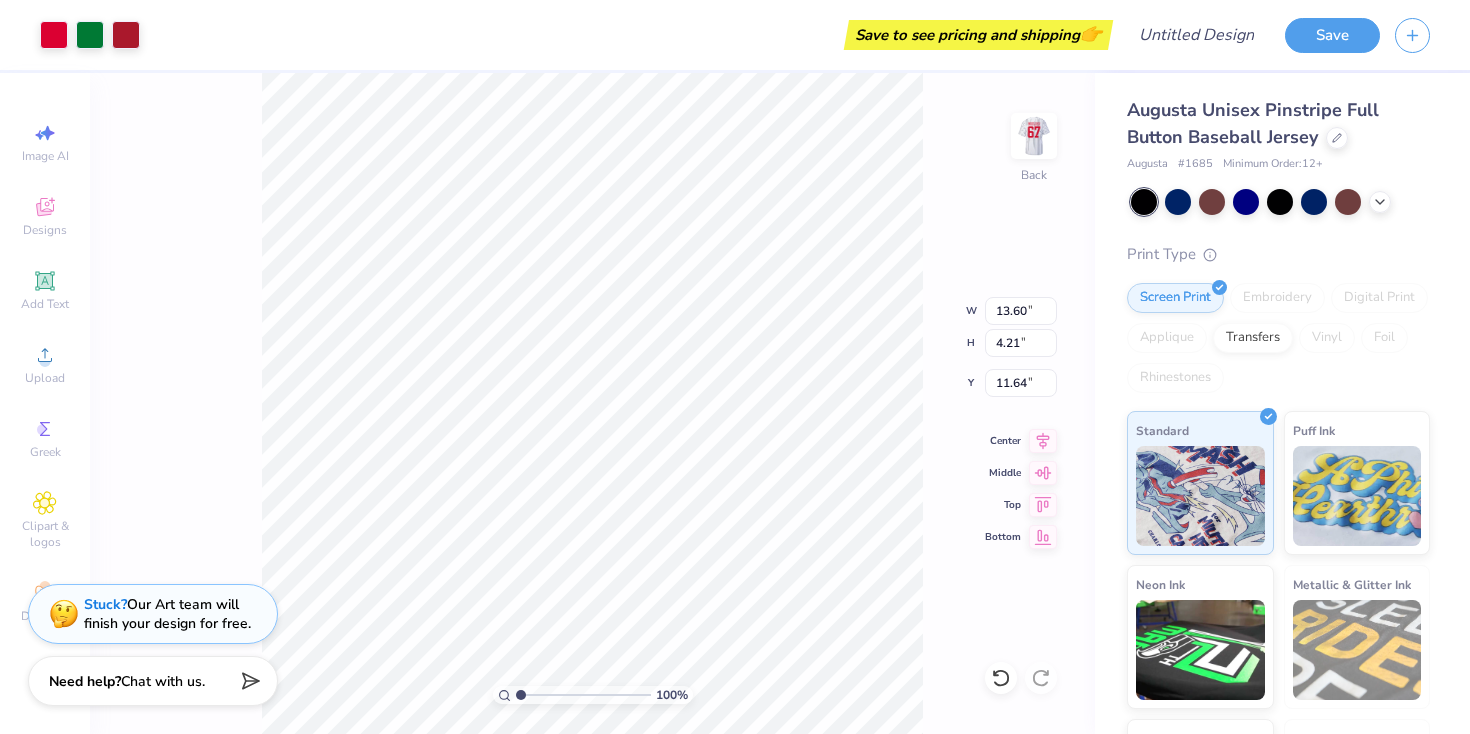 type on "11.89" 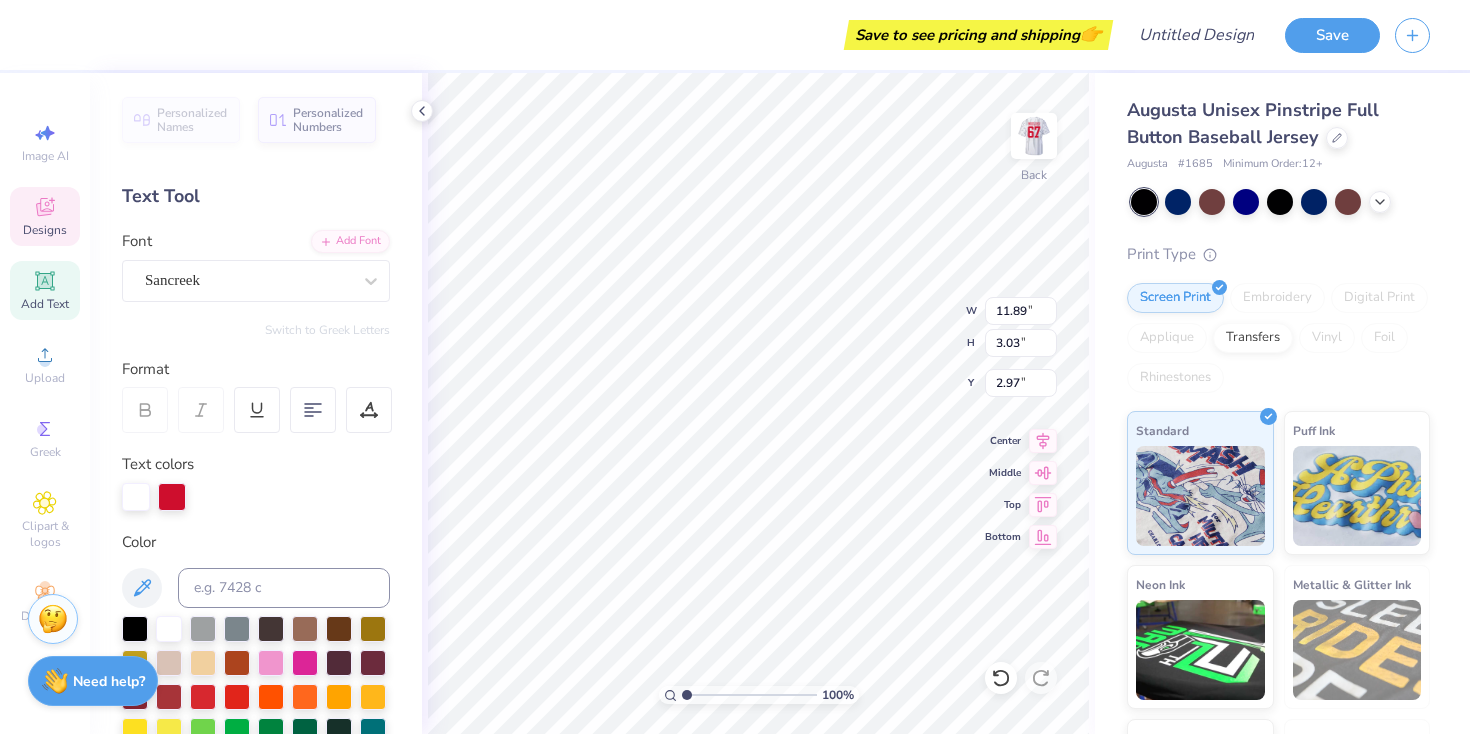 type on "13.60" 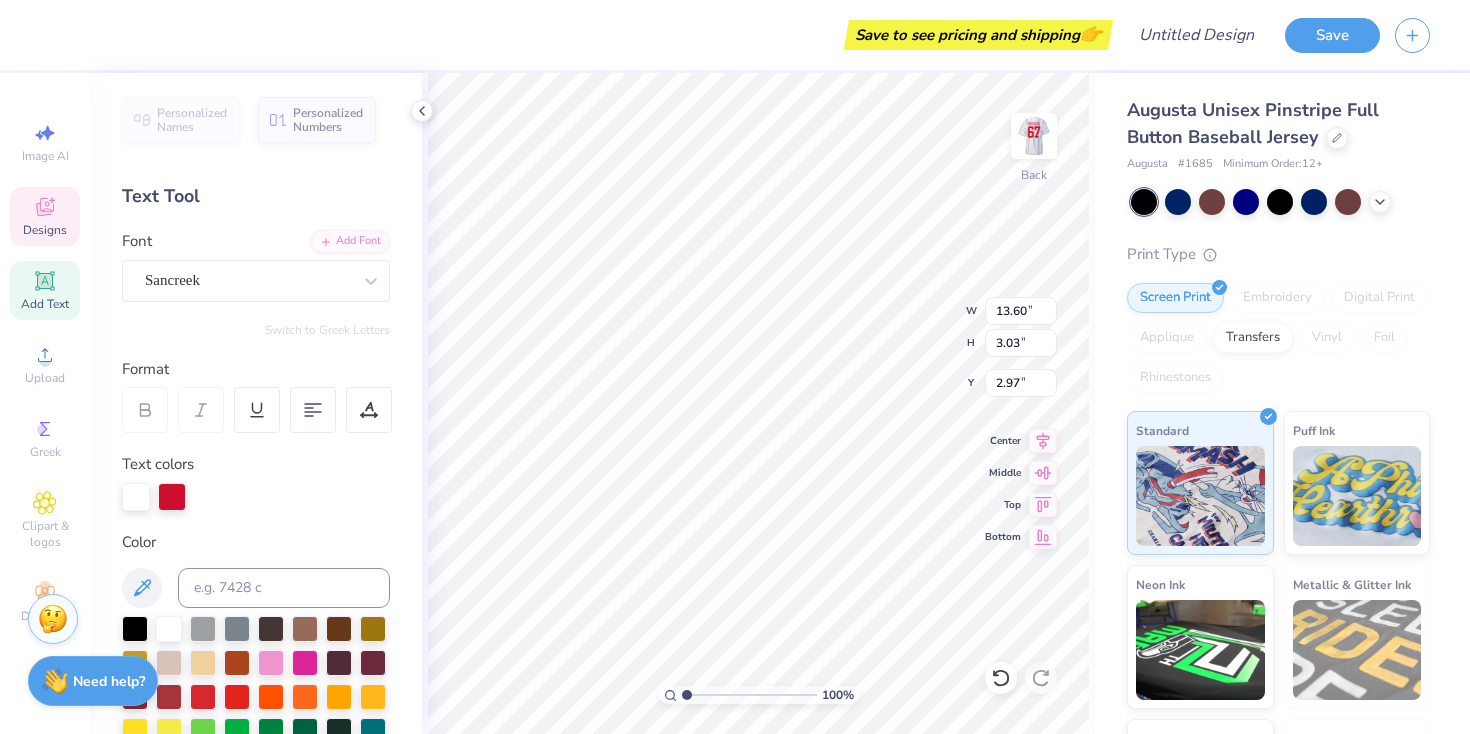type on "4.21" 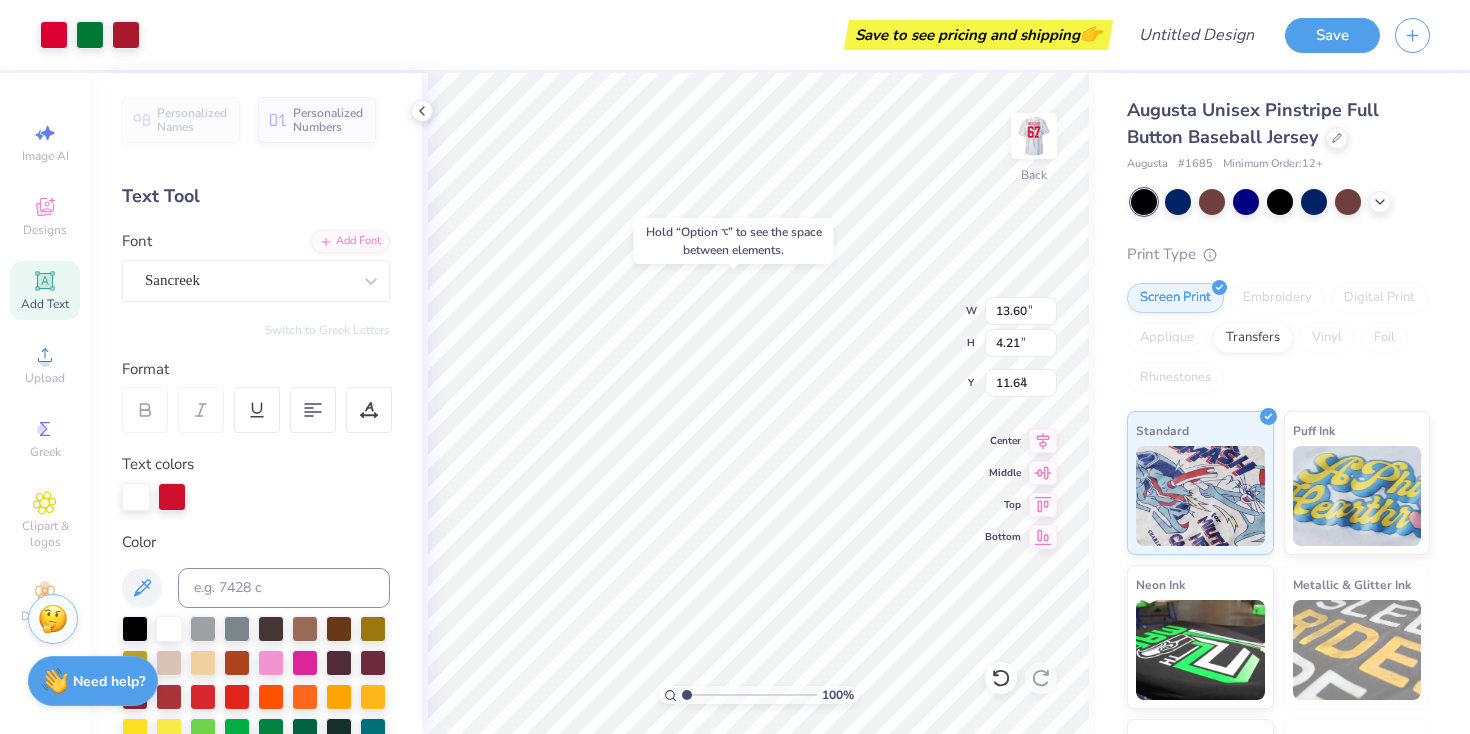 type on "5.46" 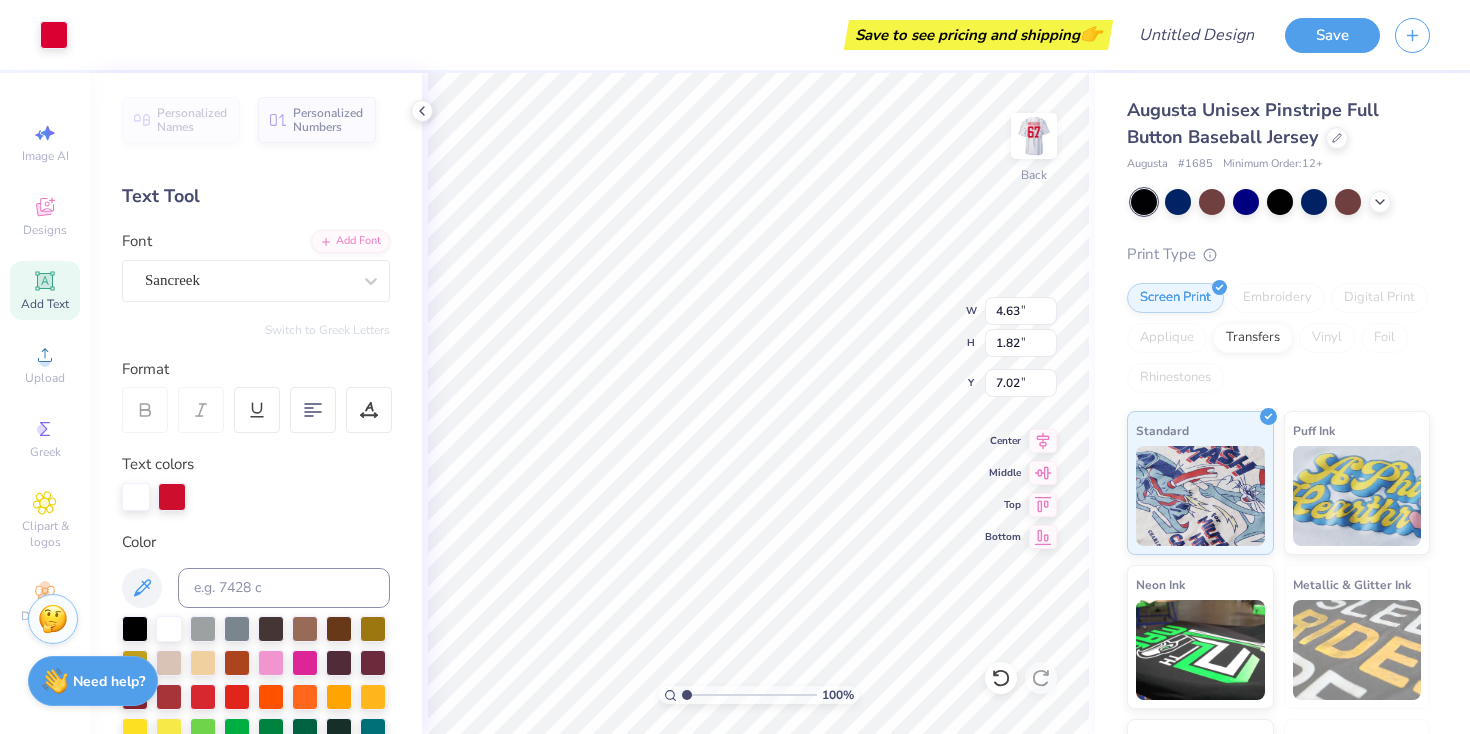 type on "12.93" 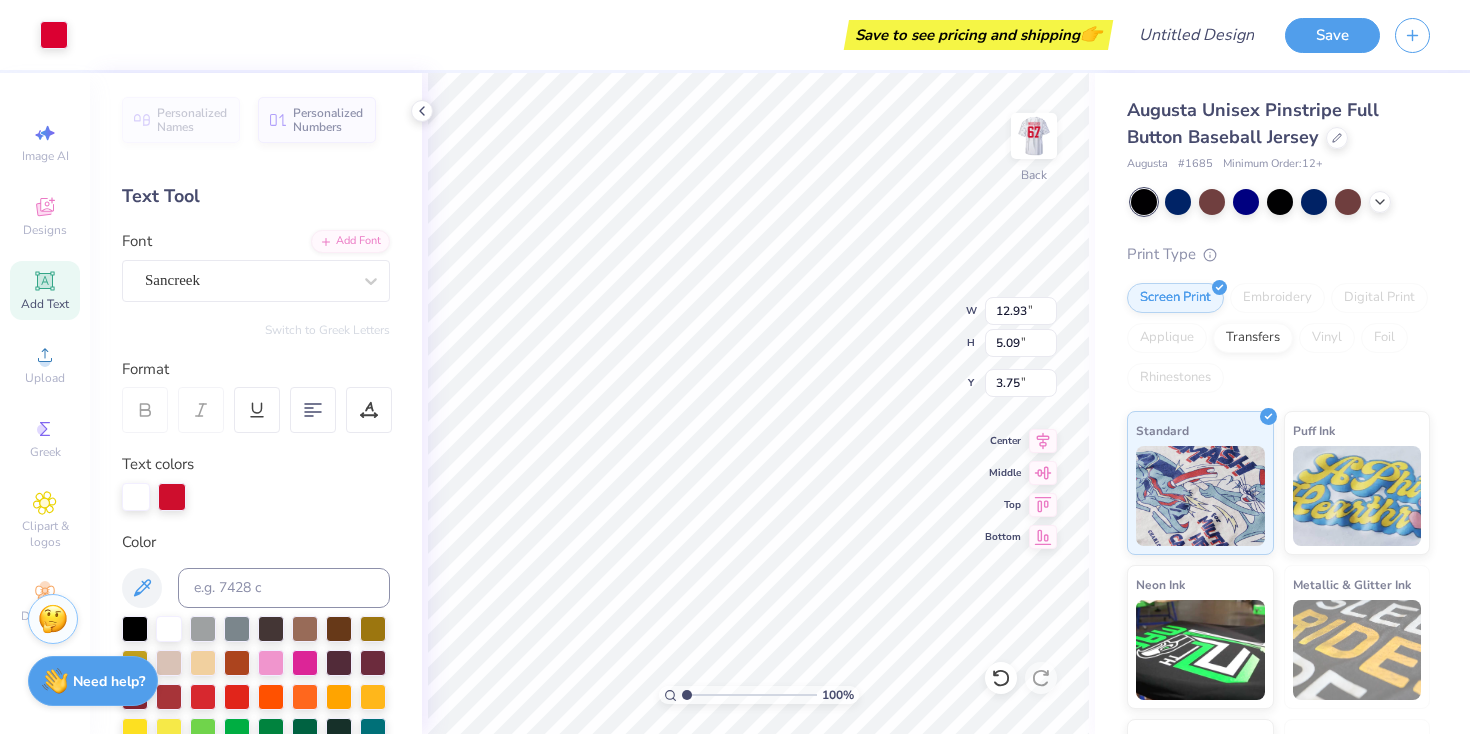 type on "11.59" 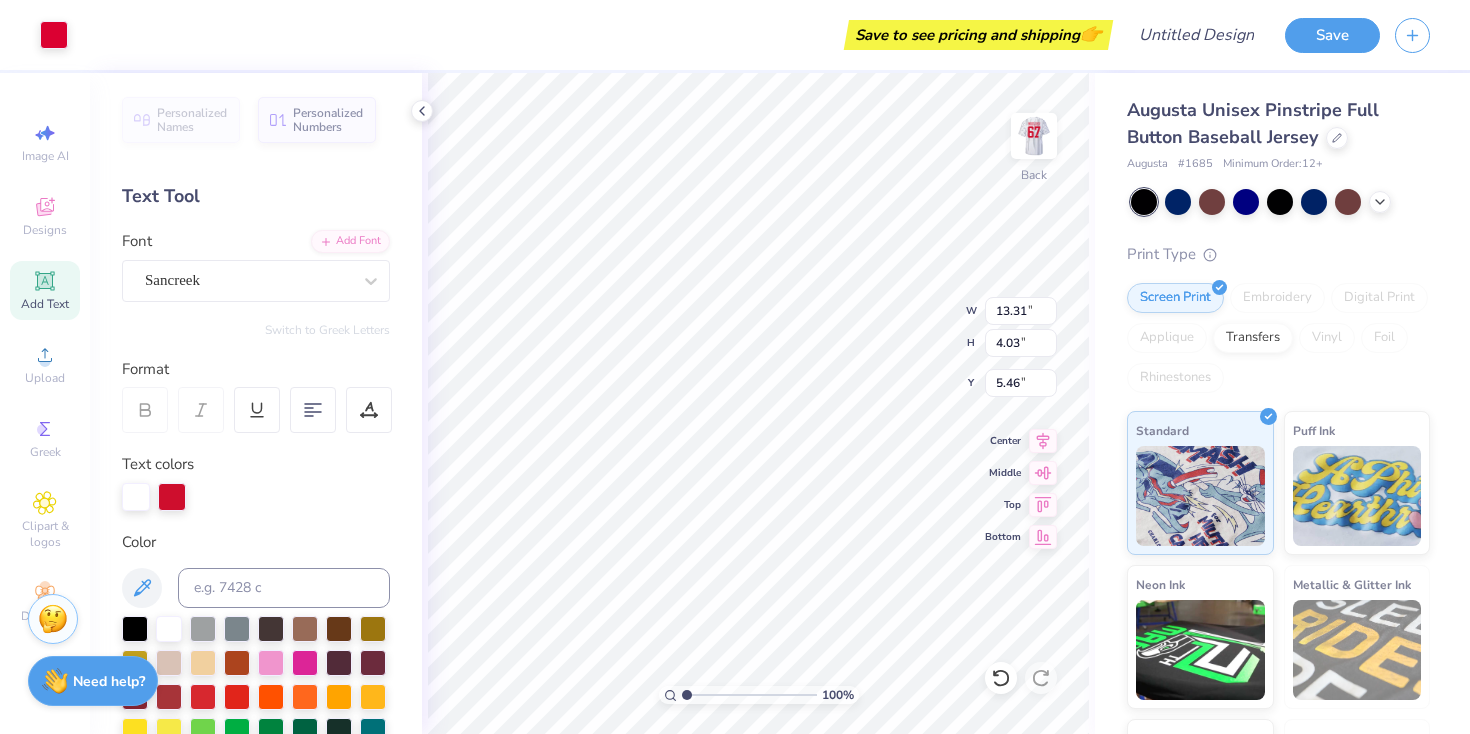 type on "12.93" 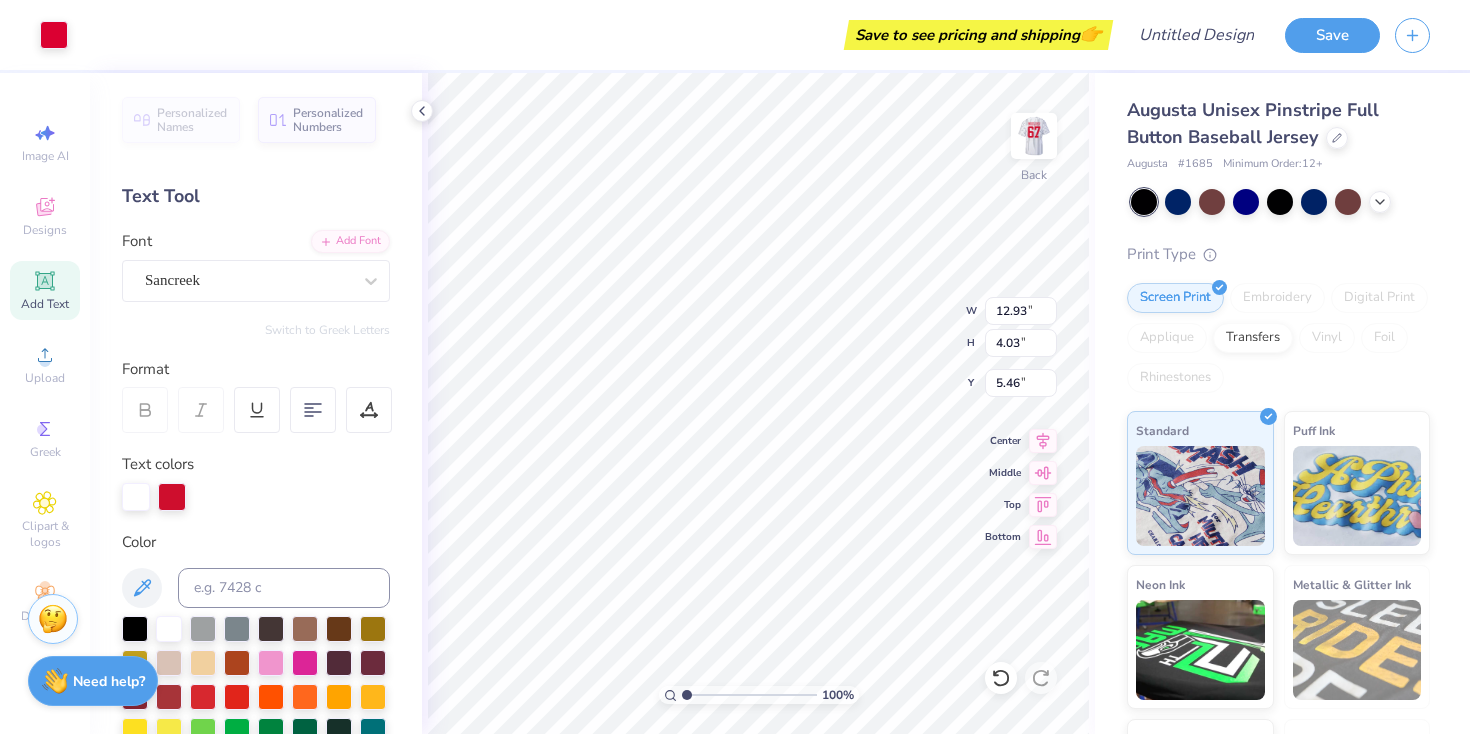 type on "5.09" 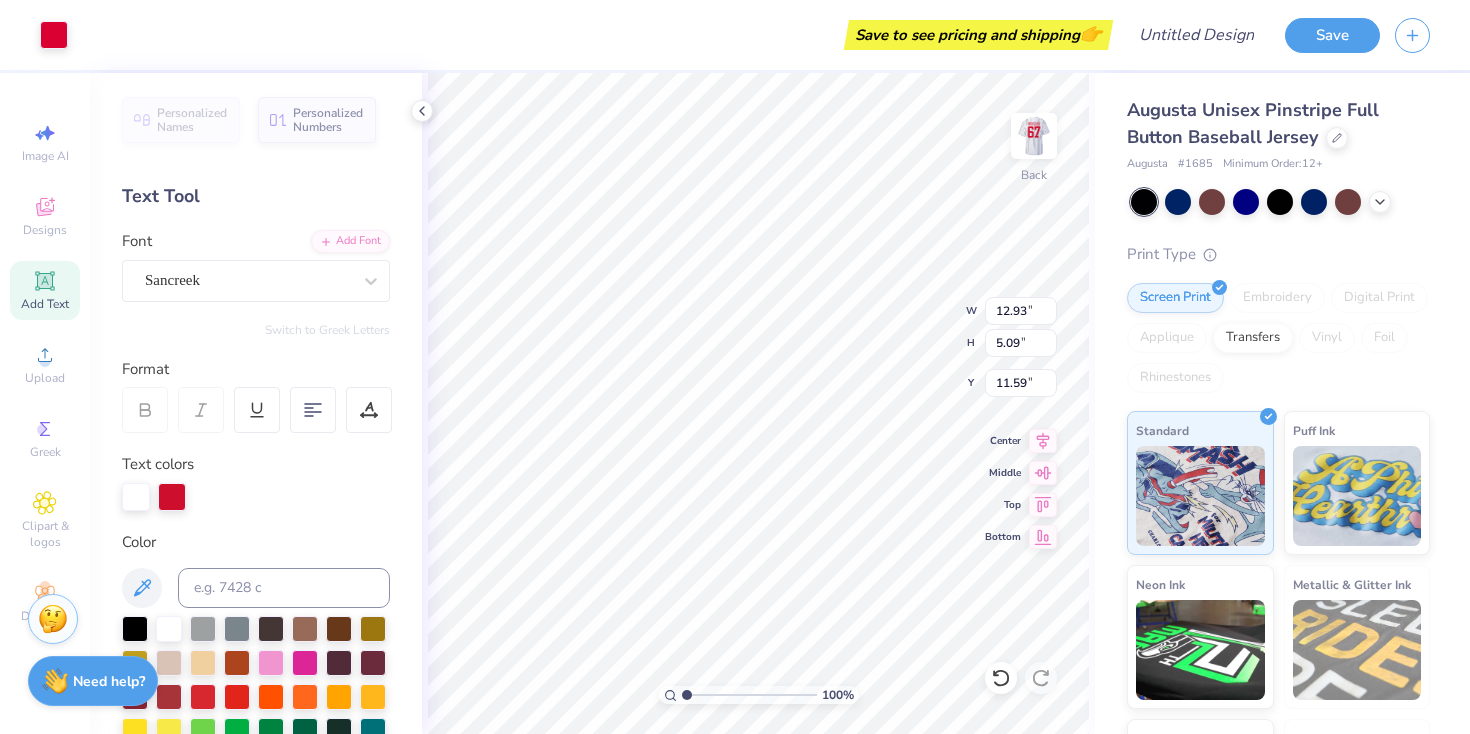 type on "10.34" 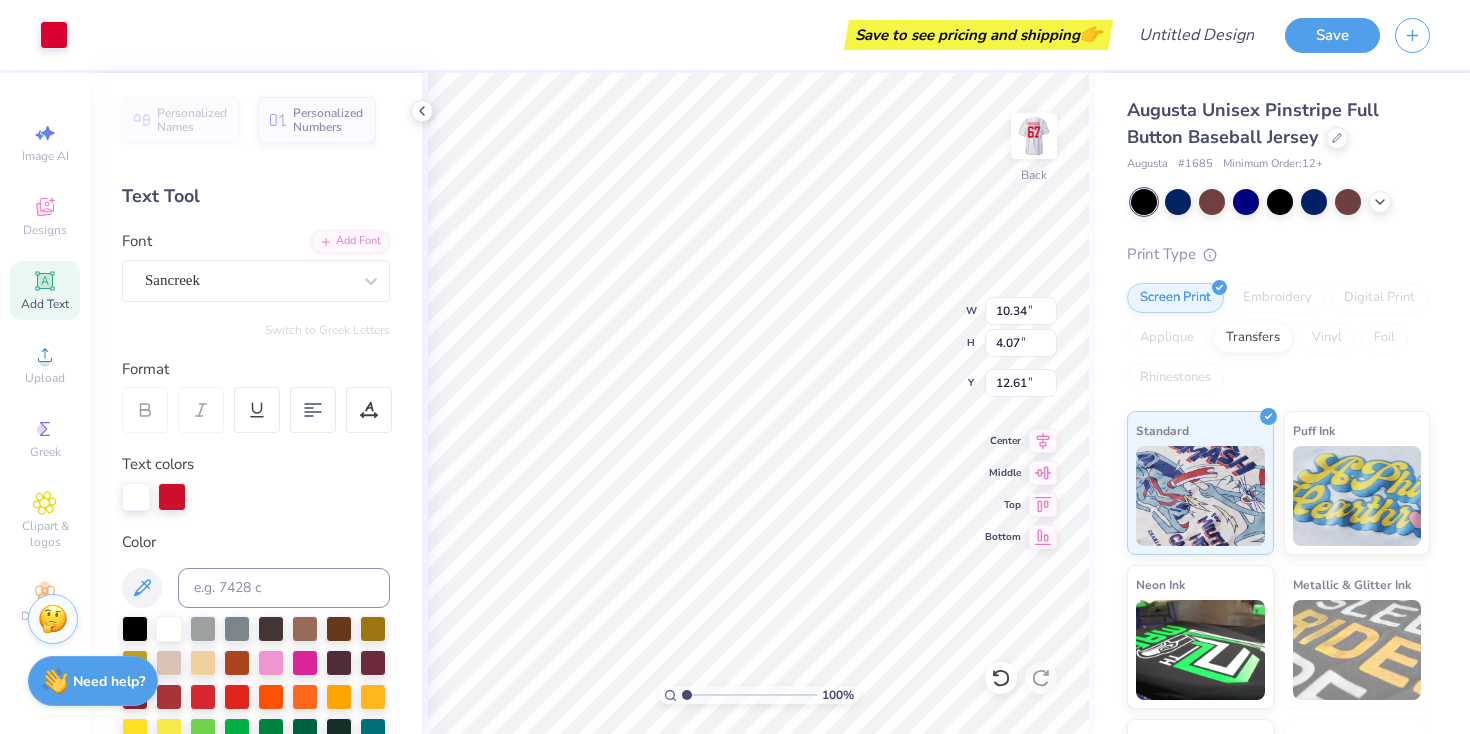 type on "9.21" 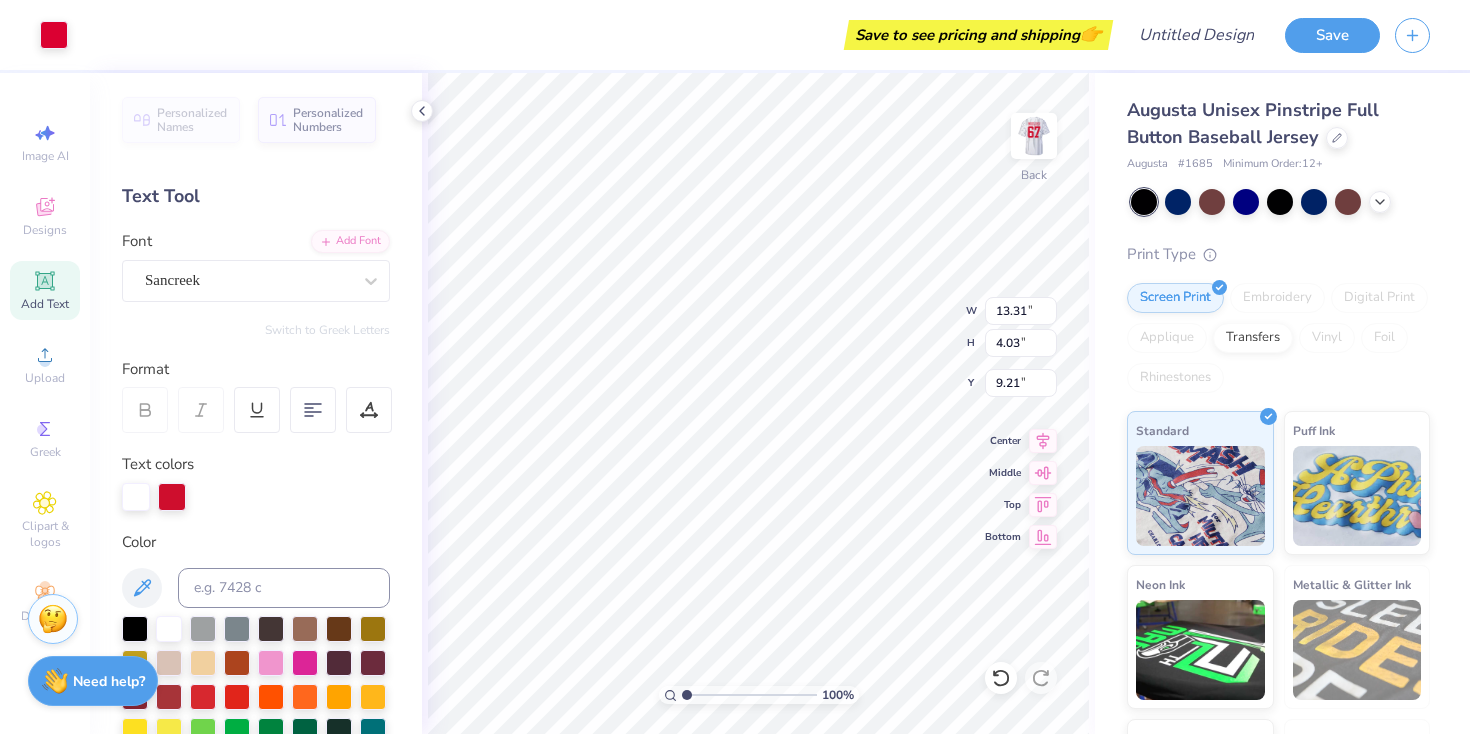 type on "13.31" 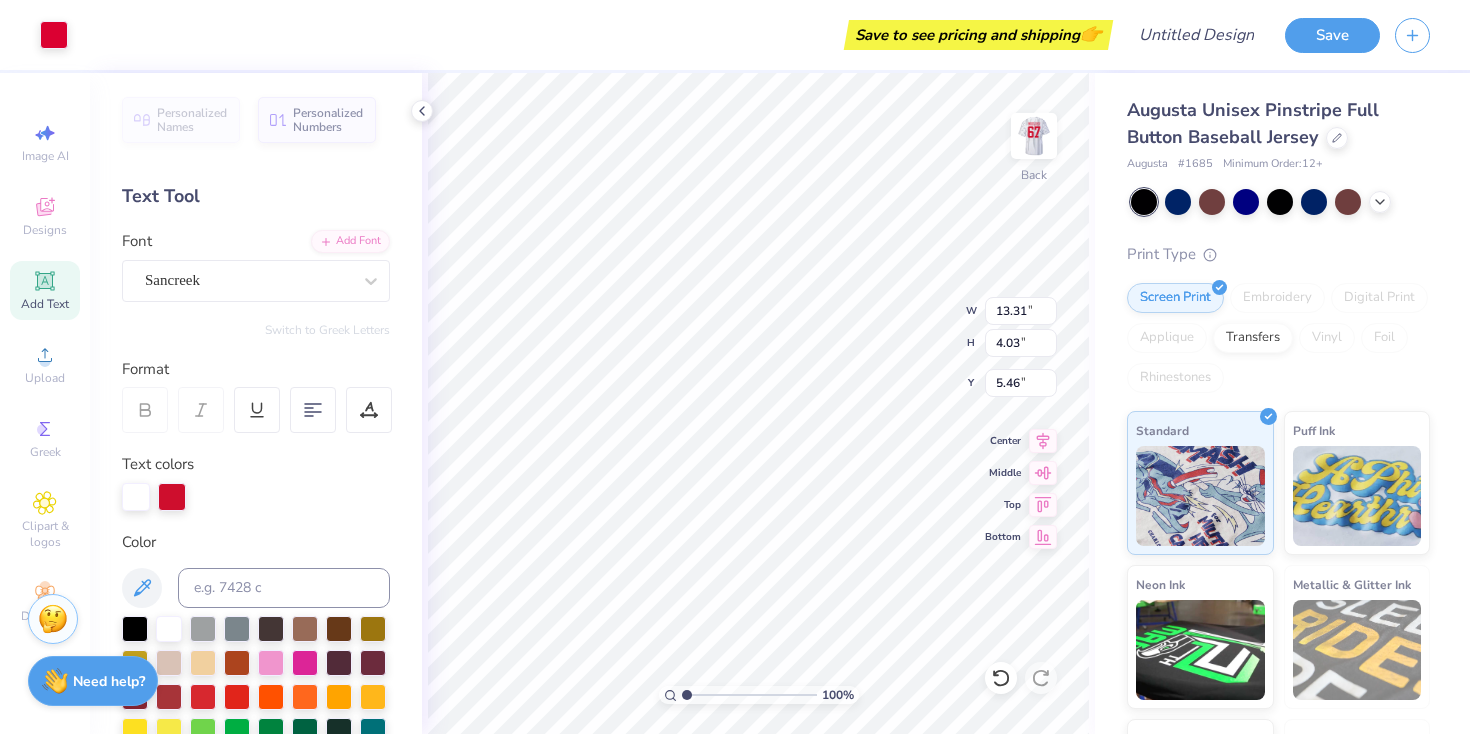 type on "5.48" 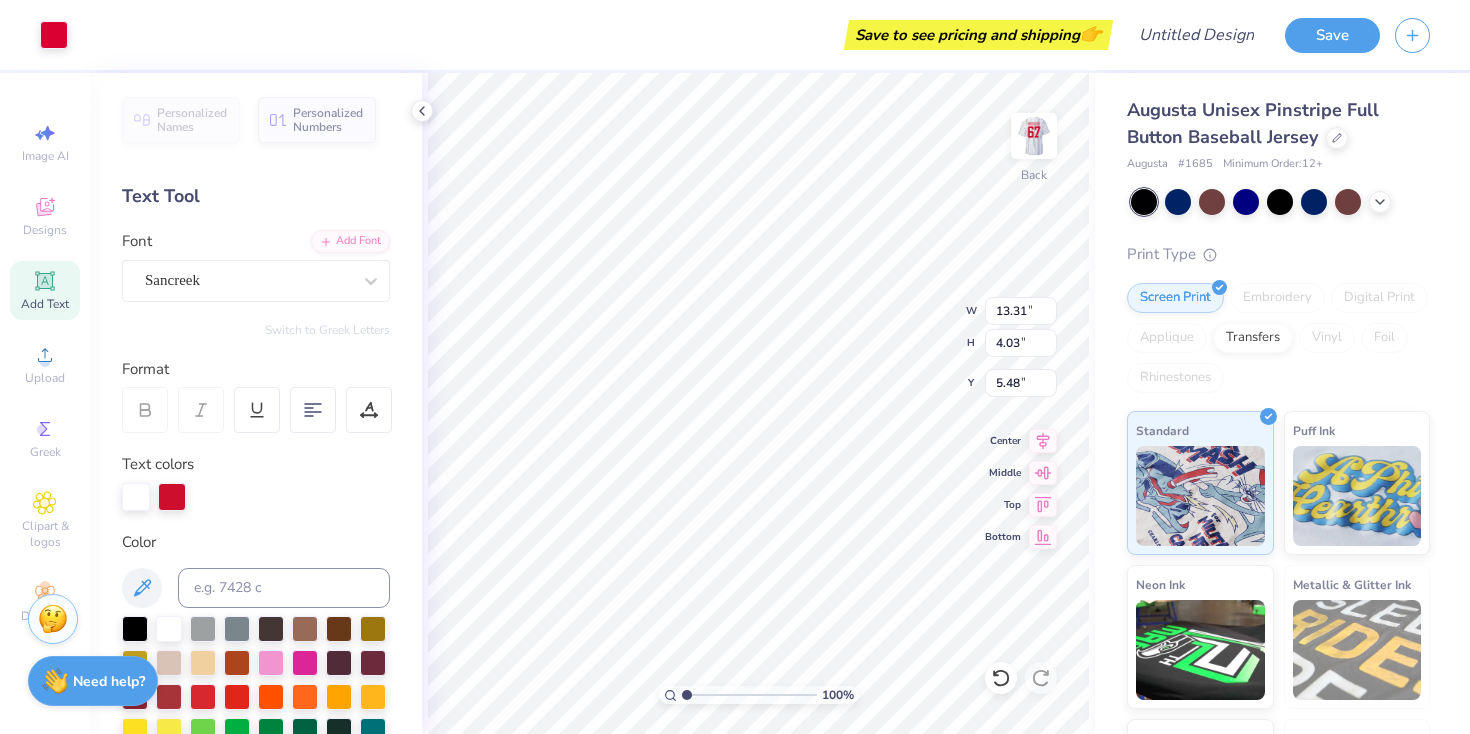 type on "11.89" 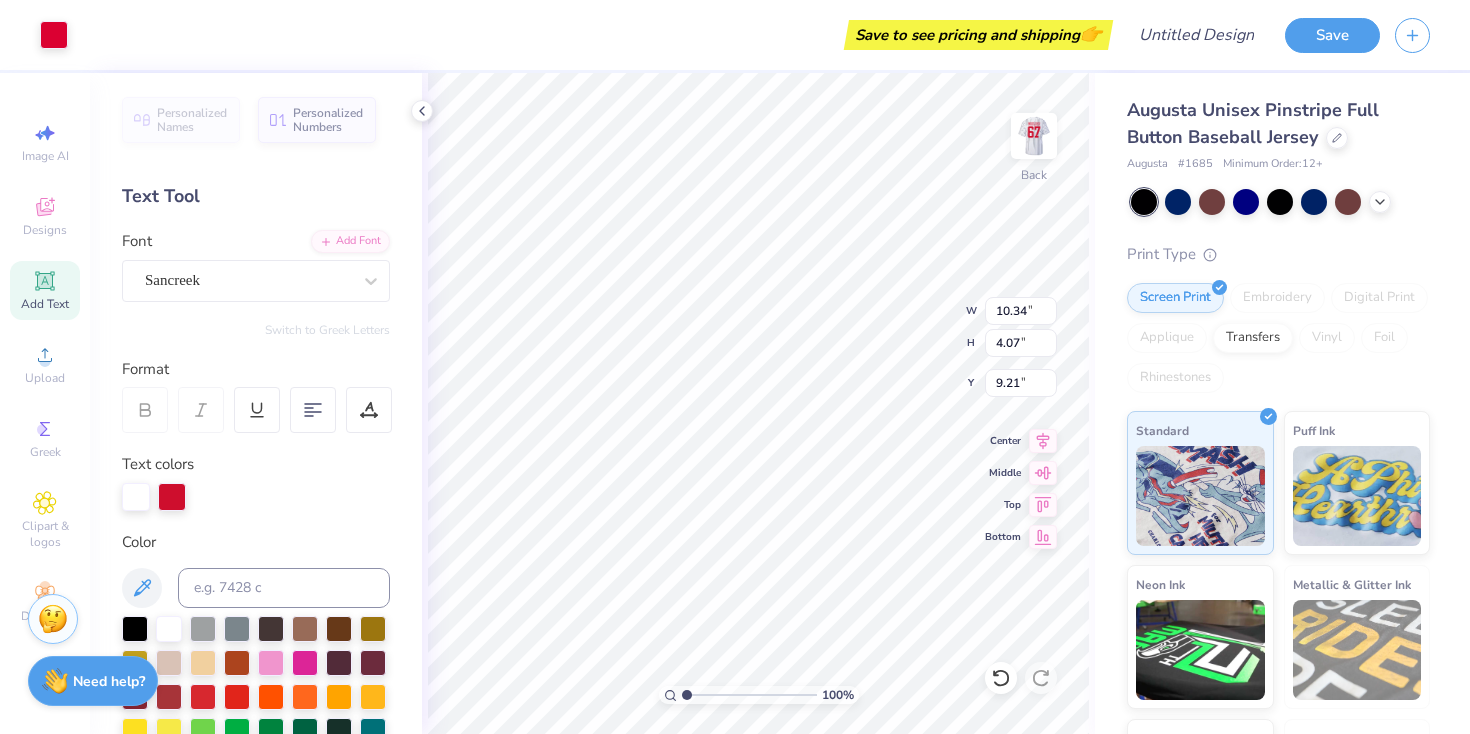 type on "2.37" 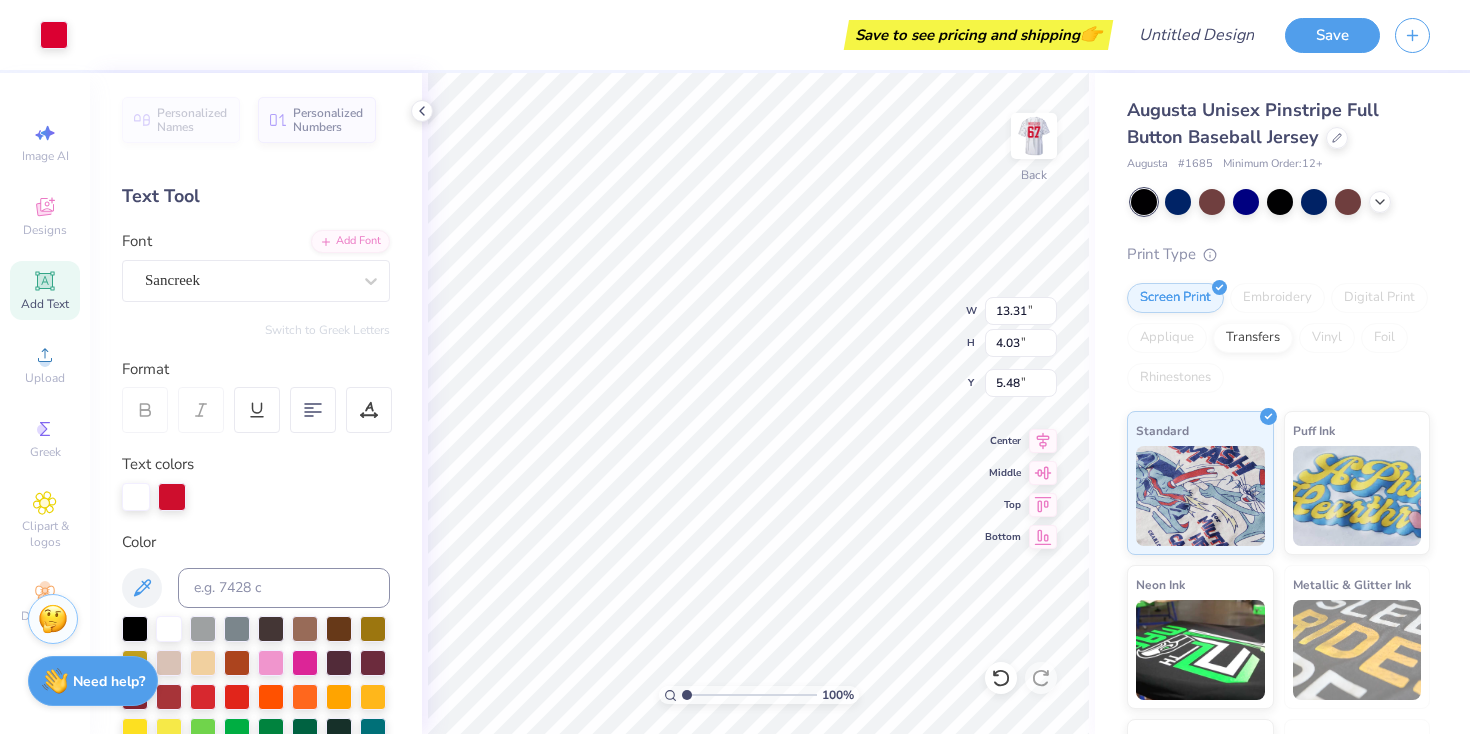 type on "11.43" 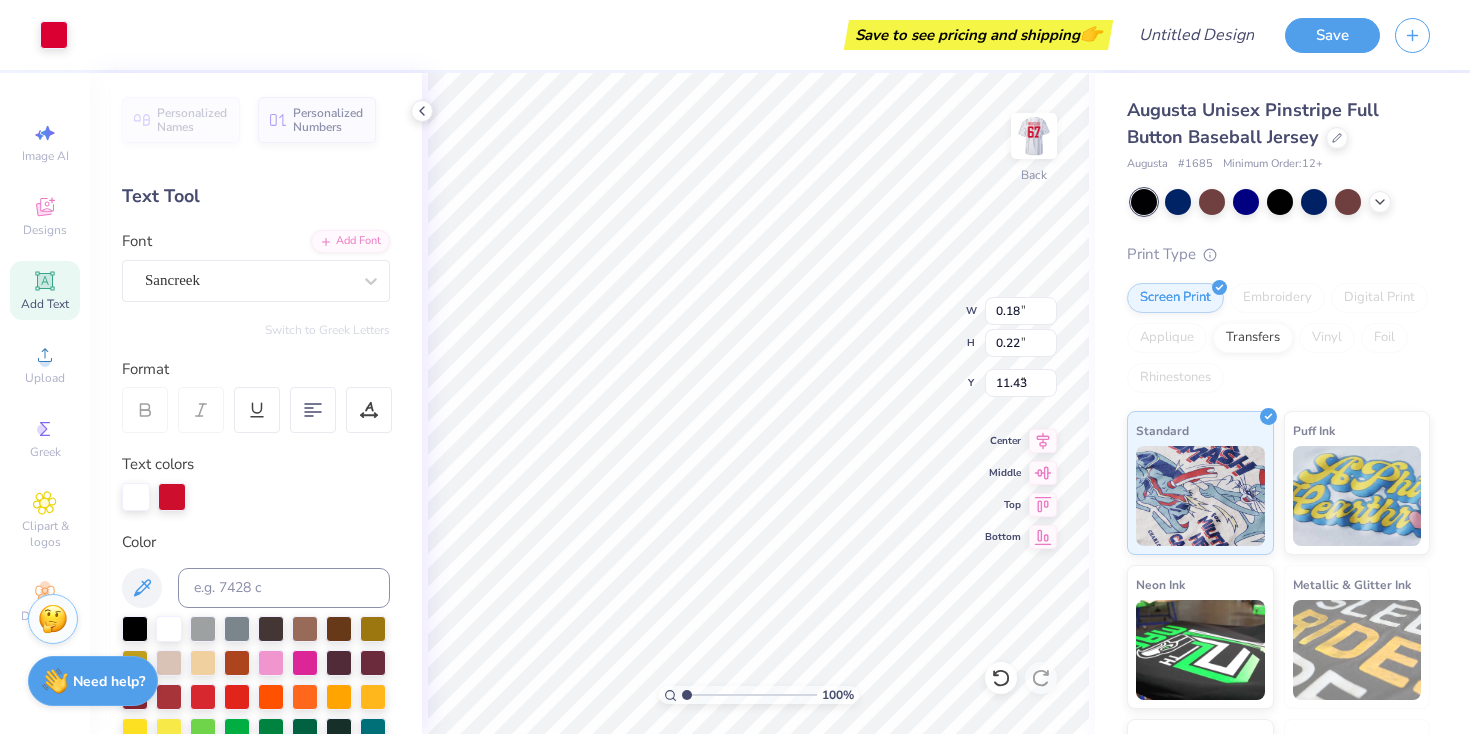type on "0.18" 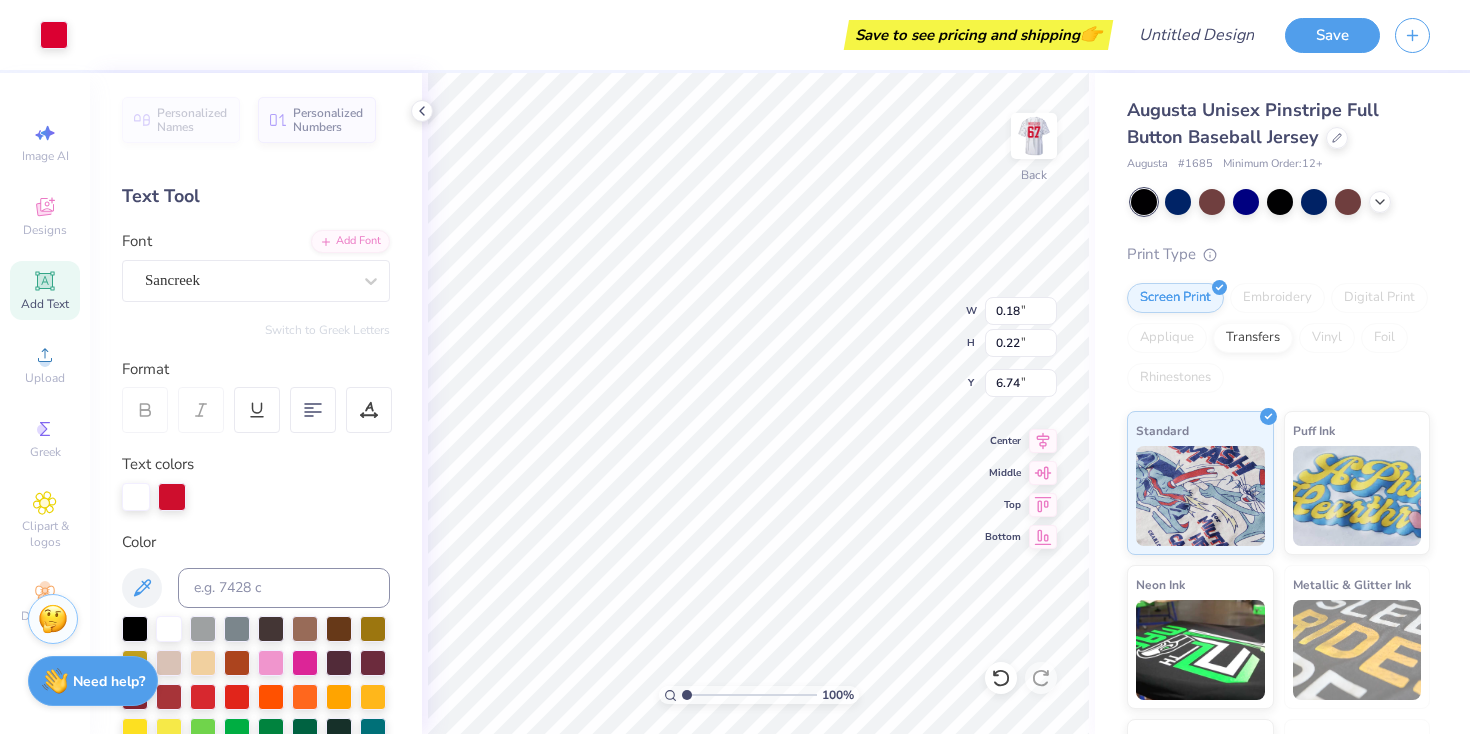 type on "12.46" 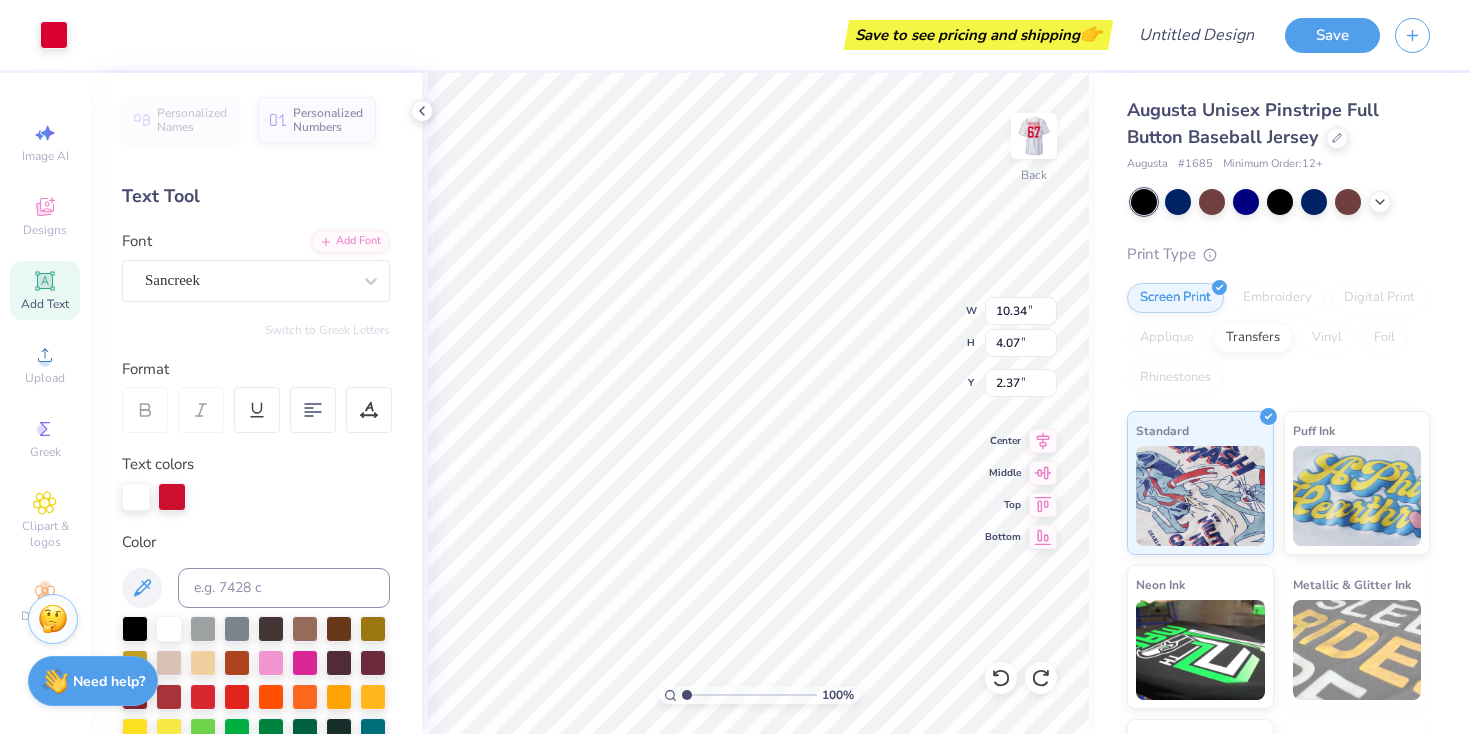 type on "21.31" 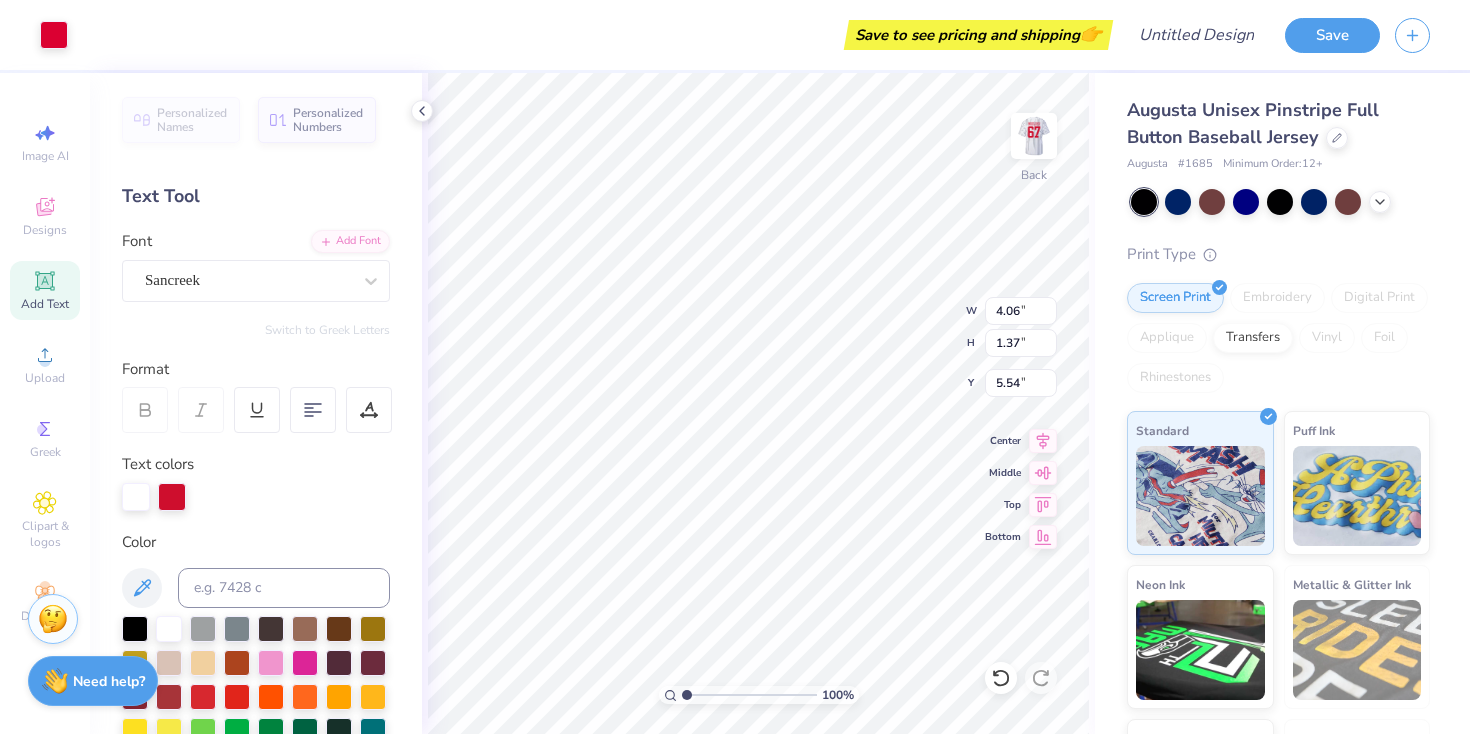 type on "11.43" 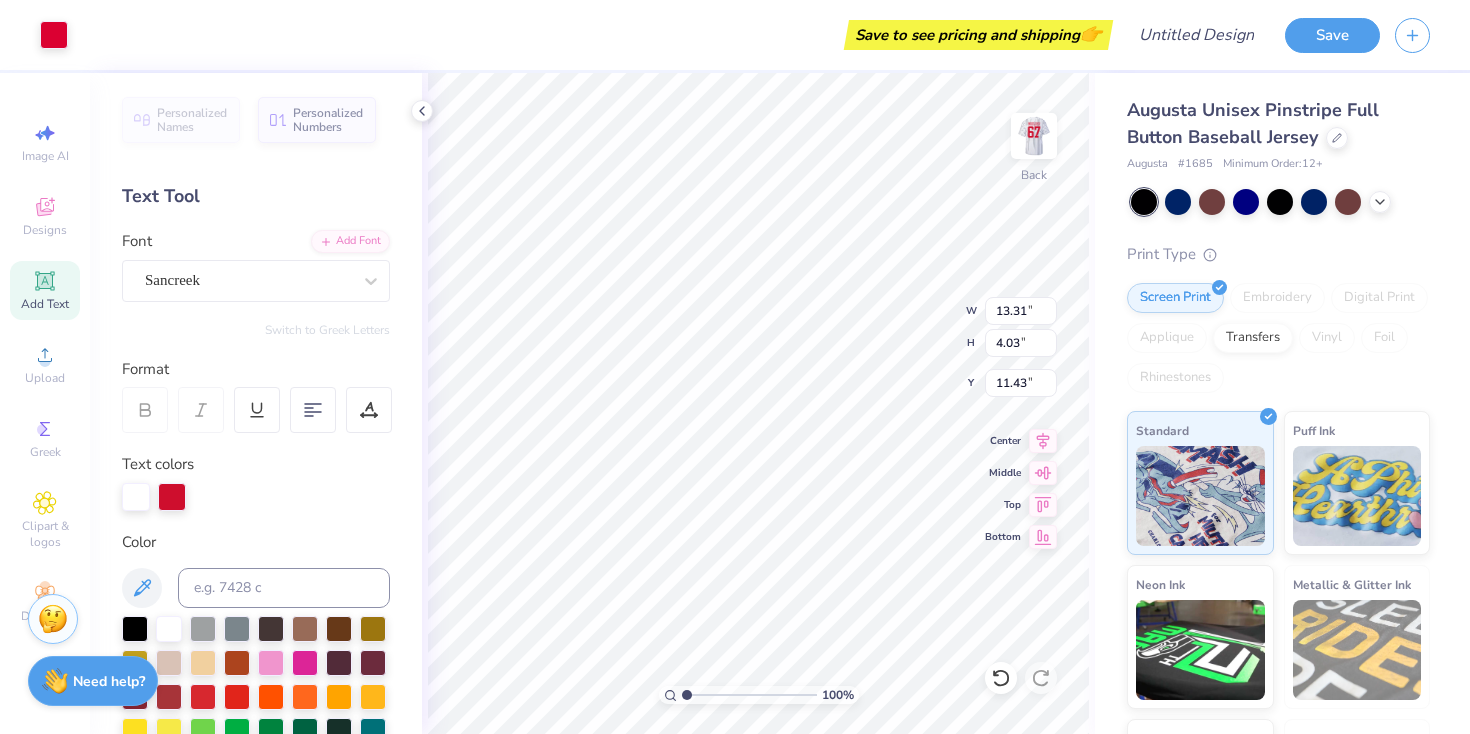 type on "5.48" 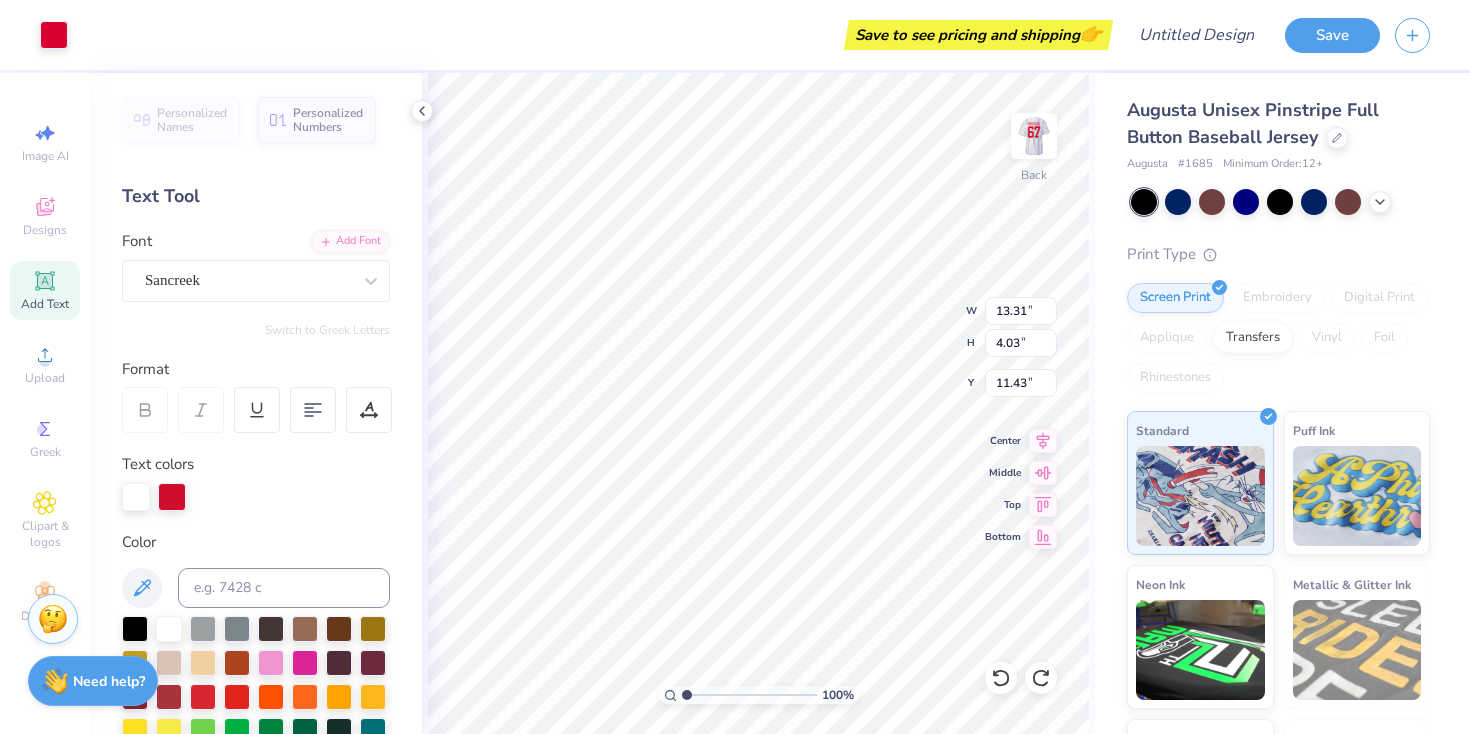 type on "5.48" 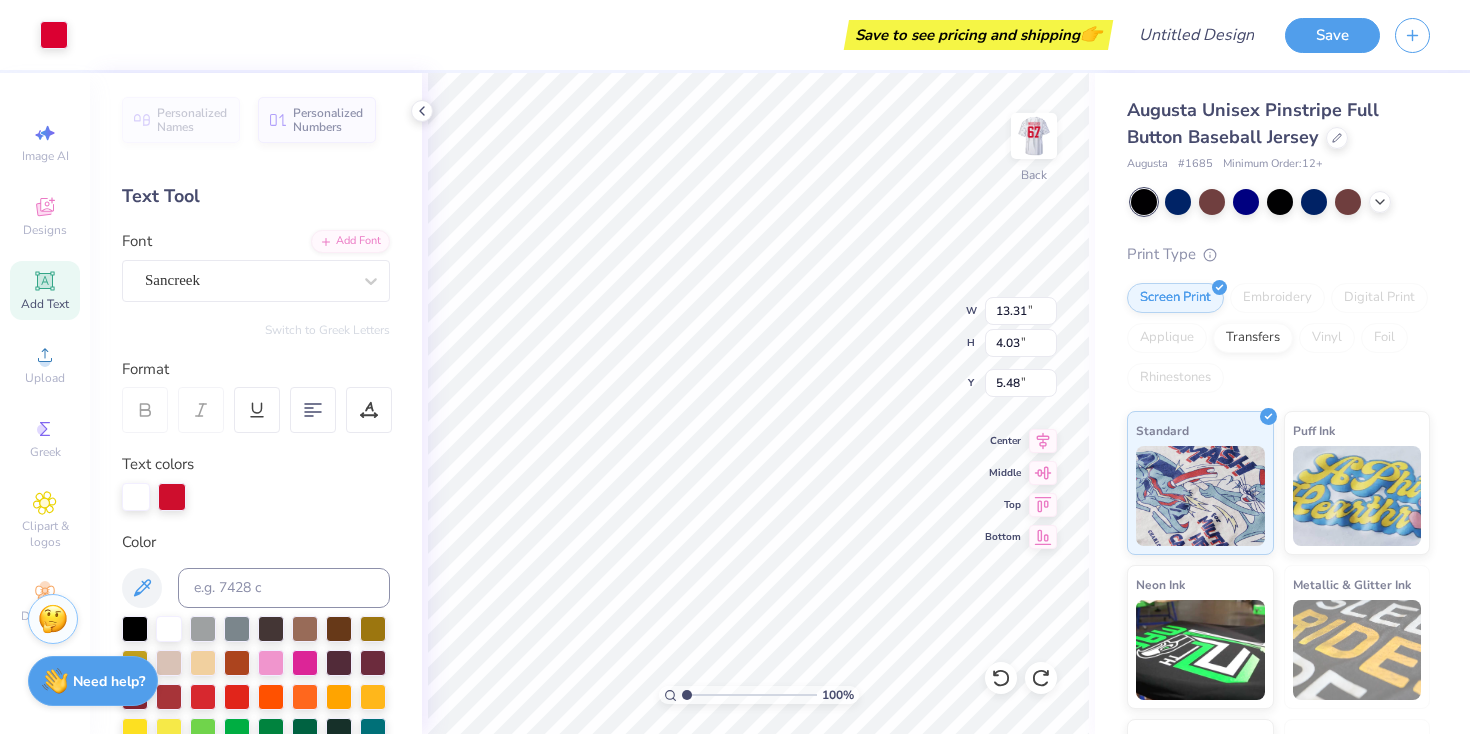 type on "10.34" 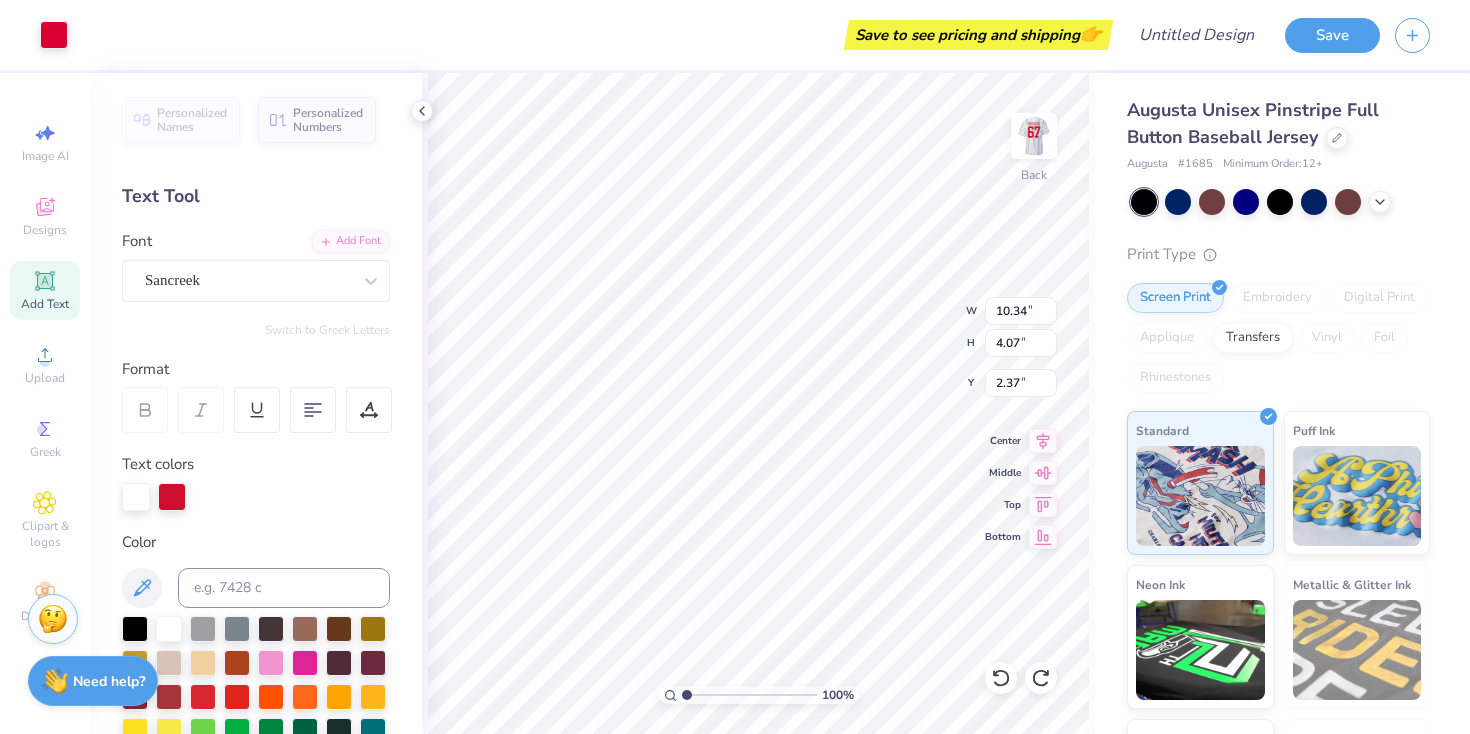 type on "15.34" 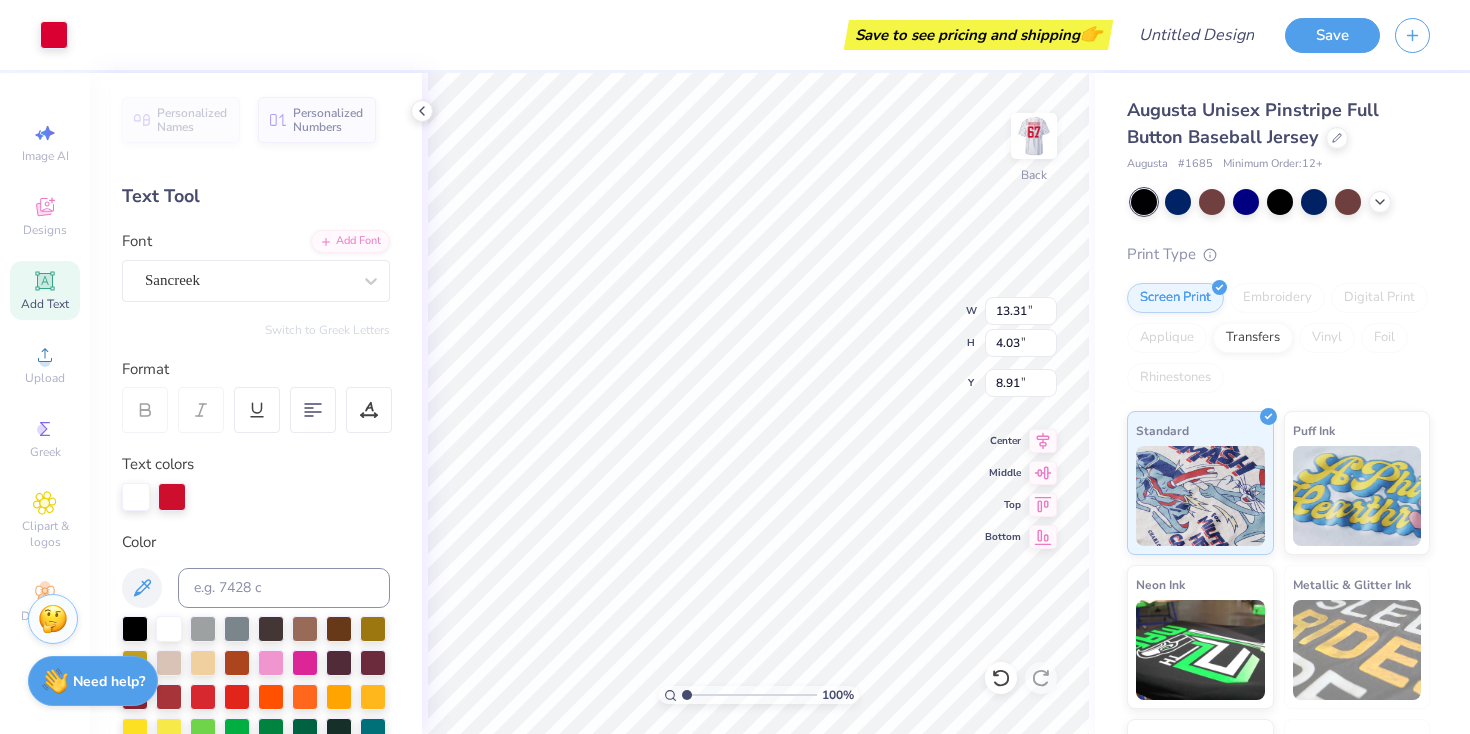 type on "5.48" 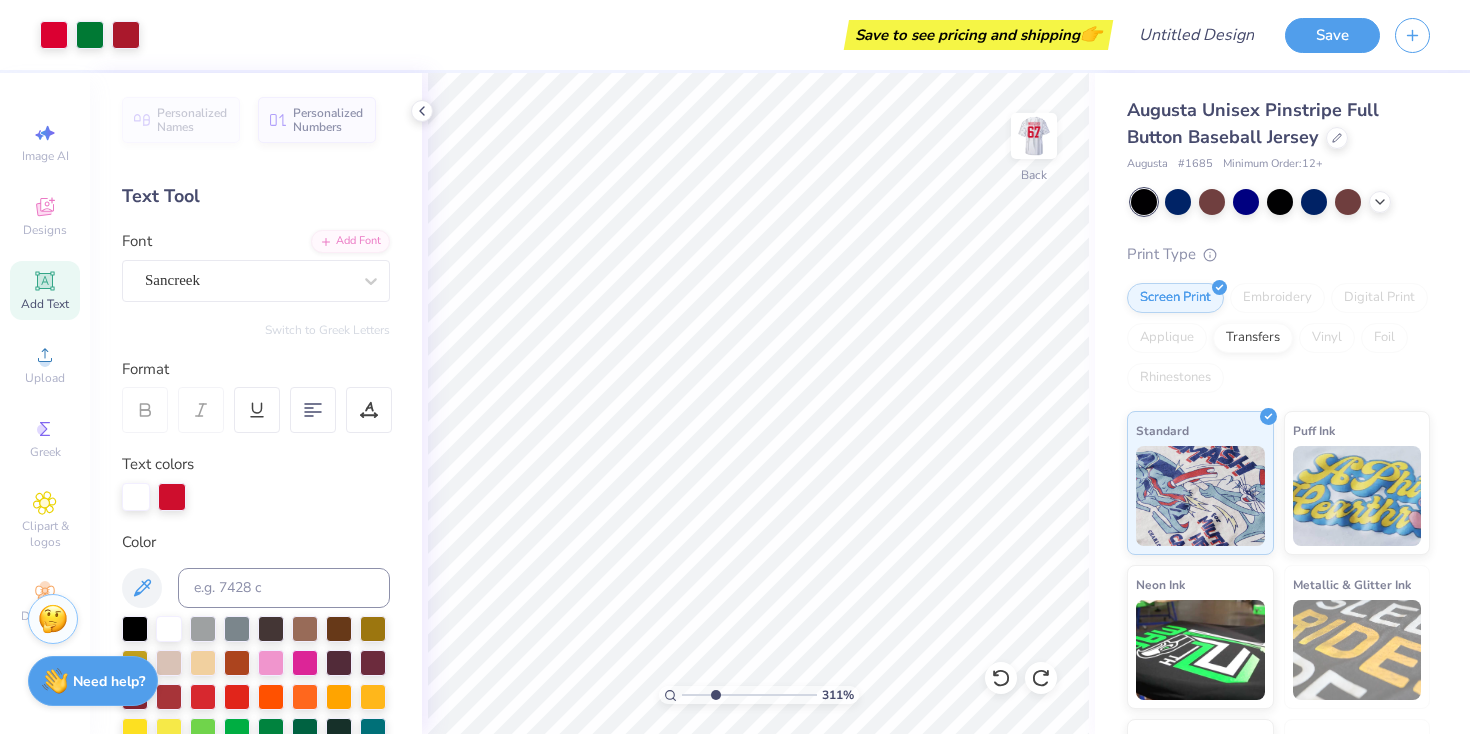 drag, startPoint x: 686, startPoint y: 691, endPoint x: 714, endPoint y: 694, distance: 28.160255 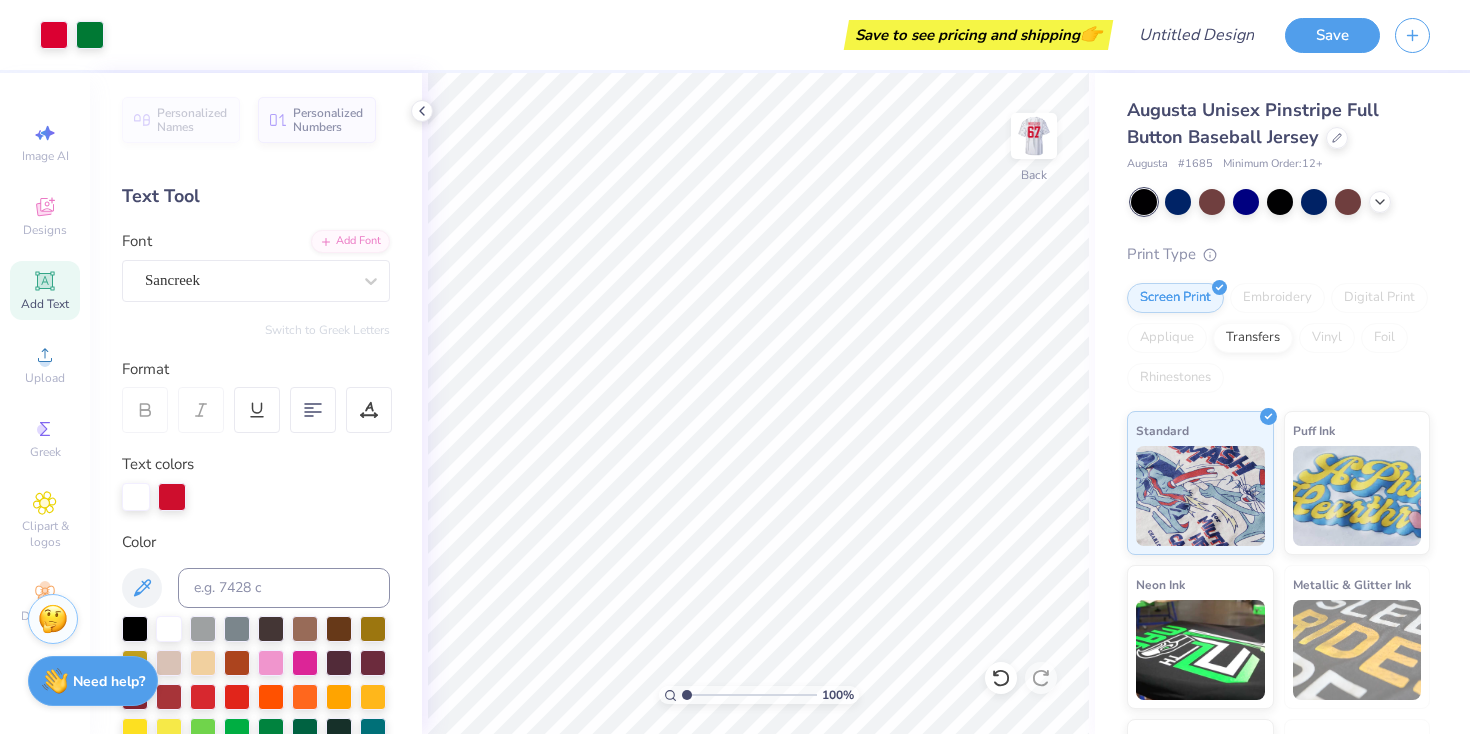 drag, startPoint x: 716, startPoint y: 693, endPoint x: 660, endPoint y: 688, distance: 56.22277 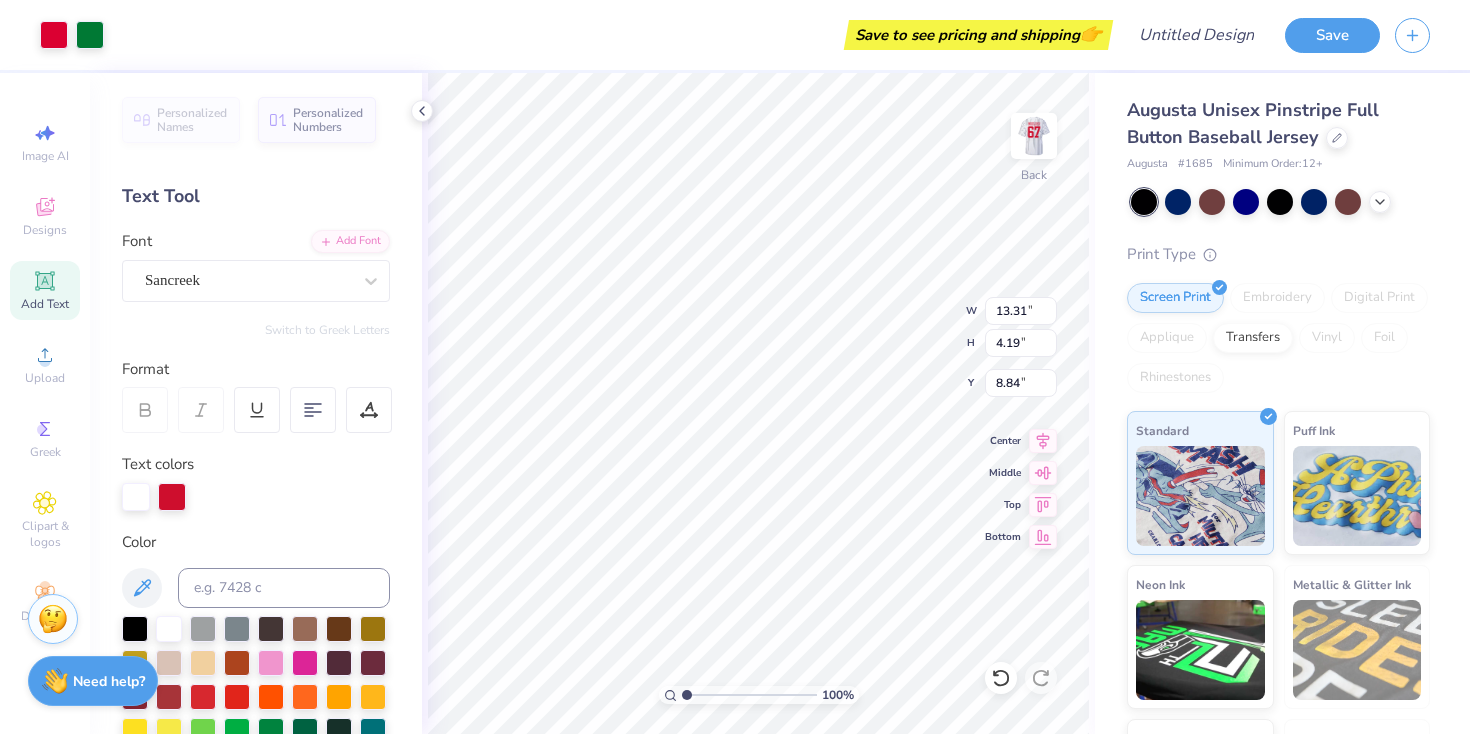 type on "5.48" 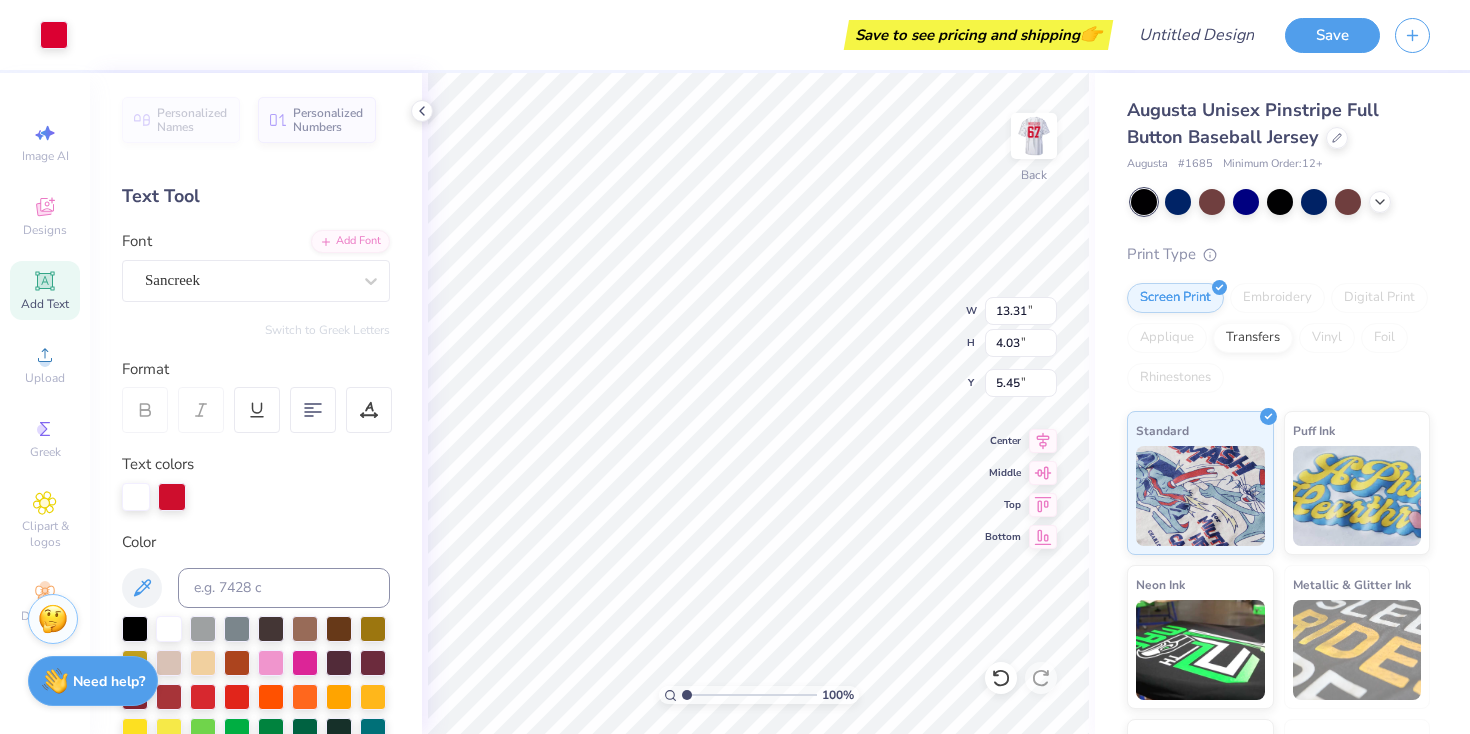 type on "5.48" 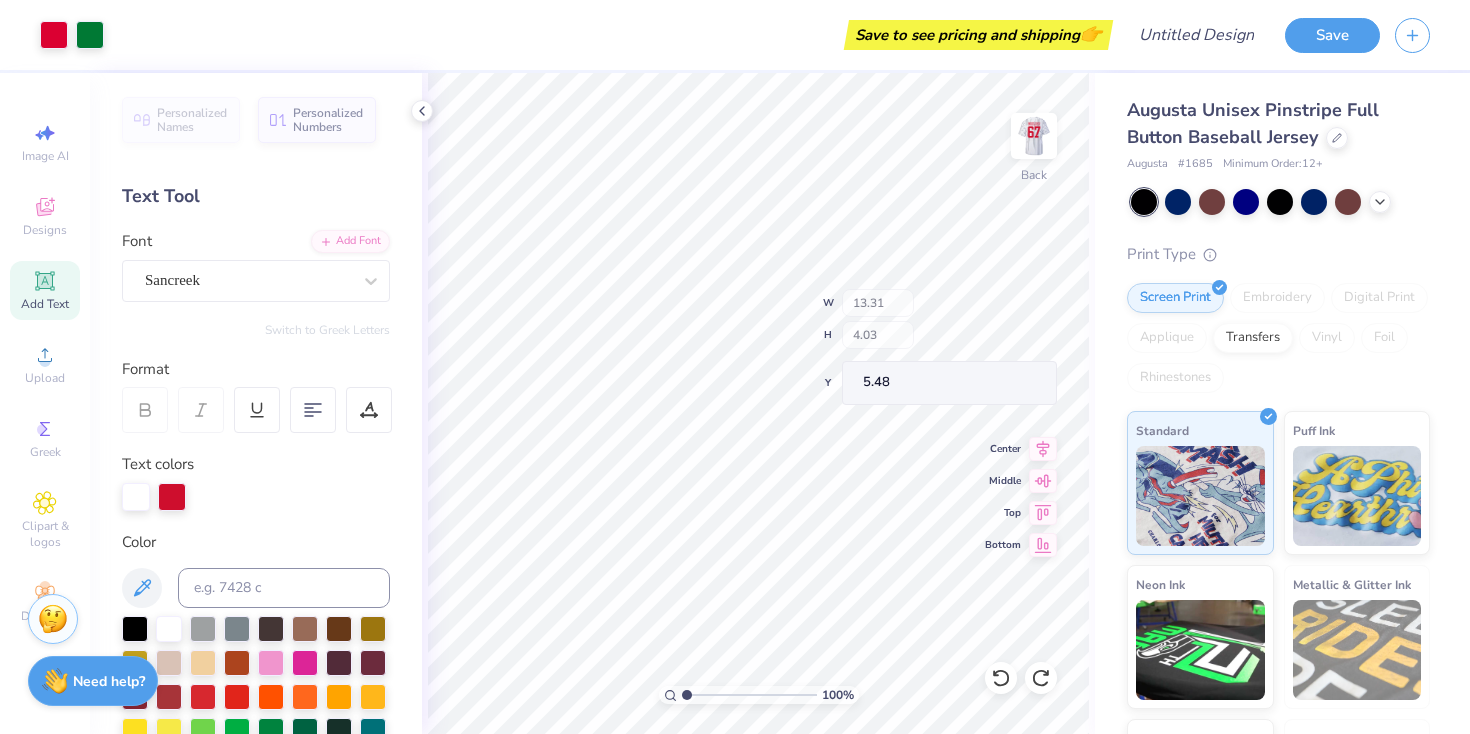 type on "10.34" 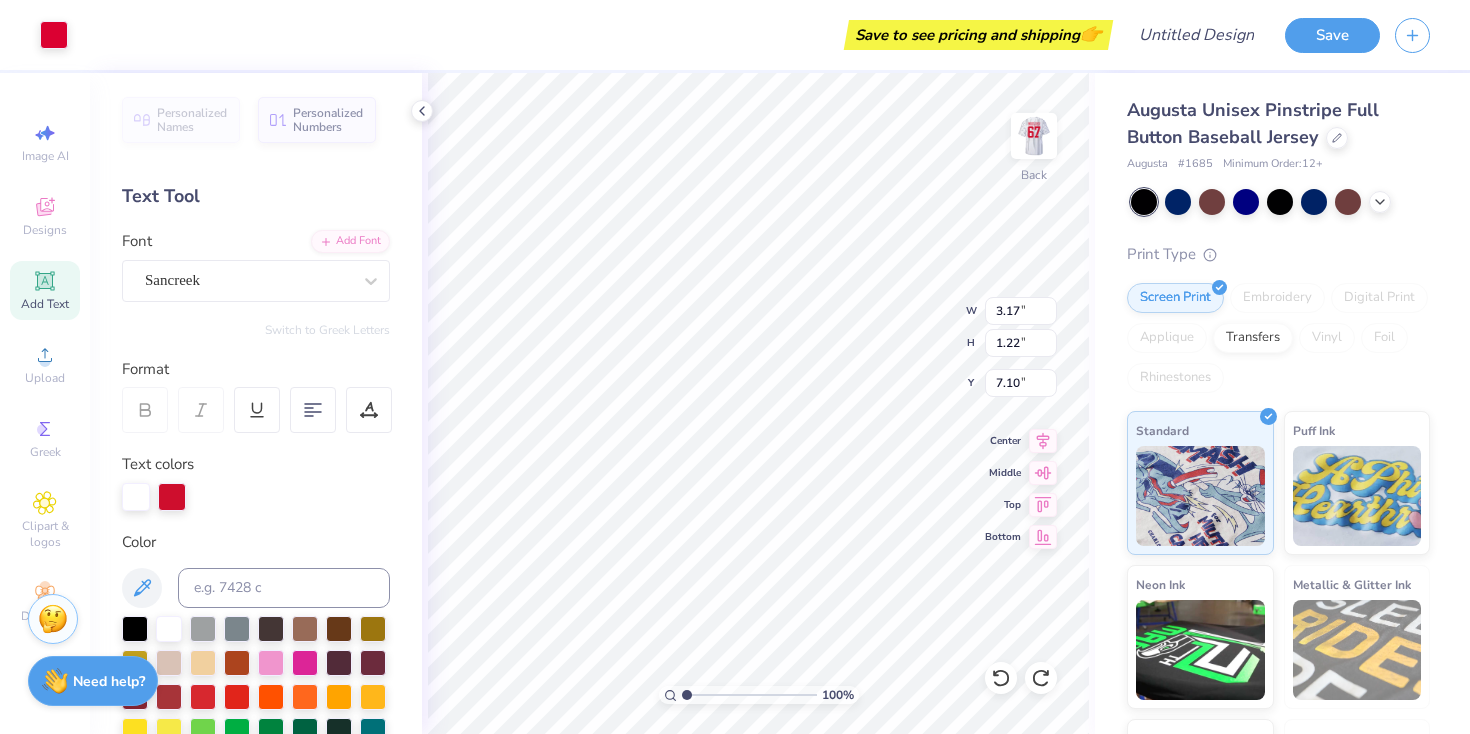 type on "5.54" 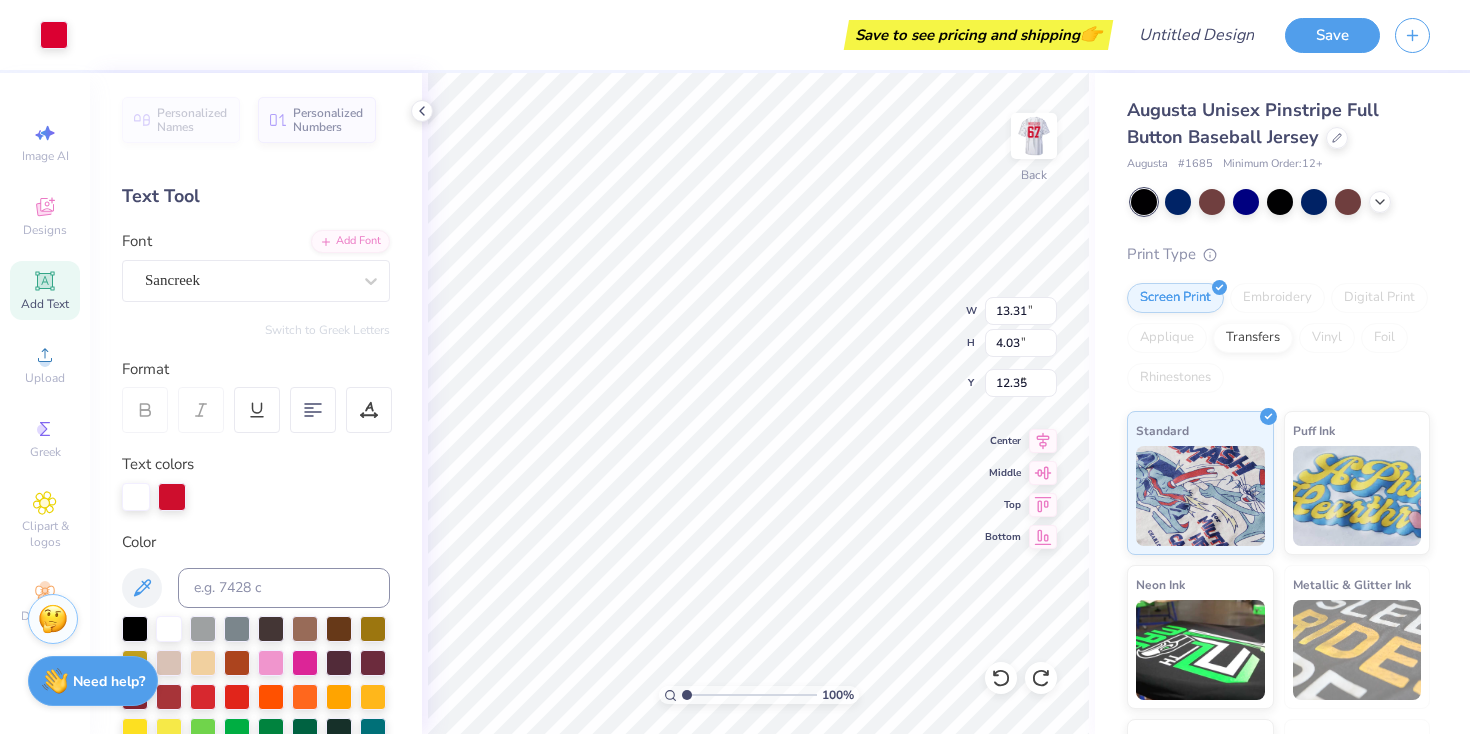type on "5.48" 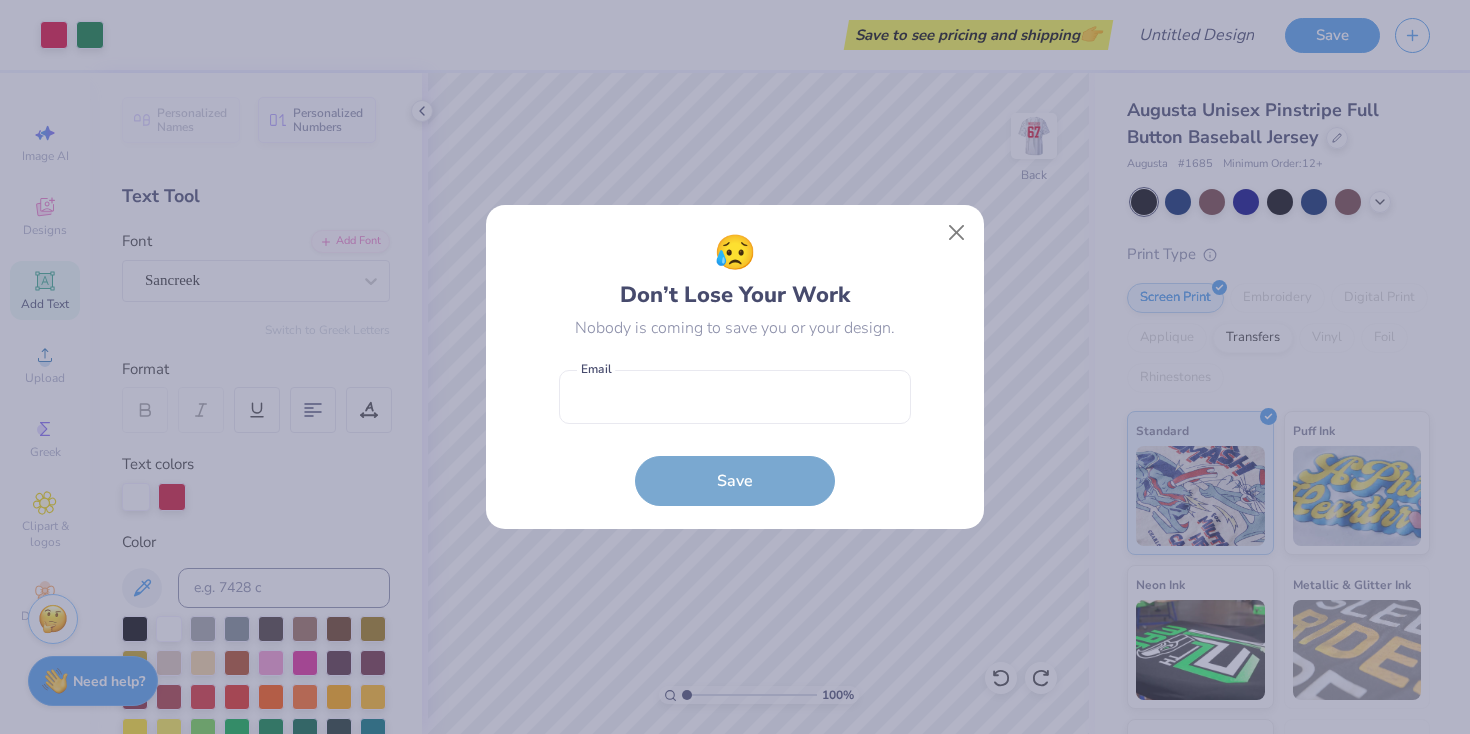 click on "Art colors Save to see pricing and shipping  👉 Design Title Save Image AI Designs Add Text Upload Greek Clipart & logos Decorate Personalized Names Personalized Numbers Text Tool  Add Font Font Sancreek Switch to Greek Letters Format Text colors Color Styles Text Shape 100  % Back Augusta Unisex Pinstripe Full Button Baseball Jersey Augusta # 1685 Minimum Order:  12 +   Print Type Screen Print Embroidery Digital Print Applique Transfers Vinyl Foil Rhinestones Standard Puff Ink Neon Ink Metallic & Glitter Ink Glow in the Dark Ink Water based Ink Stuck?  Our Art team will finish your design for free. Need help?  Chat with us.
😥 Don’t Lose Your Work Nobody is coming to save you or your design. Email is a required field Email Save" at bounding box center [735, 367] 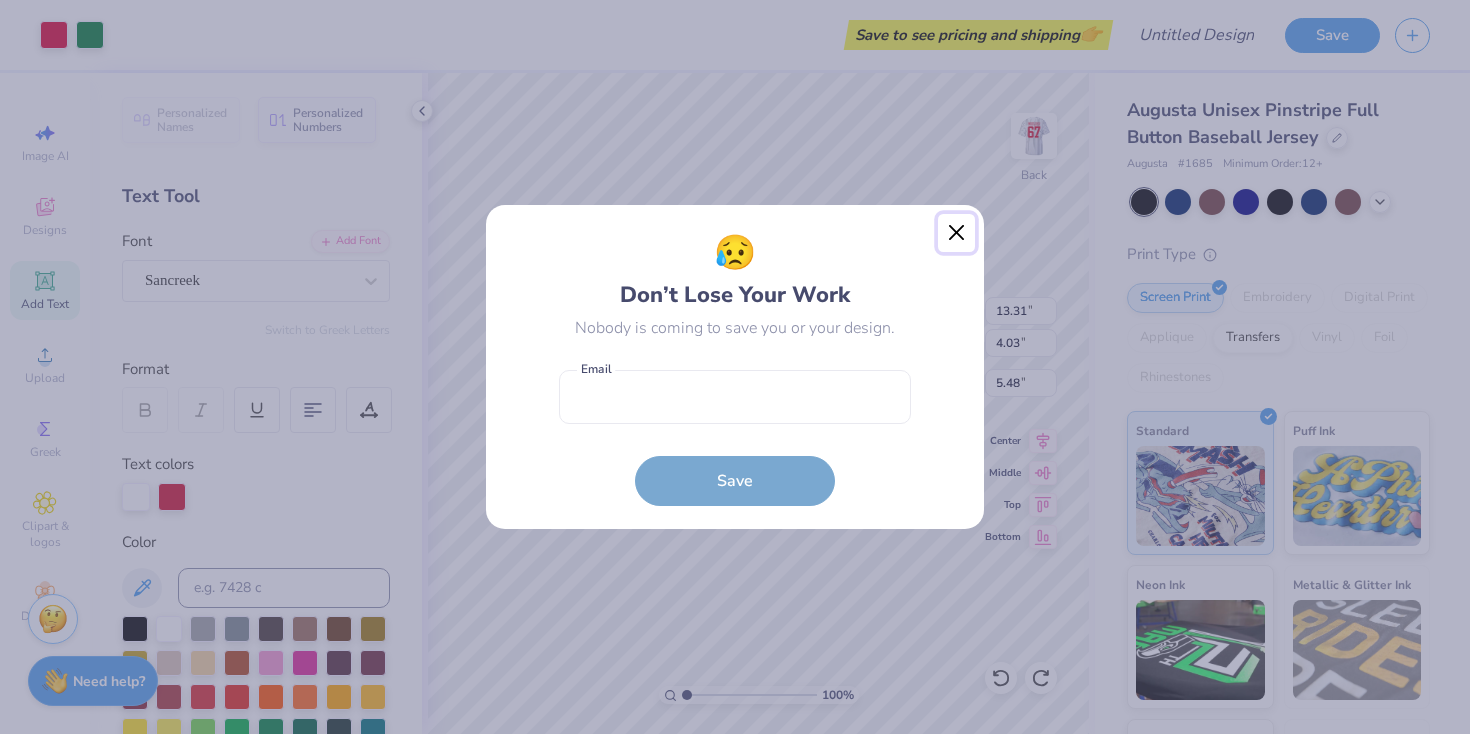 click at bounding box center [957, 233] 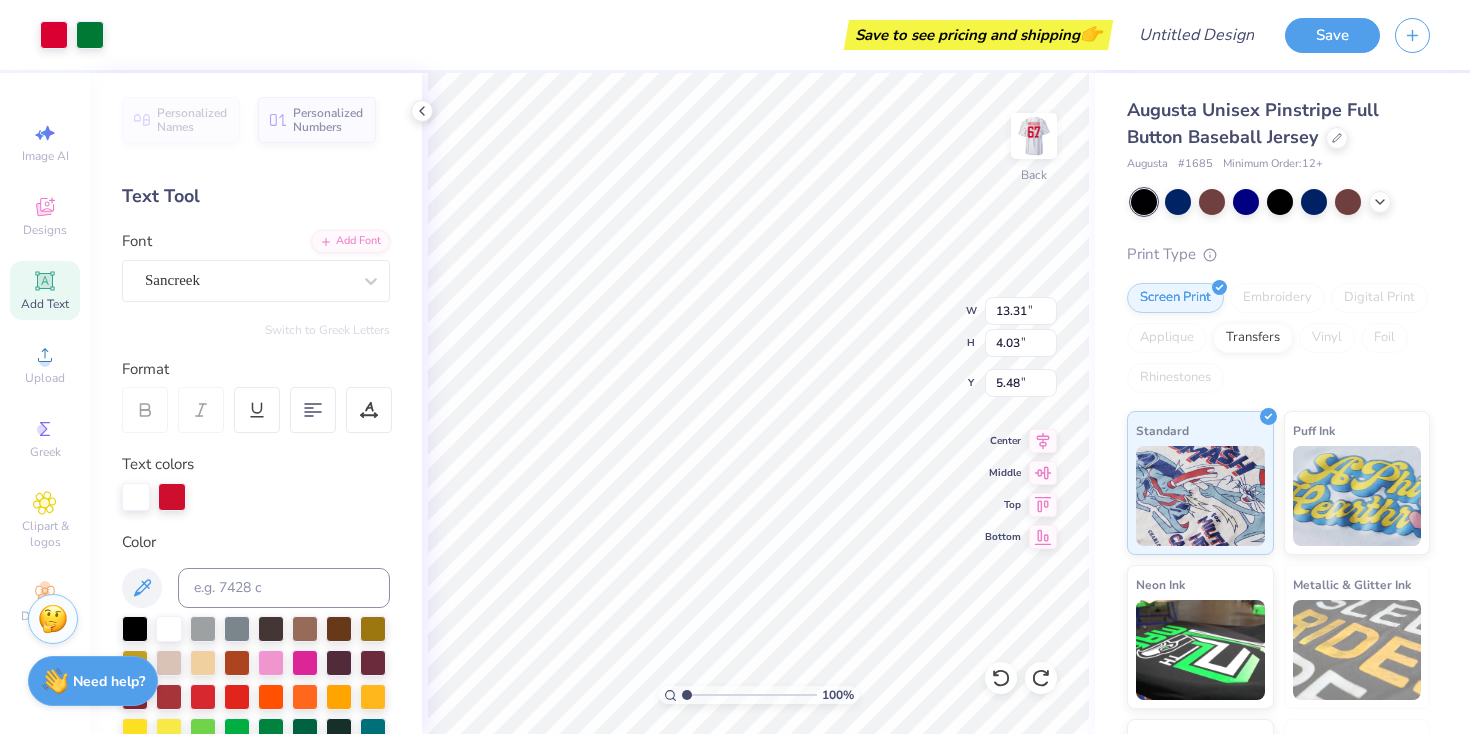 type on "10.34" 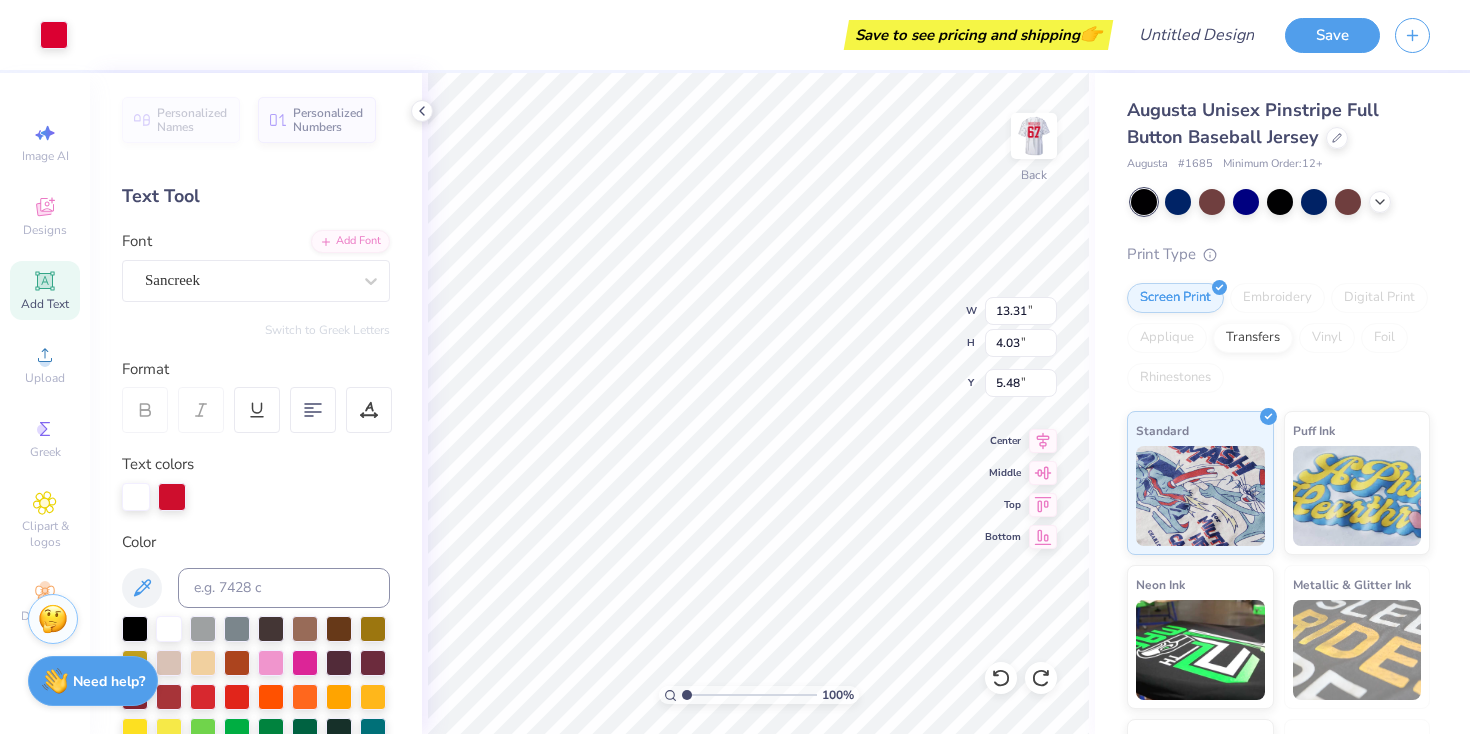 type on "2.62" 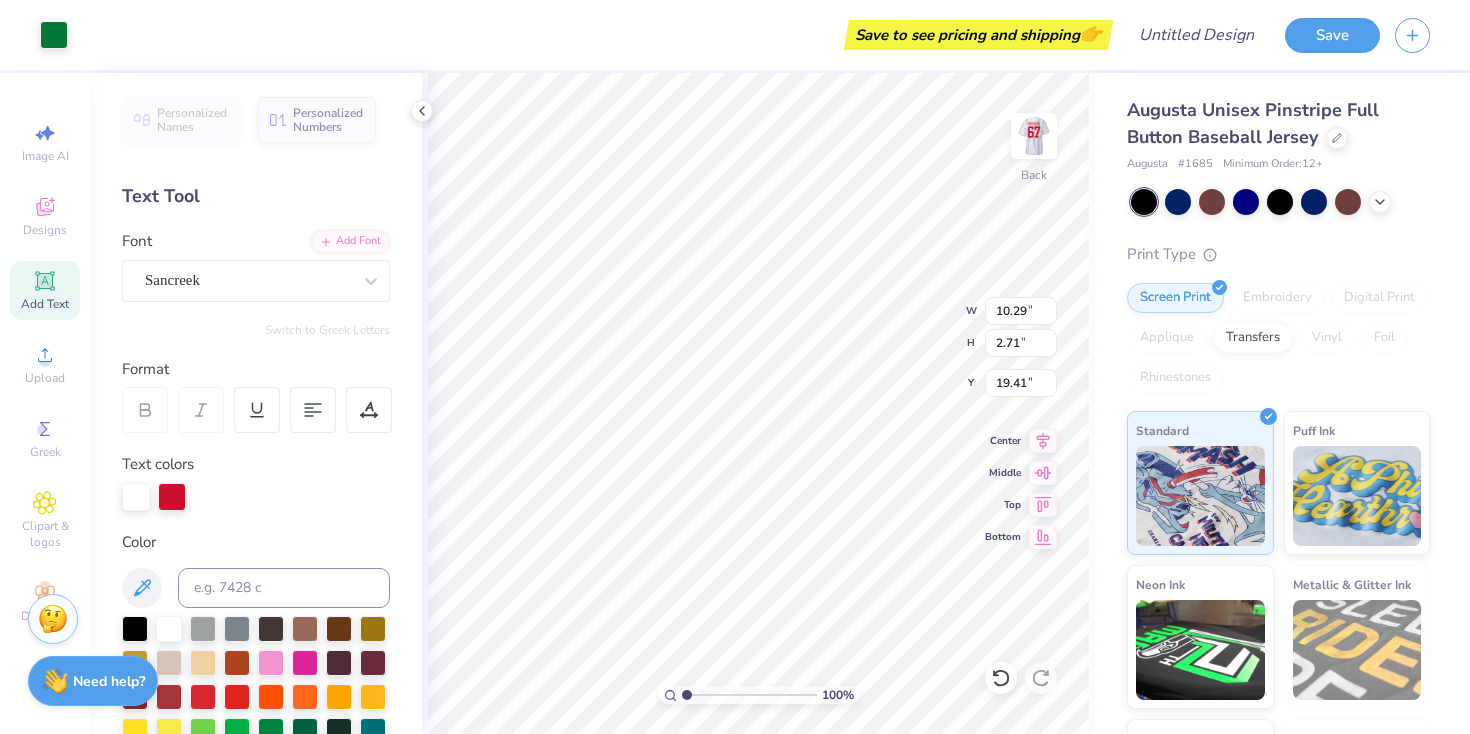 type on "19.41" 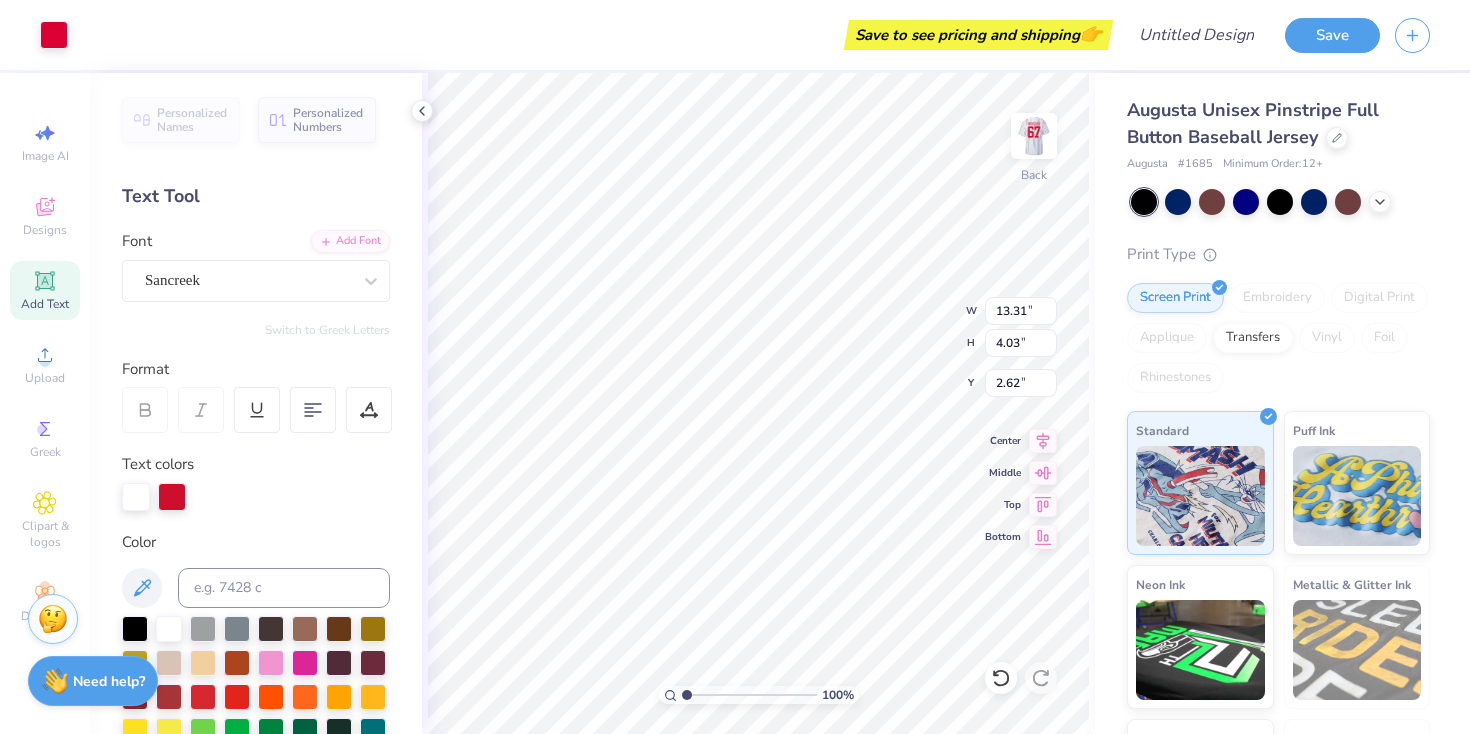 type on "5.78" 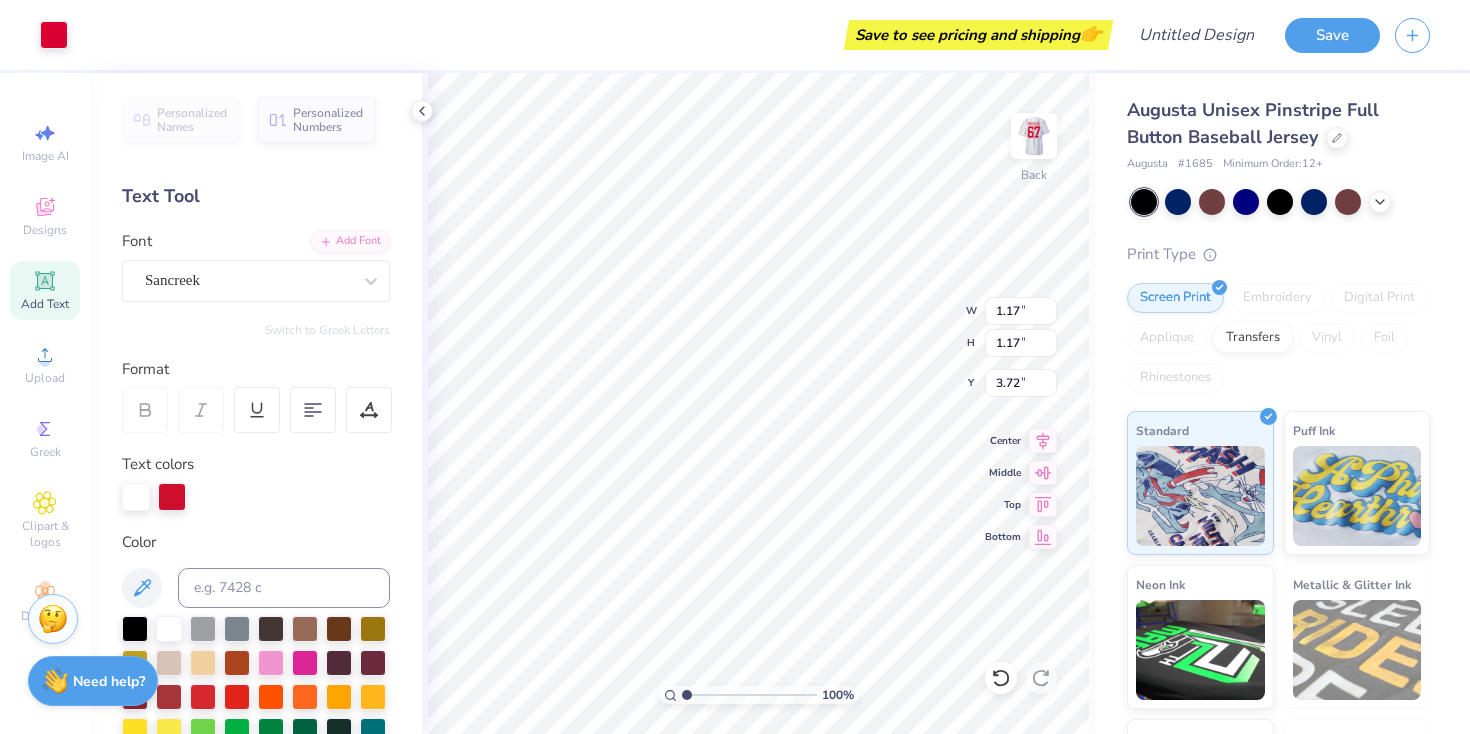 type on "3.51" 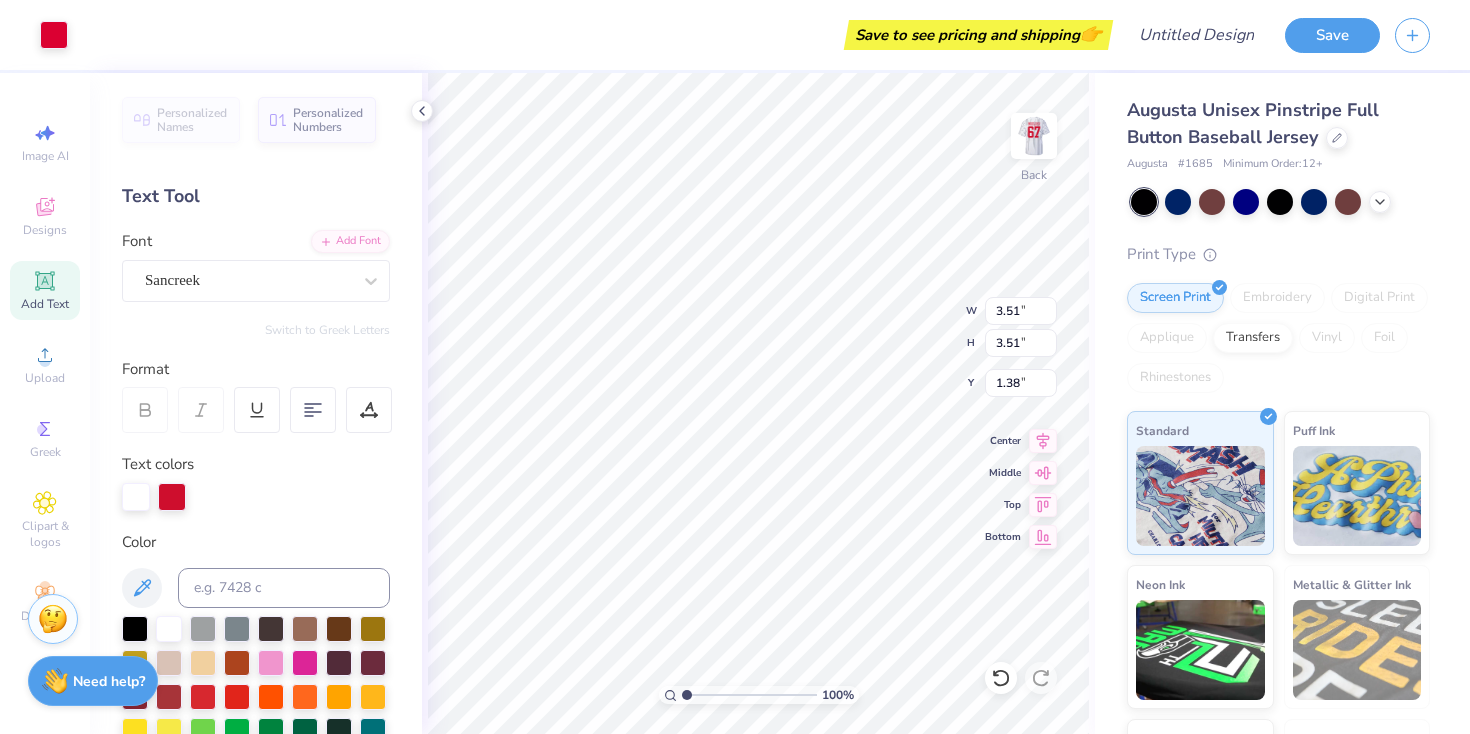 type on "2.33" 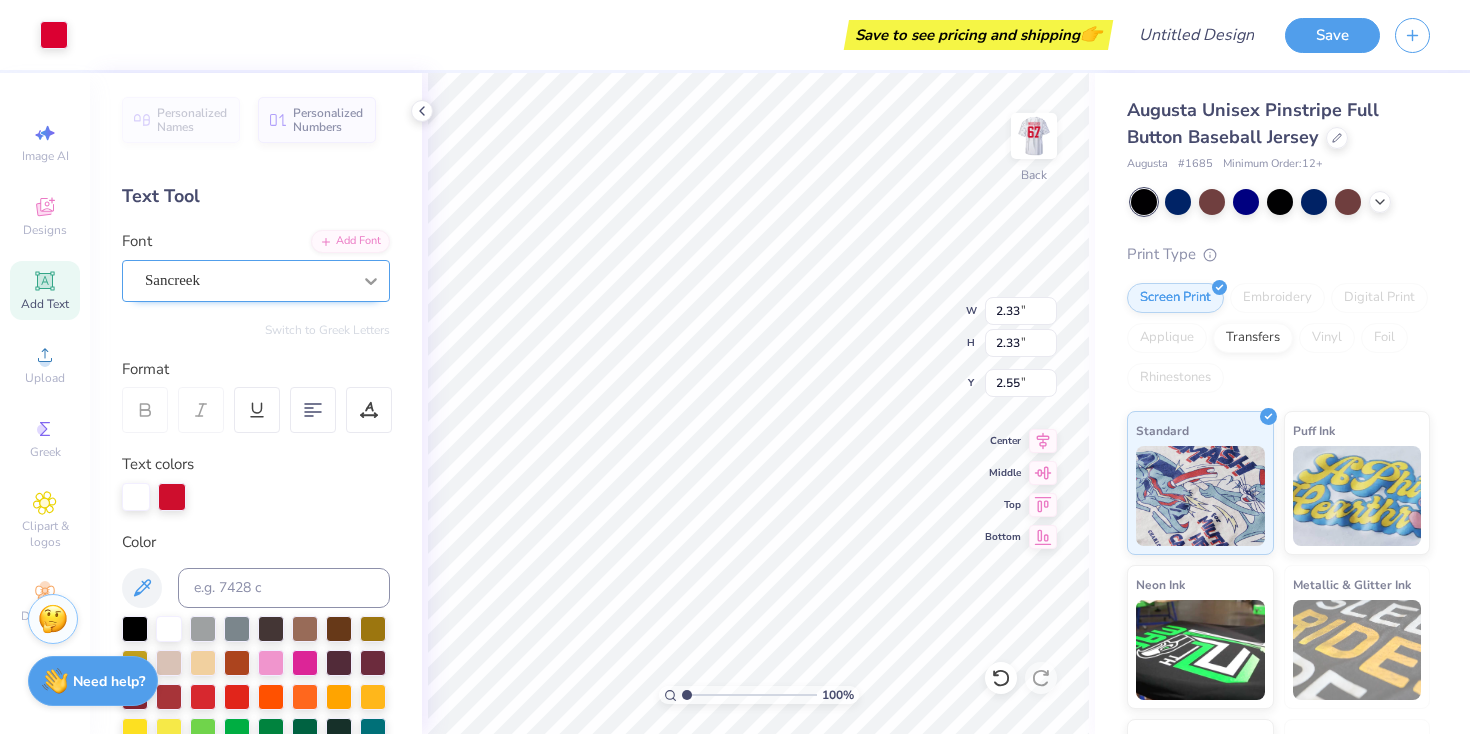 click 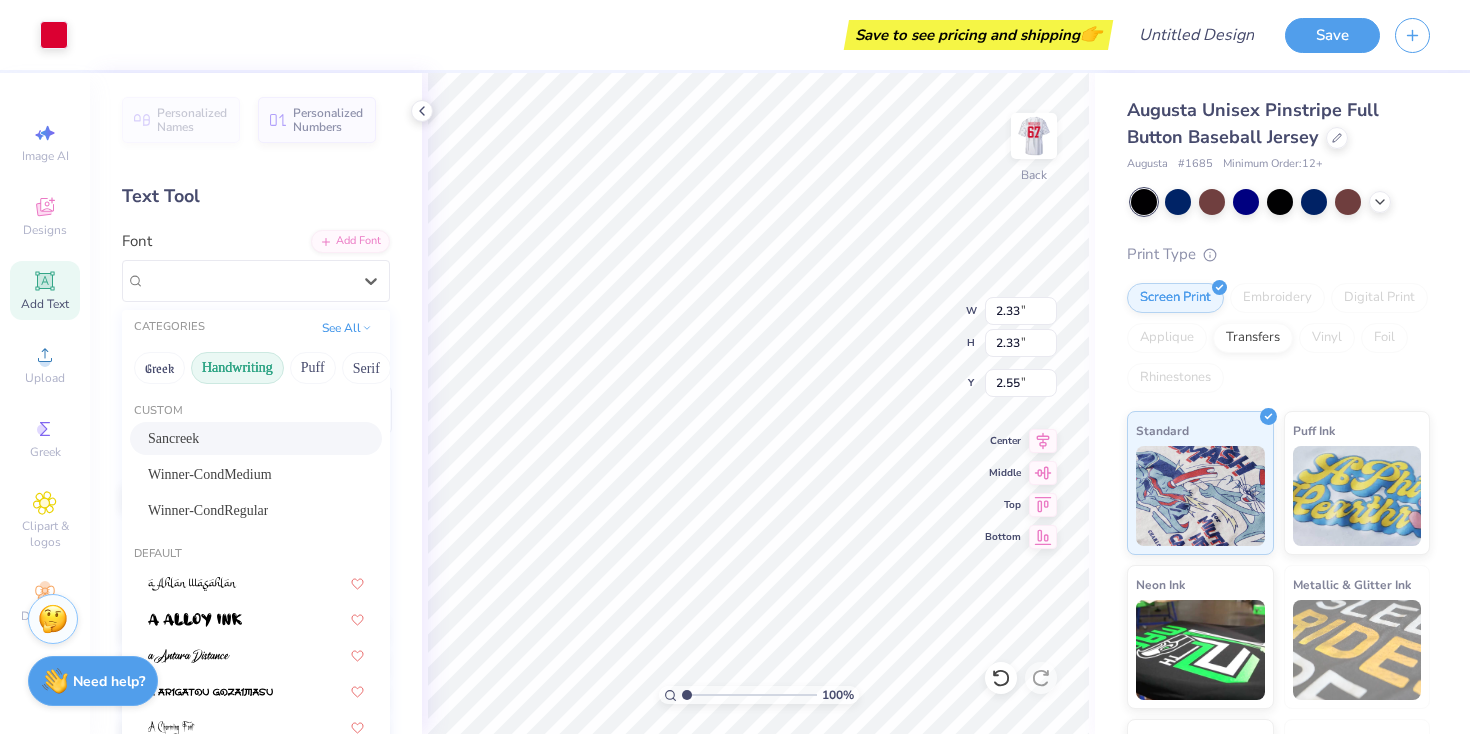 click on "Handwriting" at bounding box center [237, 368] 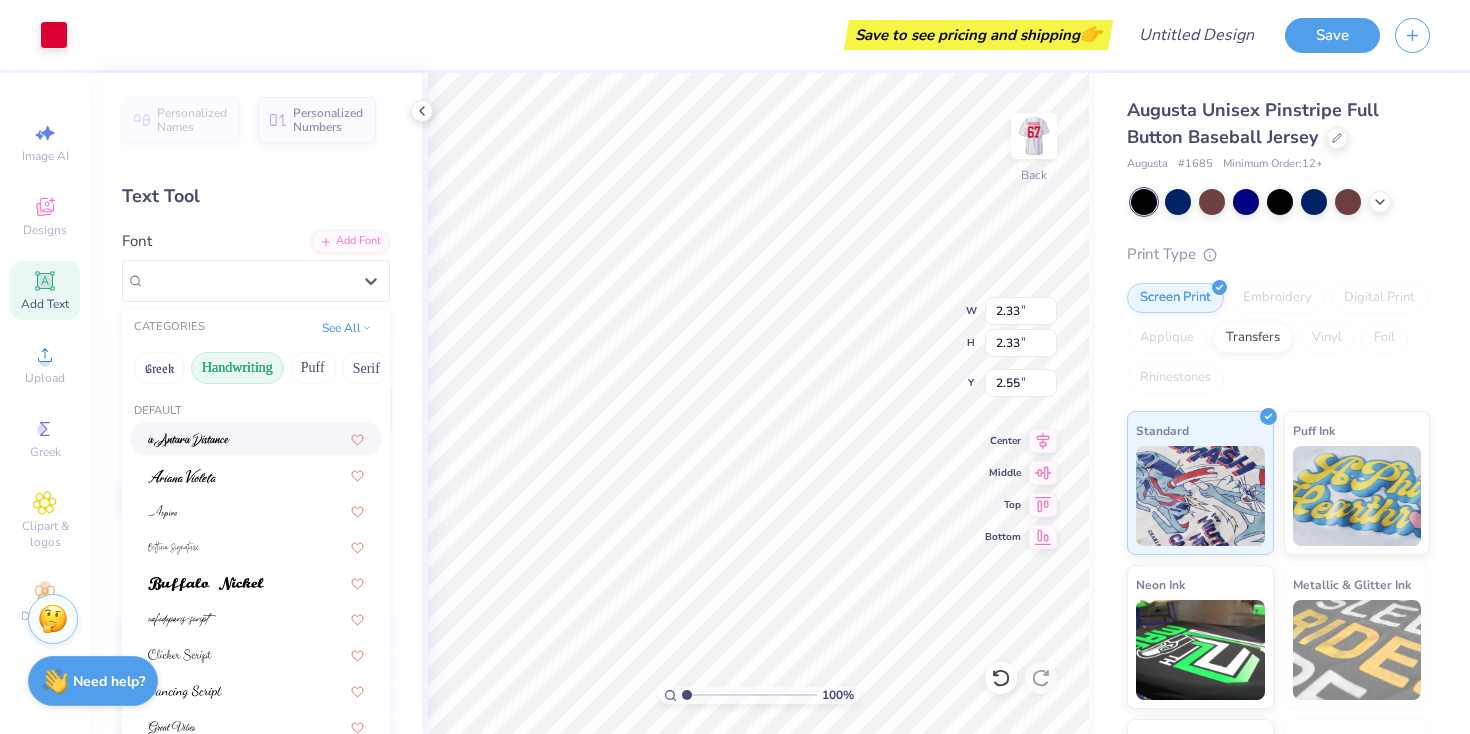 click at bounding box center [256, 438] 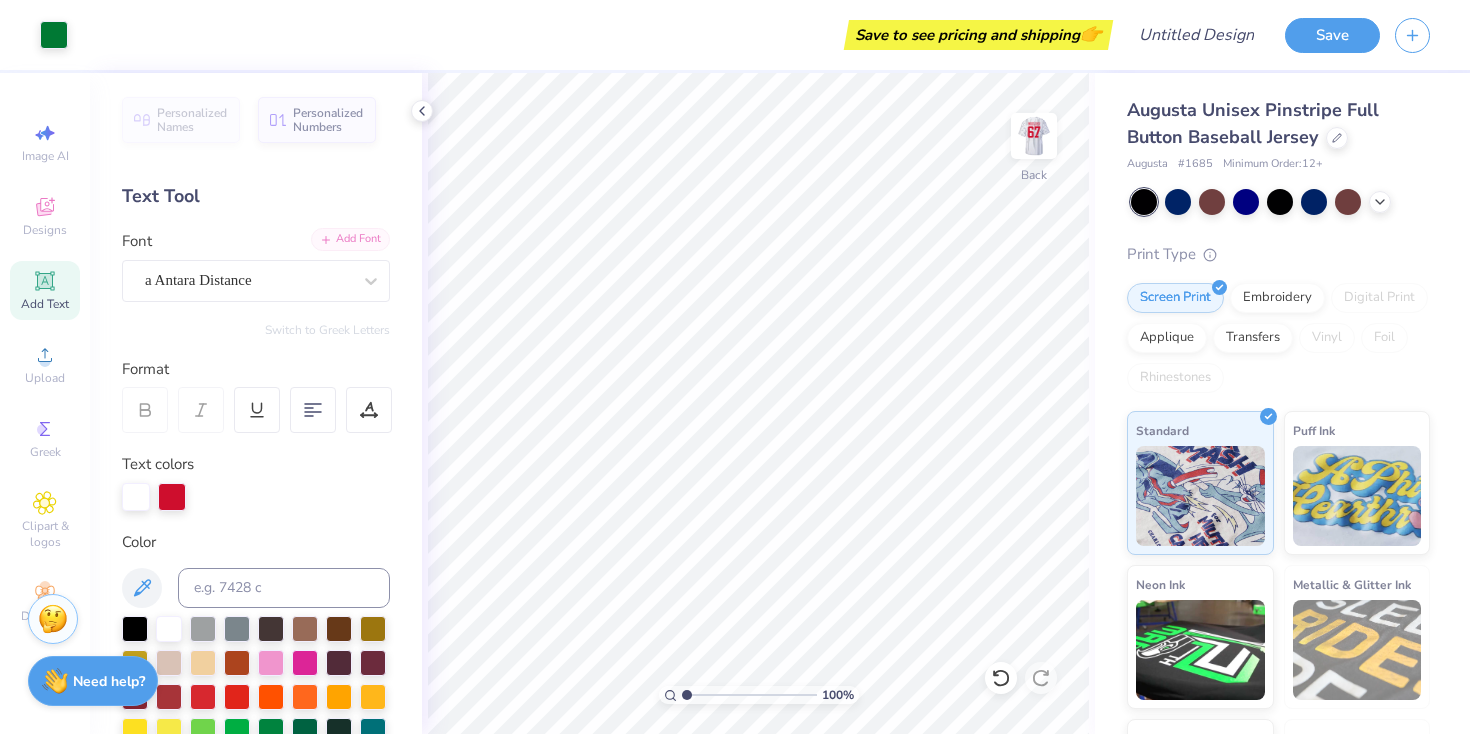 click on "Add Font" at bounding box center (350, 239) 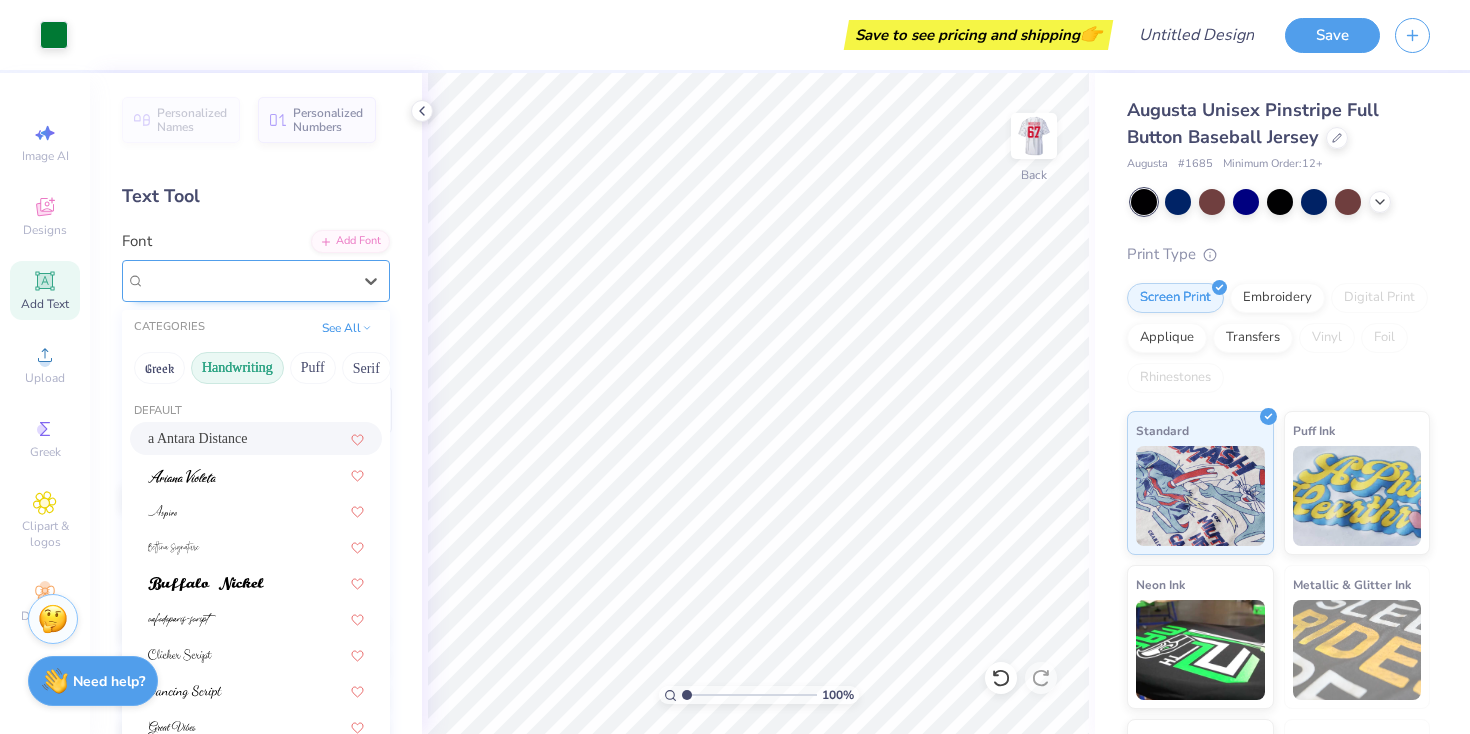 click on "a Antara Distance" at bounding box center [248, 280] 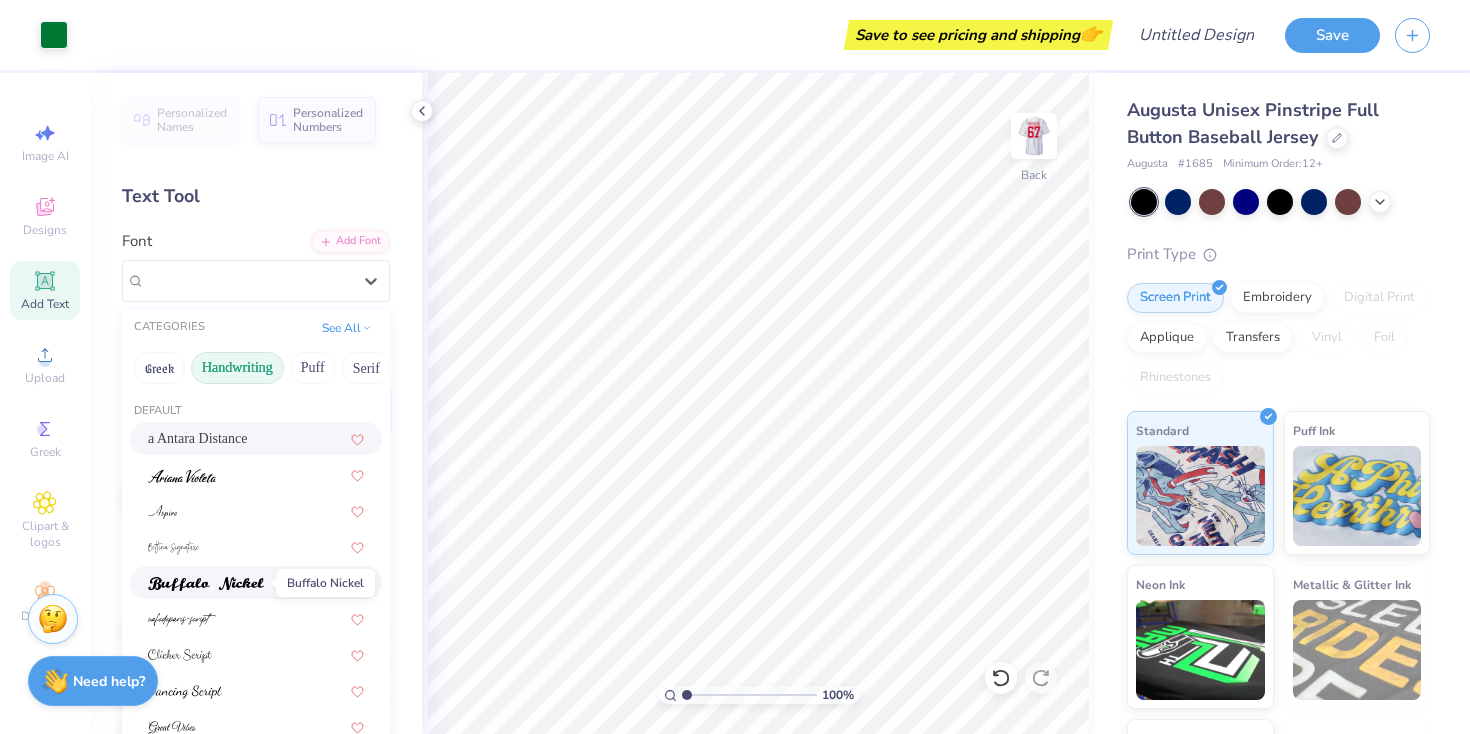 click at bounding box center (206, 582) 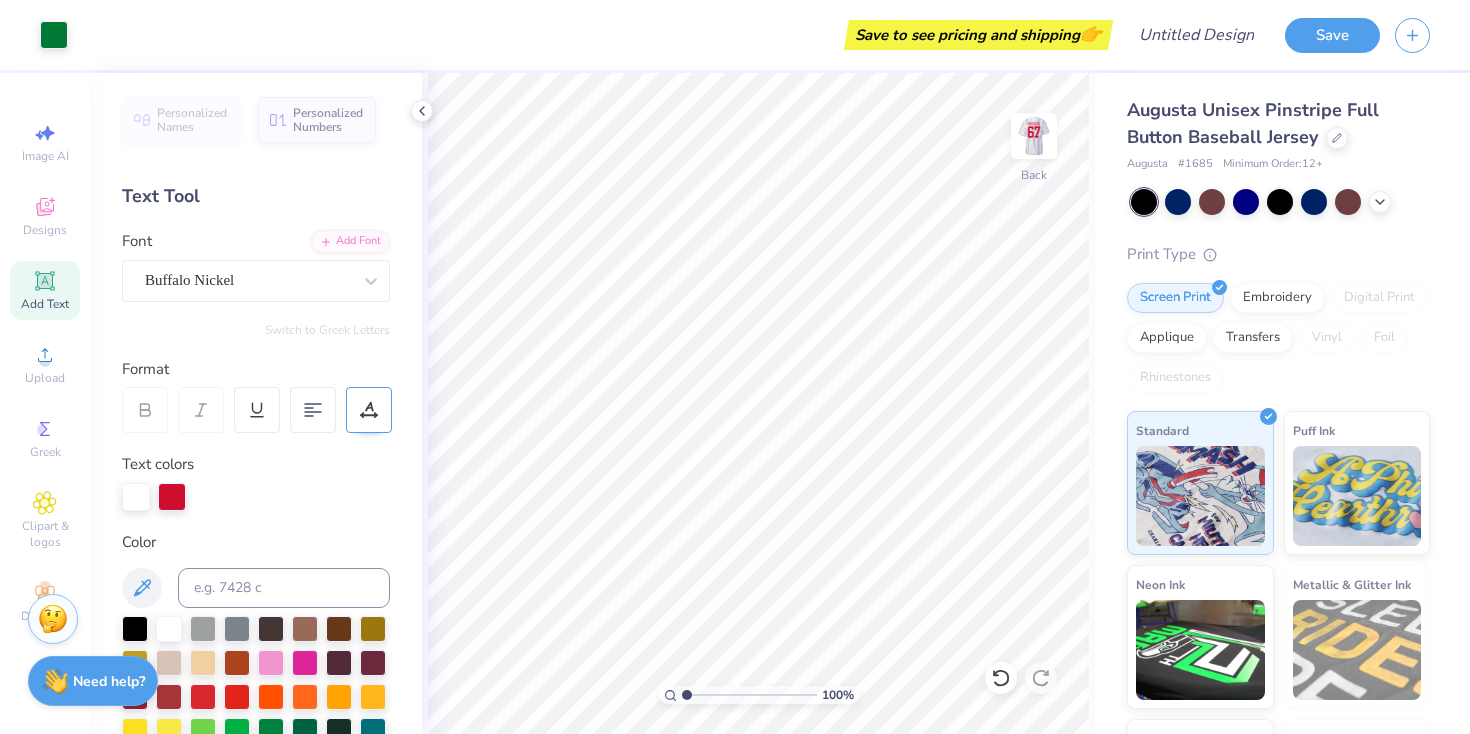 click at bounding box center (369, 410) 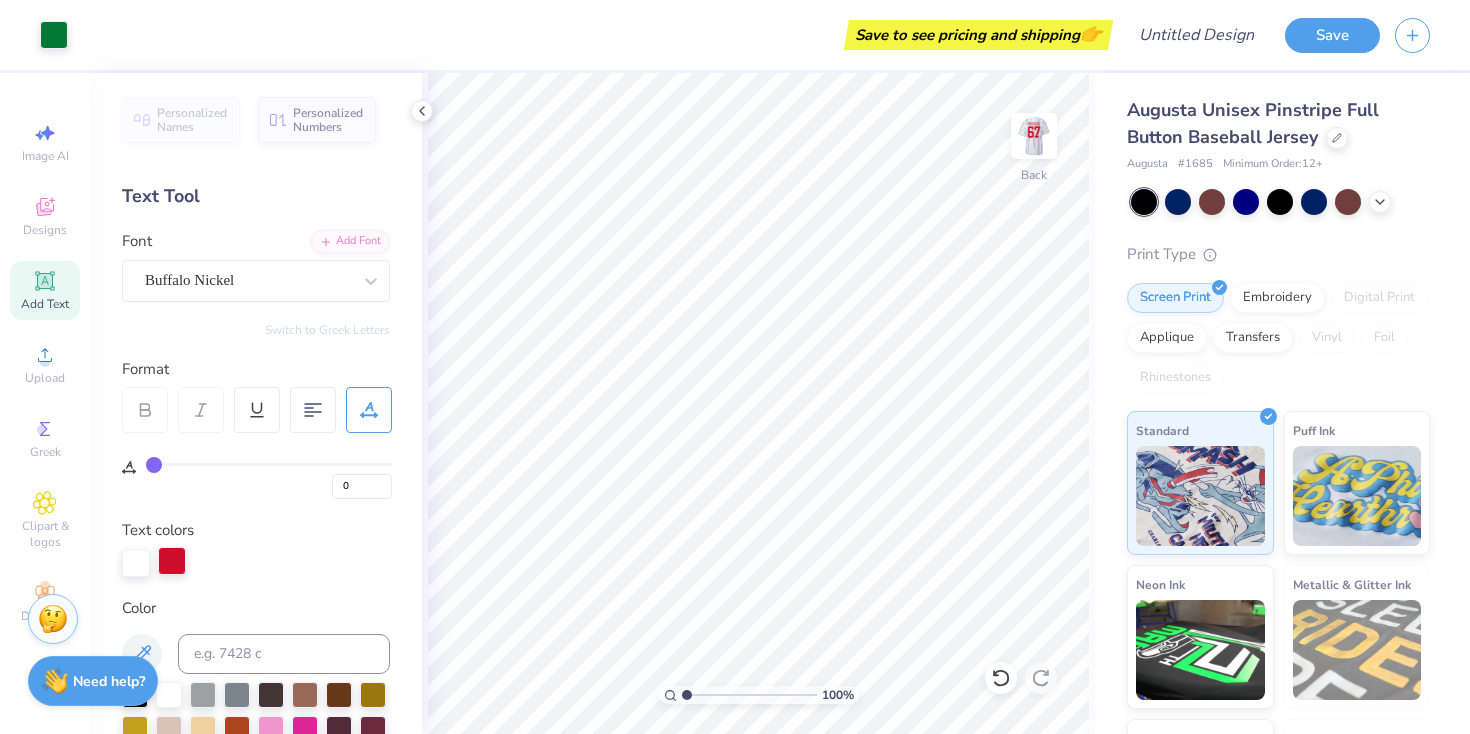 scroll, scrollTop: 572, scrollLeft: 0, axis: vertical 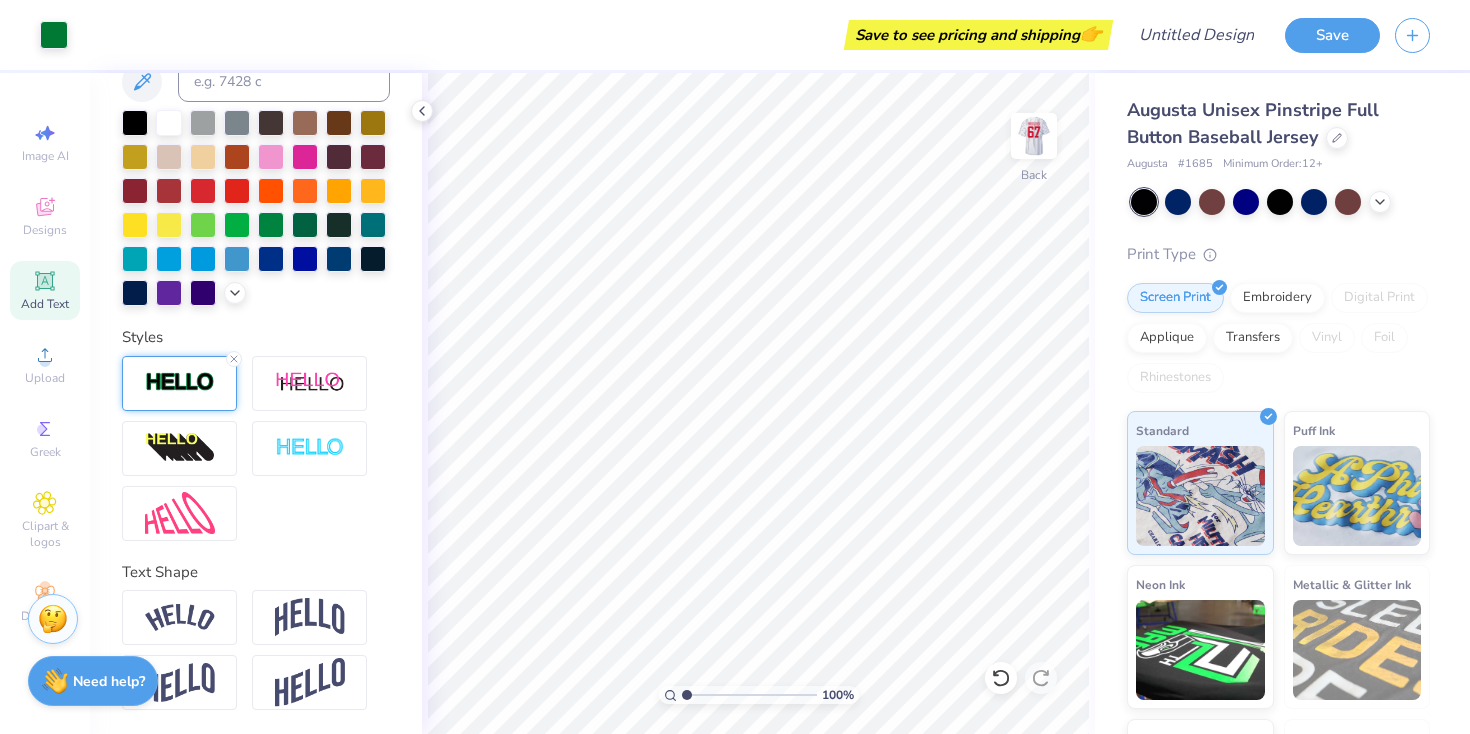 click at bounding box center (180, 382) 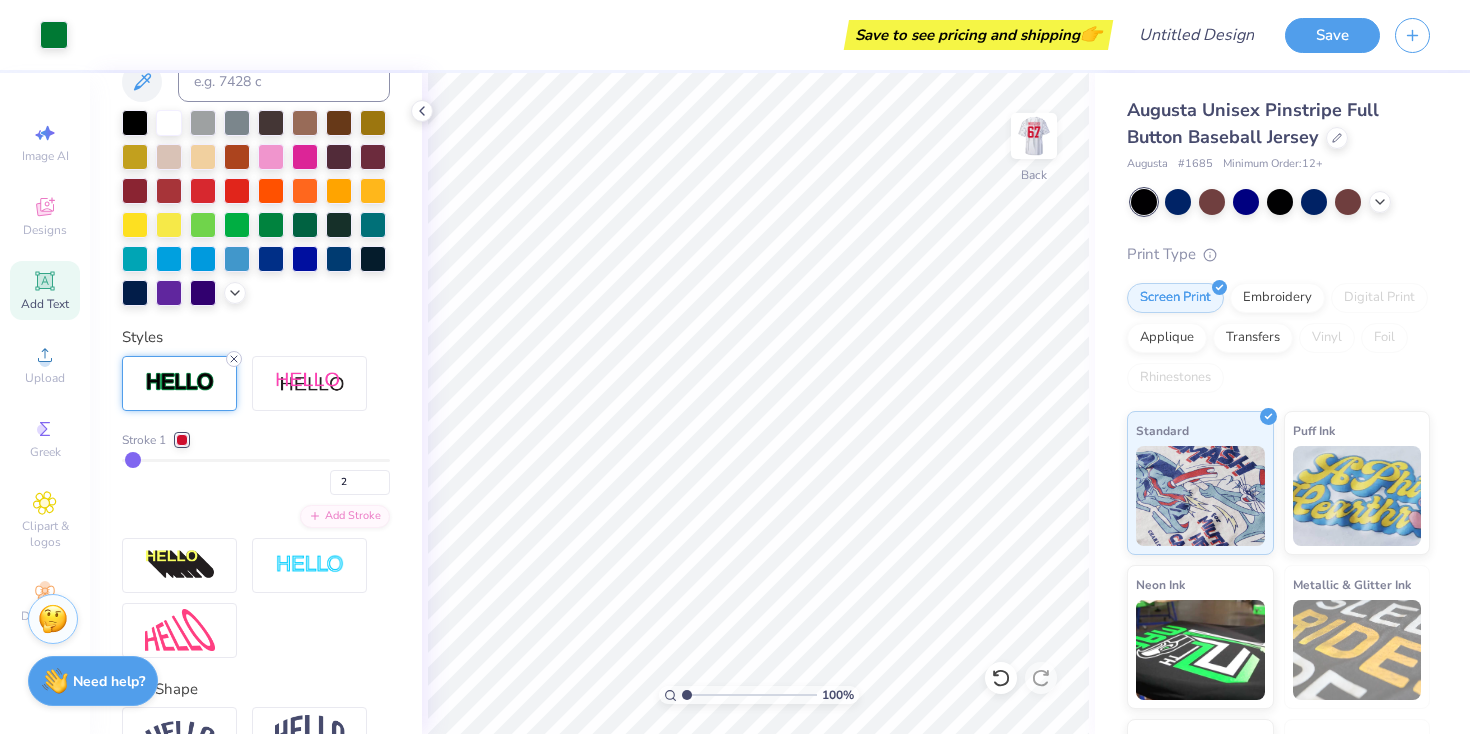 click 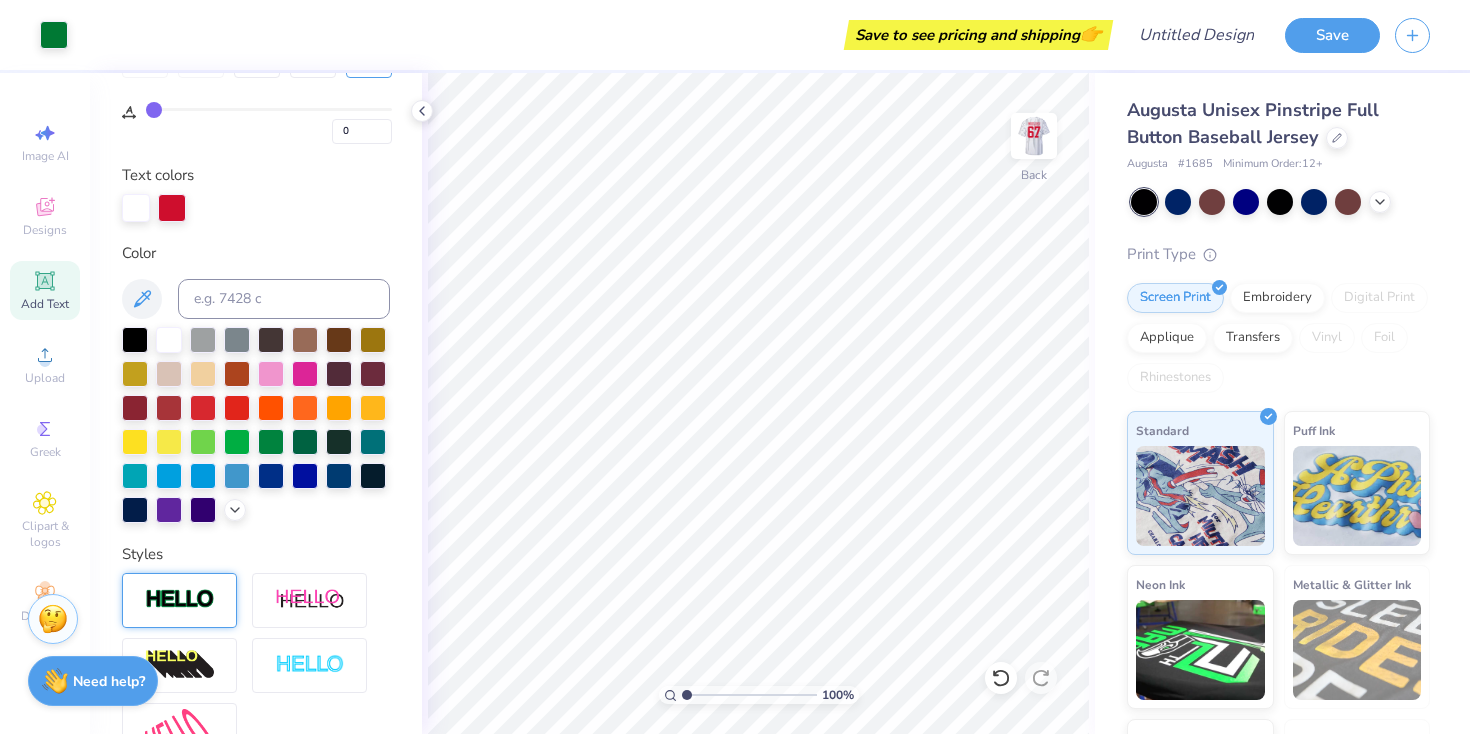 scroll, scrollTop: 0, scrollLeft: 0, axis: both 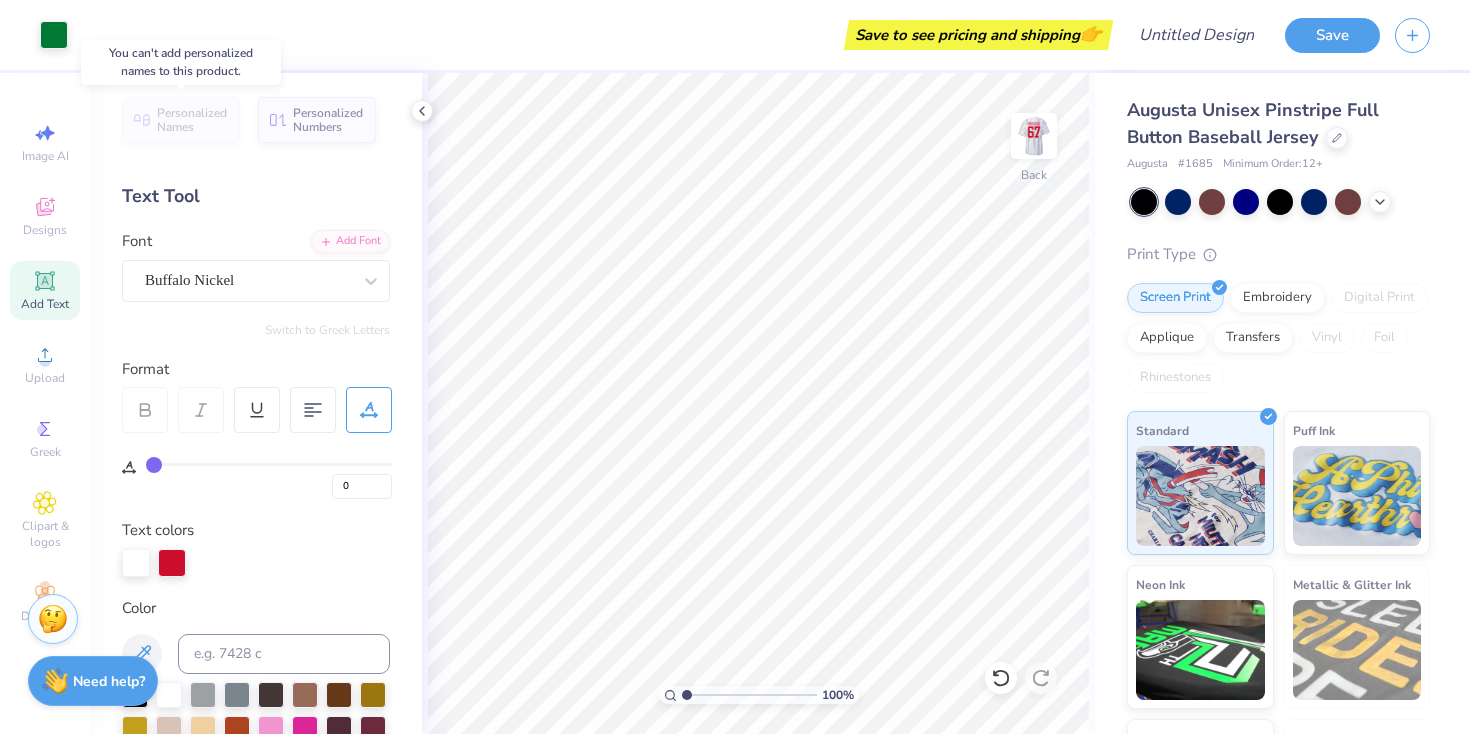 click on "Personalized Names" at bounding box center (192, 120) 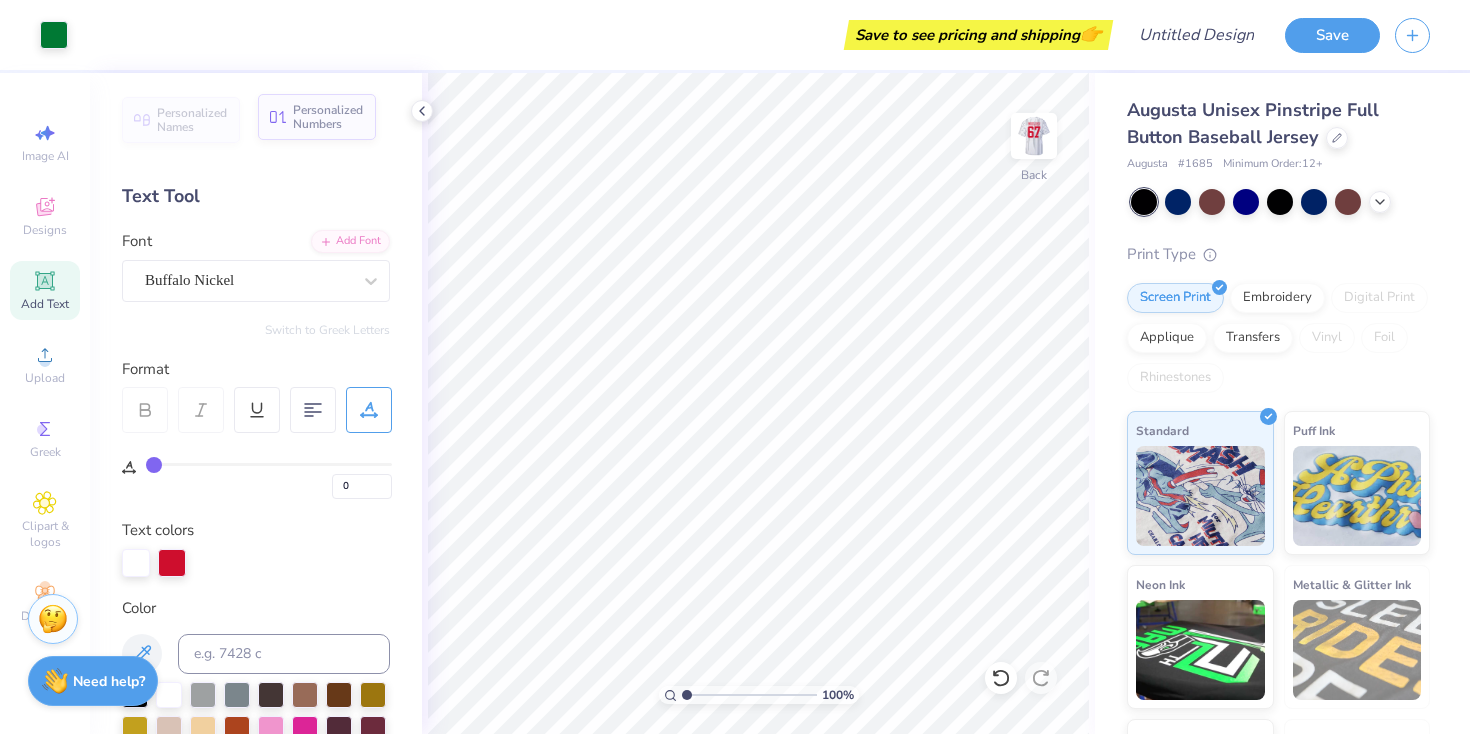 click on "Personalized Numbers" at bounding box center [328, 117] 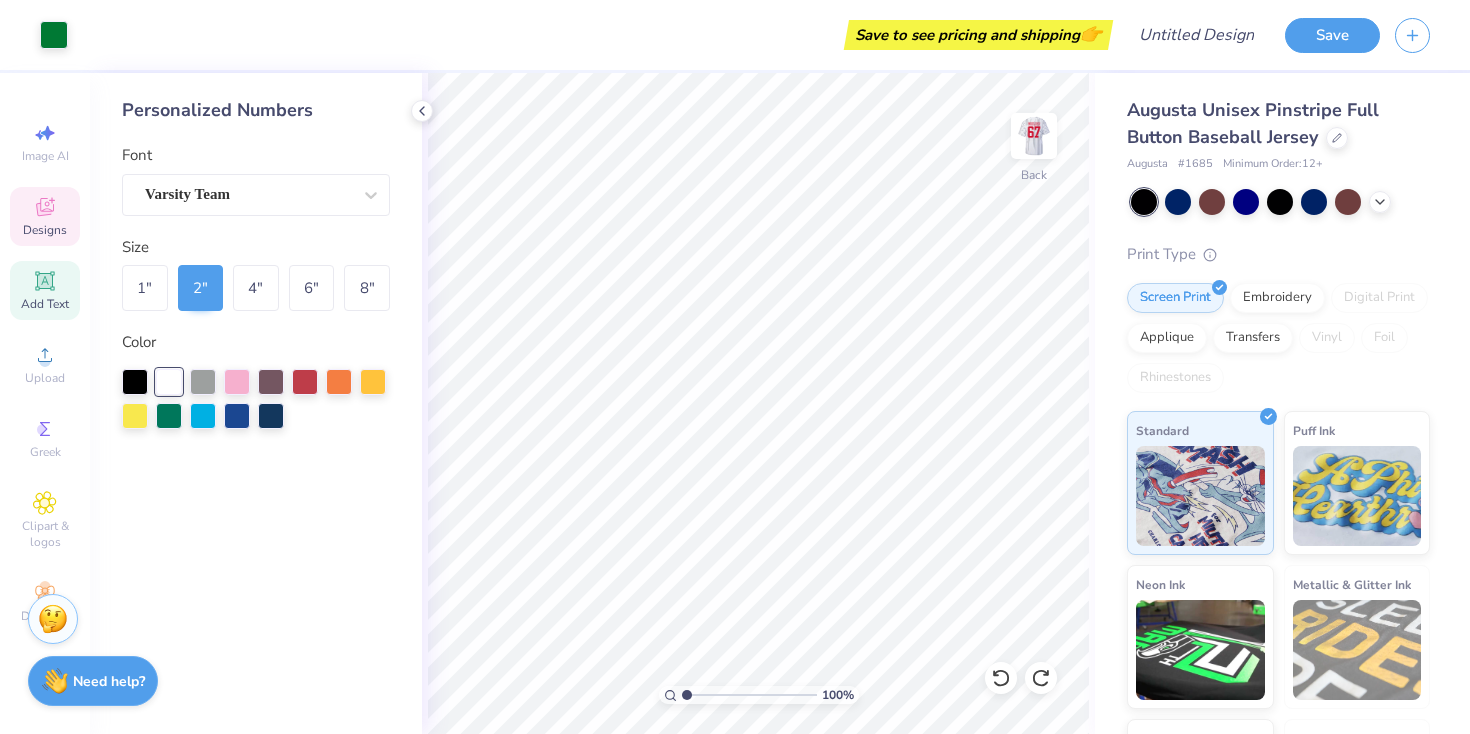 click 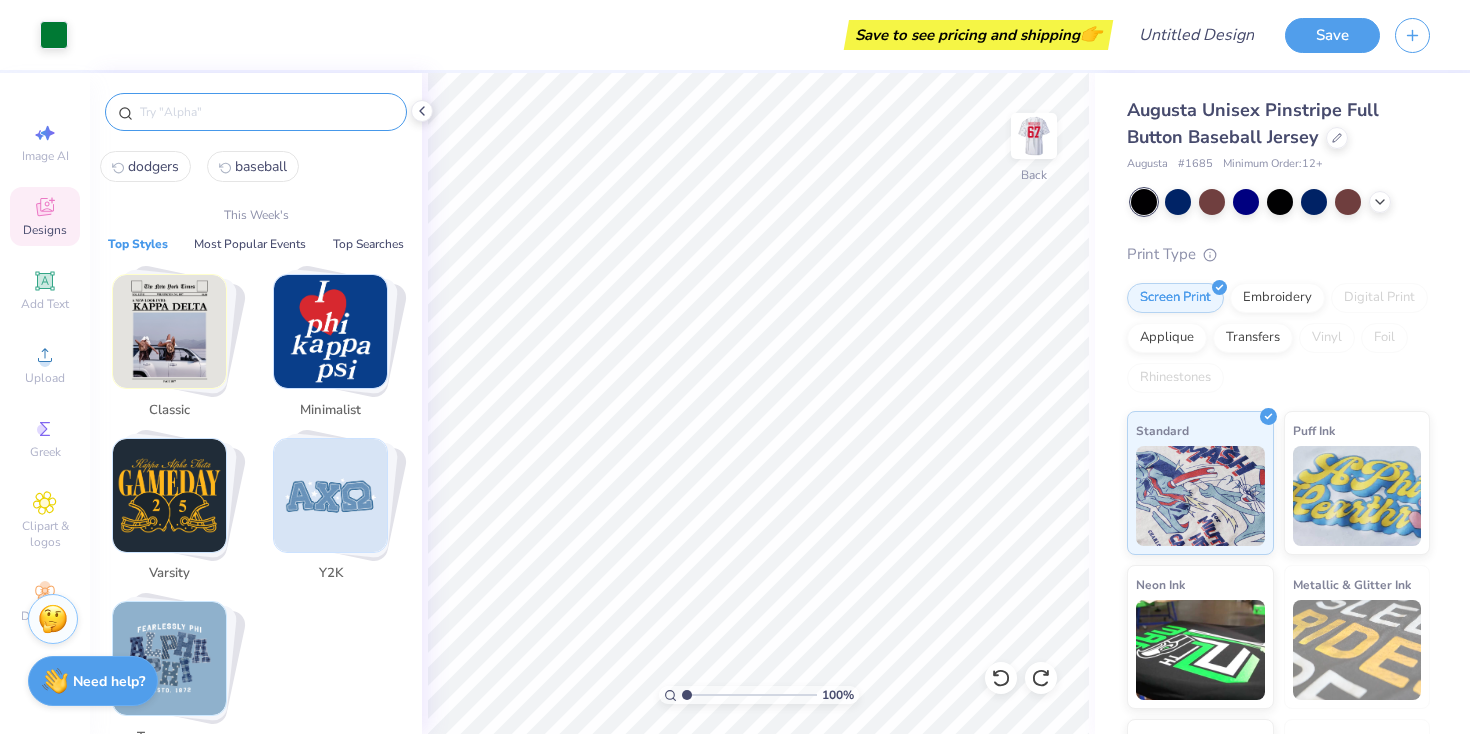 click at bounding box center (266, 112) 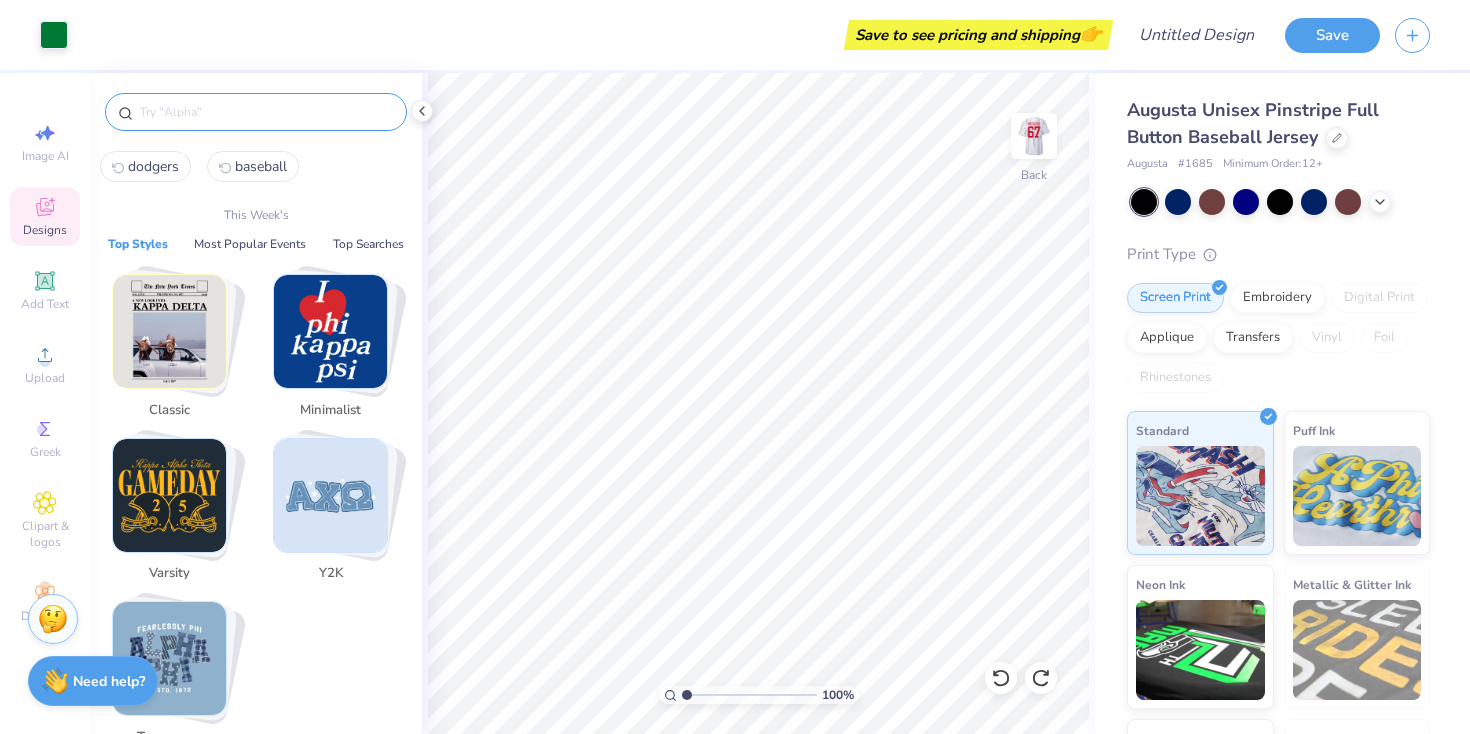 click on "baseball" at bounding box center [261, 166] 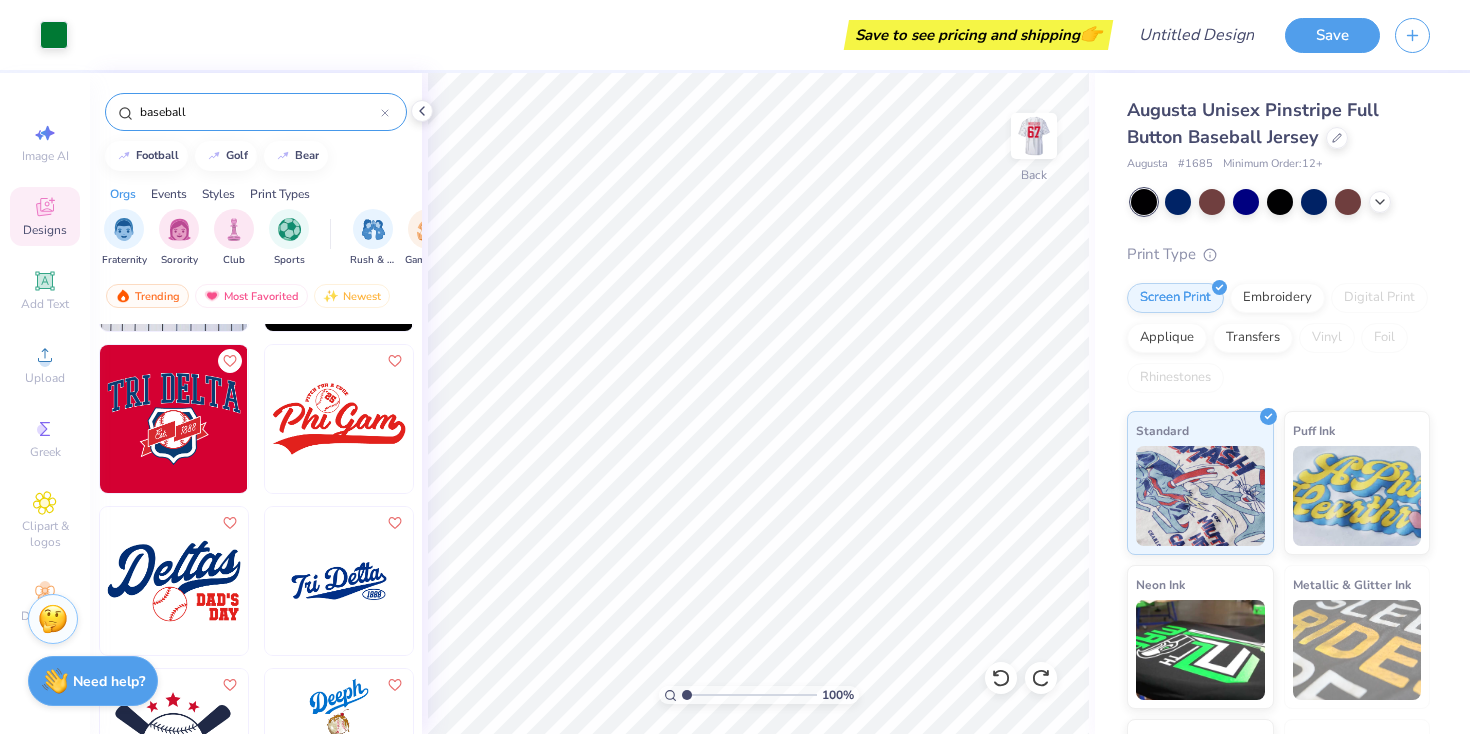 scroll, scrollTop: 306, scrollLeft: 0, axis: vertical 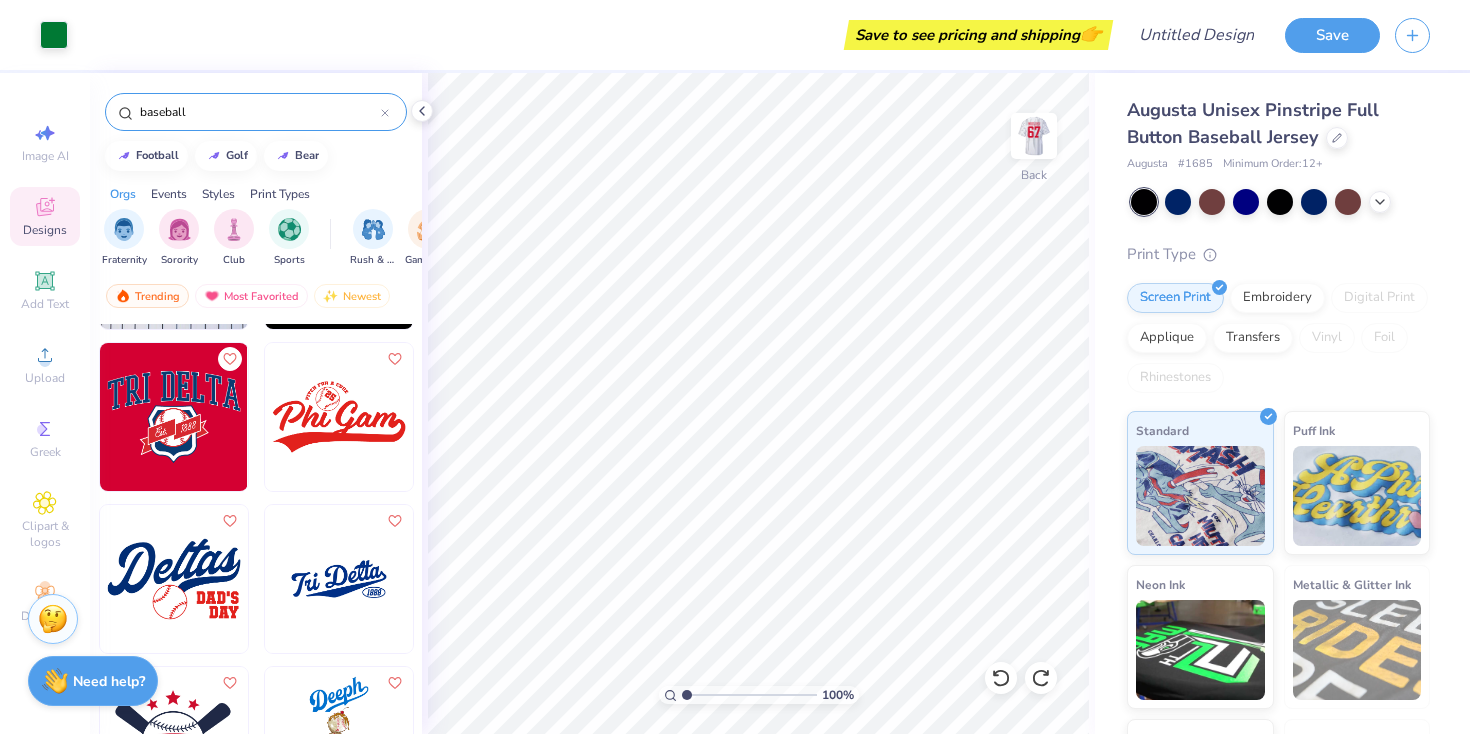 click at bounding box center [339, 579] 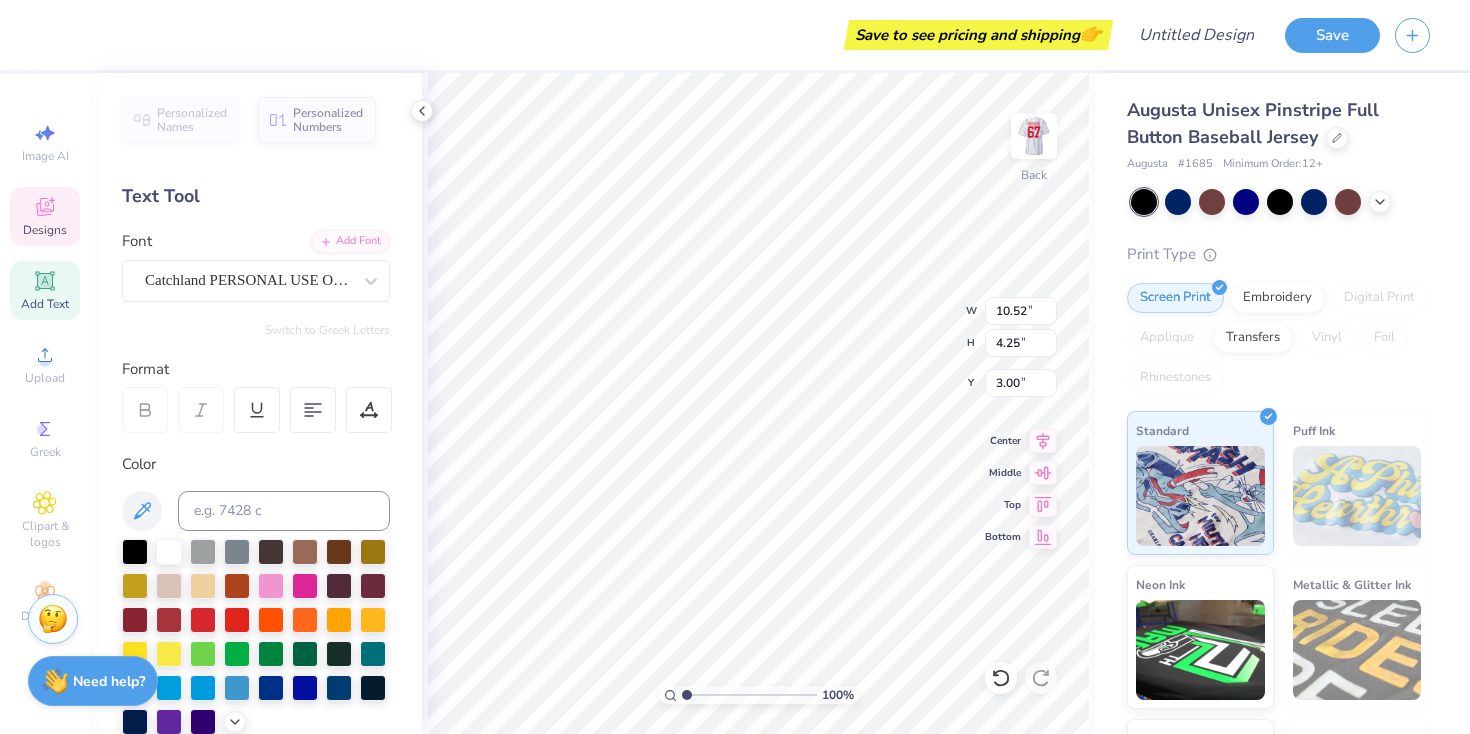 scroll, scrollTop: 4, scrollLeft: 1, axis: both 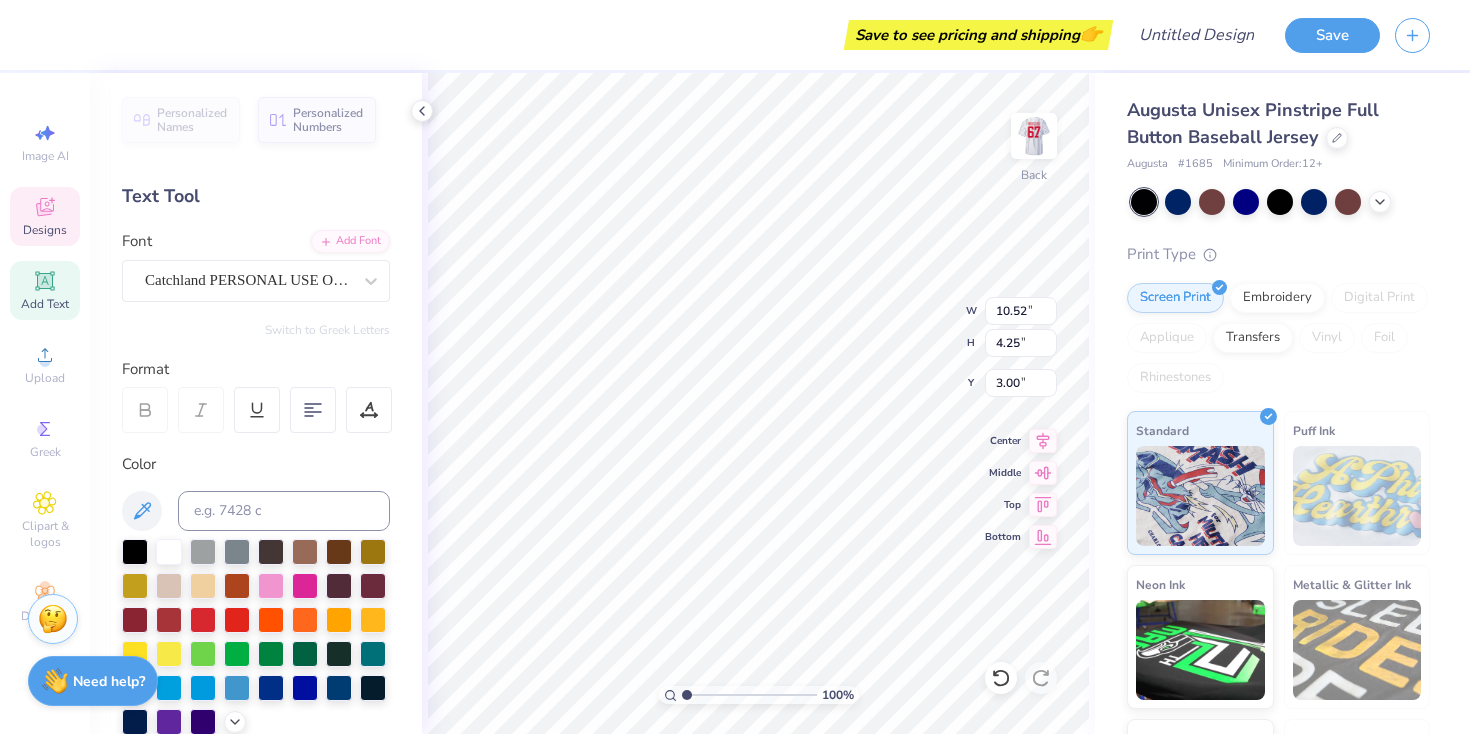 type on "Lambda
Sigma
Gamma" 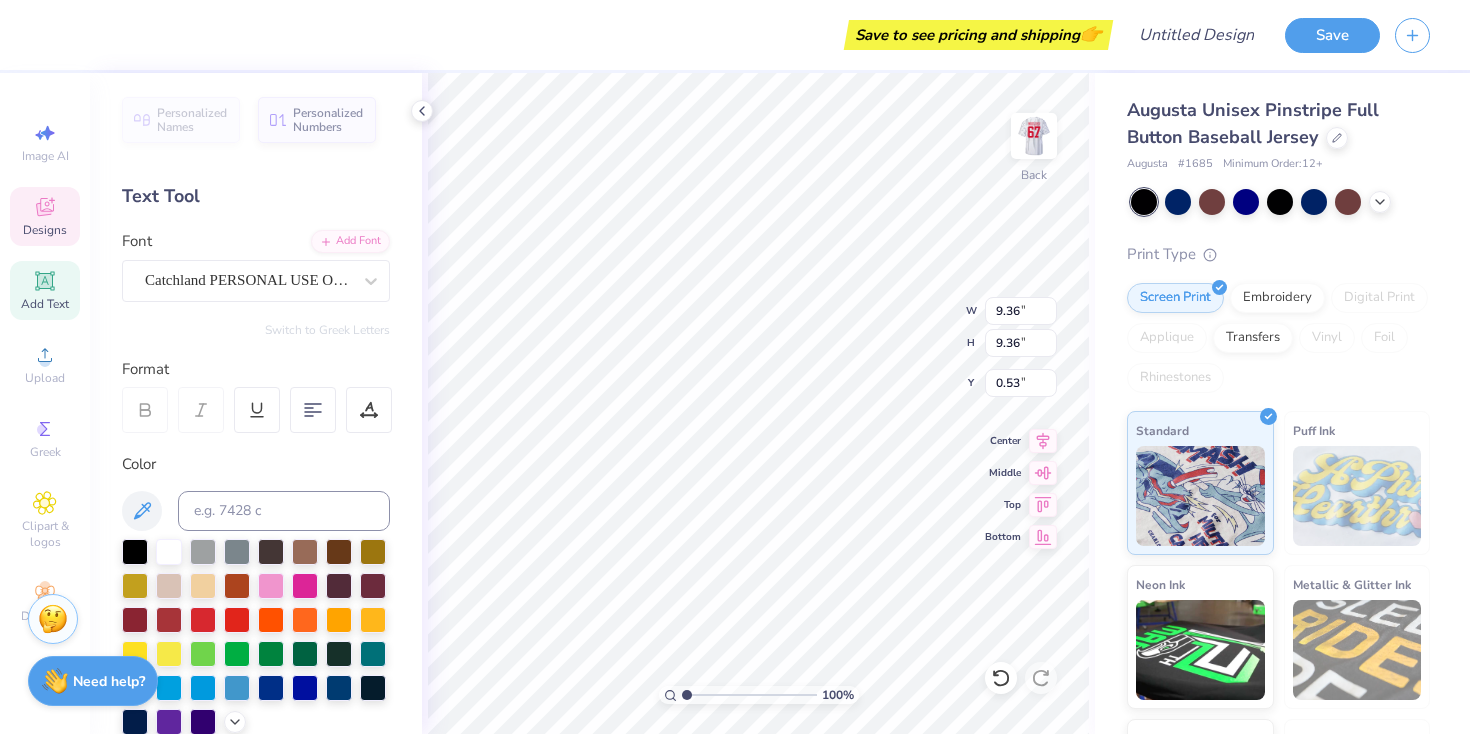 scroll, scrollTop: 1, scrollLeft: 1, axis: both 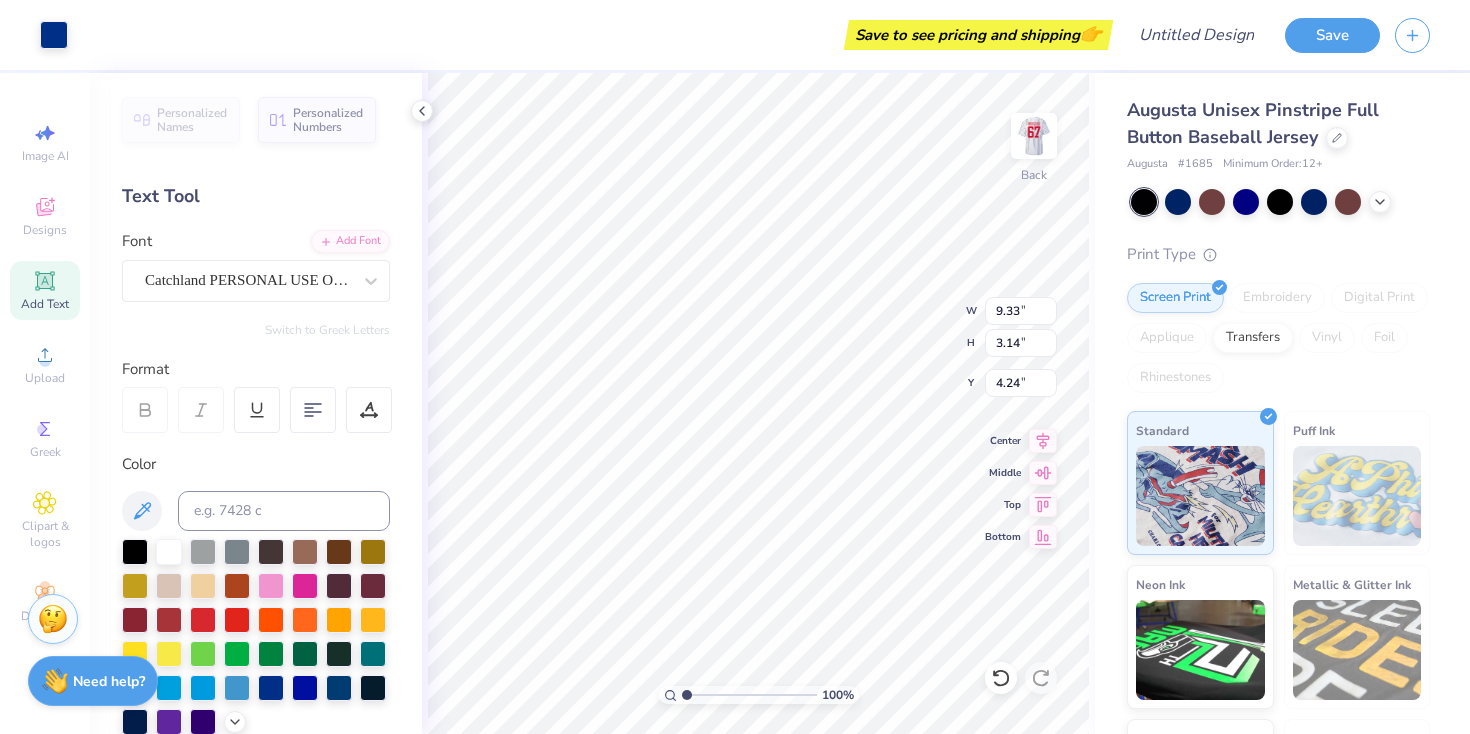 type on "6.57" 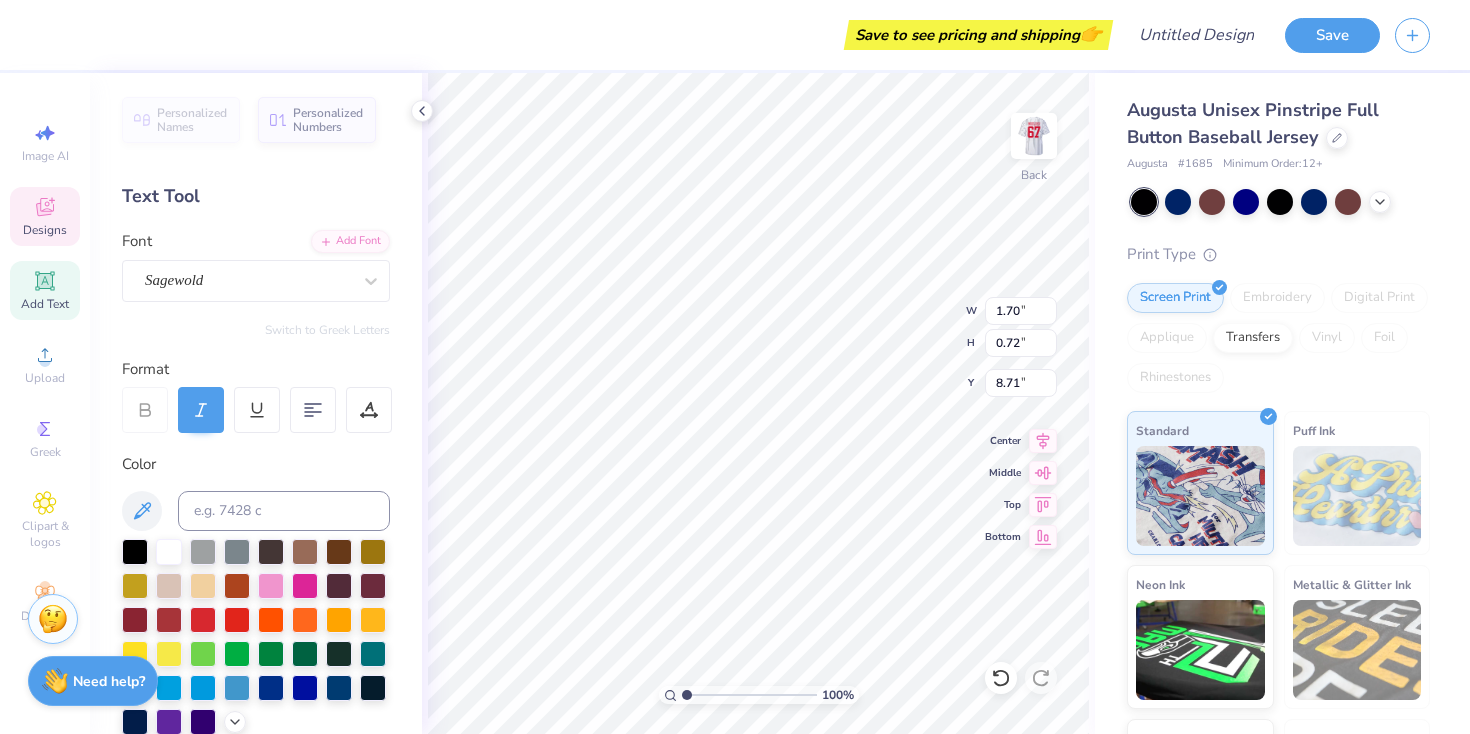 type on "1986" 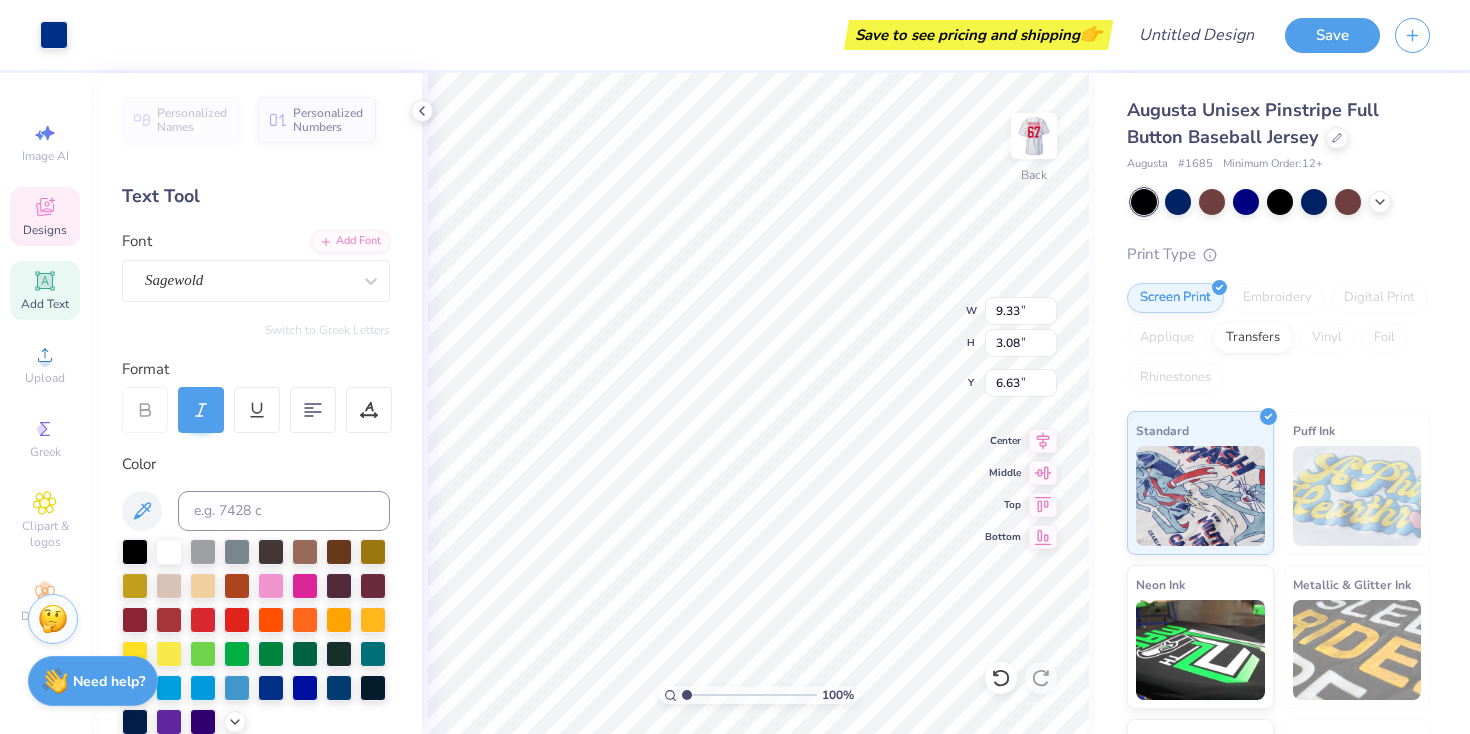 type on "6.63" 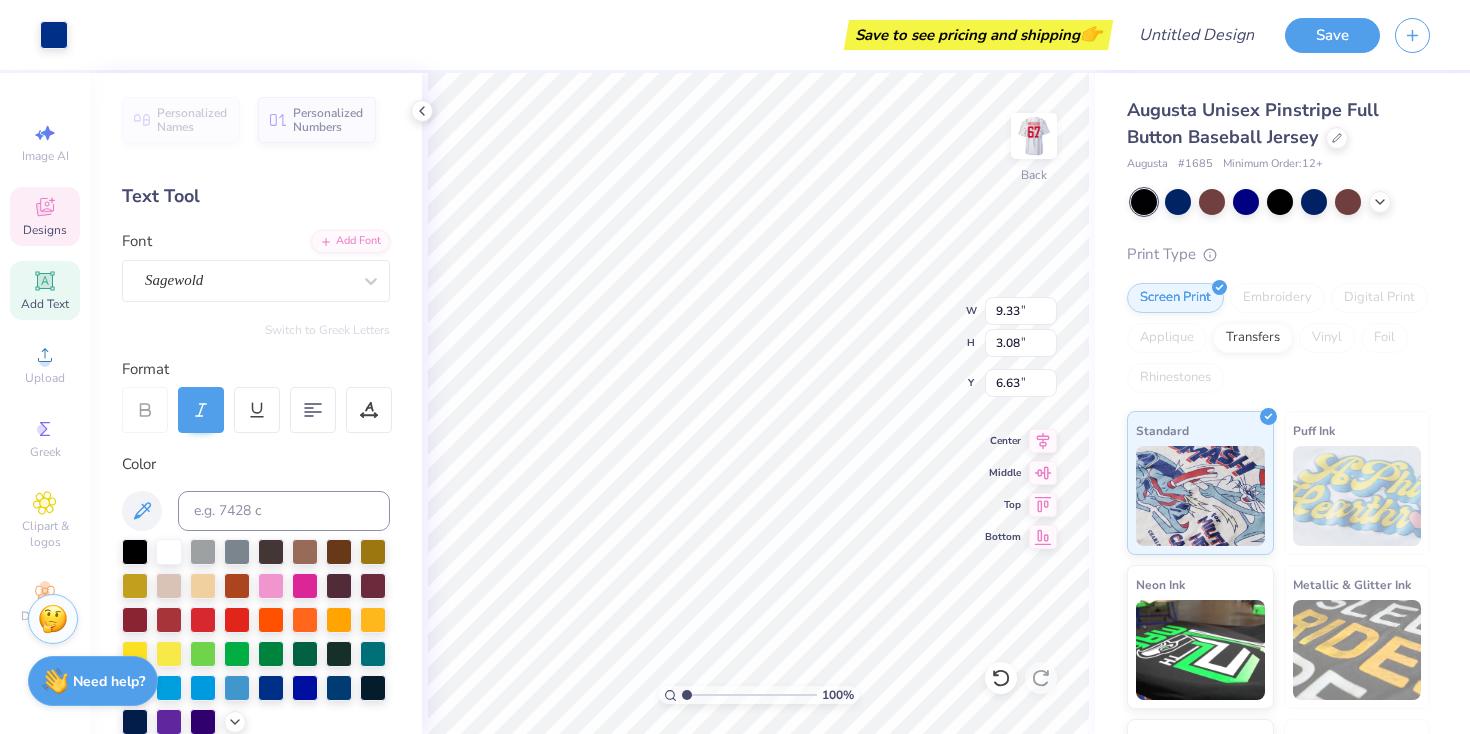 type on "13.60" 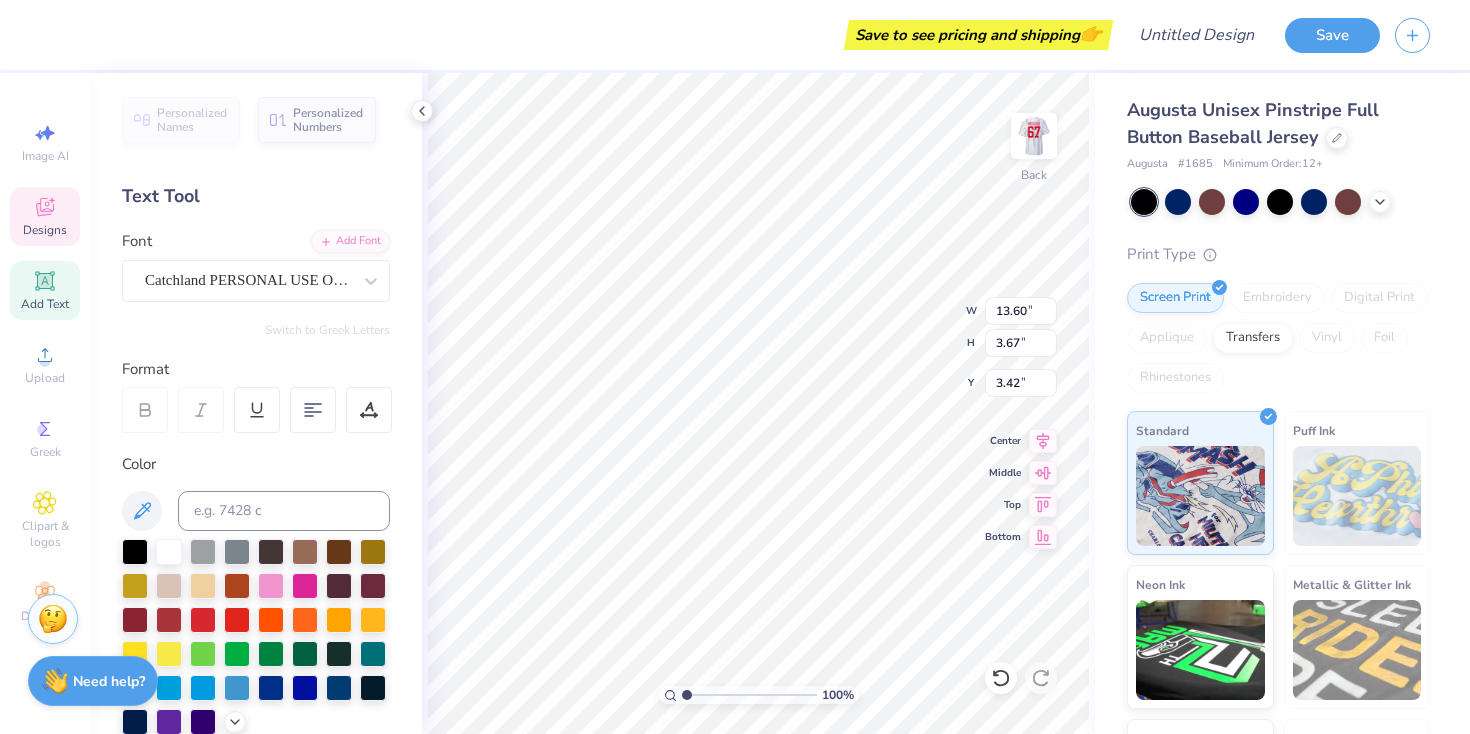 scroll, scrollTop: 0, scrollLeft: 5, axis: horizontal 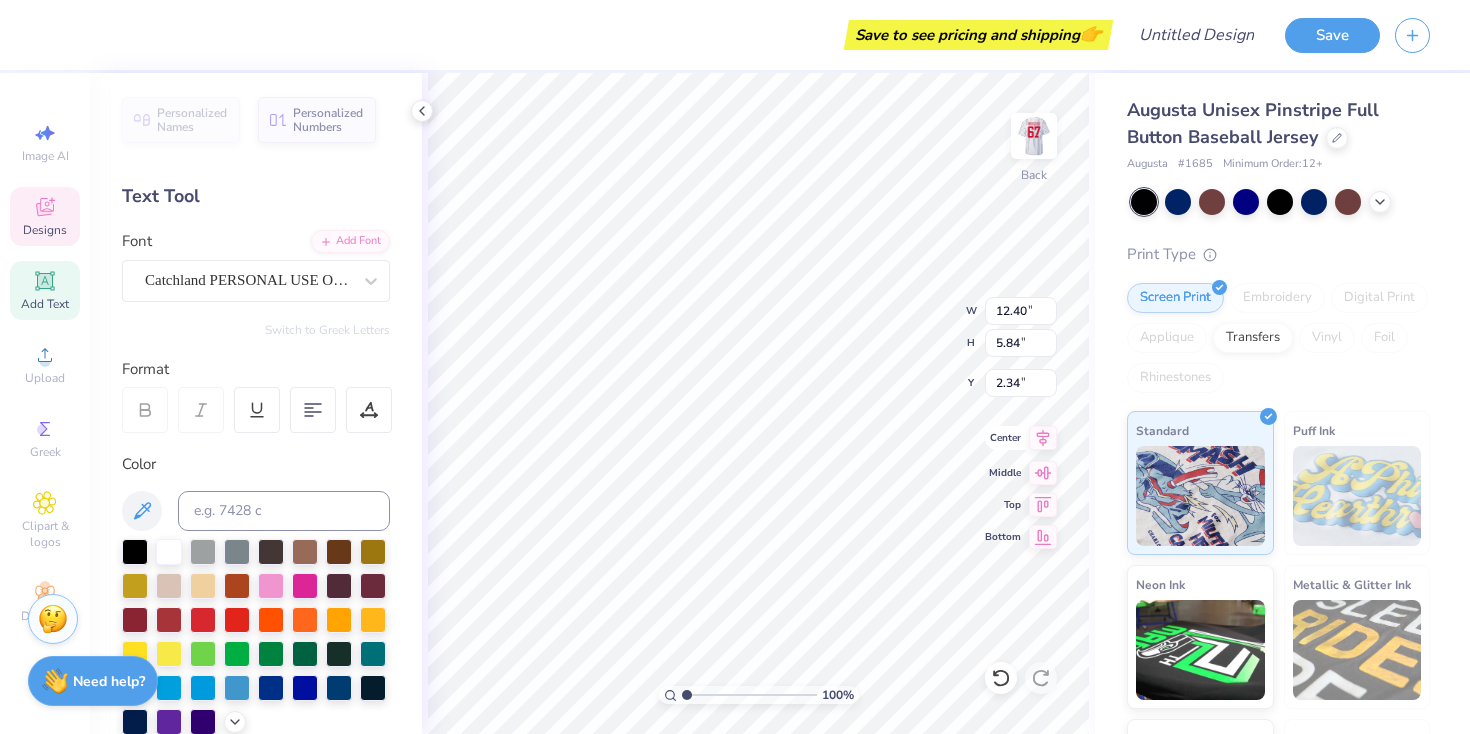 click 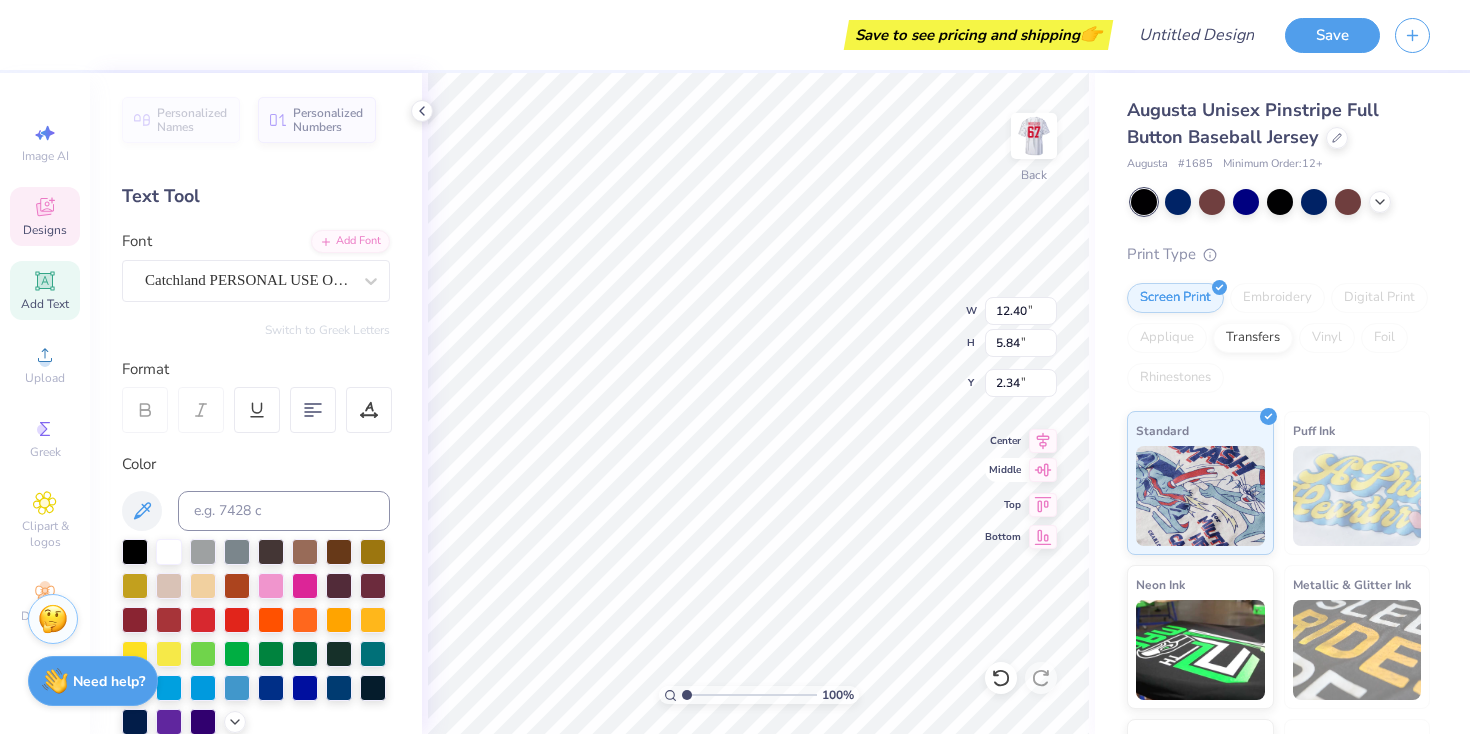 click 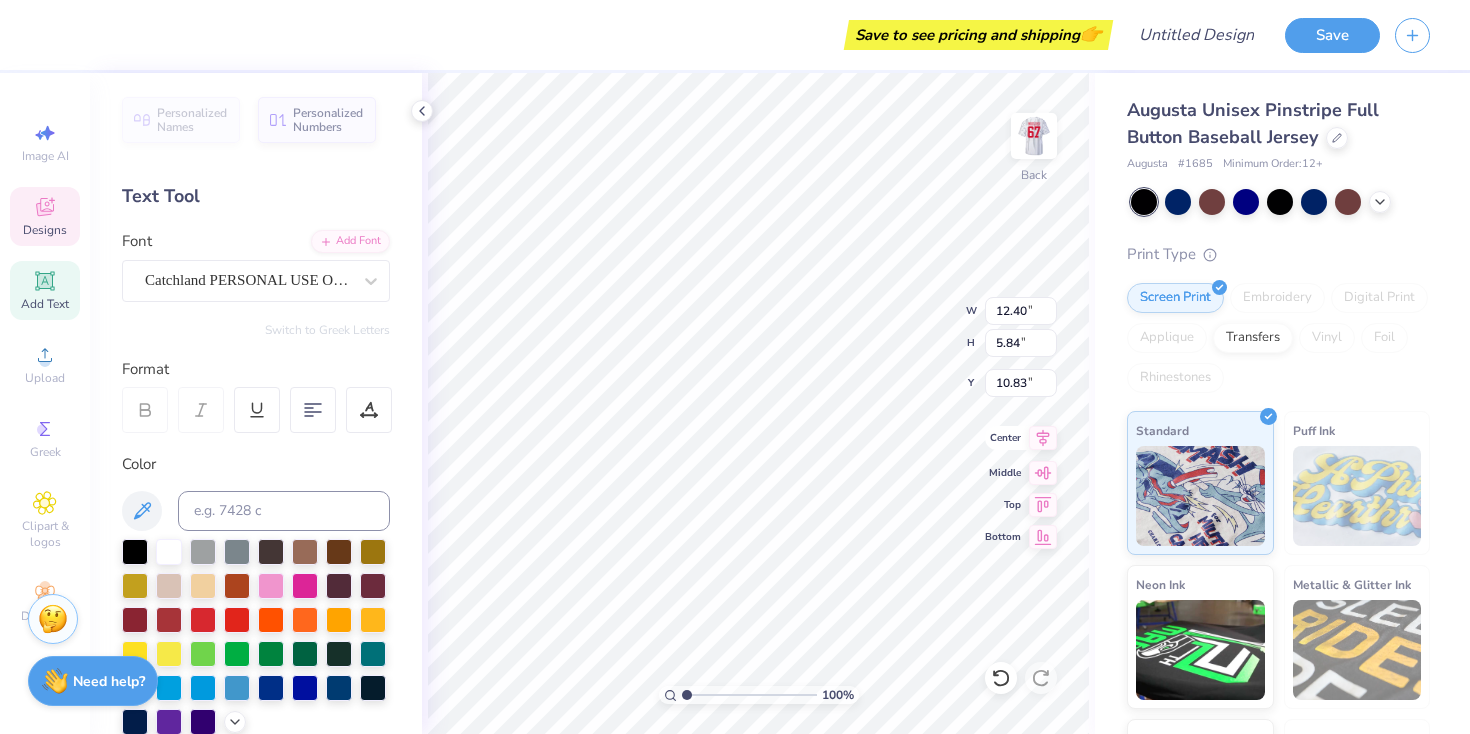 click 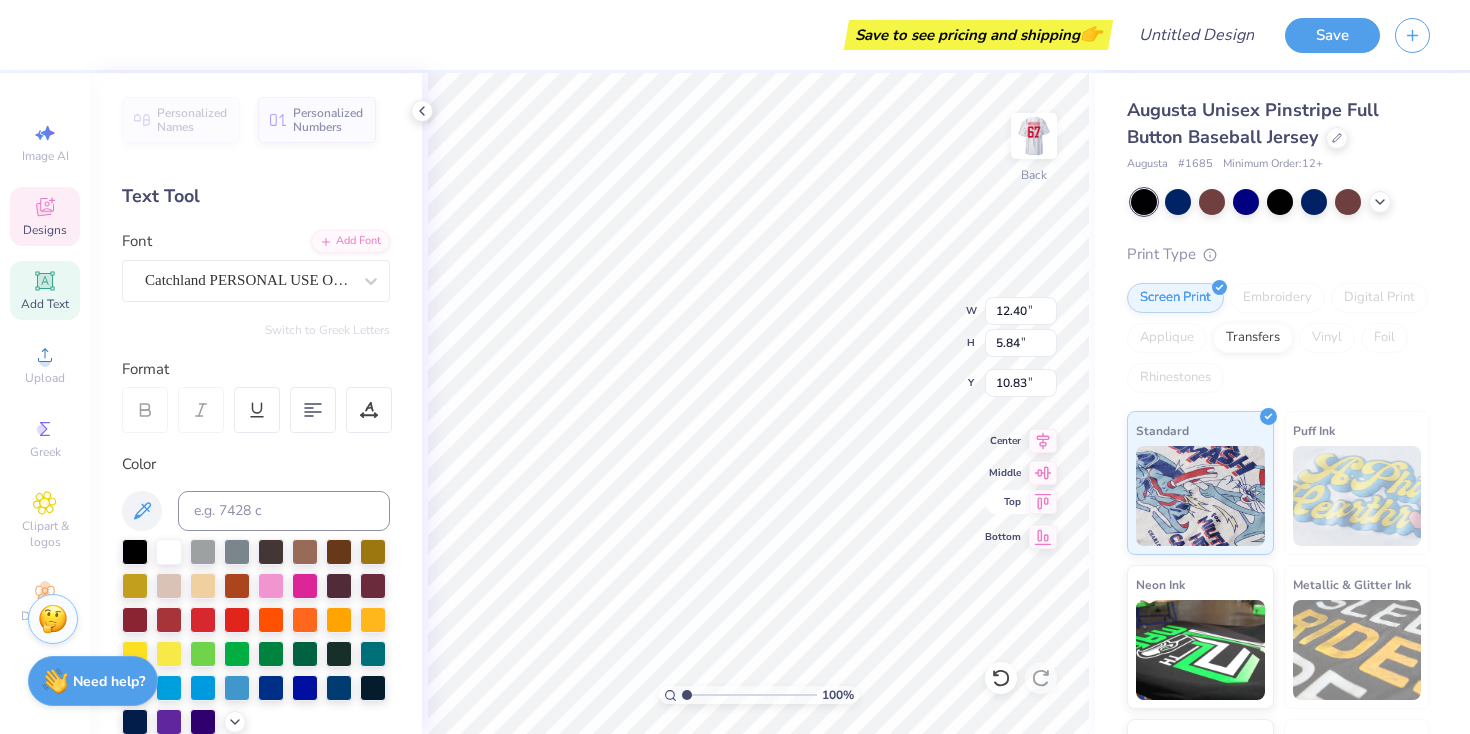 click 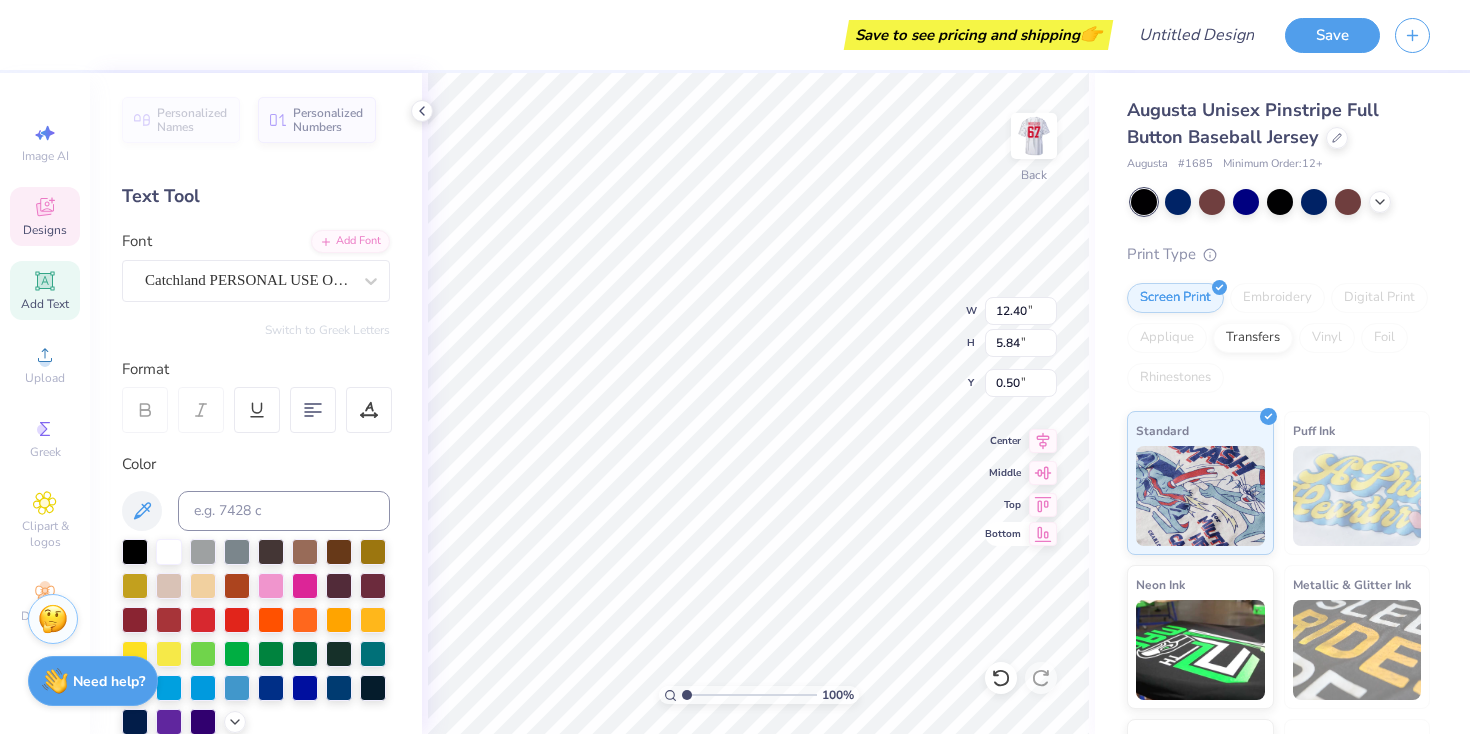 click 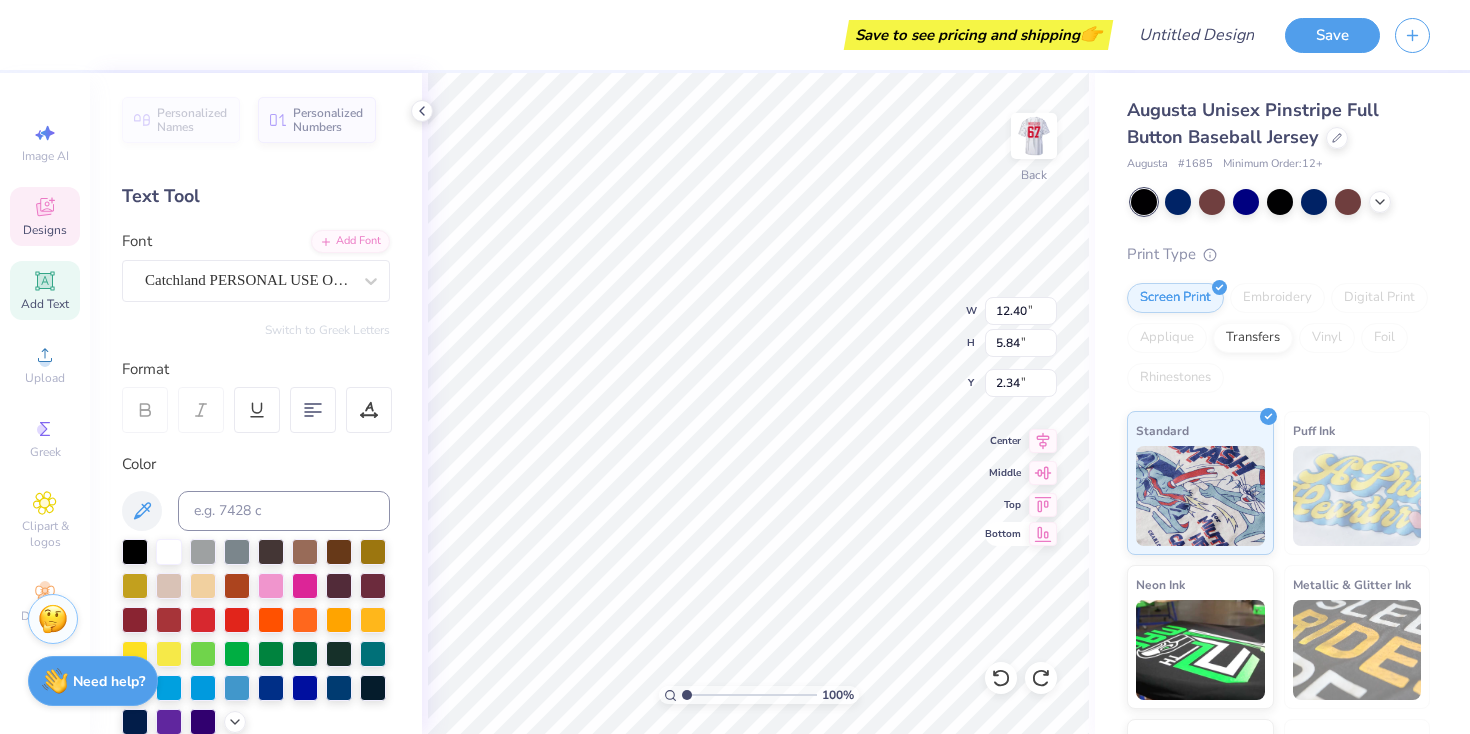 type on "2.58" 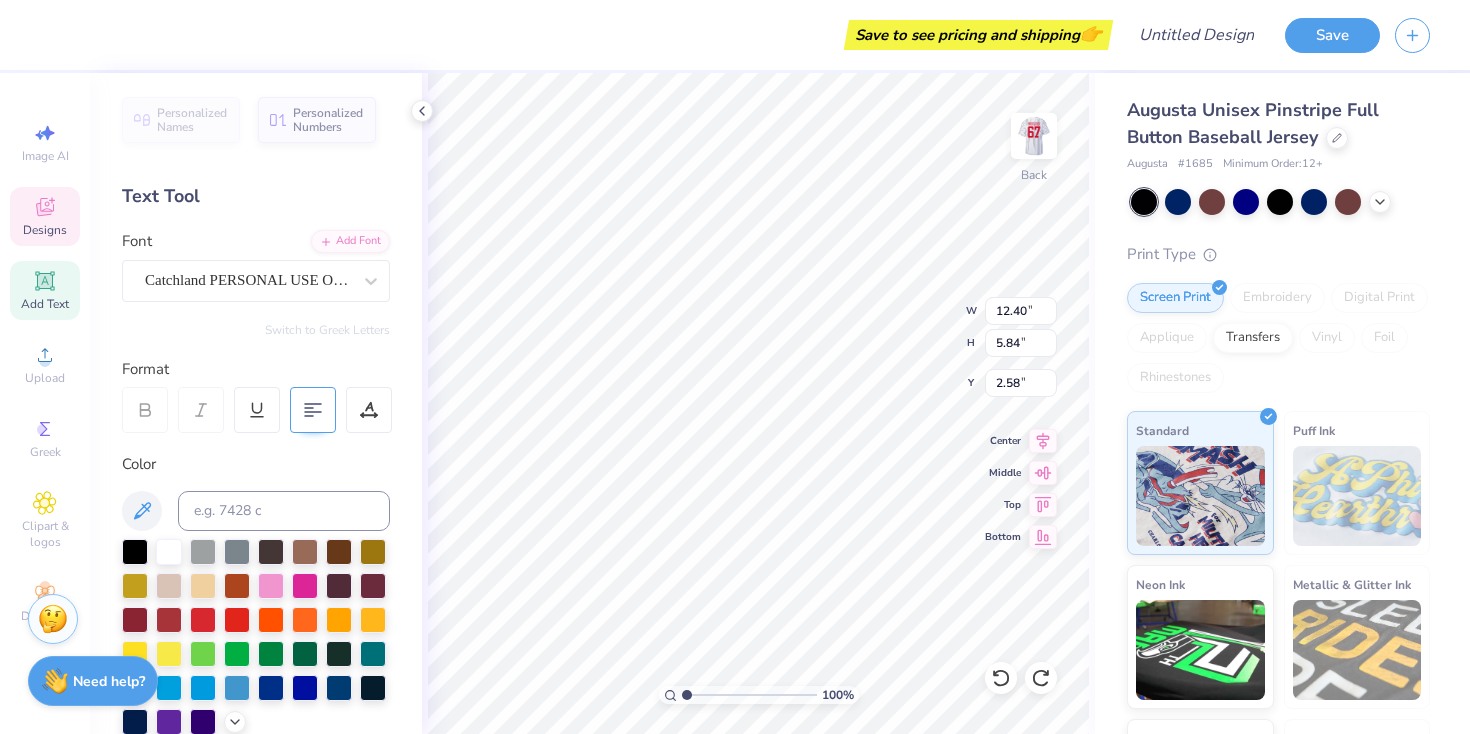 click at bounding box center [313, 410] 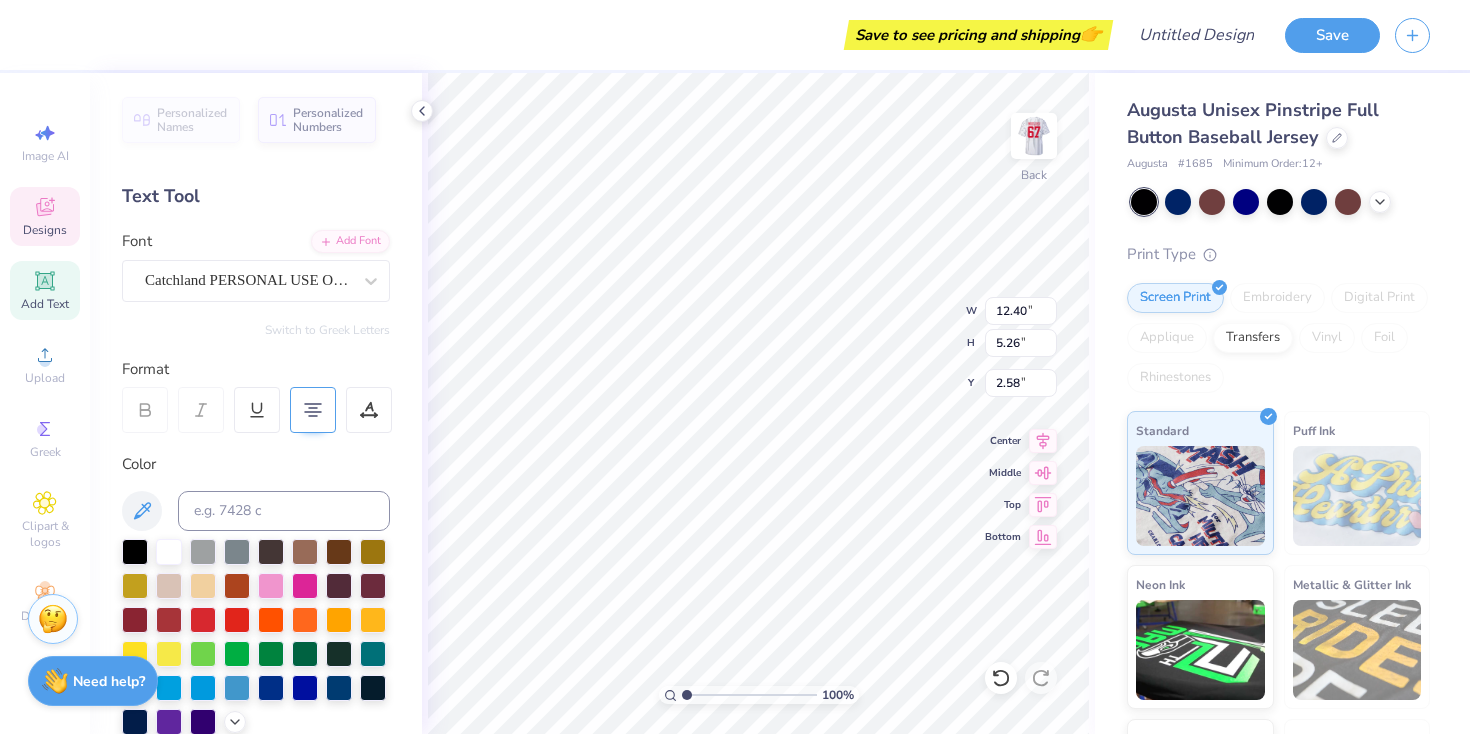 type on "5.26" 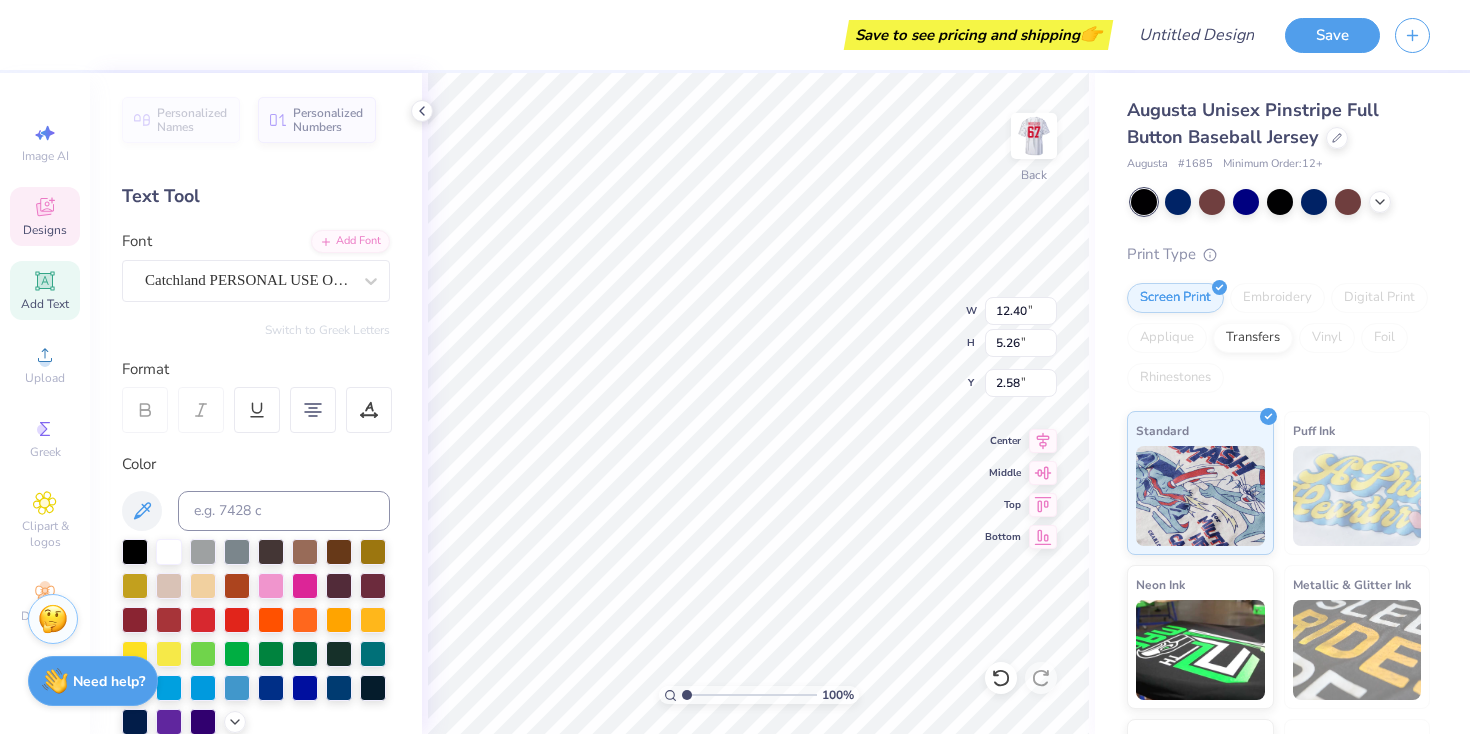 type on "3.45" 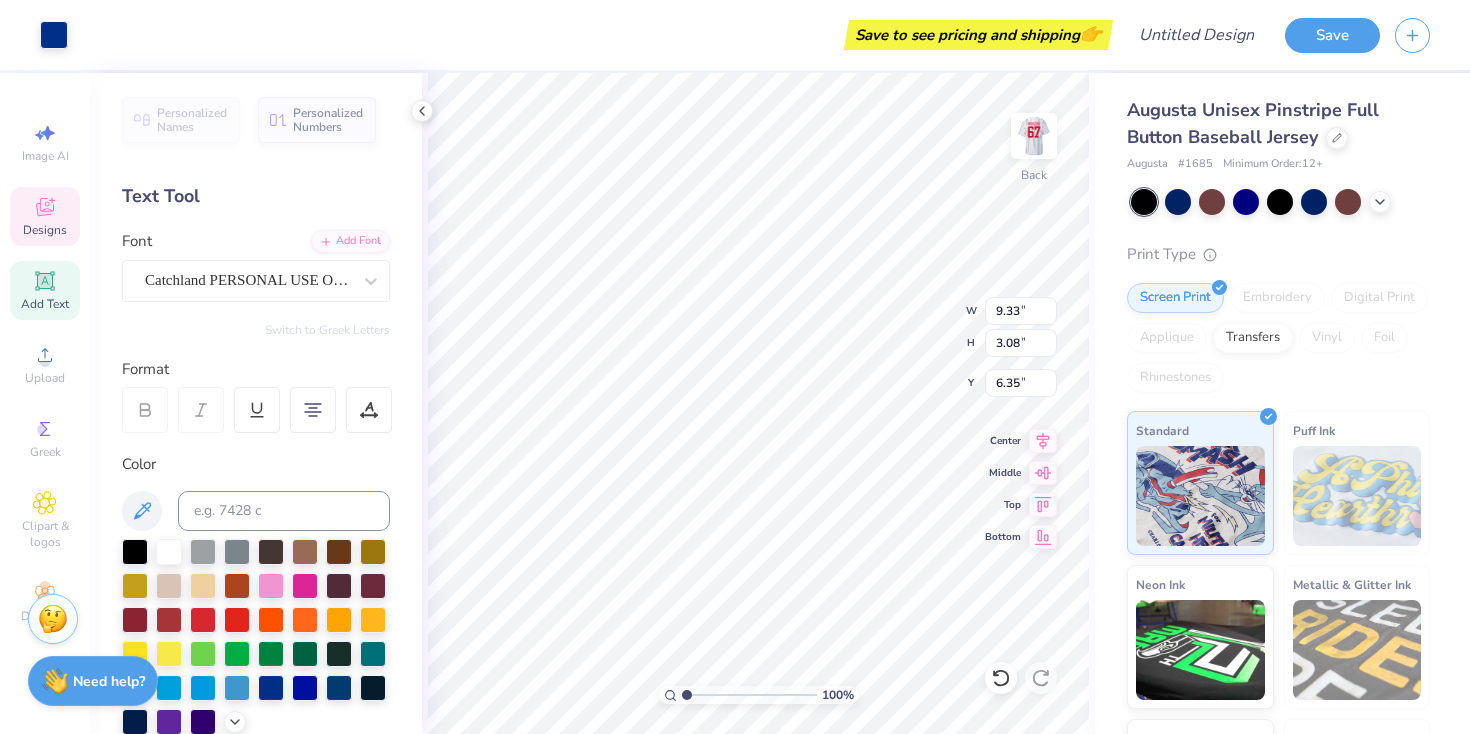 type on "6.35" 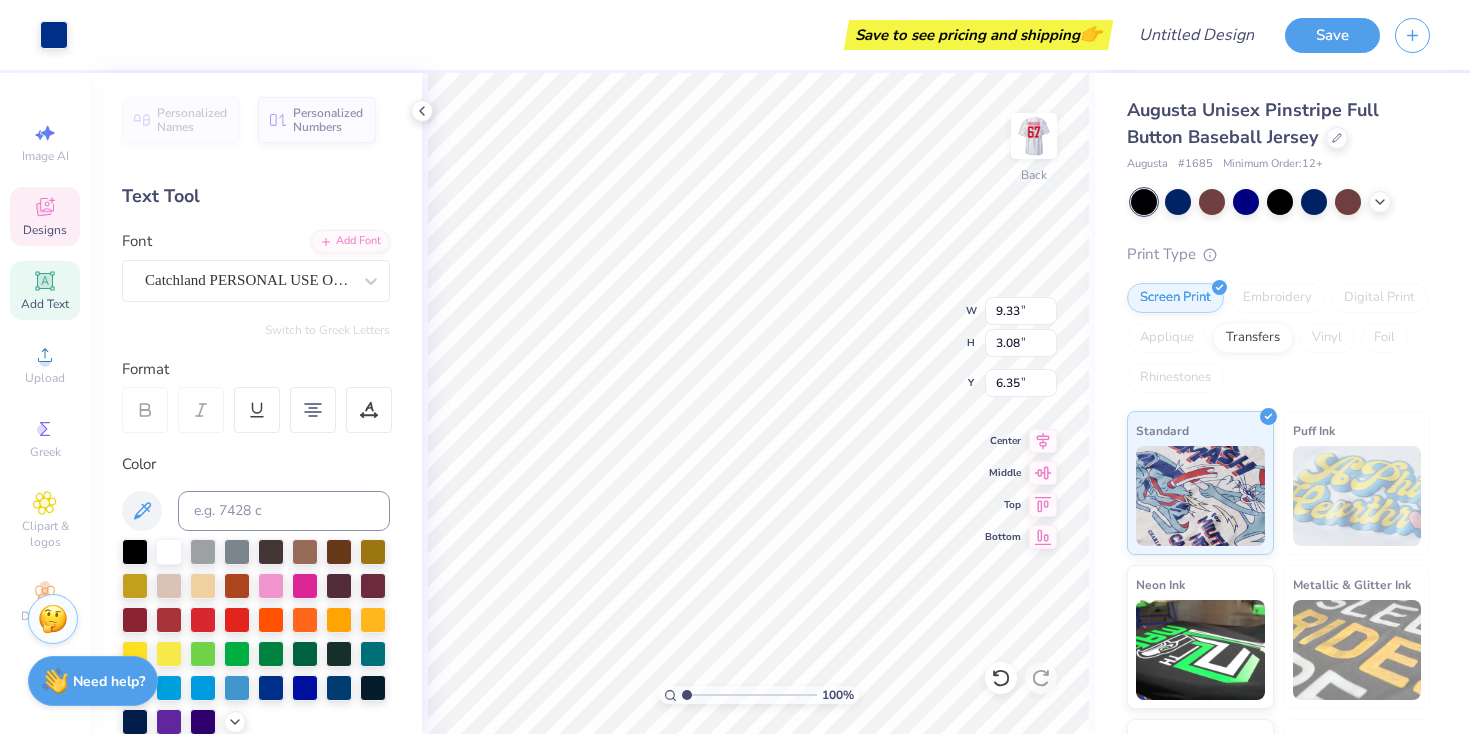 type on "10.40" 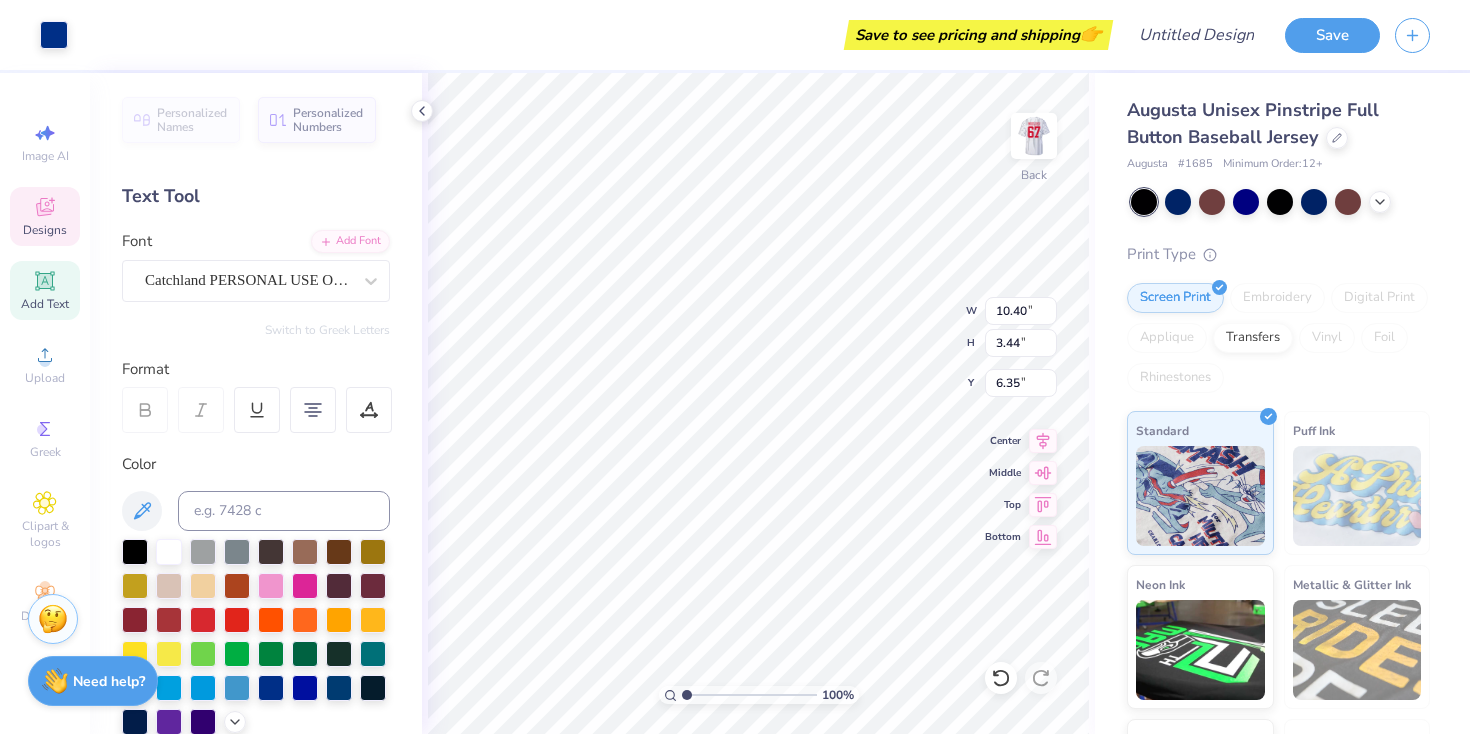 type on "11.05" 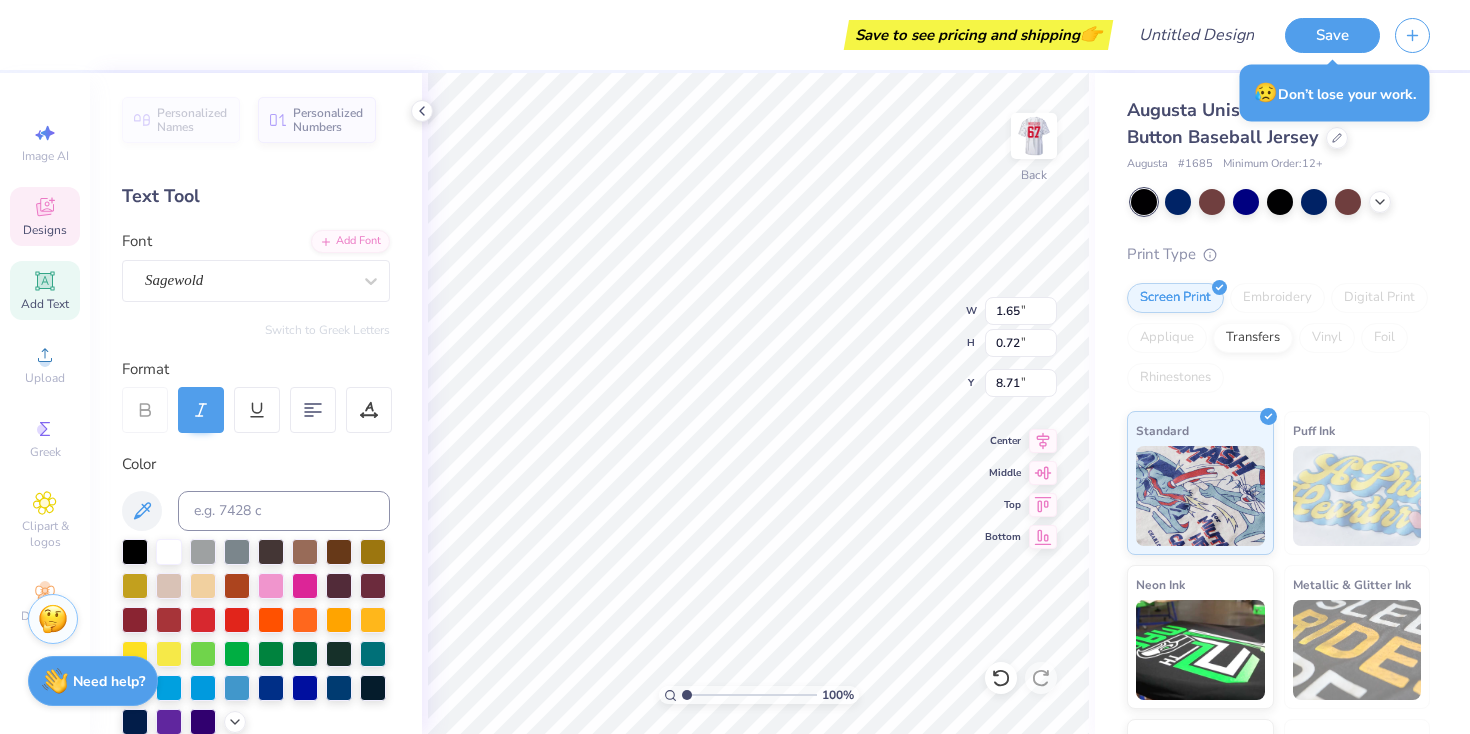 type on "13.03" 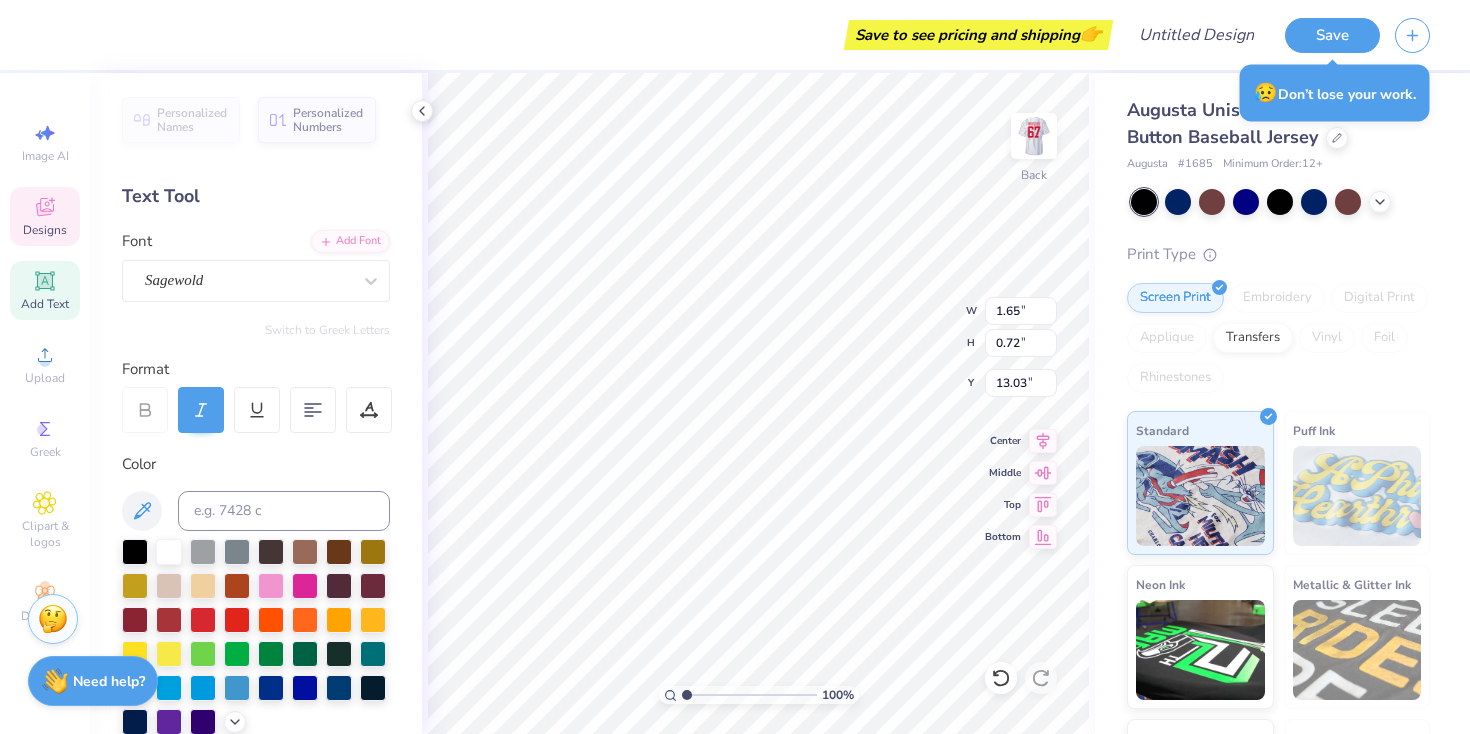 scroll, scrollTop: 0, scrollLeft: 0, axis: both 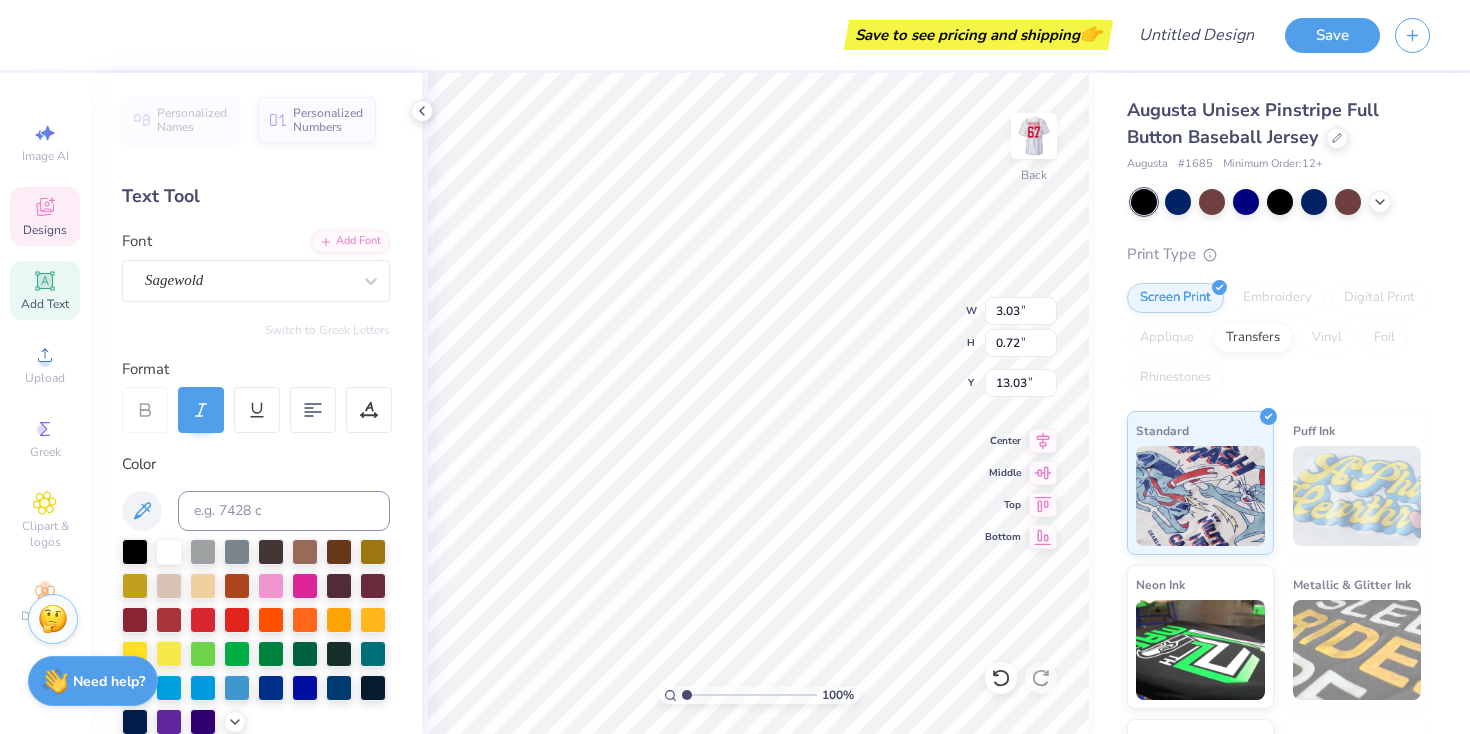 type on "10.27" 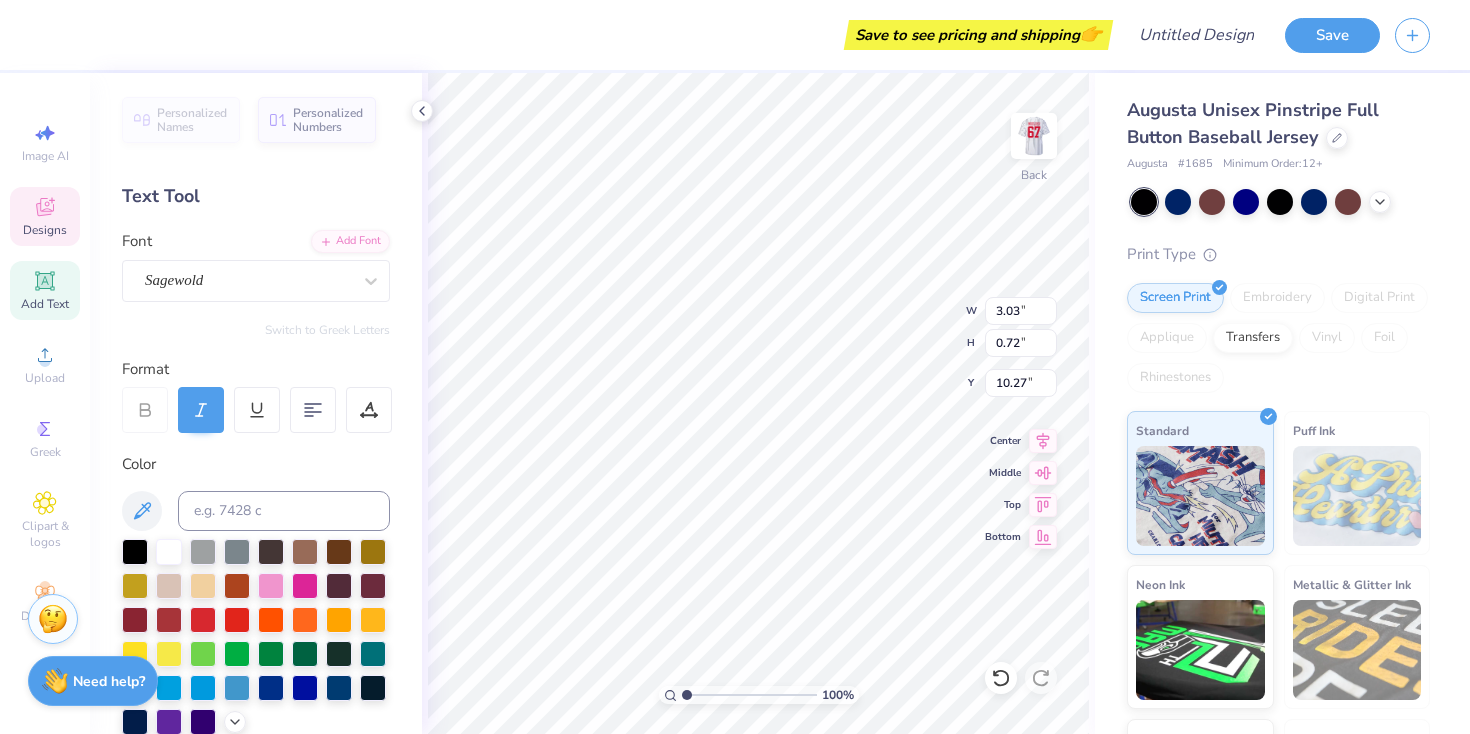 type on "2.30" 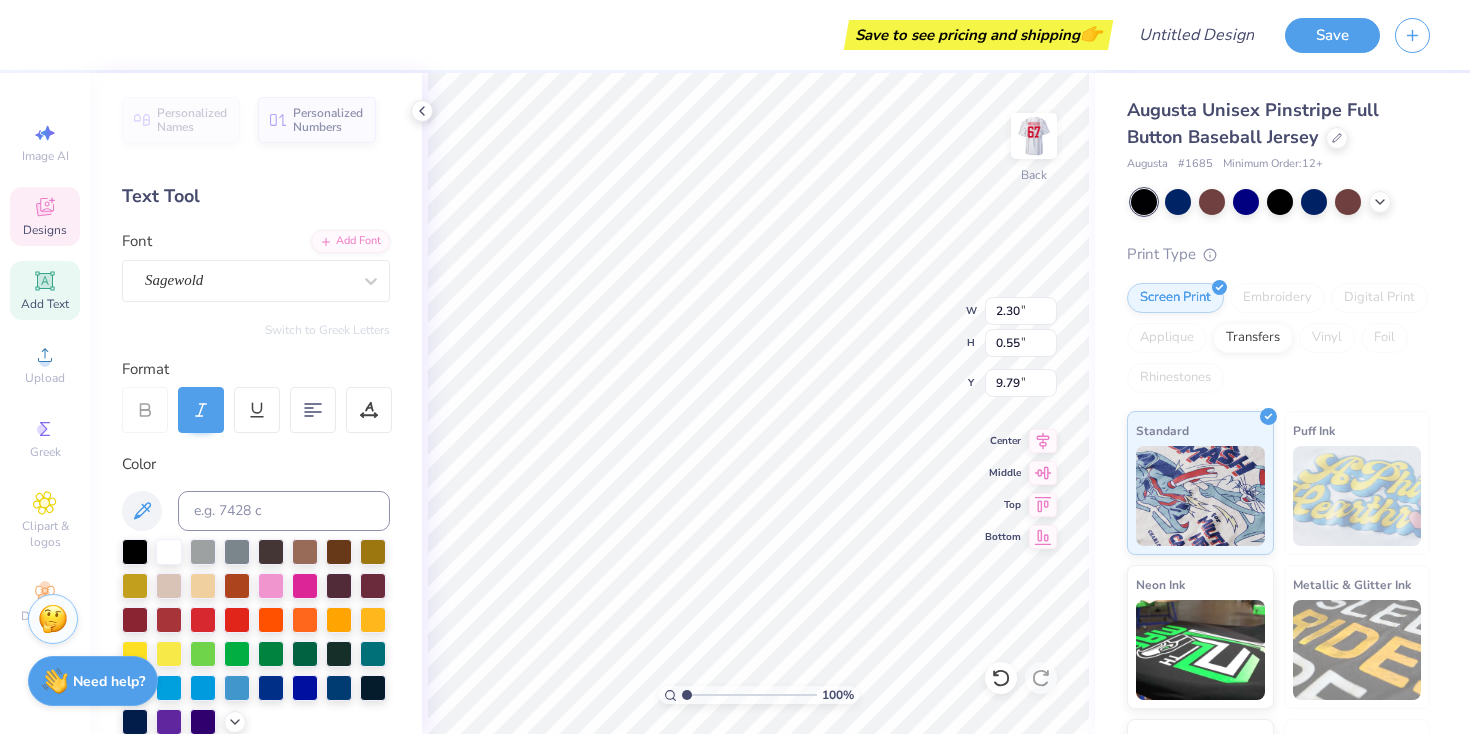 type on "11.68" 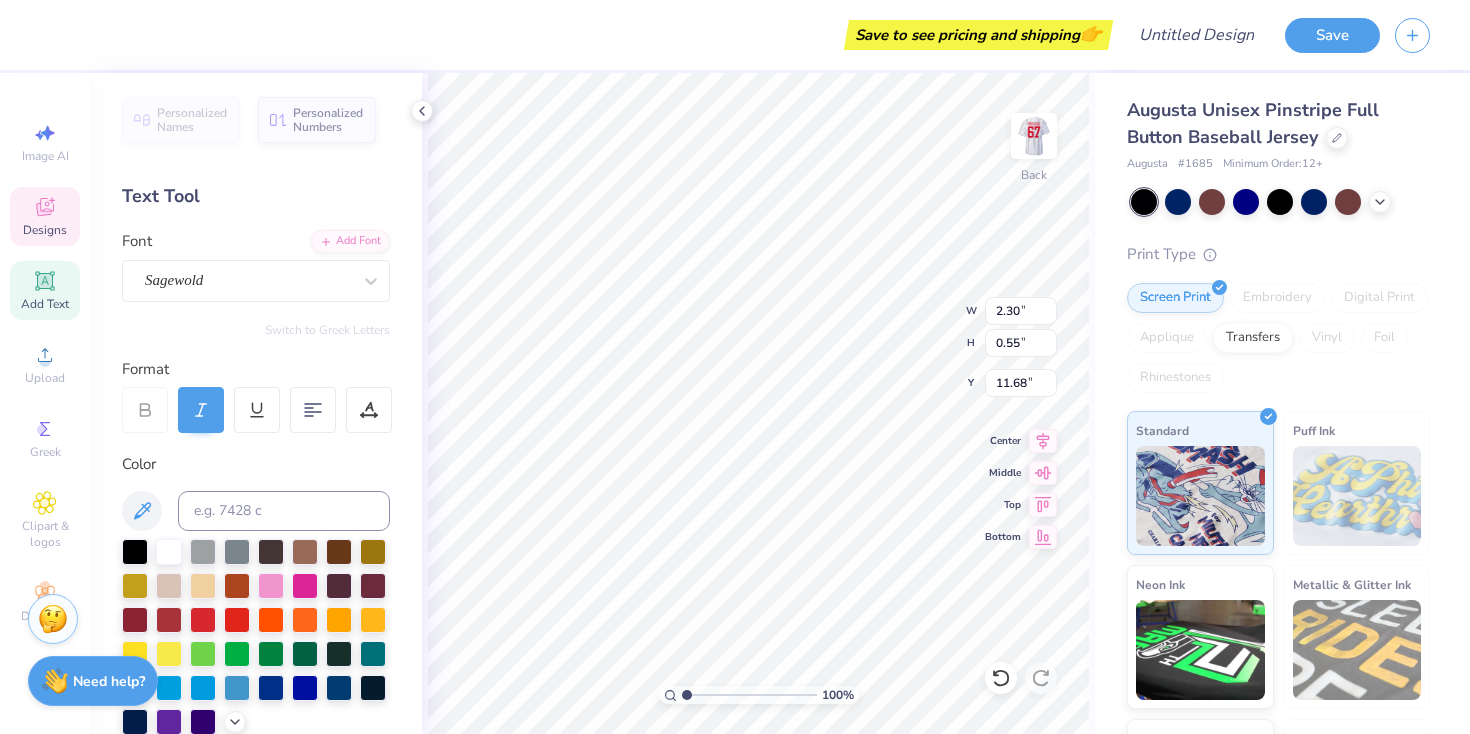 scroll, scrollTop: 0, scrollLeft: 8, axis: horizontal 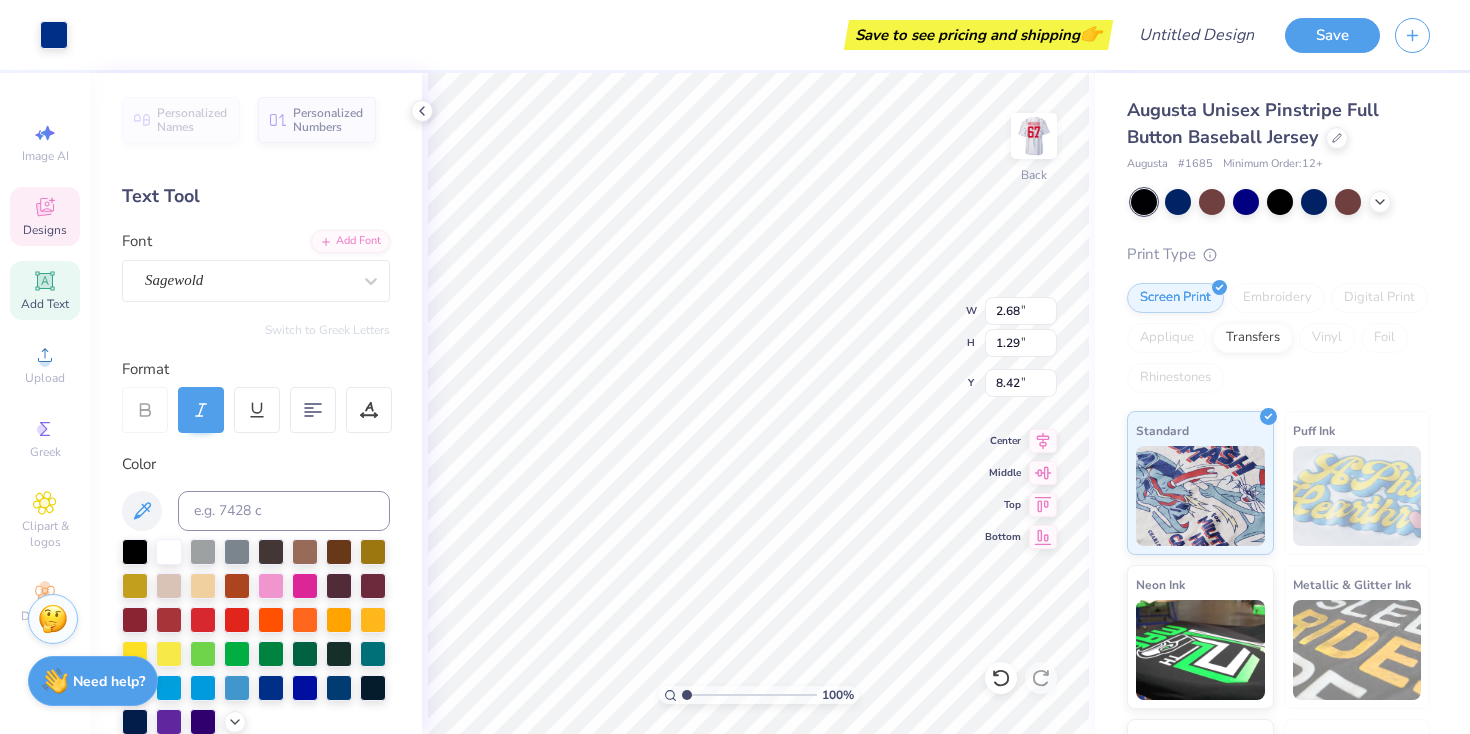 type on "8.50" 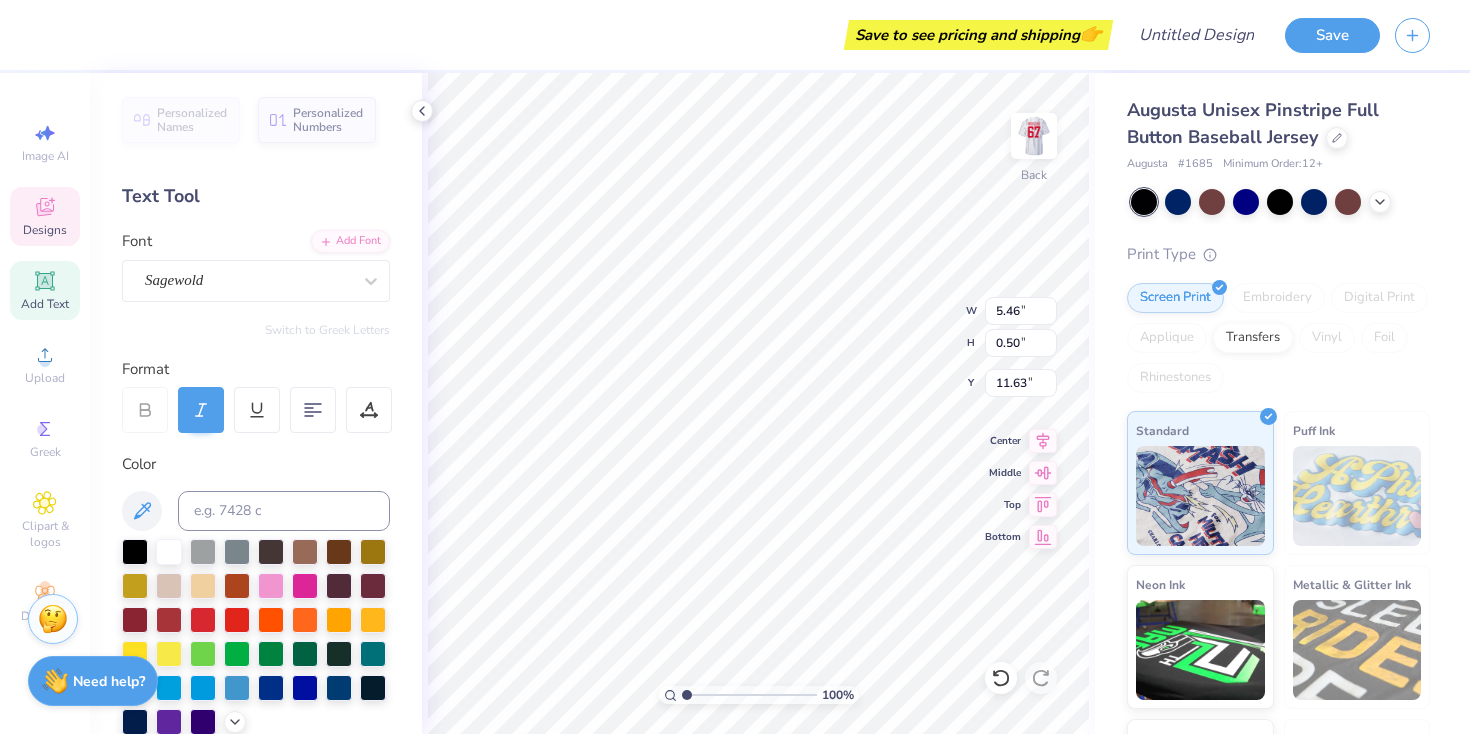 type on "5.46" 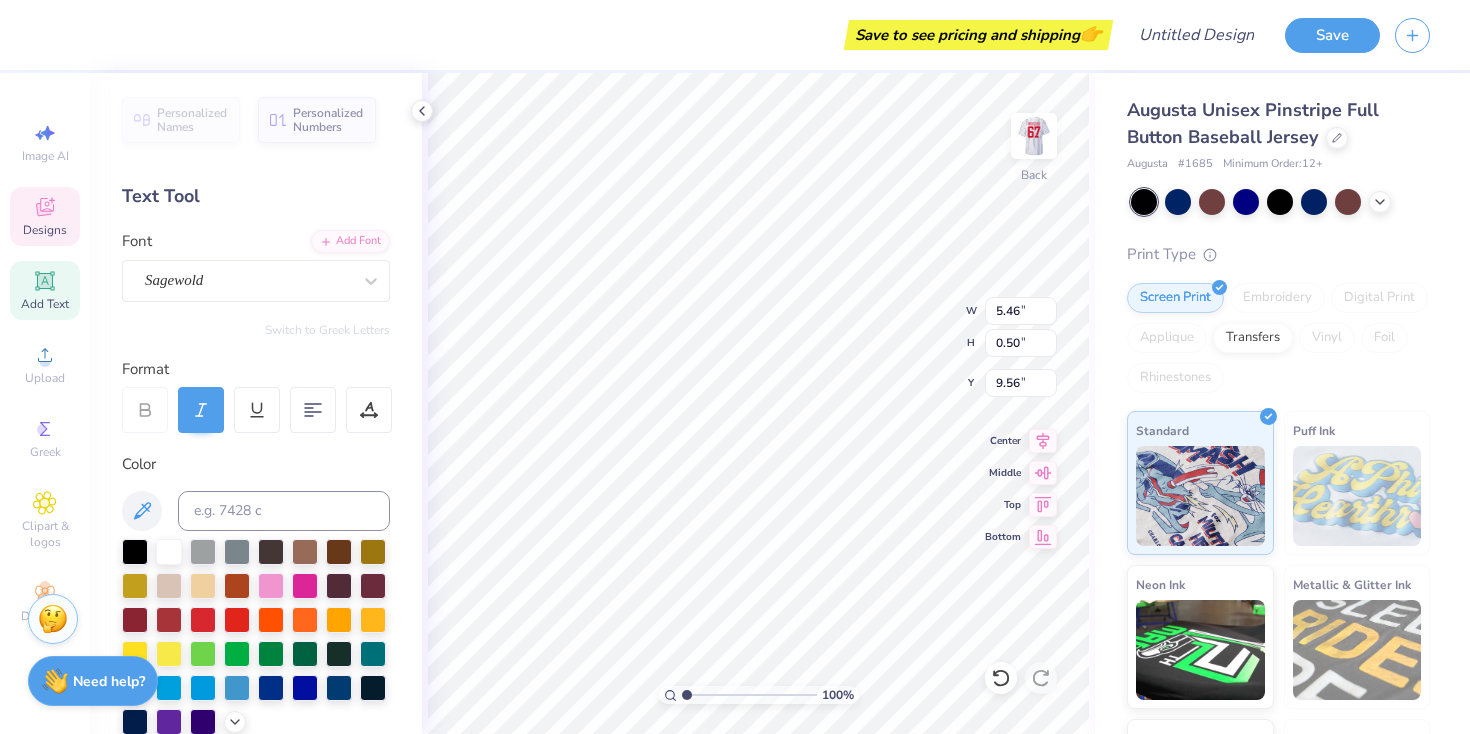 type on "9.56" 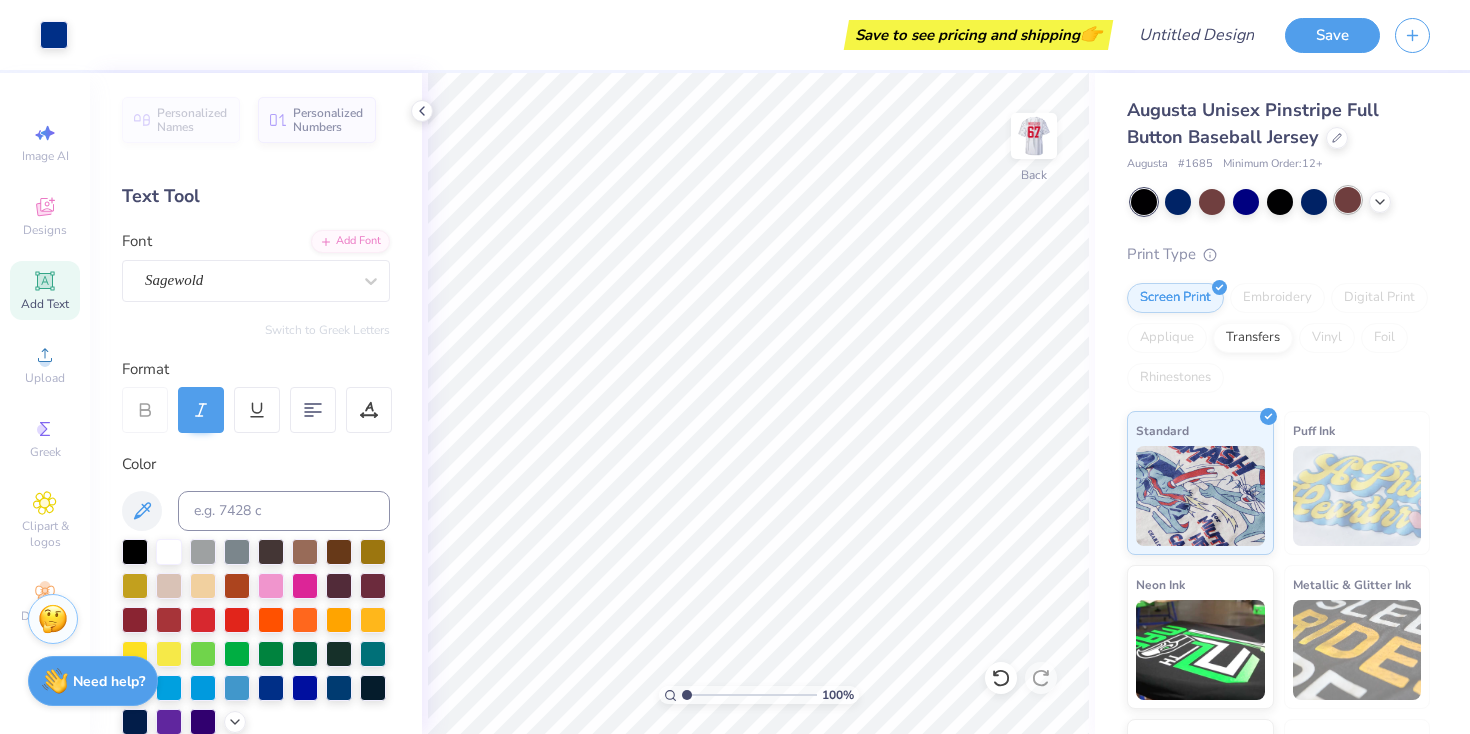 click at bounding box center [1348, 200] 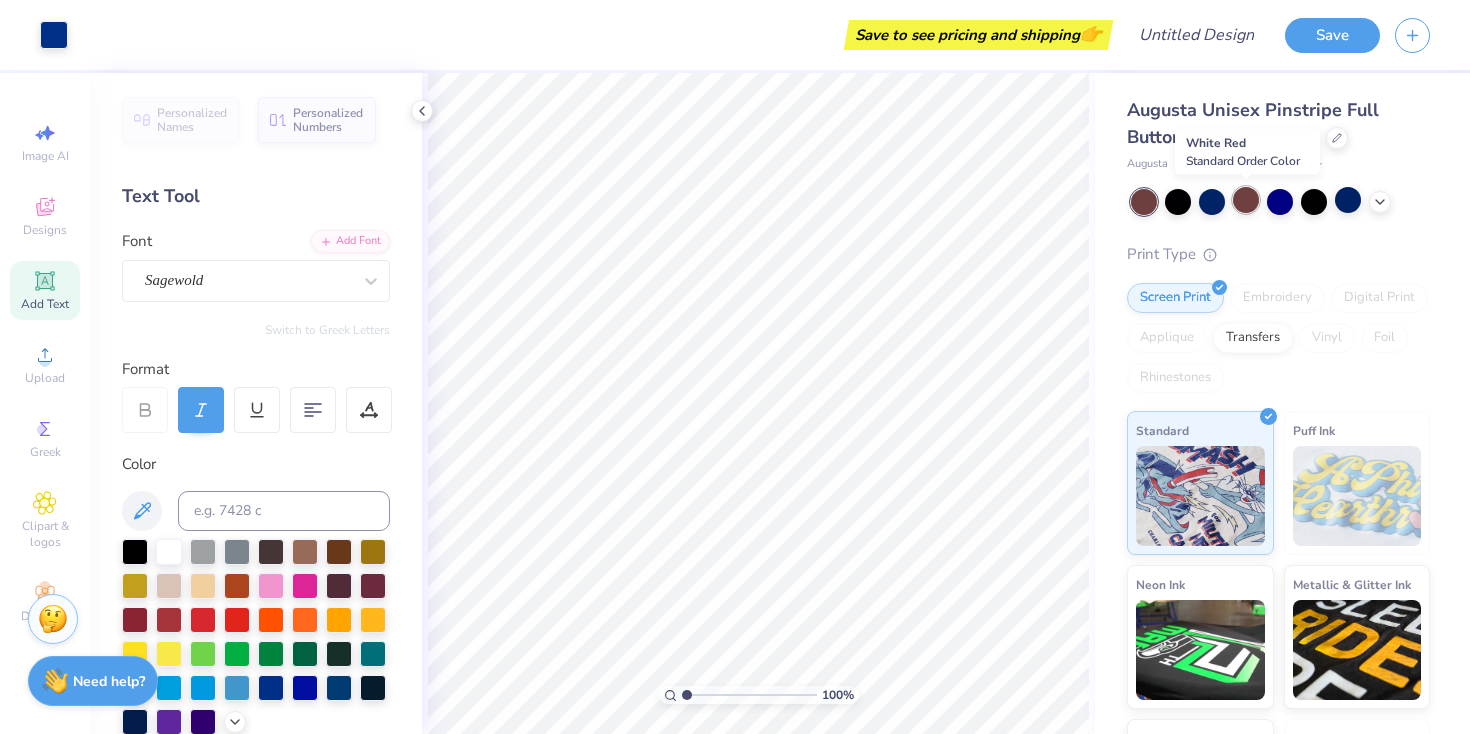 click at bounding box center [1246, 200] 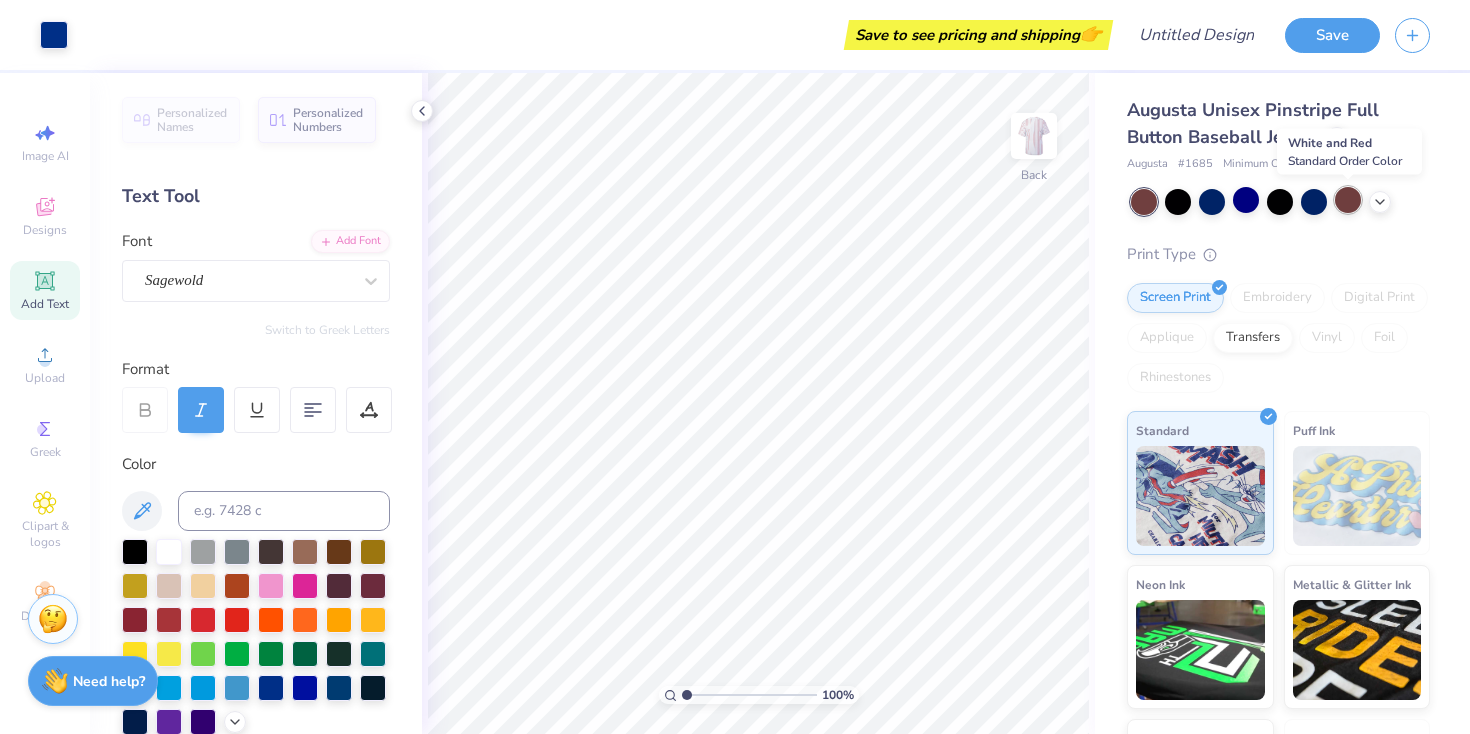 click at bounding box center (1348, 200) 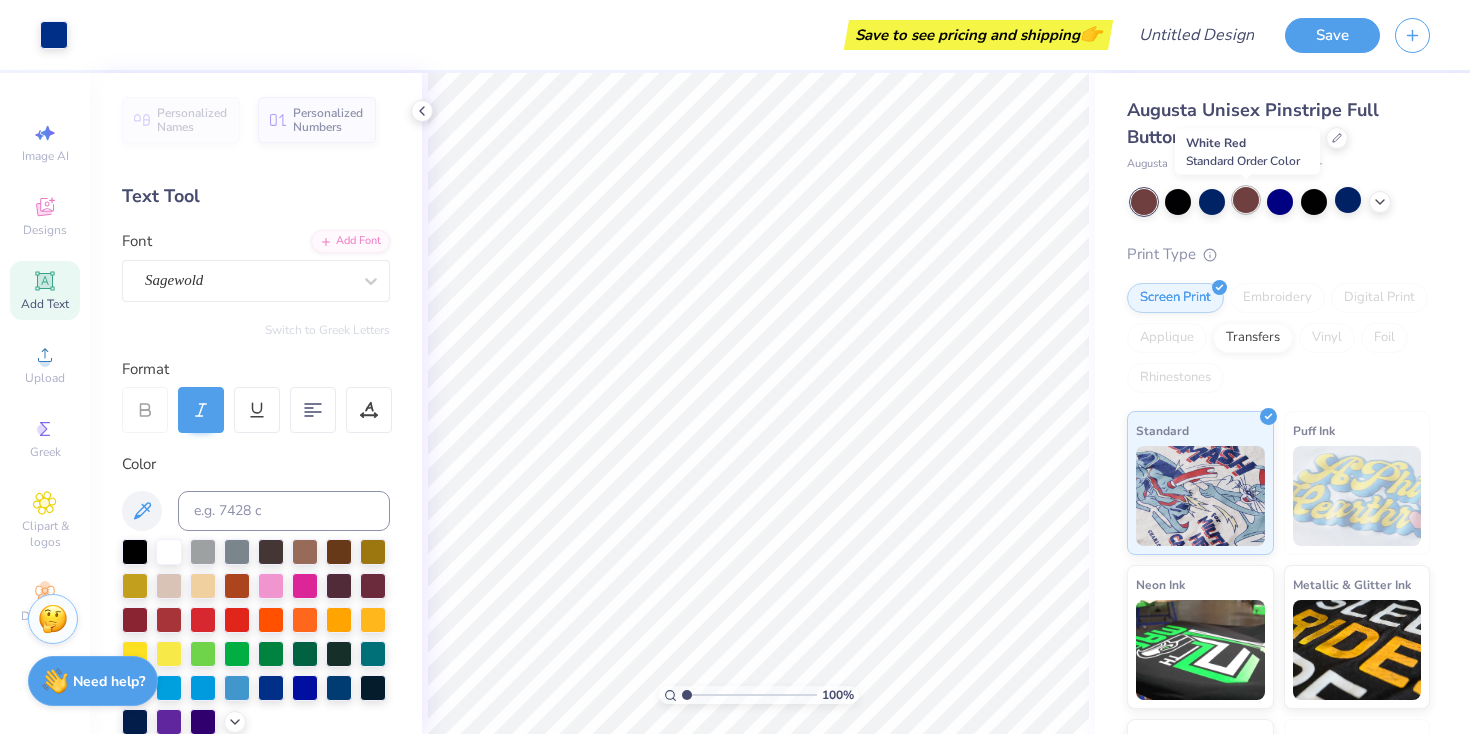 click at bounding box center (1246, 200) 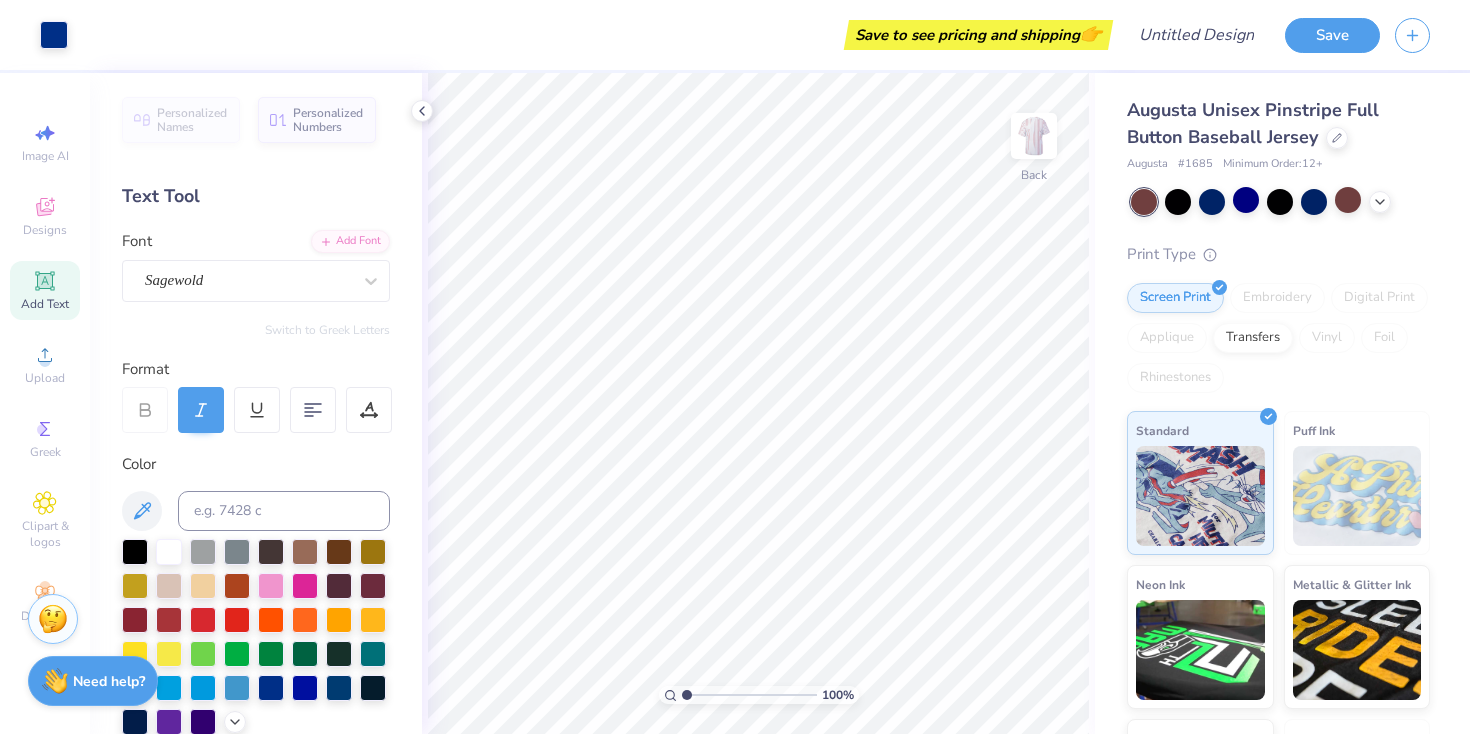 click on "Augusta Unisex Pinstripe Full Button Baseball Jersey Augusta # 1685 Minimum Order:  12 +   Print Type Screen Print Embroidery Digital Print Applique Transfers Vinyl Foil Rhinestones Standard Puff Ink Neon Ink Metallic & Glitter Ink Glow in the Dark Ink Water based Ink" at bounding box center (1278, 480) 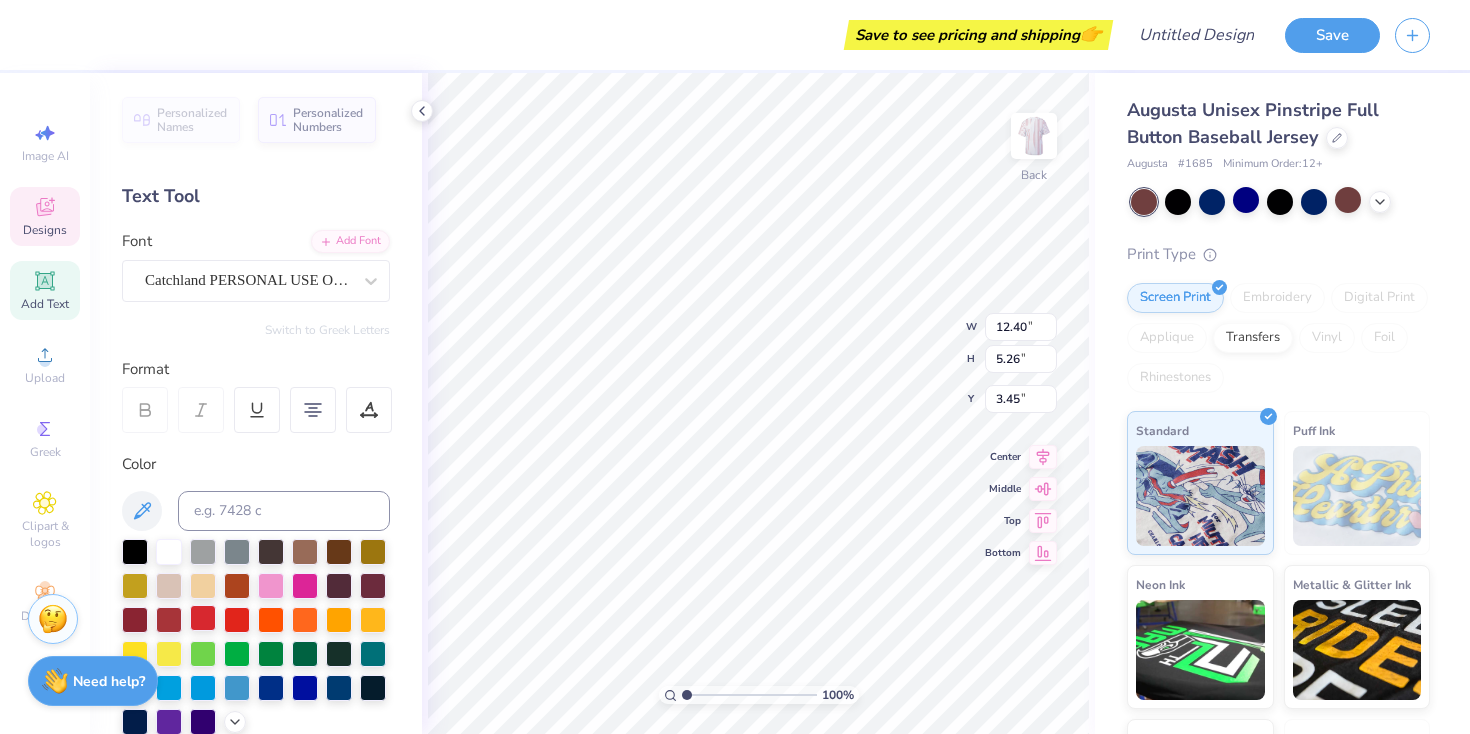 click at bounding box center (203, 618) 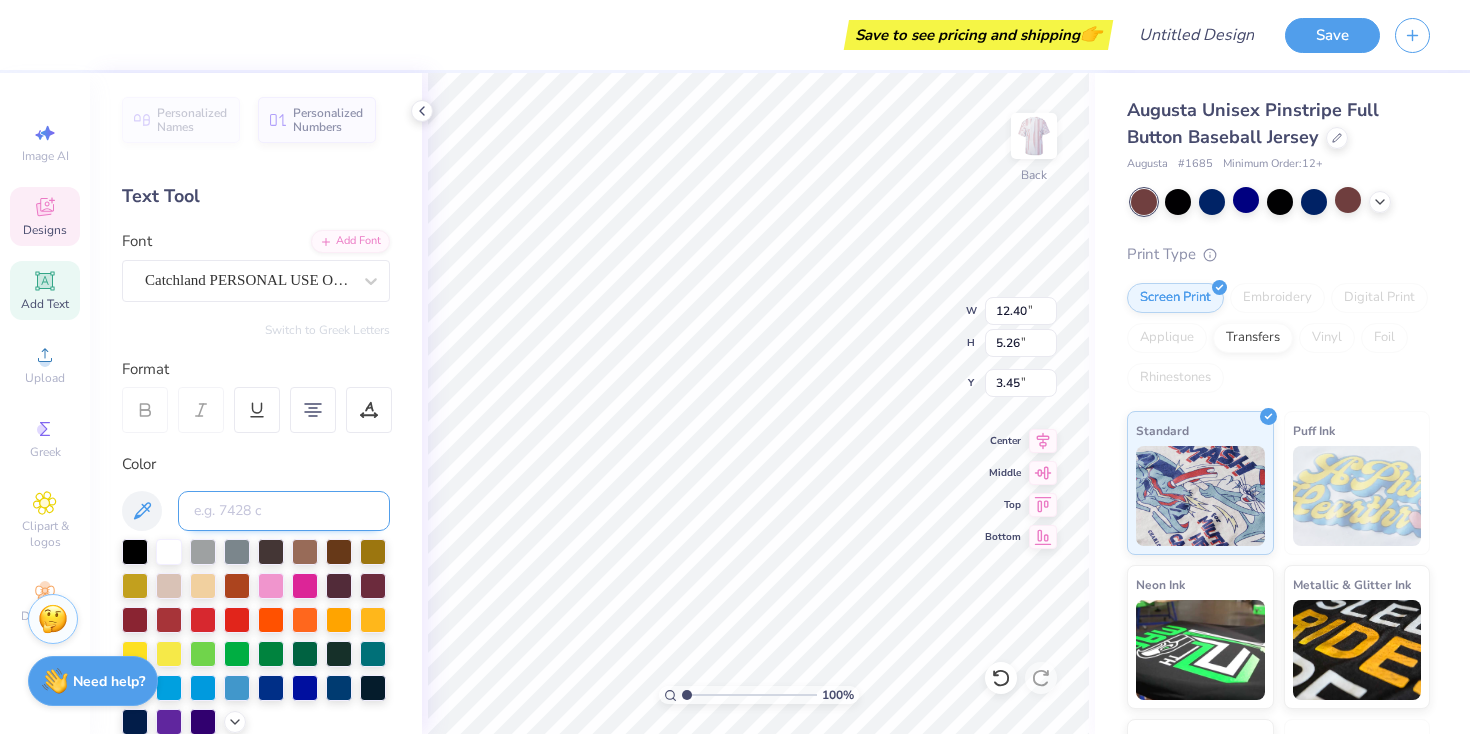 click at bounding box center [284, 511] 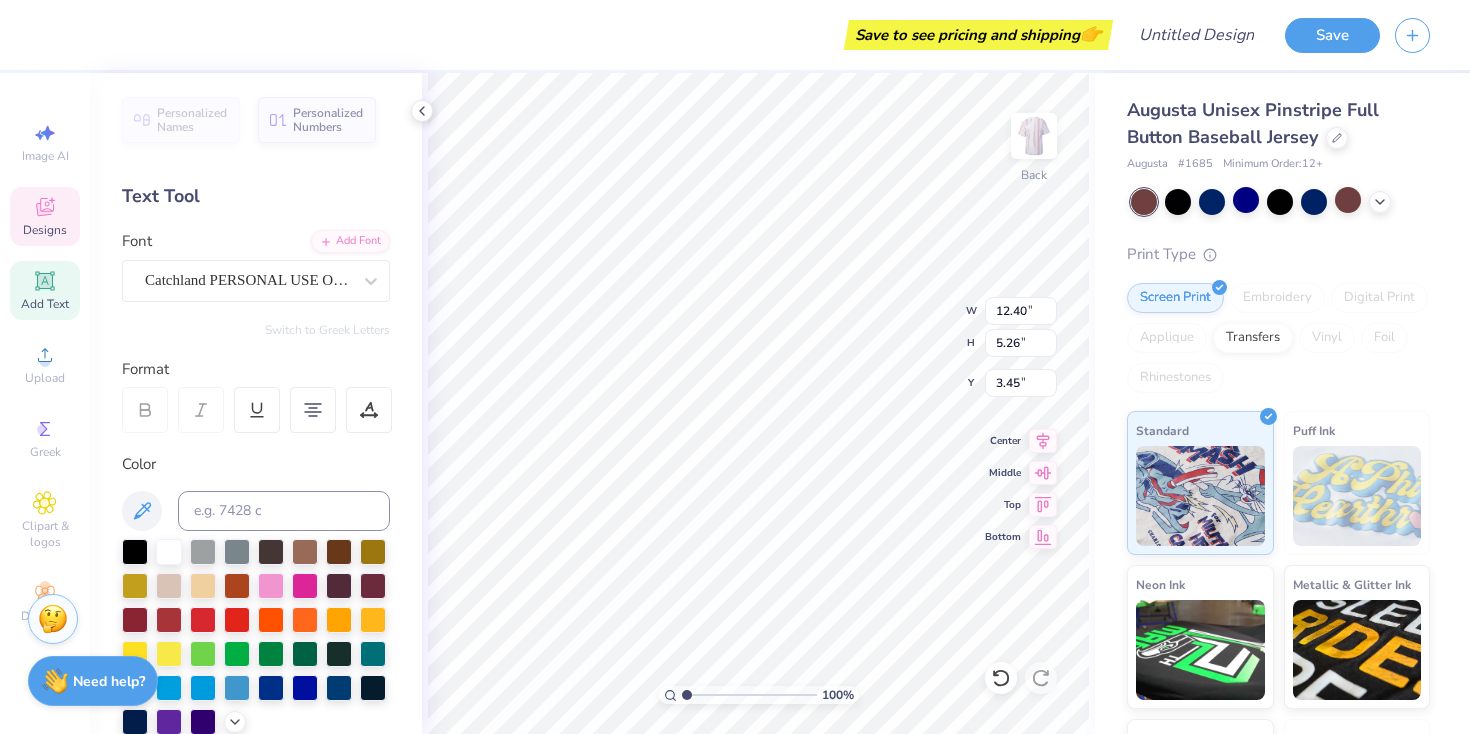 click on "Screen Print Embroidery Digital Print Applique Transfers Vinyl Foil Rhinestones" at bounding box center [1278, 338] 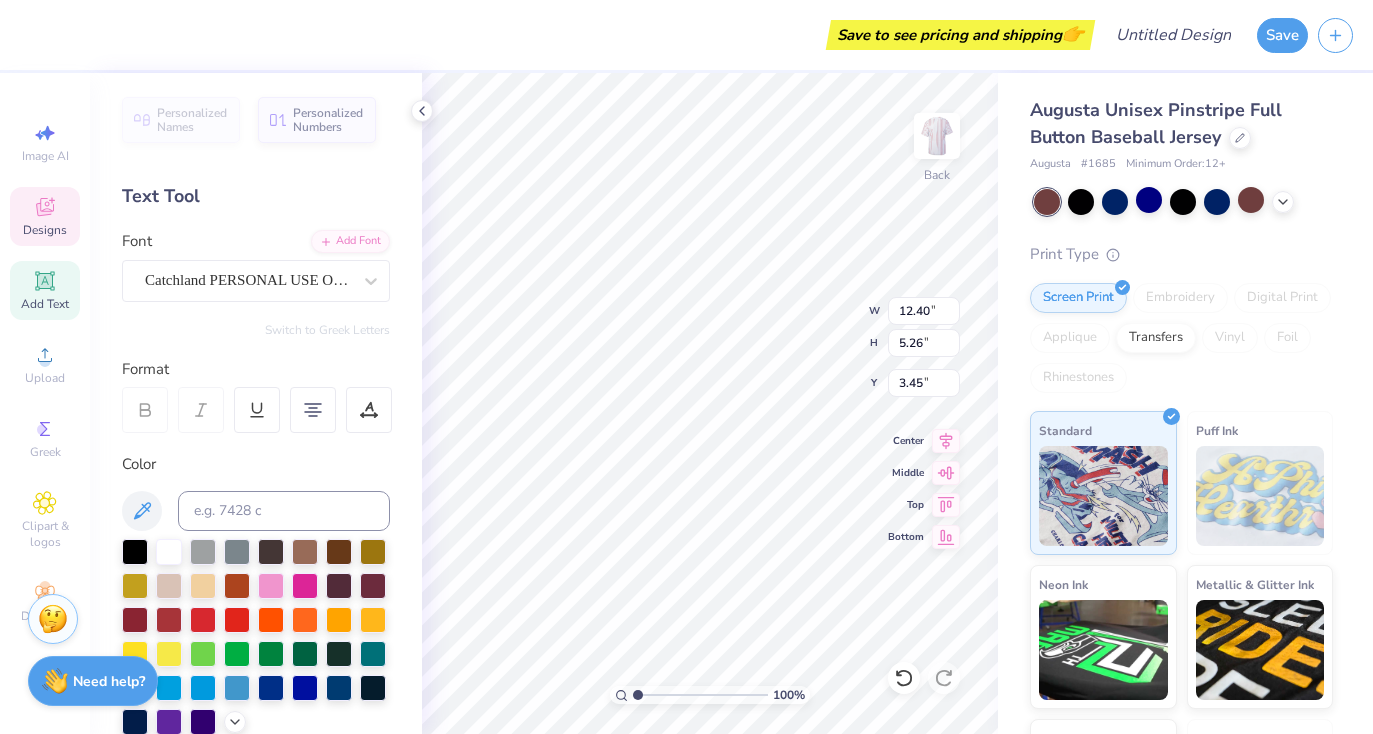 scroll, scrollTop: 1, scrollLeft: 0, axis: vertical 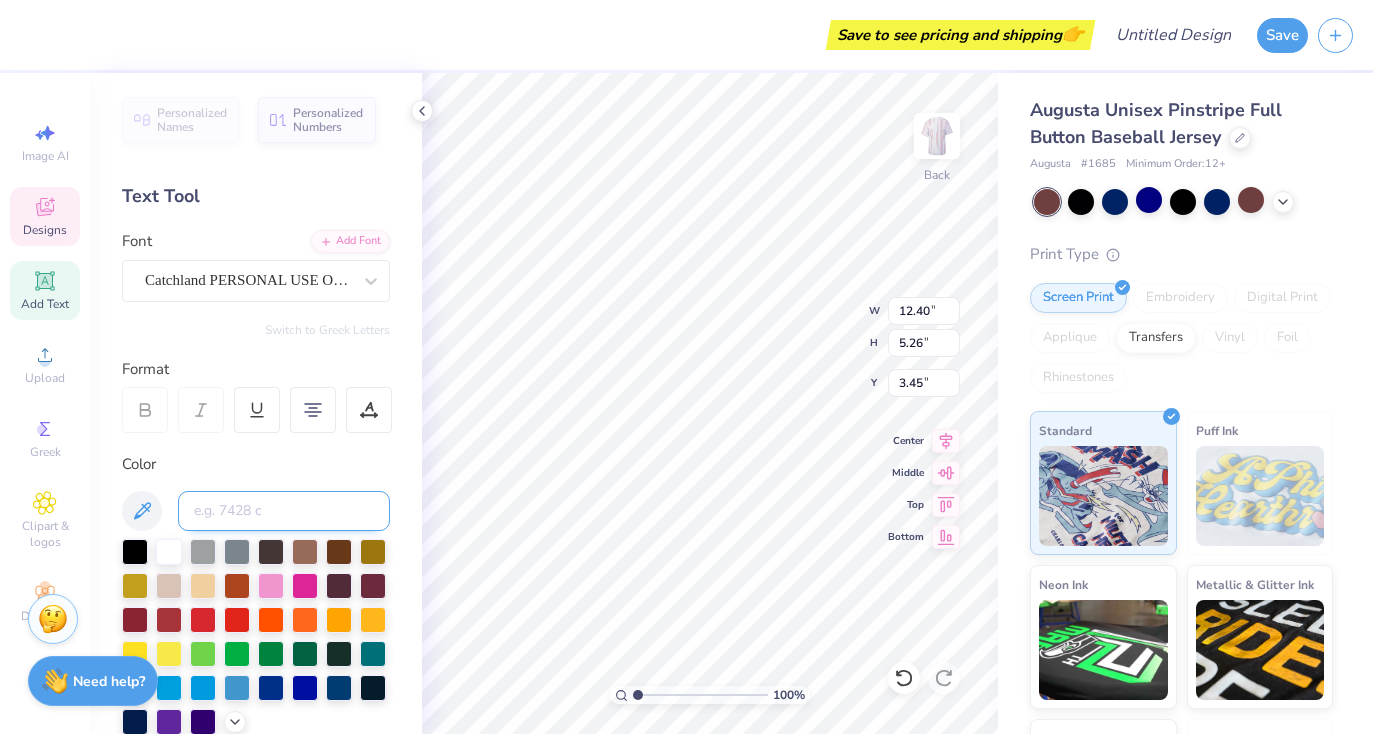 click at bounding box center (284, 511) 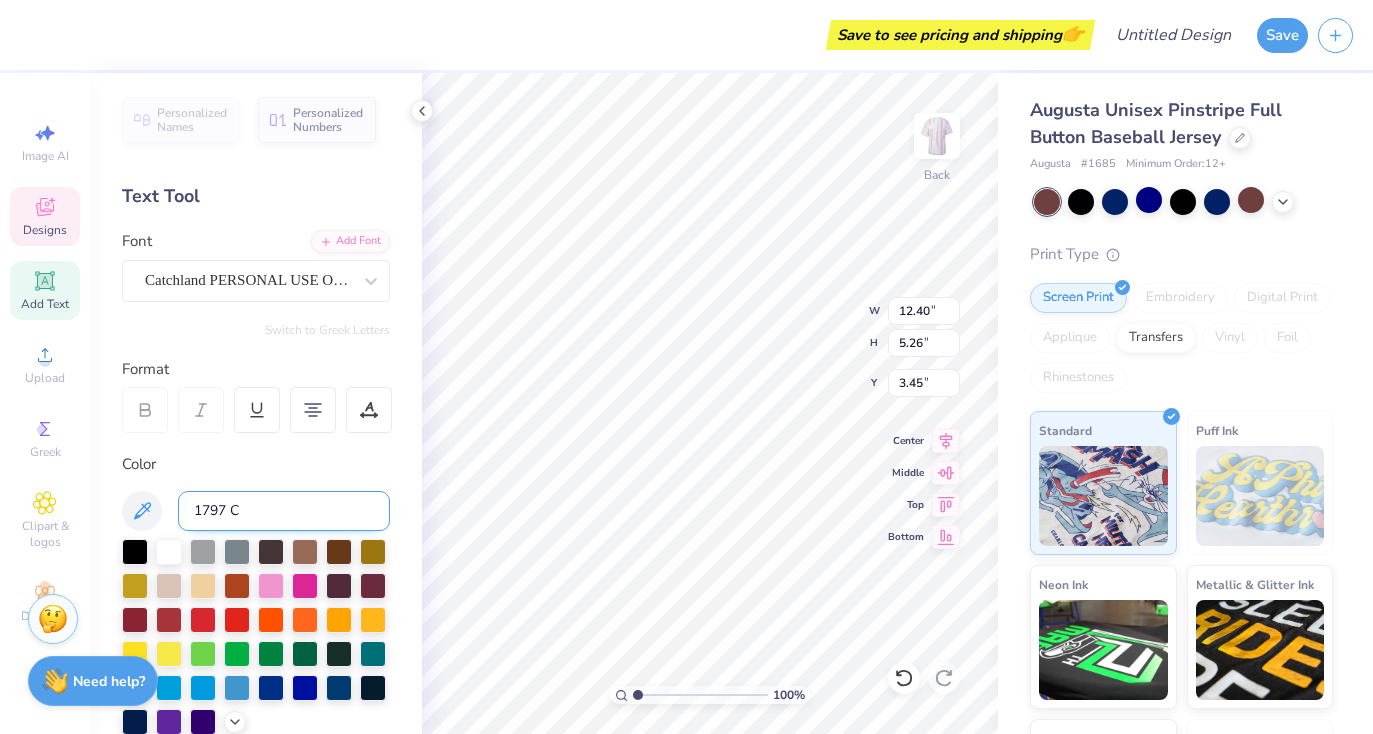 type 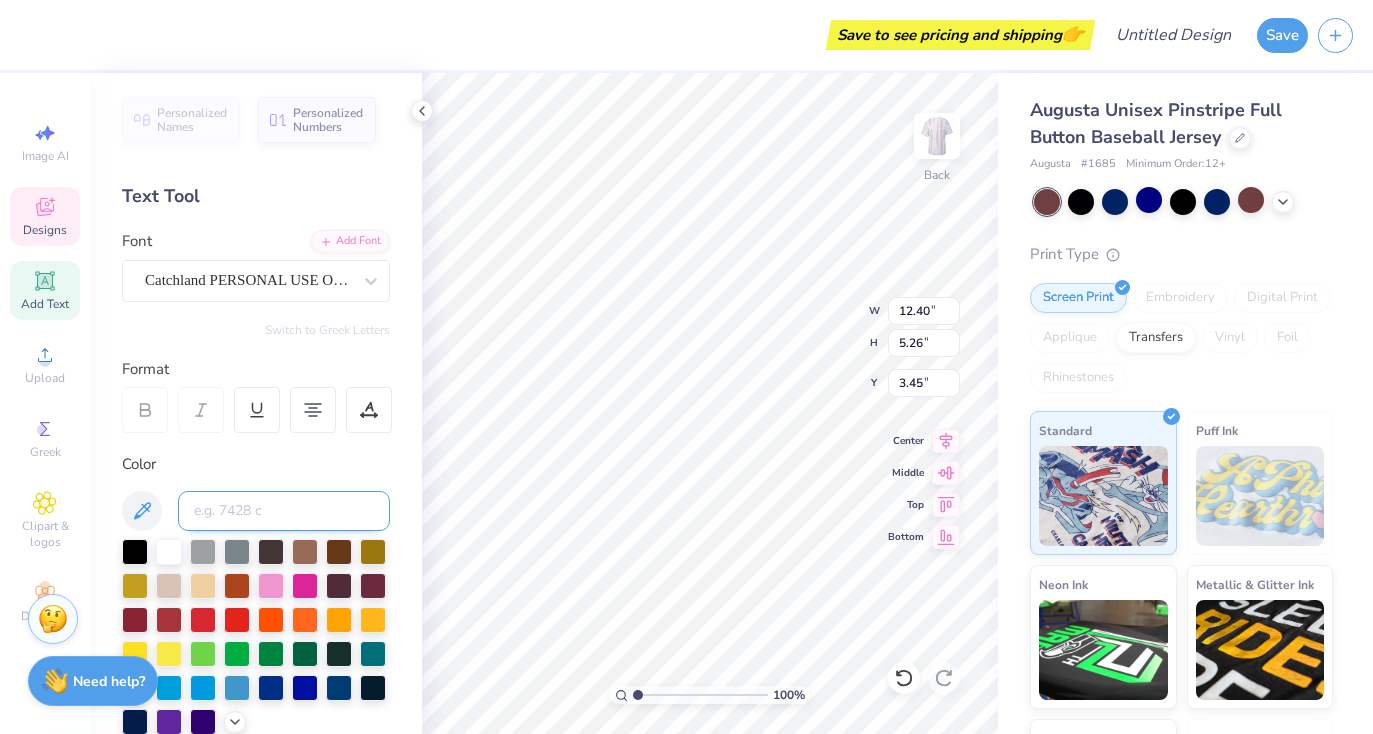 click at bounding box center (284, 511) 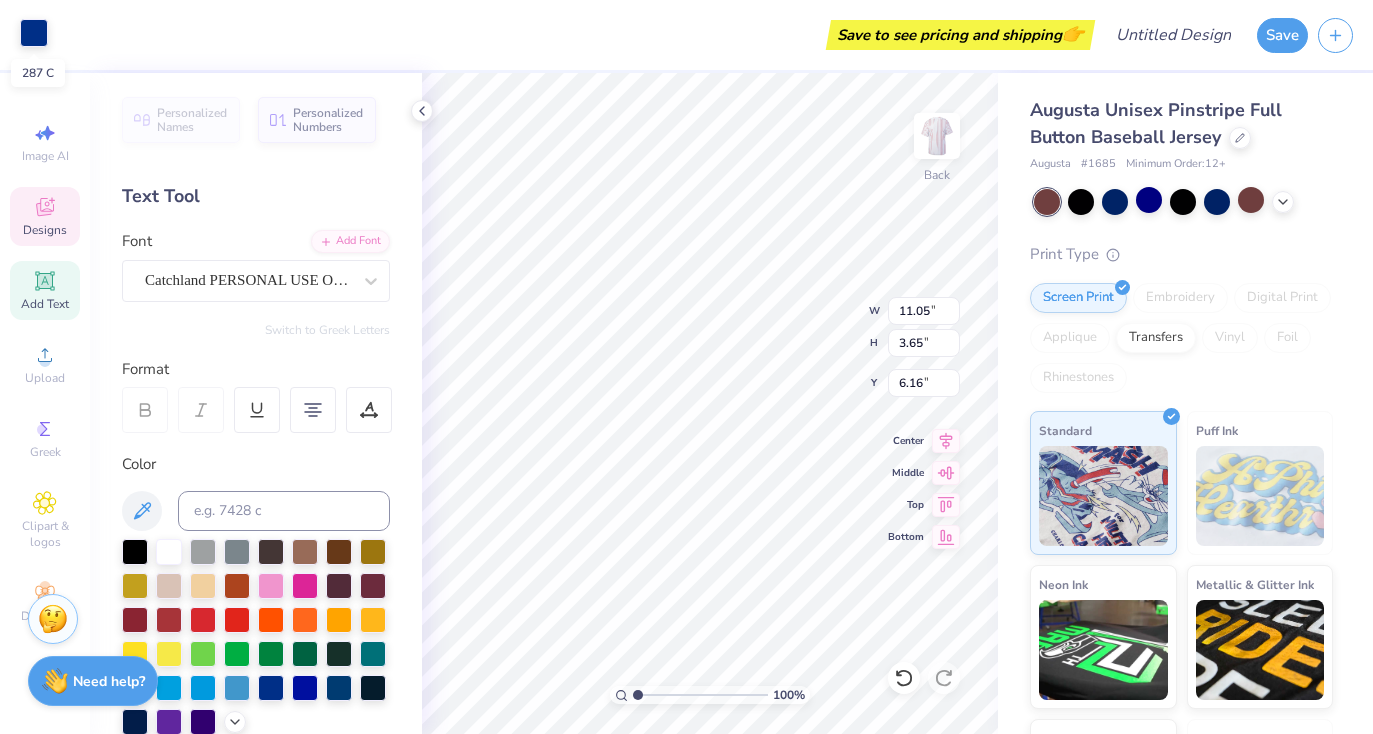 click at bounding box center (34, 33) 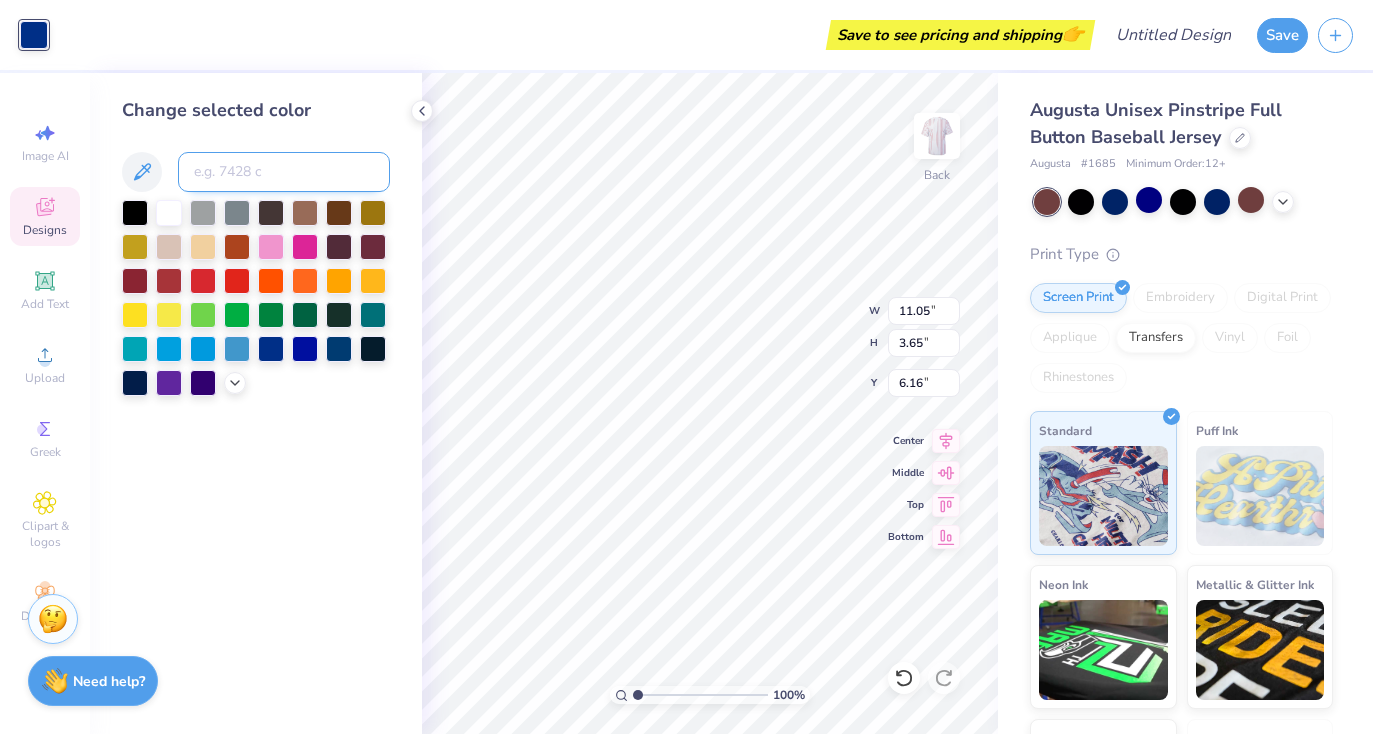click at bounding box center [284, 172] 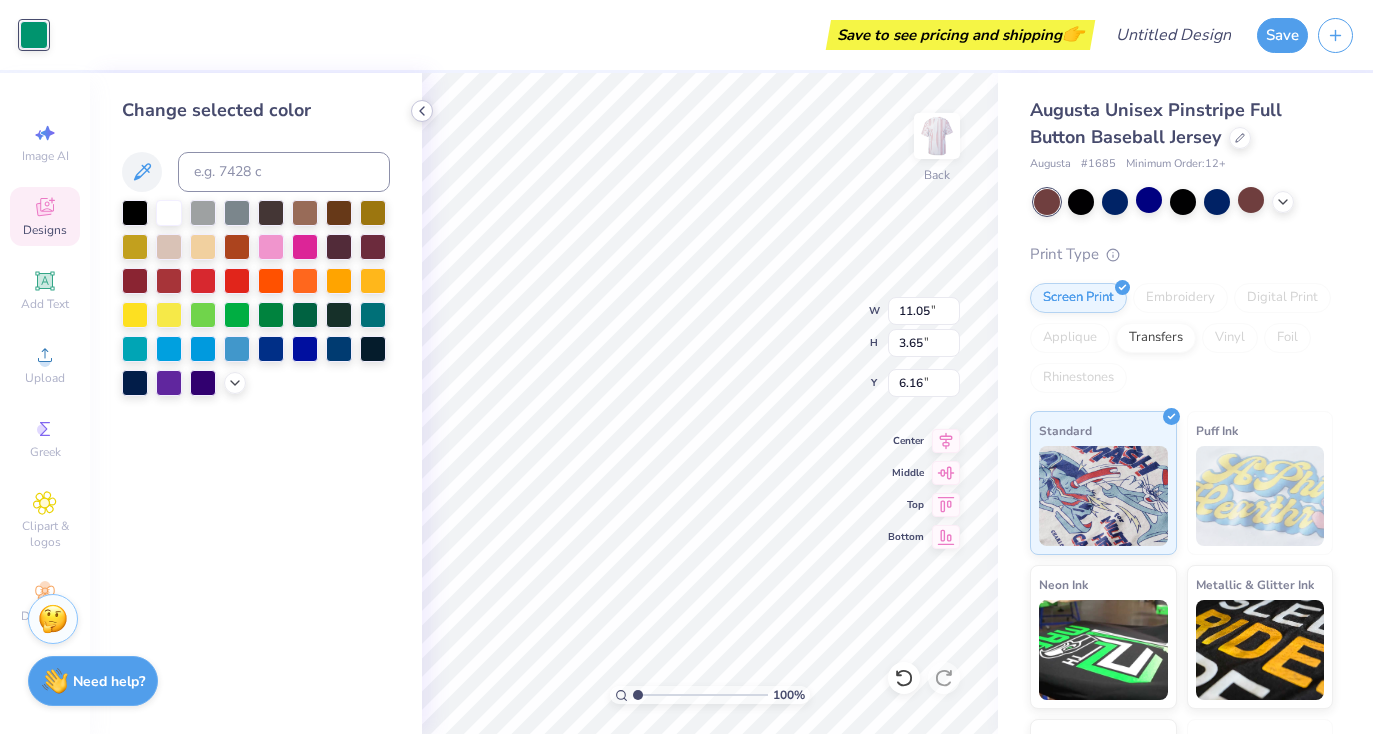 click 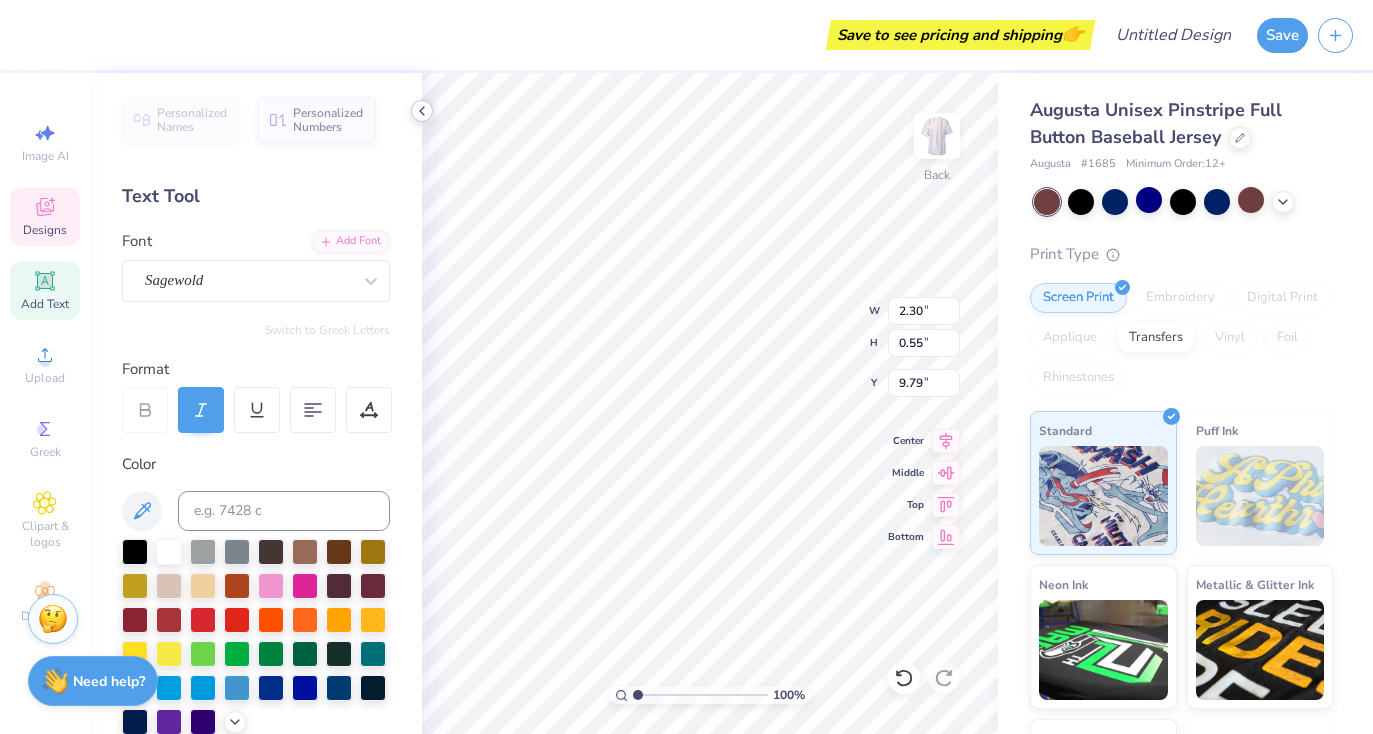 click at bounding box center (422, 111) 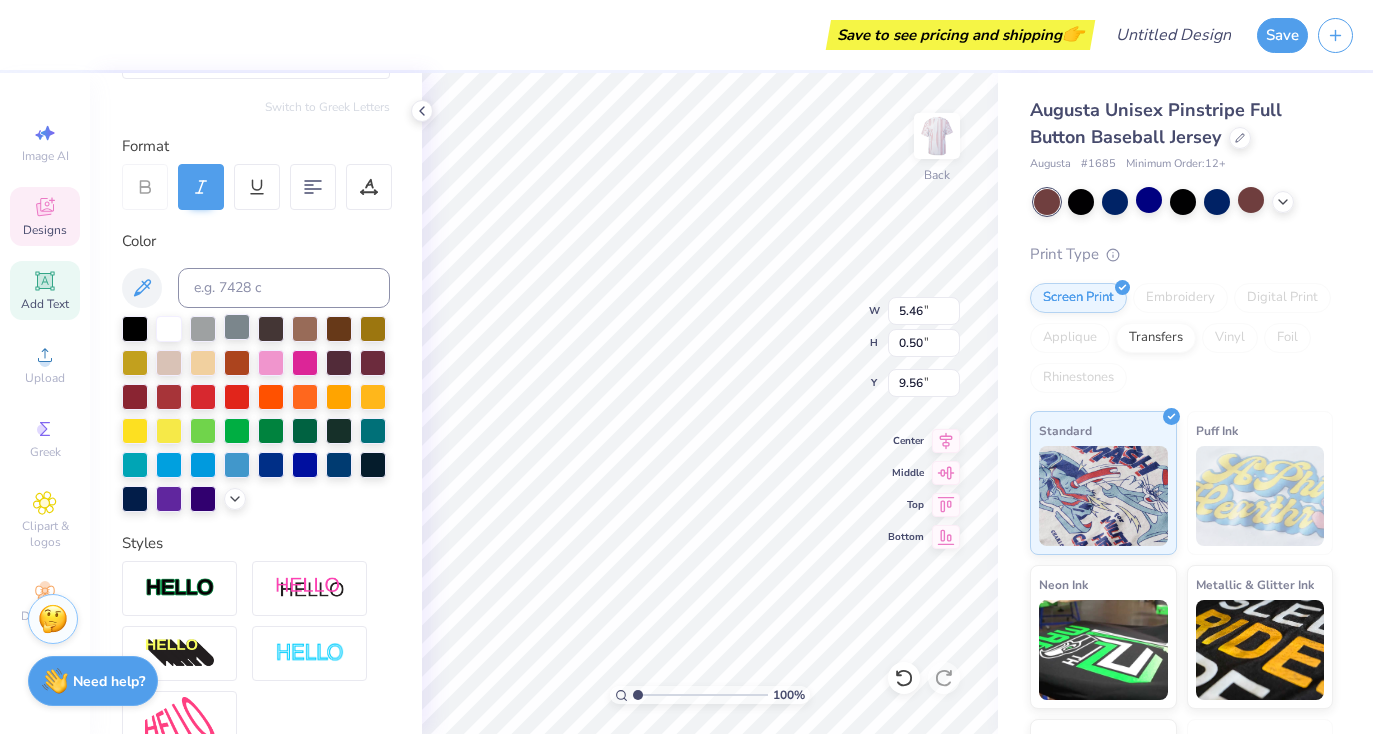 scroll, scrollTop: 224, scrollLeft: 0, axis: vertical 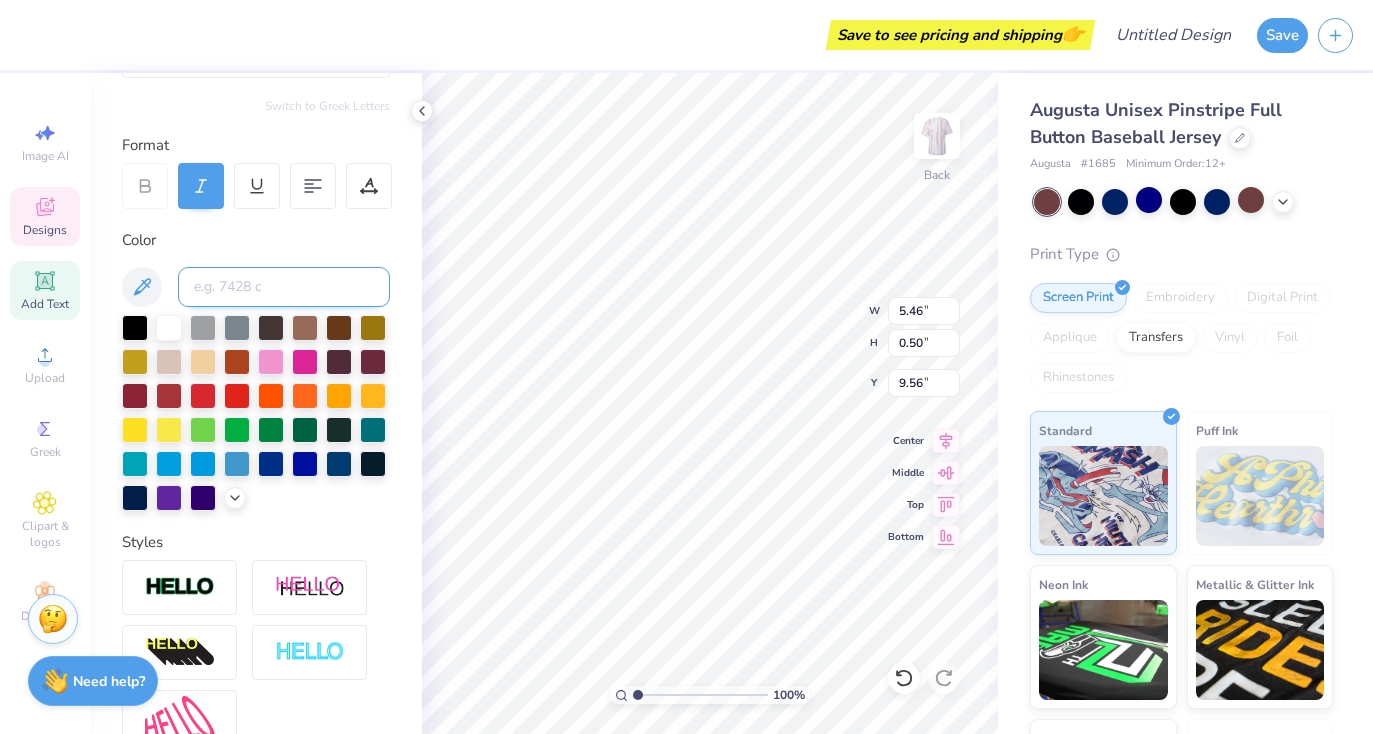 click at bounding box center (284, 287) 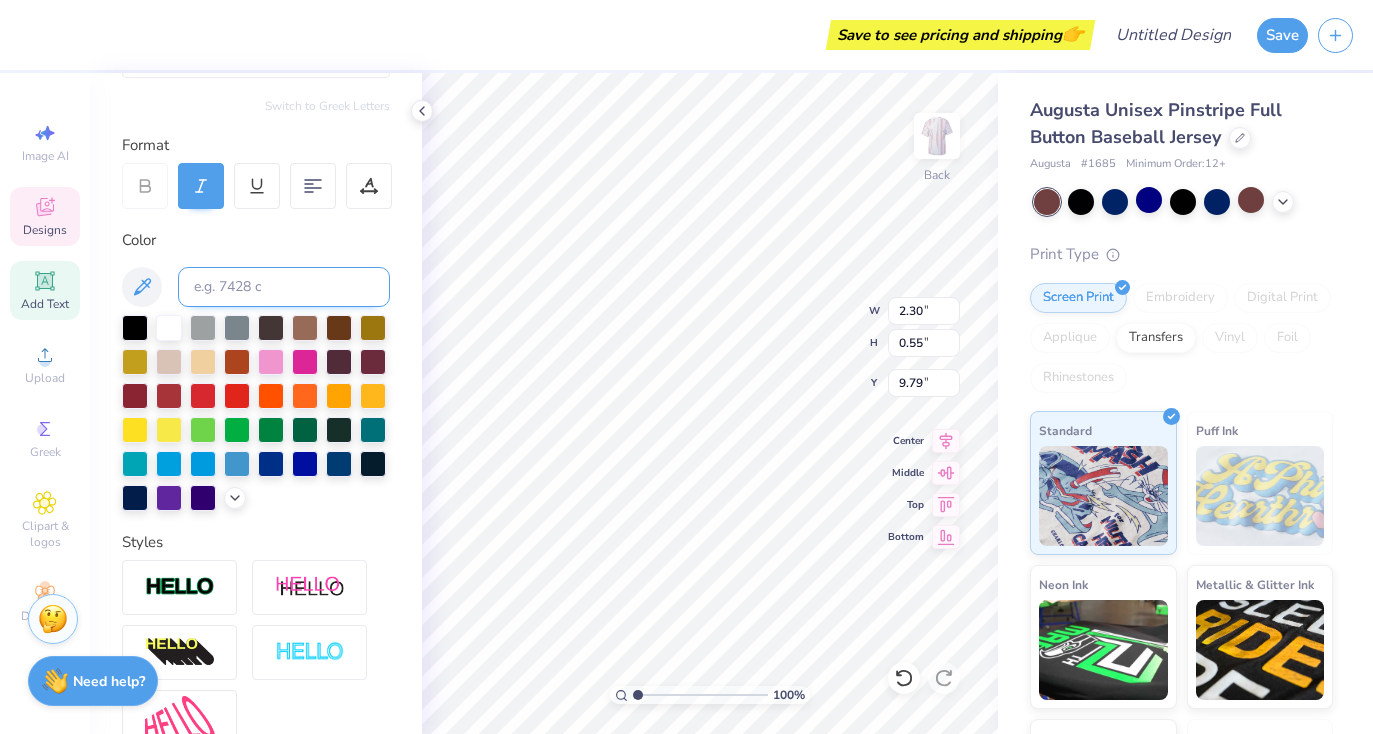 type on "2.30" 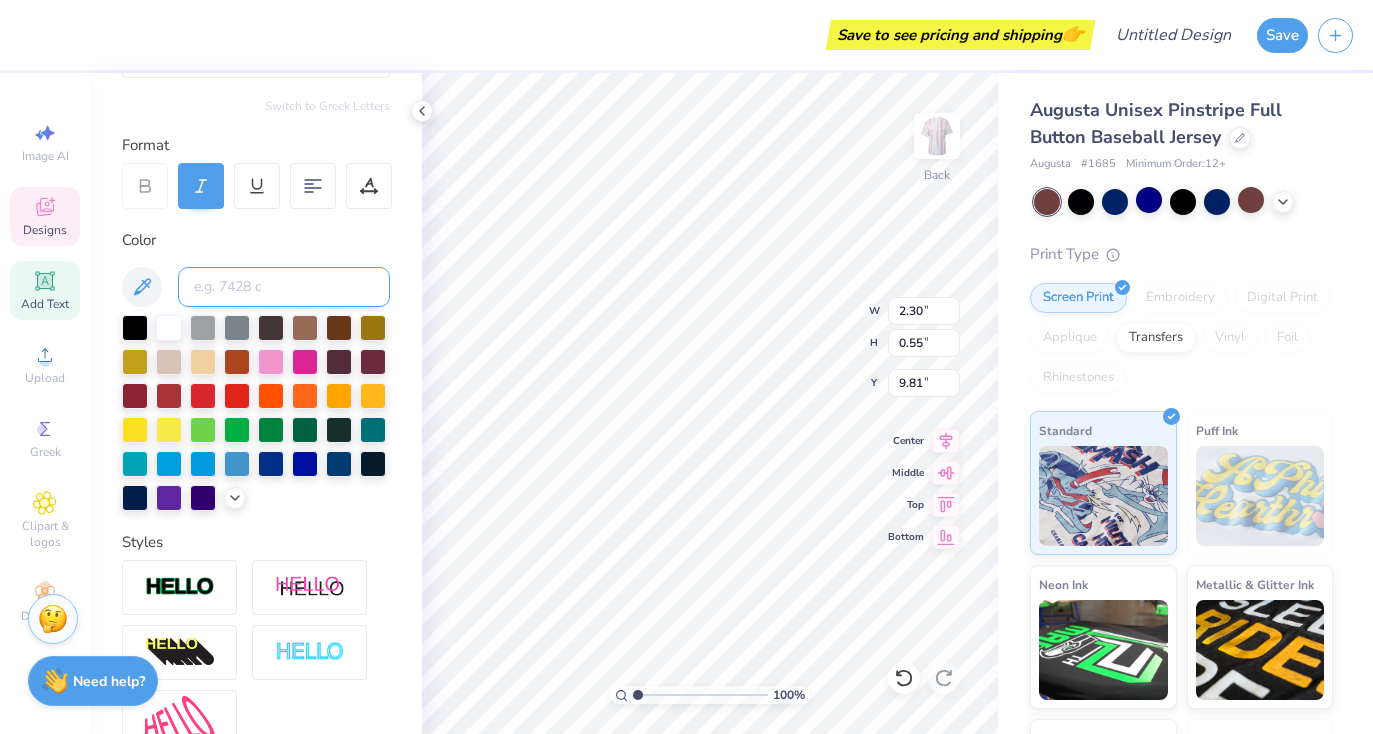 click at bounding box center [284, 287] 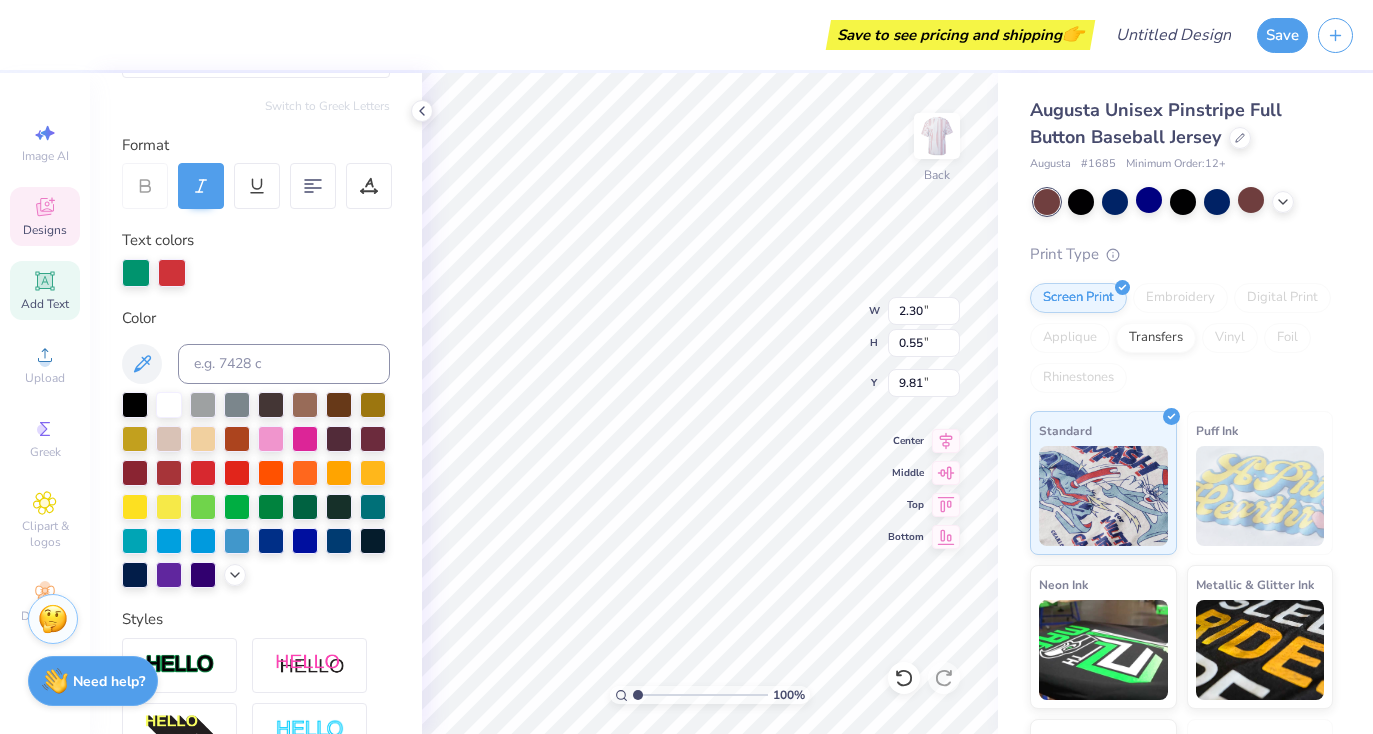 scroll, scrollTop: 0, scrollLeft: 2, axis: horizontal 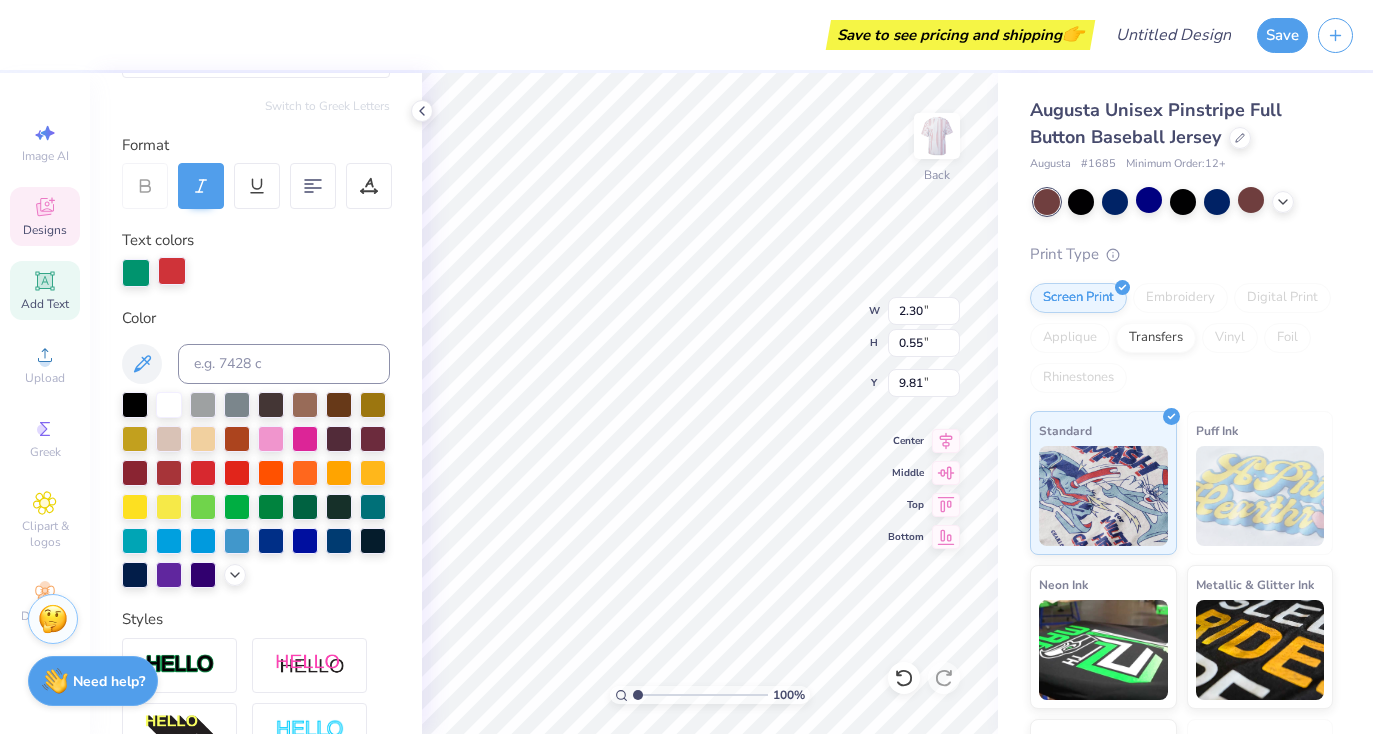 click at bounding box center [172, 271] 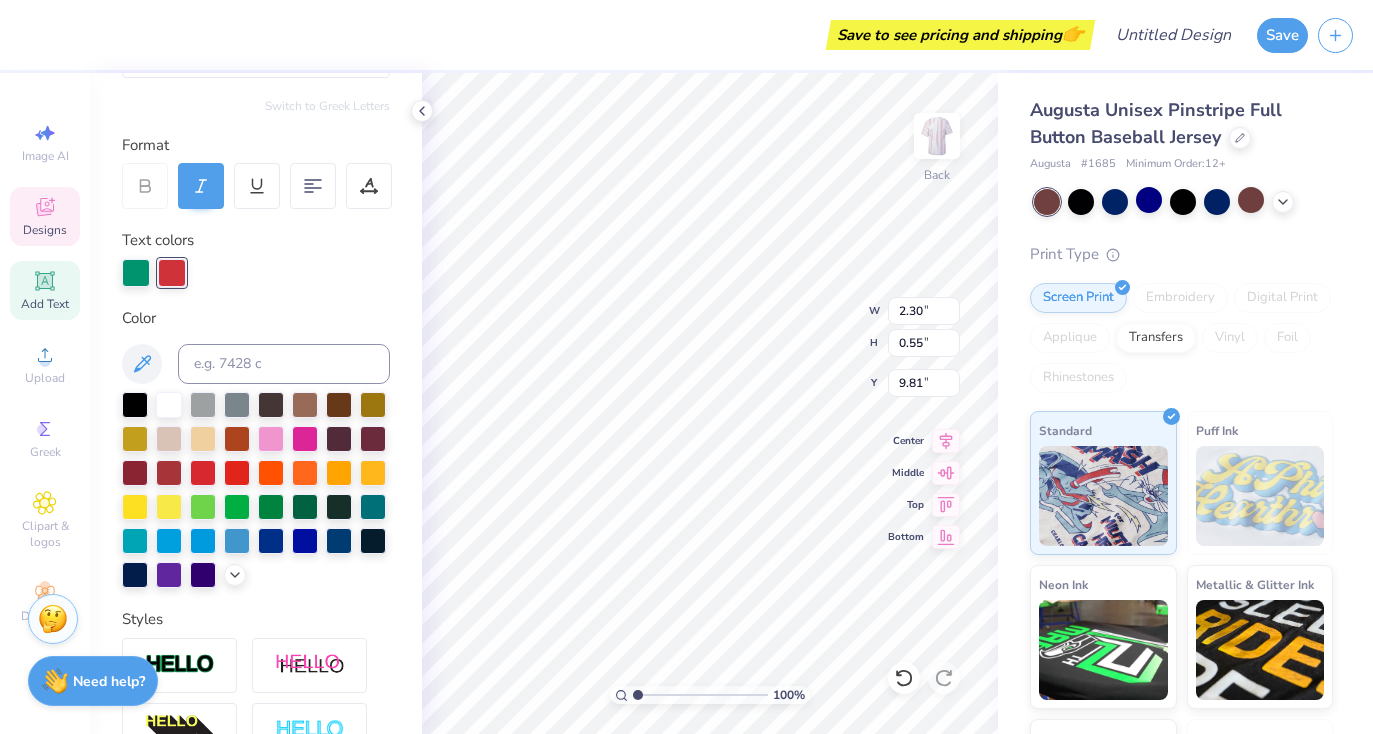 click at bounding box center (172, 273) 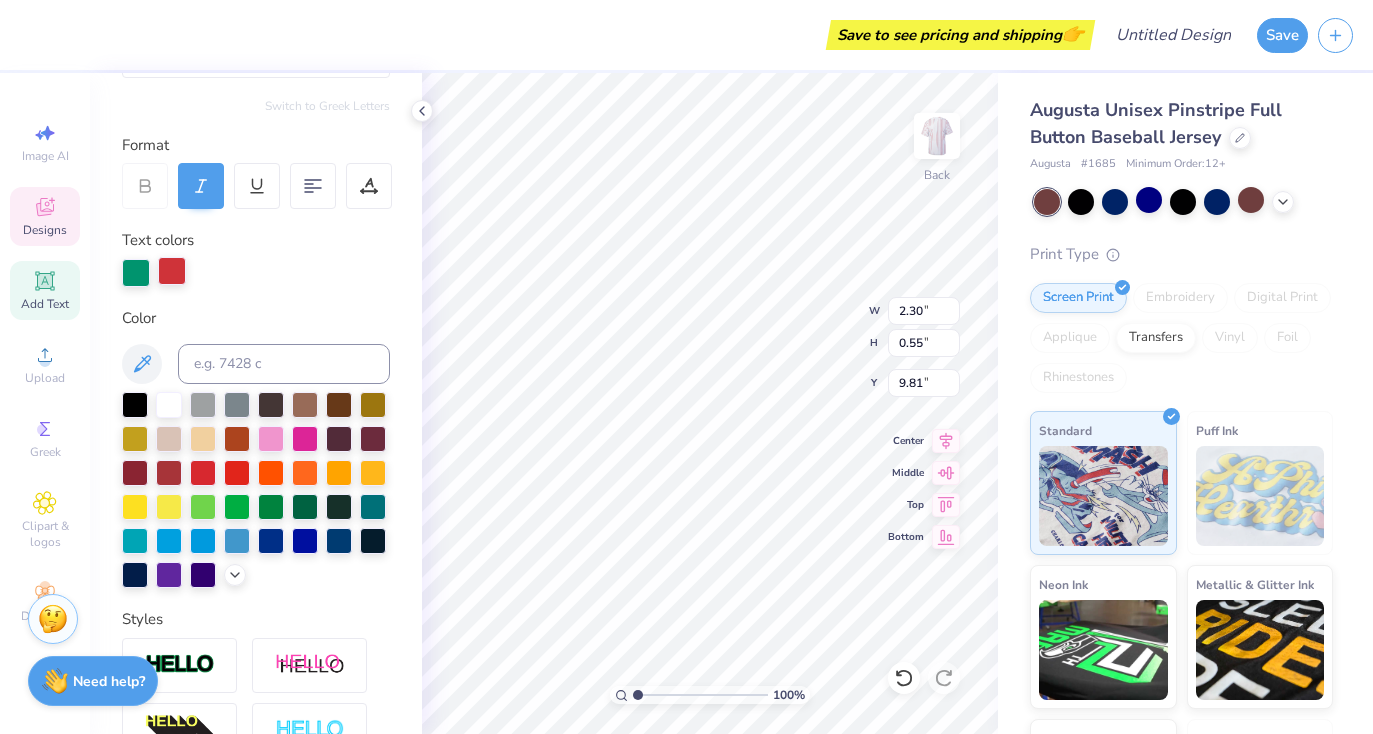 click at bounding box center (172, 271) 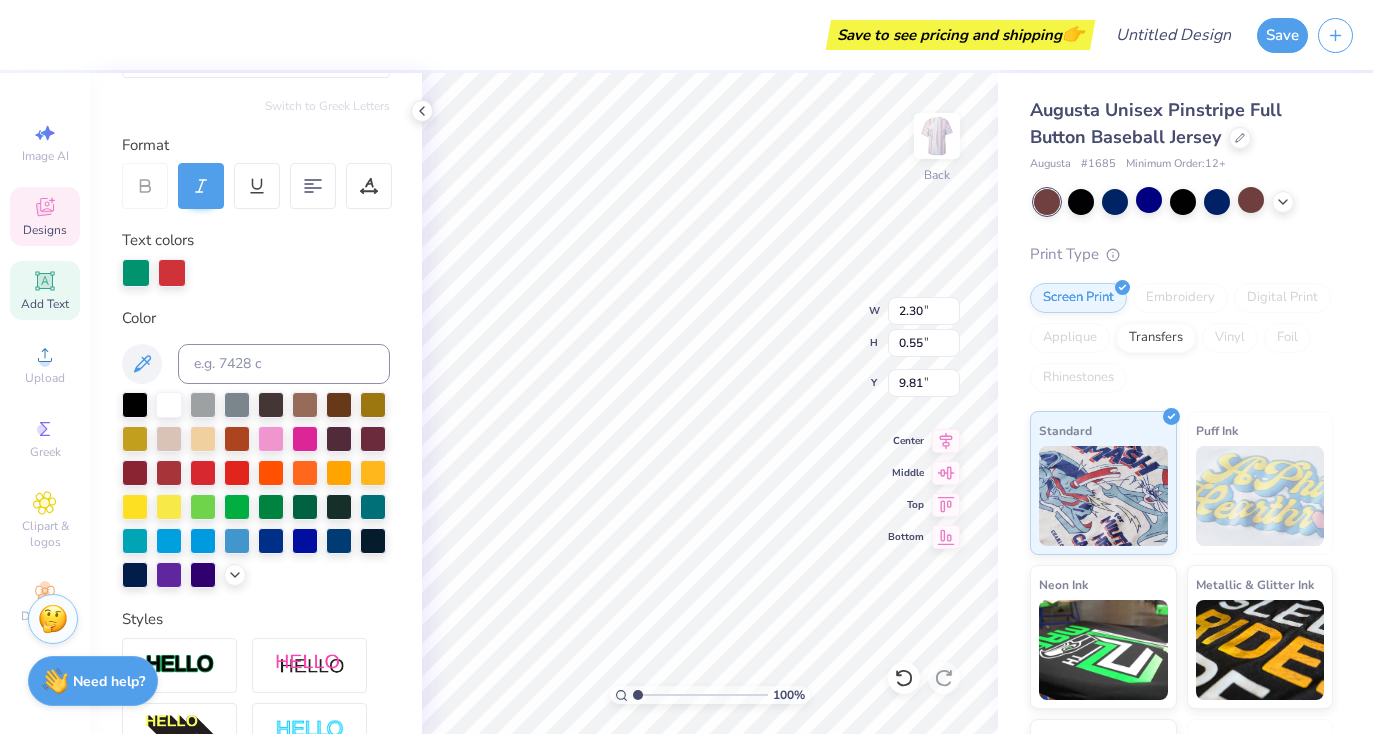 scroll, scrollTop: 0, scrollLeft: 0, axis: both 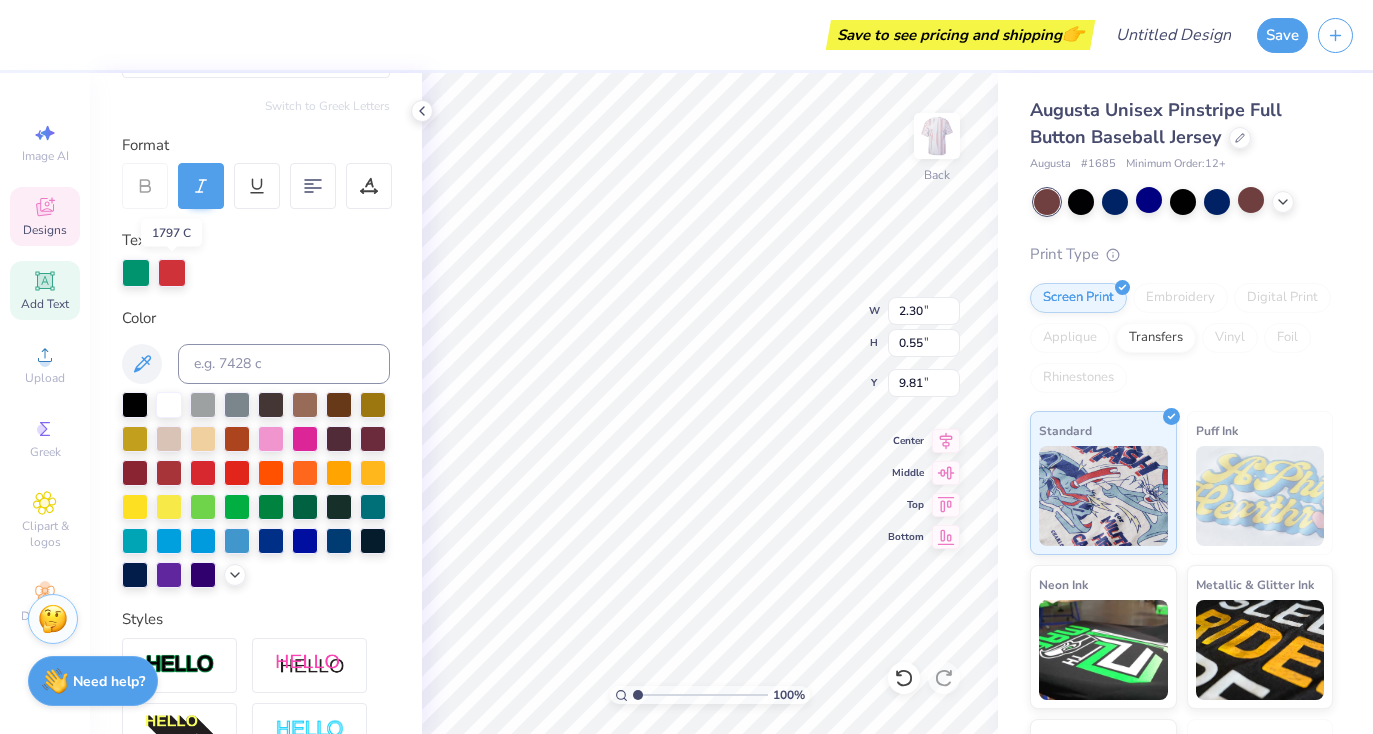 click at bounding box center [172, 273] 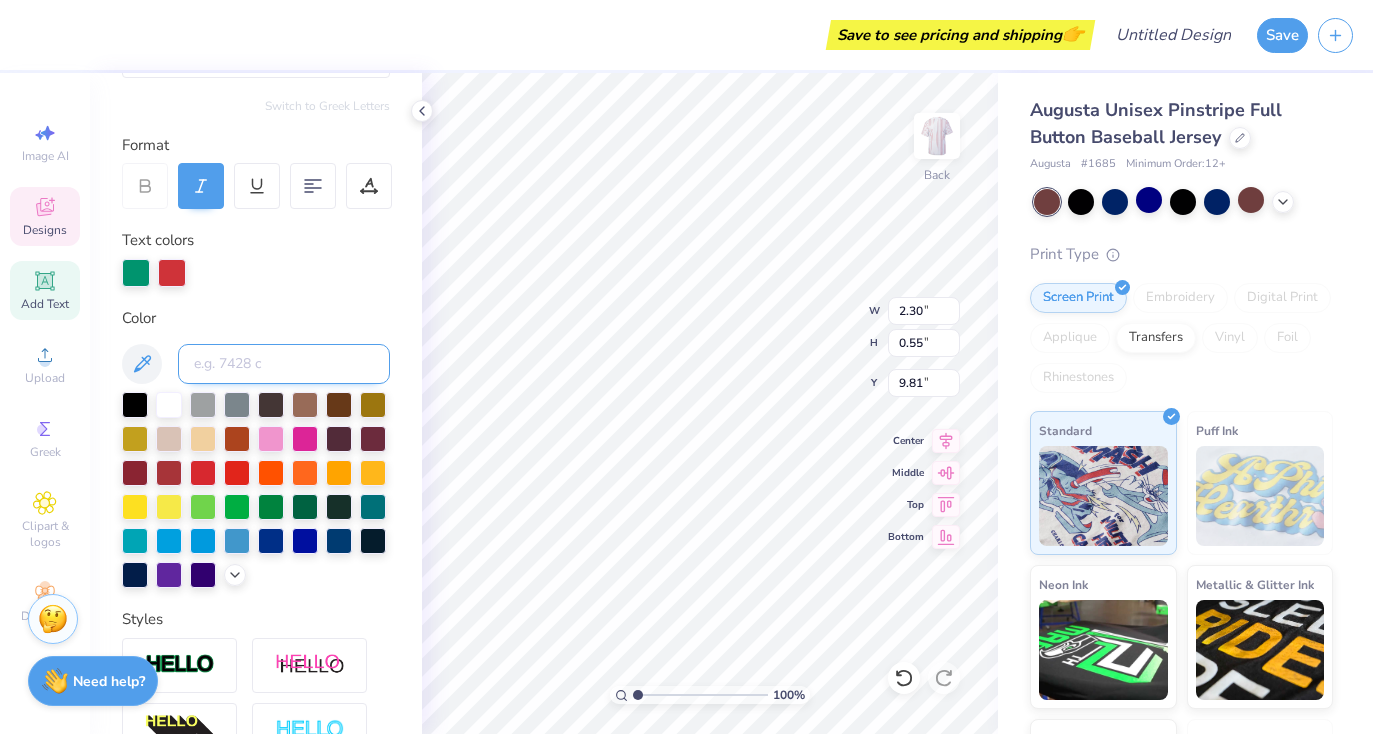 click at bounding box center [284, 364] 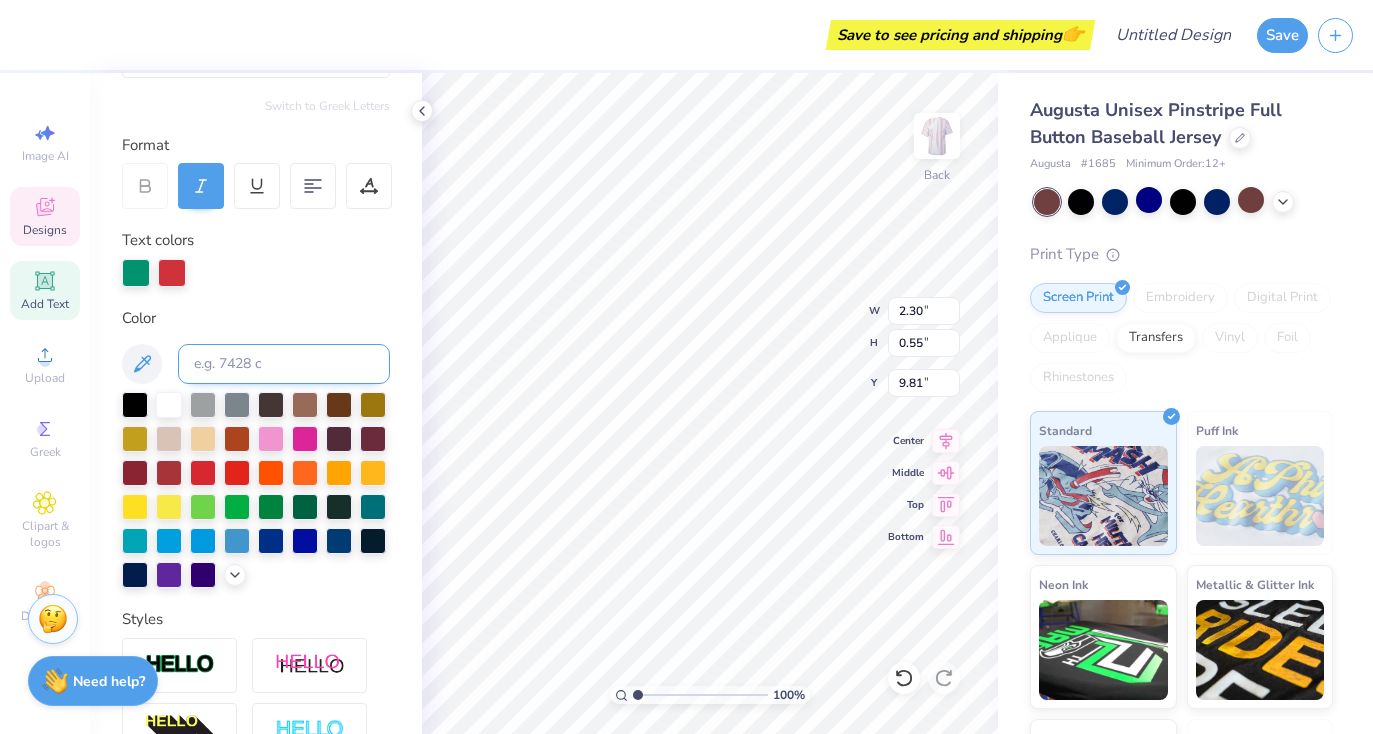 scroll, scrollTop: 0, scrollLeft: 1, axis: horizontal 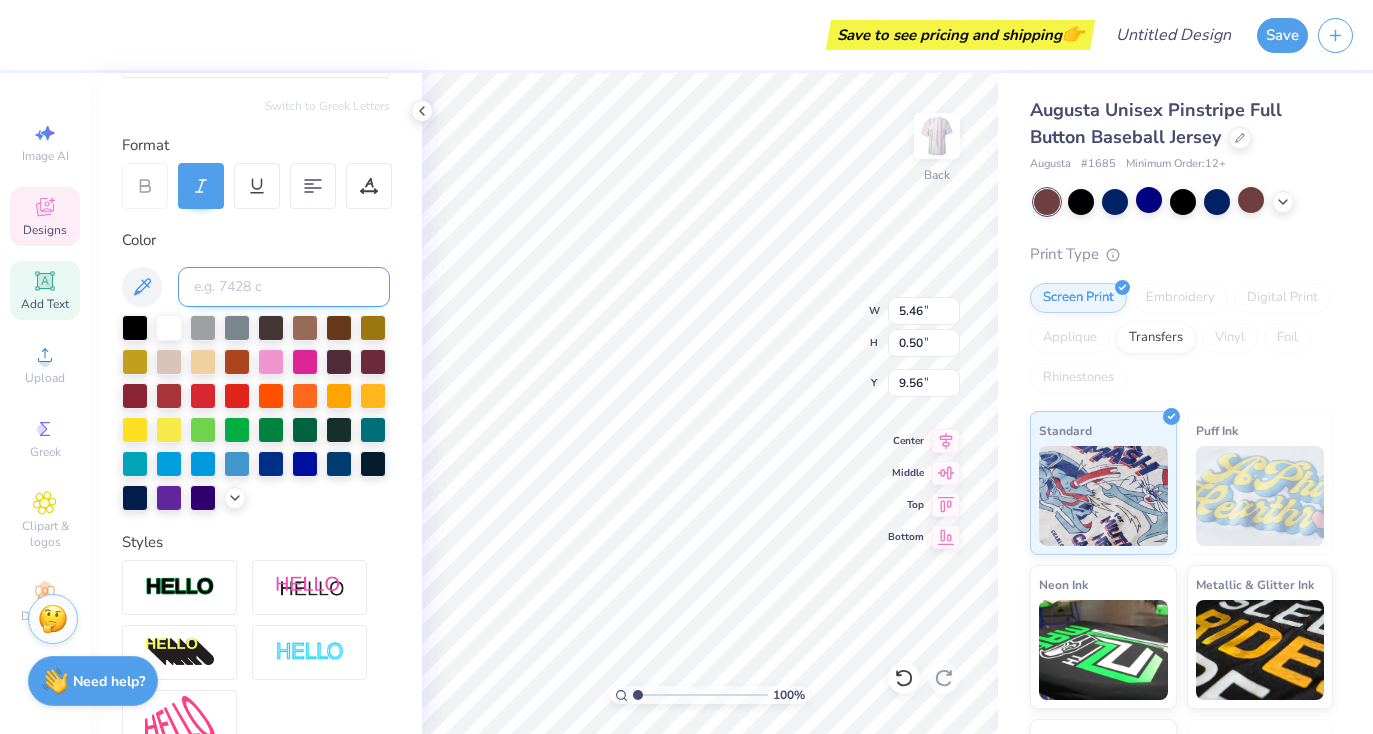 click at bounding box center [284, 287] 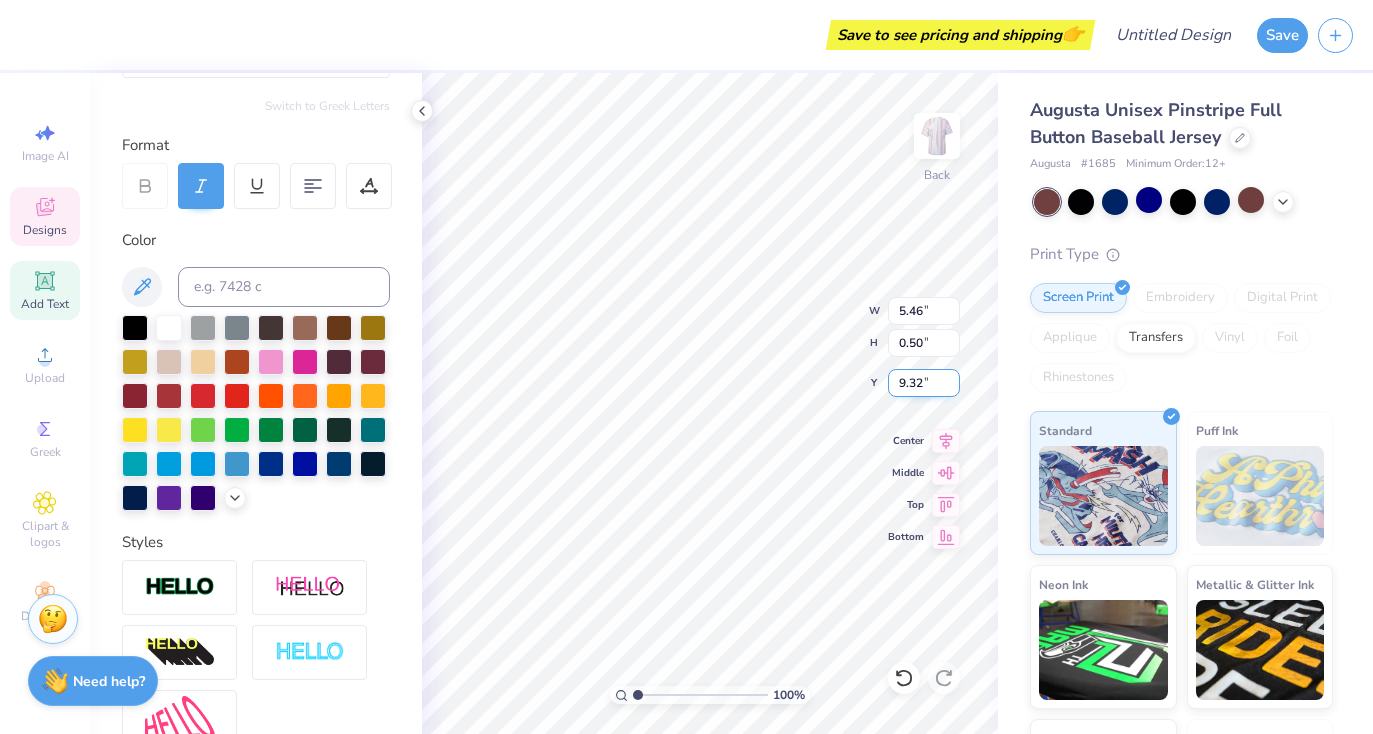 click on "9.32" at bounding box center (924, 383) 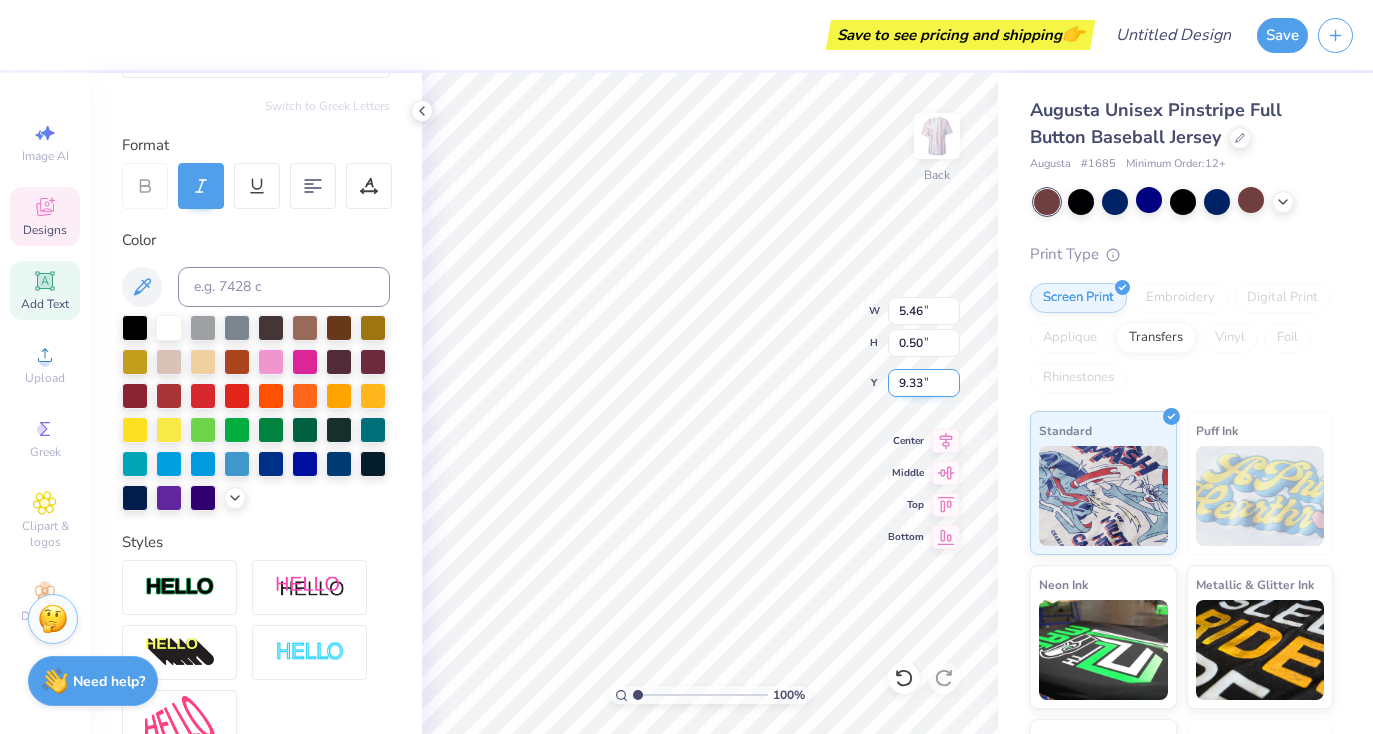 click on "9.33" at bounding box center (924, 383) 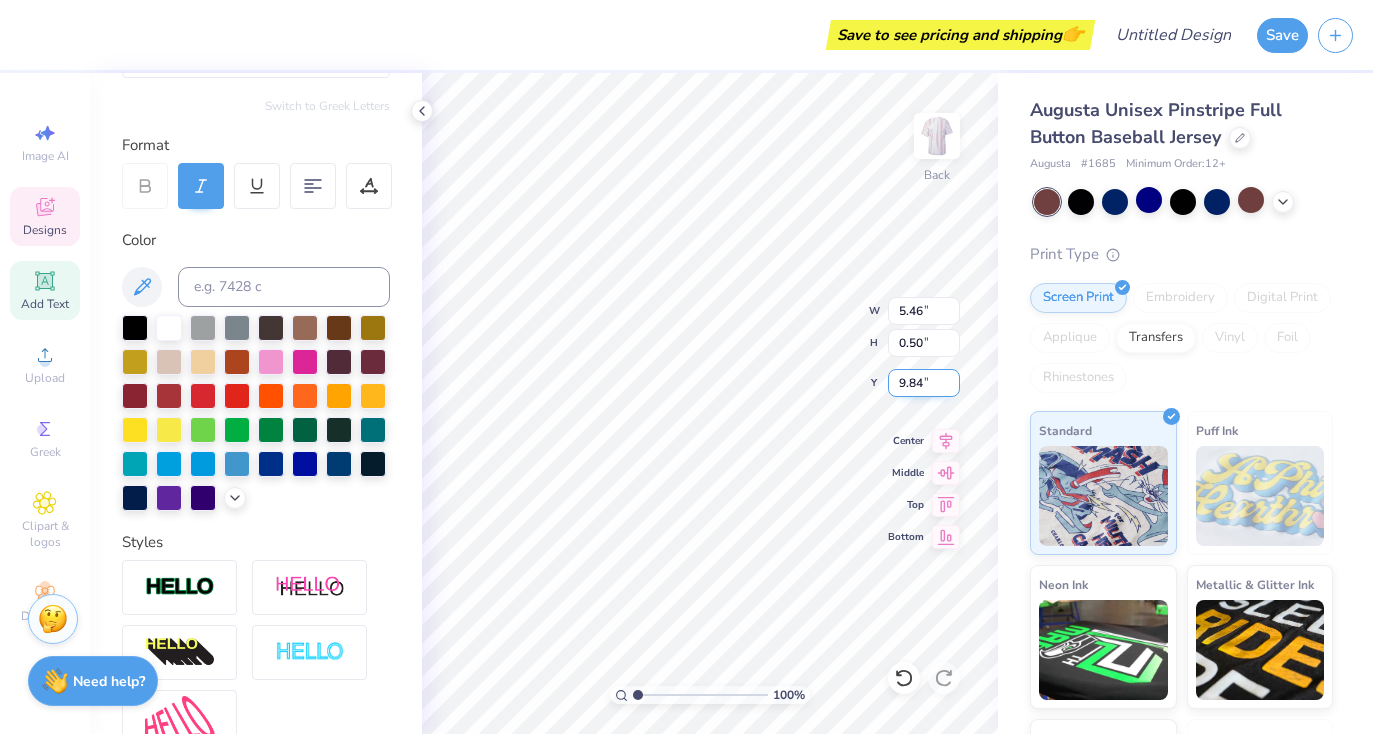 click on "9.84" at bounding box center (924, 383) 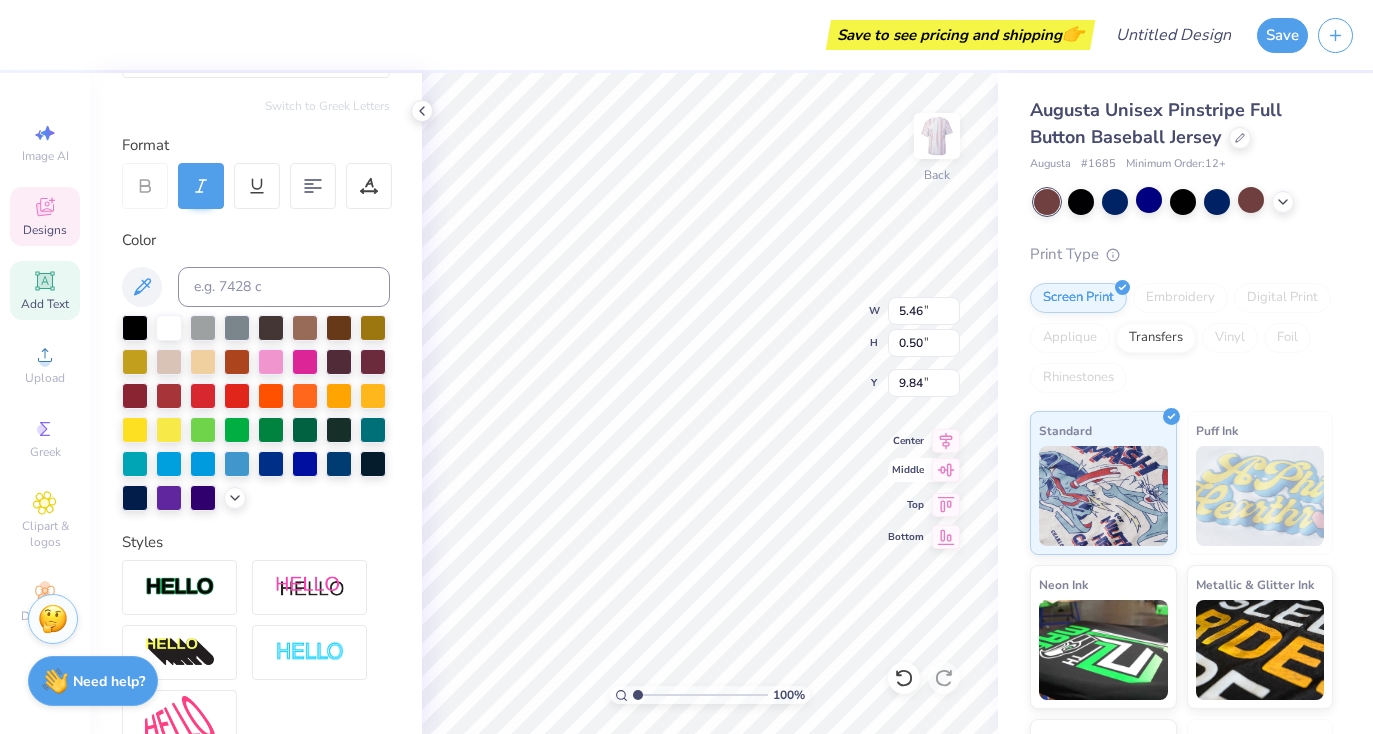 type on "9.81" 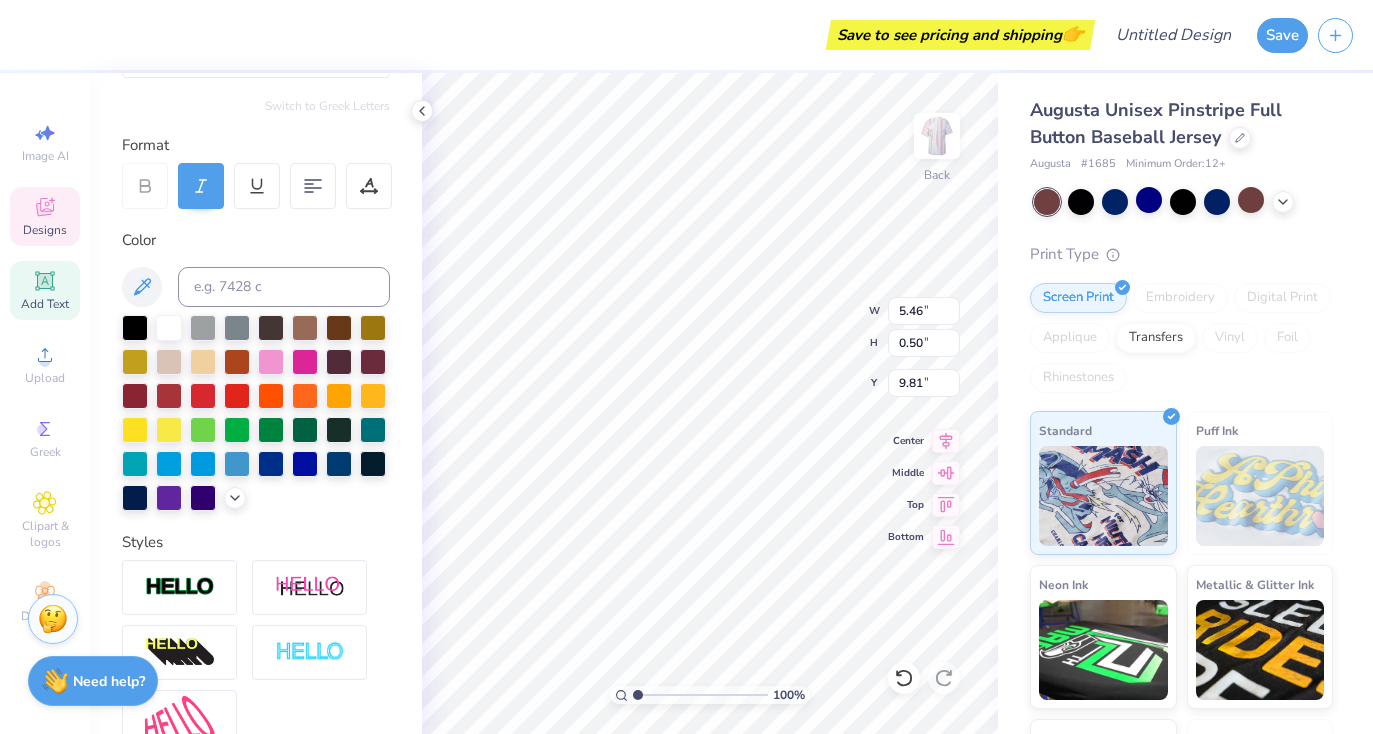 scroll, scrollTop: 428, scrollLeft: 0, axis: vertical 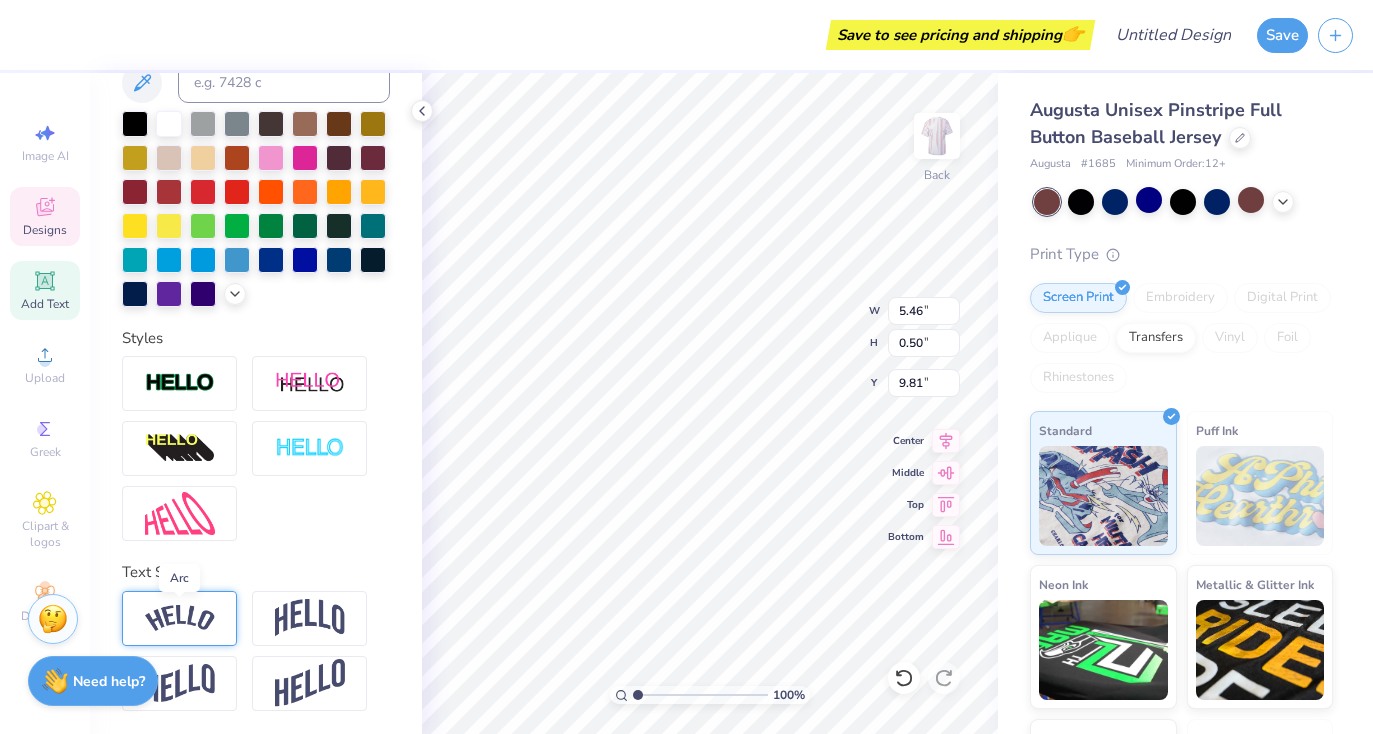 click at bounding box center [180, 618] 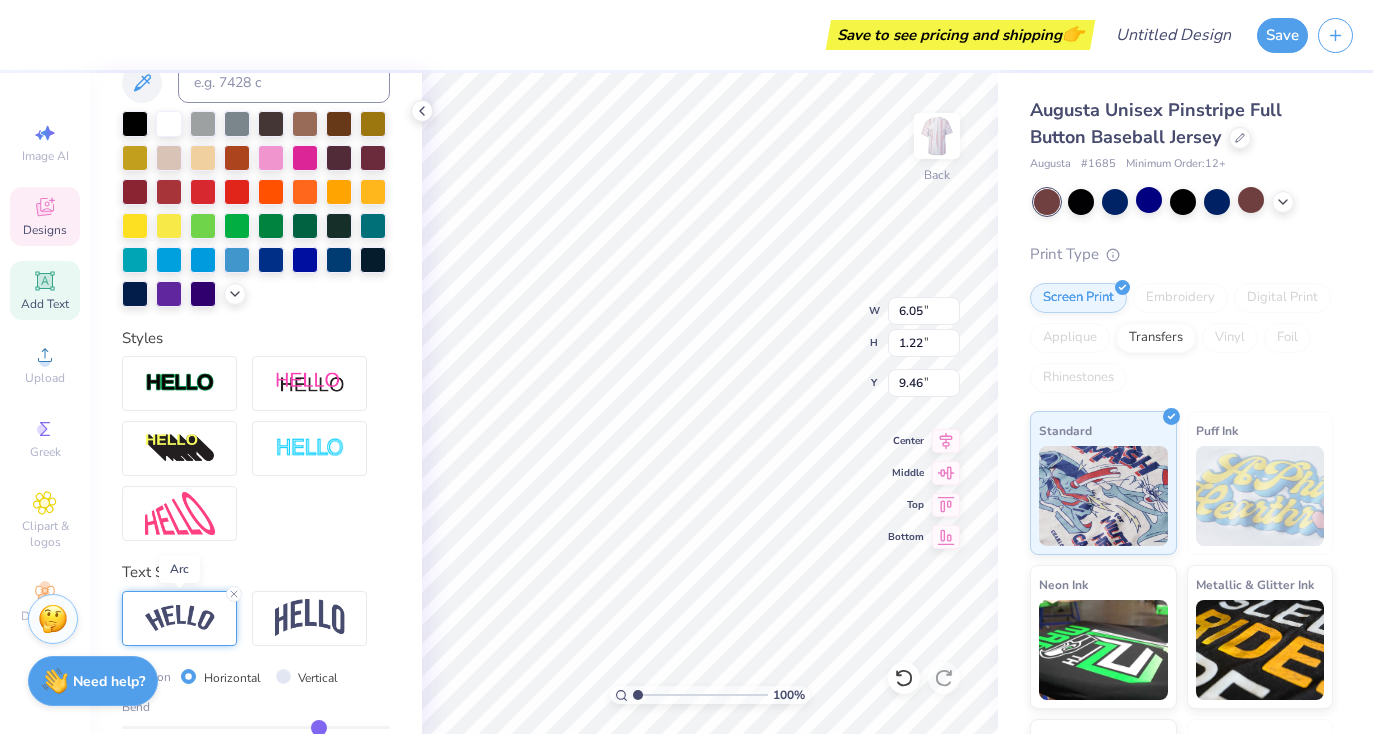 scroll, scrollTop: 545, scrollLeft: 0, axis: vertical 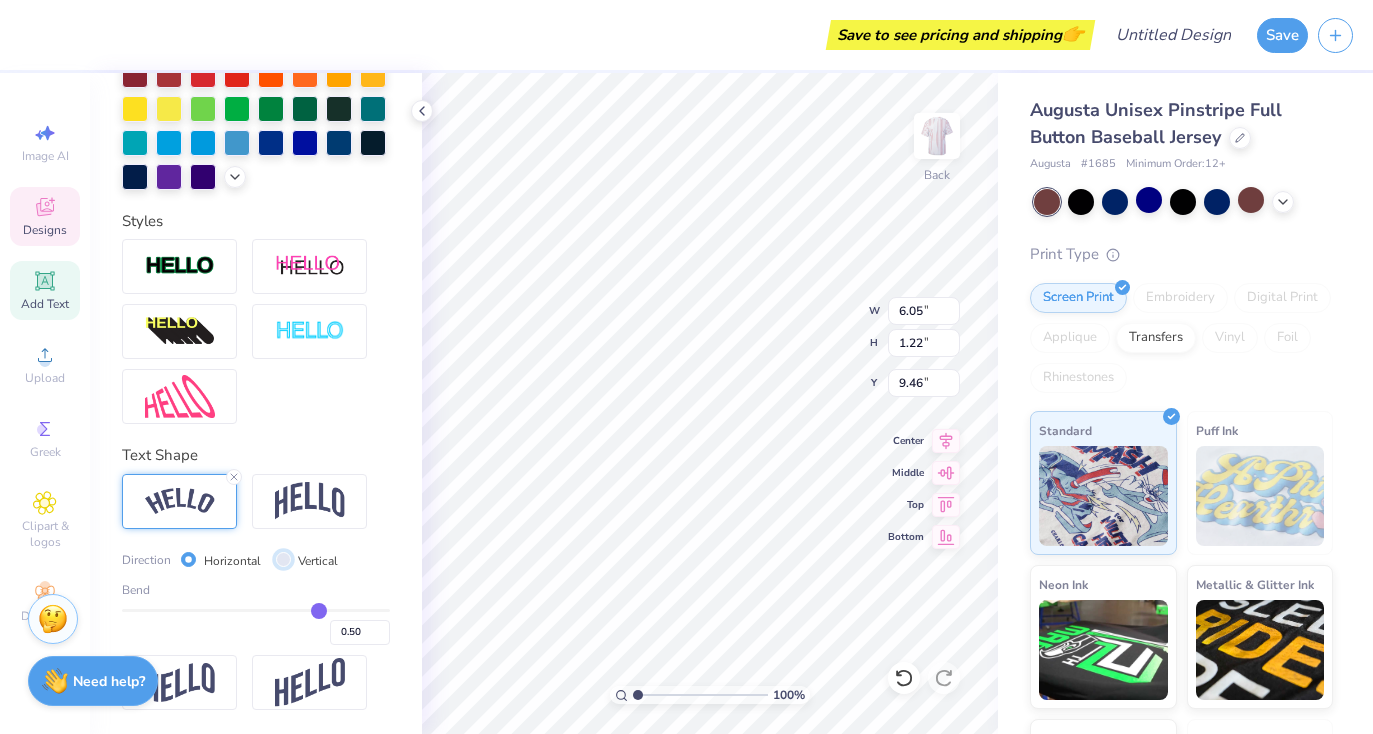click on "Vertical" at bounding box center (283, 559) 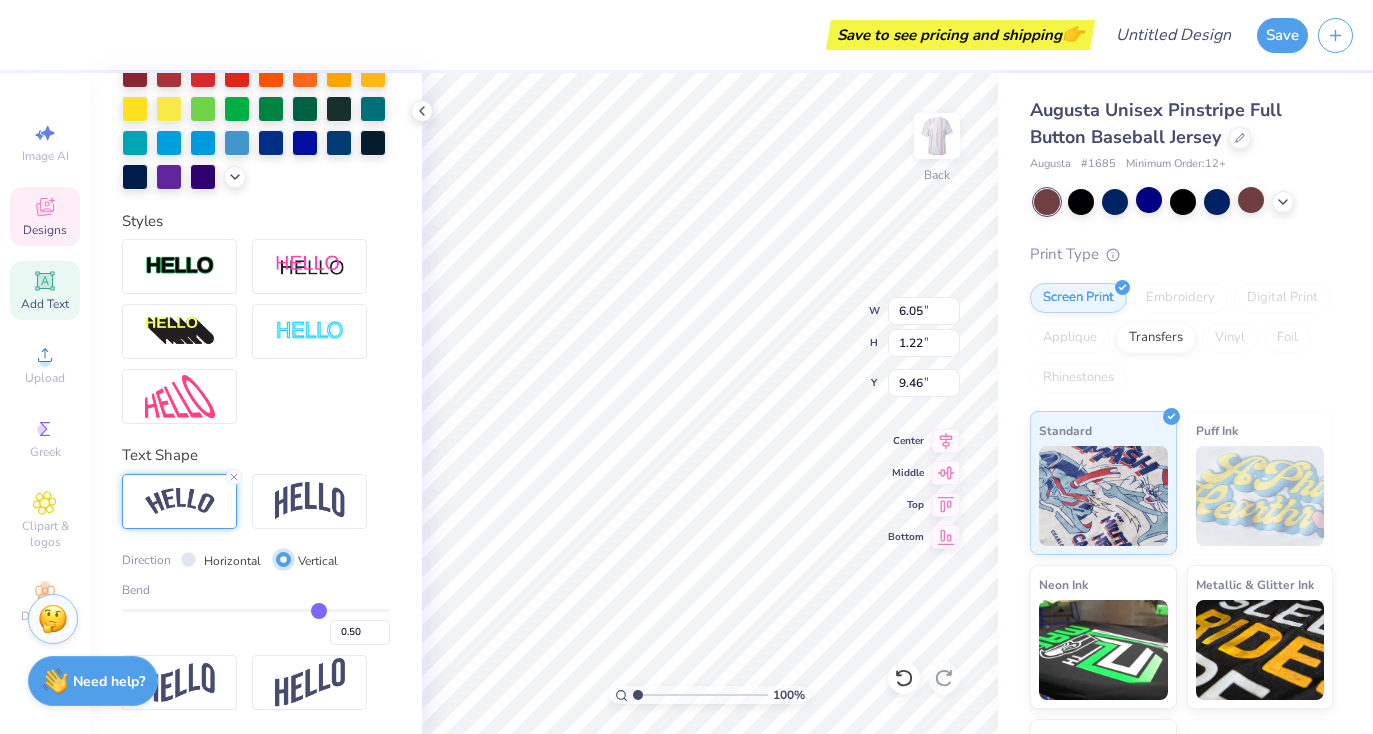 type on "5.46" 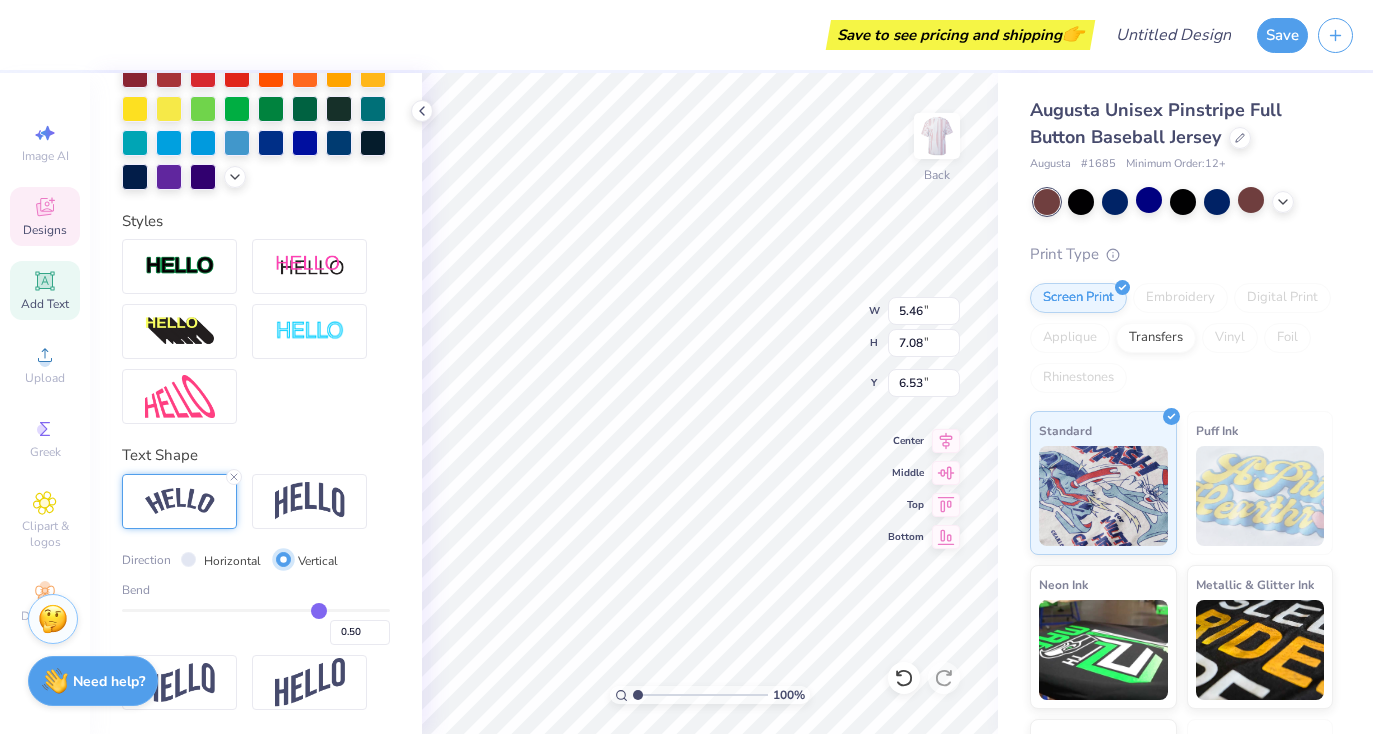 click on "Vertical" at bounding box center [283, 559] 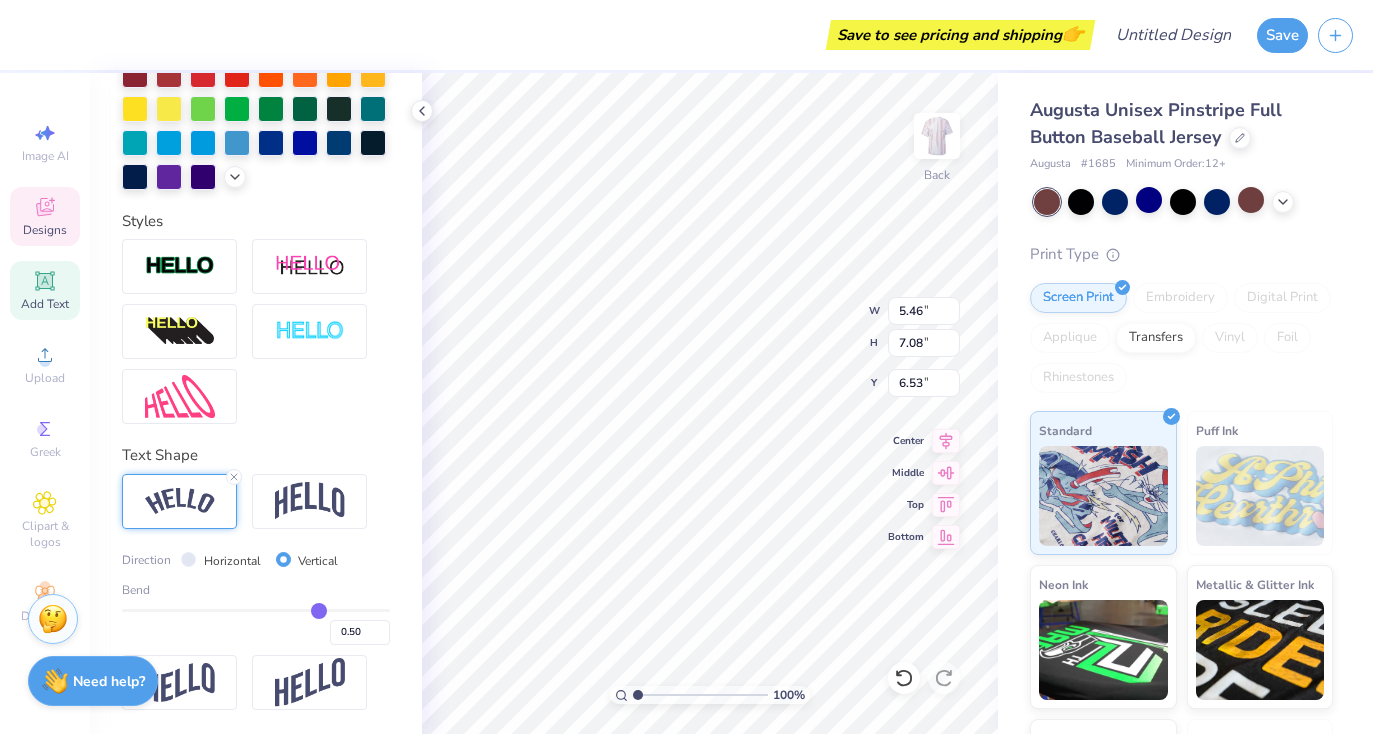 click on "Horizontal" at bounding box center [221, 560] 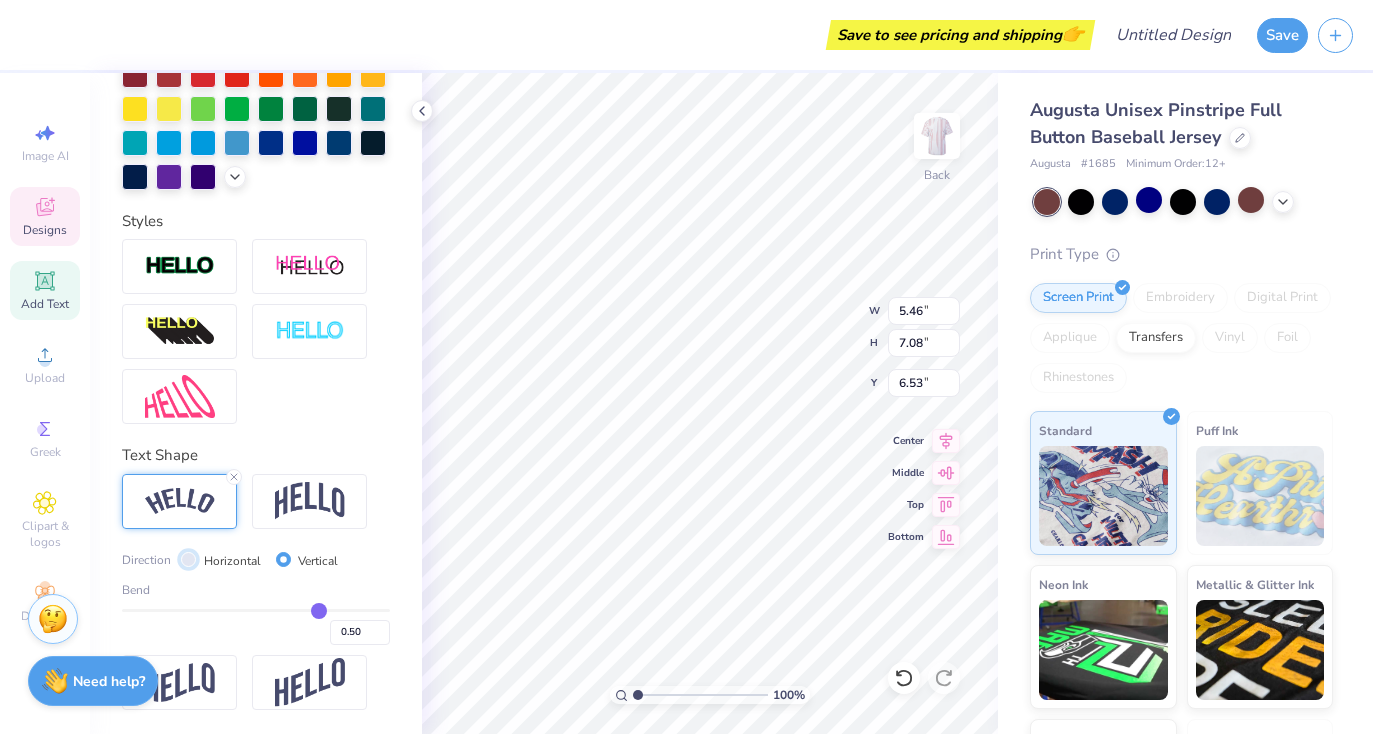 click on "Horizontal" at bounding box center (188, 559) 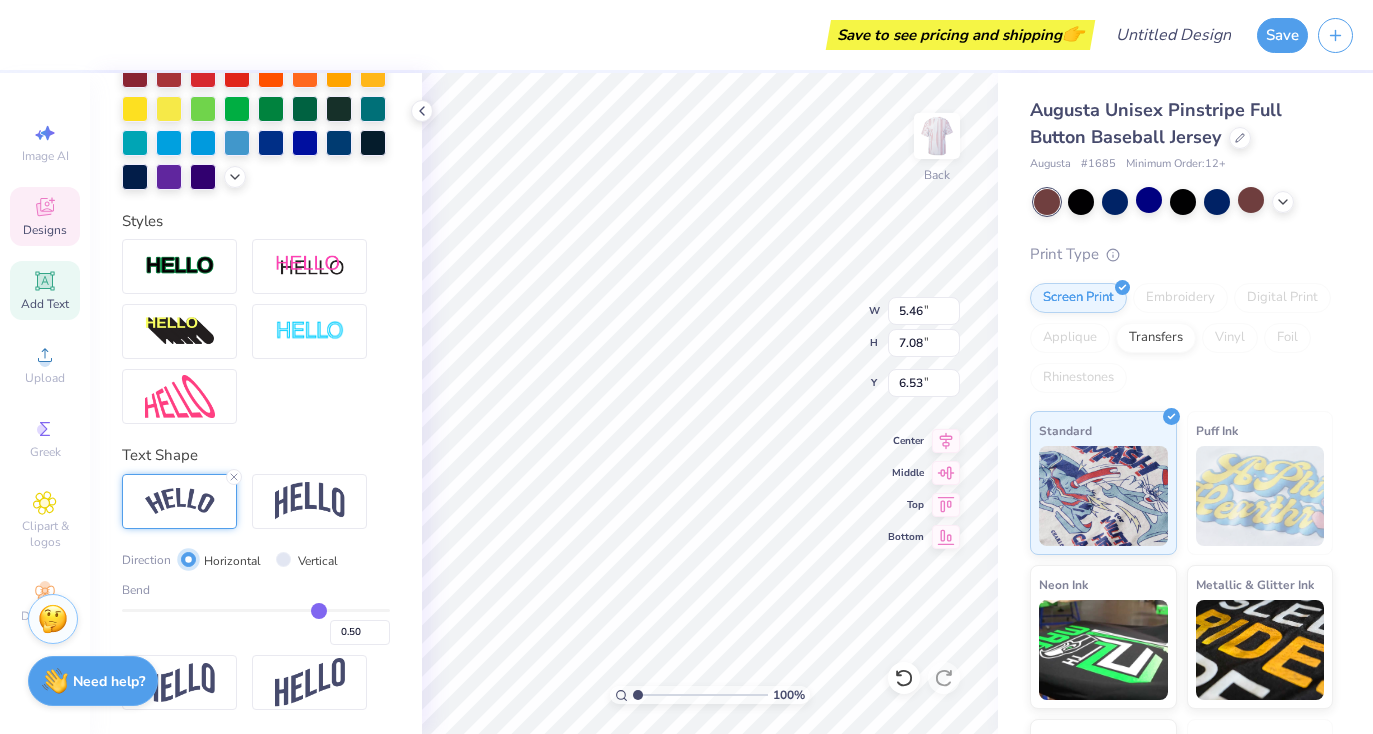 type on "6.05" 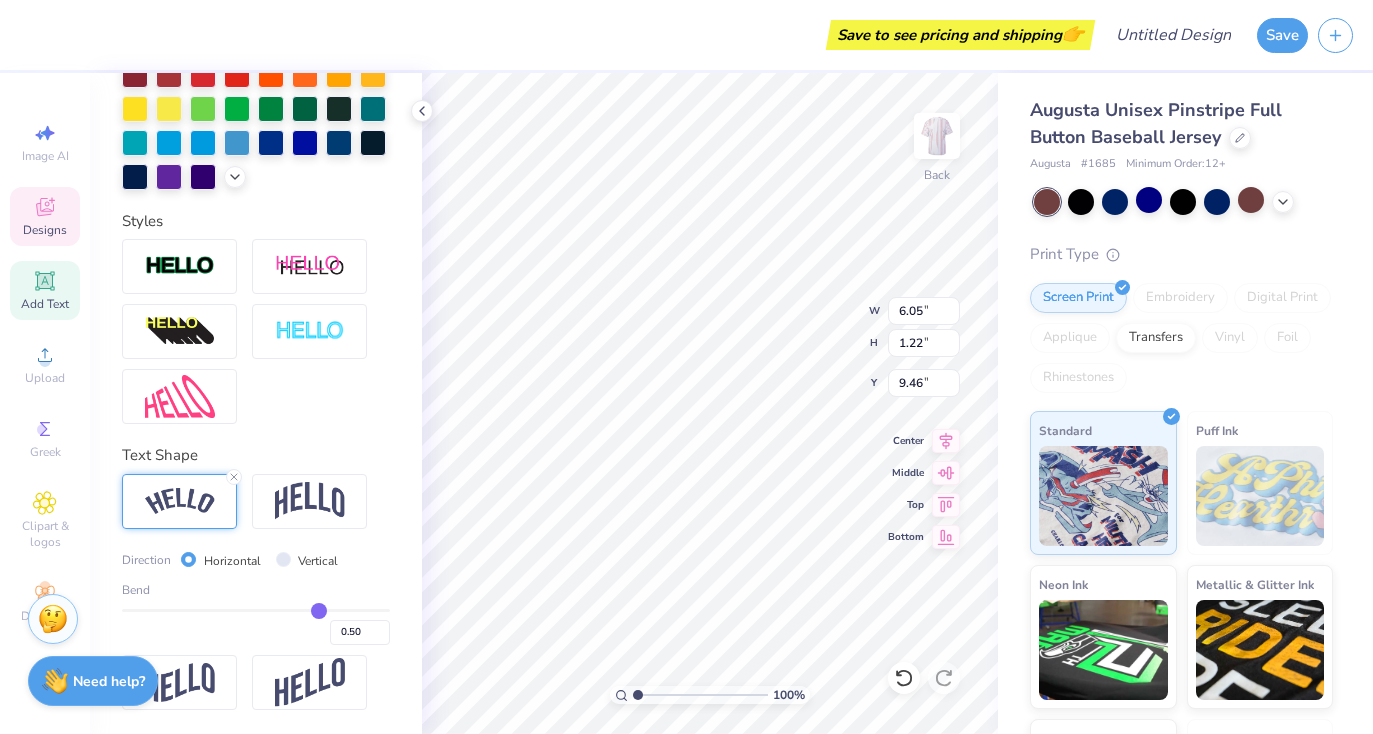 type on "0.47" 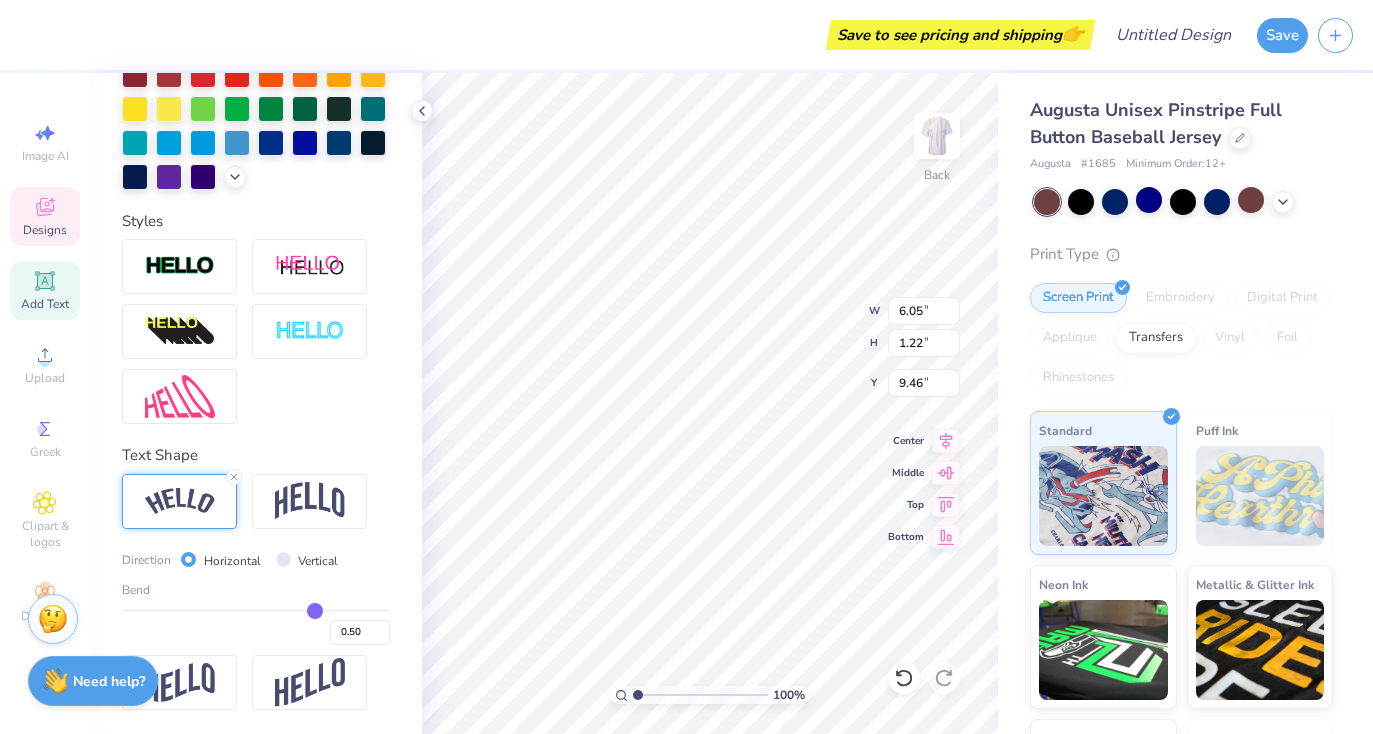 type on "0.47" 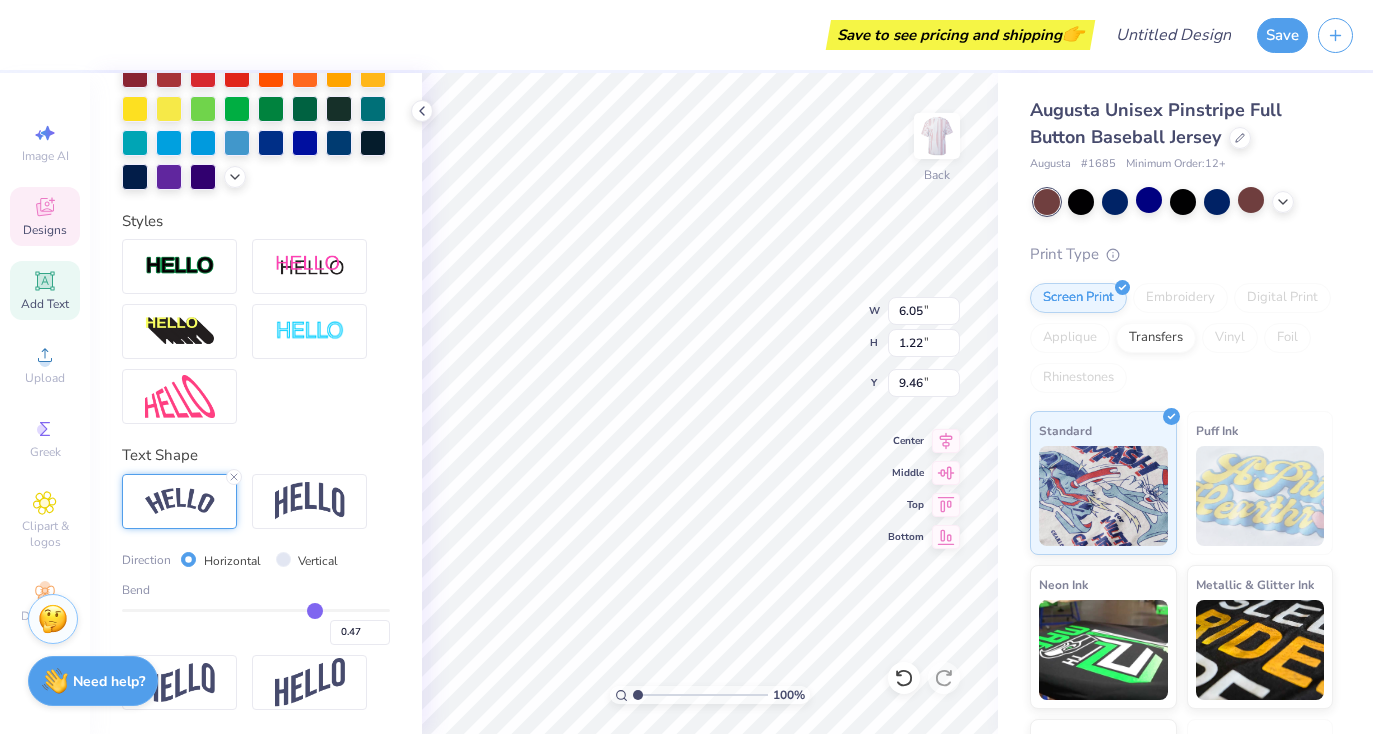 type on "0.43" 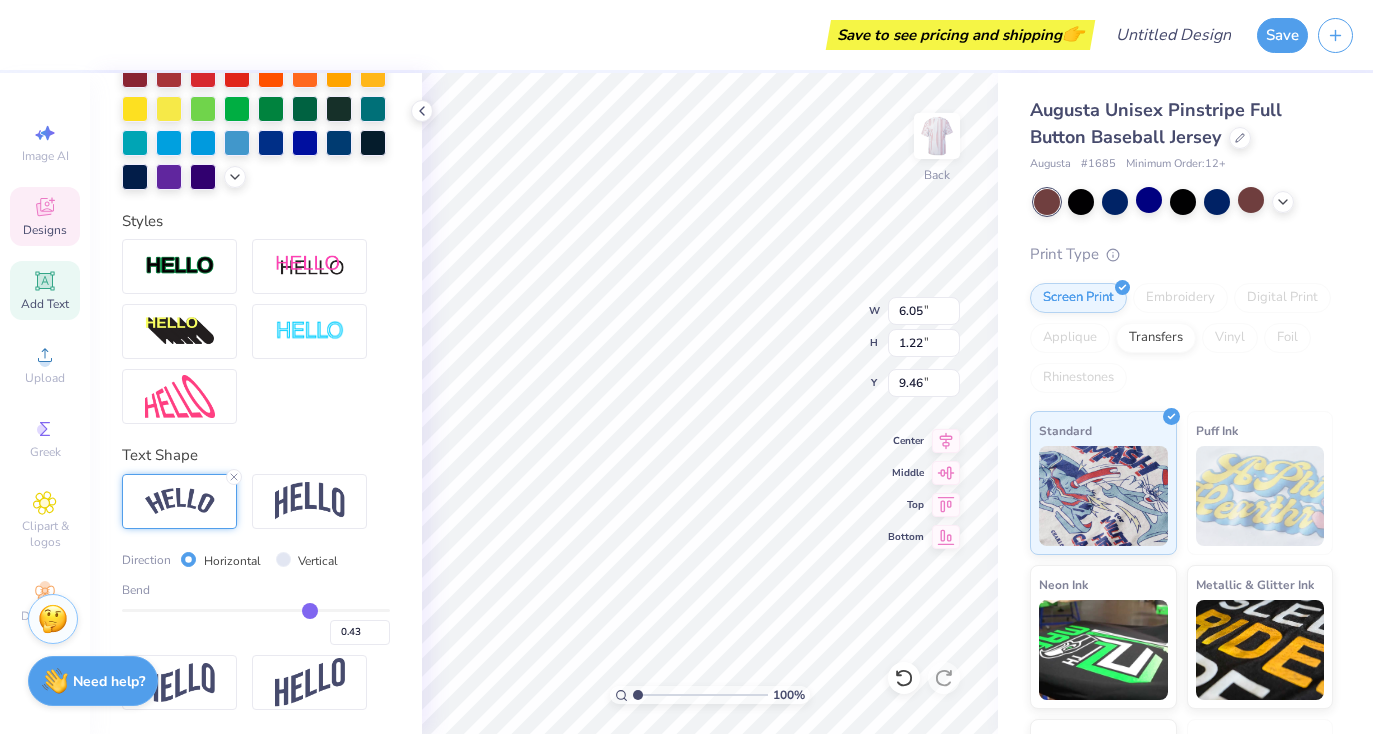 type on "0.39" 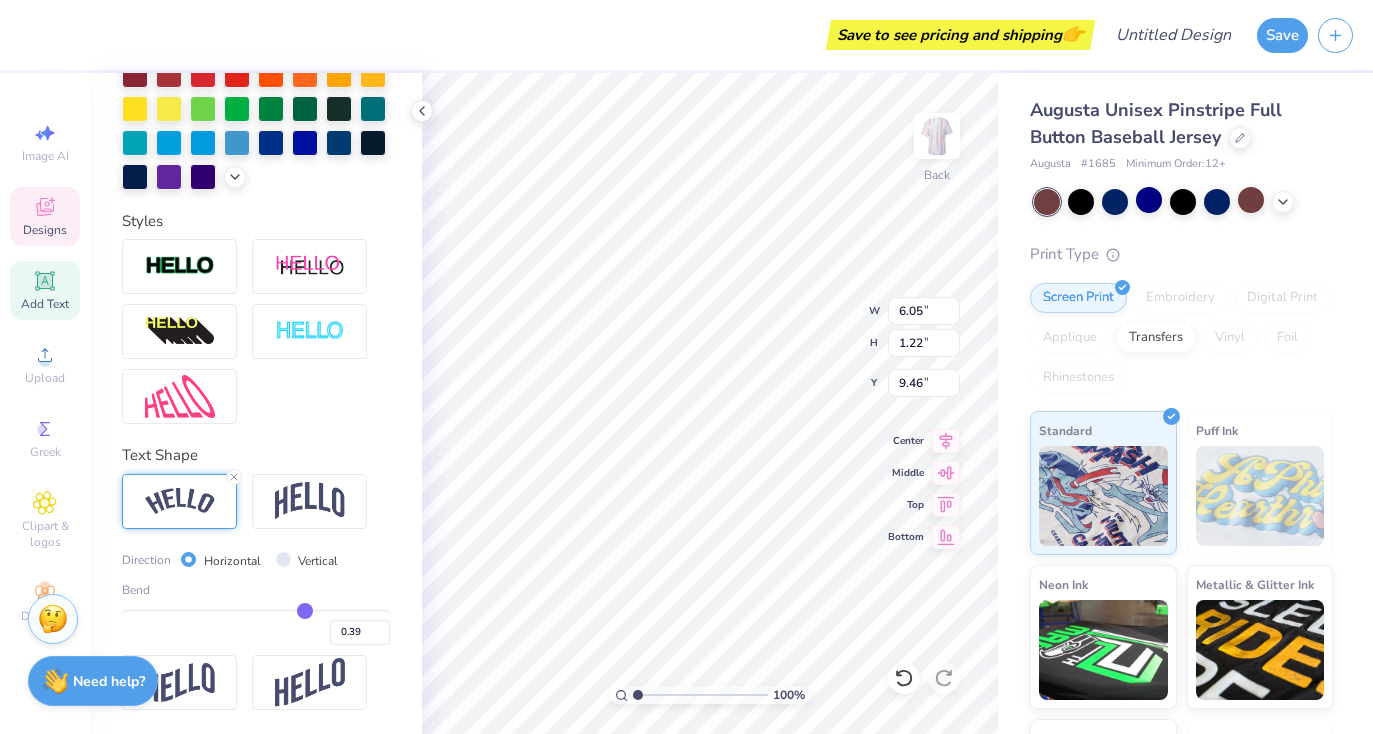 type on "0.36" 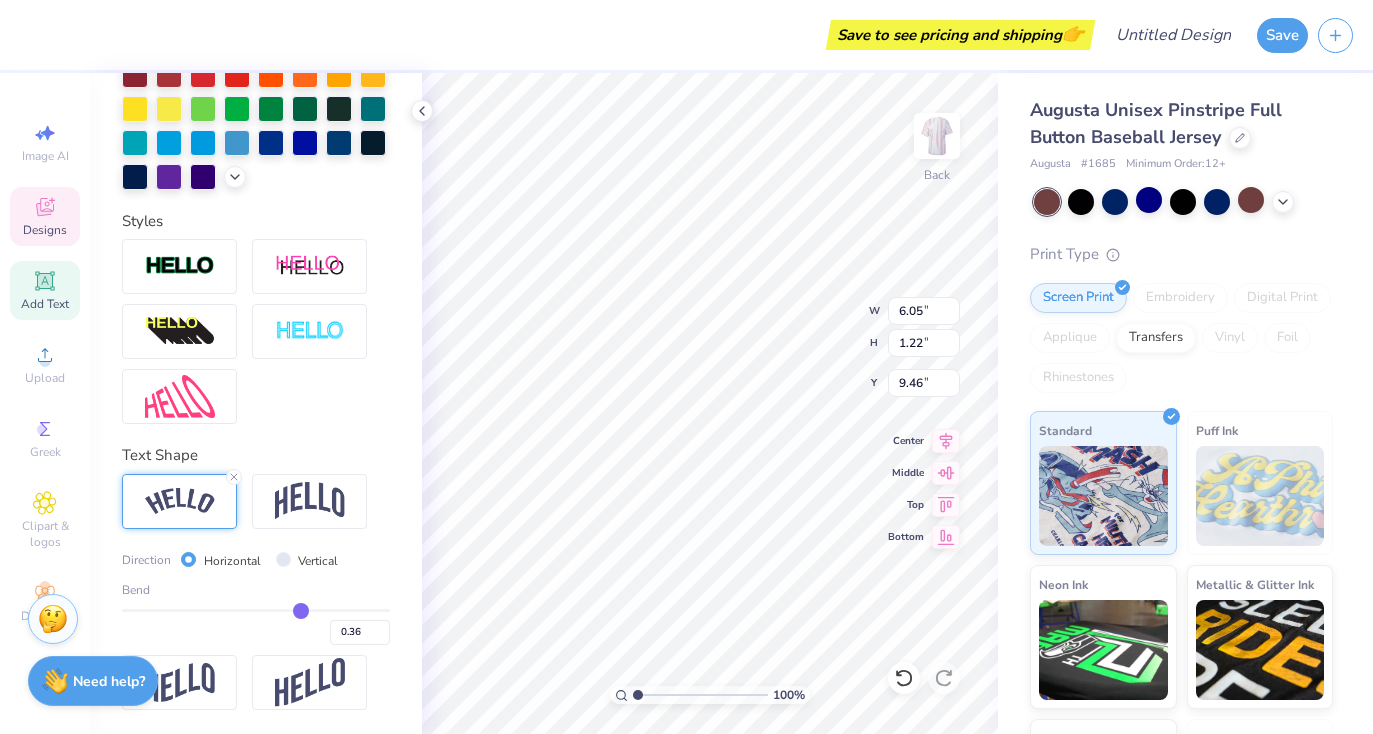 type on "0.34" 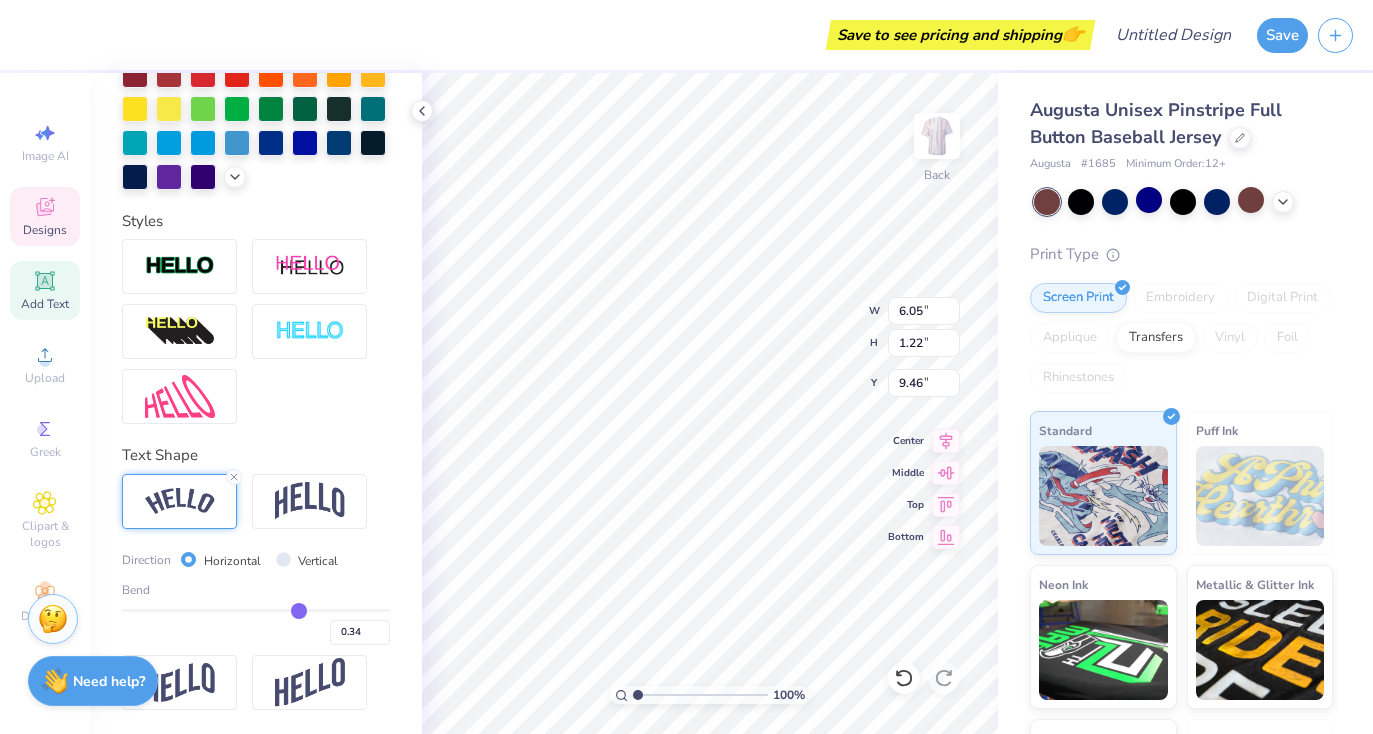 type on "0.32" 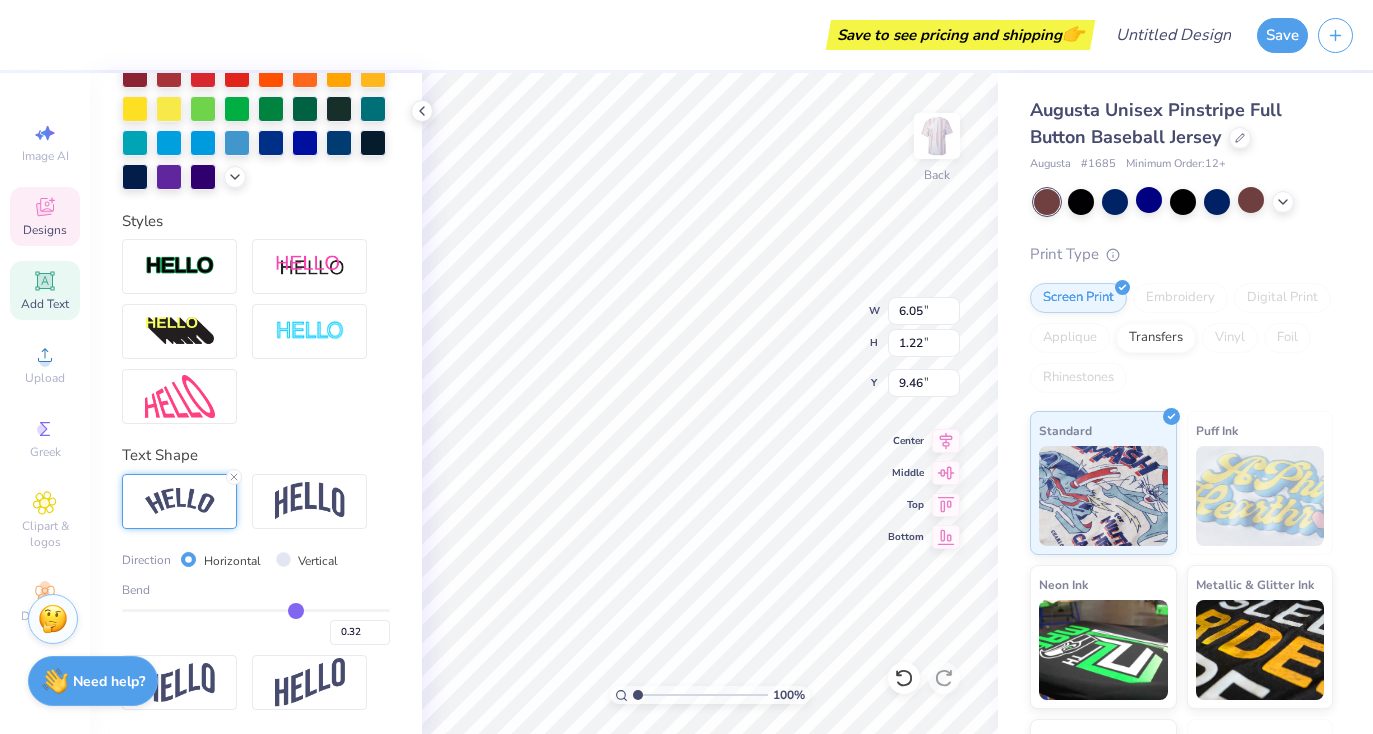 type on "0.3" 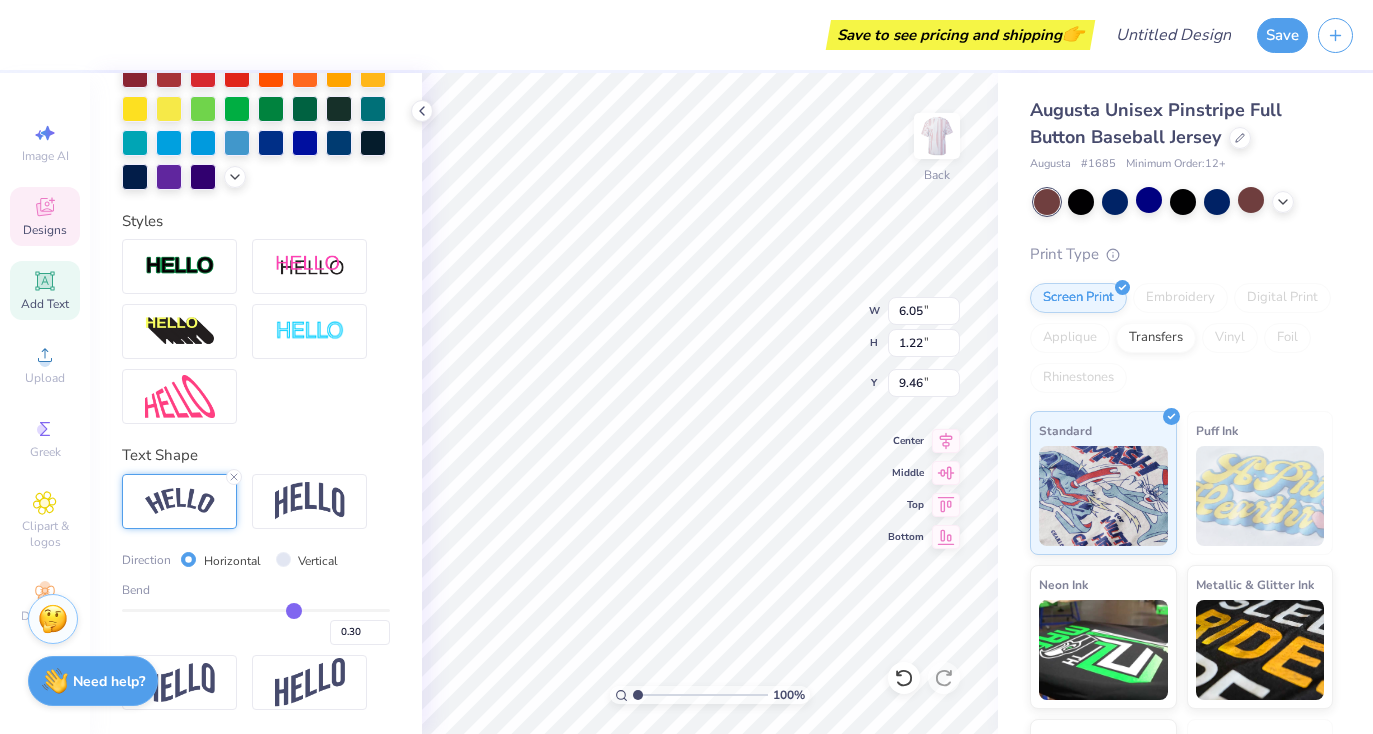 type on "0.28" 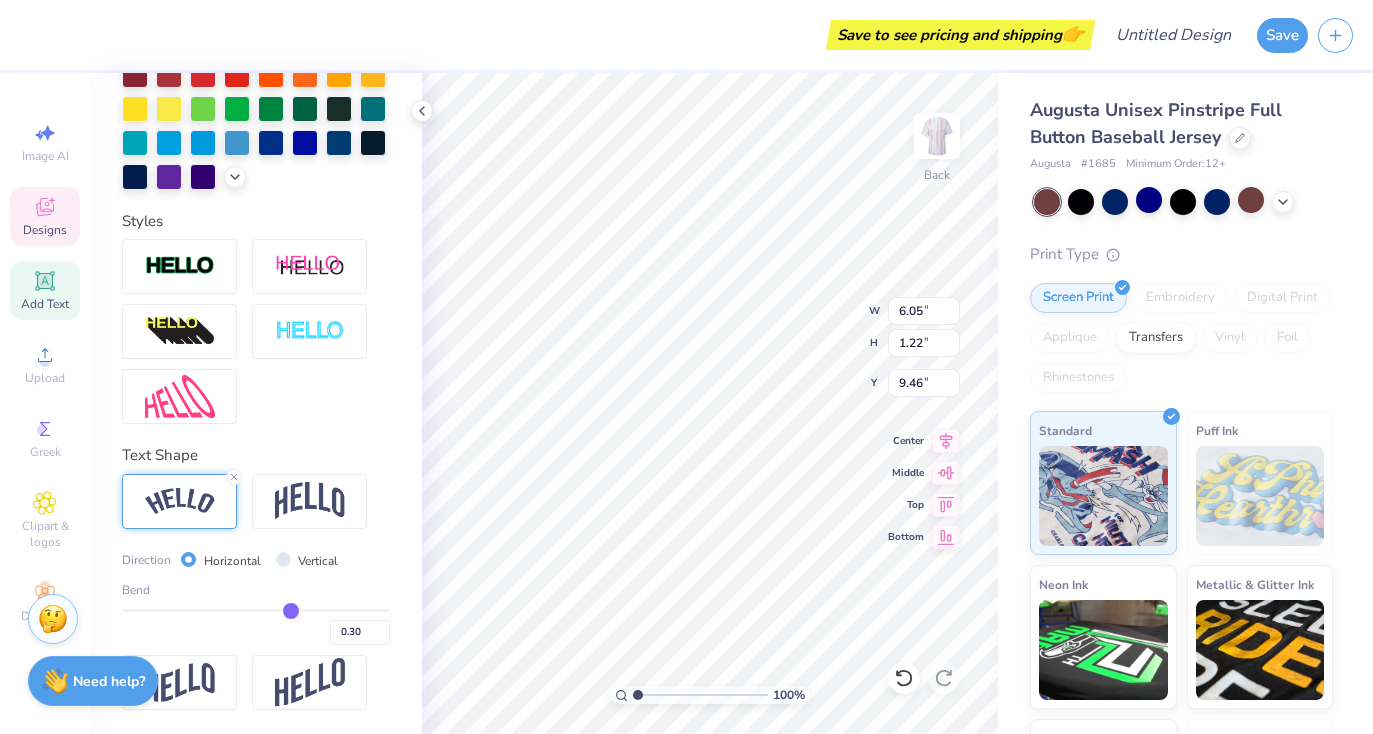 type on "0.28" 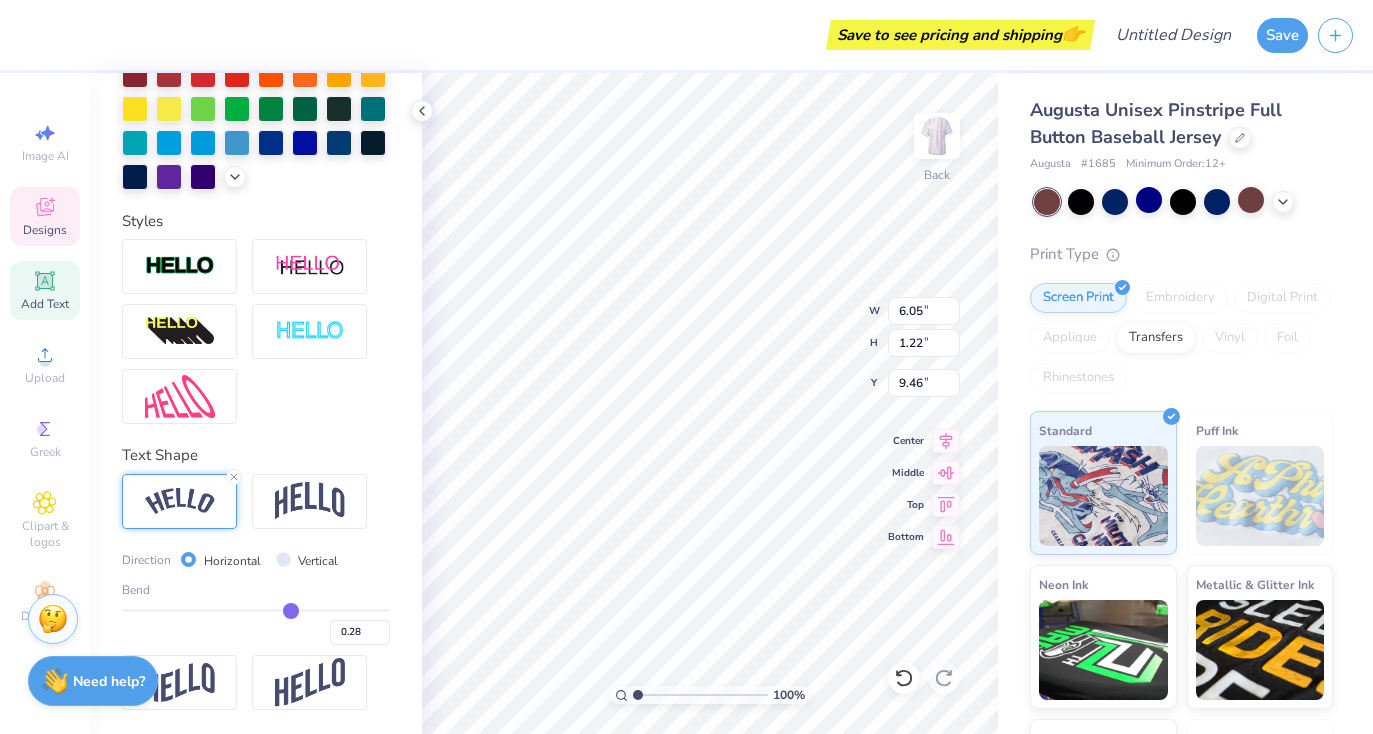 type on "0.27" 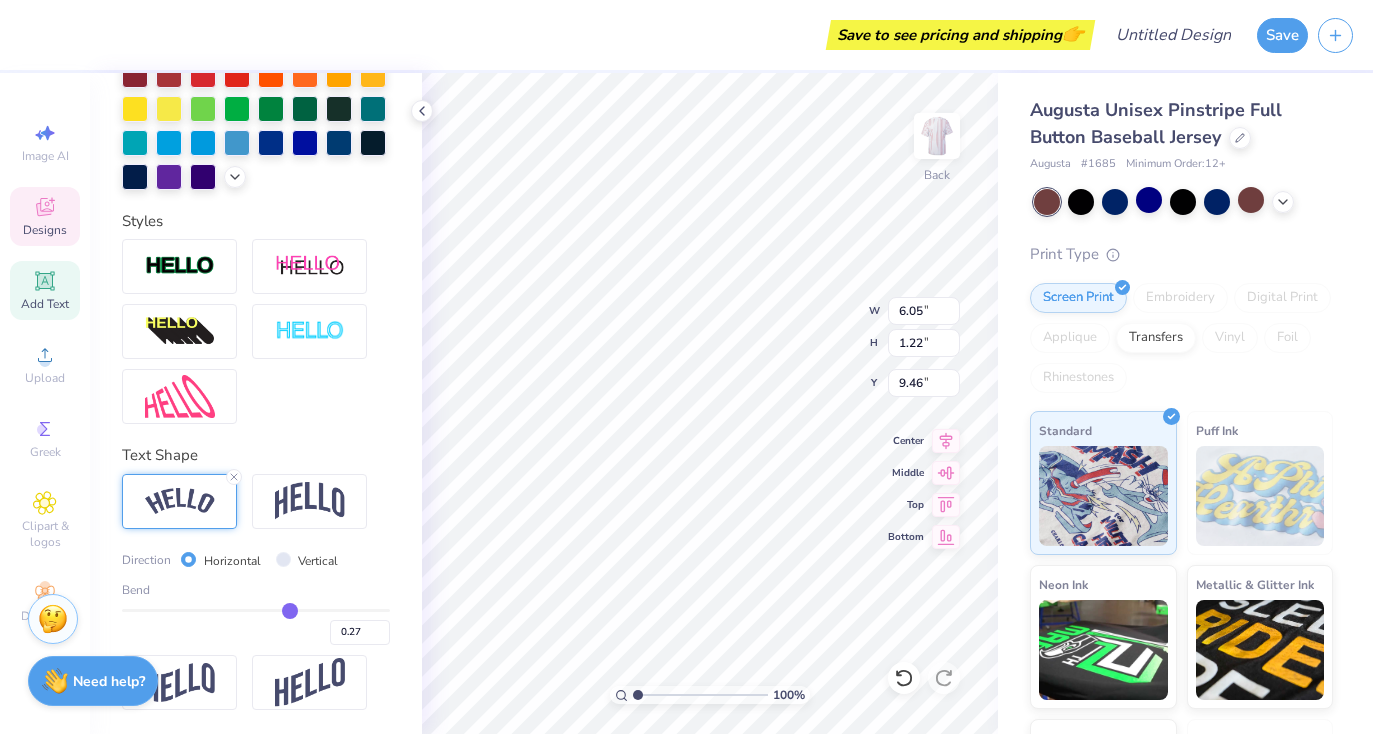 type on "0.25" 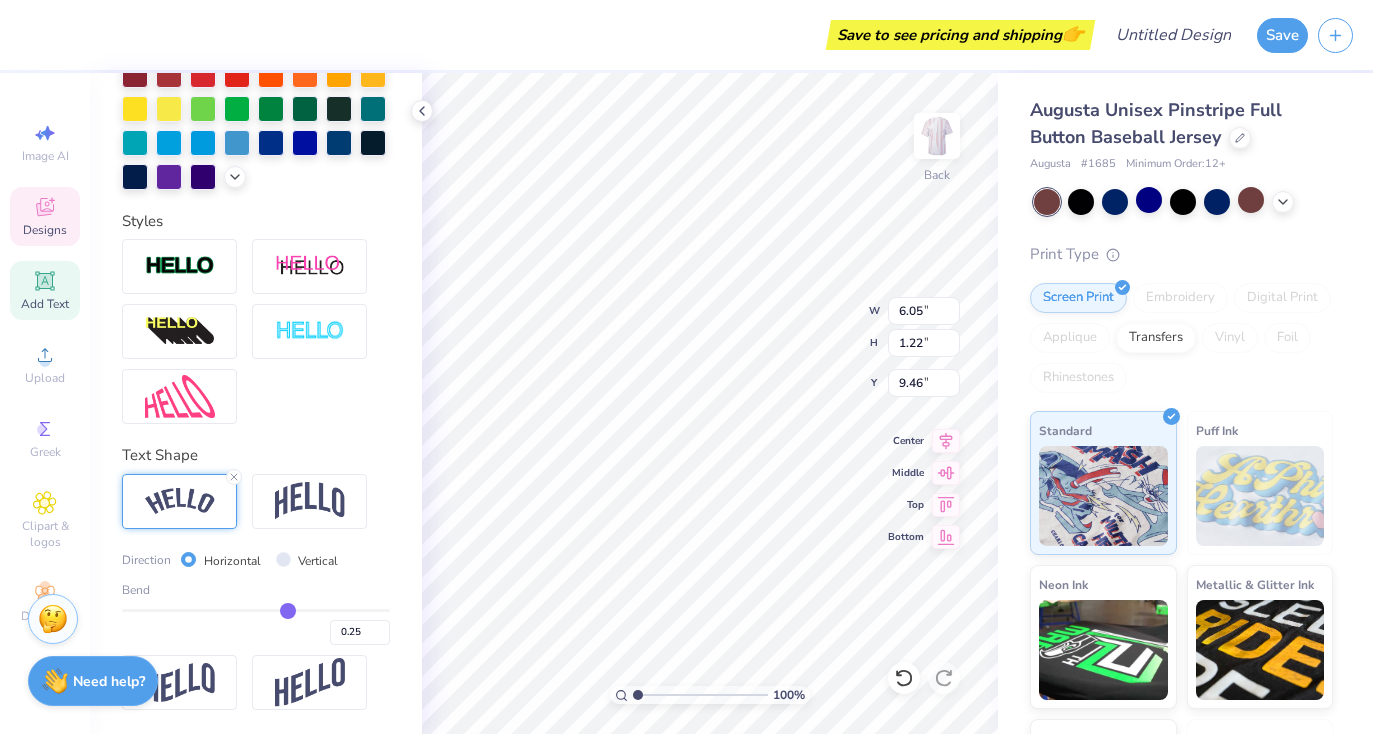 type on "0.24" 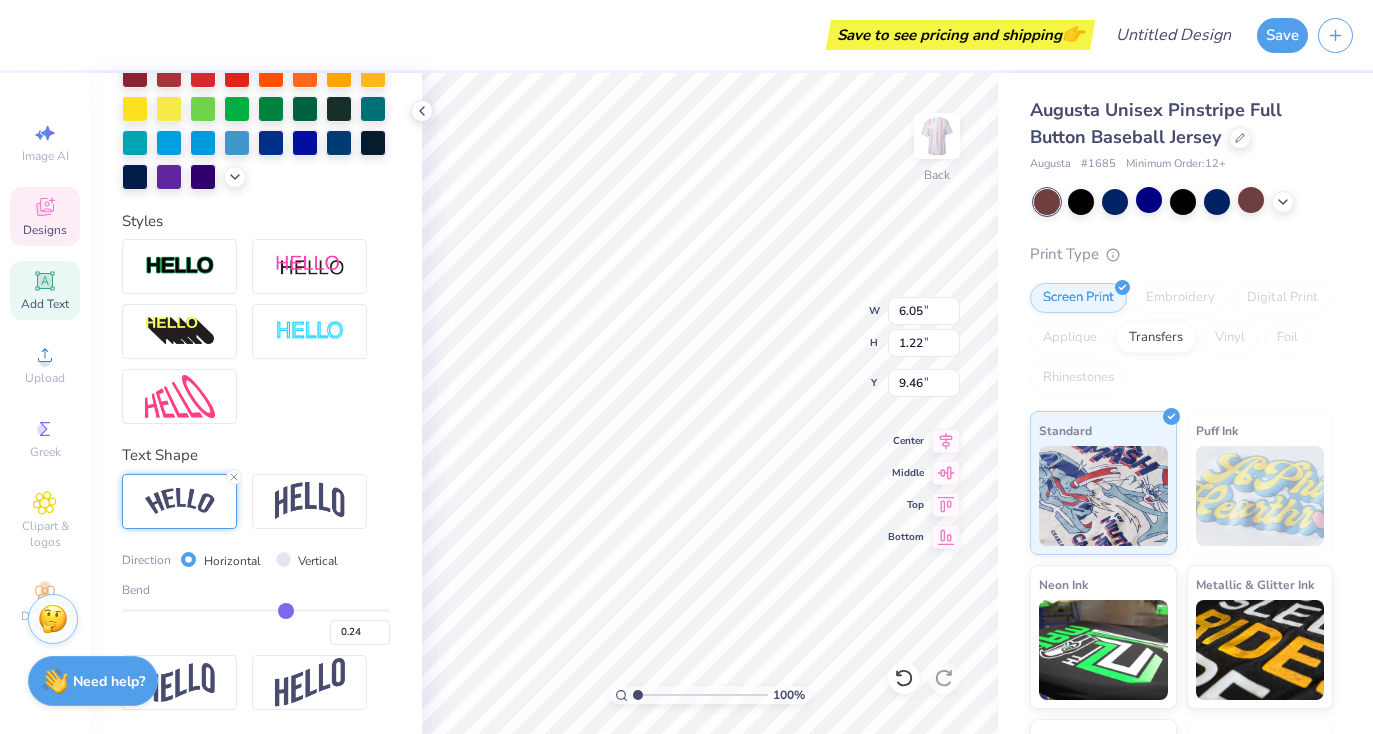 type on "0.23" 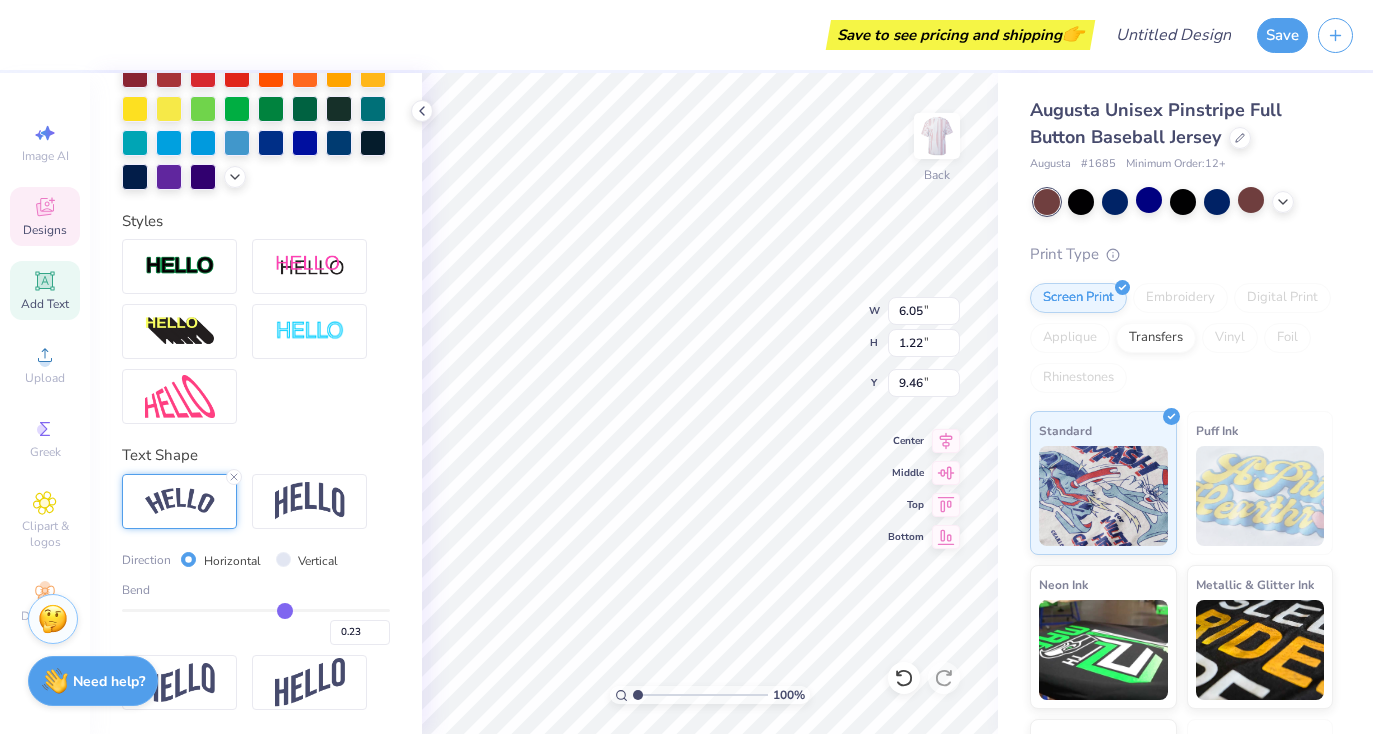 type on "0.21" 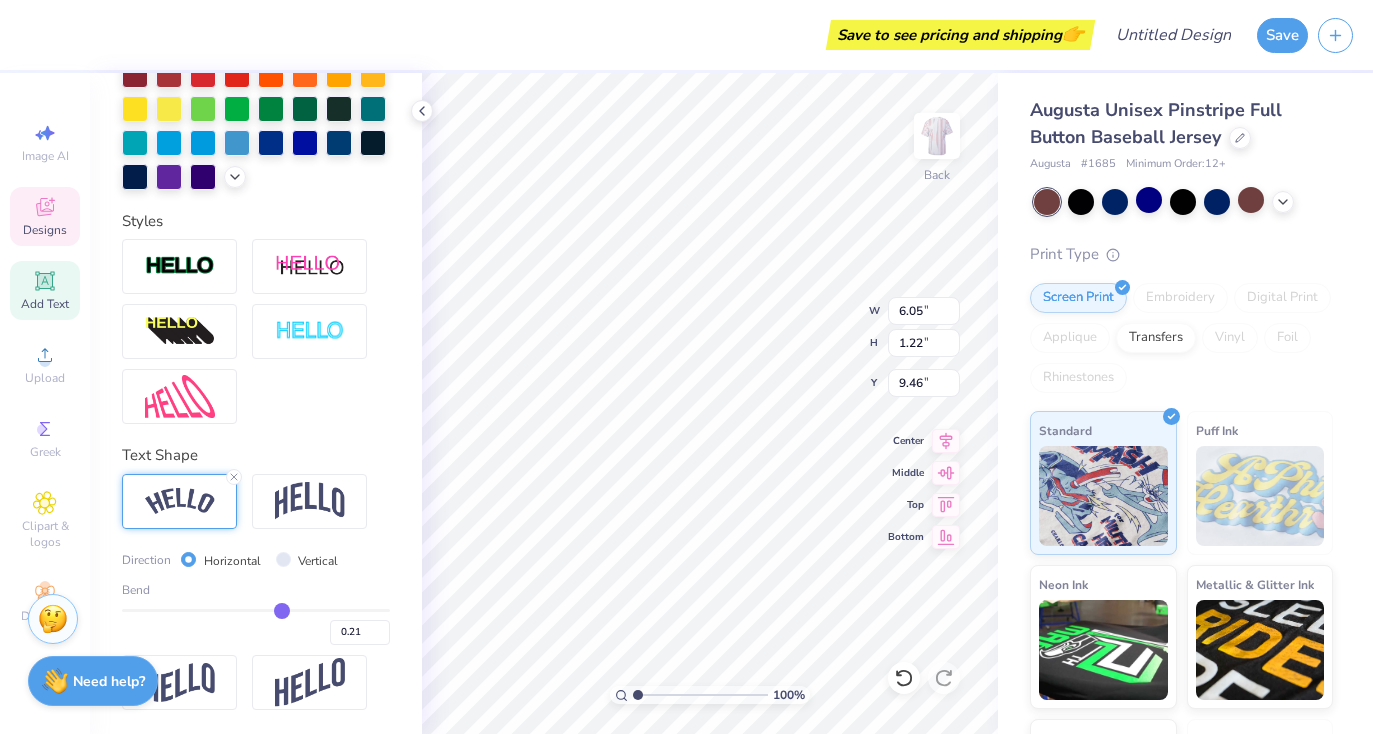 type on "0.2" 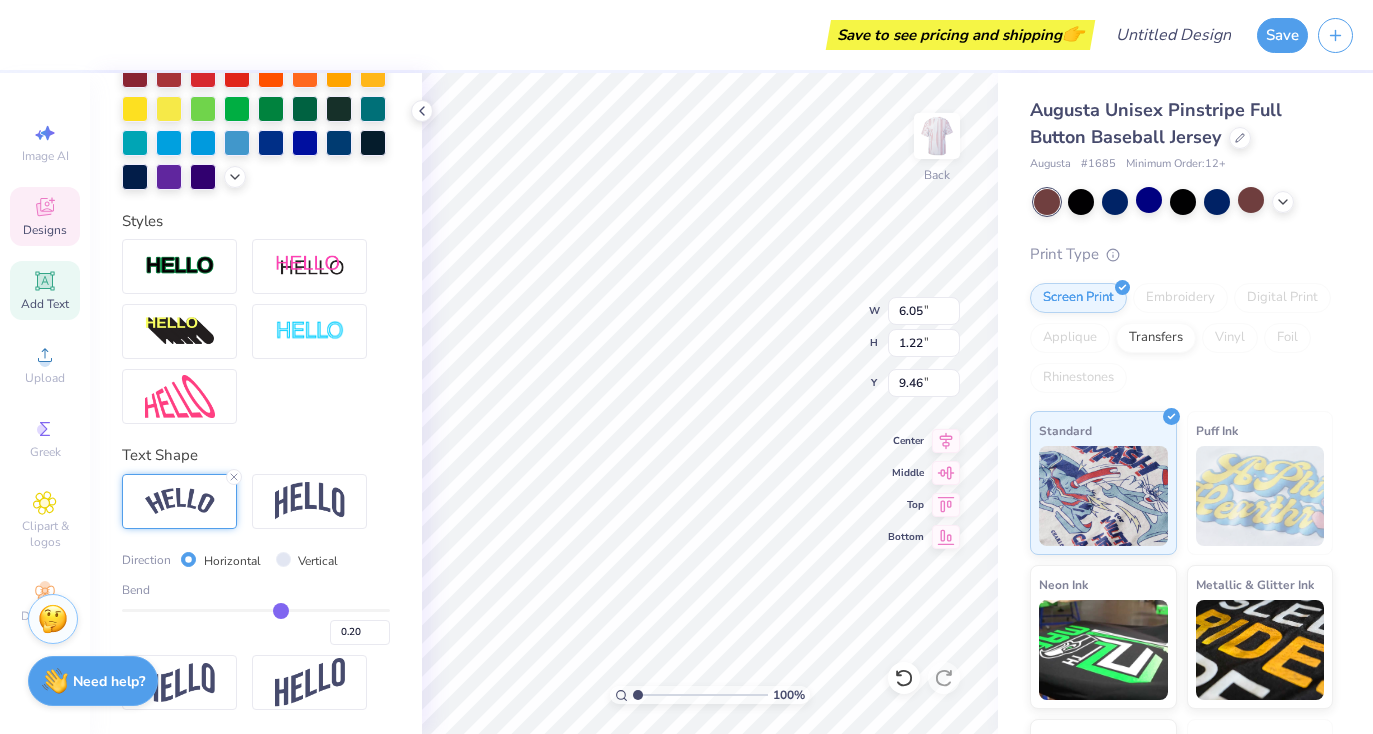 type on "0.19" 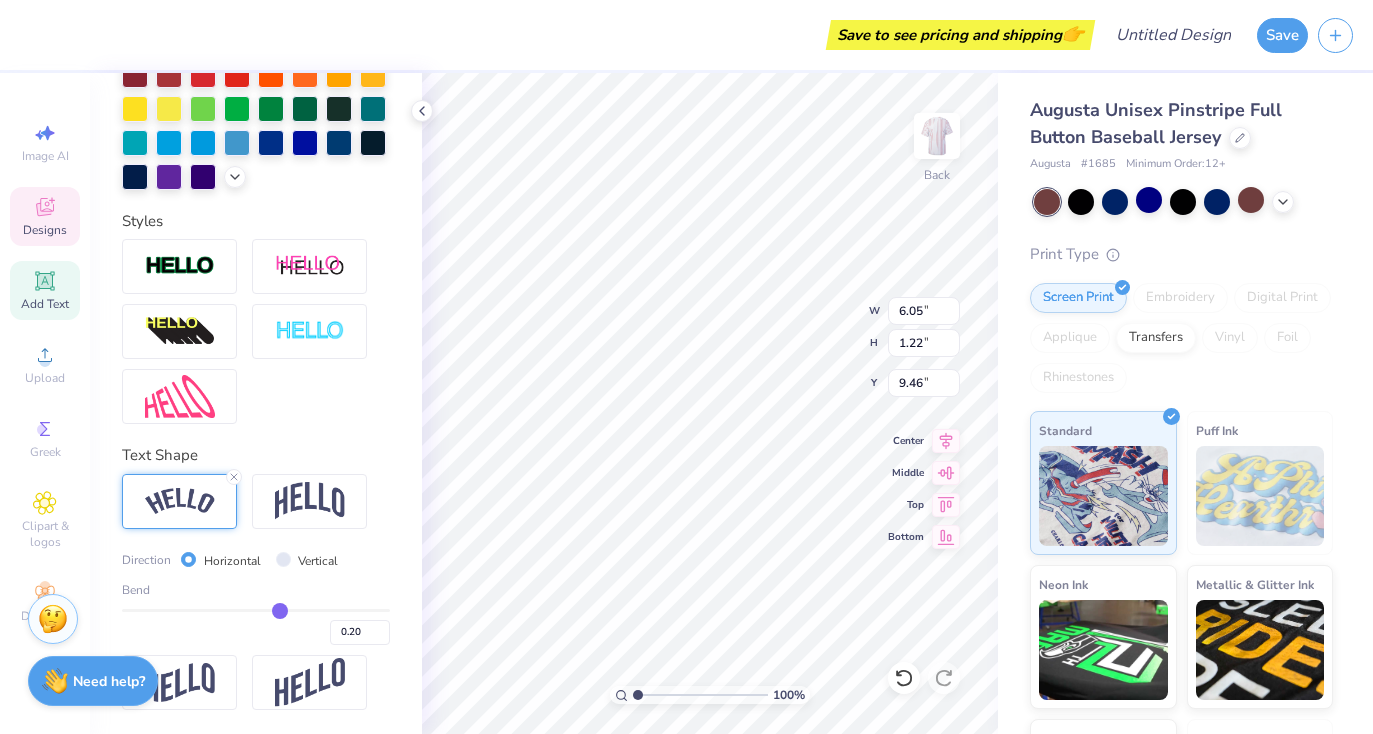 type on "0.19" 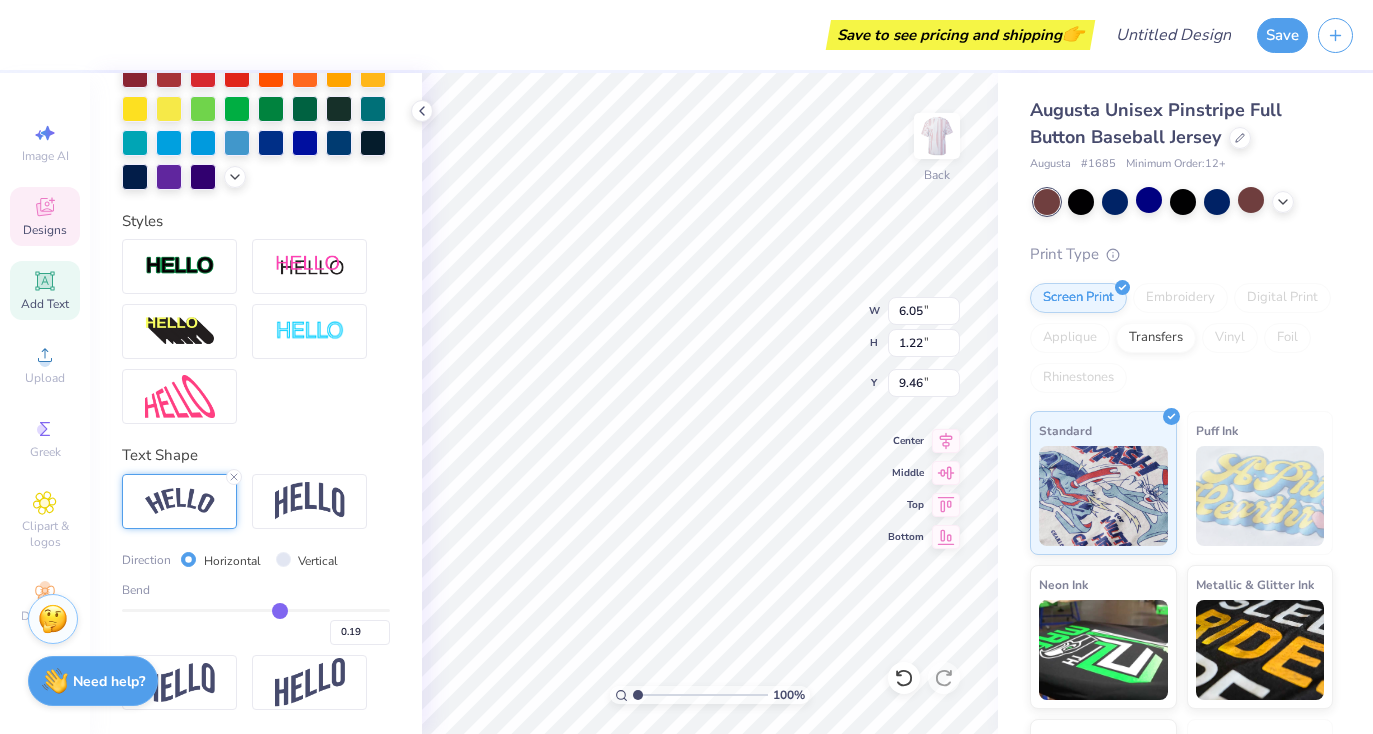 type on "0.17" 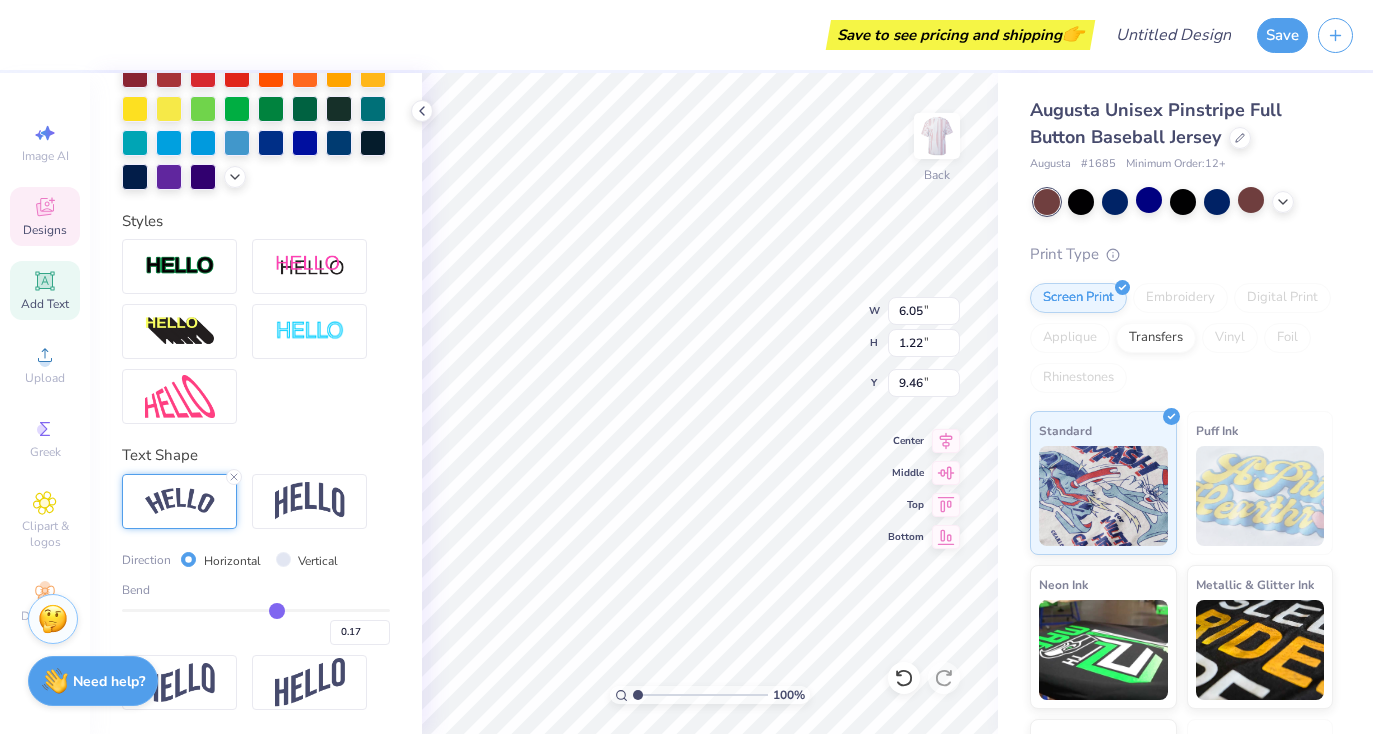type on "0.16" 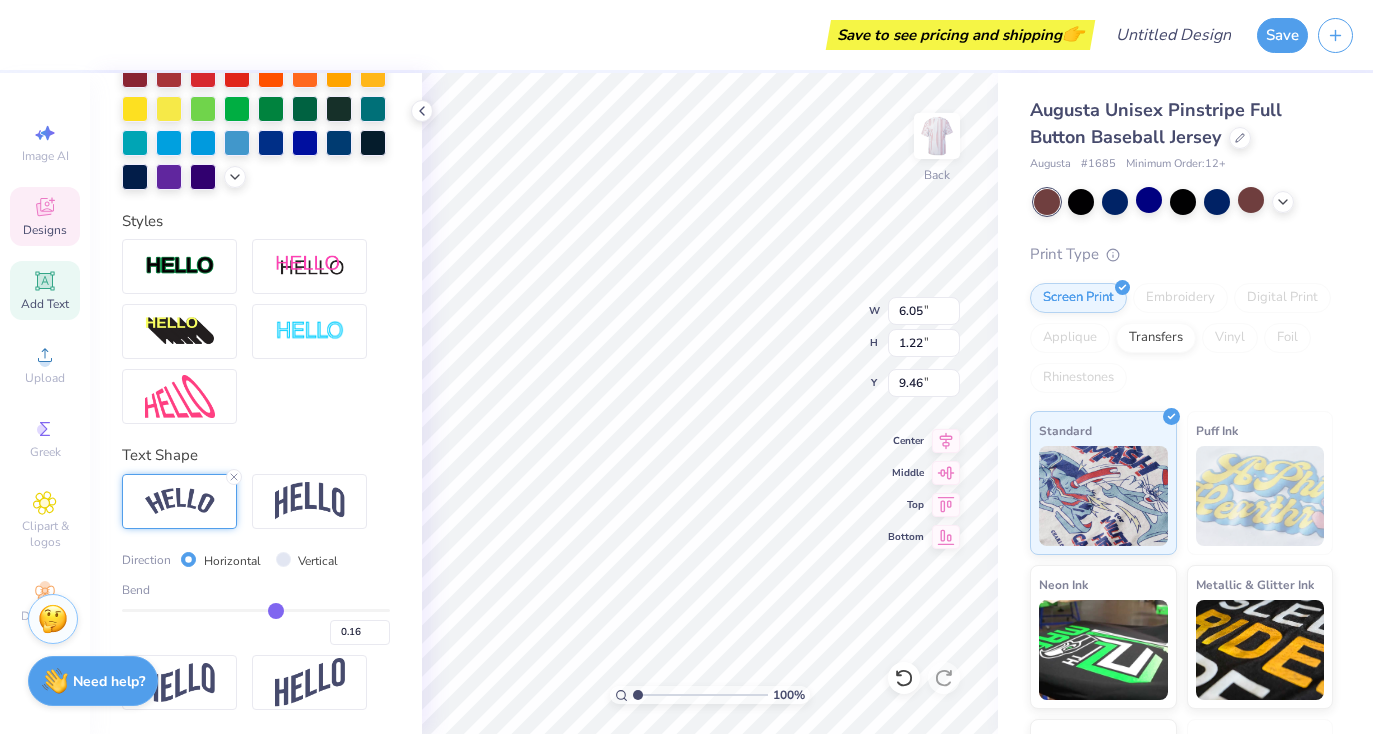type on "0.15" 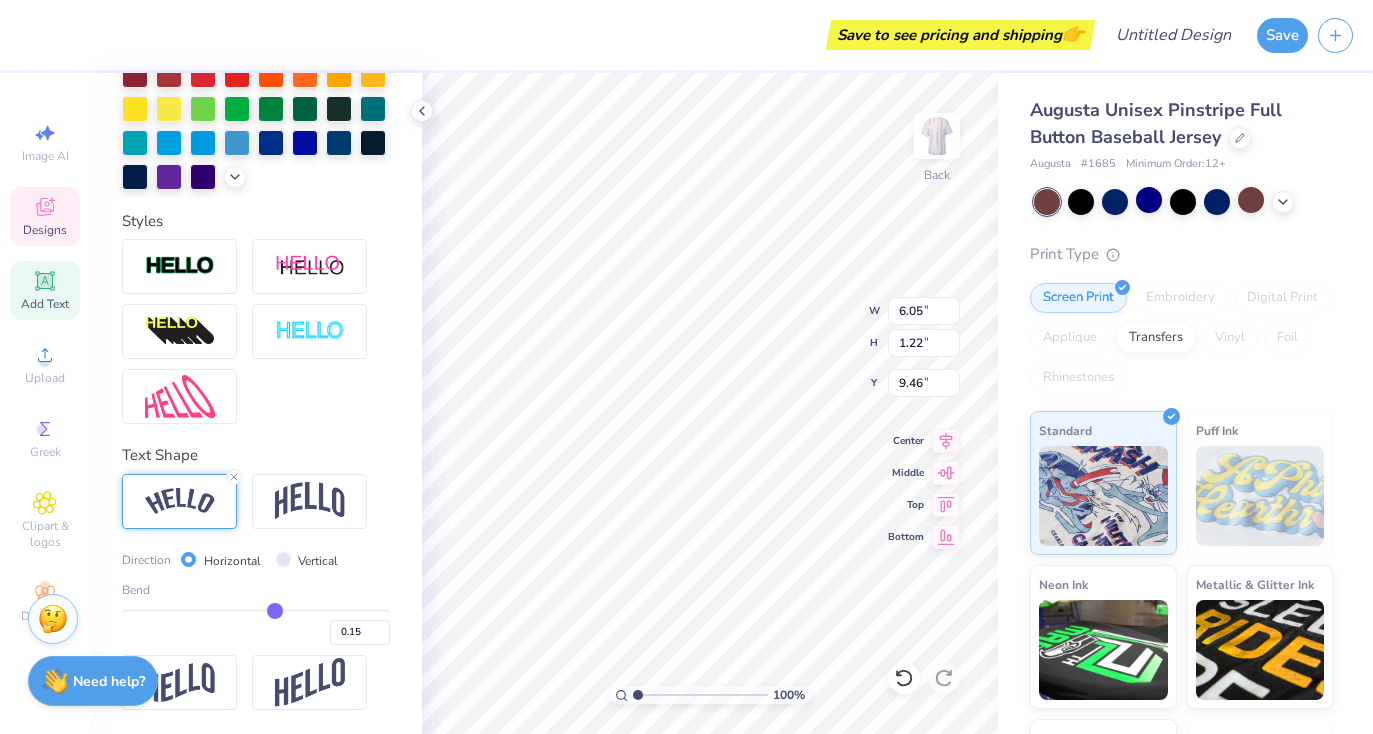 type on "0.14" 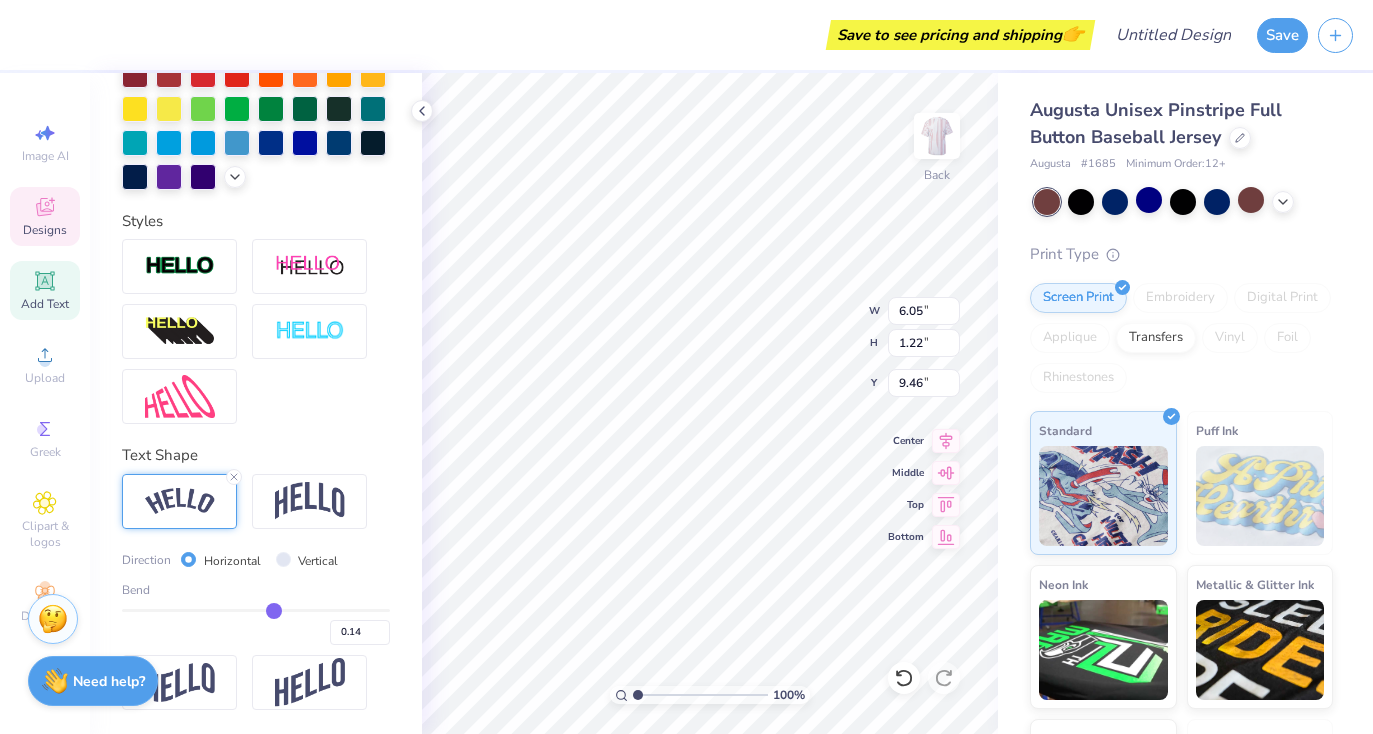 type on "0.13" 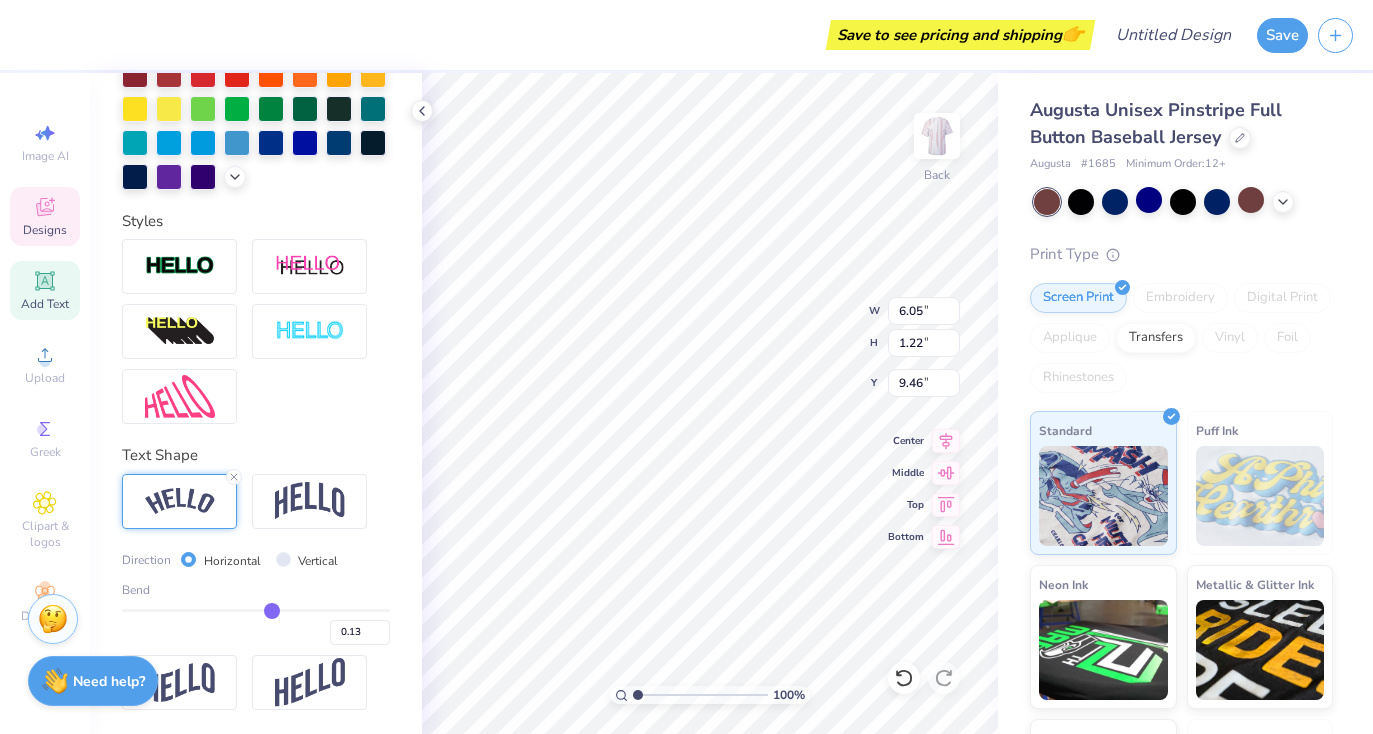 type on "0.11" 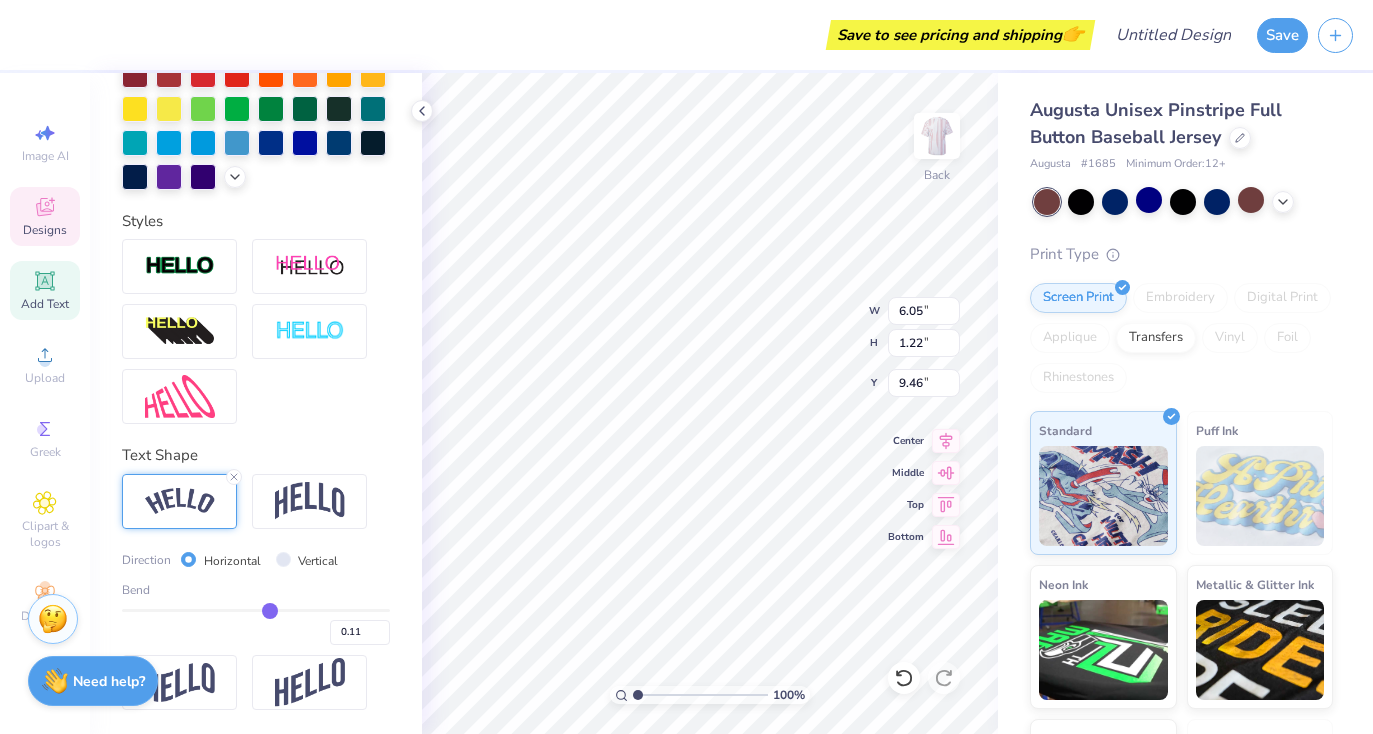 type on "0.1" 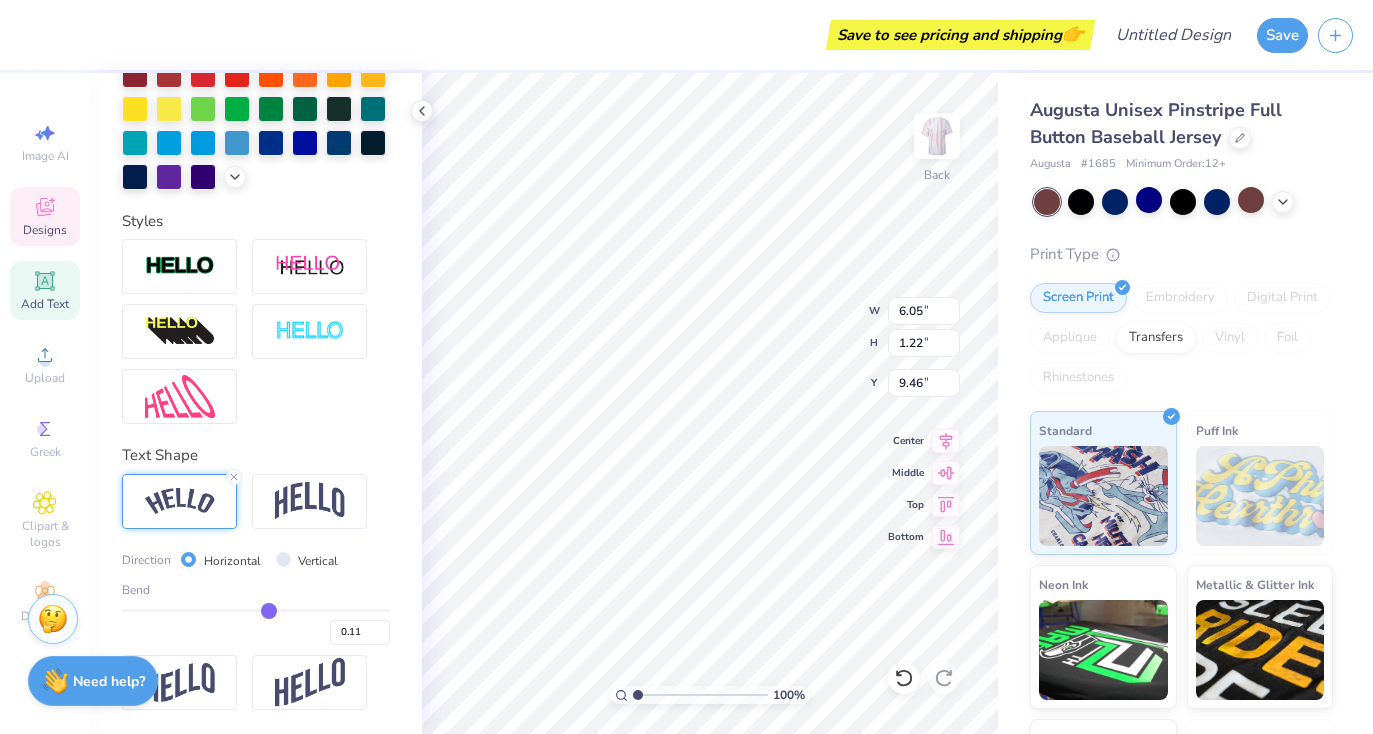 type on "0.10" 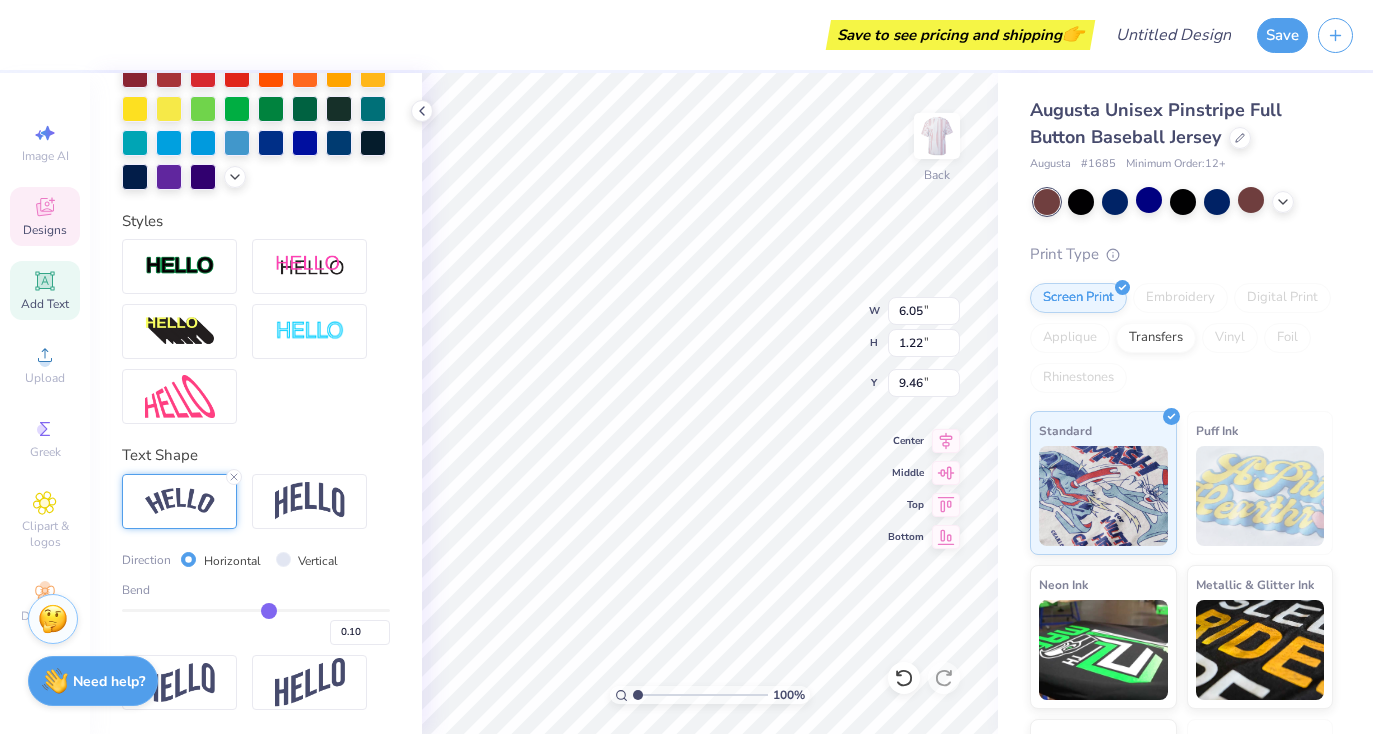 type on "0.09" 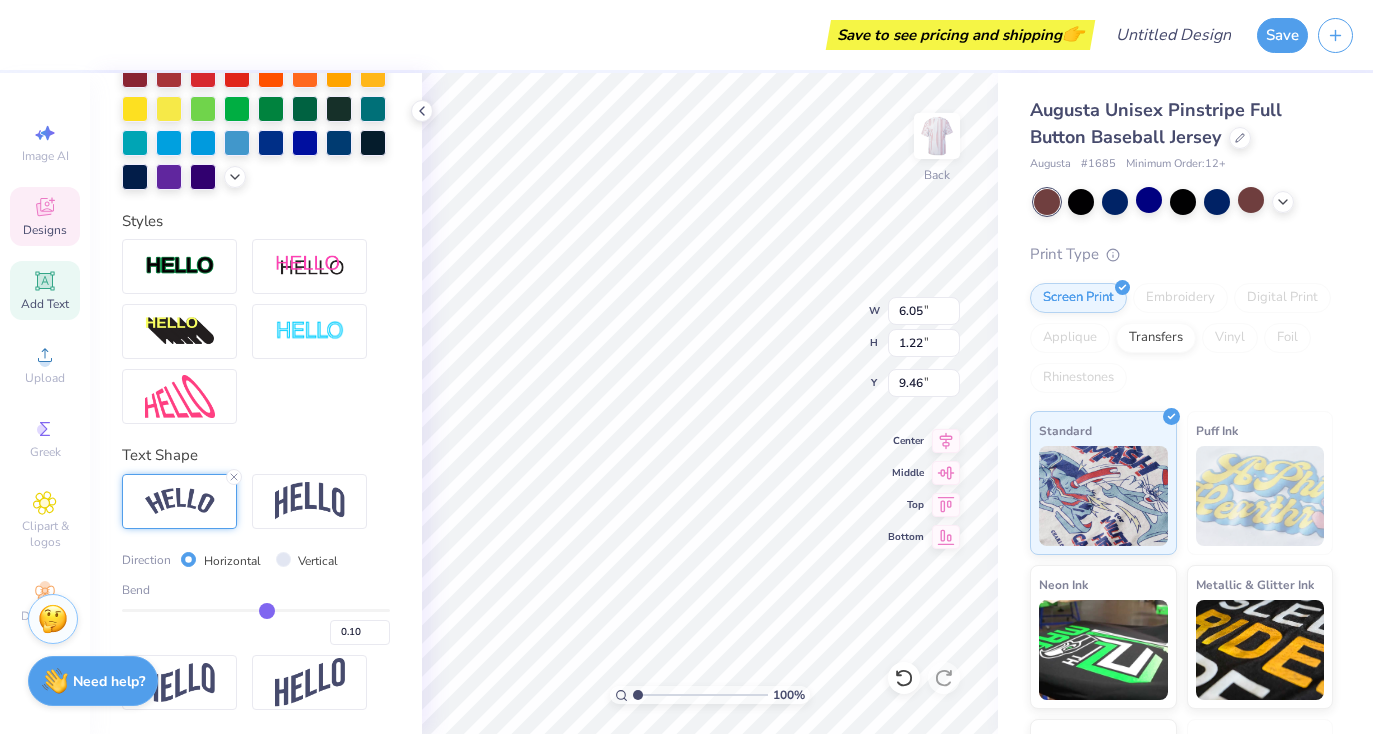 type on "0.09" 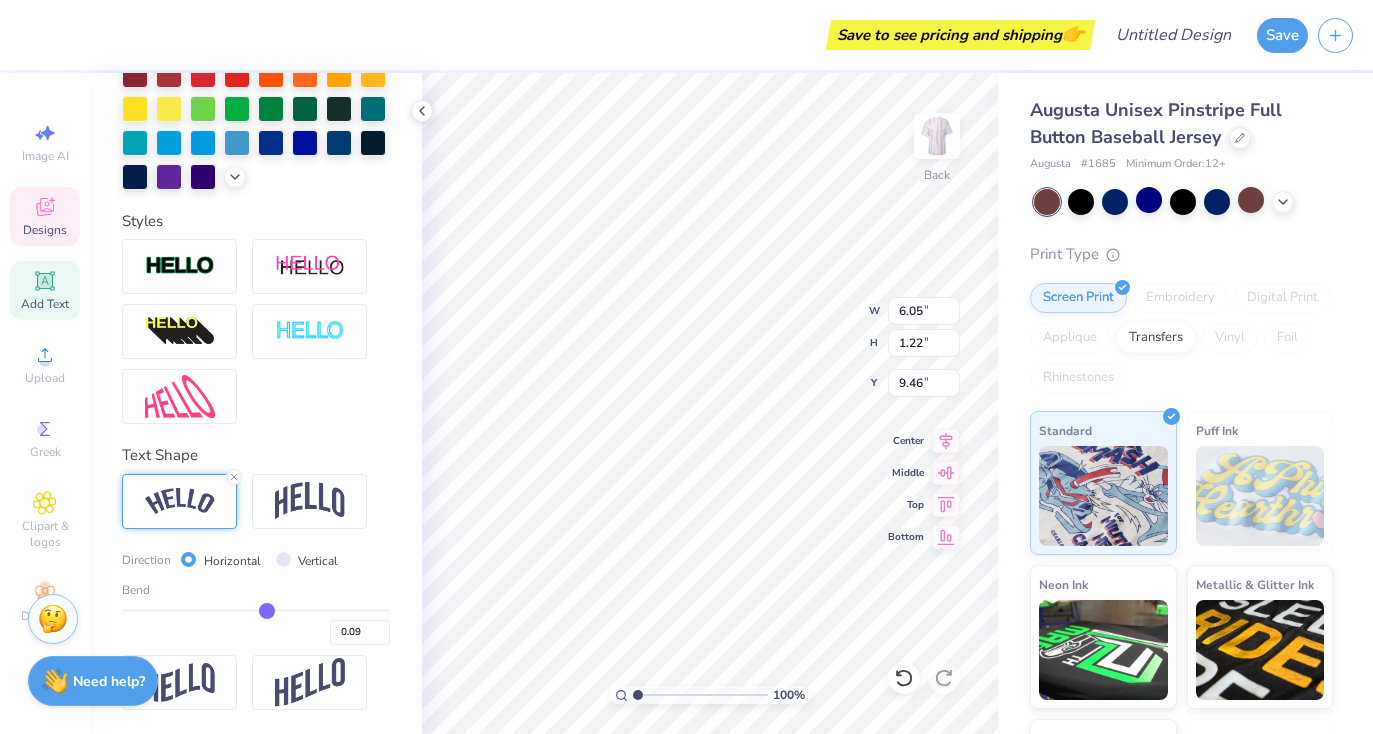 type on "0.08" 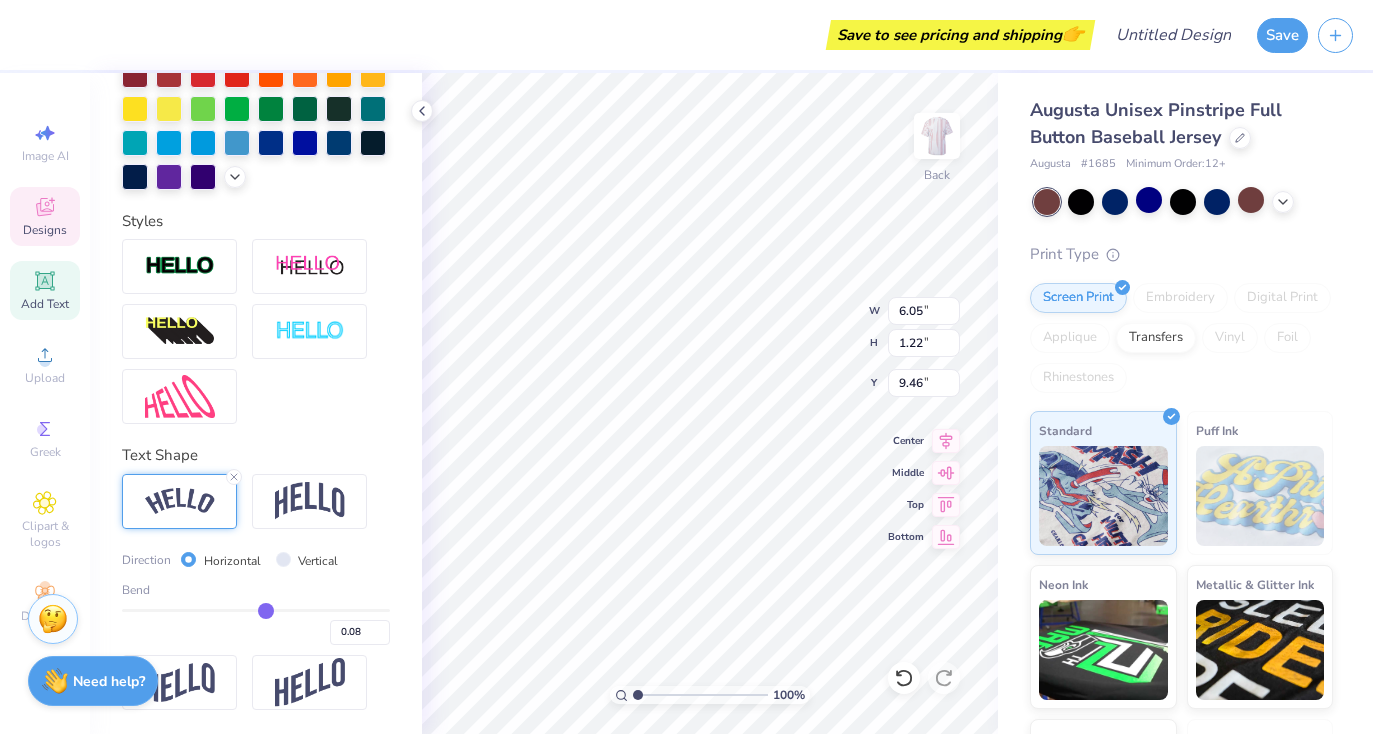 type on "0.07" 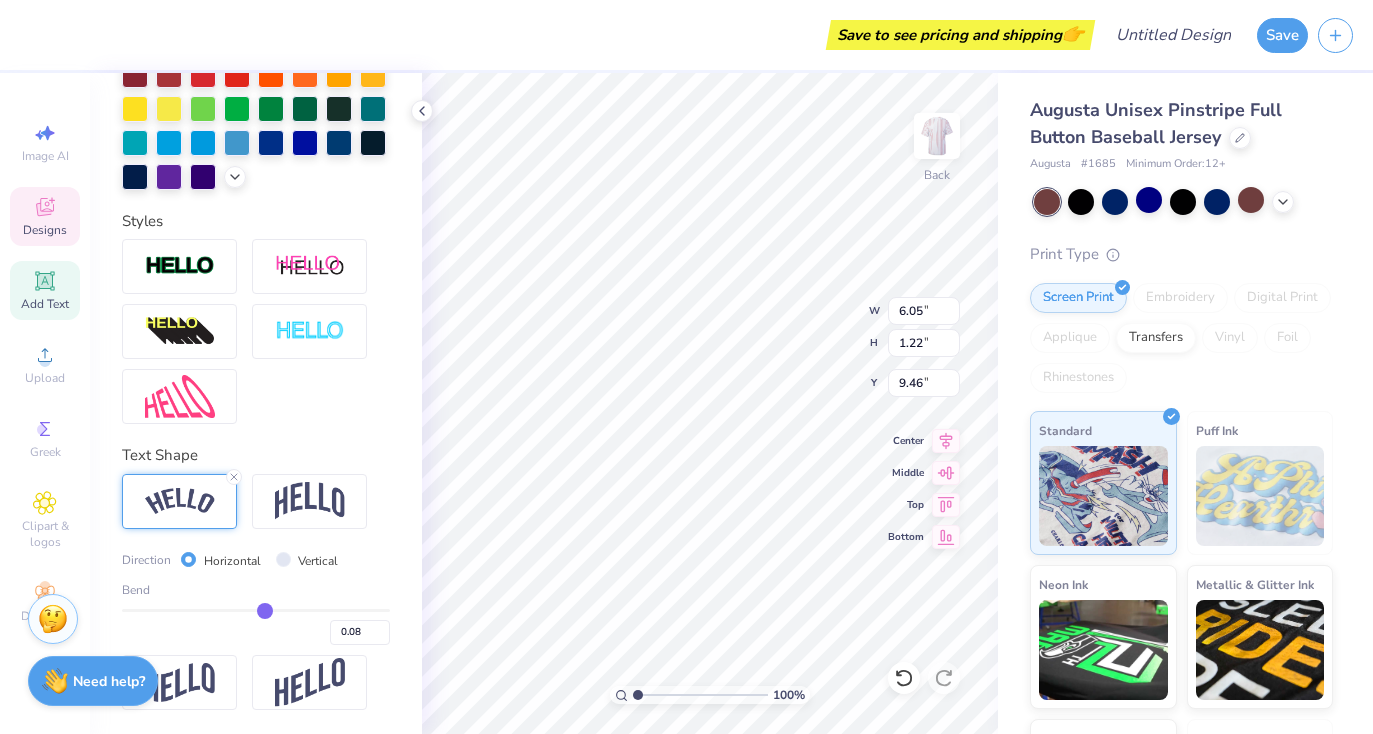 type on "0.07" 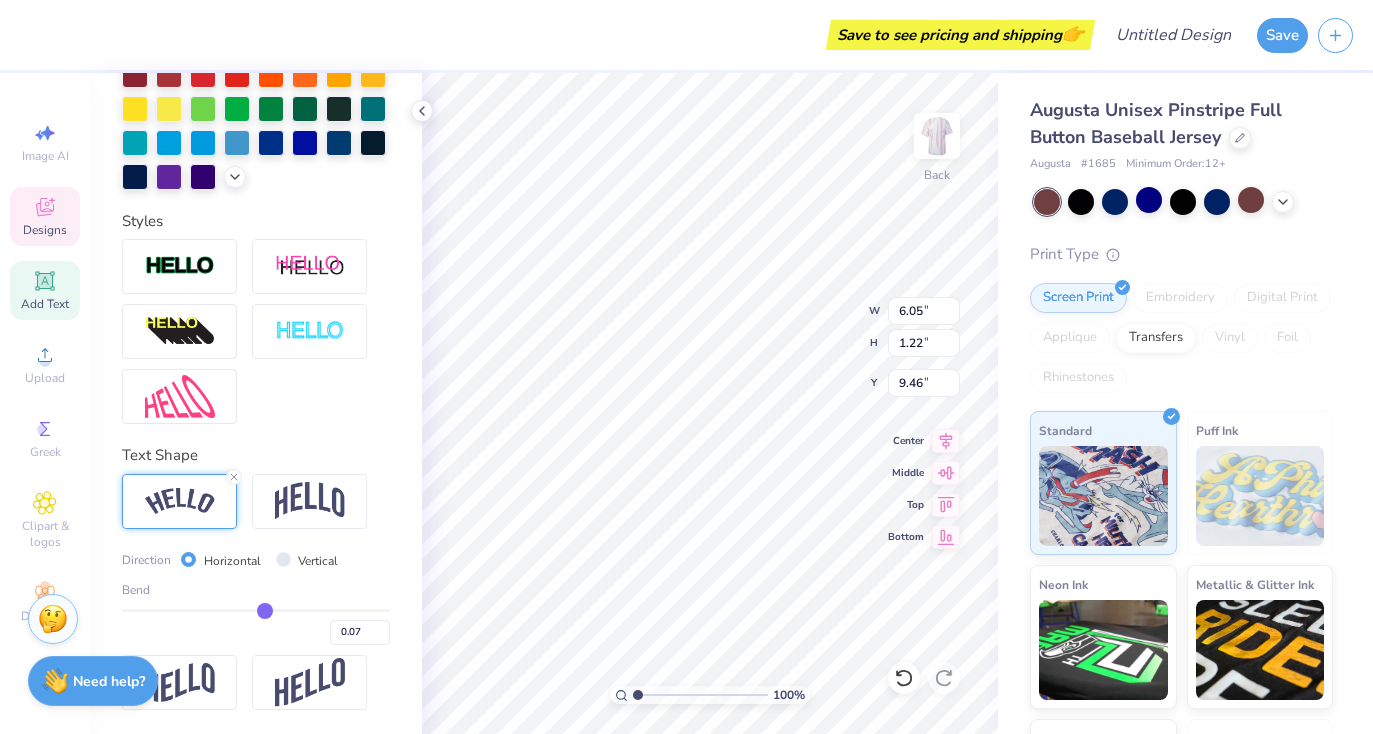 type on "0.06" 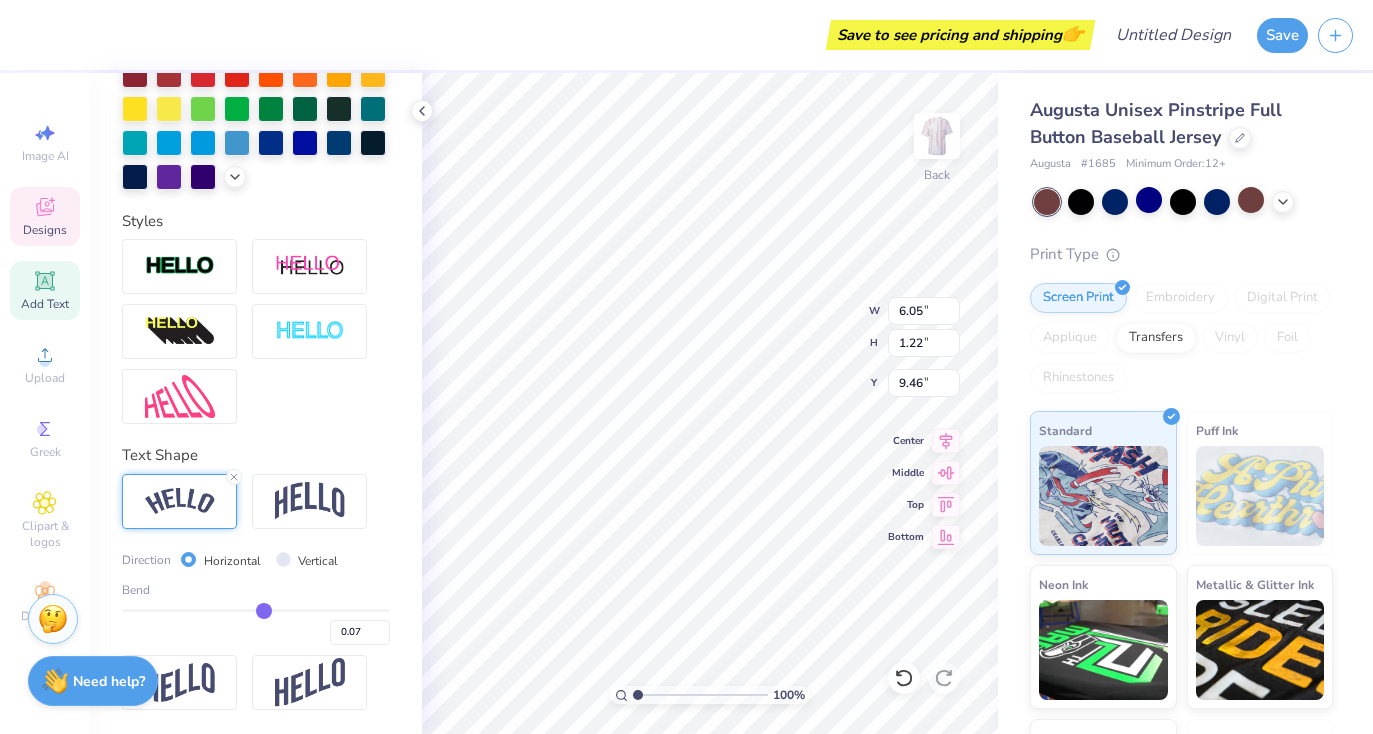 type on "0.06" 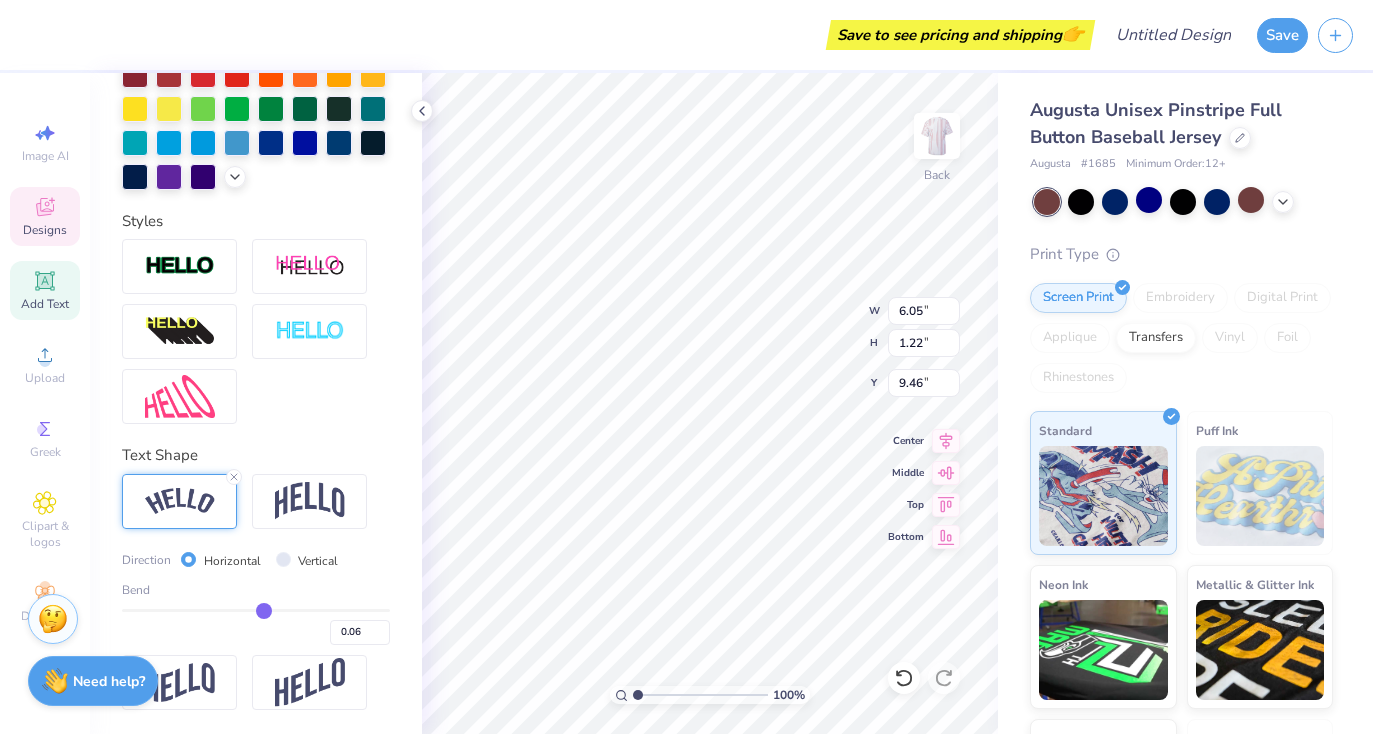 type on "0.05" 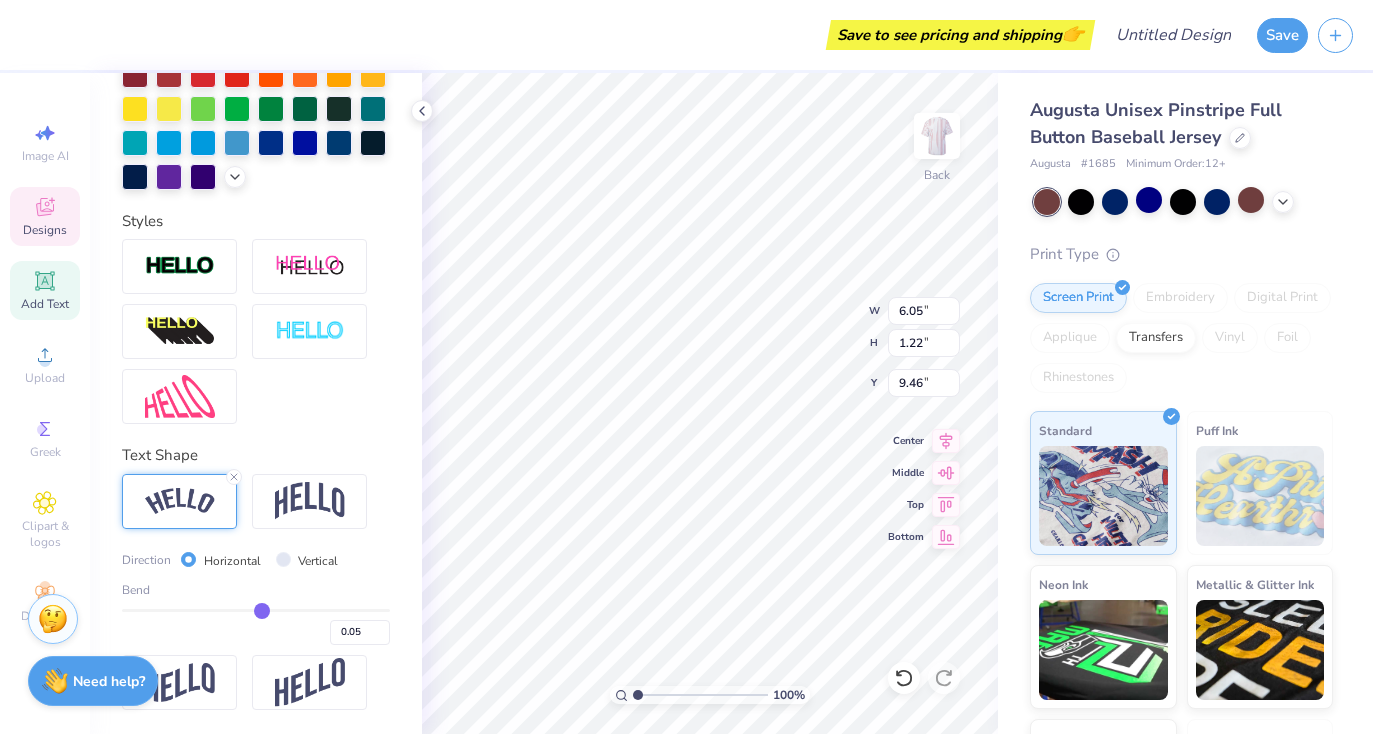 type on "0.04" 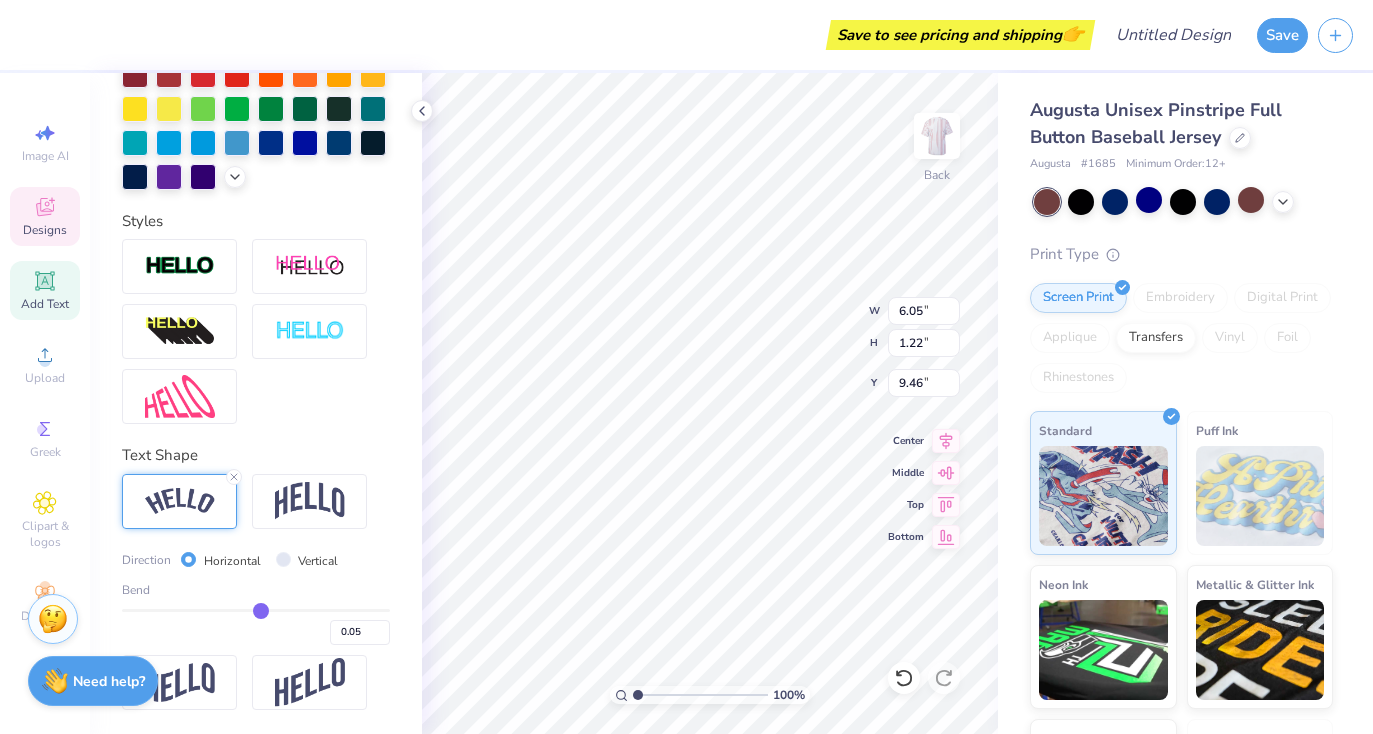 type on "0.04" 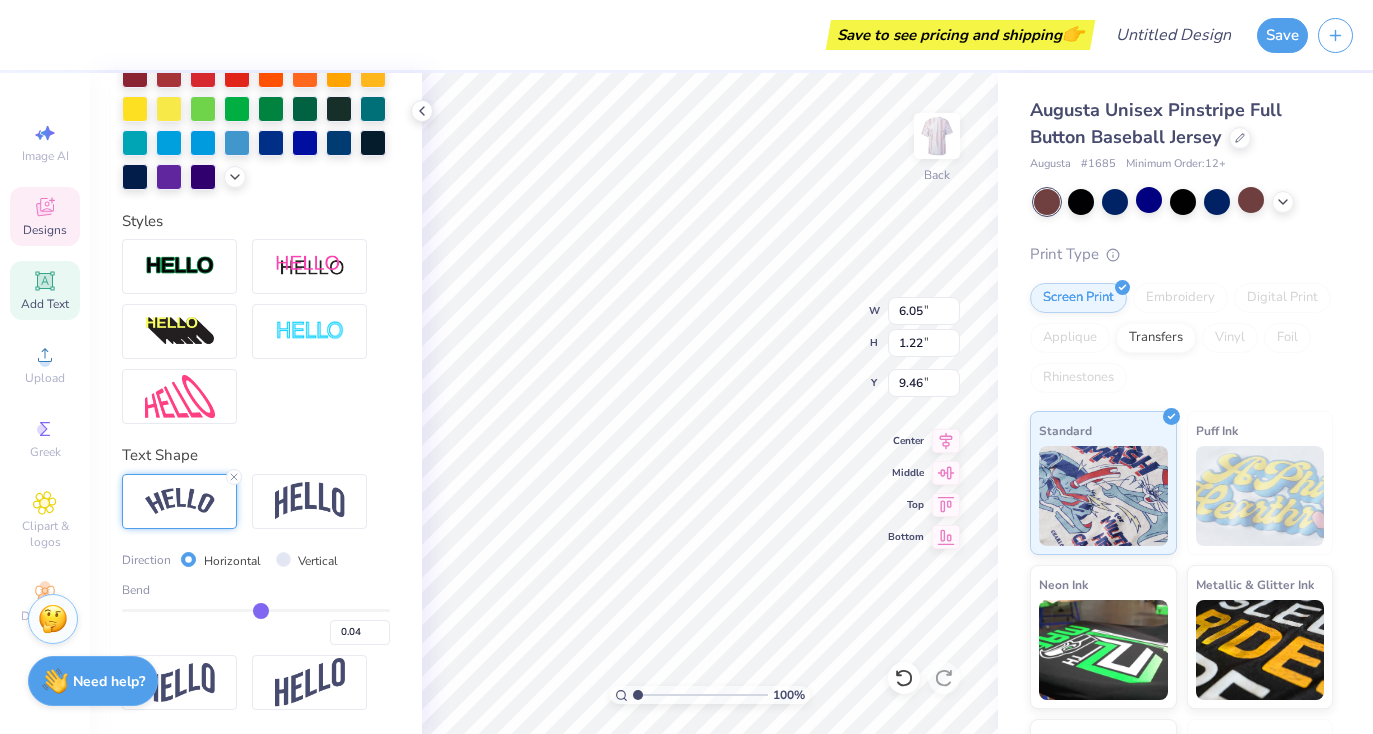 type on "0.03" 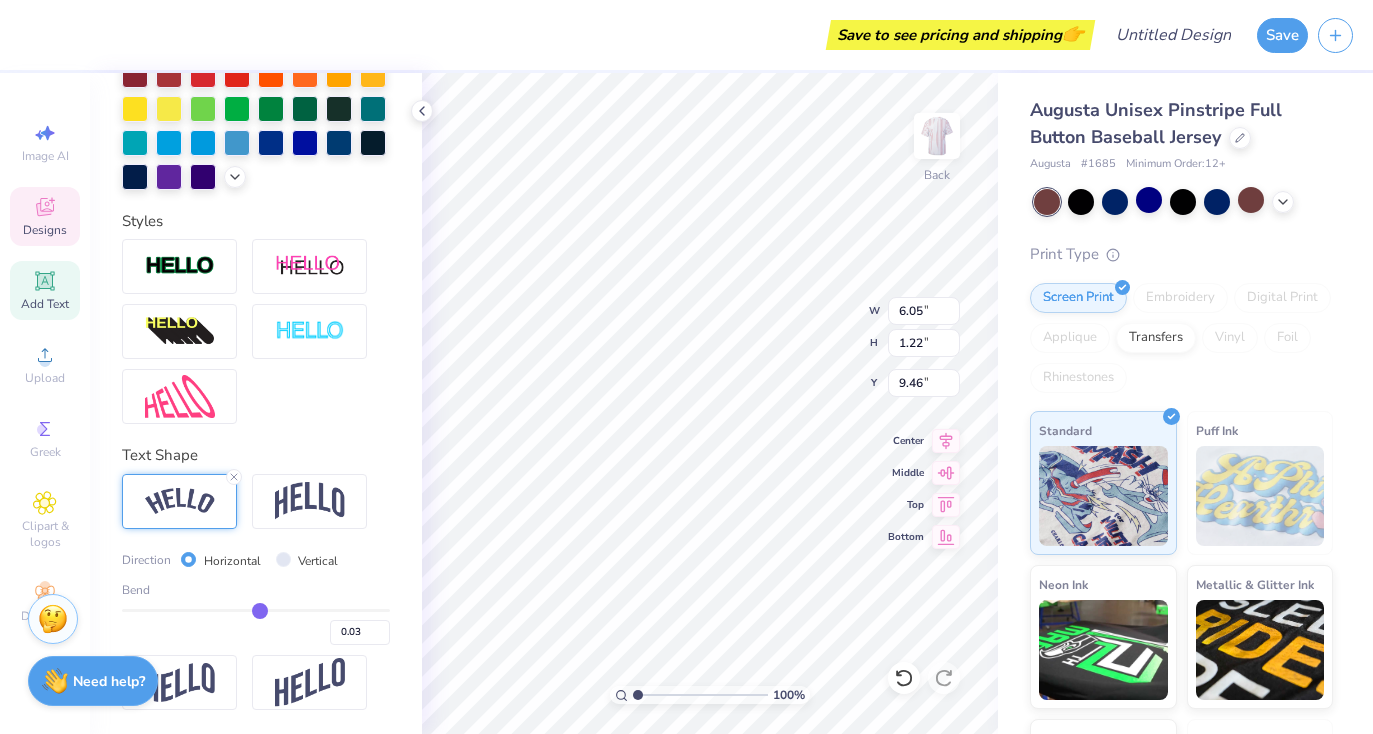 type on "0.04" 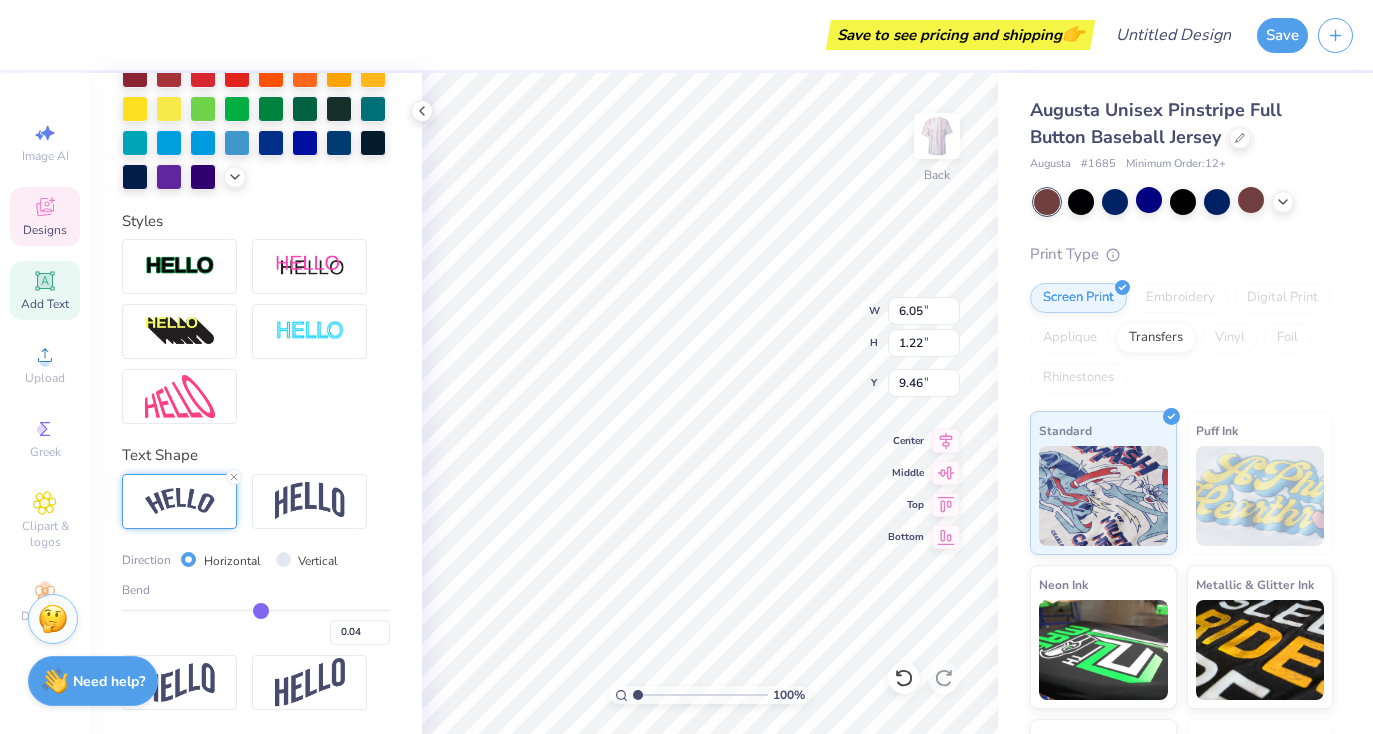 type on "0.03" 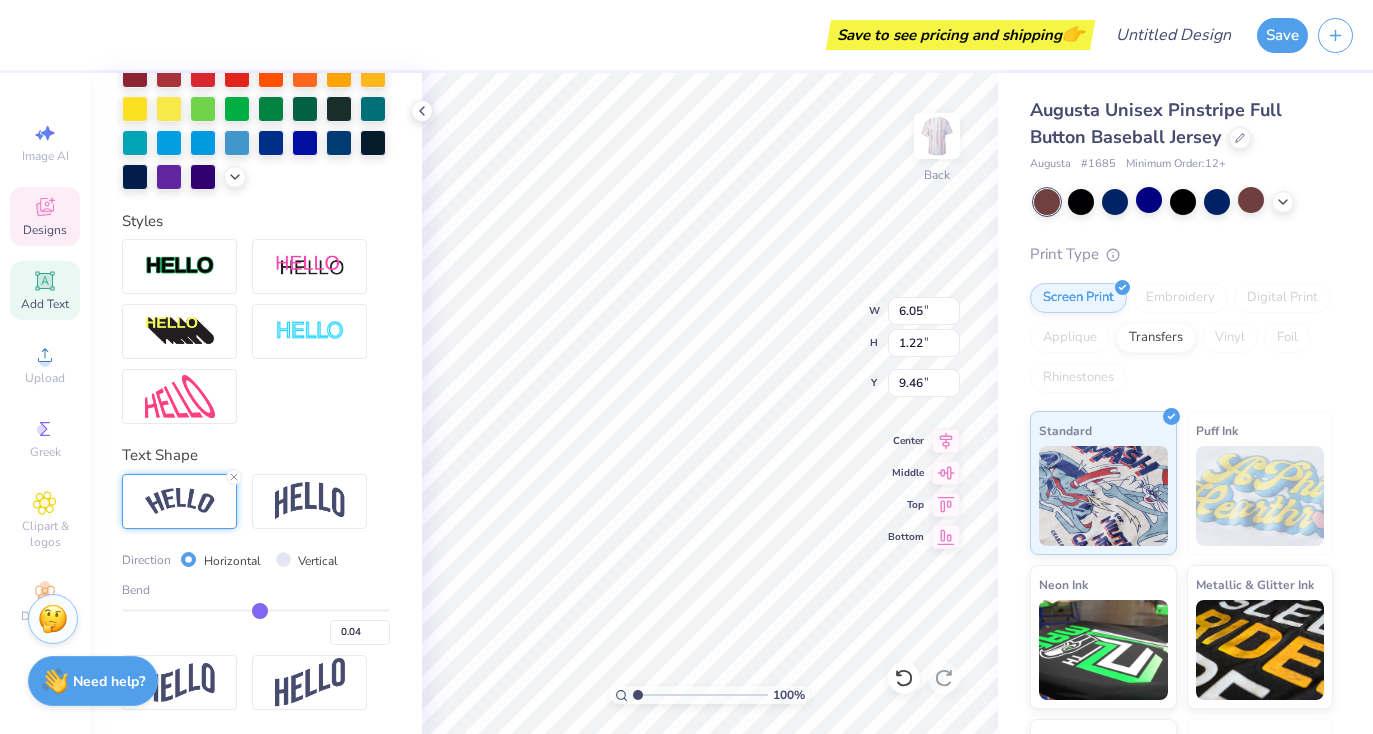 type on "0.03" 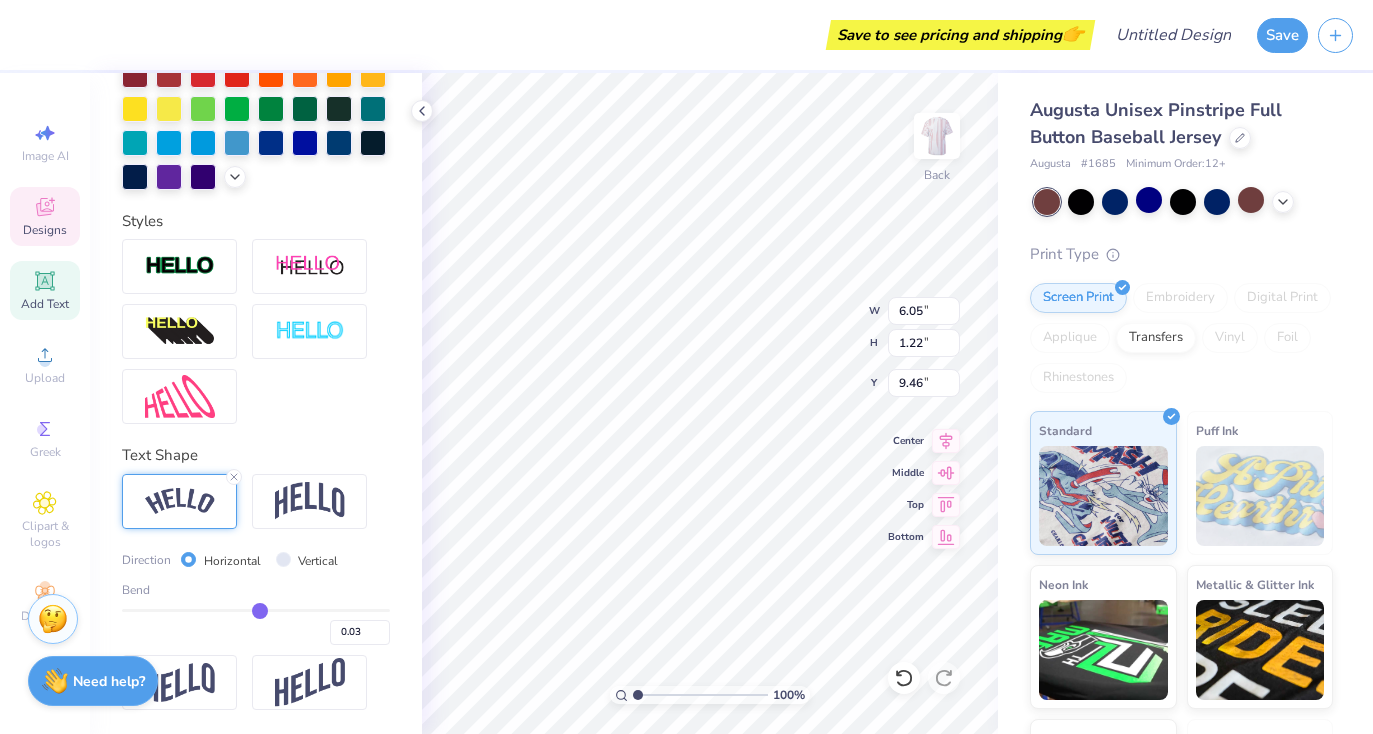 type on "0.02" 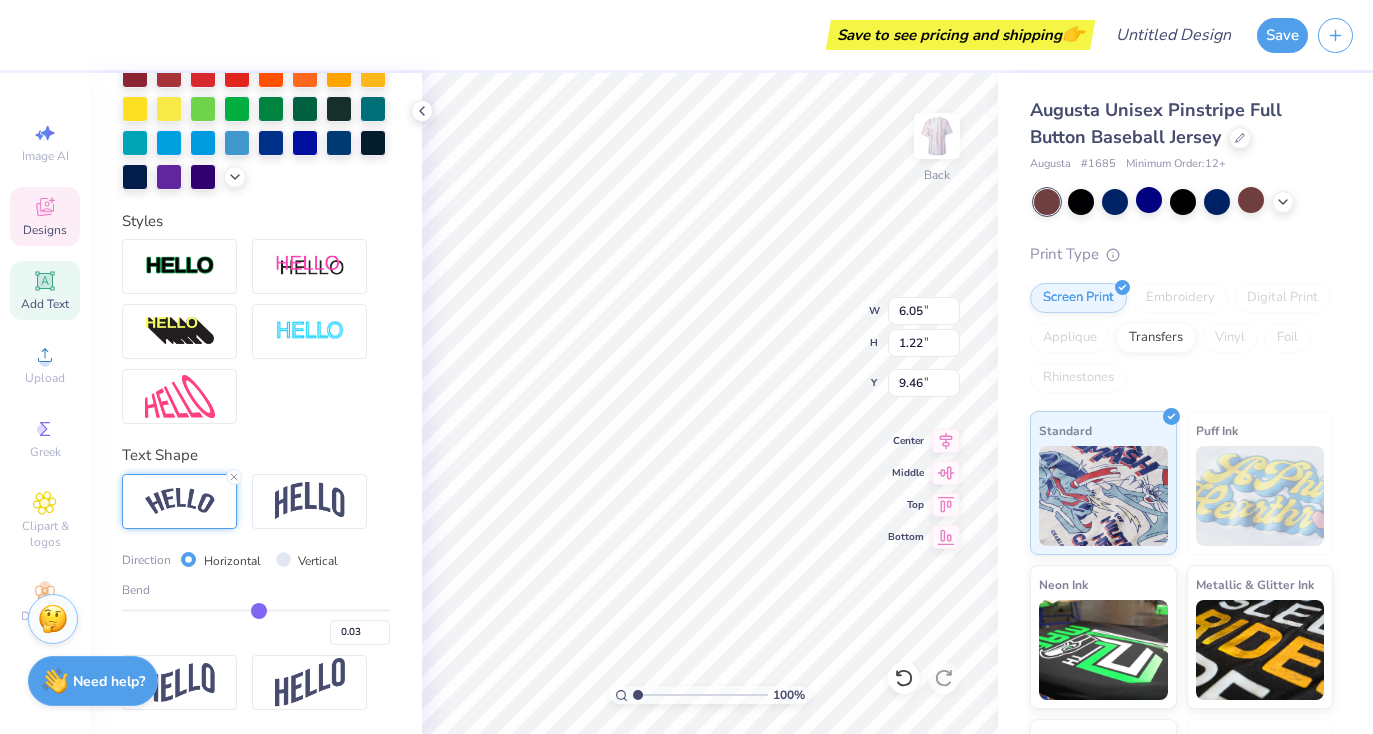 type on "0.02" 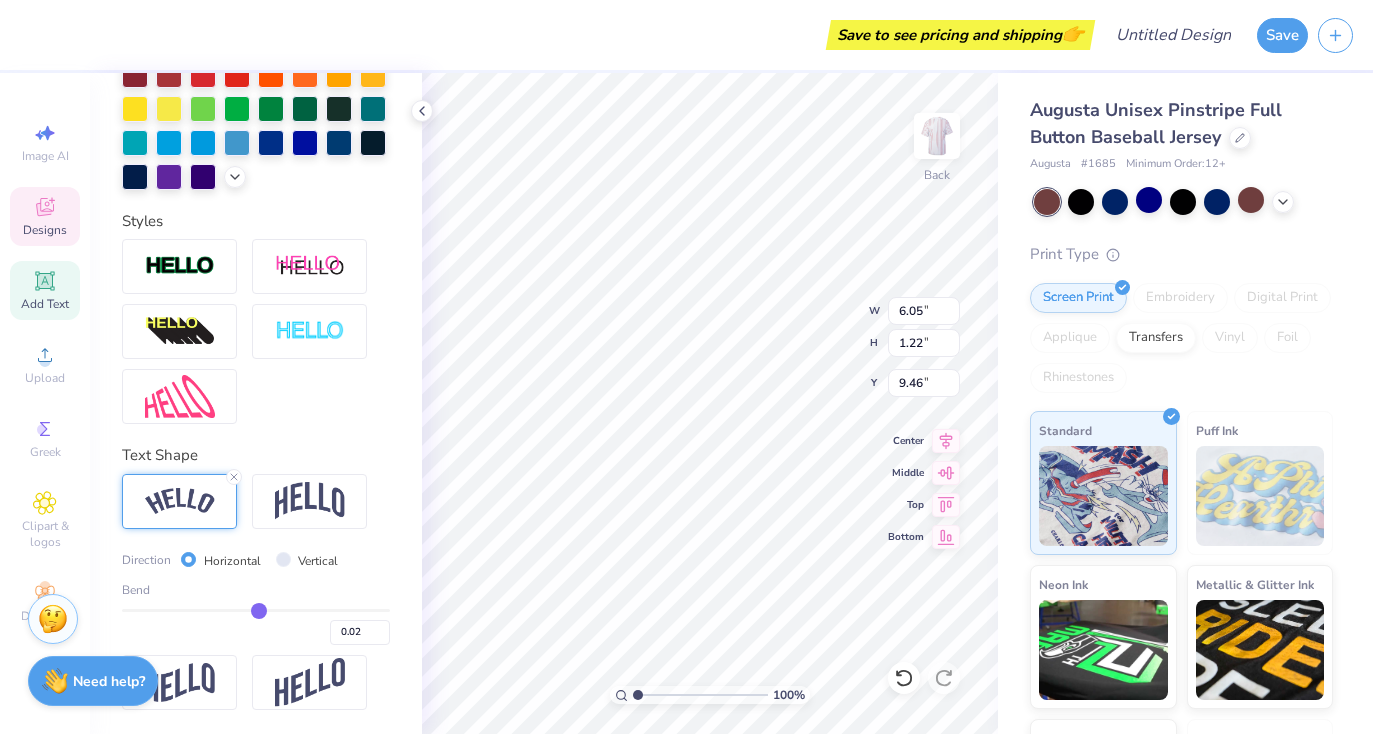 type on "0" 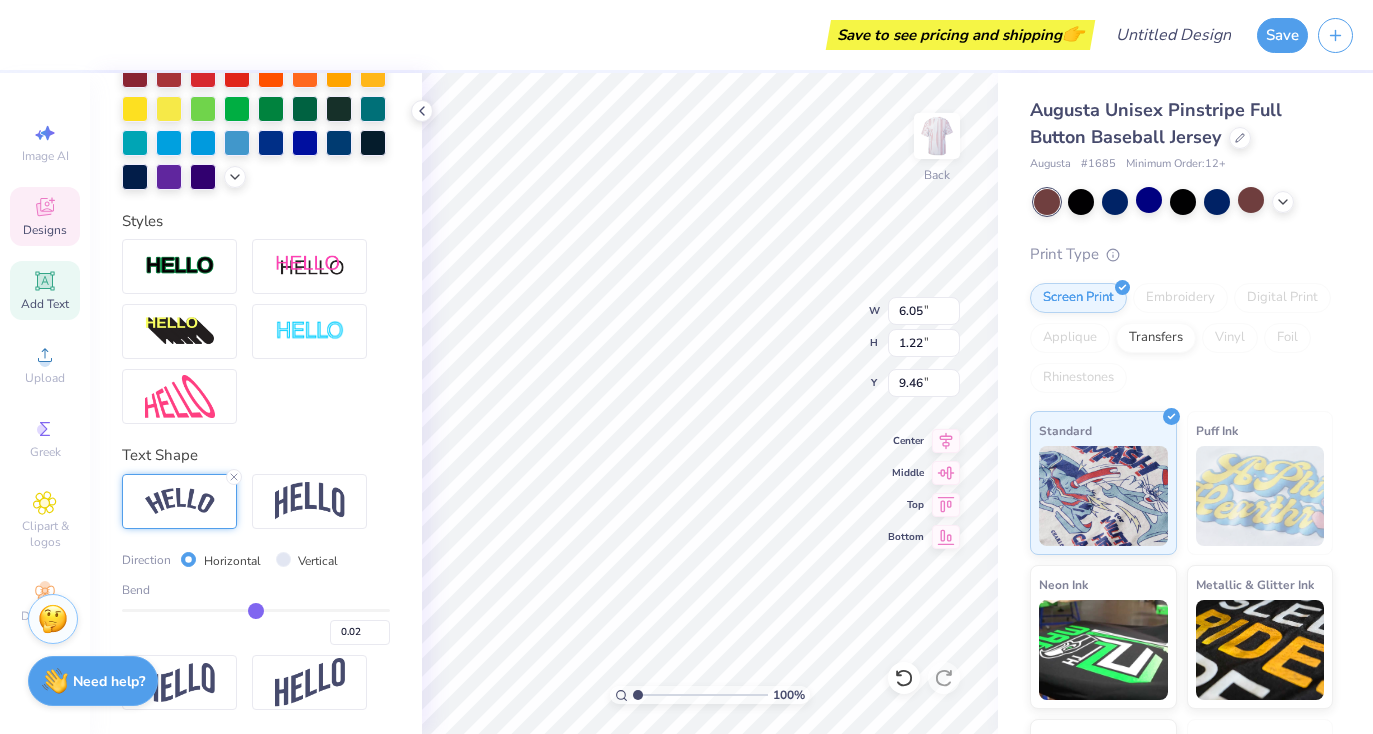 type on "0.00" 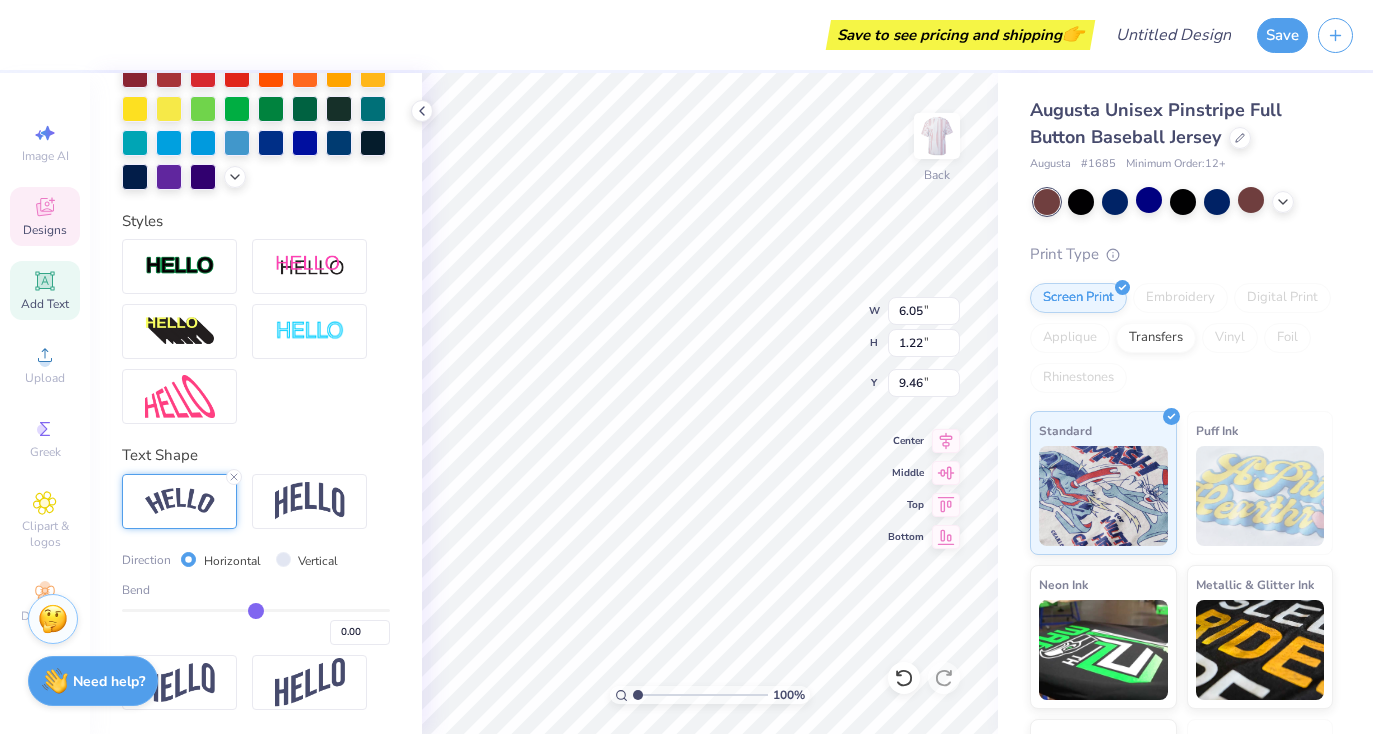 type on "-0.01" 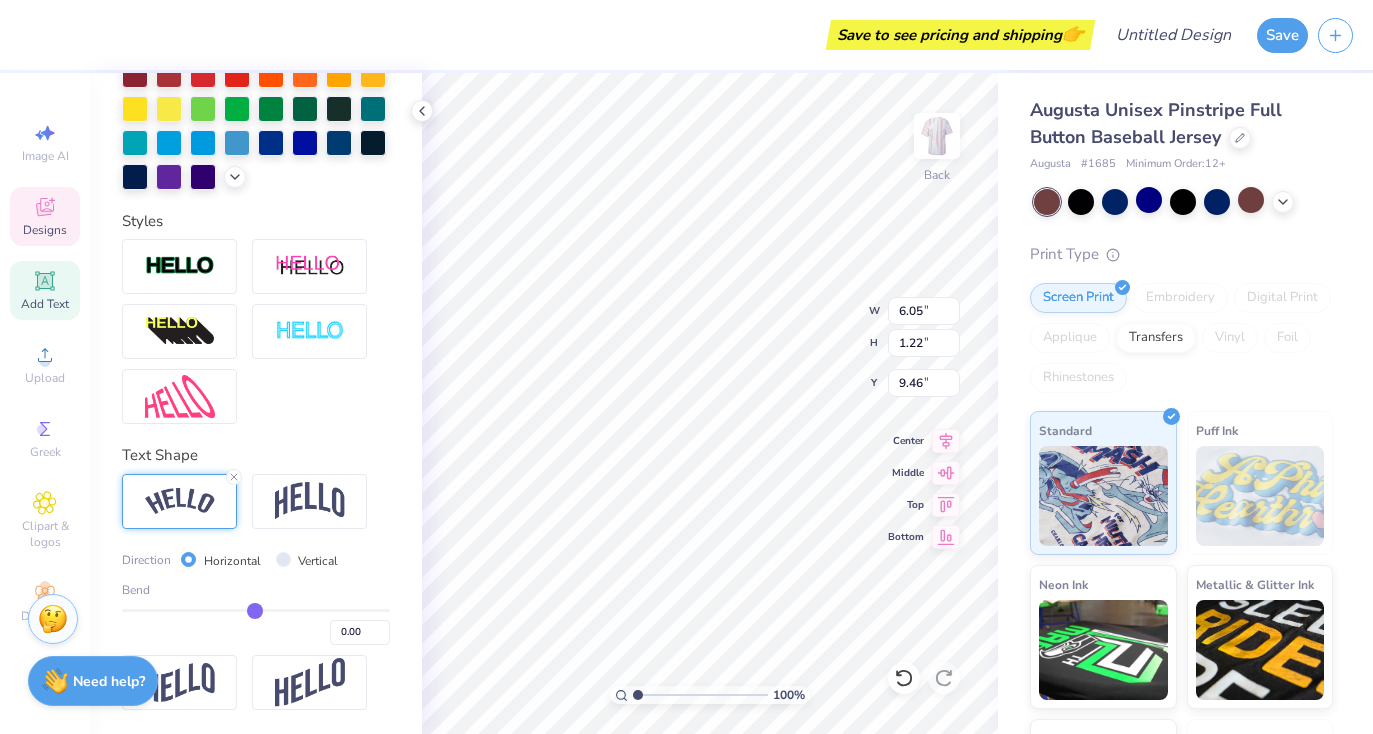 type on "-0.01" 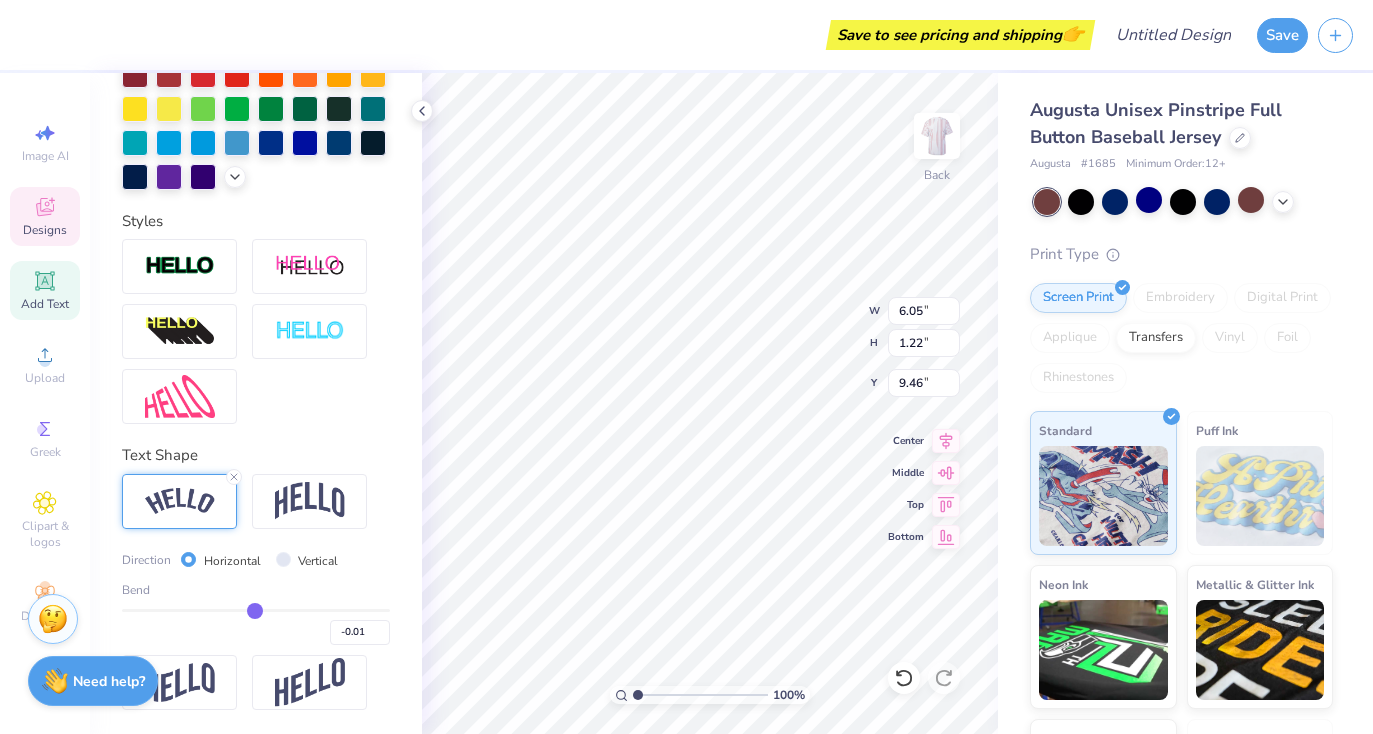 type on "-0.03" 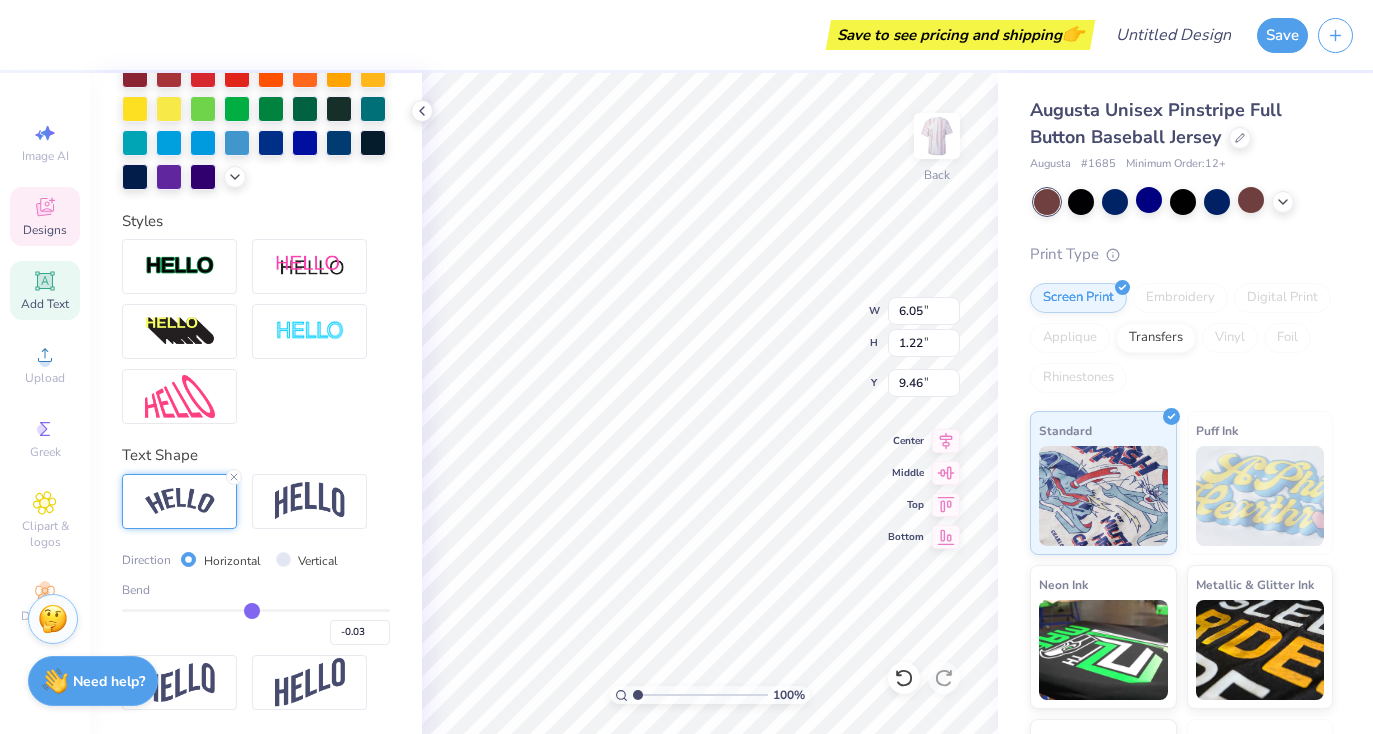 type on "-0.04" 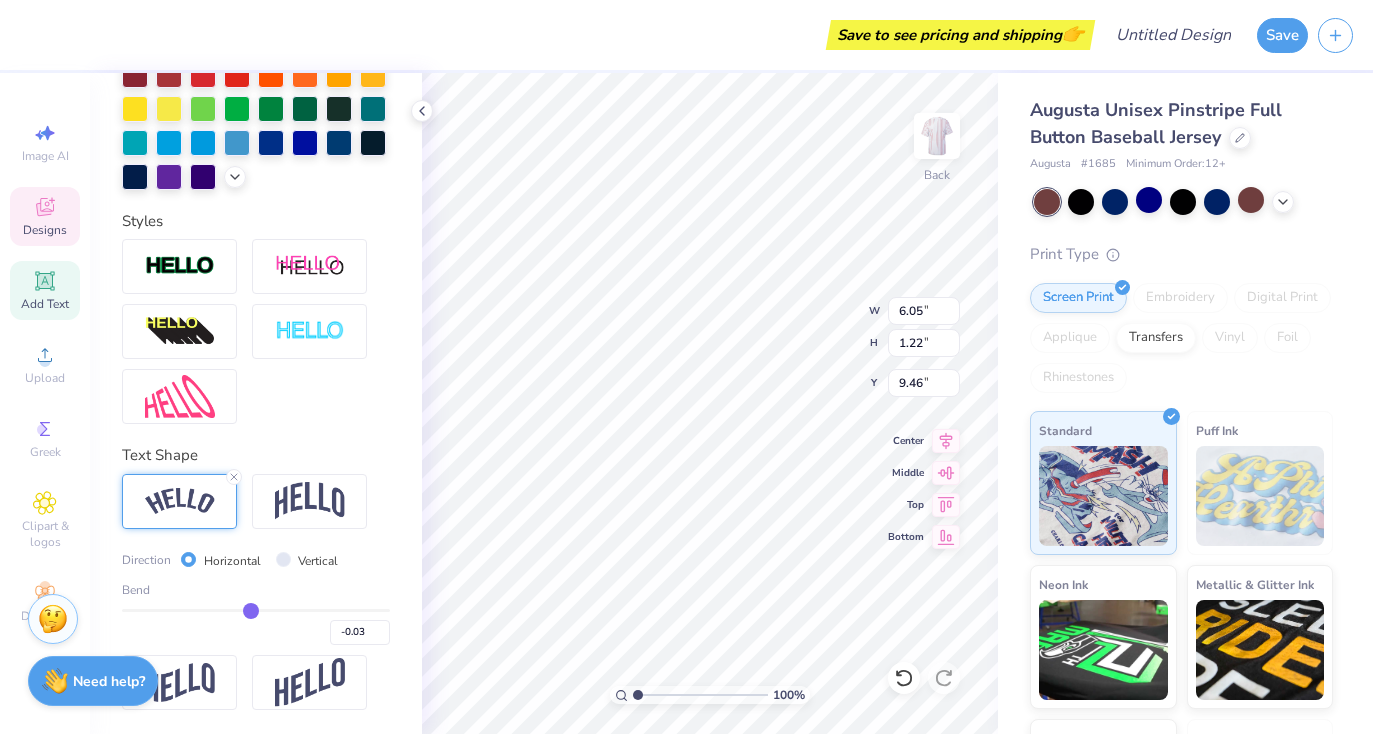 type on "-0.04" 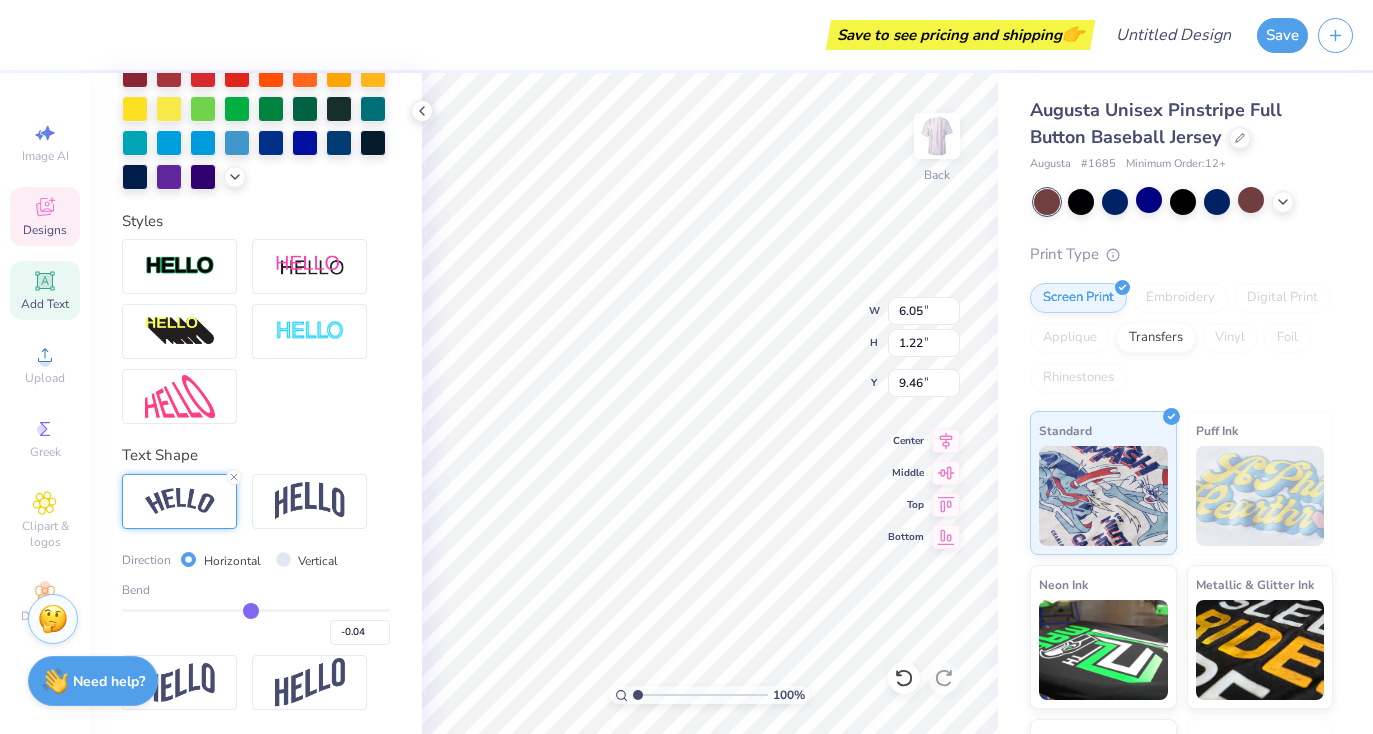 type on "-0.06" 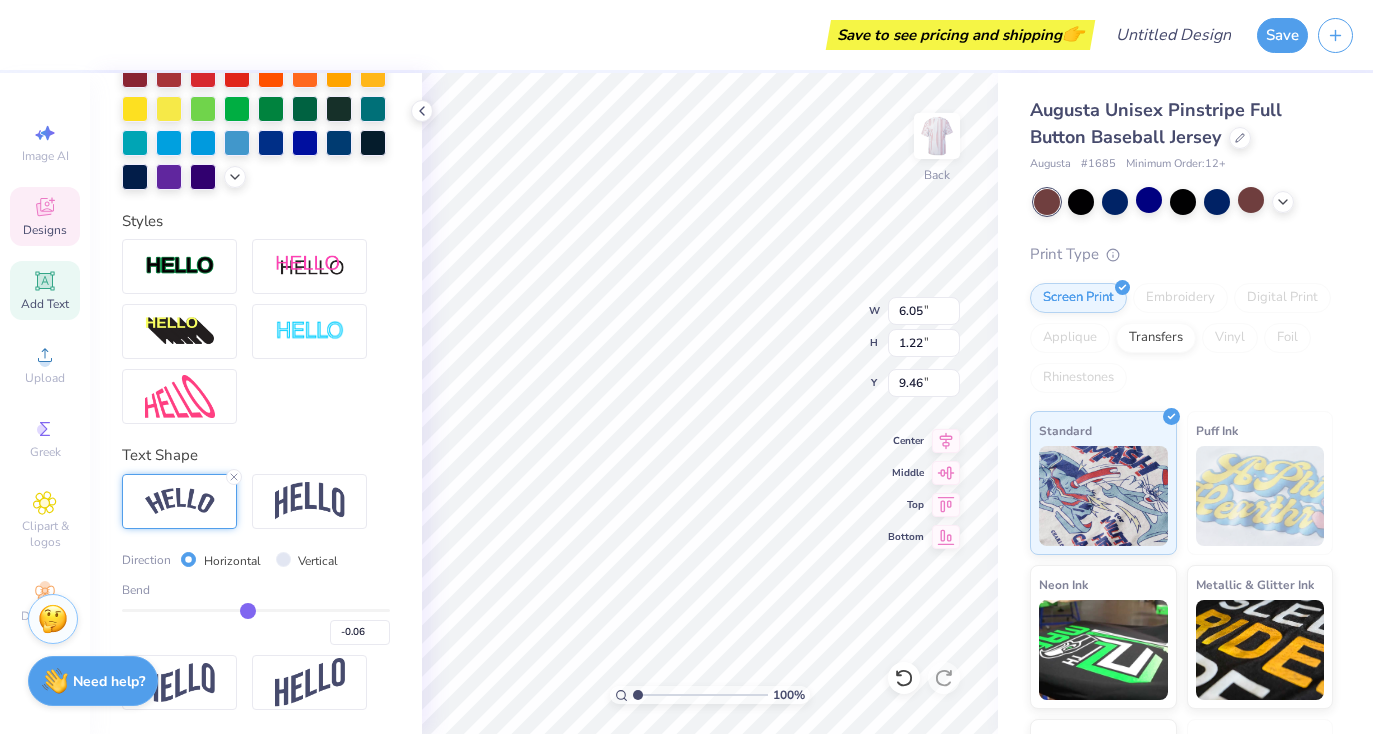 type on "-0.09" 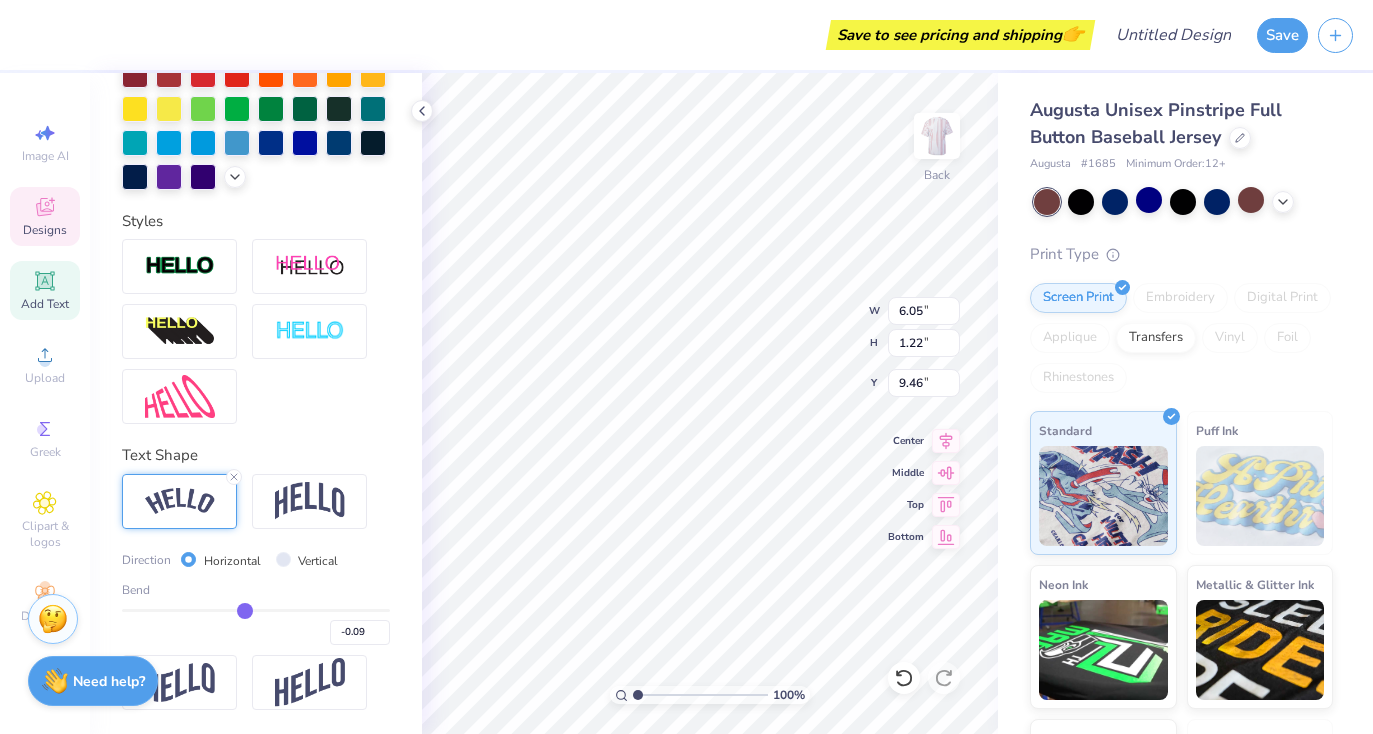 type on "-0.12" 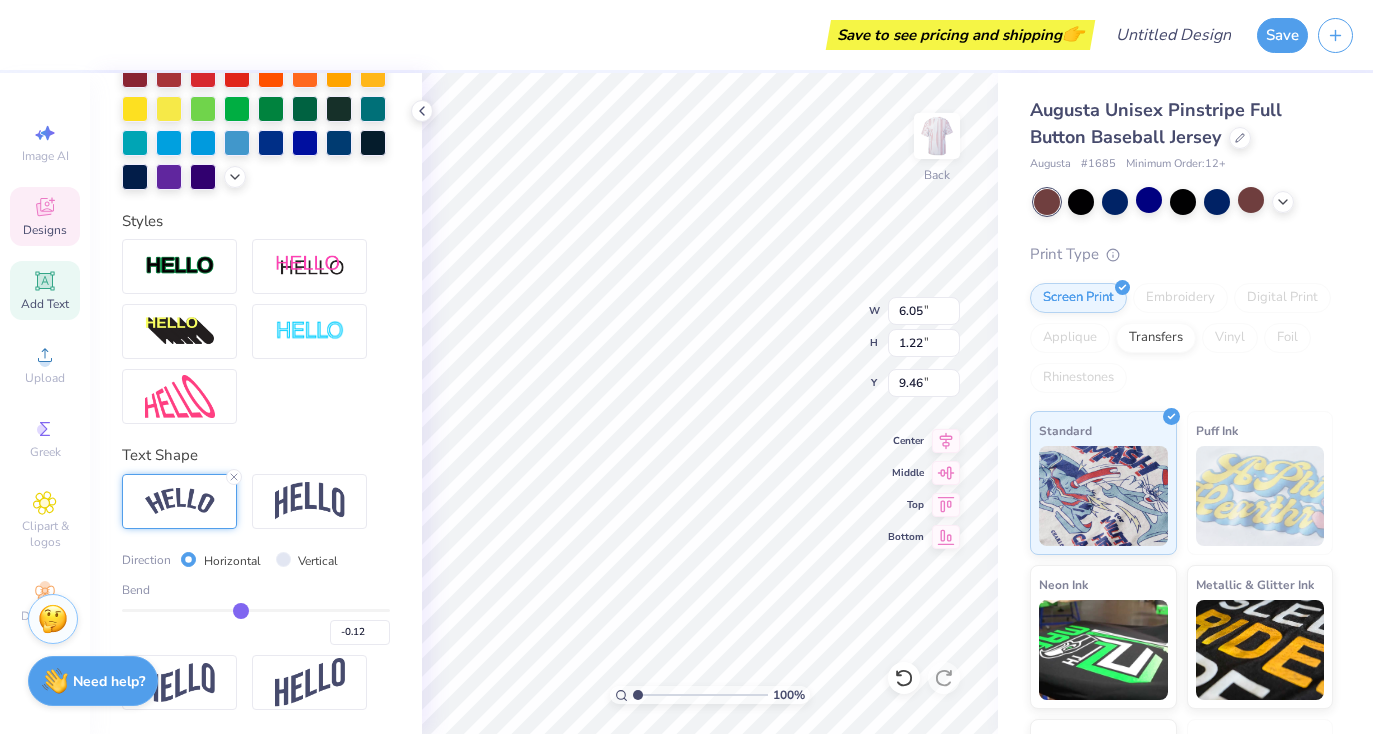 type on "-0.18" 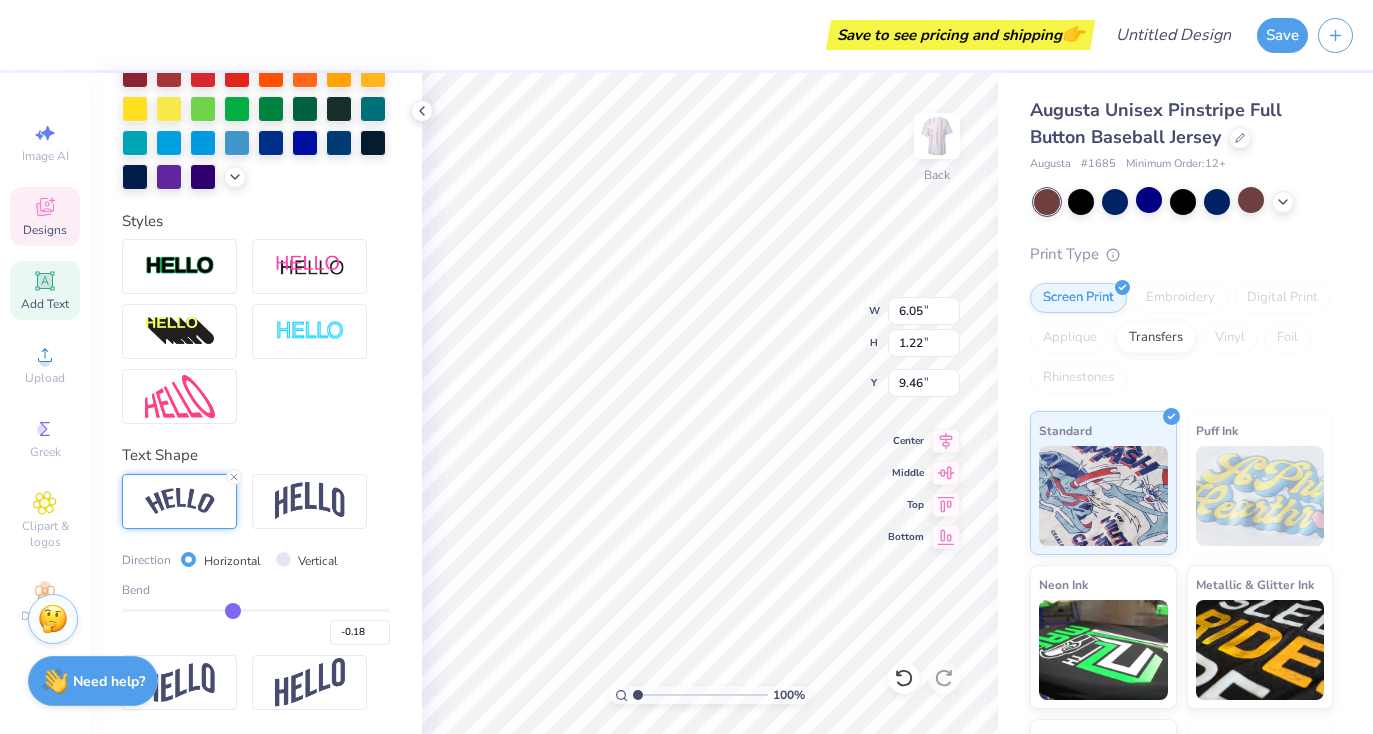 type on "-0.22" 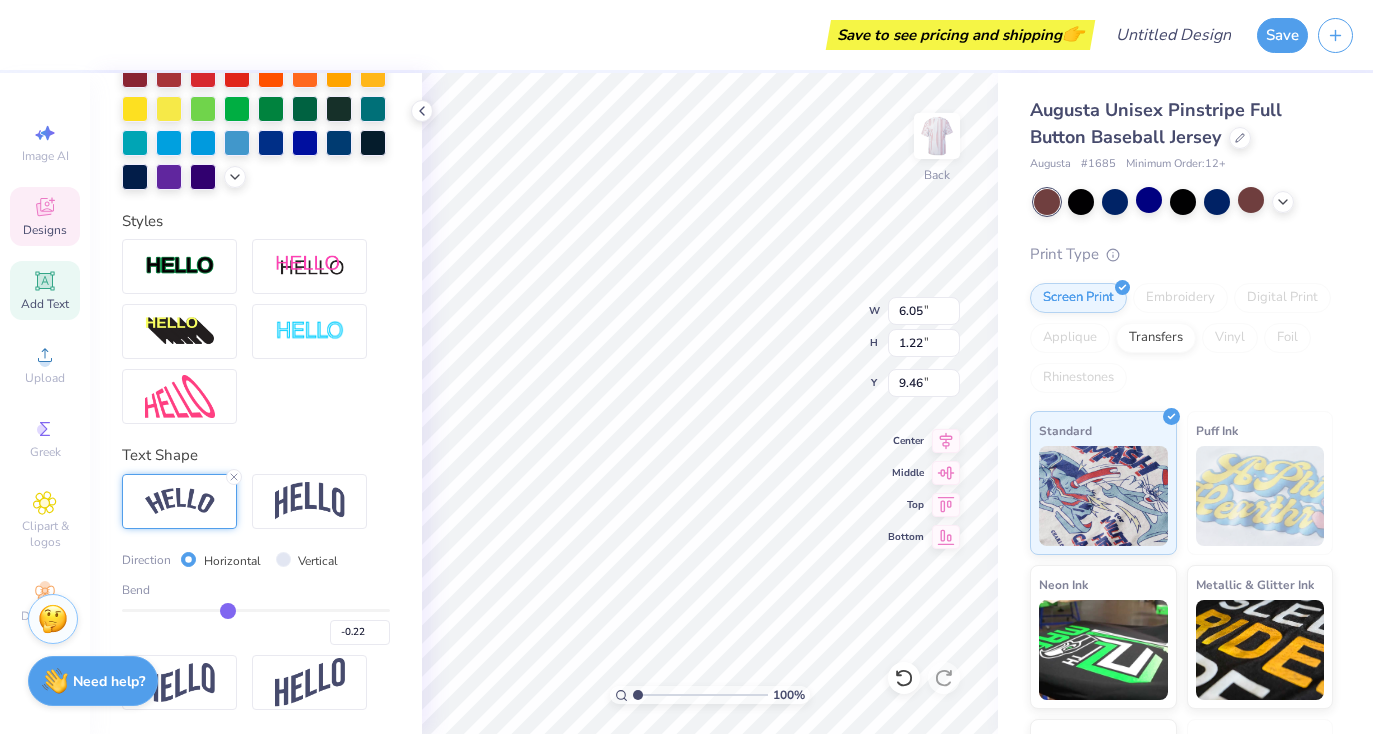type on "-0.27" 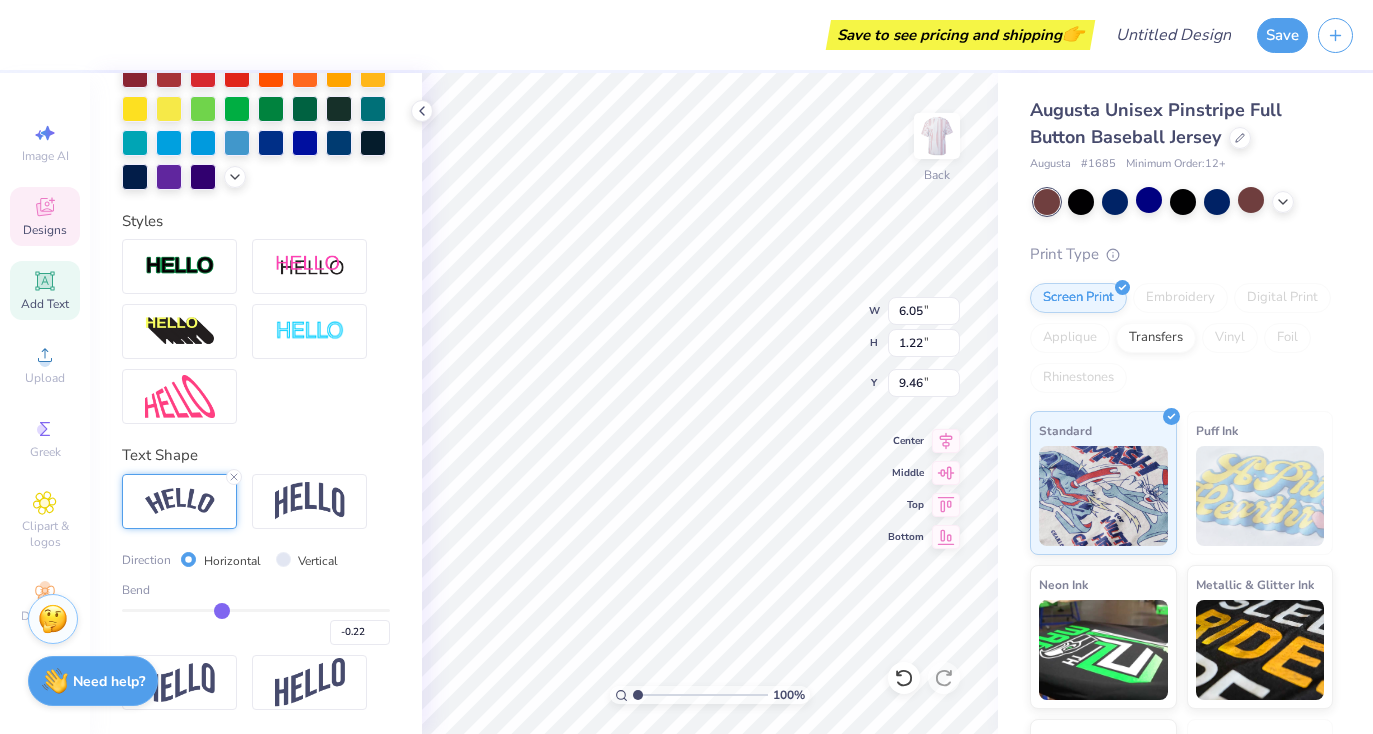 type on "-0.27" 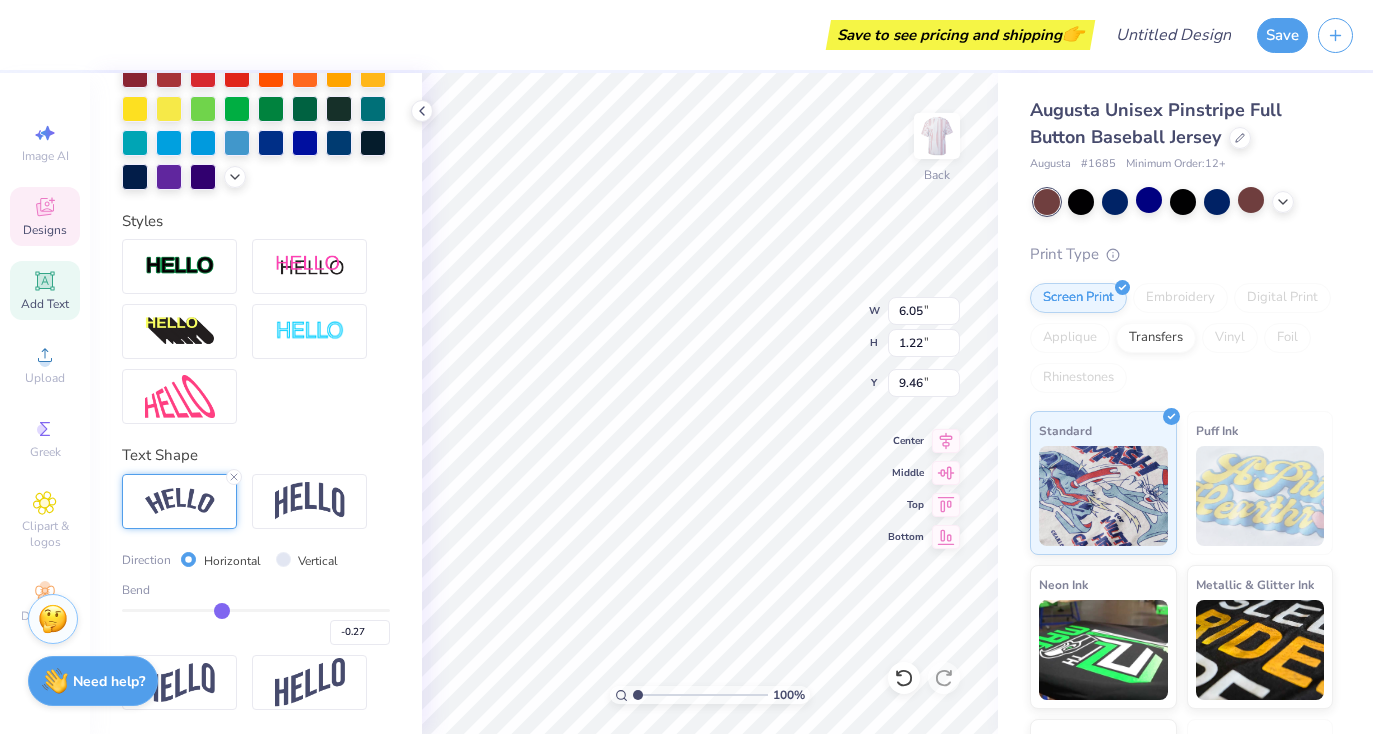 type on "-0.31" 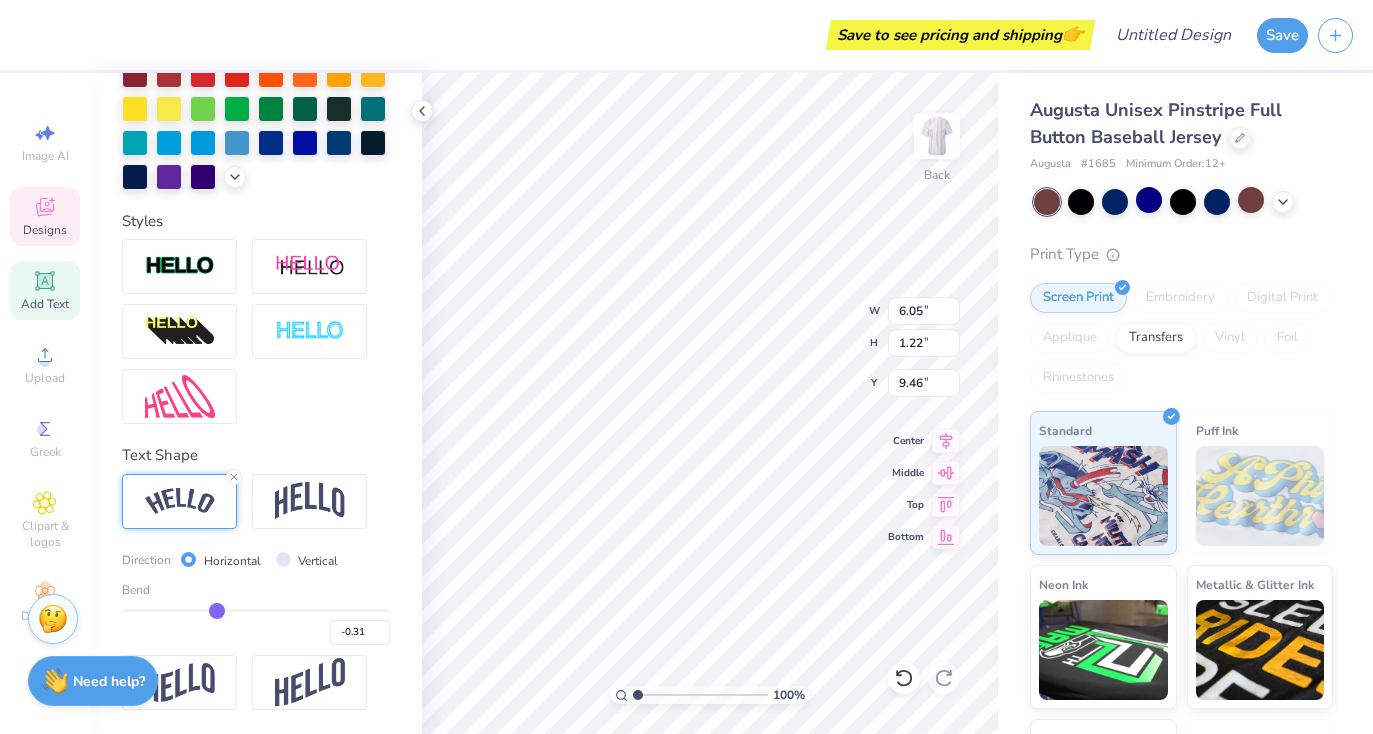 type on "-0.37" 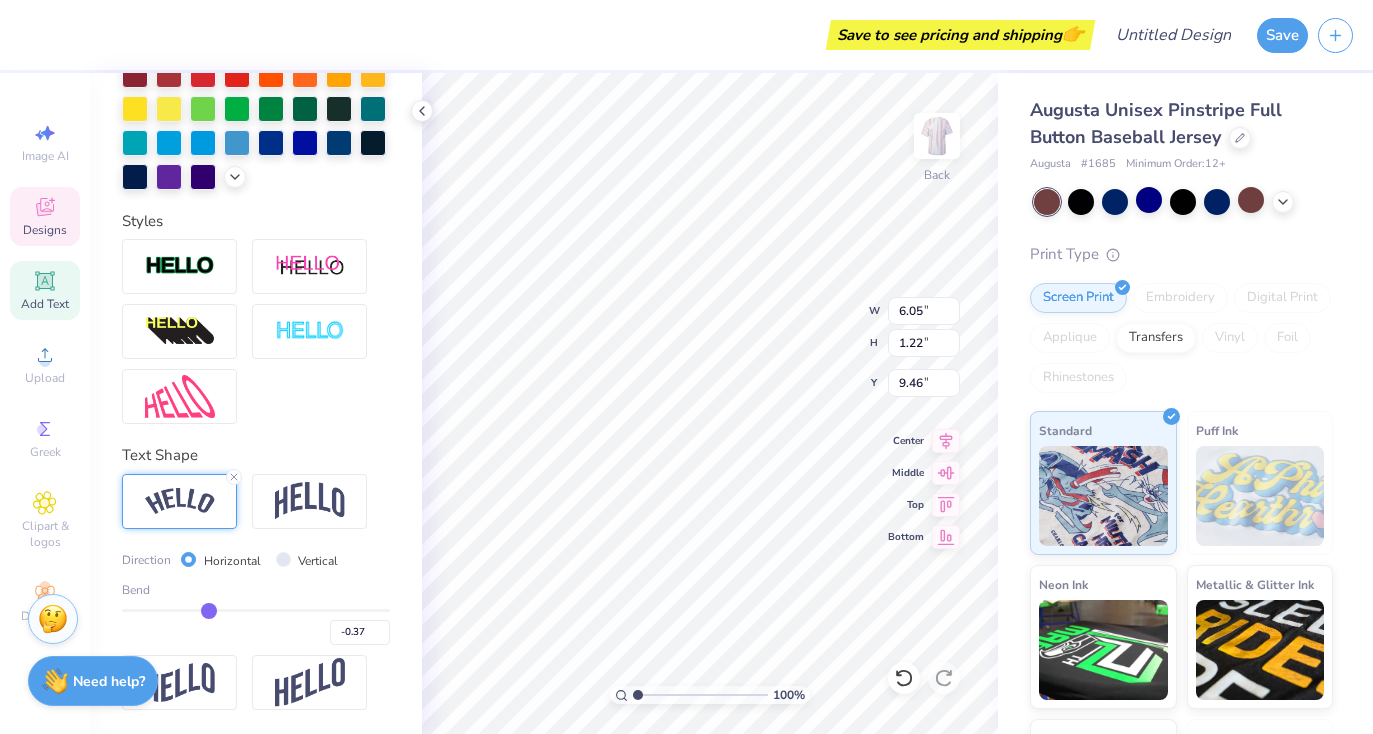 type on "-0.4" 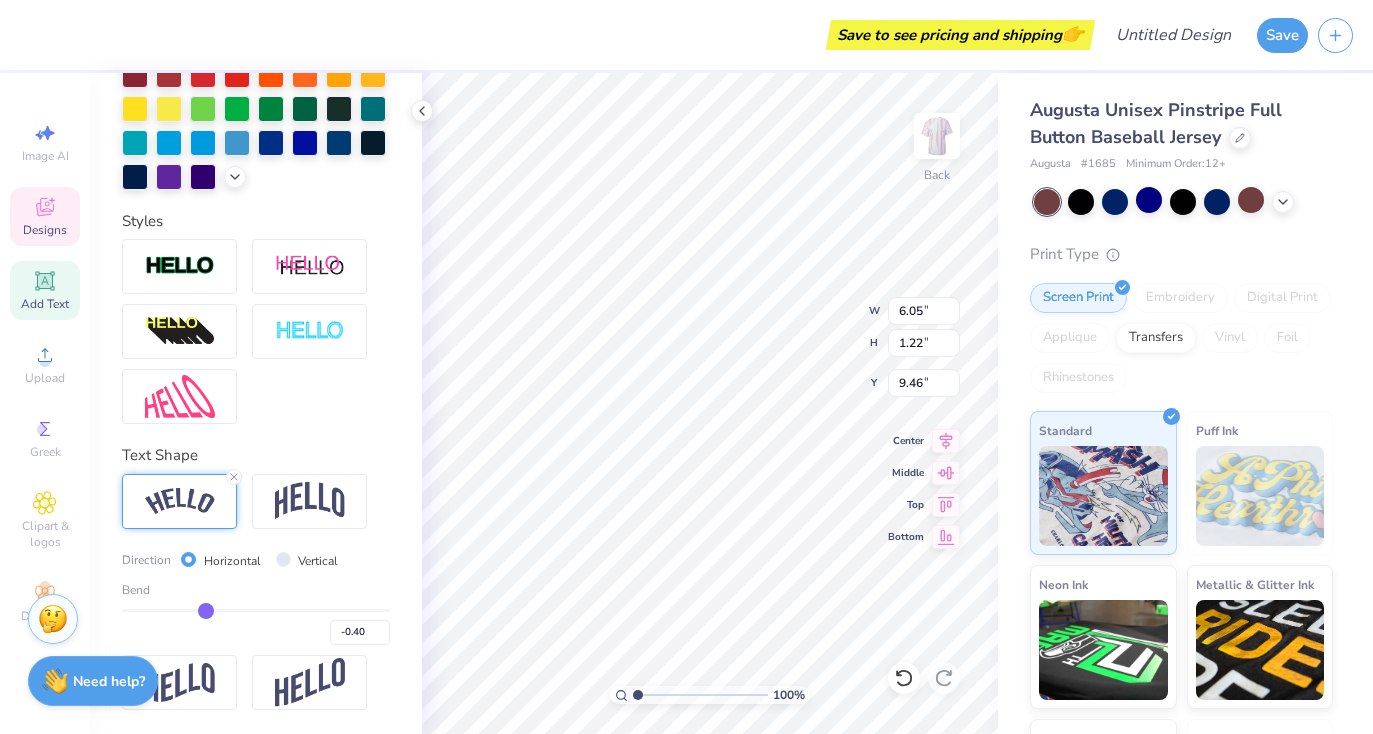 type on "-0.43" 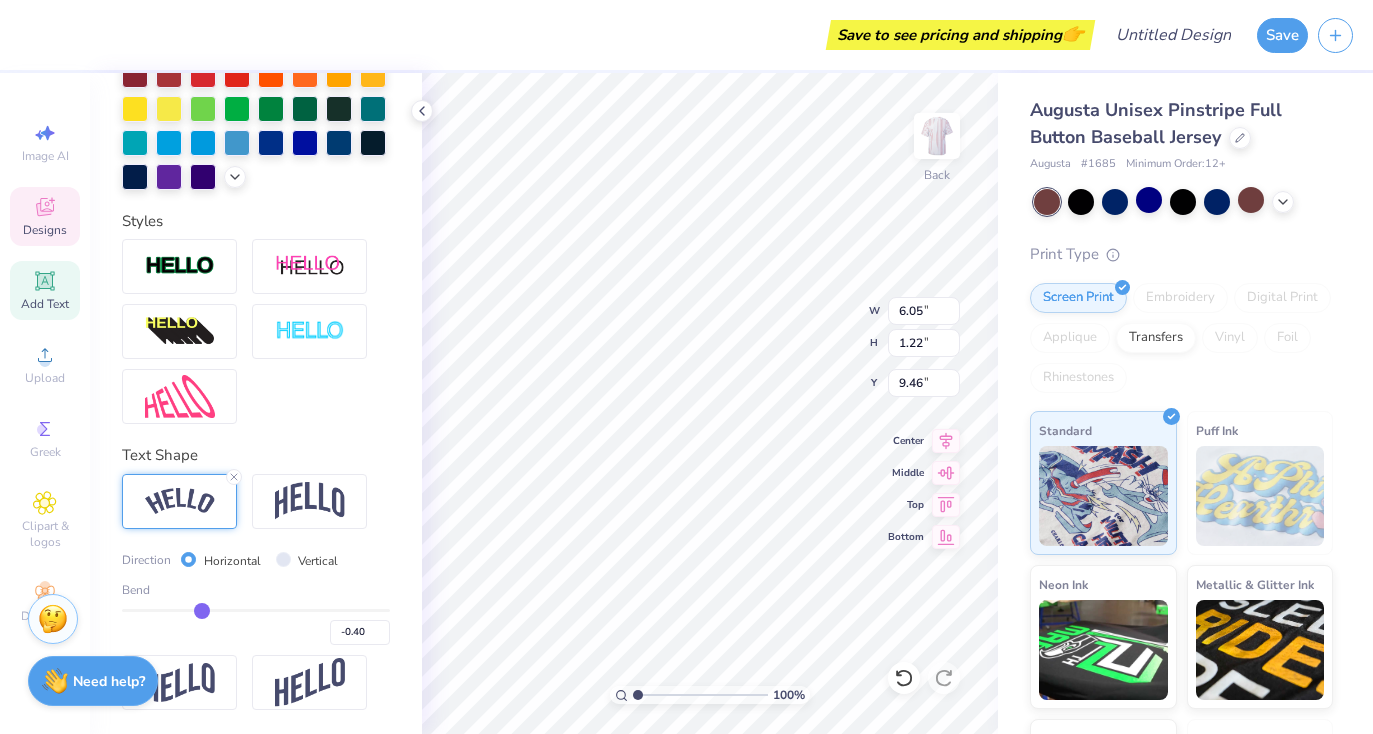 type on "-0.43" 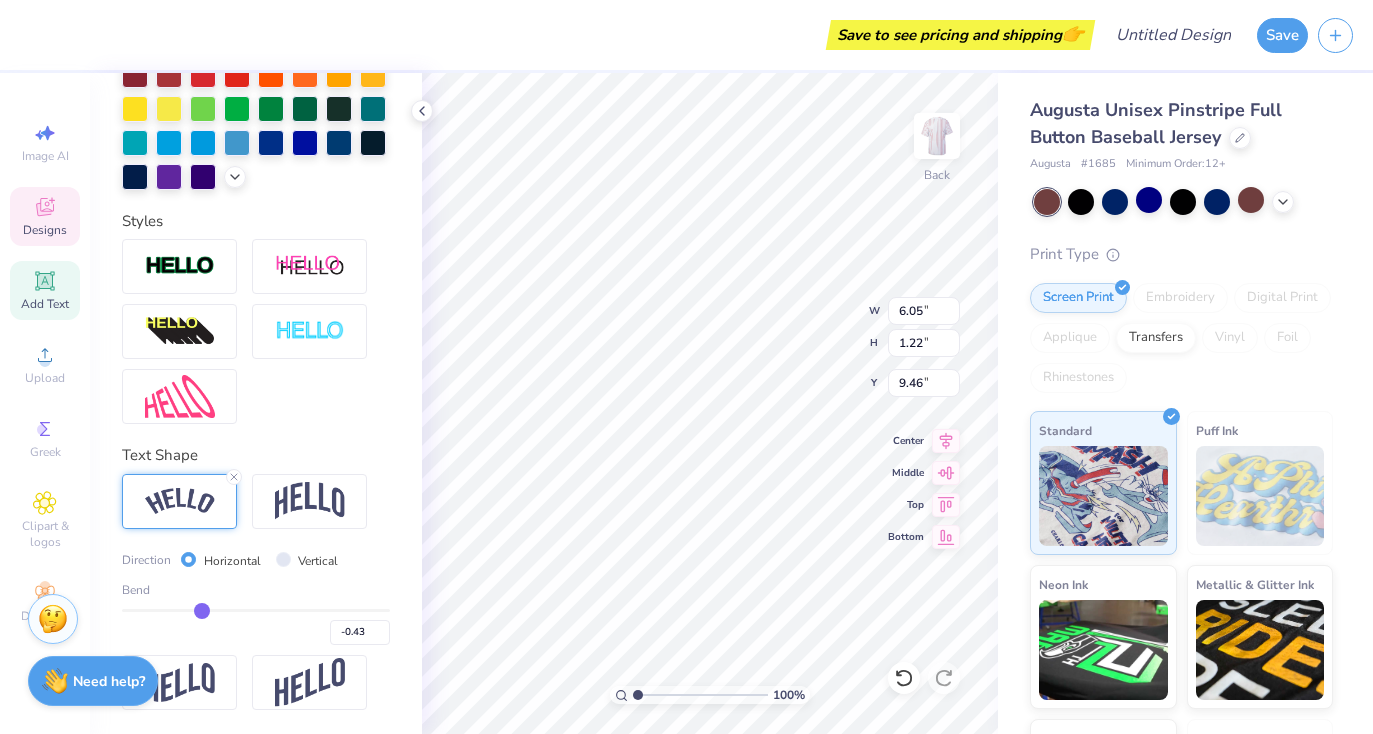 type 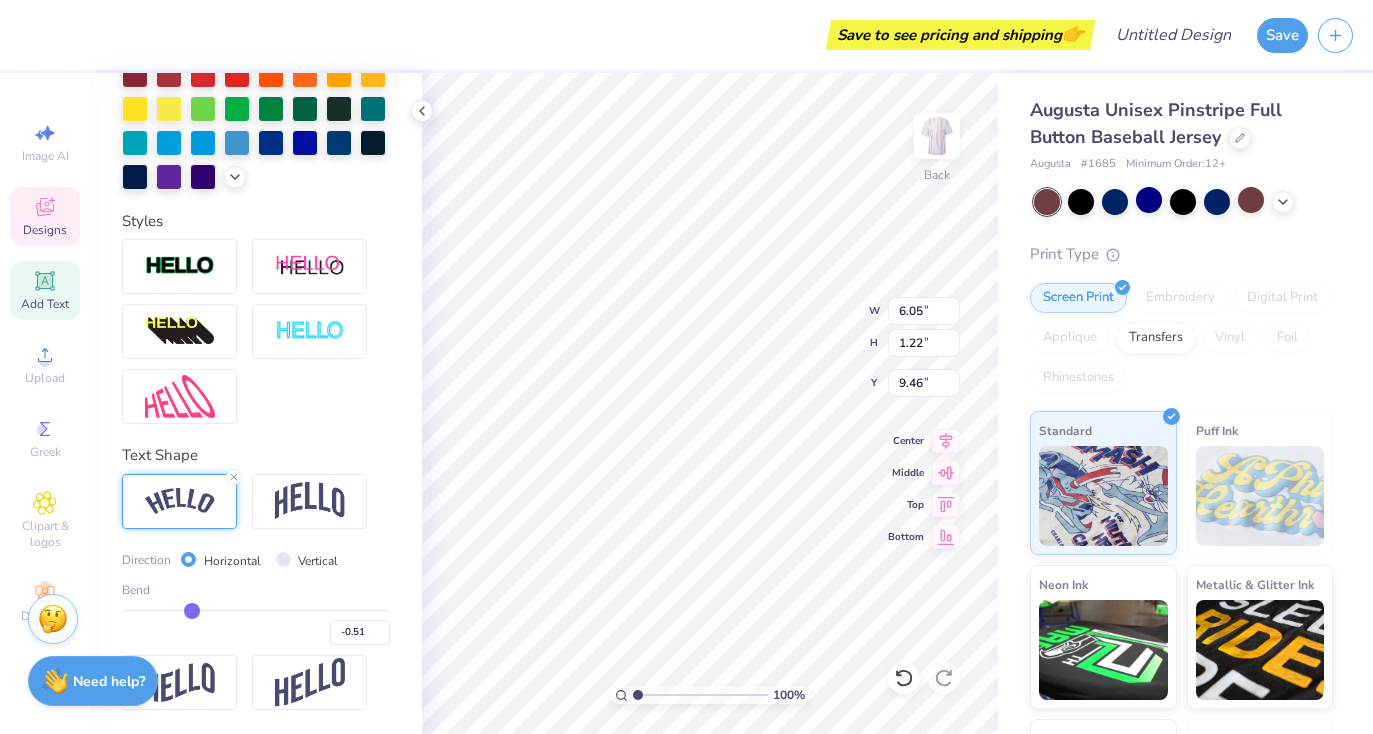 drag, startPoint x: 320, startPoint y: 612, endPoint x: 192, endPoint y: 612, distance: 128 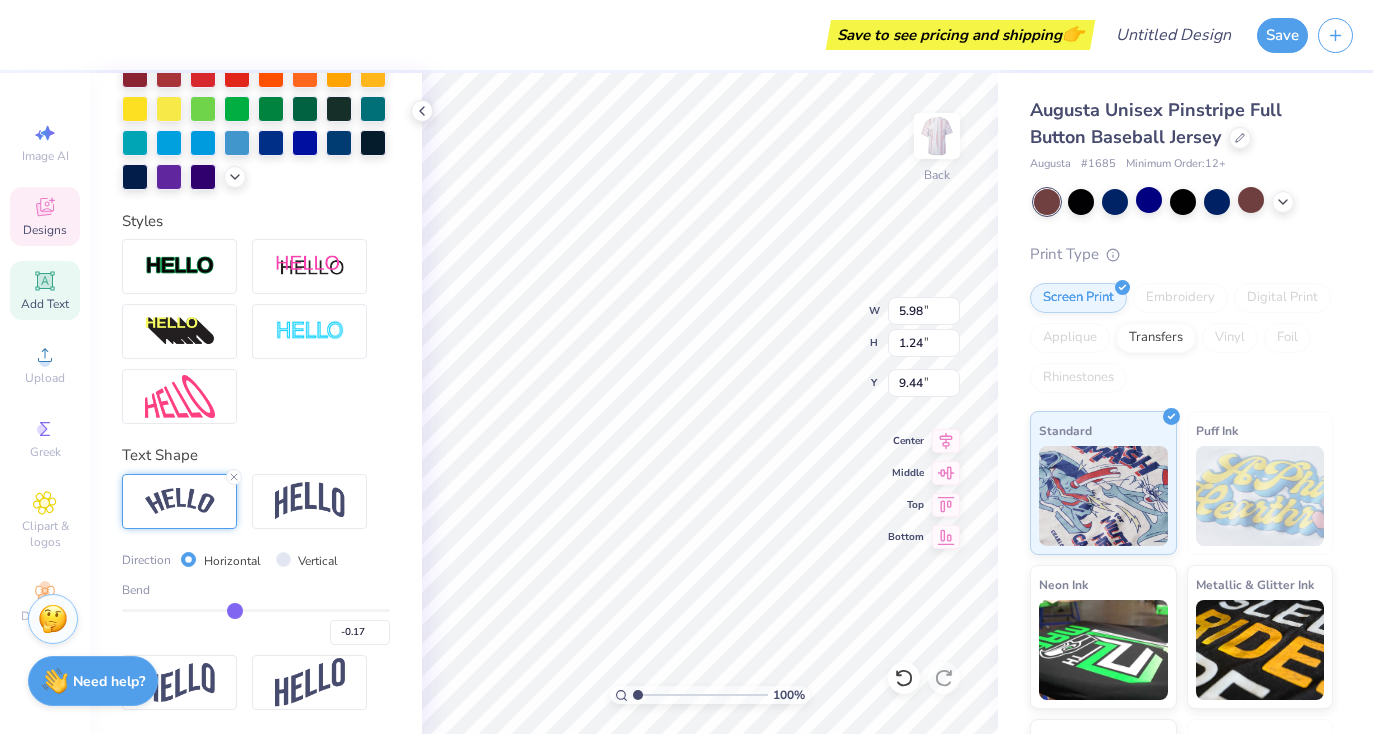 drag, startPoint x: 192, startPoint y: 612, endPoint x: 234, endPoint y: 617, distance: 42.296574 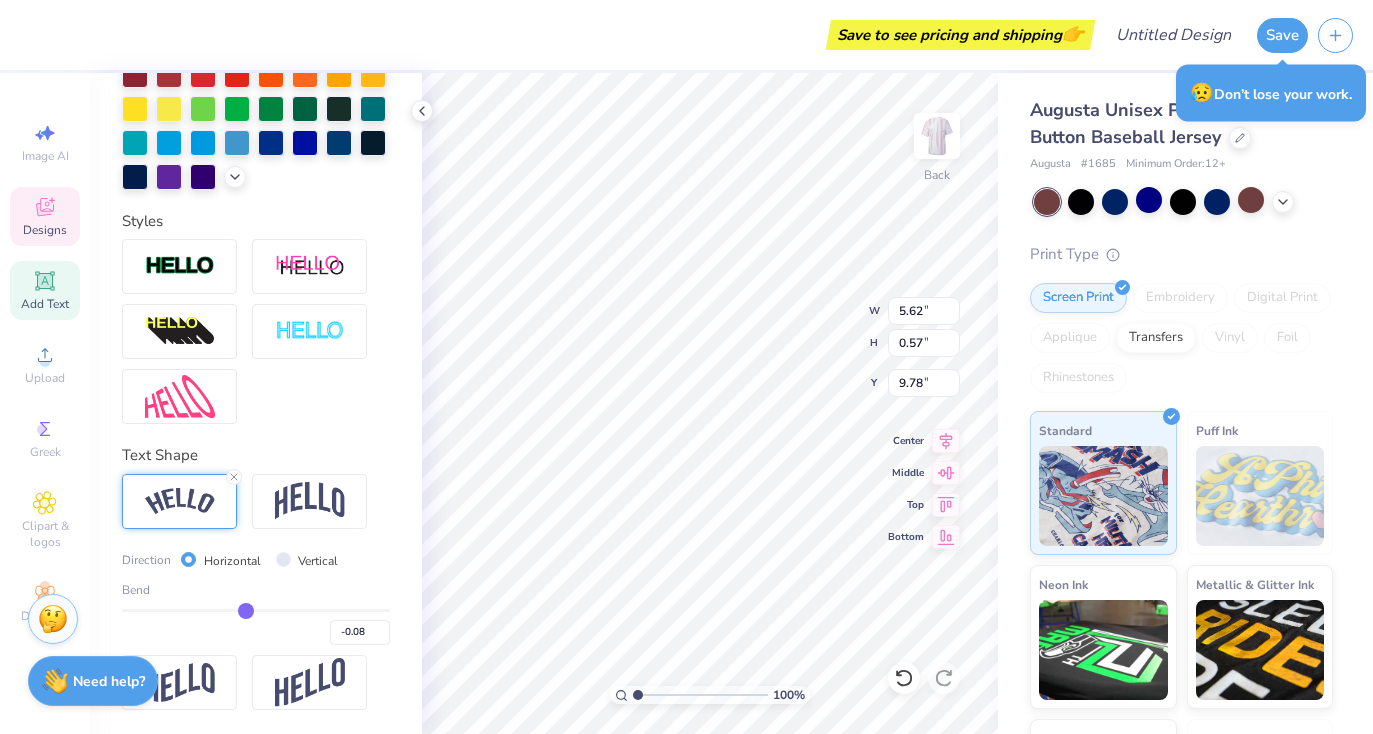drag, startPoint x: 234, startPoint y: 617, endPoint x: 245, endPoint y: 617, distance: 11 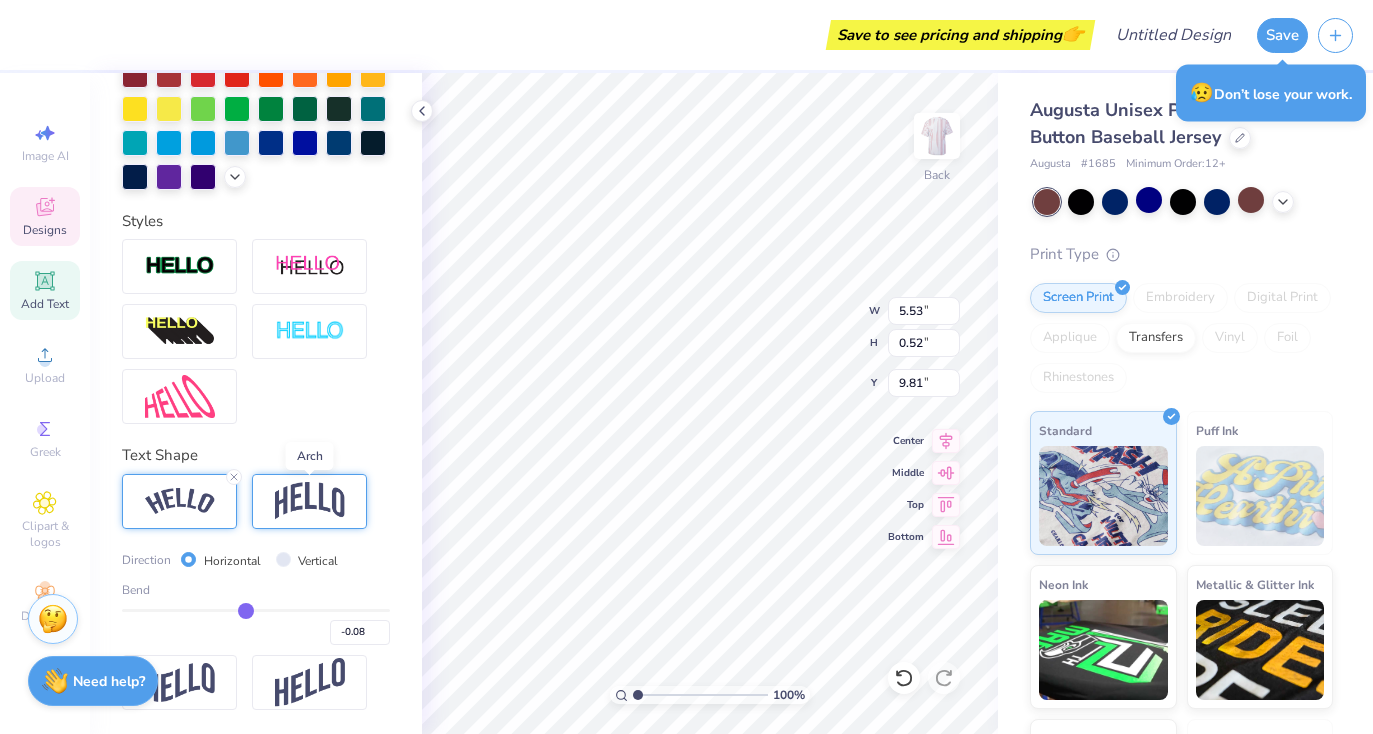 click at bounding box center [310, 501] 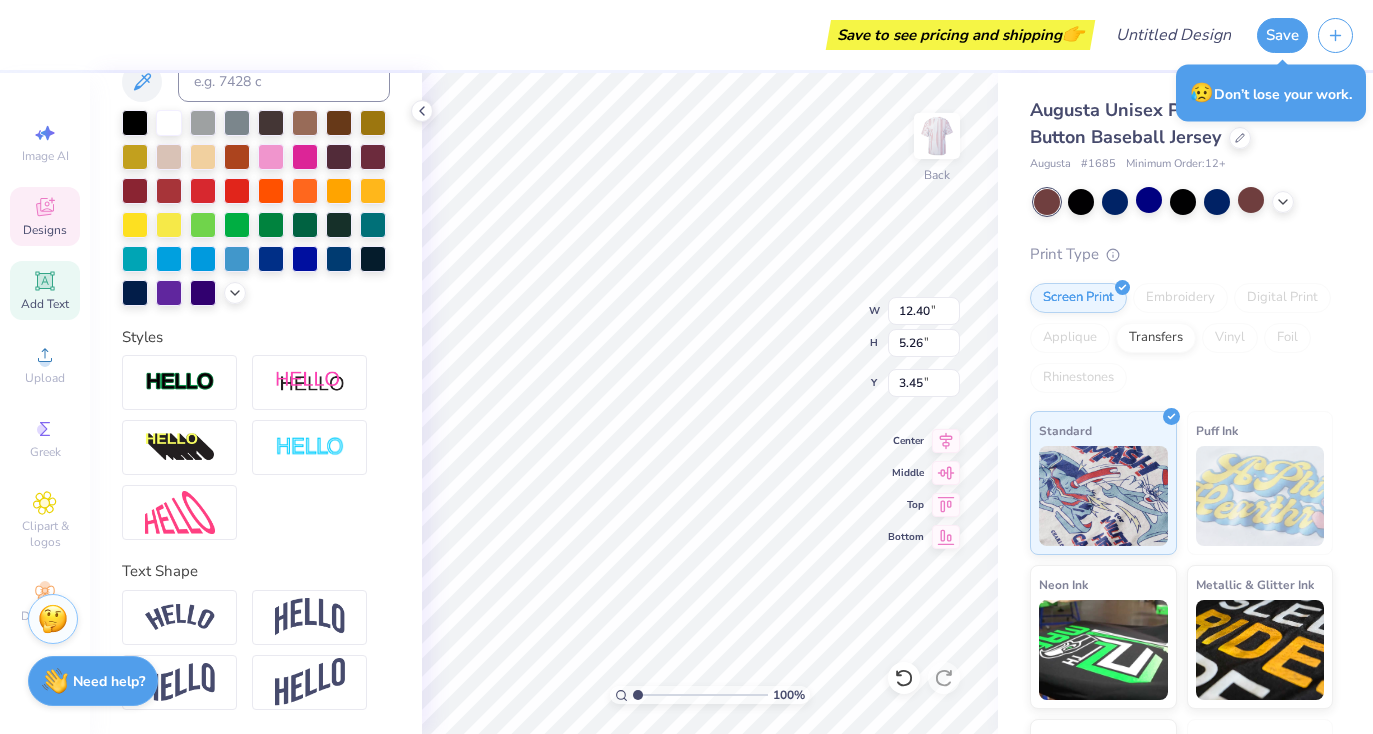 scroll, scrollTop: 428, scrollLeft: 0, axis: vertical 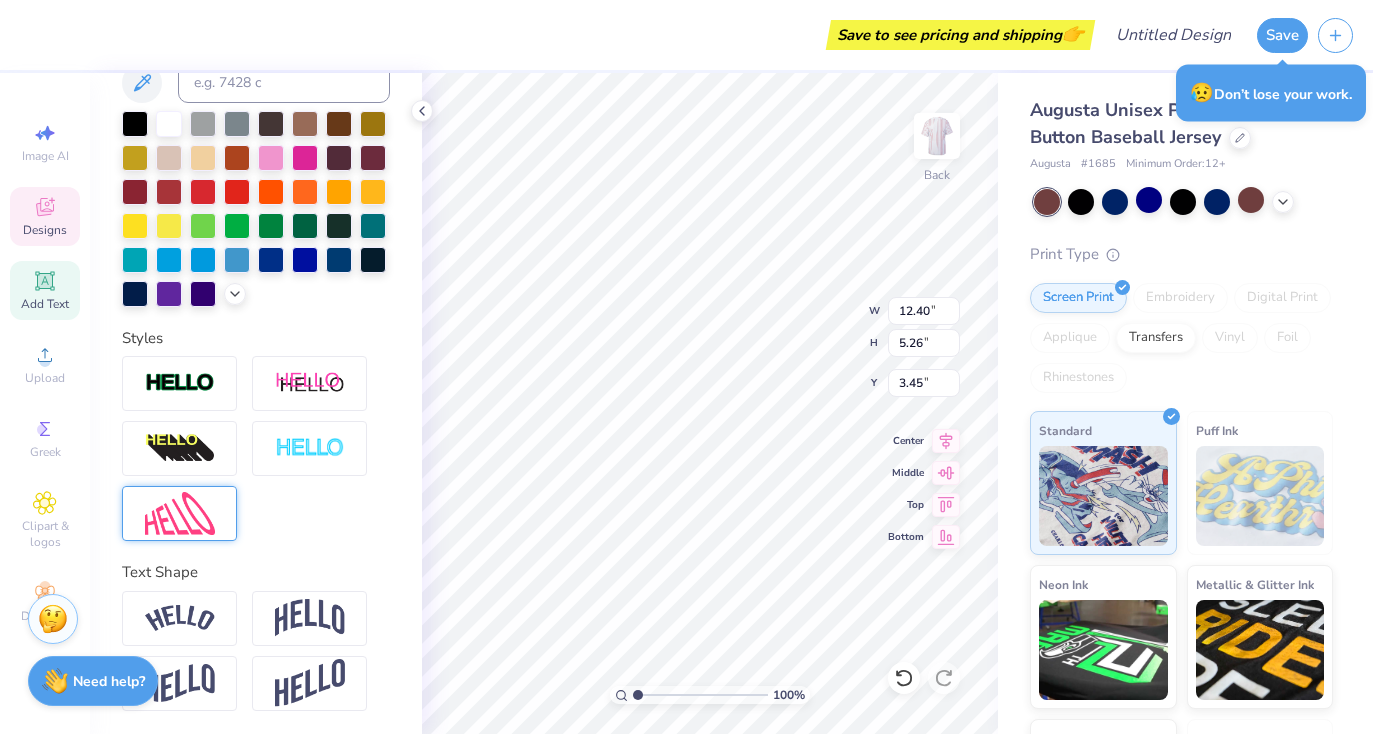 click at bounding box center (180, 513) 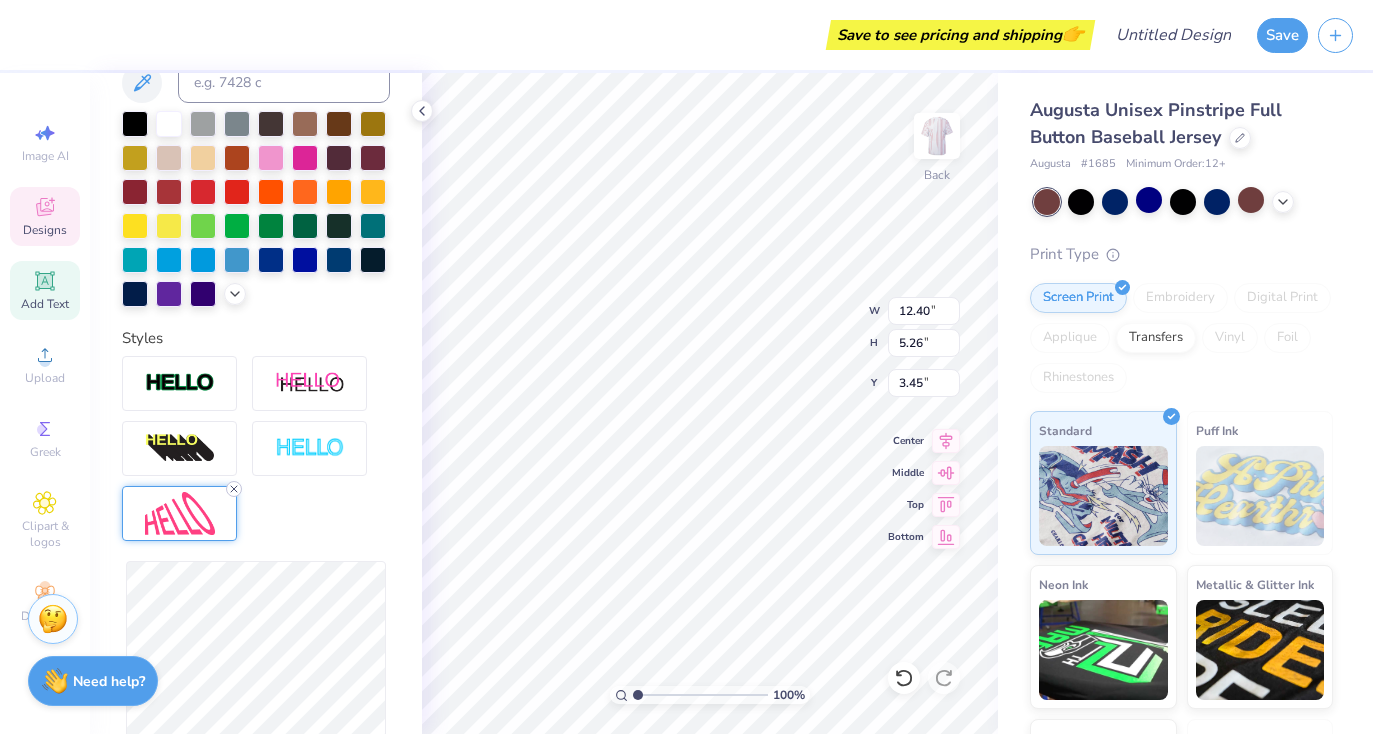 click 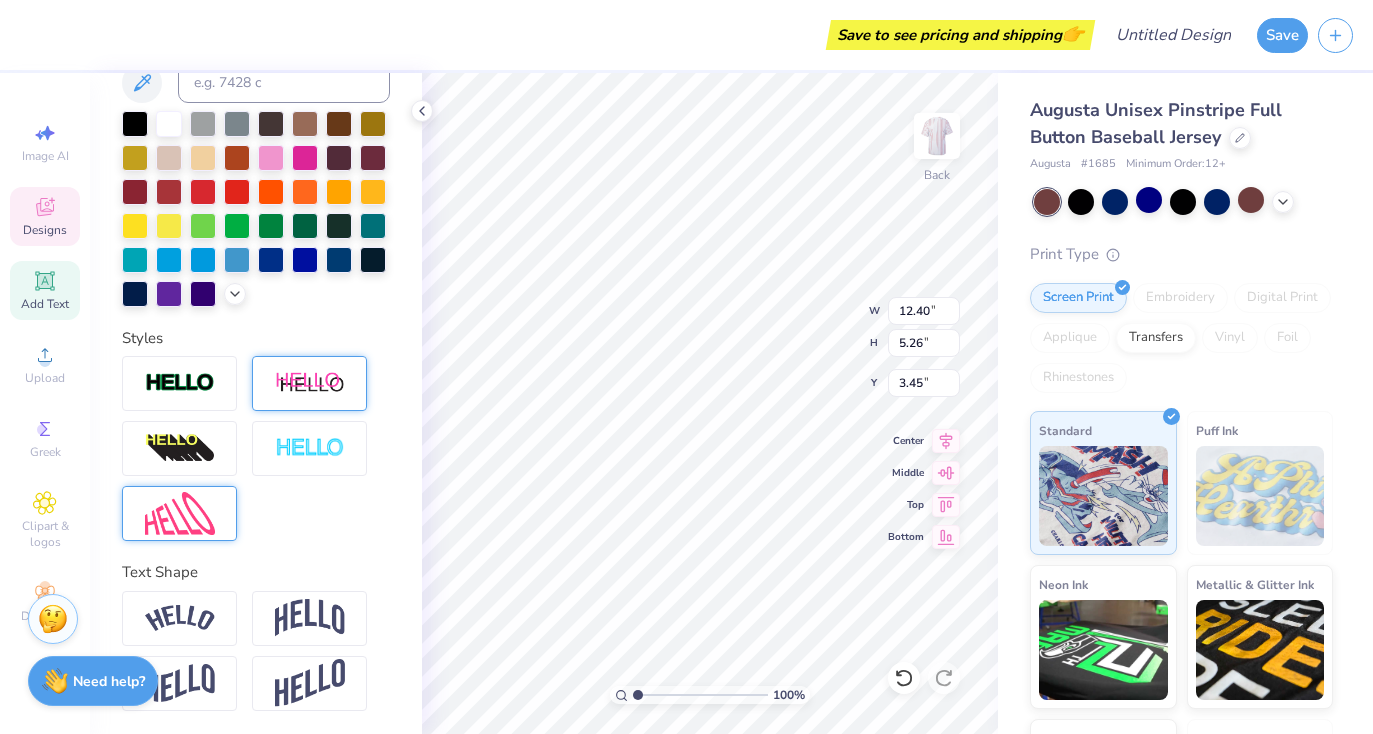 click at bounding box center (310, 383) 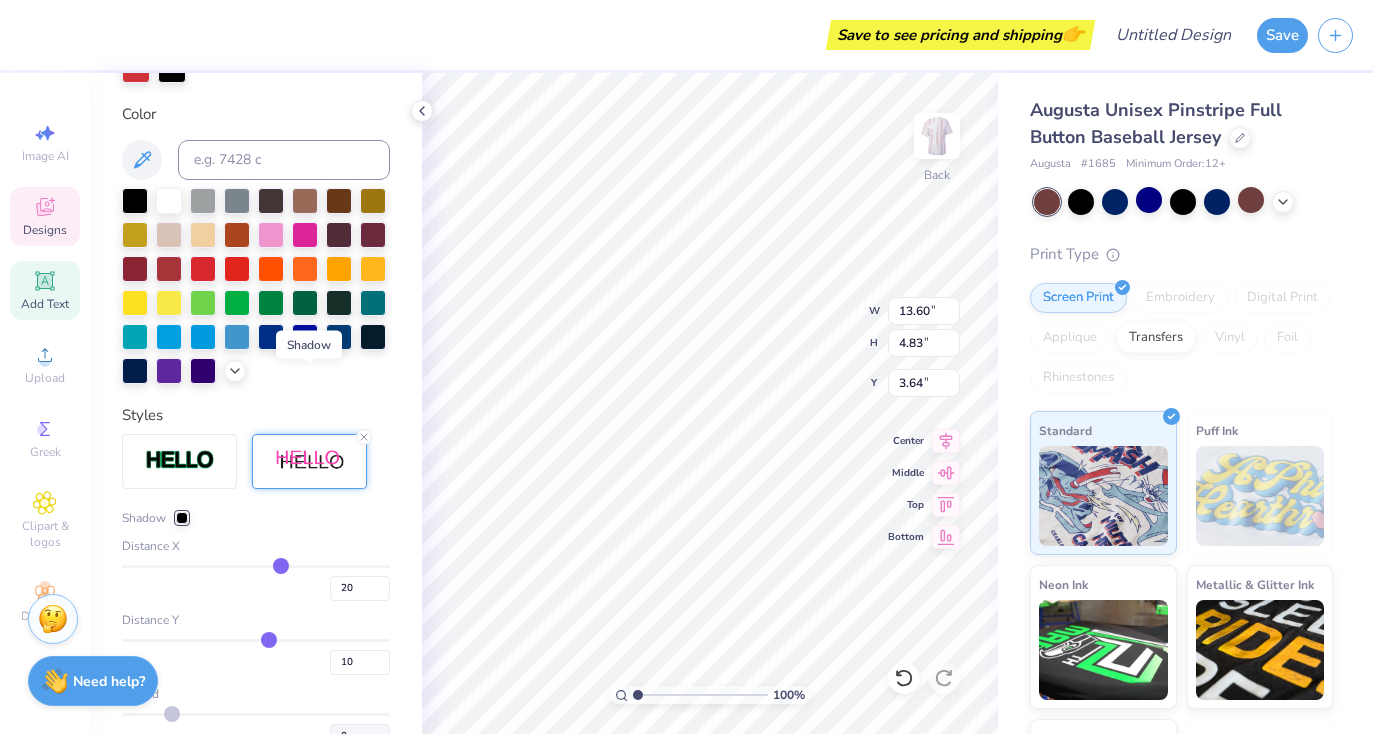 scroll, scrollTop: 506, scrollLeft: 0, axis: vertical 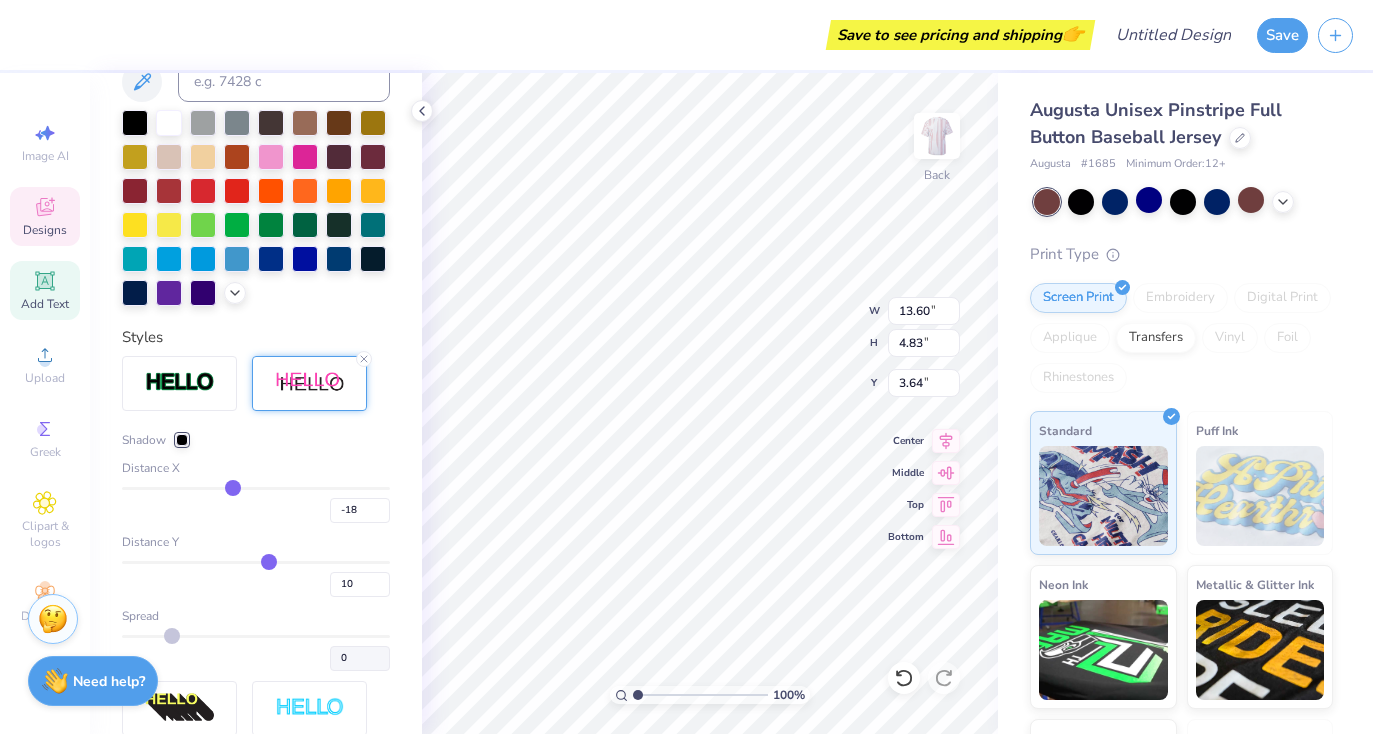 drag, startPoint x: 284, startPoint y: 481, endPoint x: 233, endPoint y: 482, distance: 51.009804 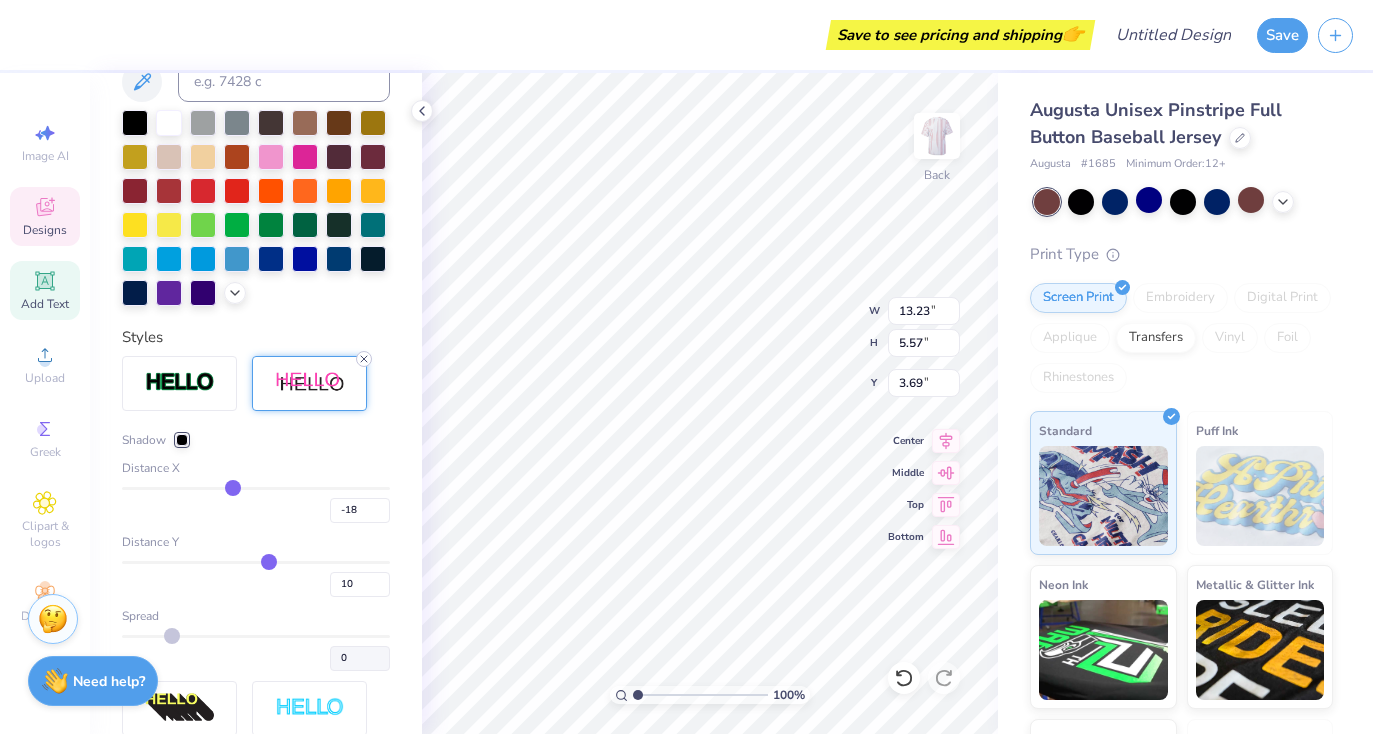 click 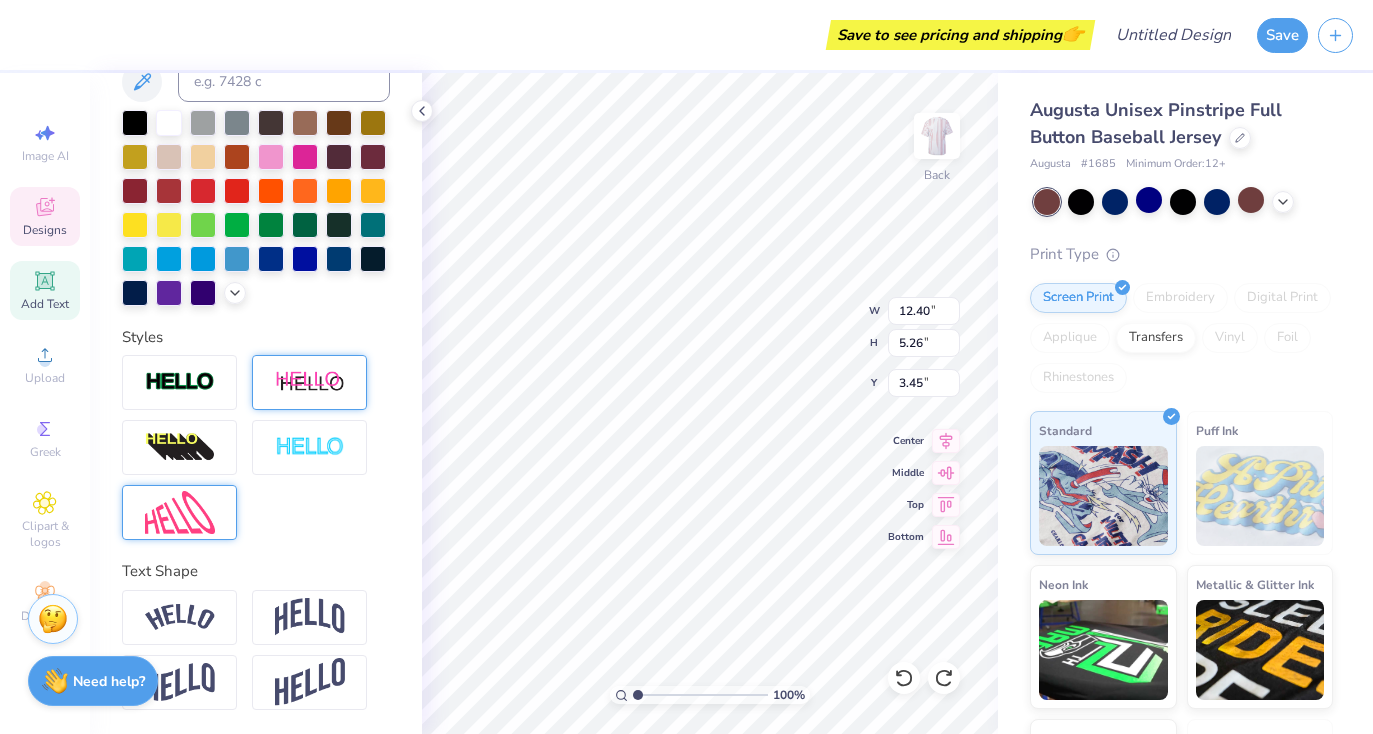 scroll, scrollTop: 428, scrollLeft: 0, axis: vertical 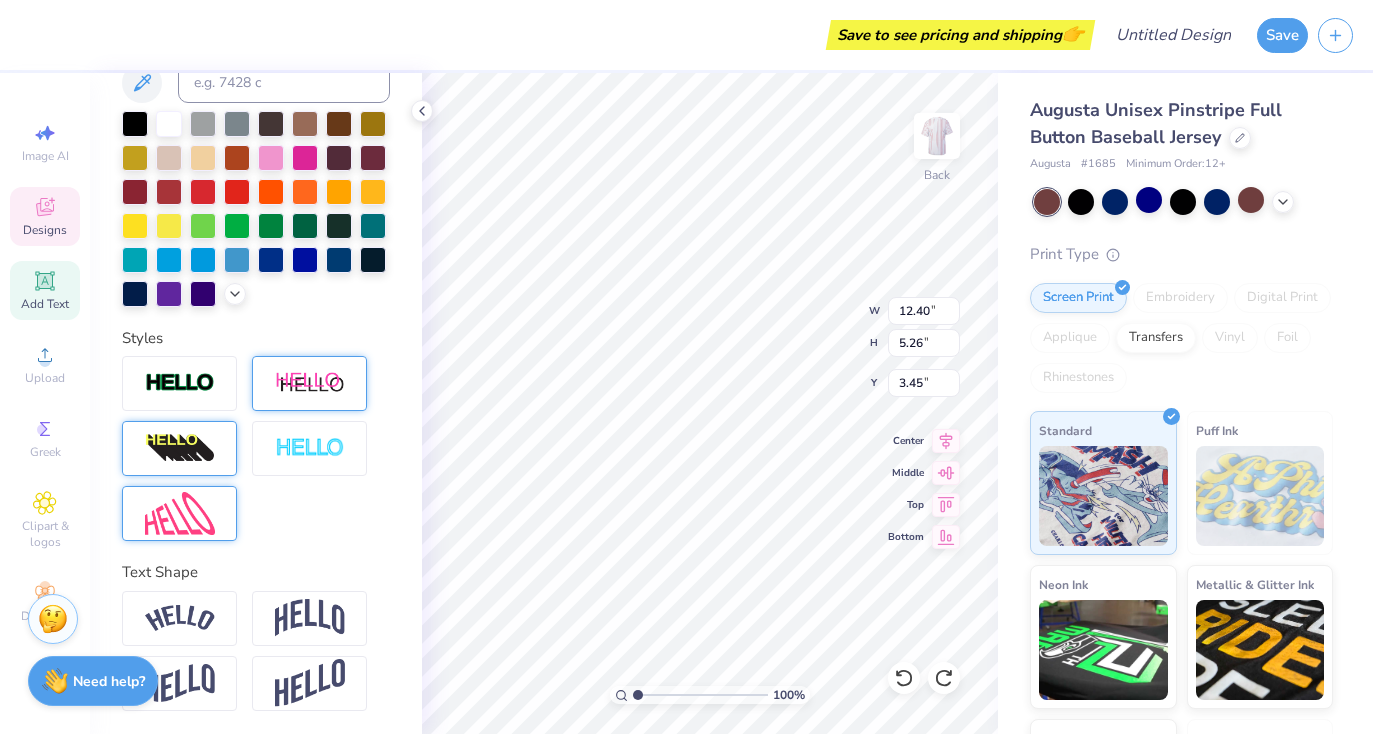 click at bounding box center (180, 449) 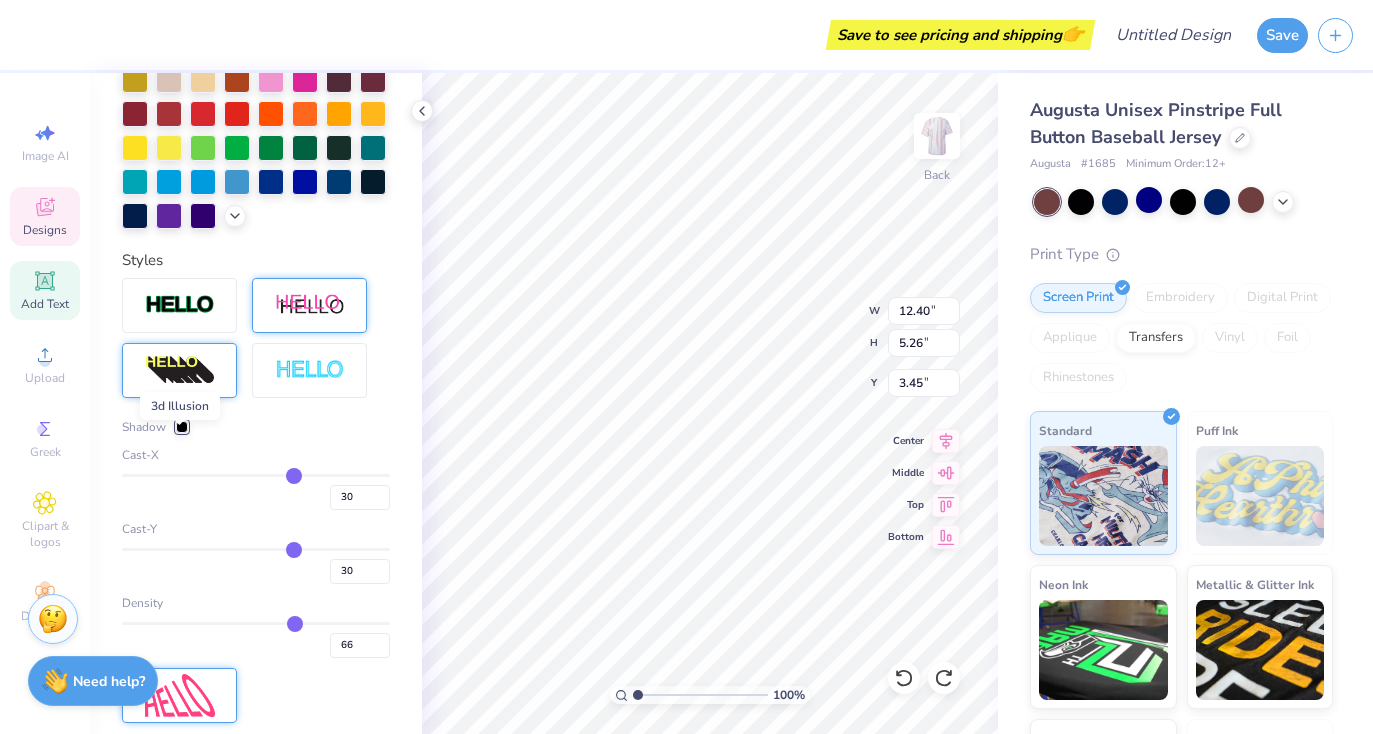 scroll, scrollTop: 428, scrollLeft: 0, axis: vertical 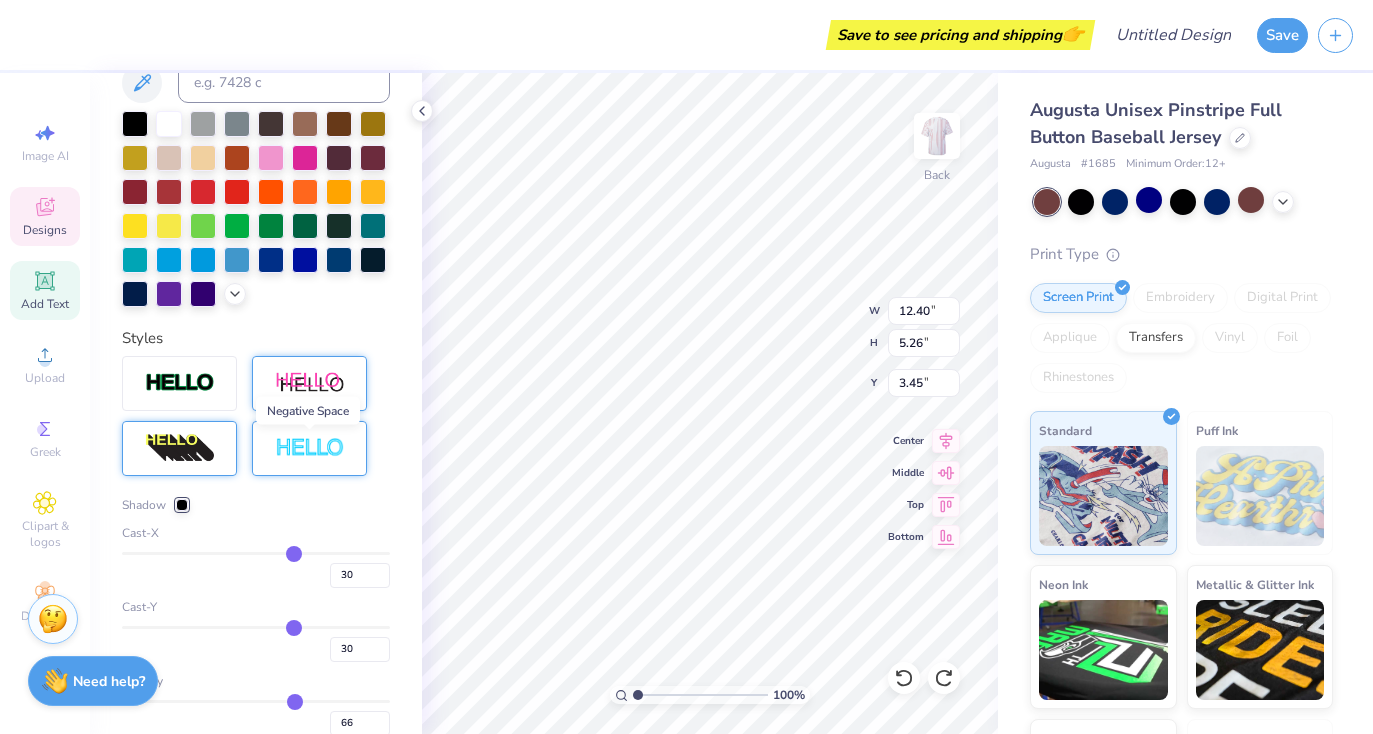 click at bounding box center (310, 448) 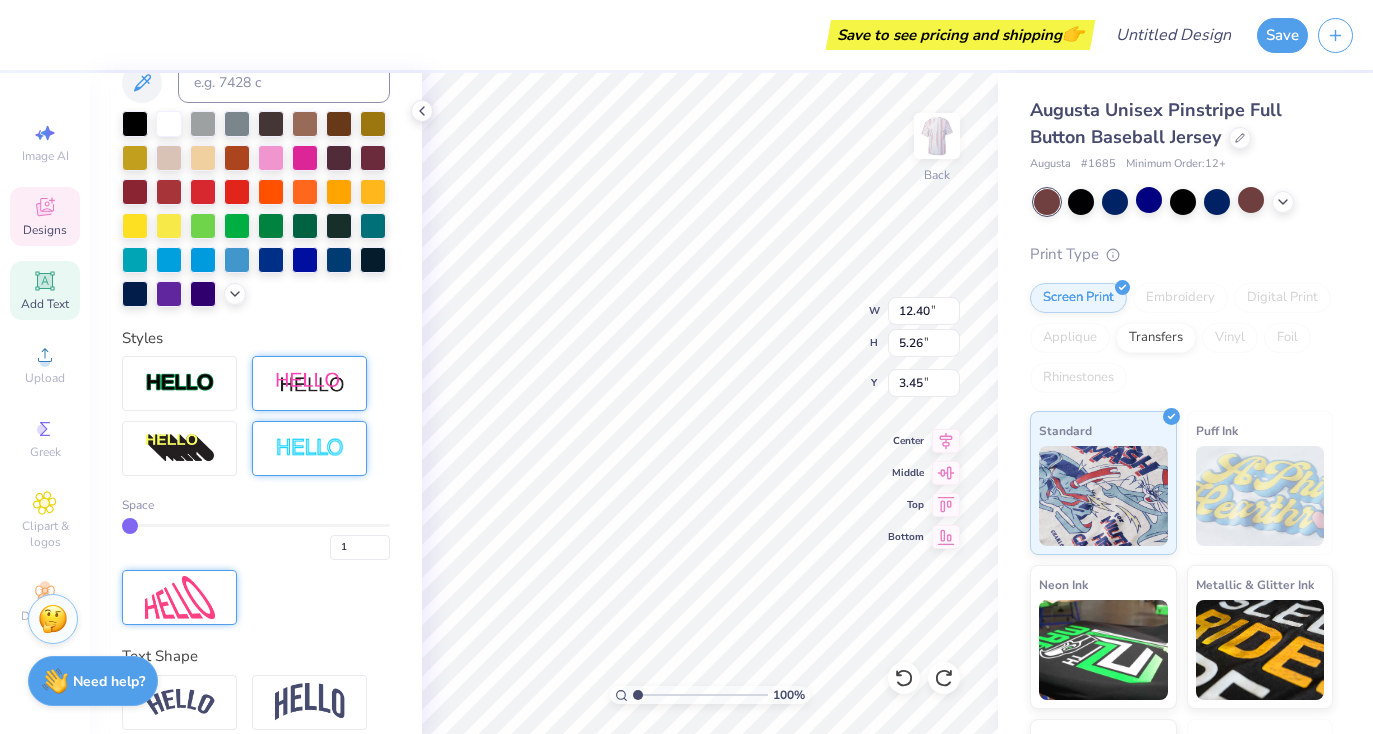 scroll, scrollTop: 512, scrollLeft: 0, axis: vertical 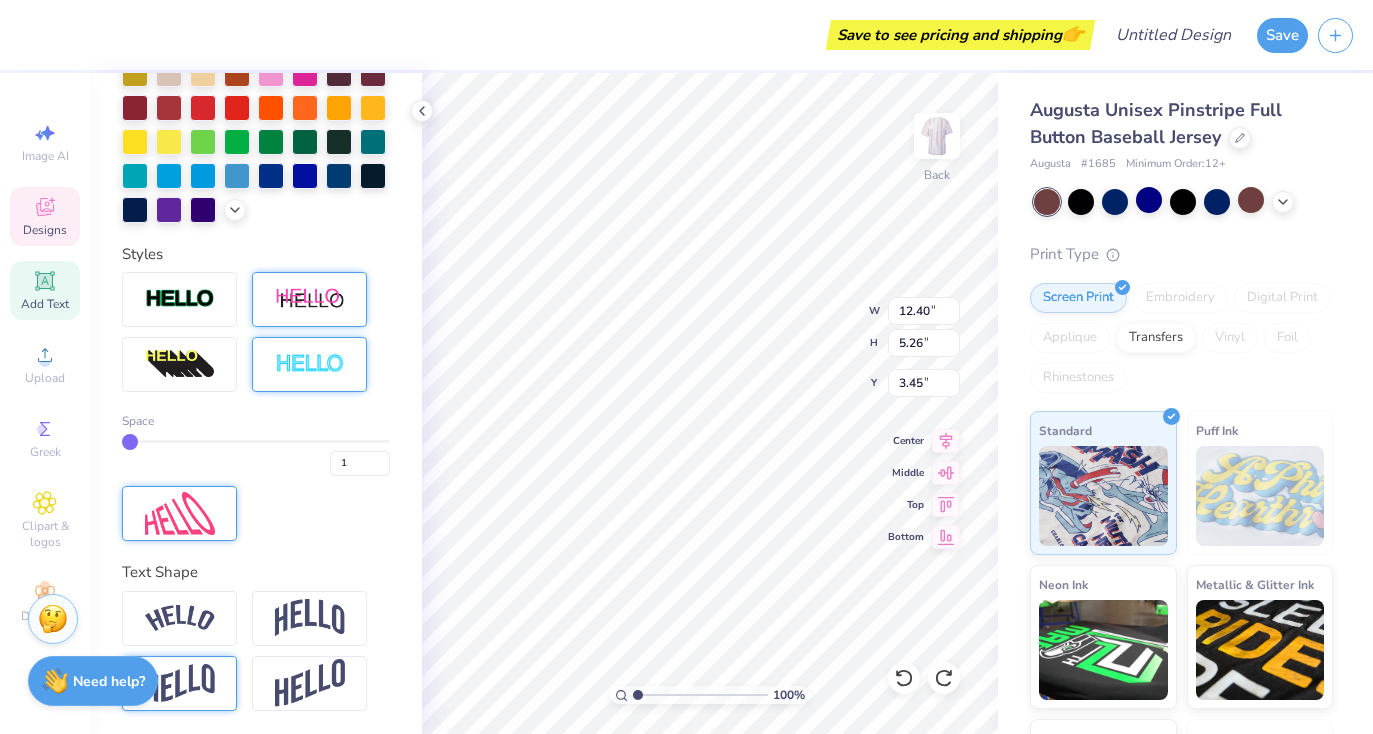 click at bounding box center (180, 683) 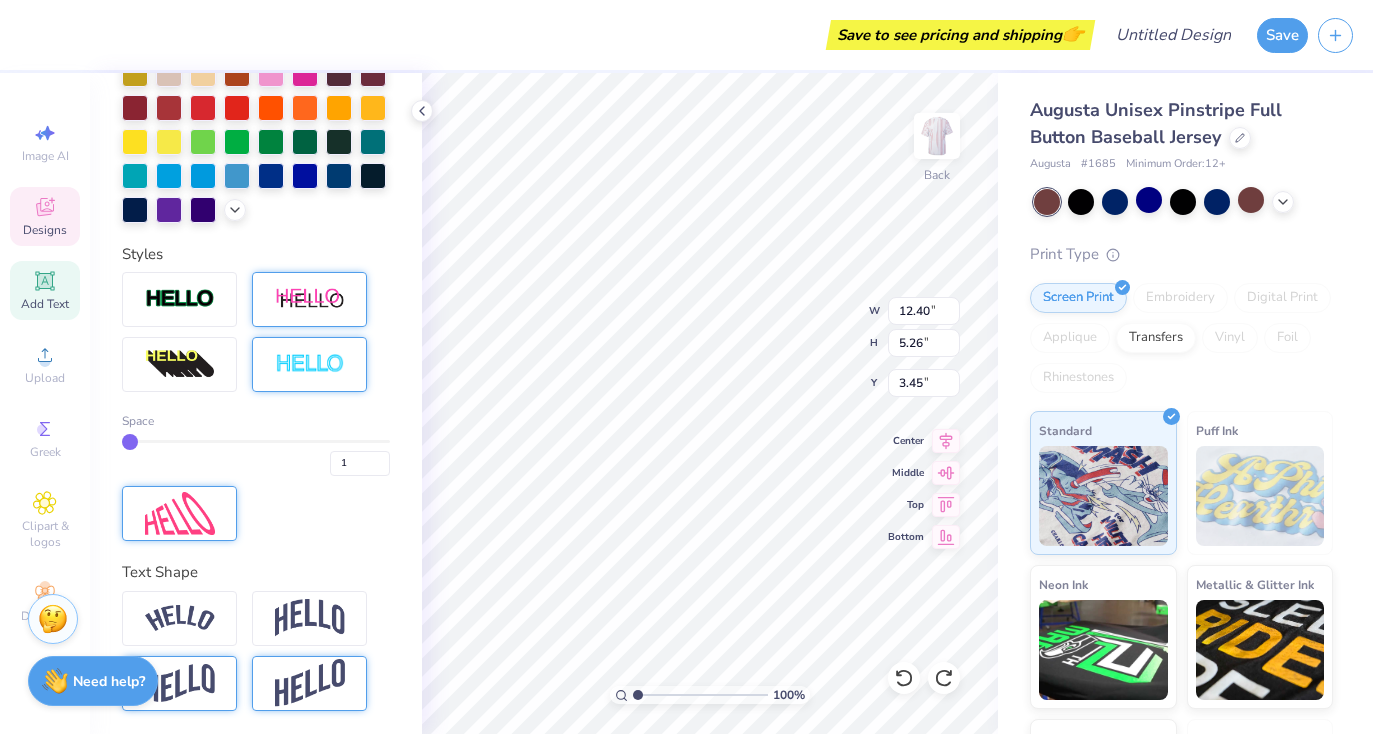 click at bounding box center (310, 683) 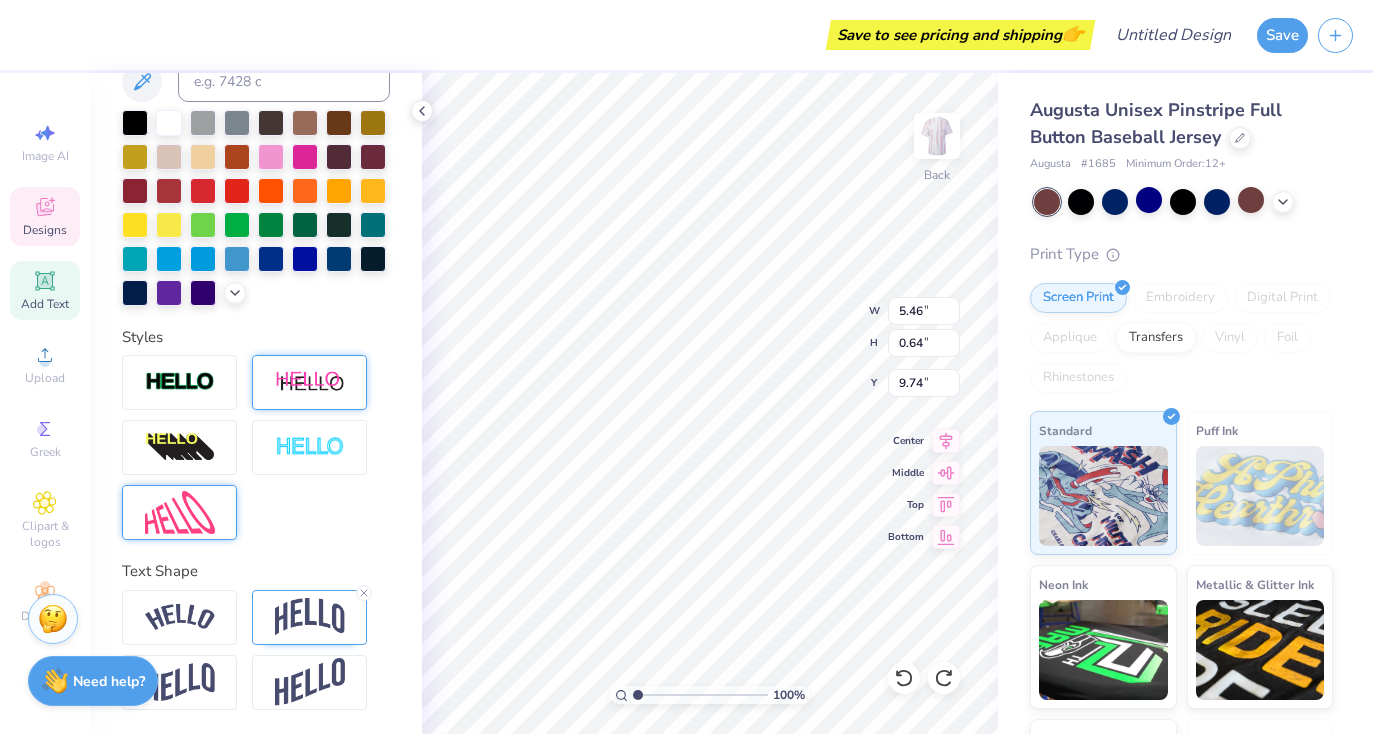 scroll, scrollTop: 428, scrollLeft: 0, axis: vertical 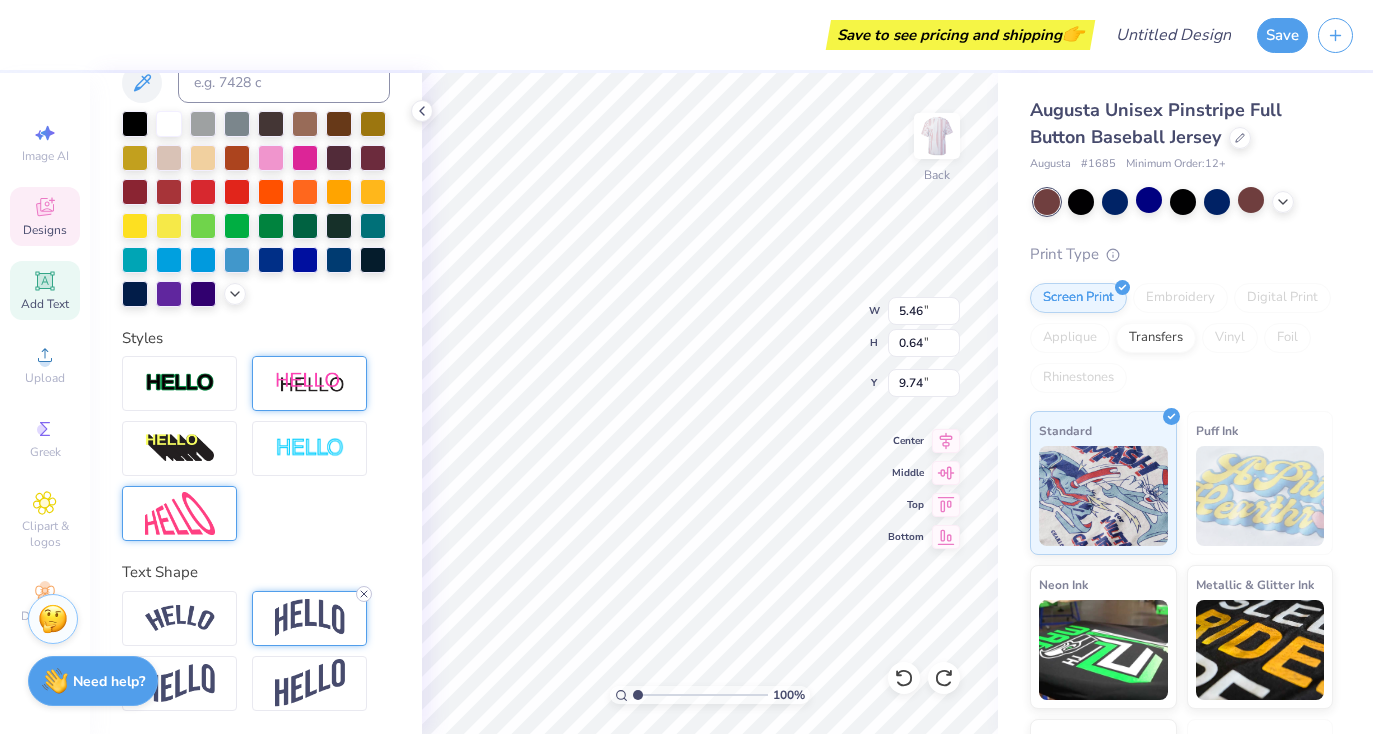 click 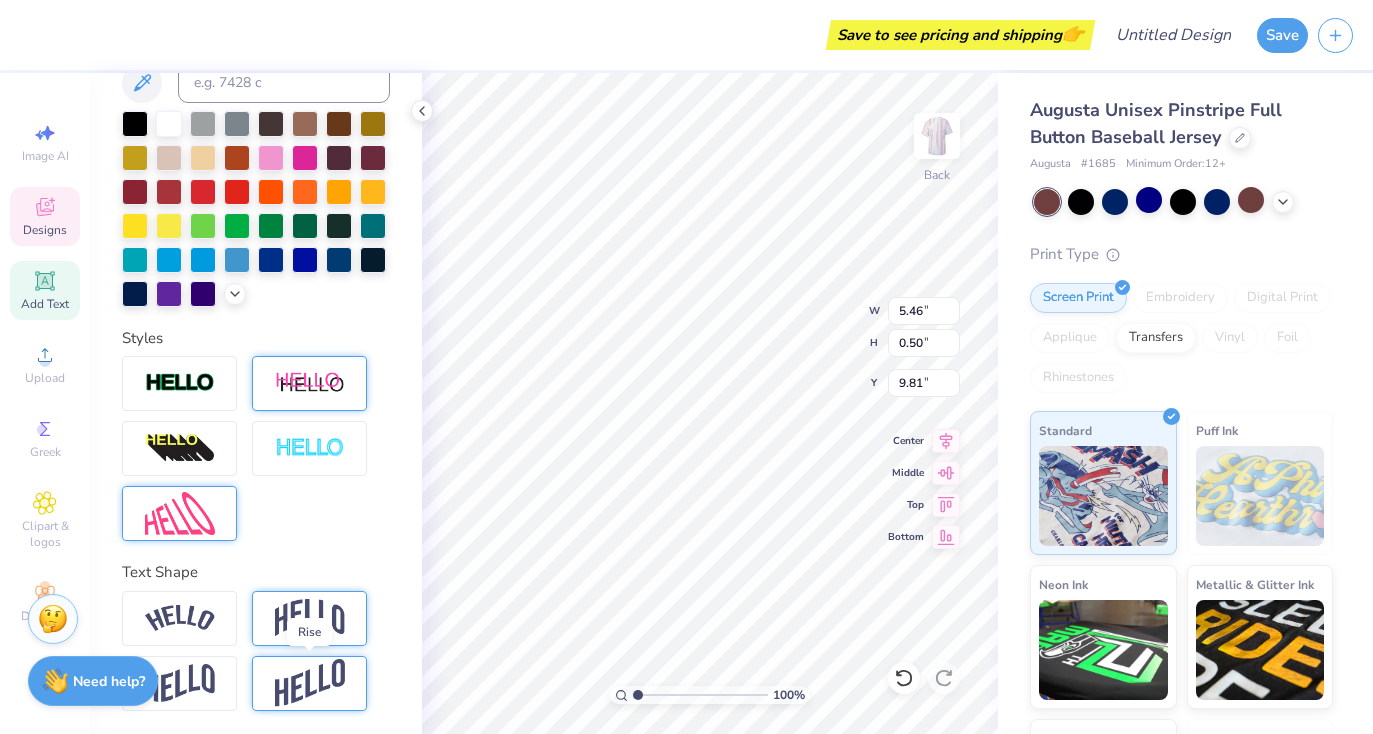 click at bounding box center [310, 683] 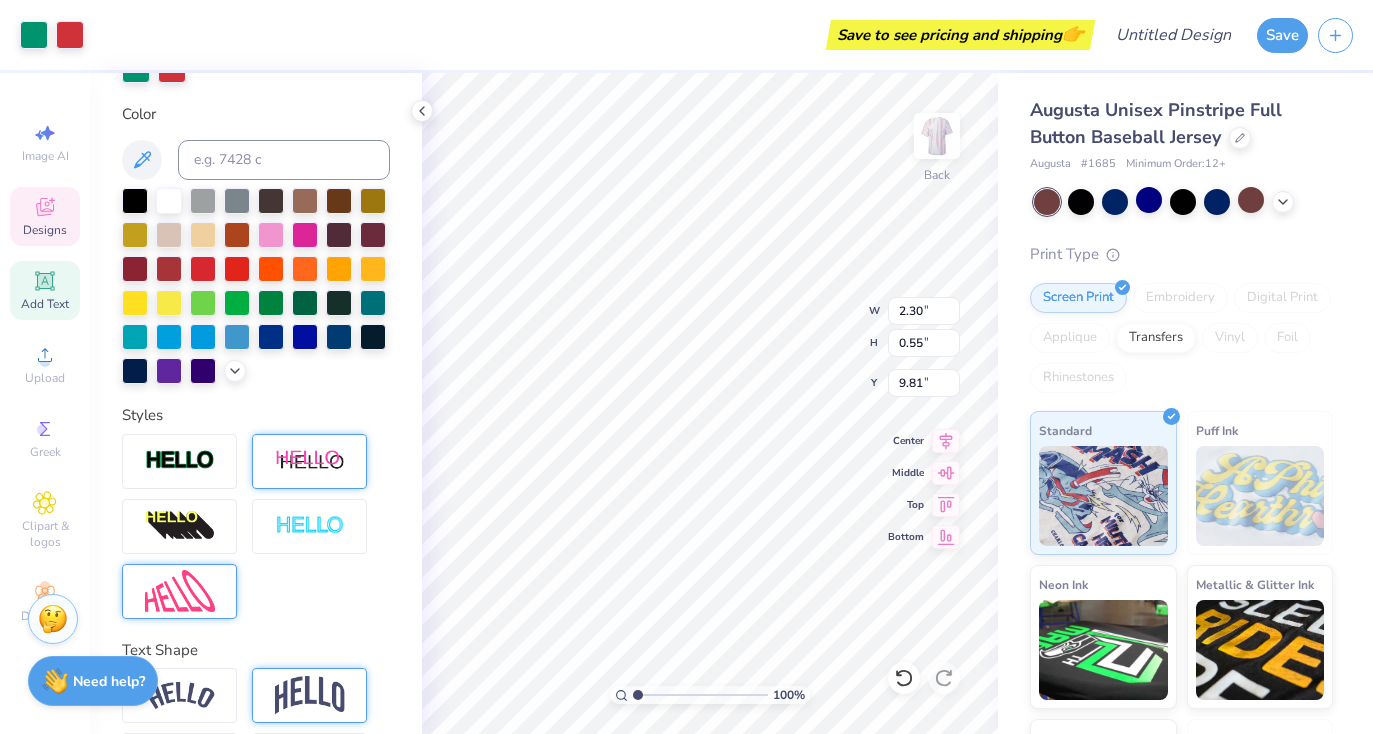 scroll, scrollTop: 506, scrollLeft: 0, axis: vertical 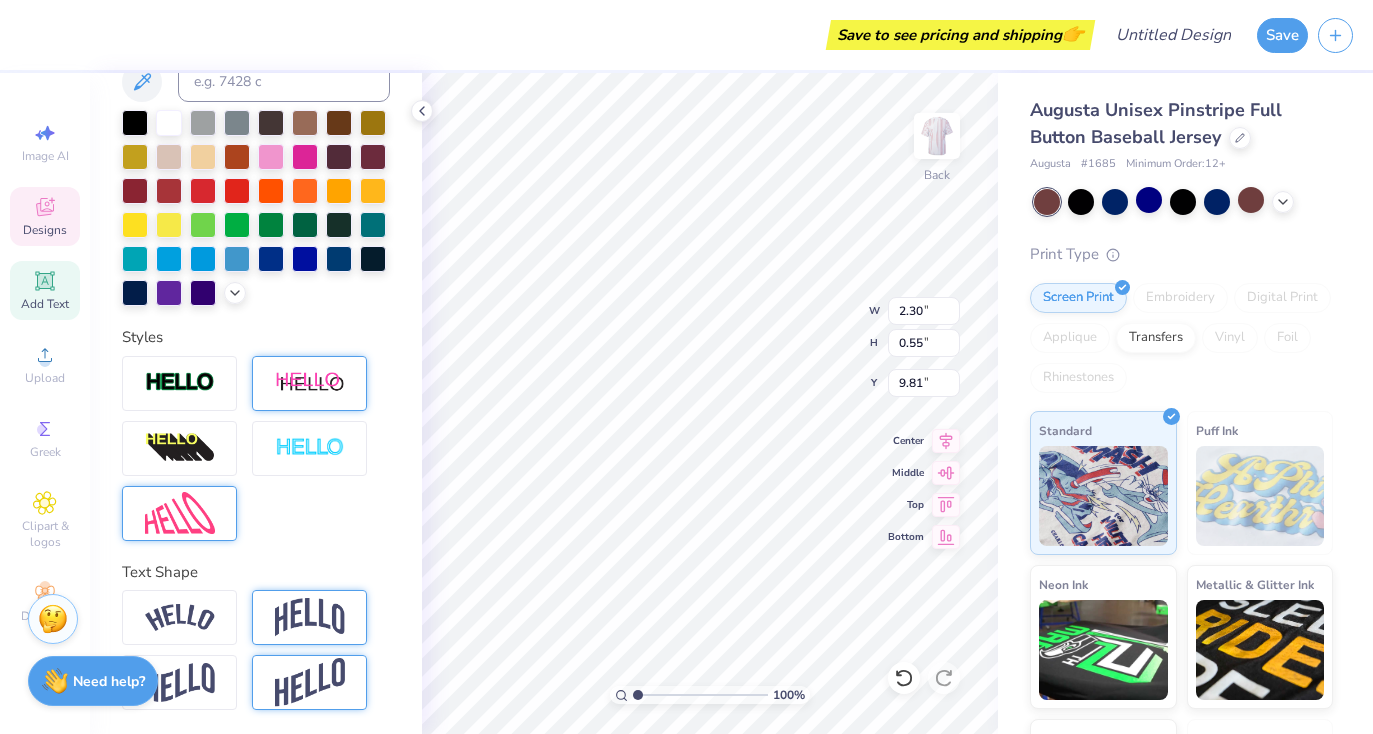 click at bounding box center (310, 682) 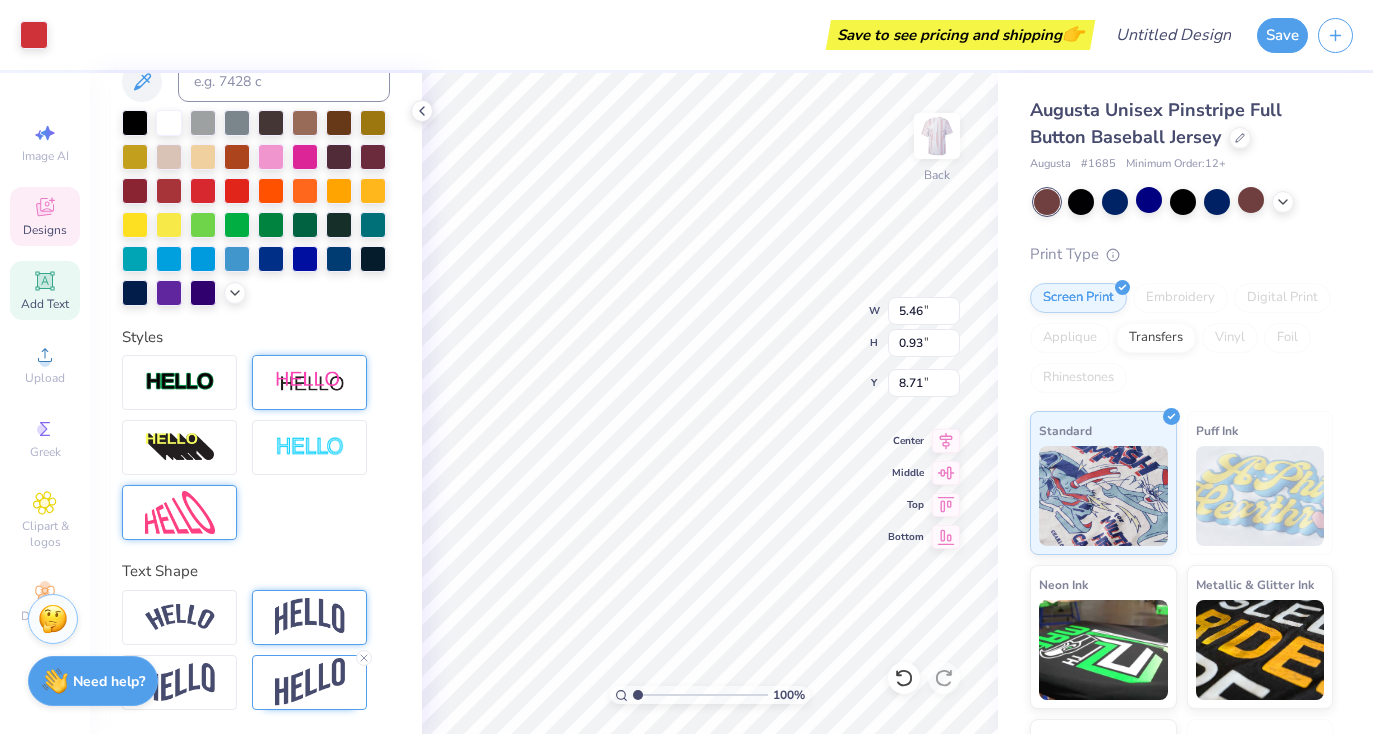 scroll, scrollTop: 428, scrollLeft: 0, axis: vertical 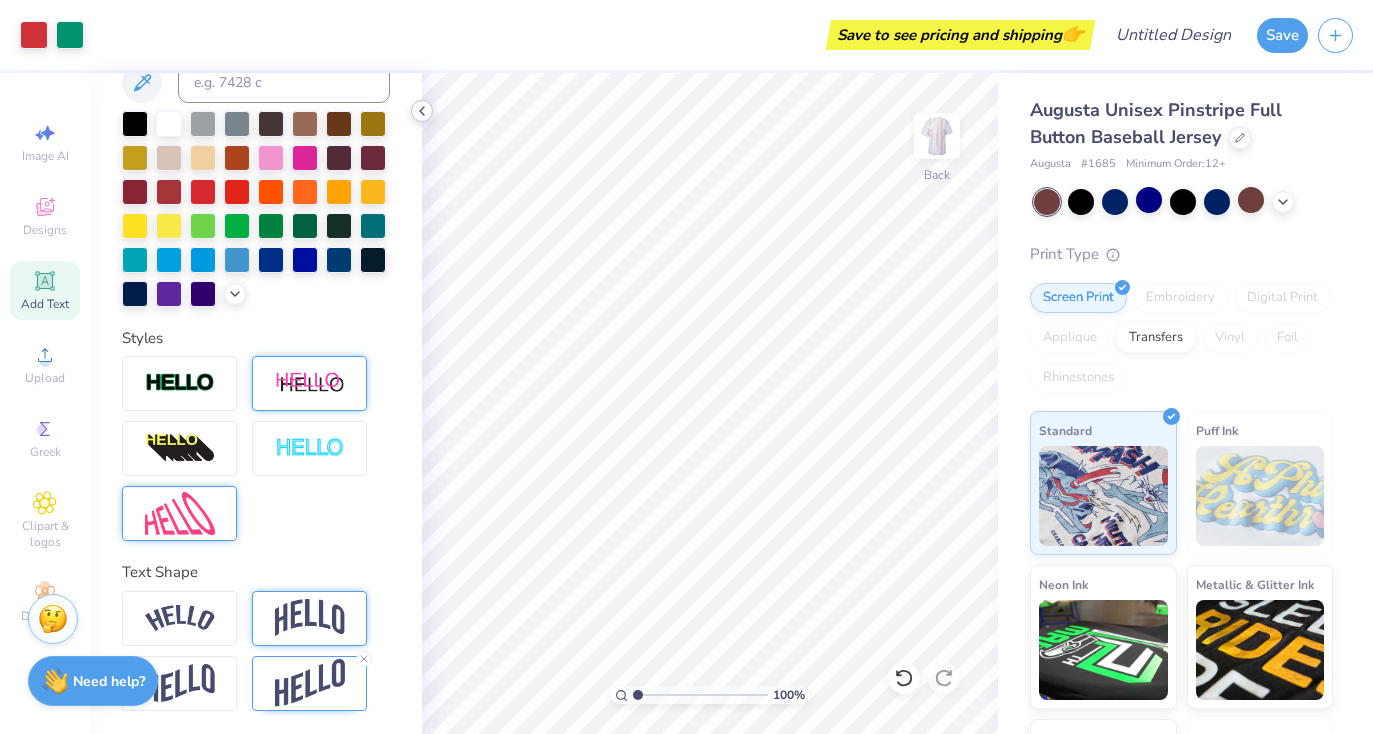 click 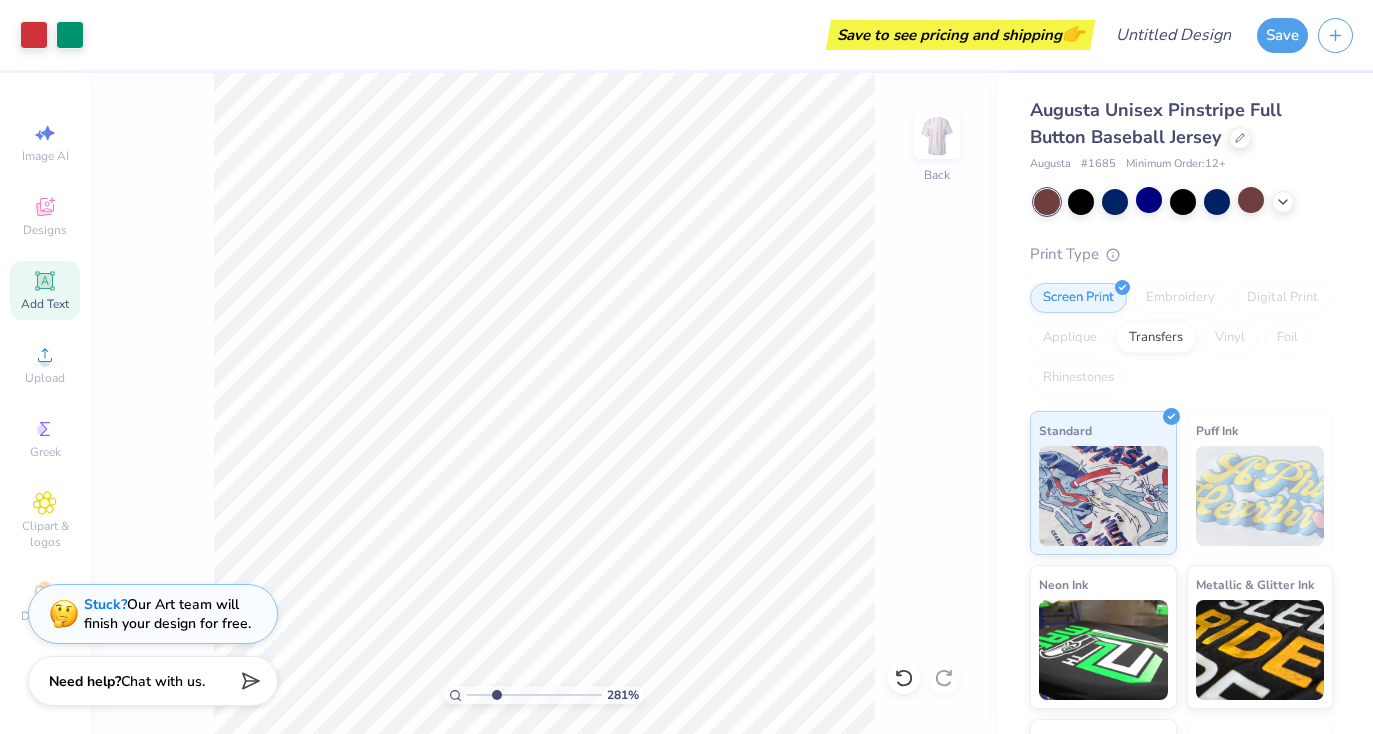drag, startPoint x: 471, startPoint y: 693, endPoint x: 496, endPoint y: 702, distance: 26.57066 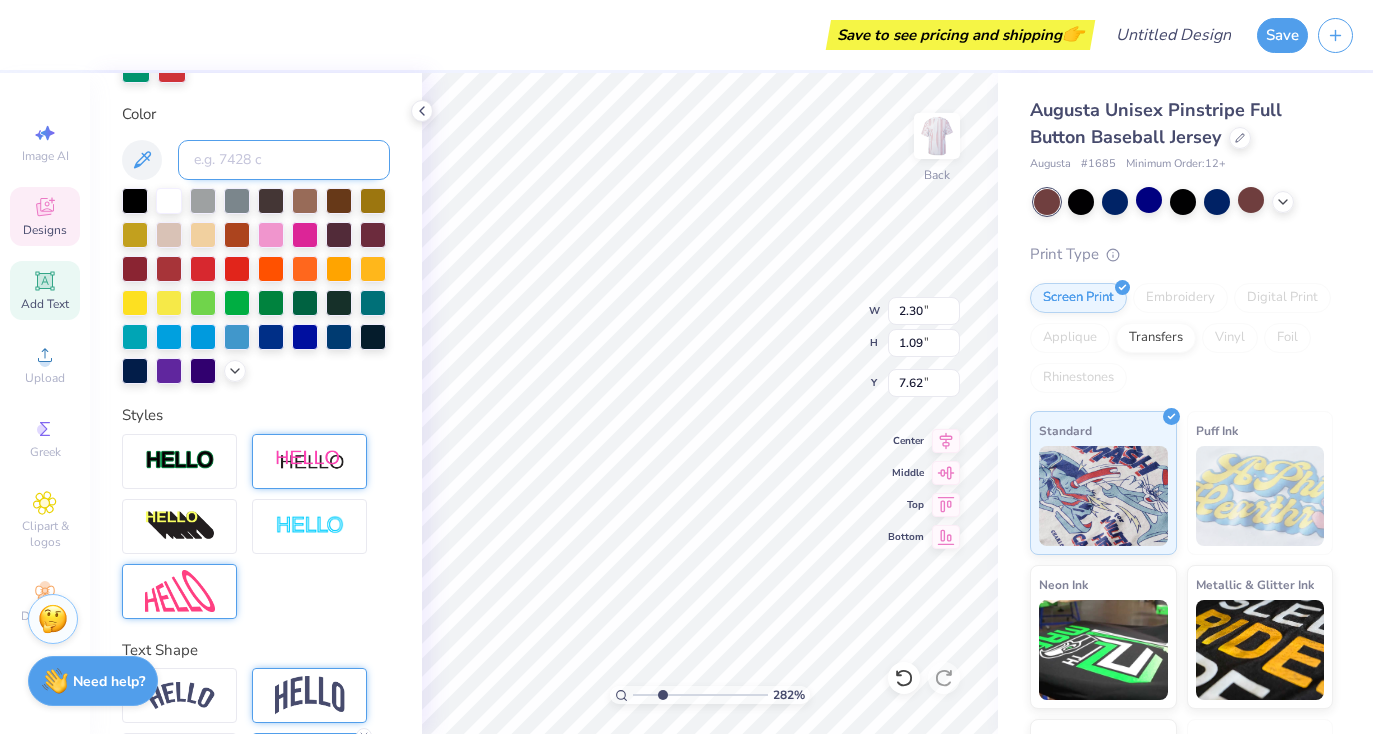 click at bounding box center (284, 160) 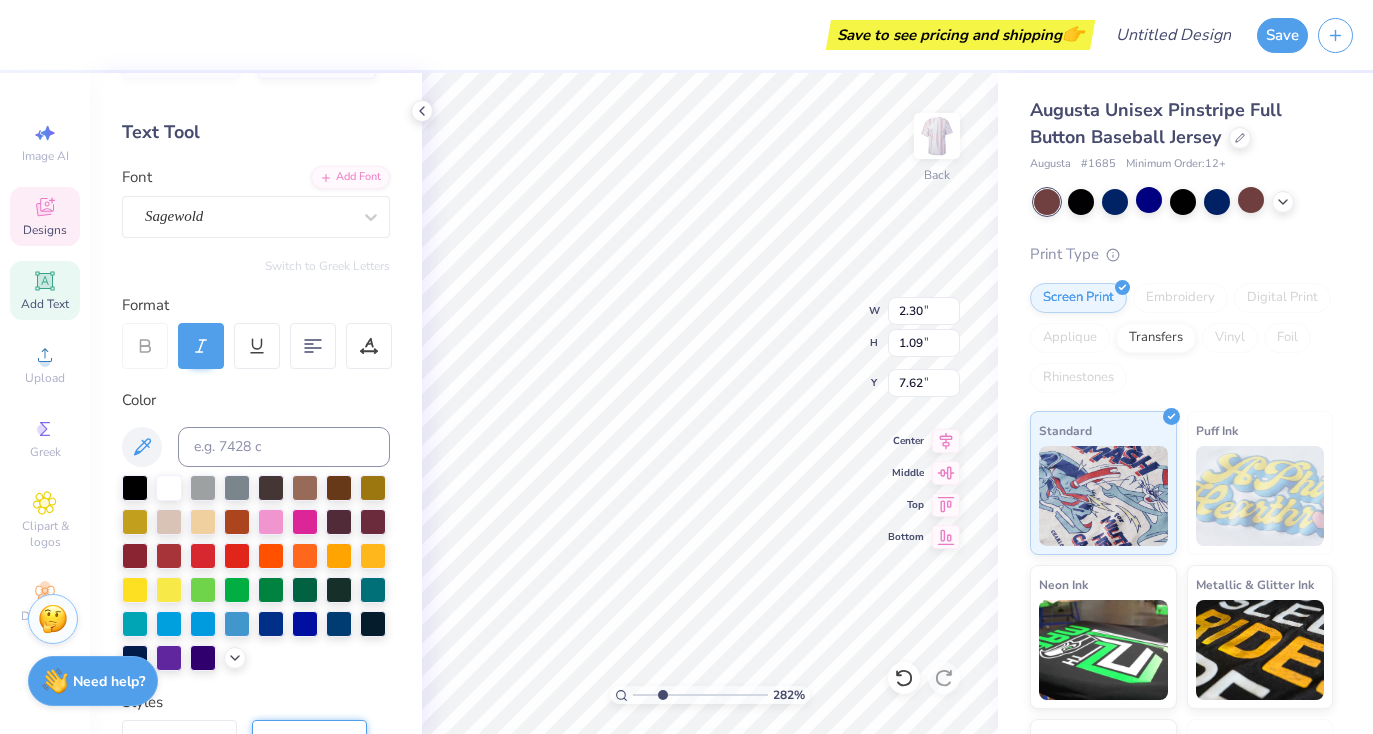 scroll, scrollTop: 49, scrollLeft: 0, axis: vertical 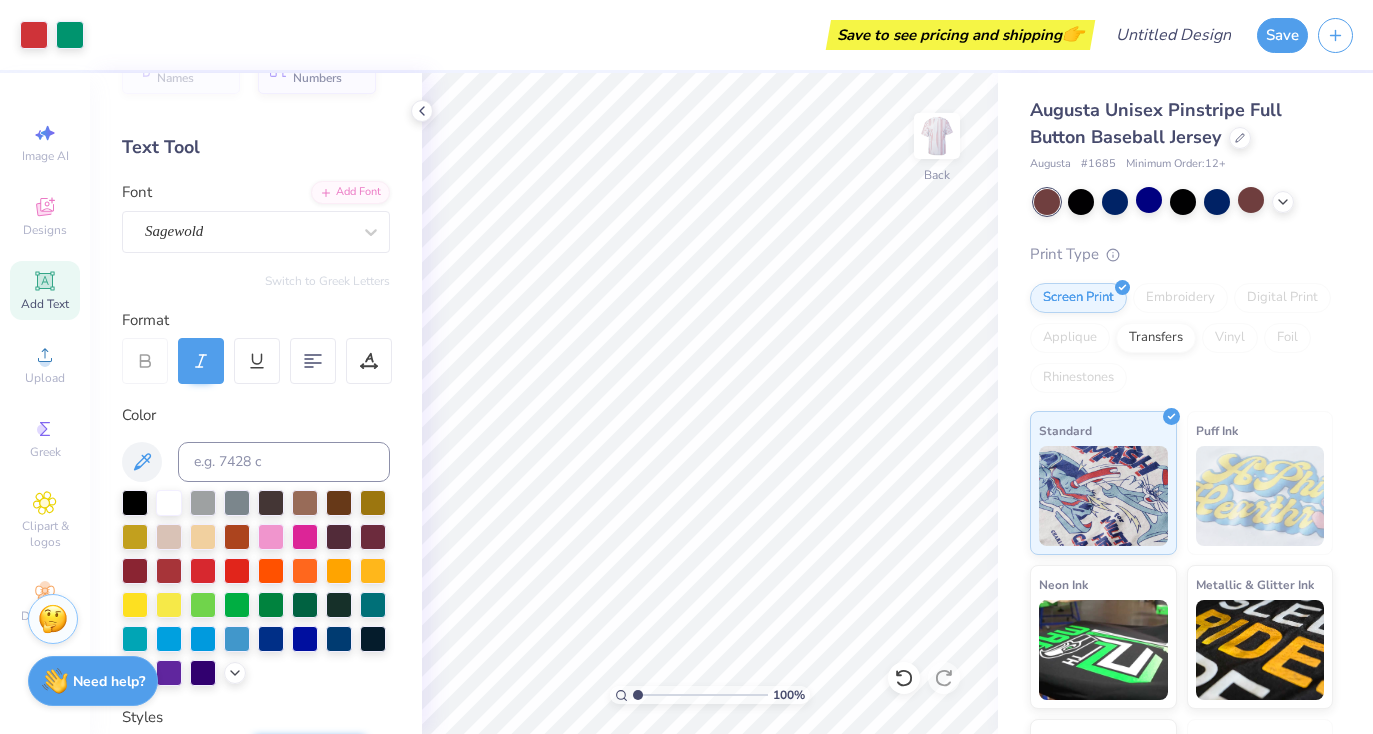 drag, startPoint x: 663, startPoint y: 695, endPoint x: 635, endPoint y: 695, distance: 28 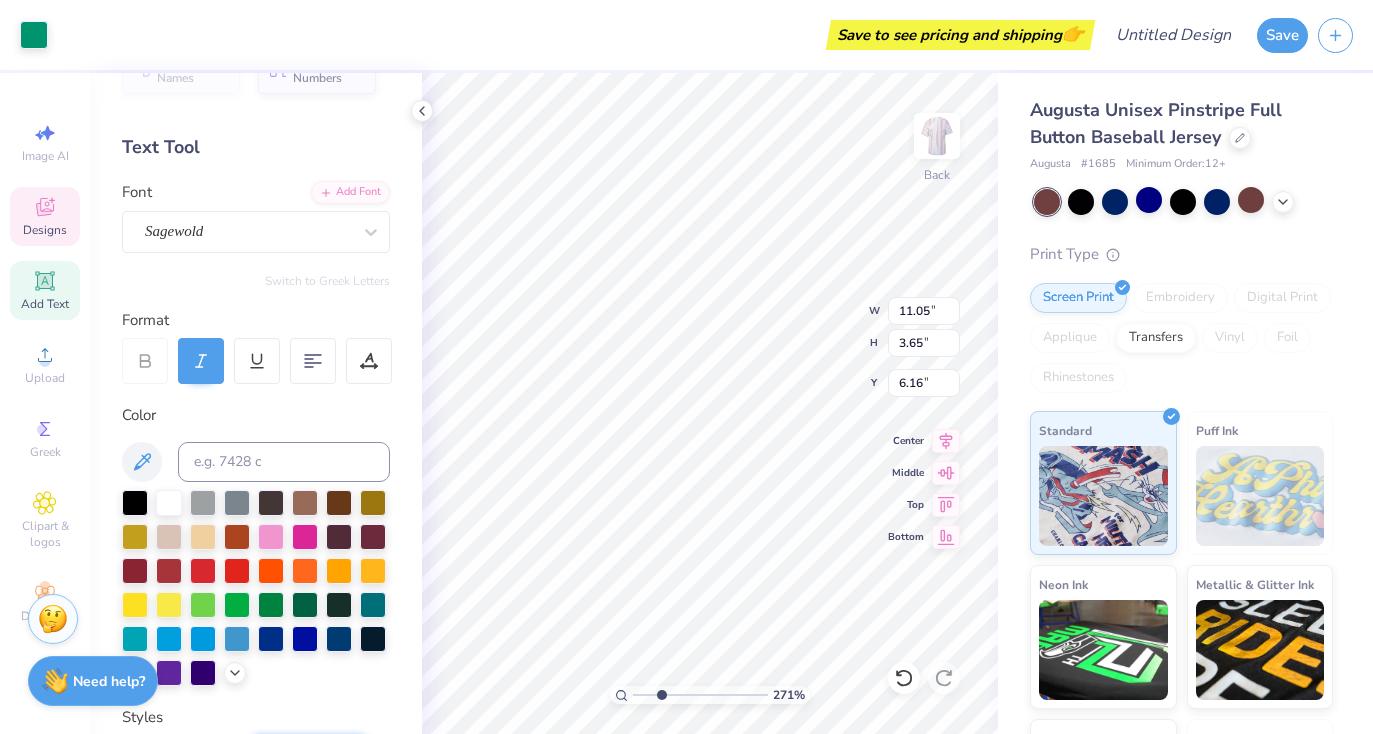 drag, startPoint x: 636, startPoint y: 695, endPoint x: 660, endPoint y: 699, distance: 24.33105 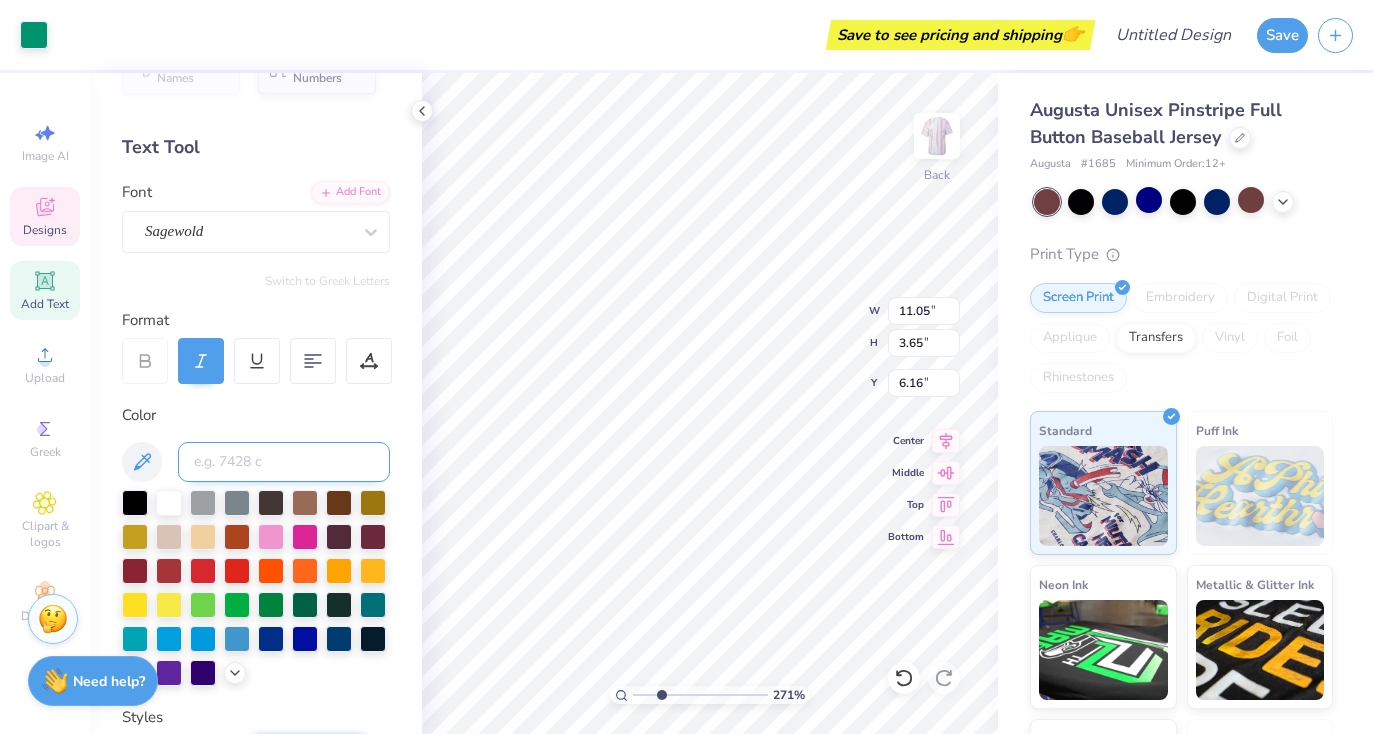 click at bounding box center [284, 462] 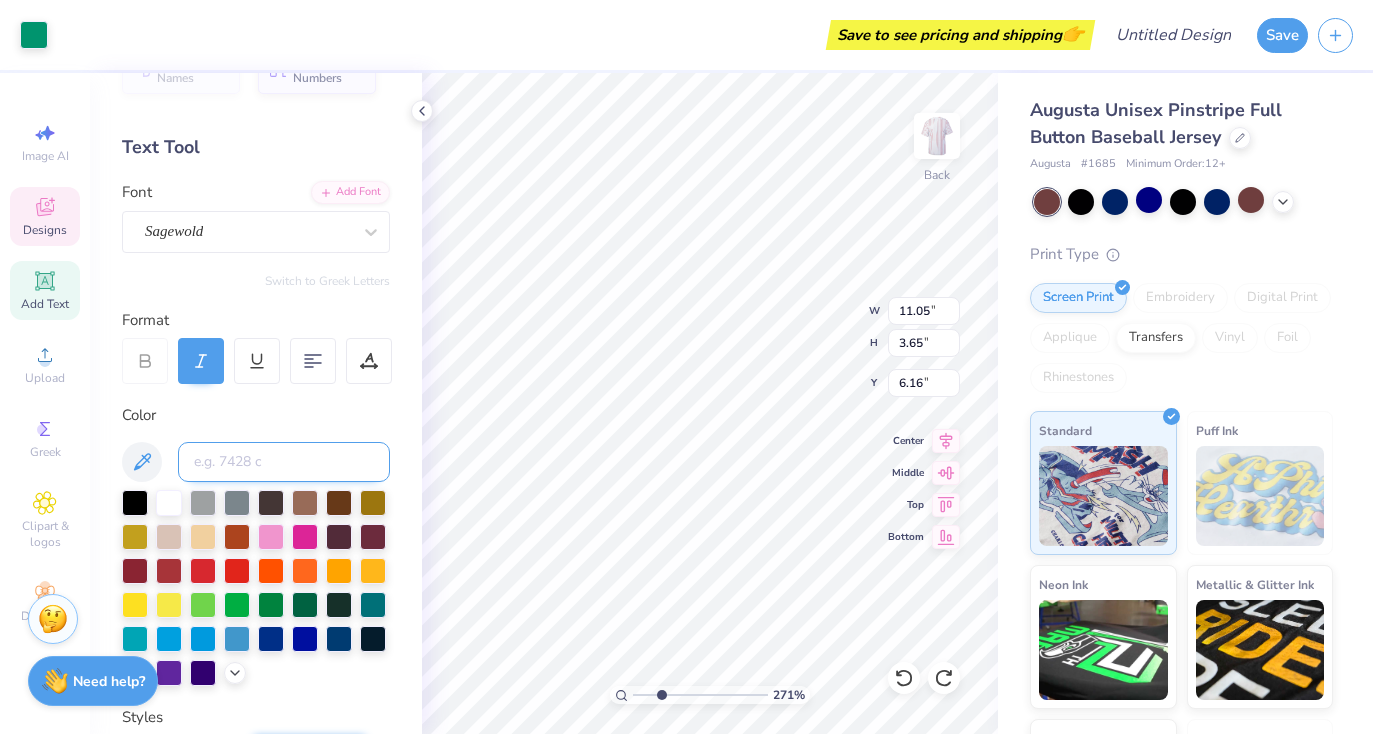 click at bounding box center (284, 462) 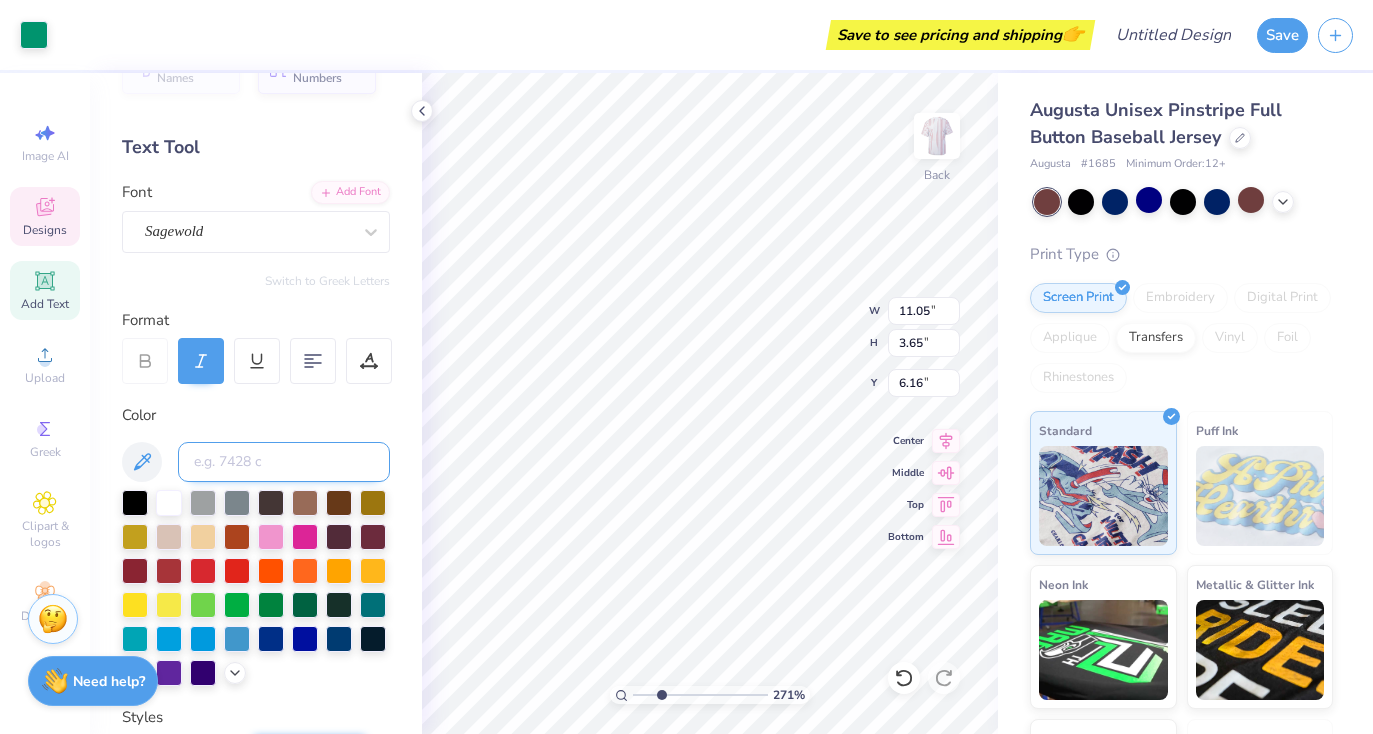 click at bounding box center [284, 462] 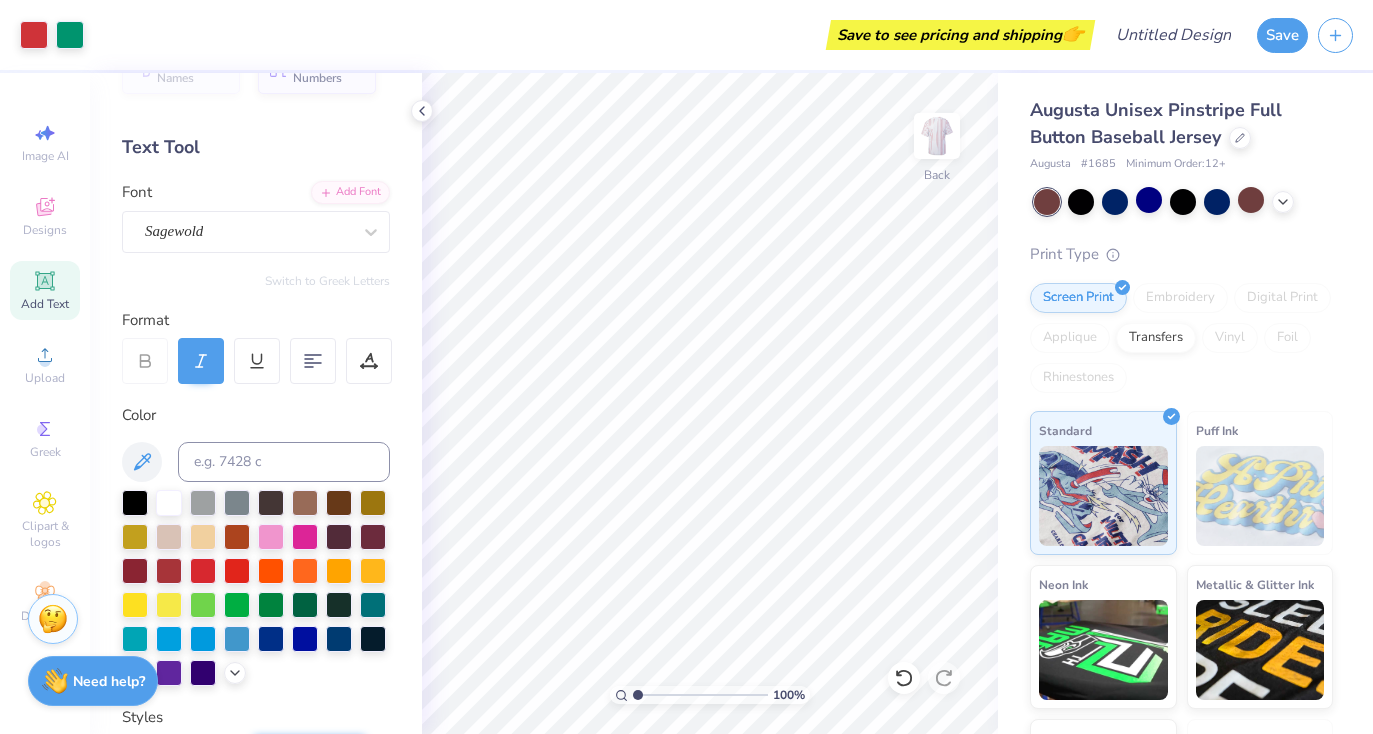 drag, startPoint x: 658, startPoint y: 690, endPoint x: 633, endPoint y: 690, distance: 25 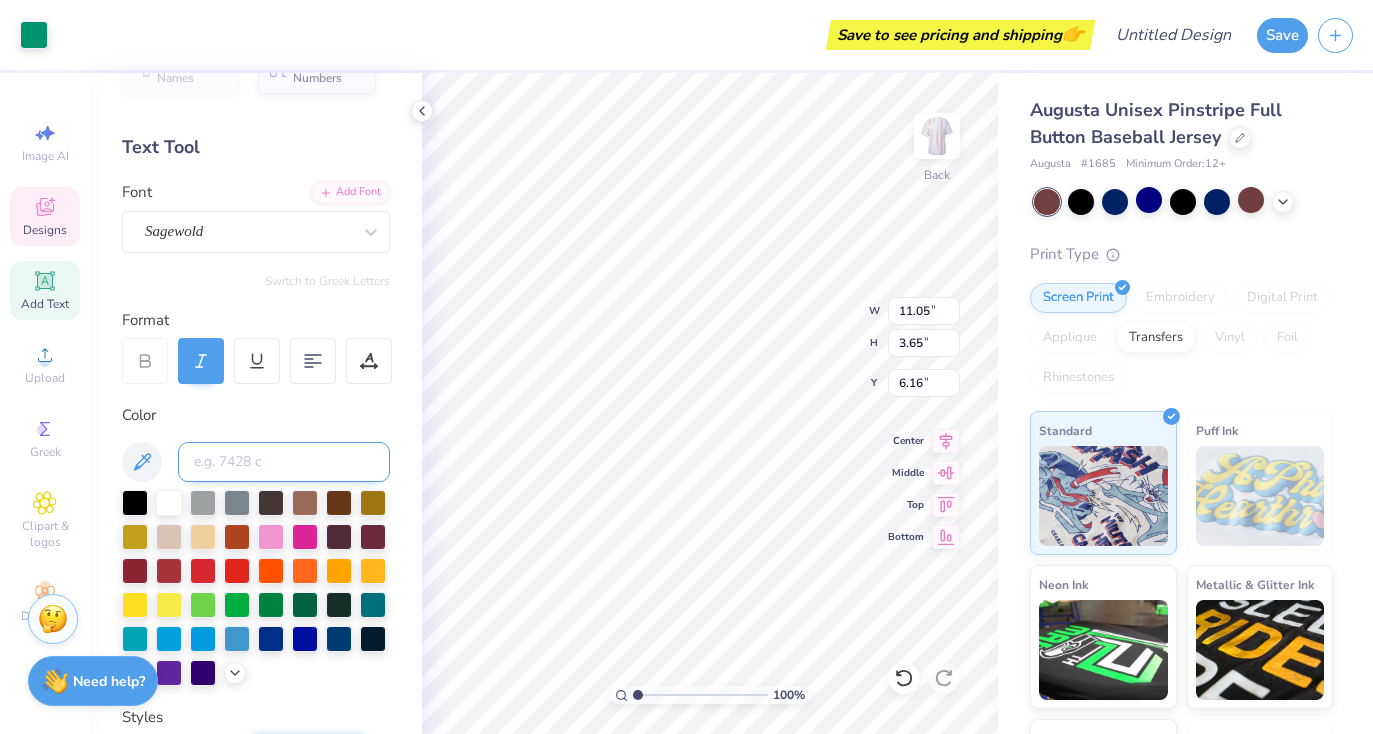 click at bounding box center (284, 462) 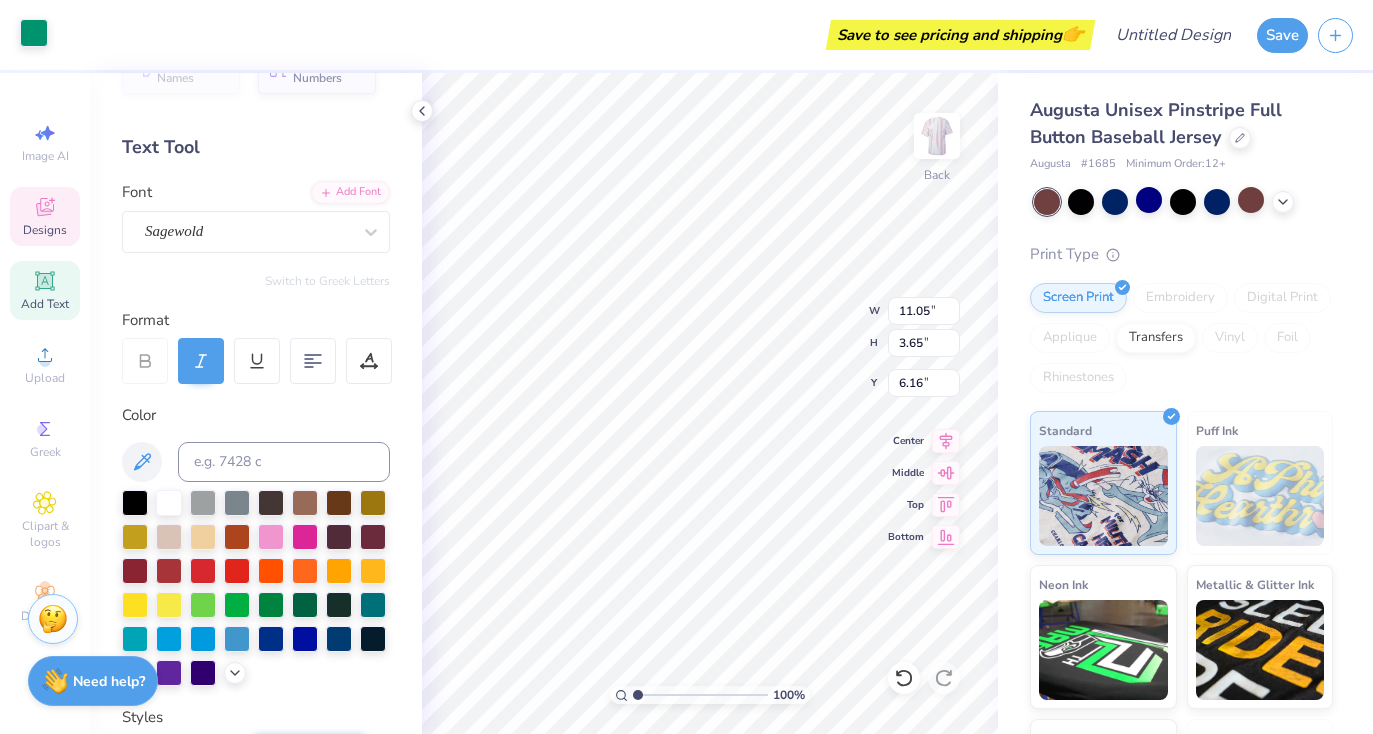 click at bounding box center (34, 33) 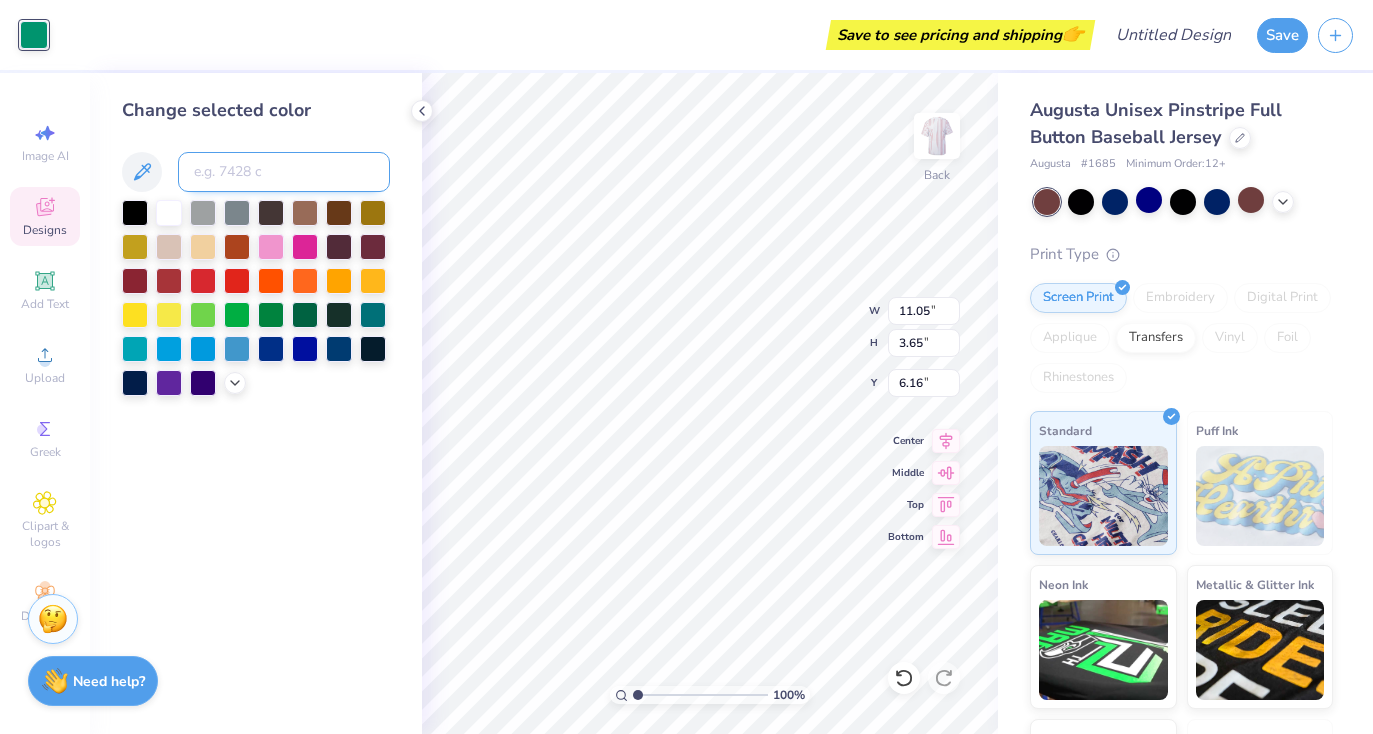 click at bounding box center [284, 172] 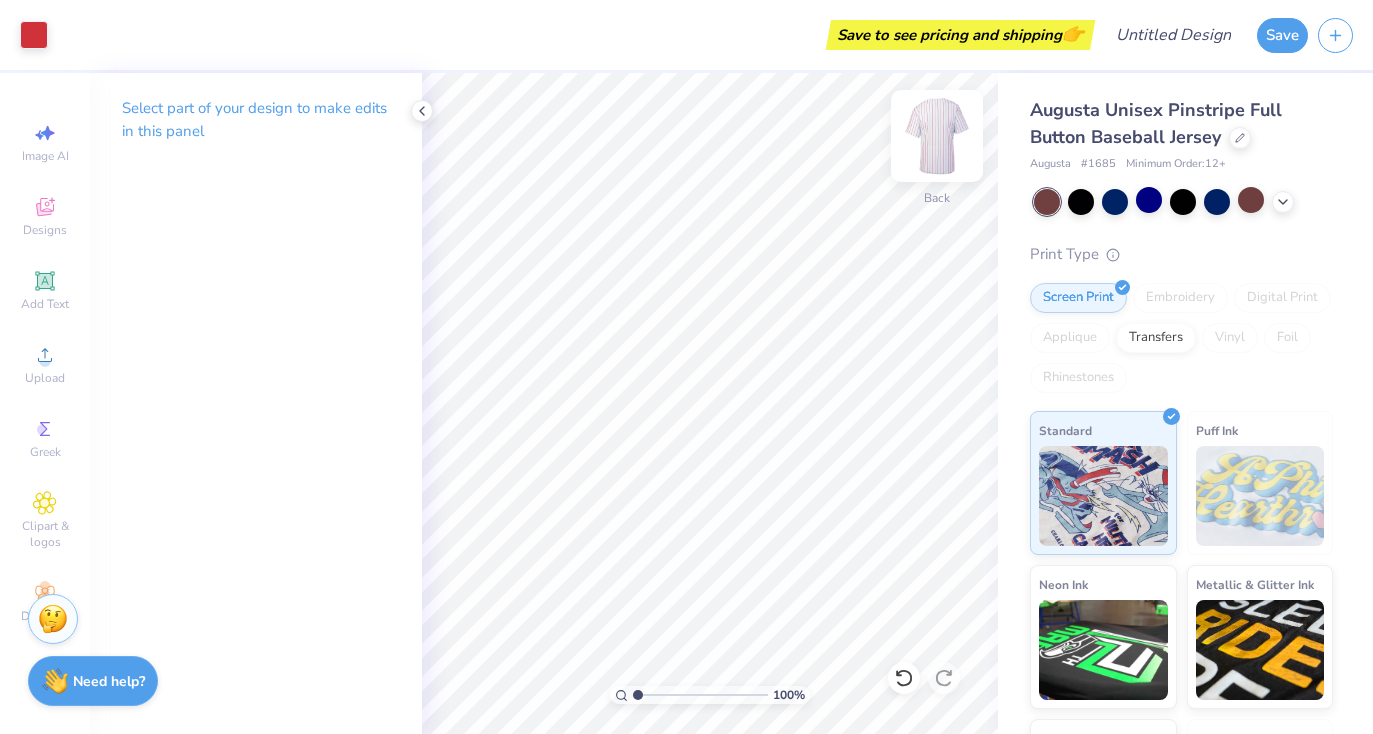 click at bounding box center [937, 136] 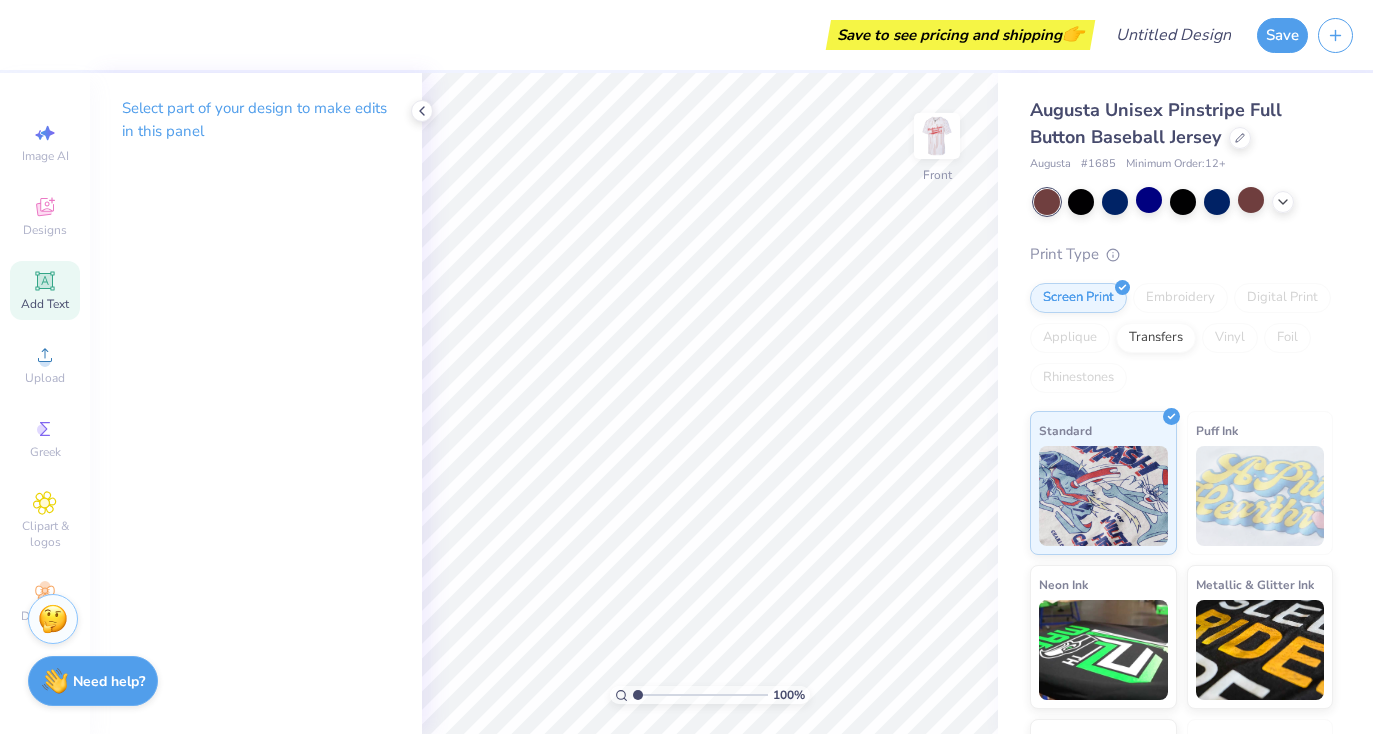 click 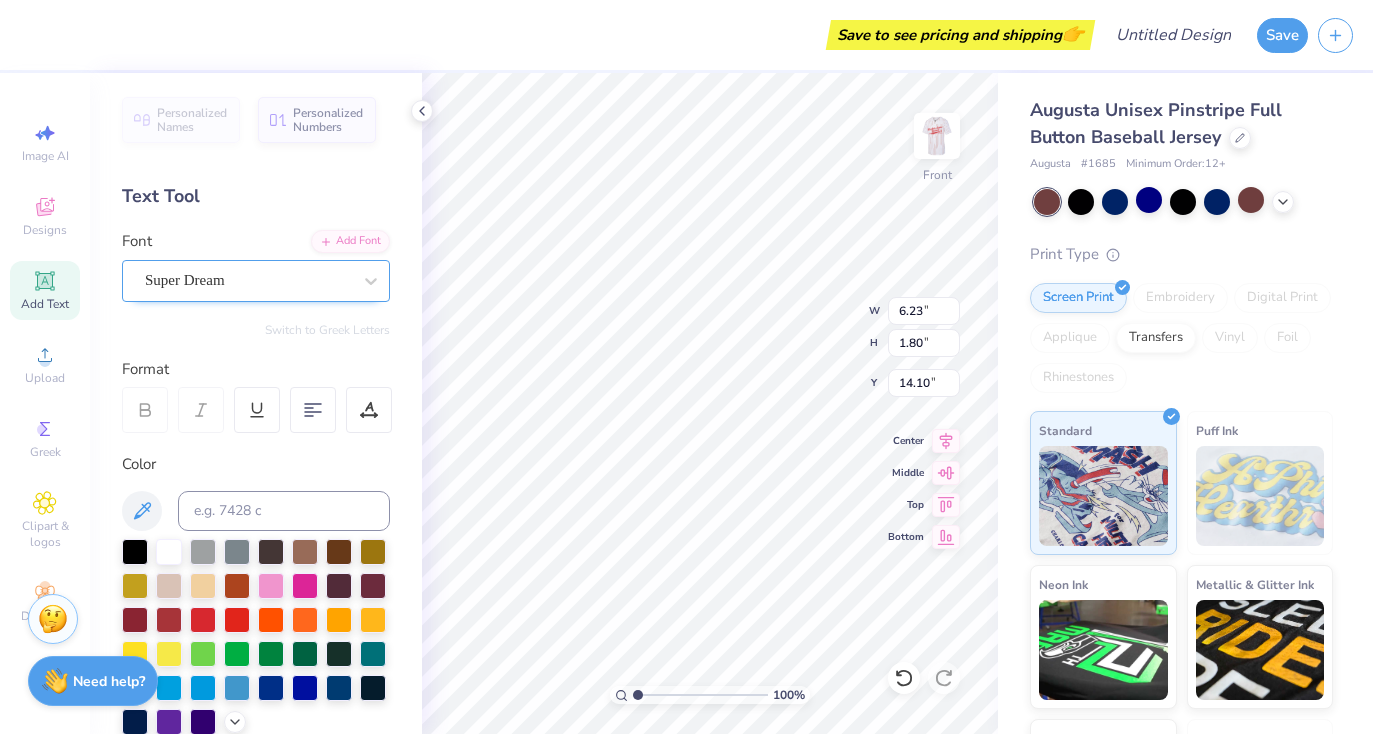 scroll, scrollTop: 0, scrollLeft: 2, axis: horizontal 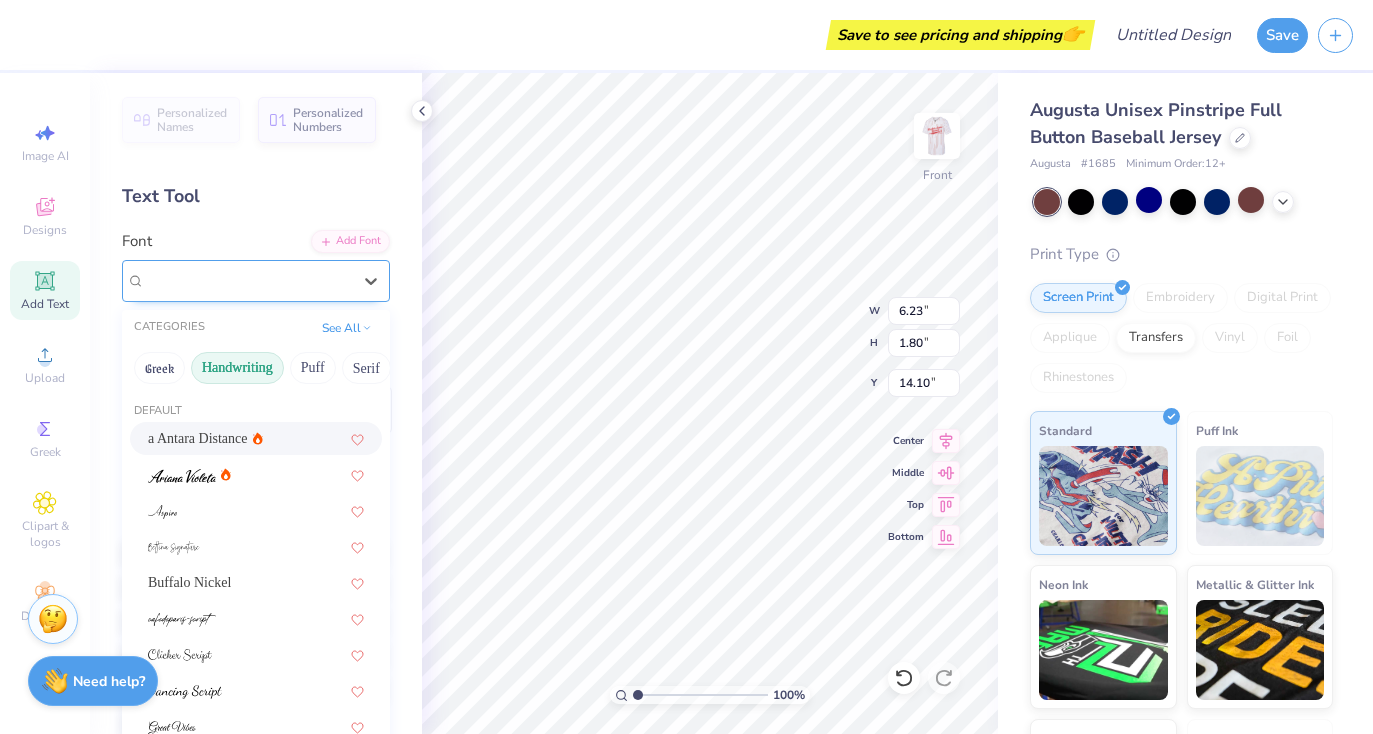 click at bounding box center (248, 280) 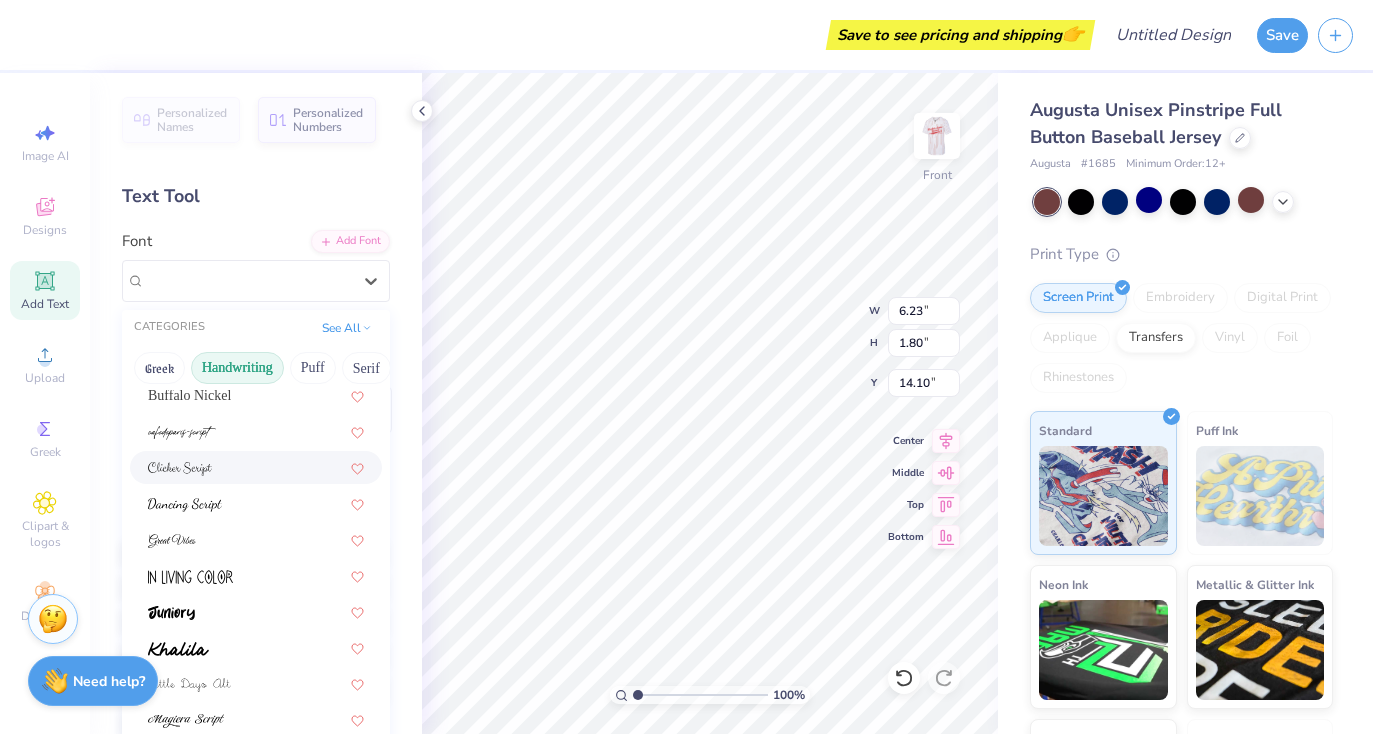 scroll, scrollTop: 160, scrollLeft: 0, axis: vertical 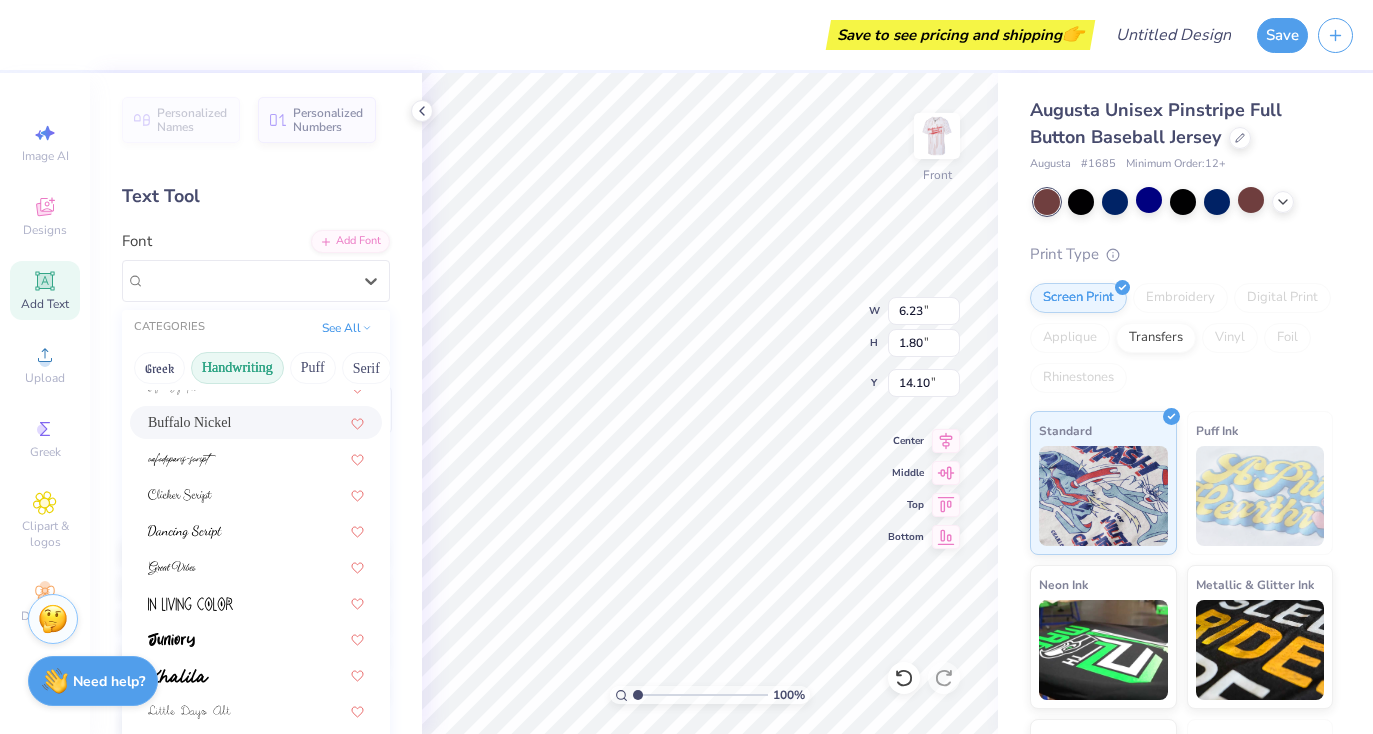 click on "Buffalo Nickel" at bounding box center [189, 422] 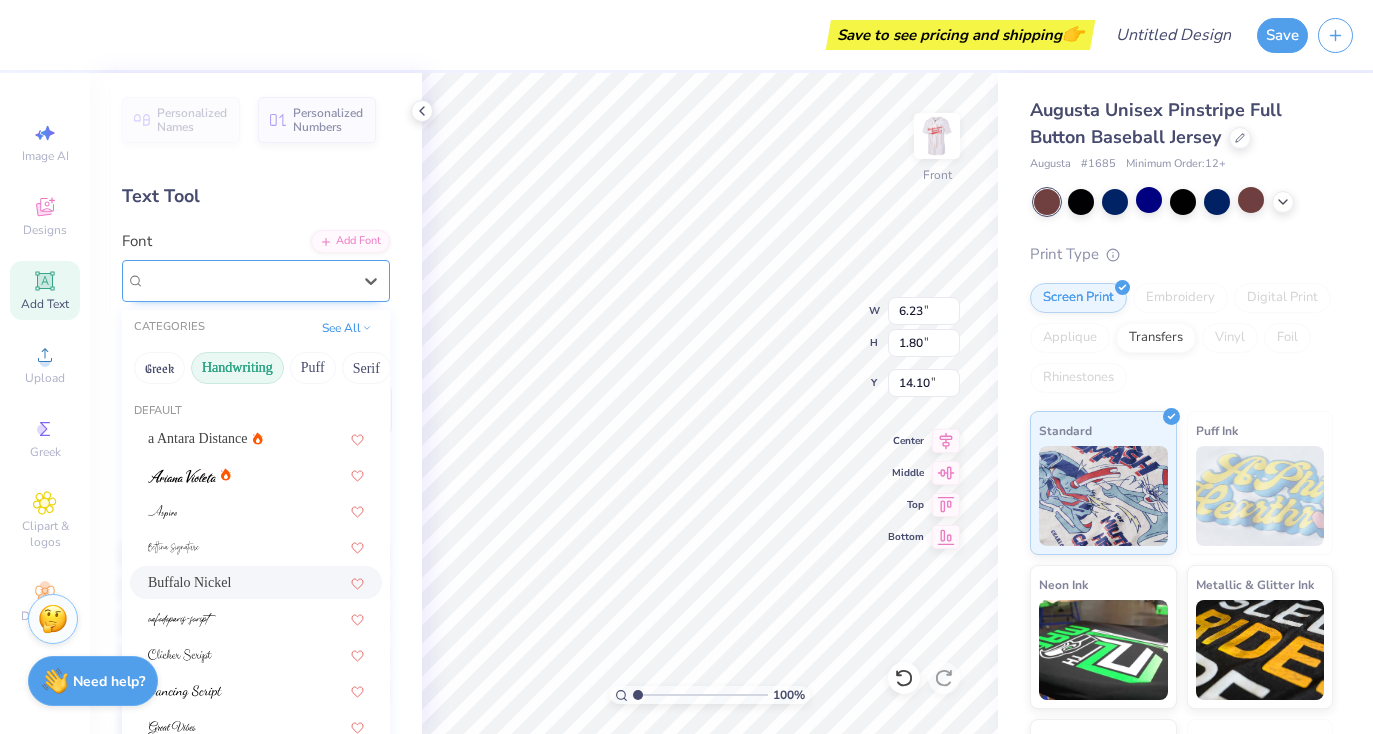 click on "Buffalo Nickel" at bounding box center (248, 280) 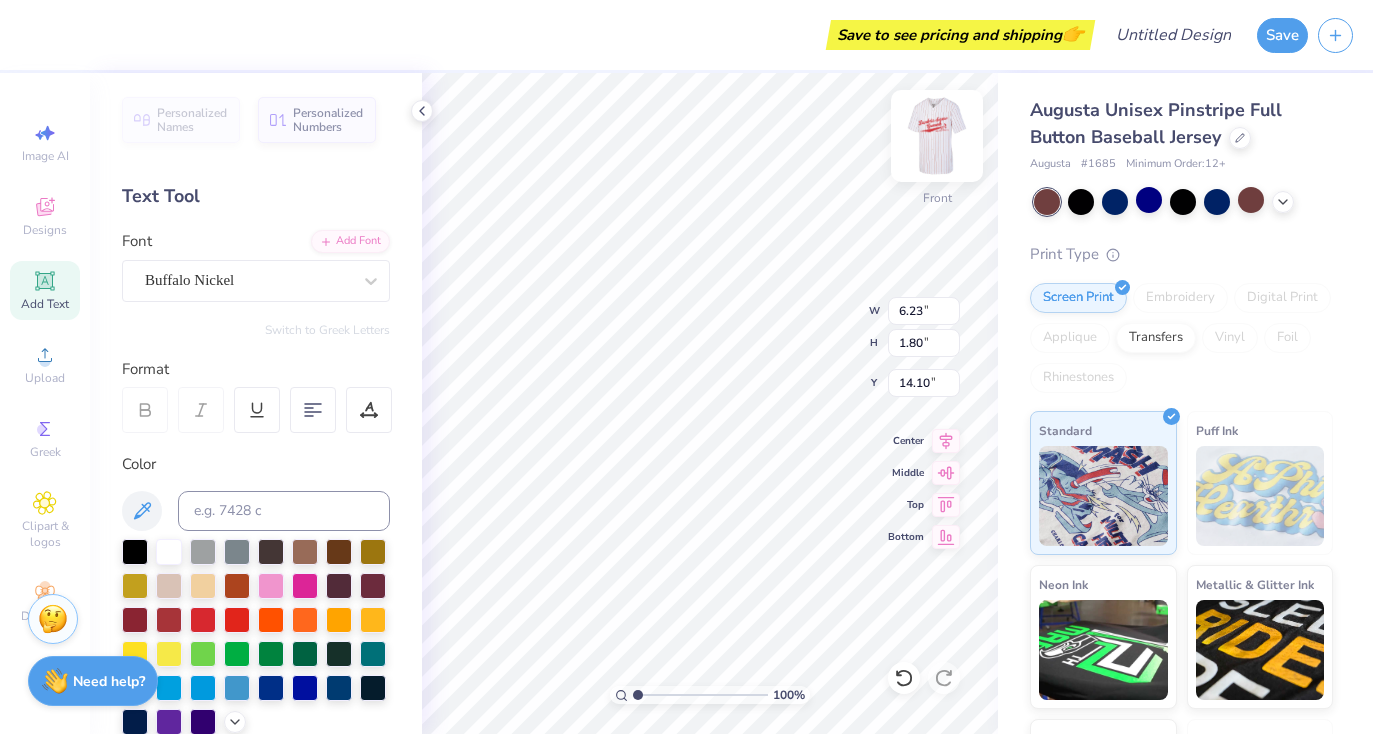 click at bounding box center [937, 136] 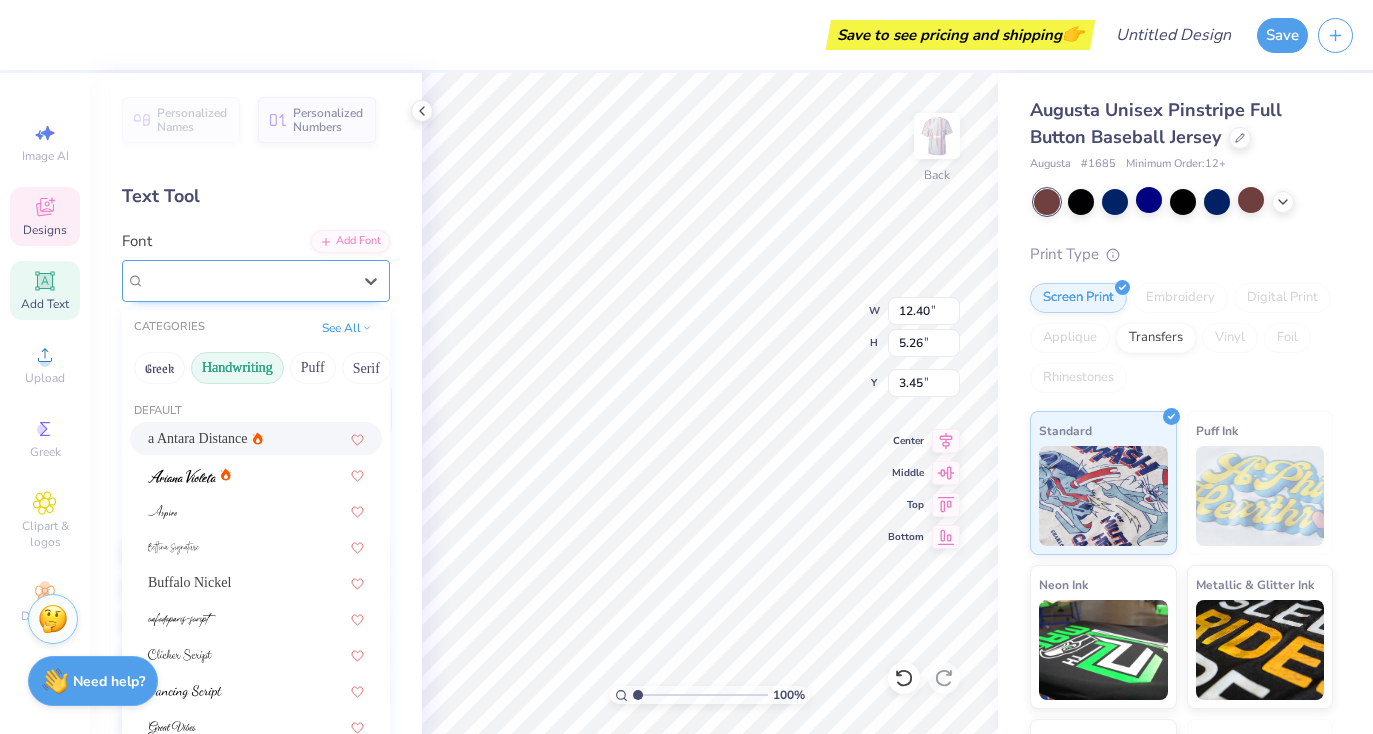 click on "Catchland PERSONAL USE ONLY PERSONAL USE ONLY" at bounding box center [248, 280] 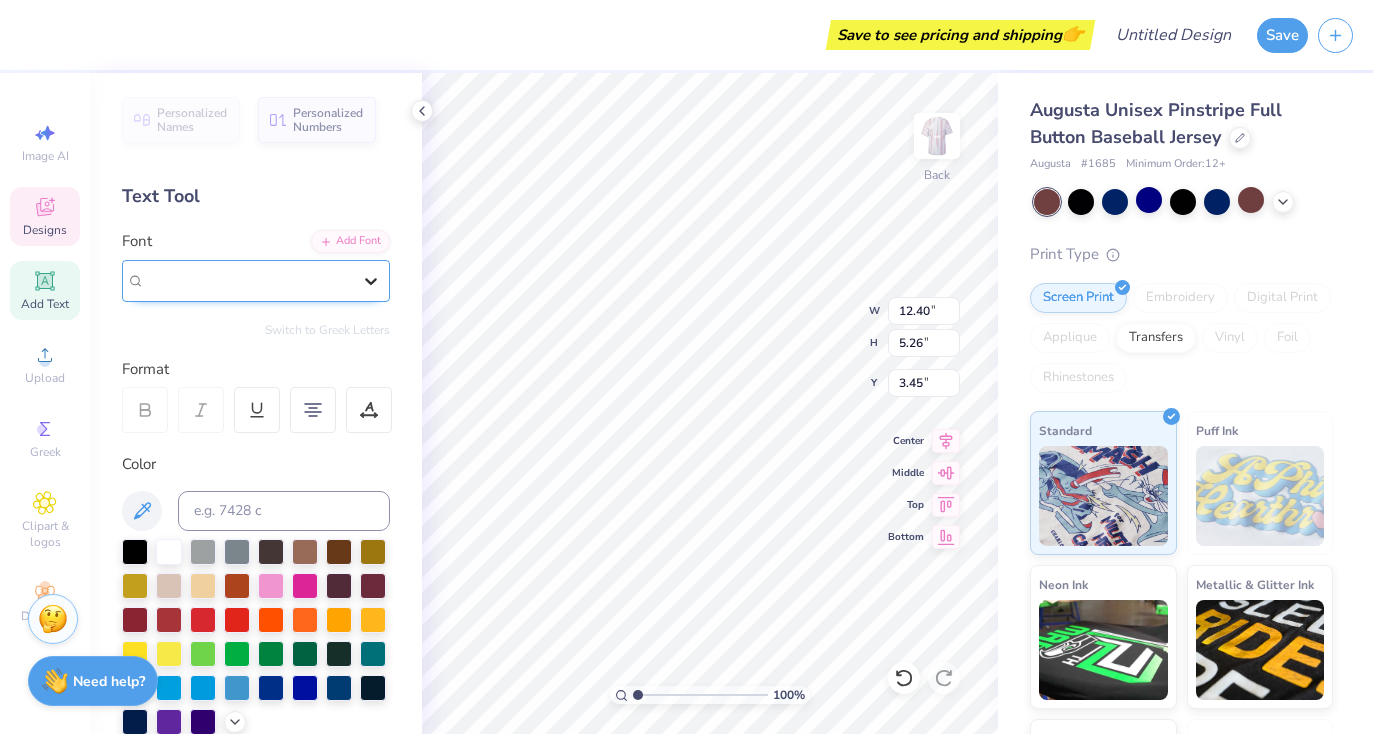 click at bounding box center [371, 281] 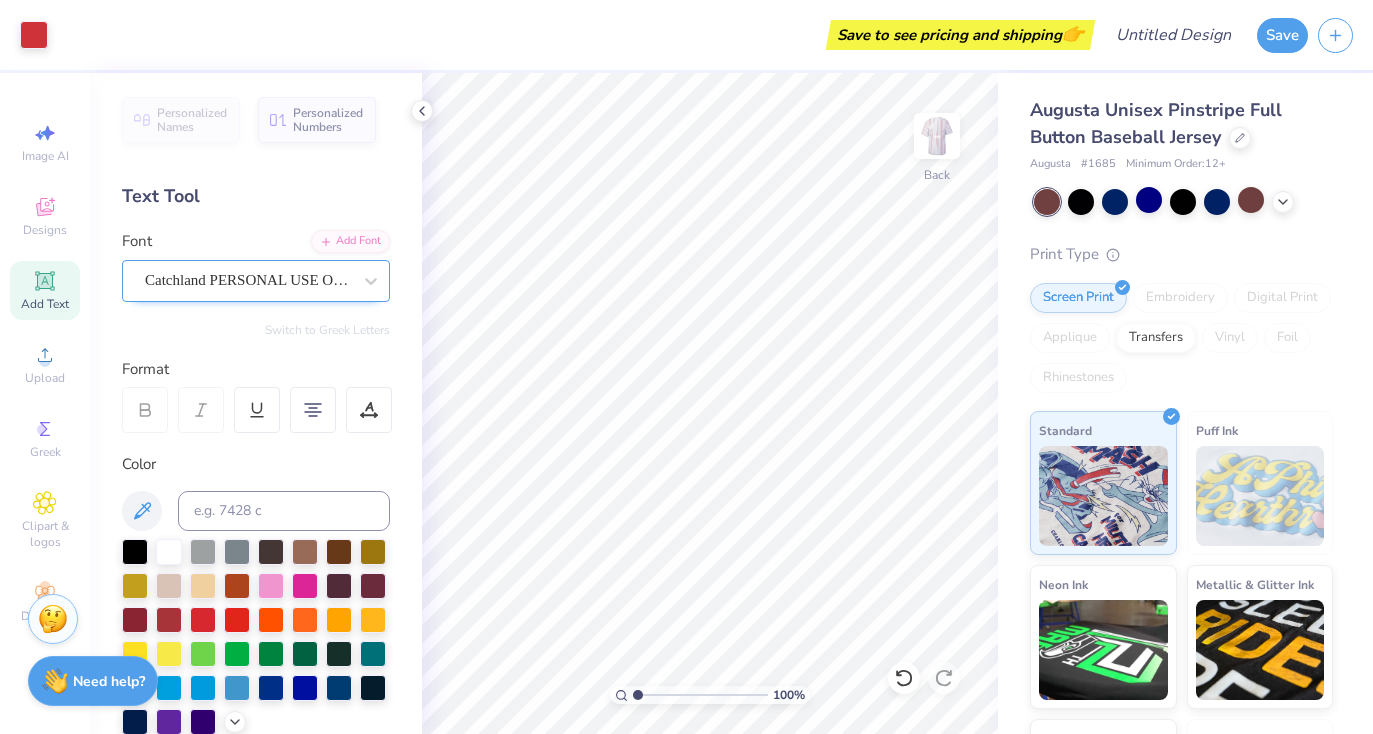click on "Catchland PERSONAL USE ONLY PERSONAL USE ONLY" at bounding box center (248, 280) 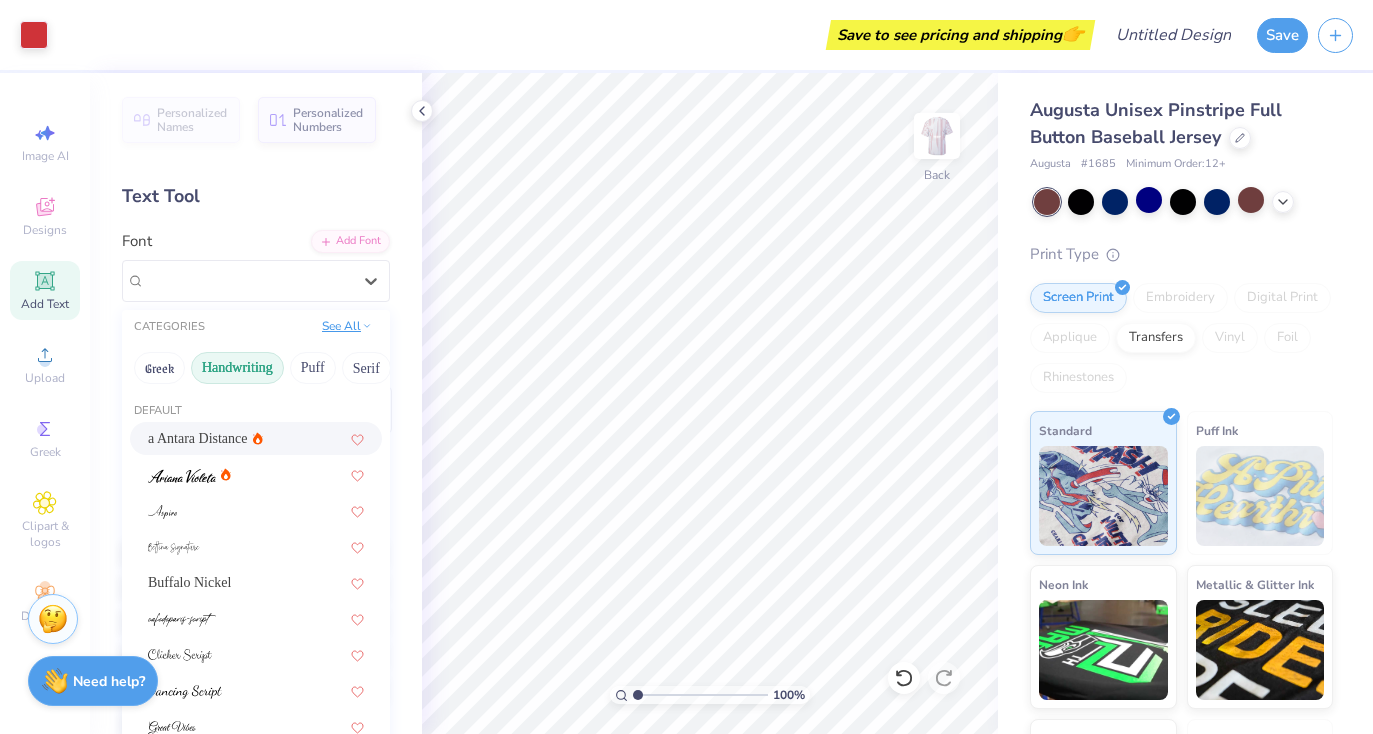 click on "See All" at bounding box center [347, 326] 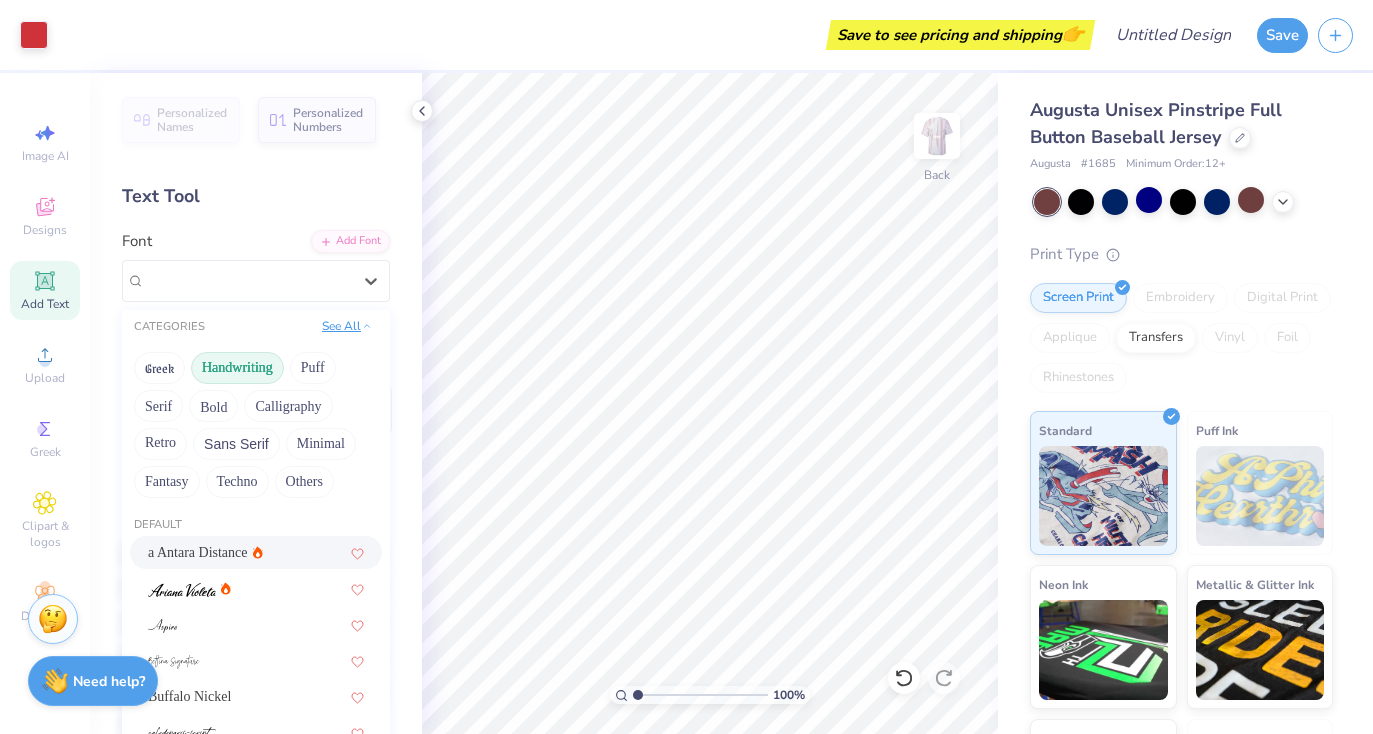 click on "See All" at bounding box center [347, 326] 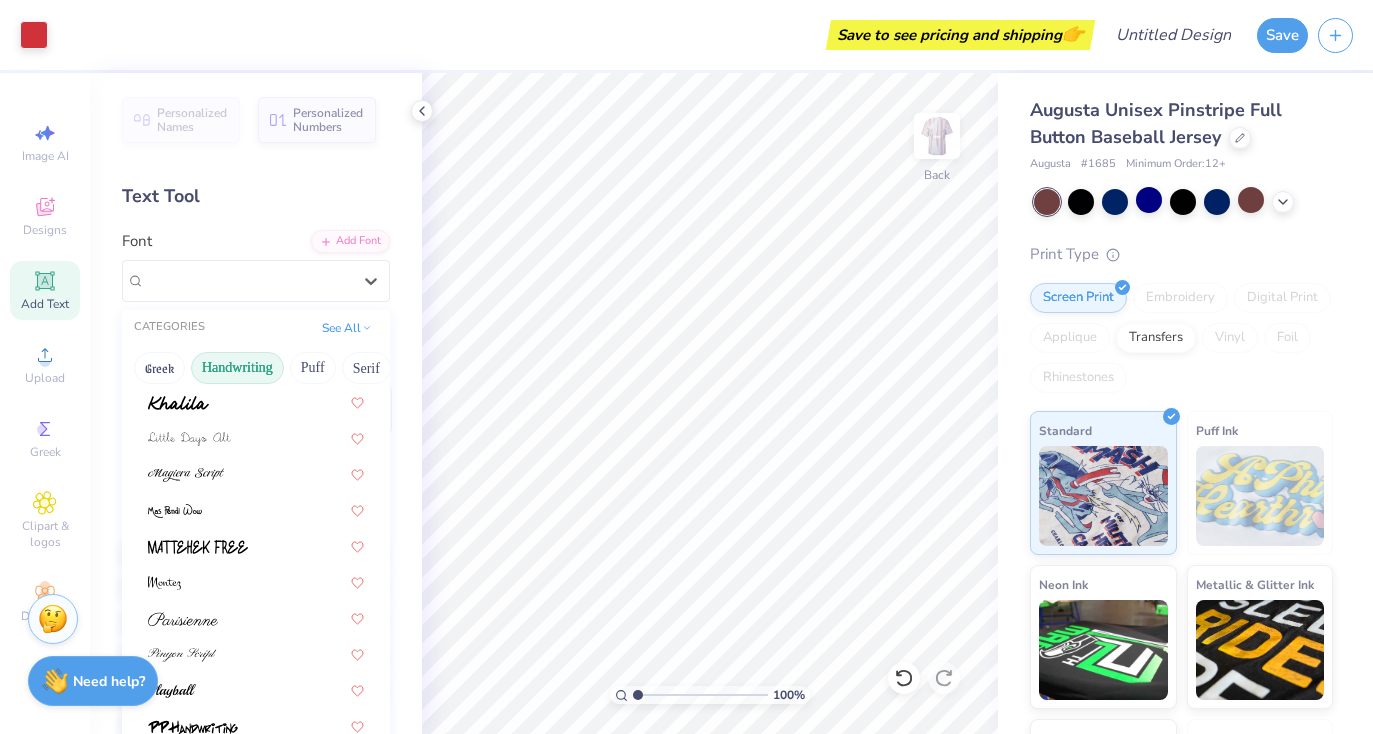 scroll, scrollTop: 454, scrollLeft: 0, axis: vertical 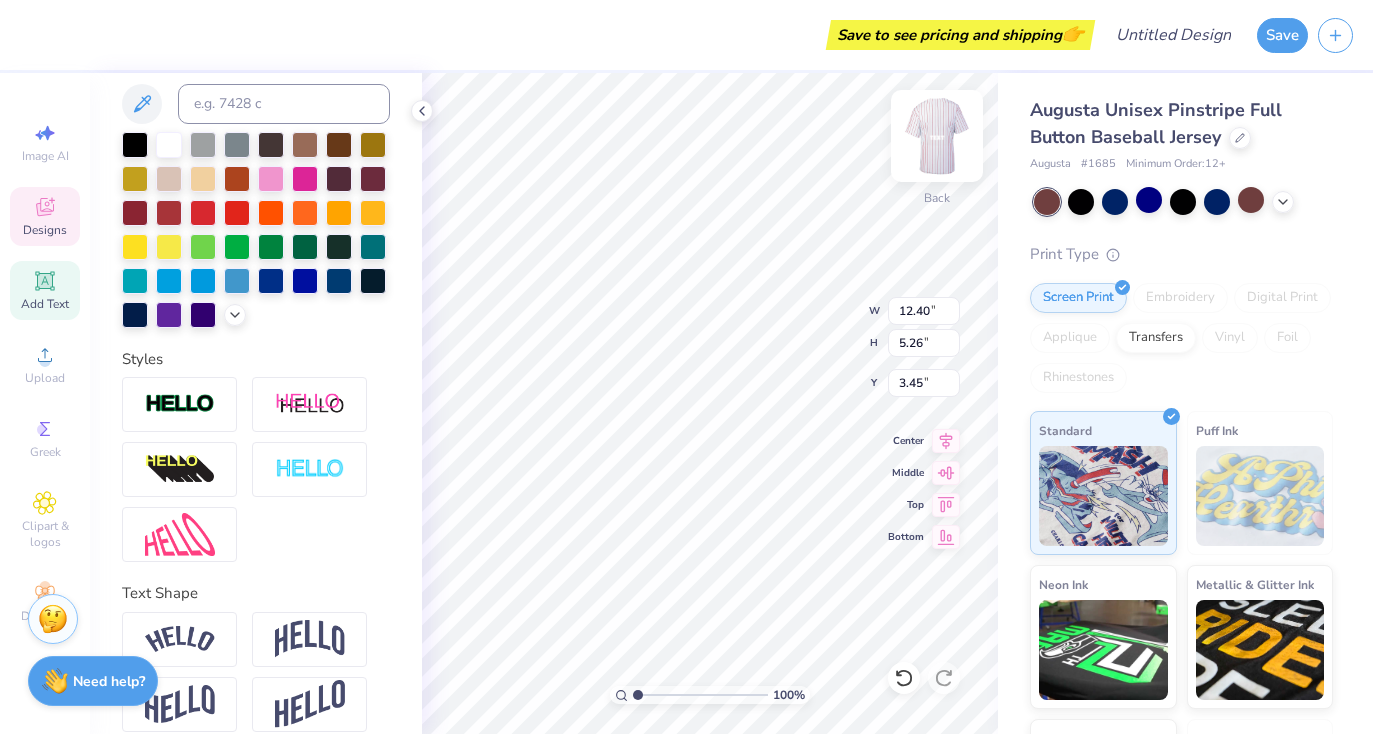 click at bounding box center [937, 136] 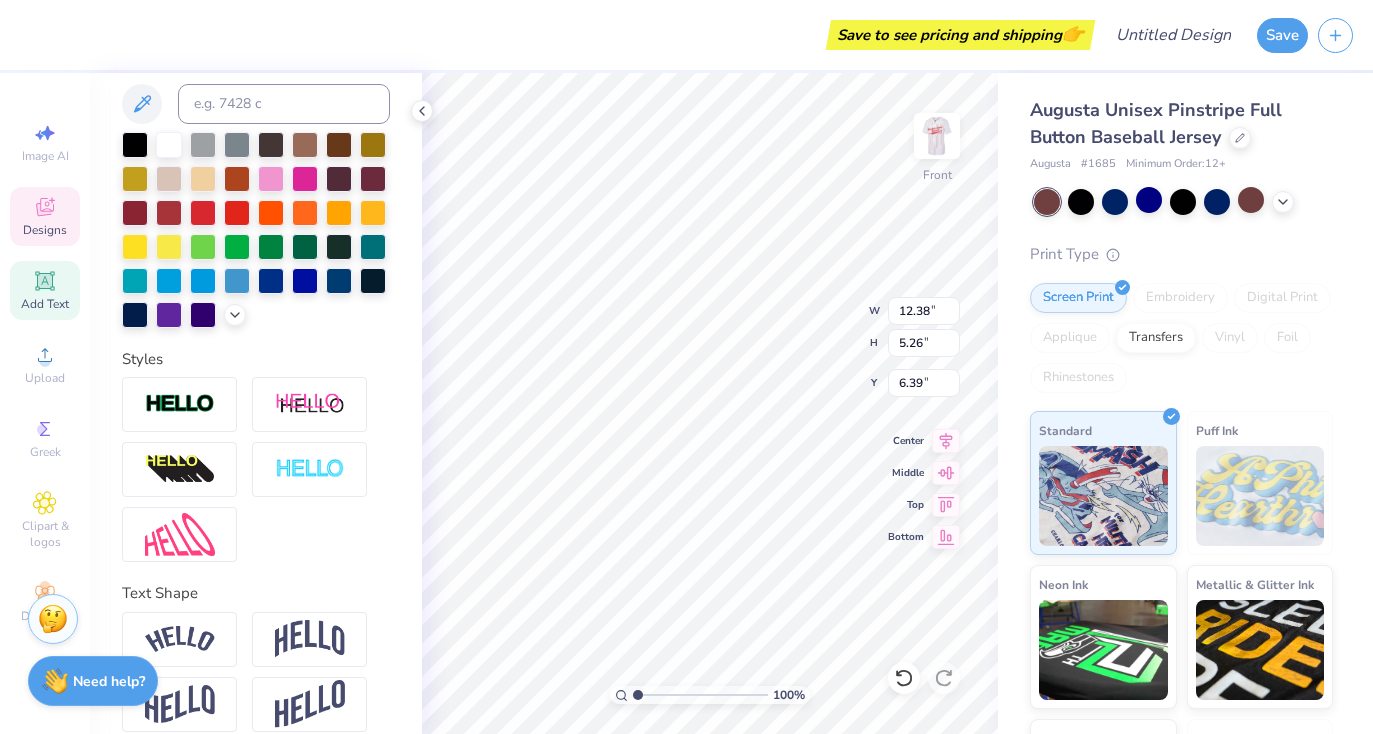 scroll, scrollTop: 0, scrollLeft: 0, axis: both 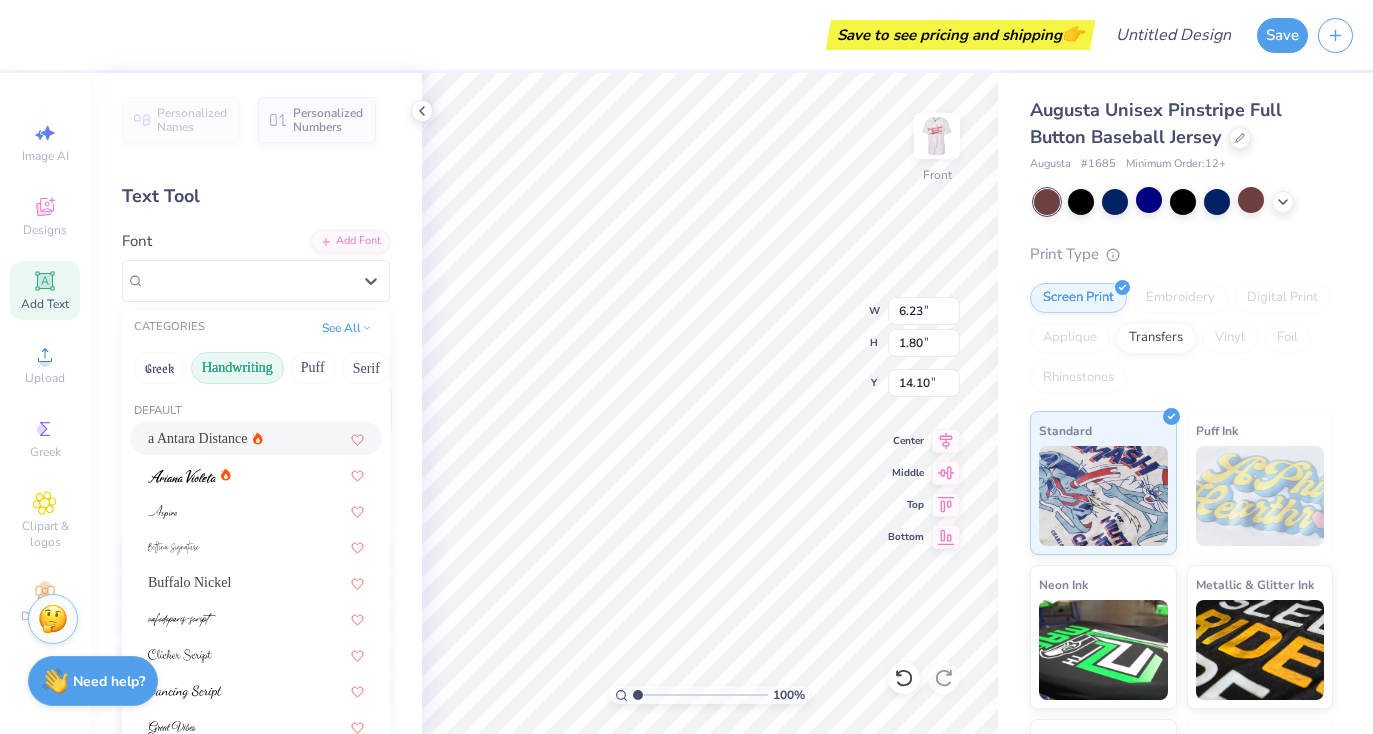 click on "Super Dream" at bounding box center (248, 280) 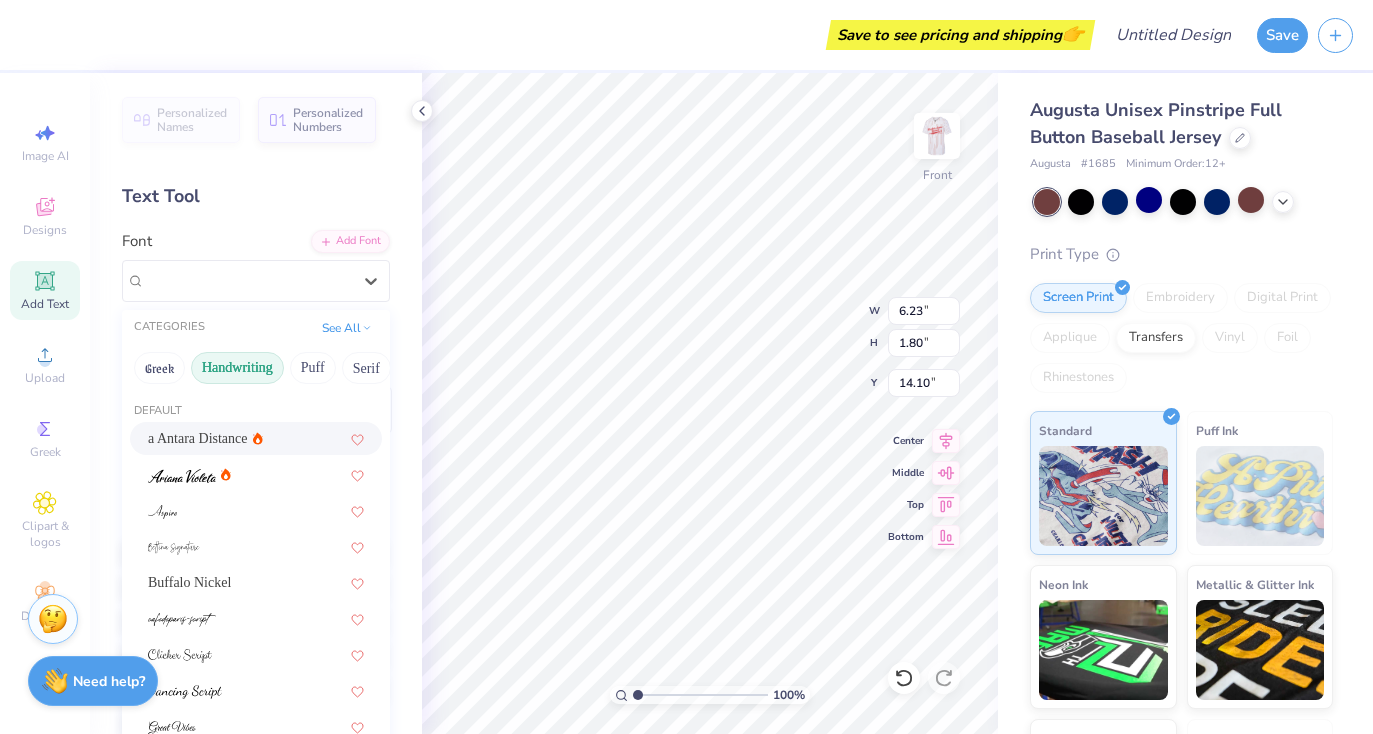 click on "Handwriting" at bounding box center (237, 368) 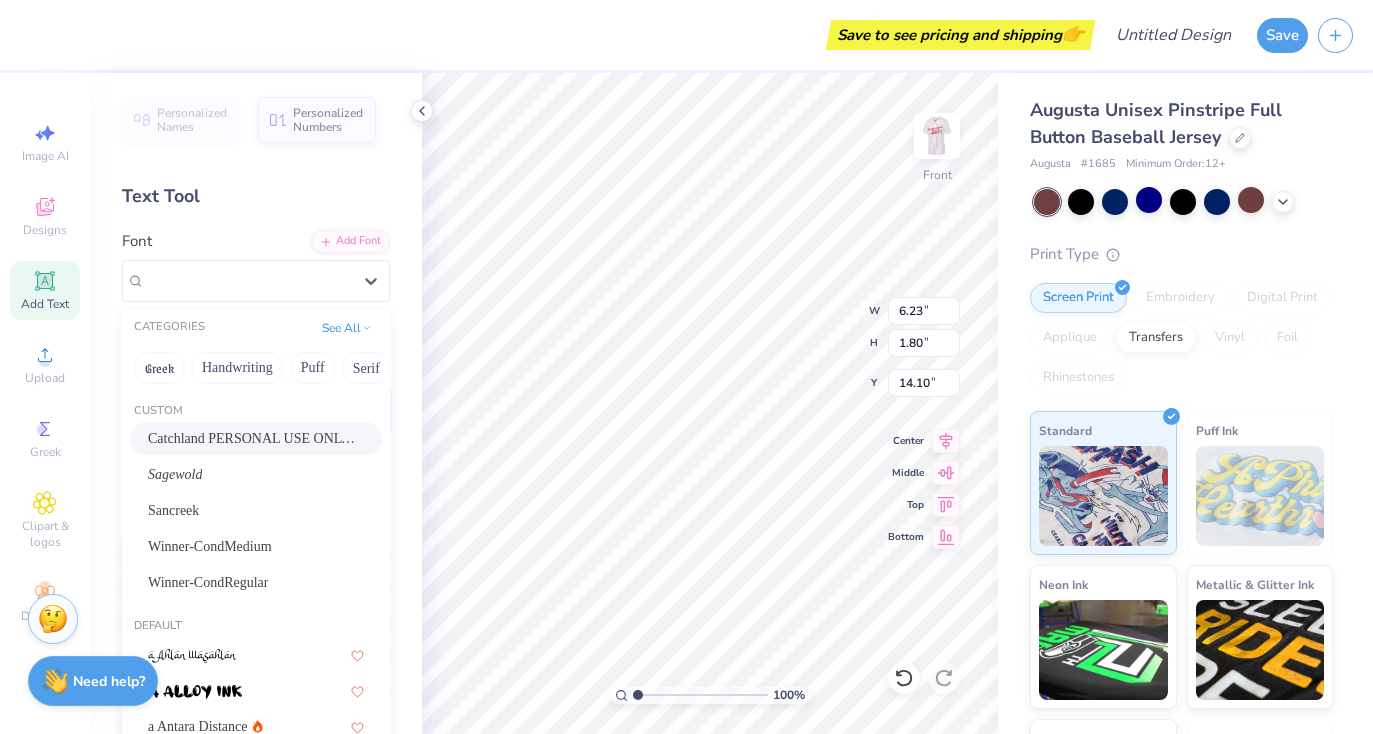 click on "Catchland PERSONAL USE ONLY PERSONAL USE ONLY" at bounding box center [256, 438] 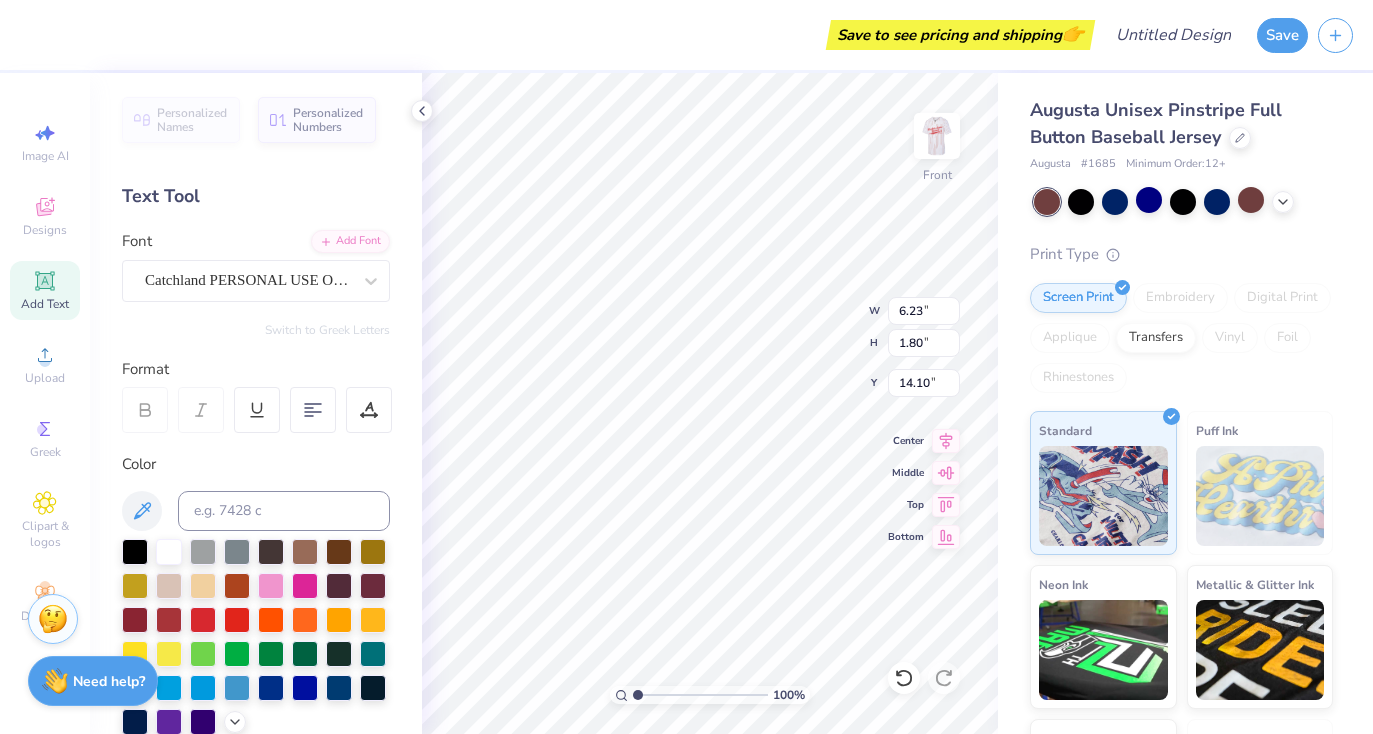scroll, scrollTop: 0, scrollLeft: 2, axis: horizontal 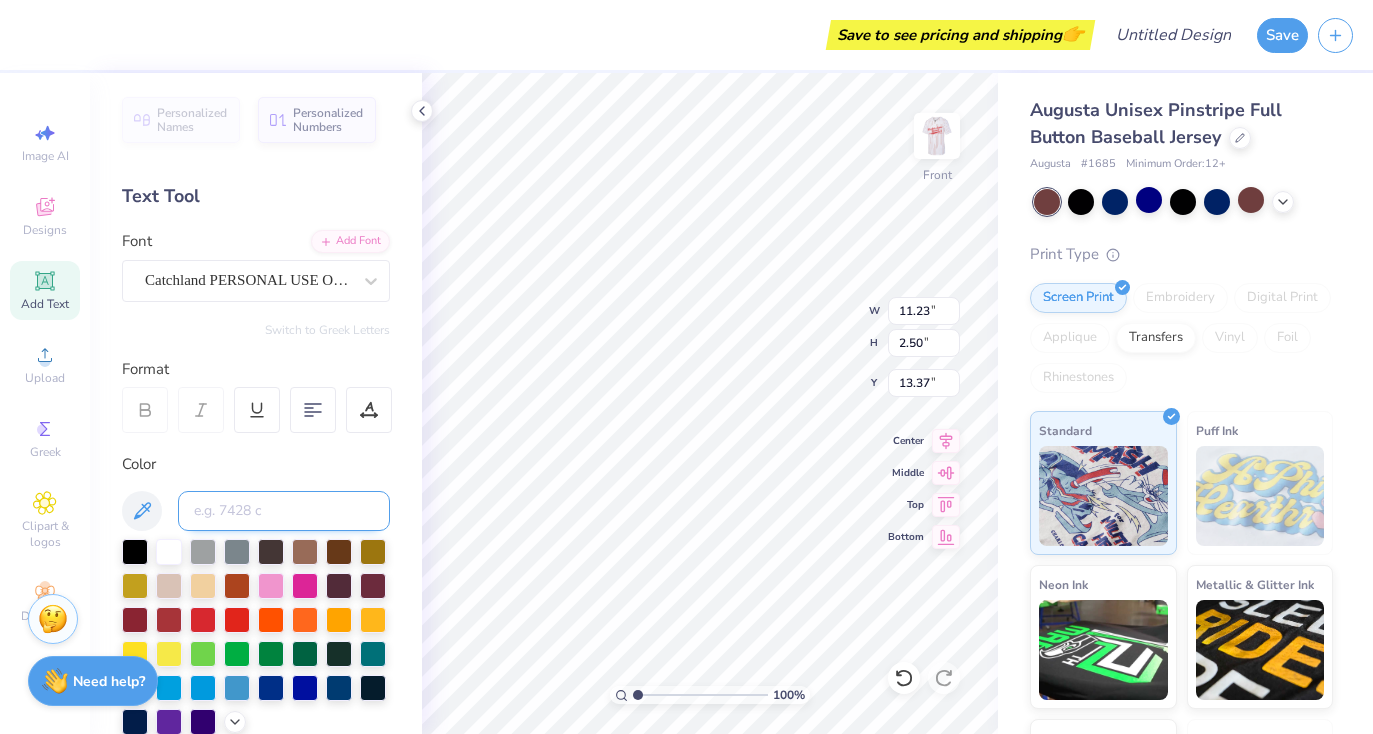 click at bounding box center (284, 511) 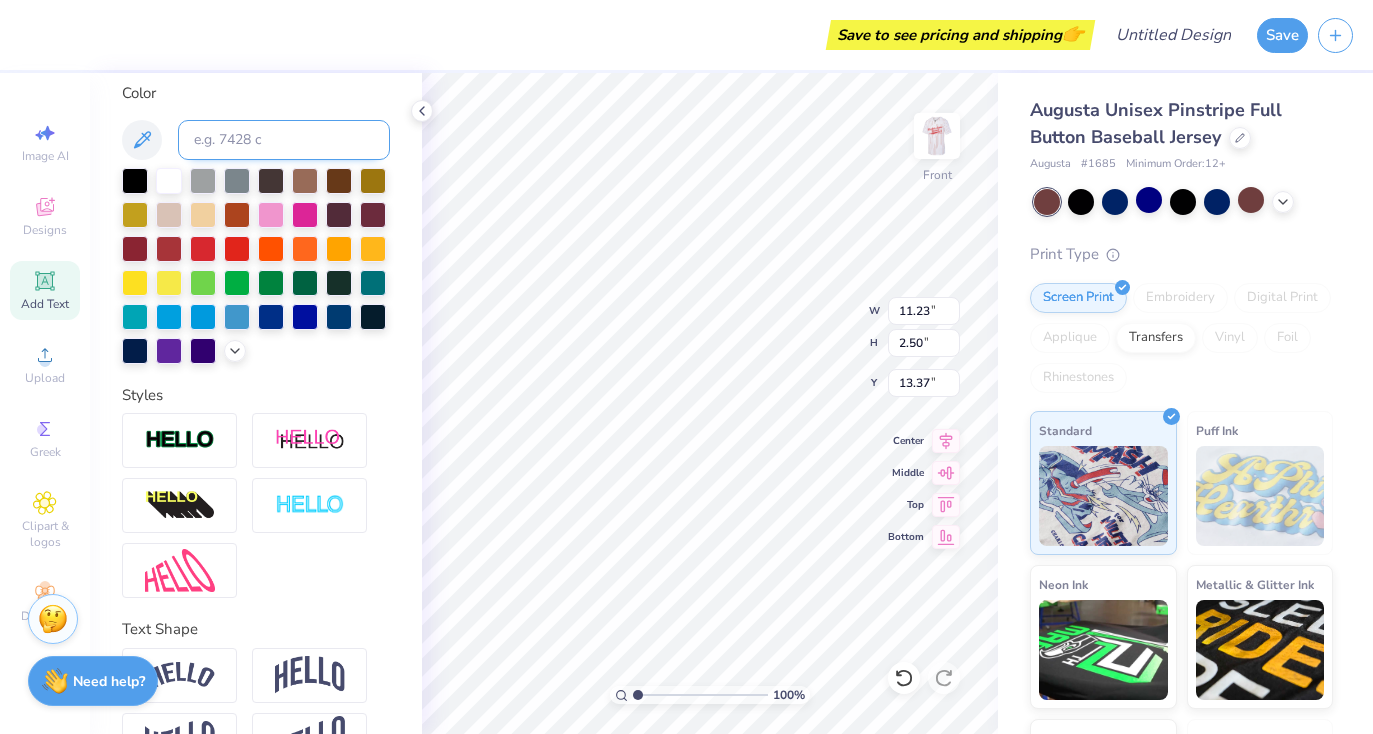 scroll, scrollTop: 428, scrollLeft: 0, axis: vertical 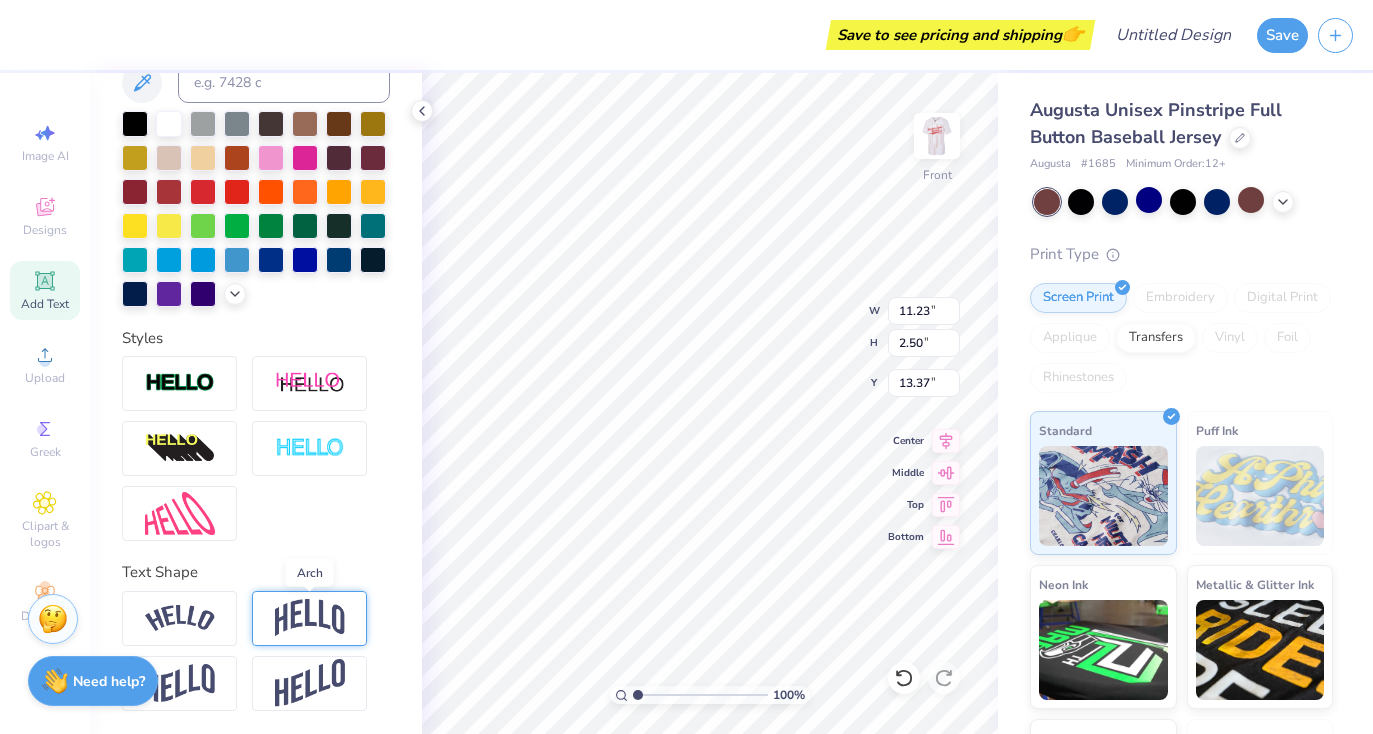 click at bounding box center [310, 618] 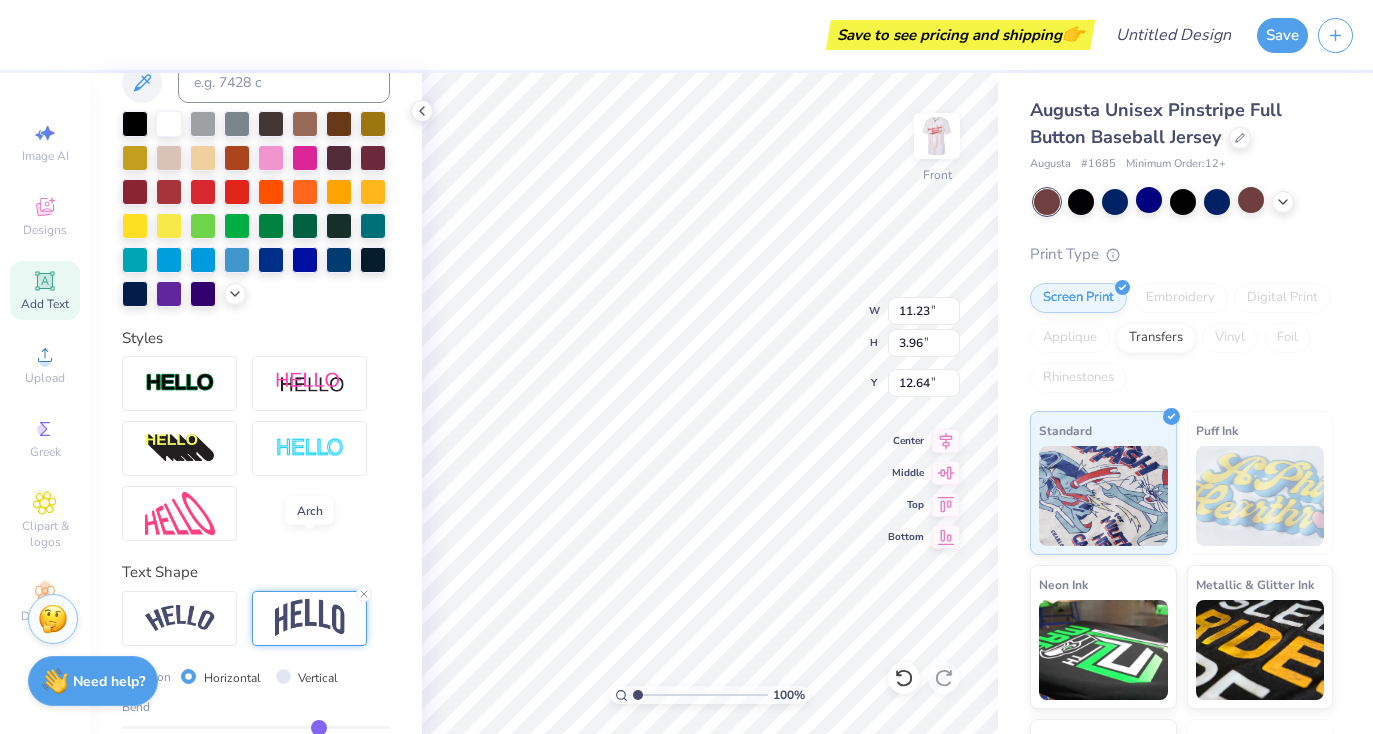 scroll, scrollTop: 545, scrollLeft: 0, axis: vertical 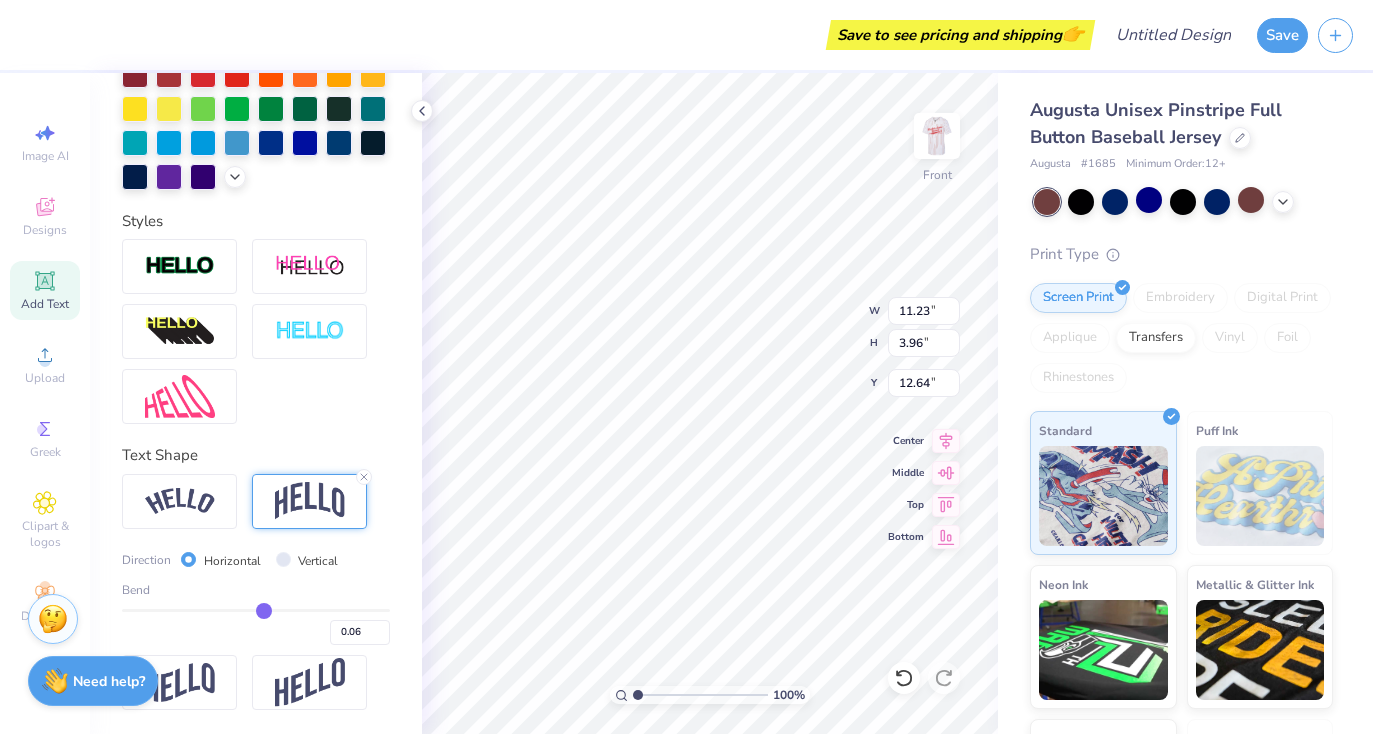 drag, startPoint x: 319, startPoint y: 608, endPoint x: 263, endPoint y: 608, distance: 56 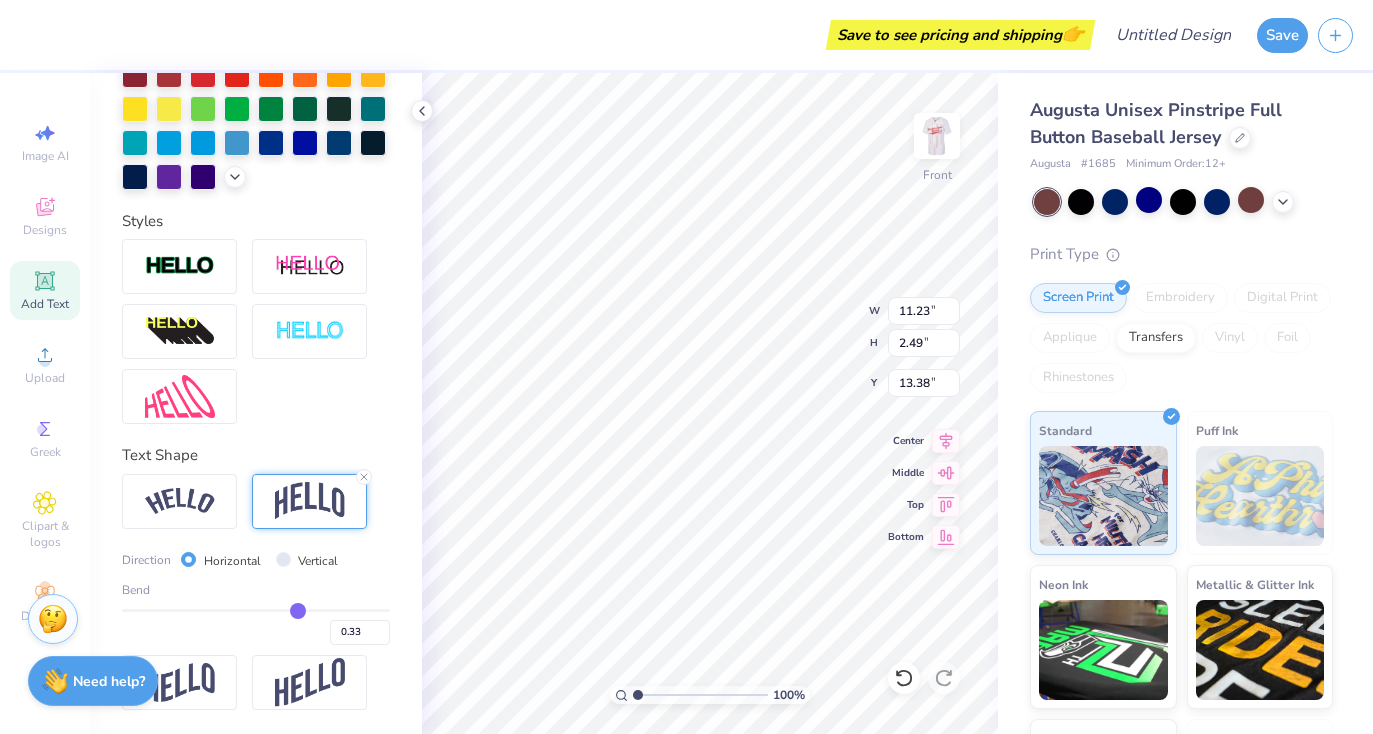 drag, startPoint x: 263, startPoint y: 608, endPoint x: 297, endPoint y: 610, distance: 34.058773 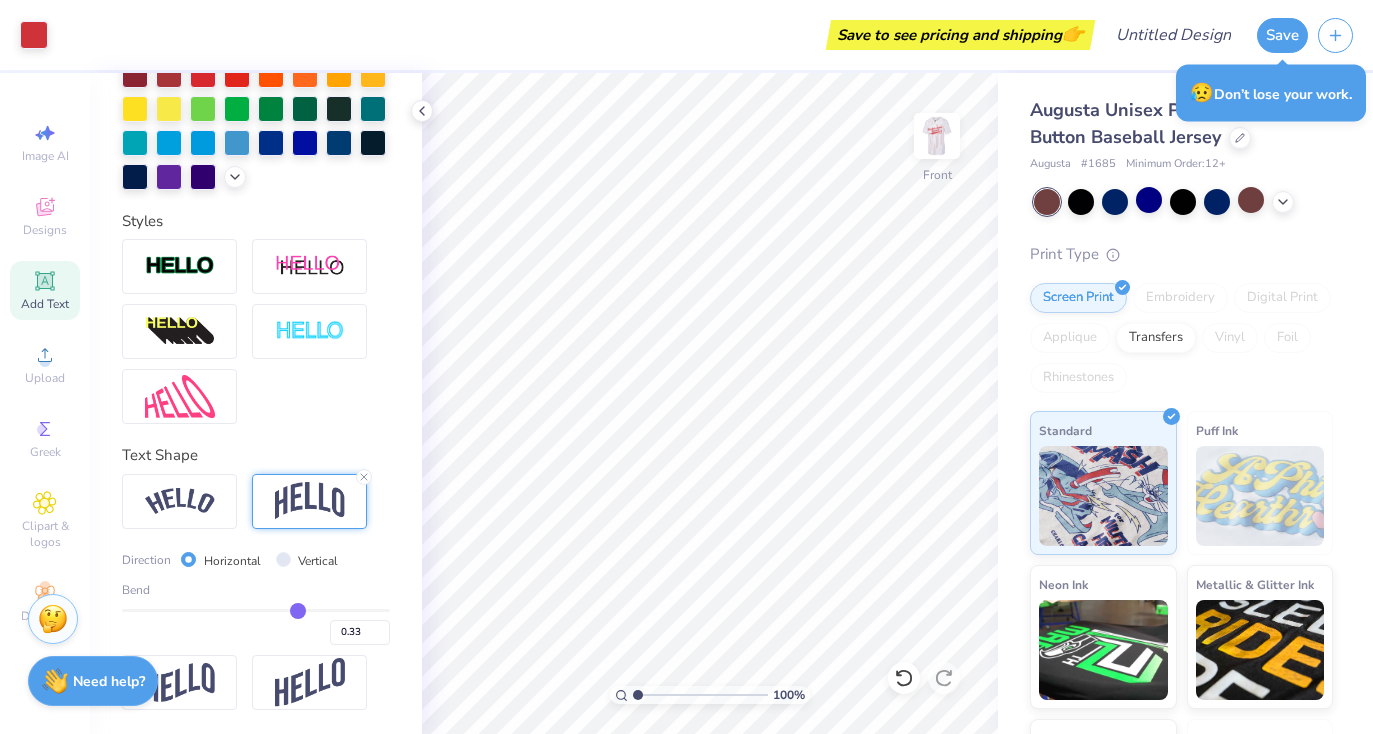 scroll, scrollTop: 0, scrollLeft: 0, axis: both 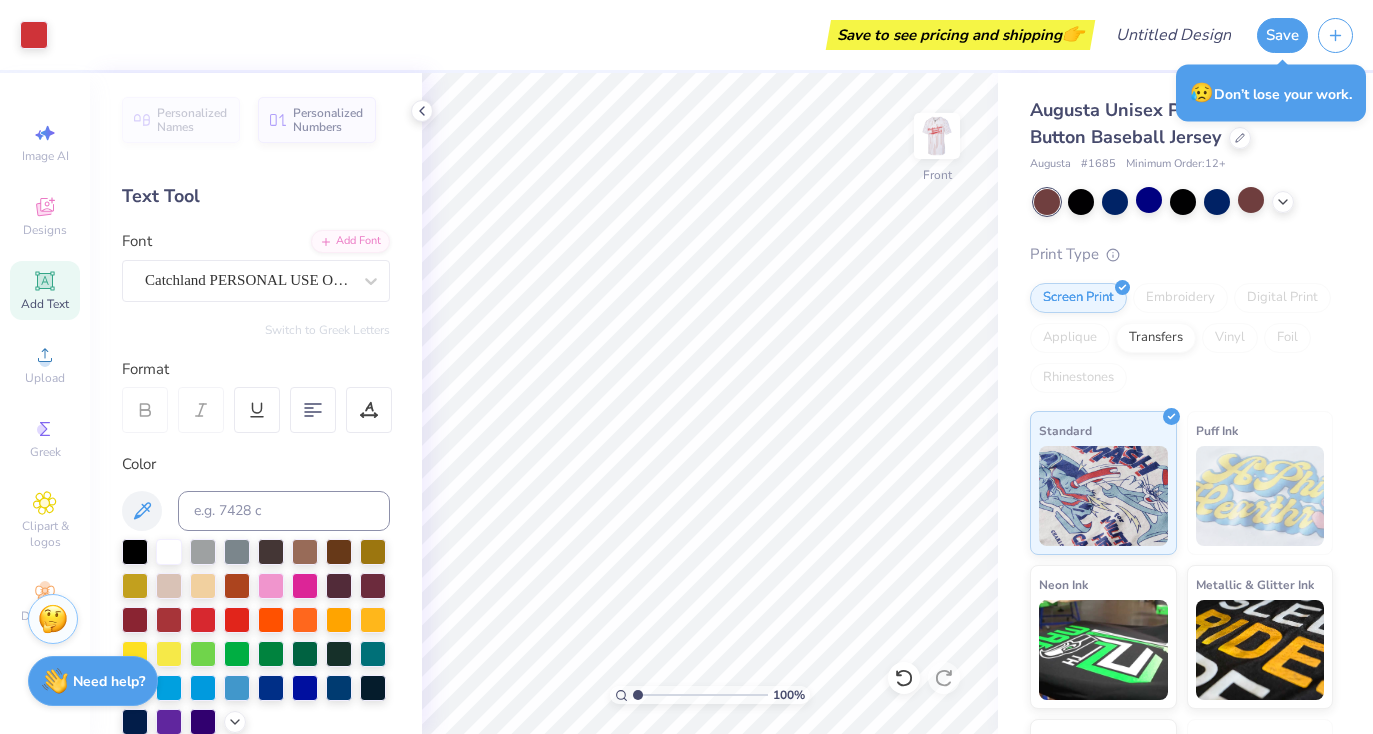 click 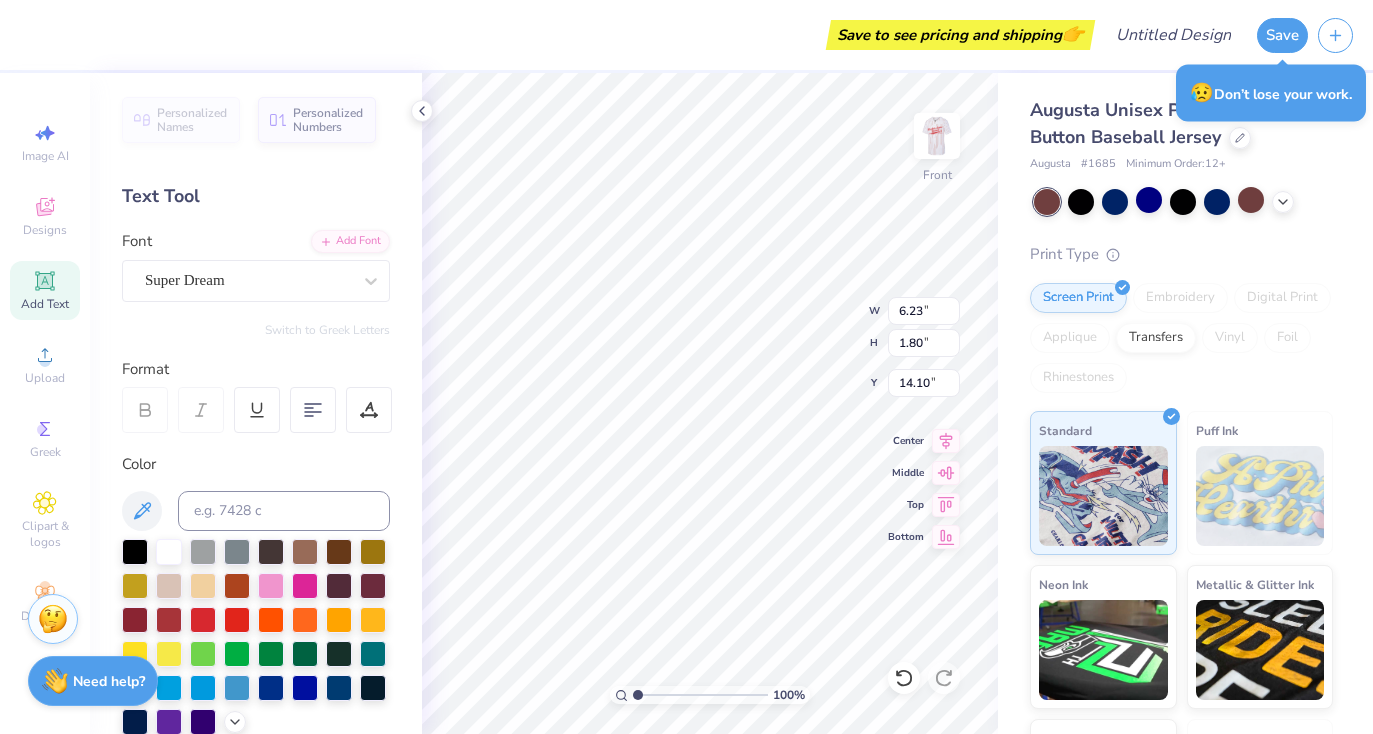 scroll, scrollTop: 0, scrollLeft: 0, axis: both 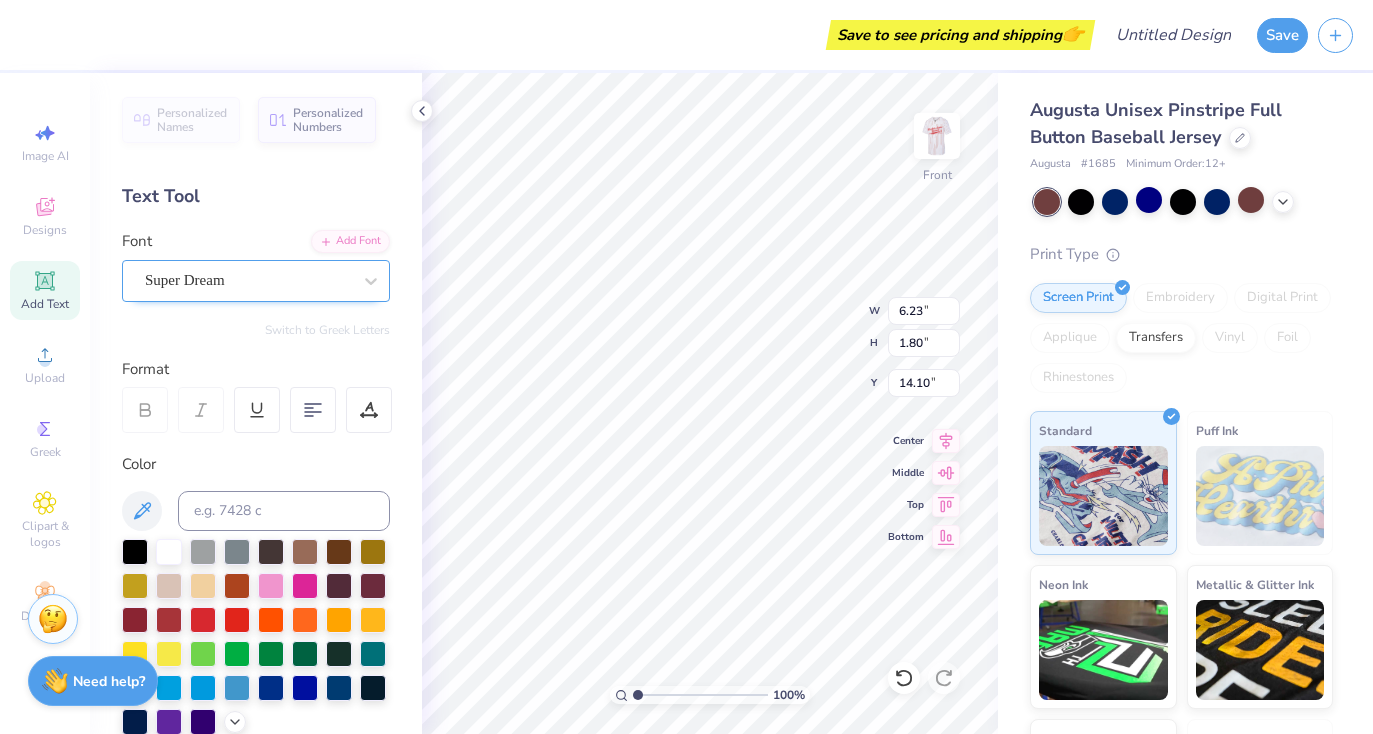 click on "Super Dream" at bounding box center (248, 280) 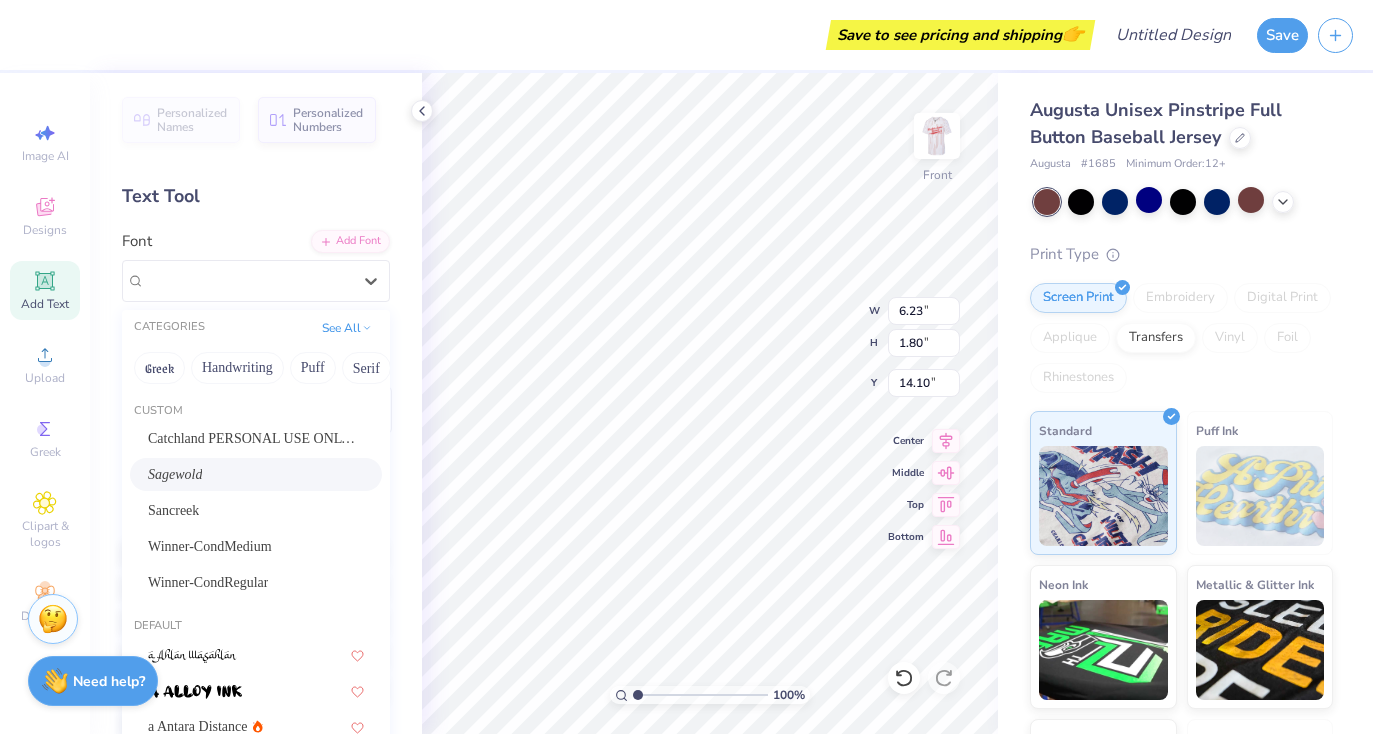 click on "Sagewold" at bounding box center (256, 474) 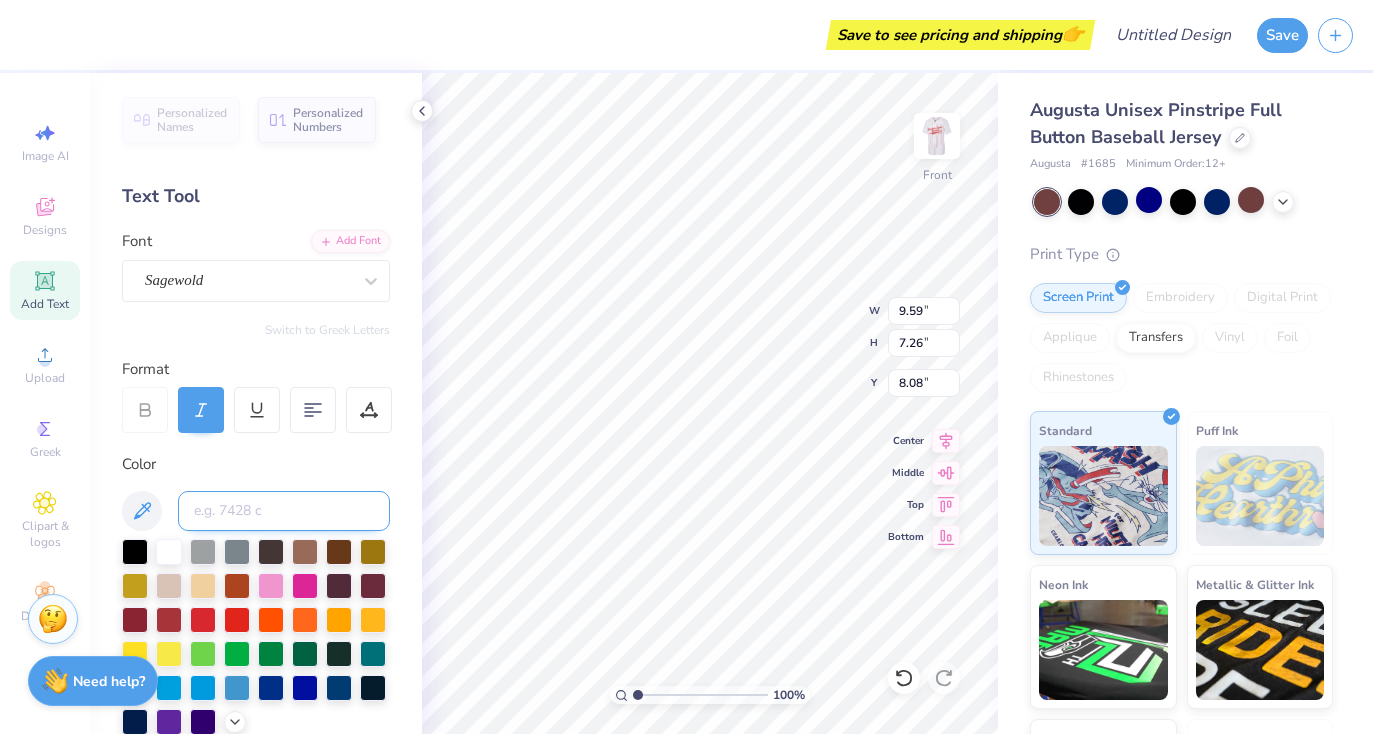 click at bounding box center [284, 511] 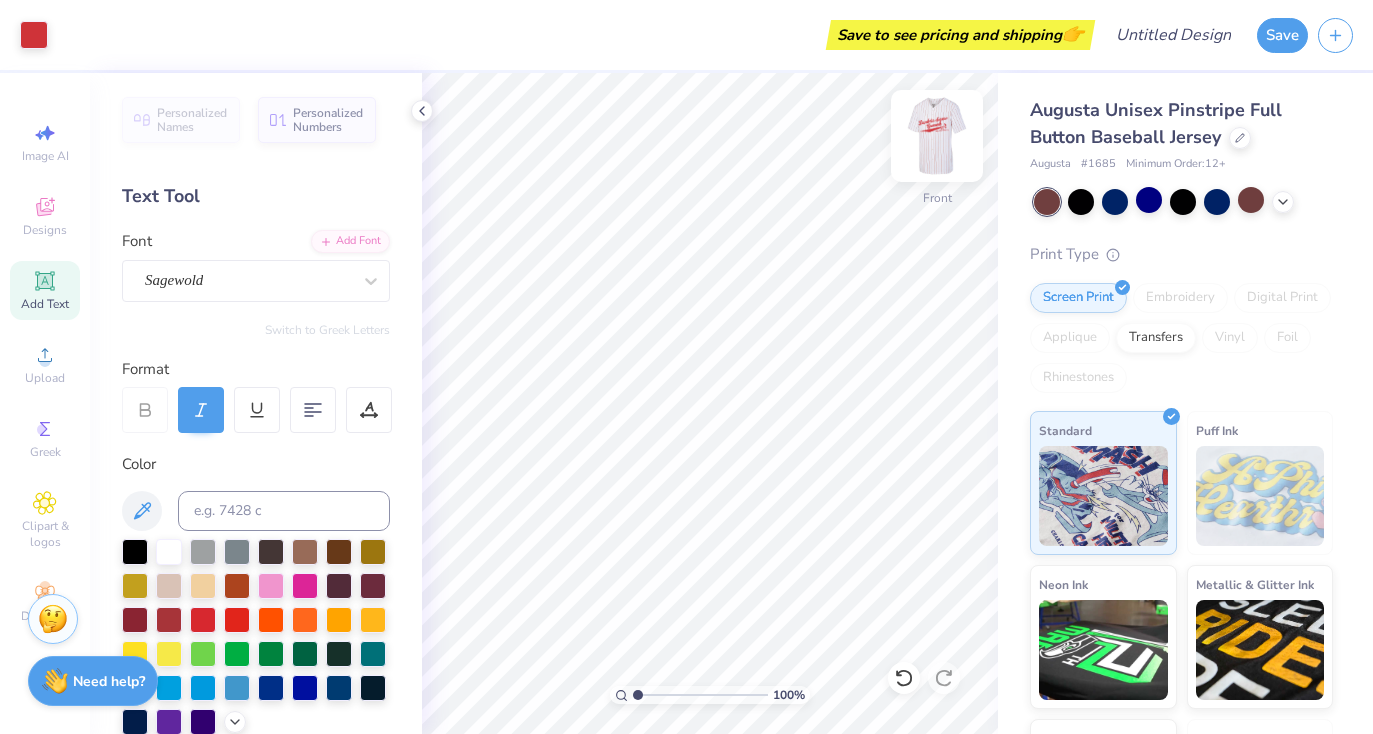 click at bounding box center [937, 136] 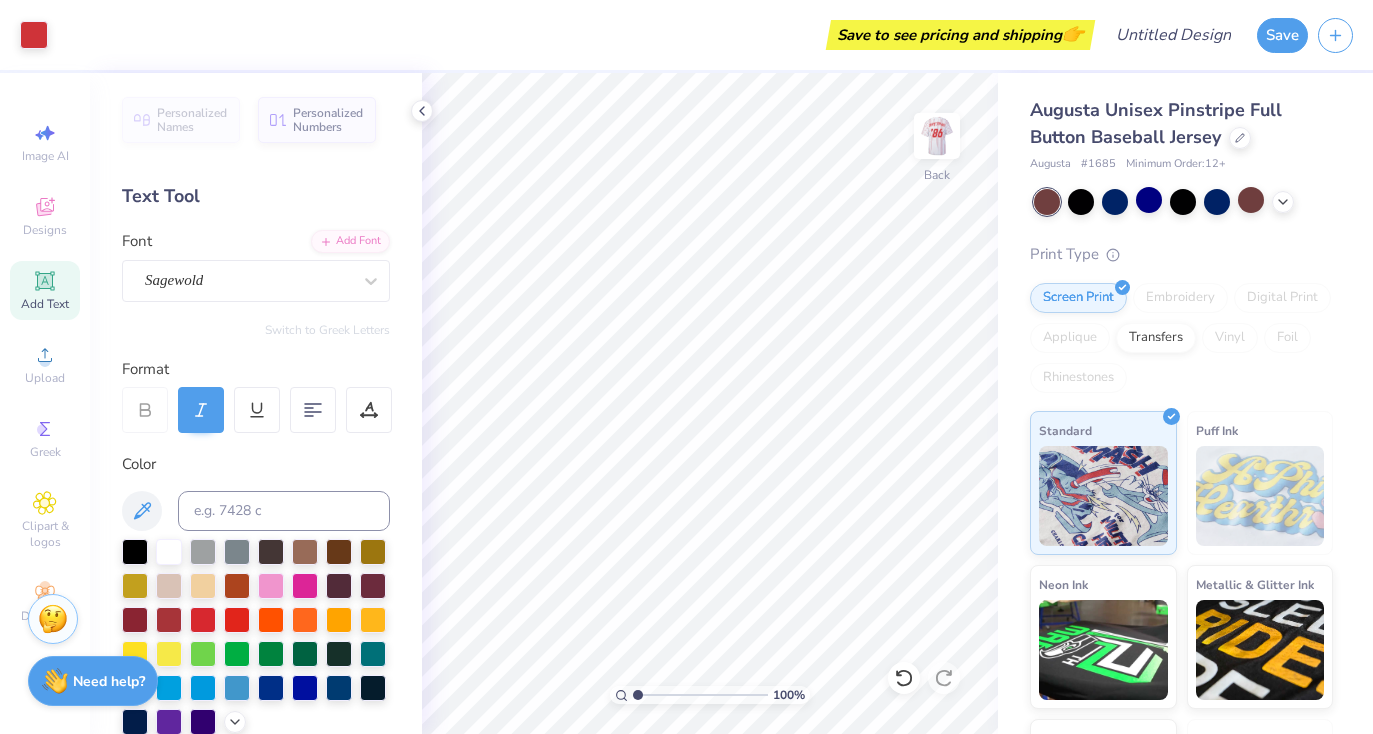 click at bounding box center [937, 136] 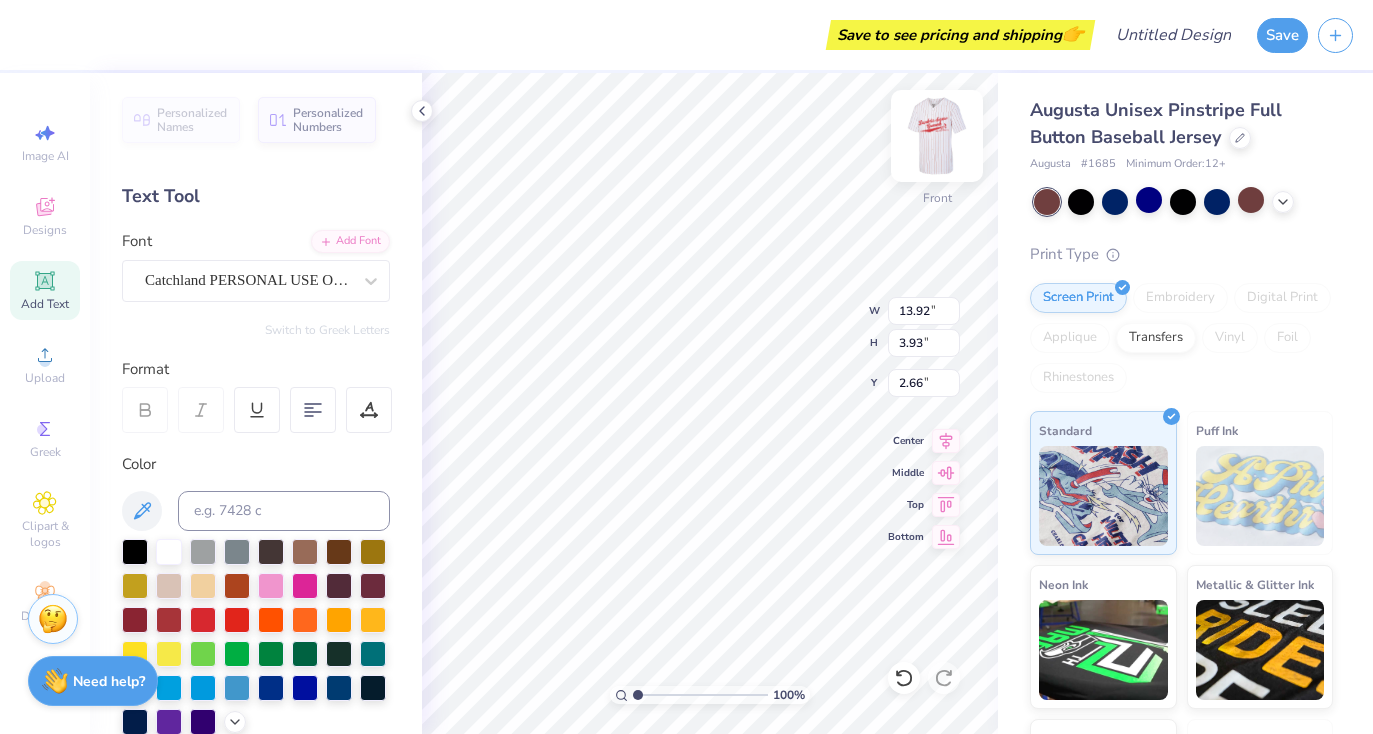 scroll, scrollTop: 0, scrollLeft: 0, axis: both 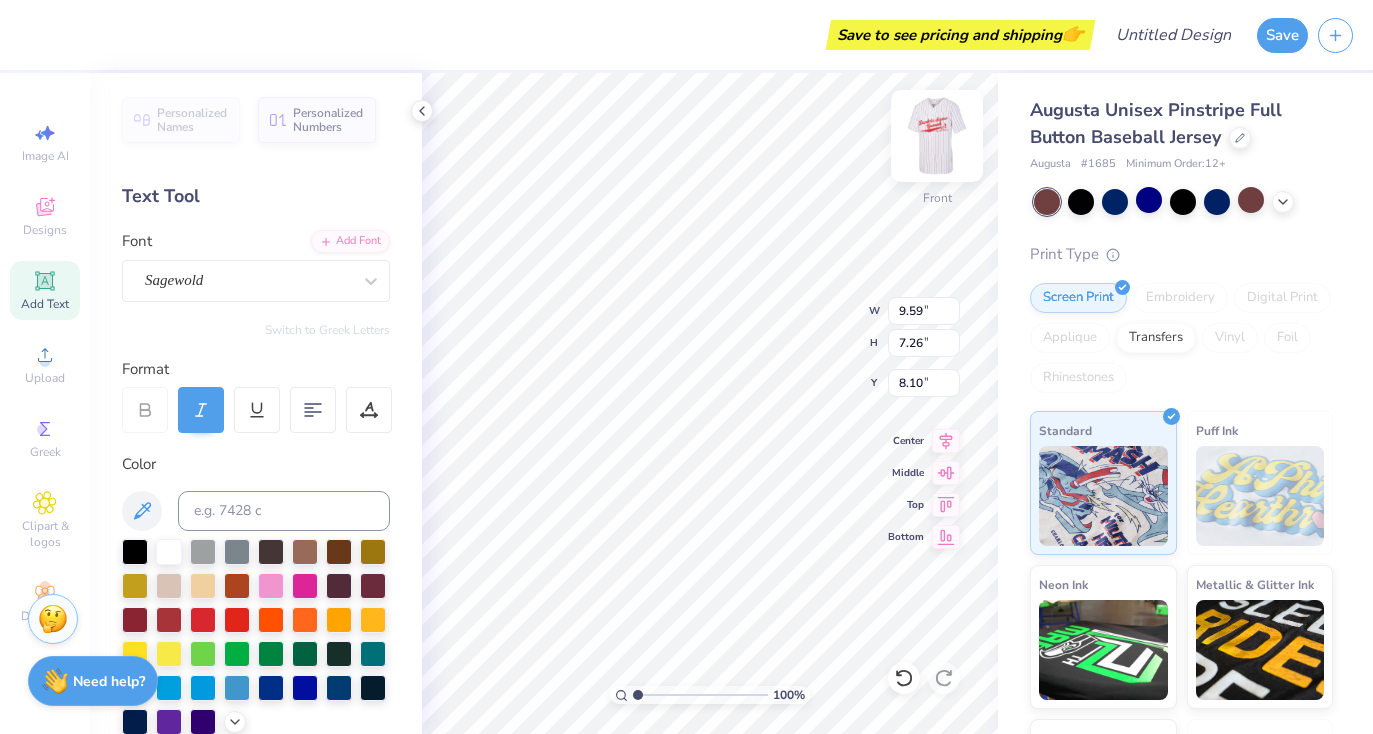 click at bounding box center [937, 136] 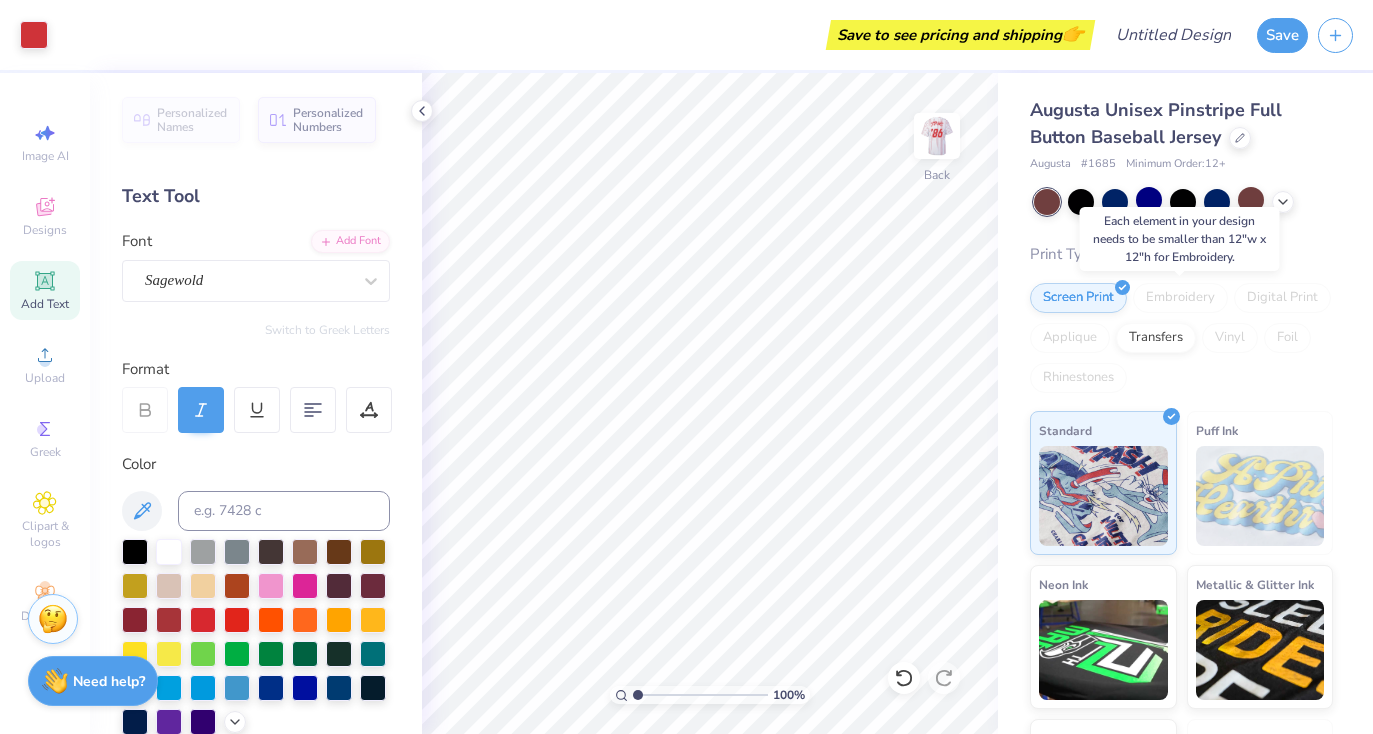 click on "Embroidery" at bounding box center [1180, 298] 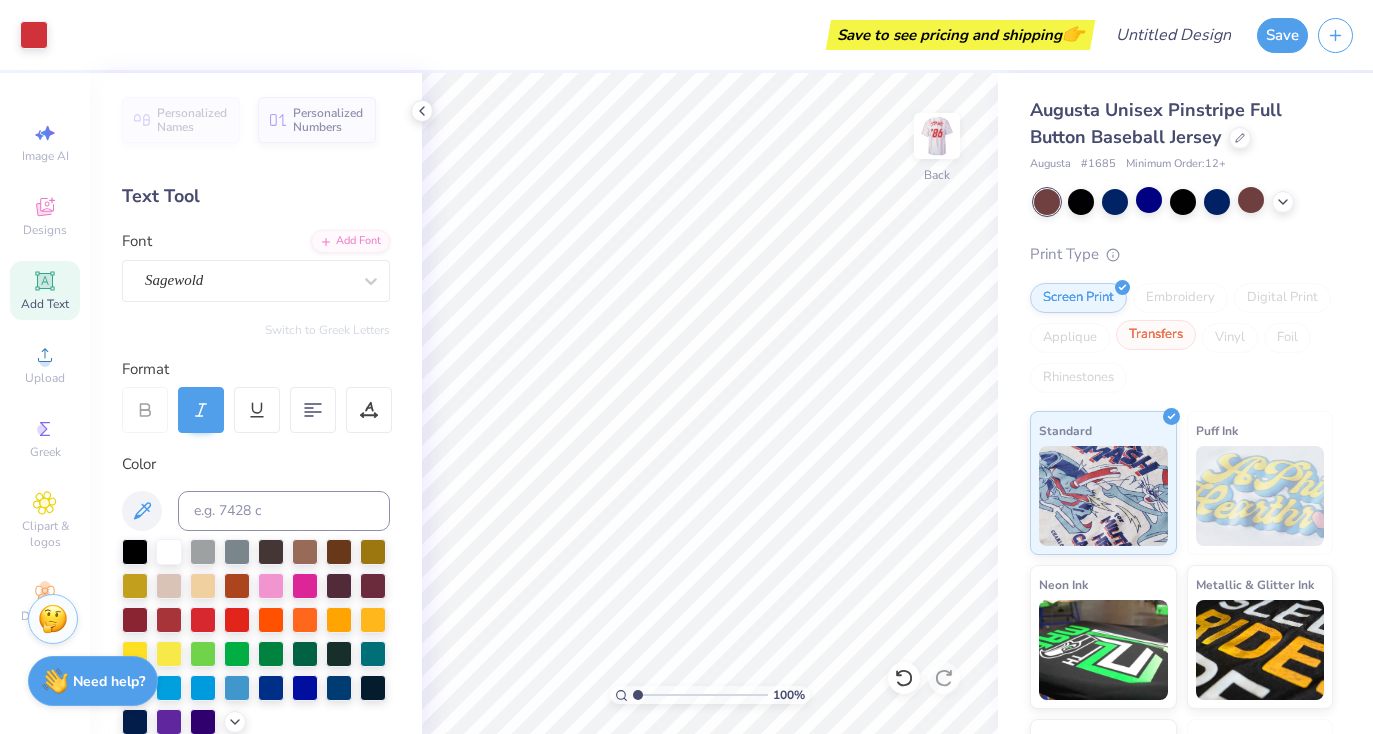 click on "Transfers" at bounding box center (1156, 335) 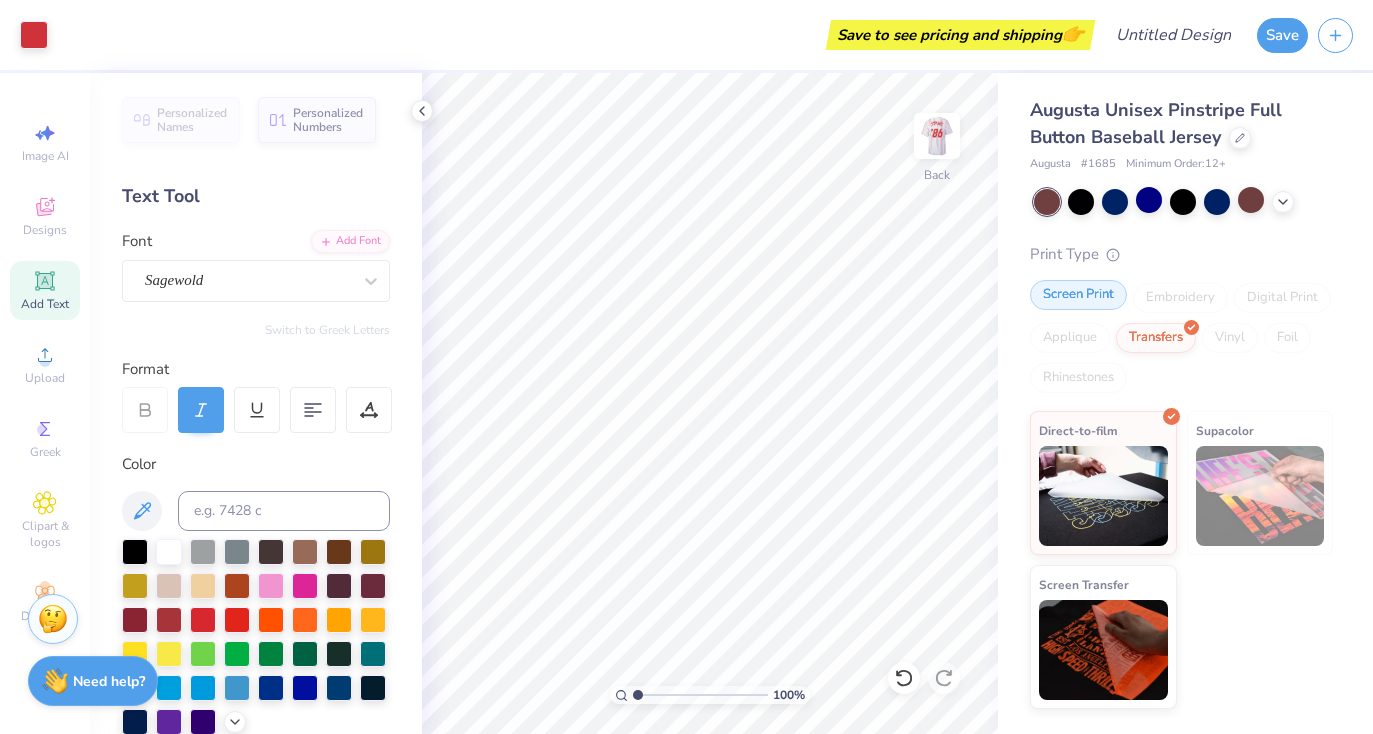 click on "Screen Print" at bounding box center (1078, 295) 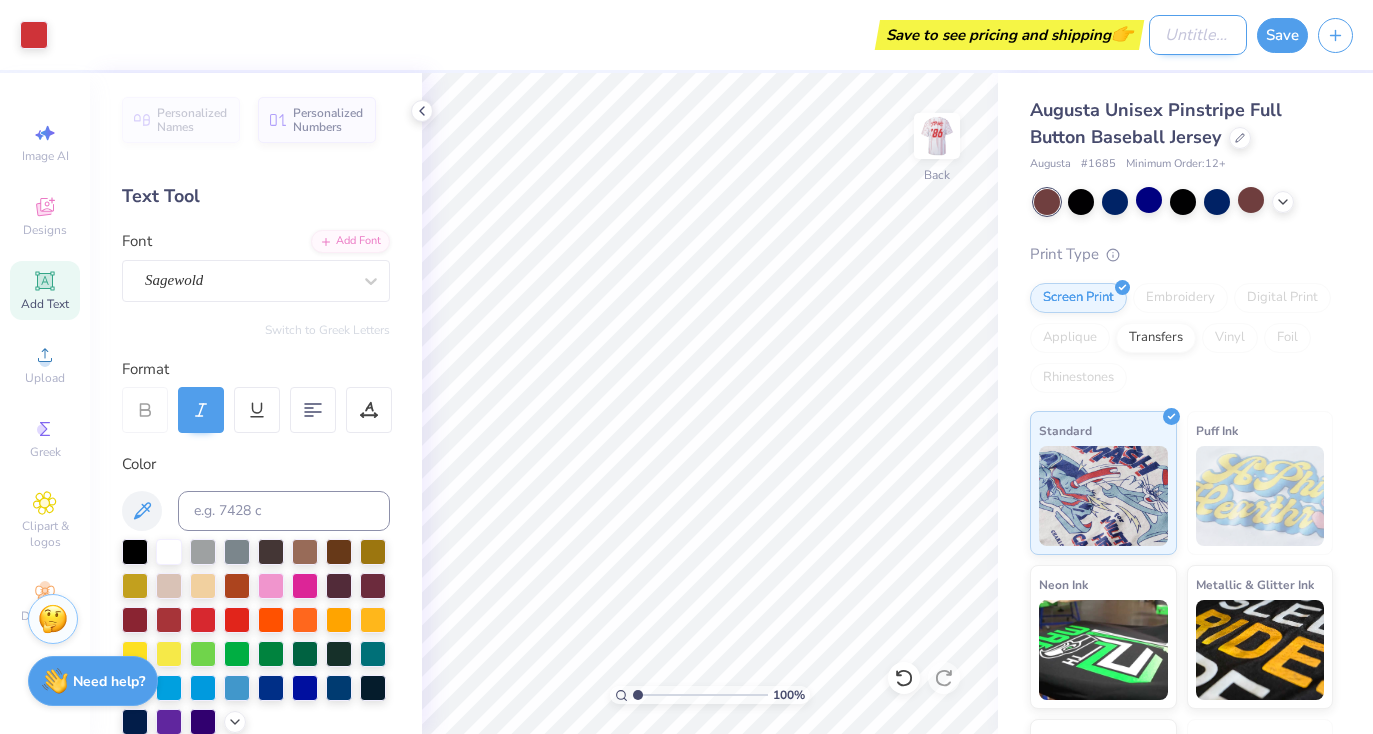 click on "Design Title" at bounding box center [1198, 35] 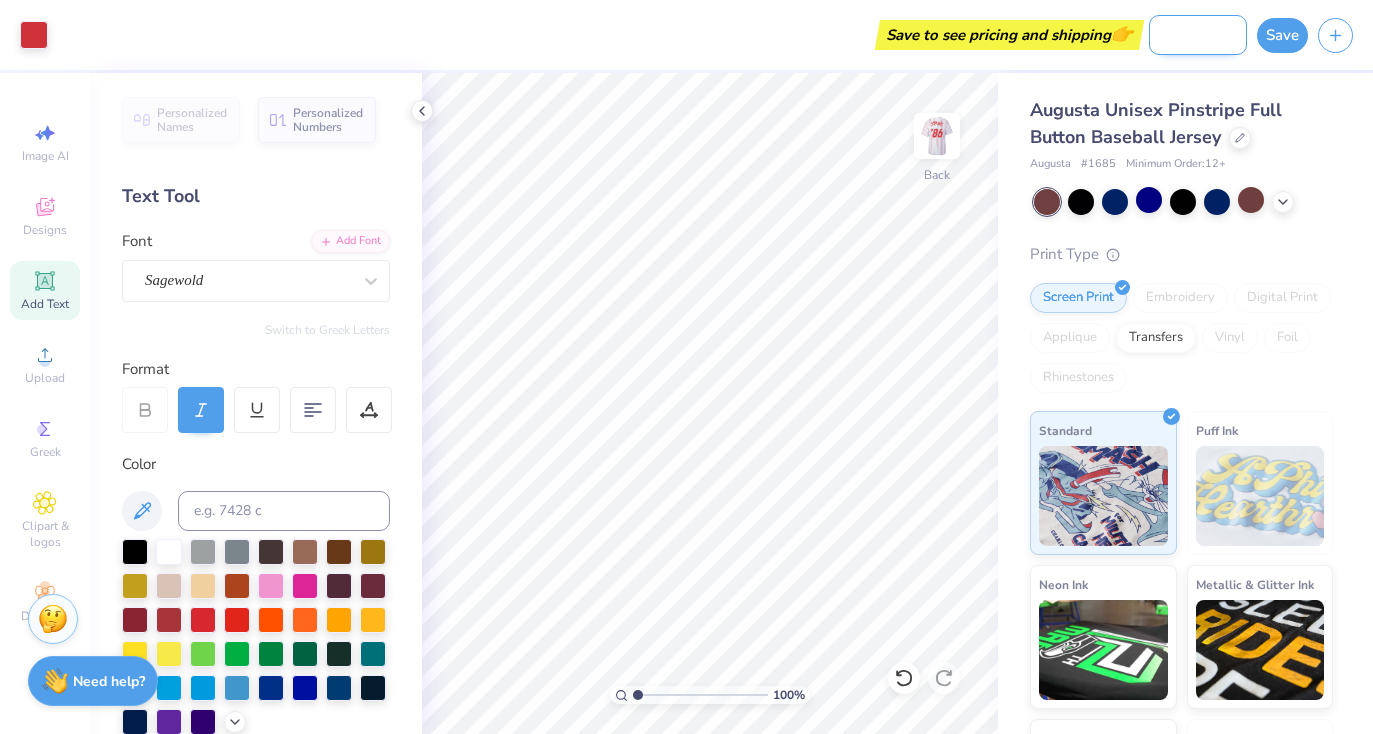 scroll, scrollTop: 0, scrollLeft: 80, axis: horizontal 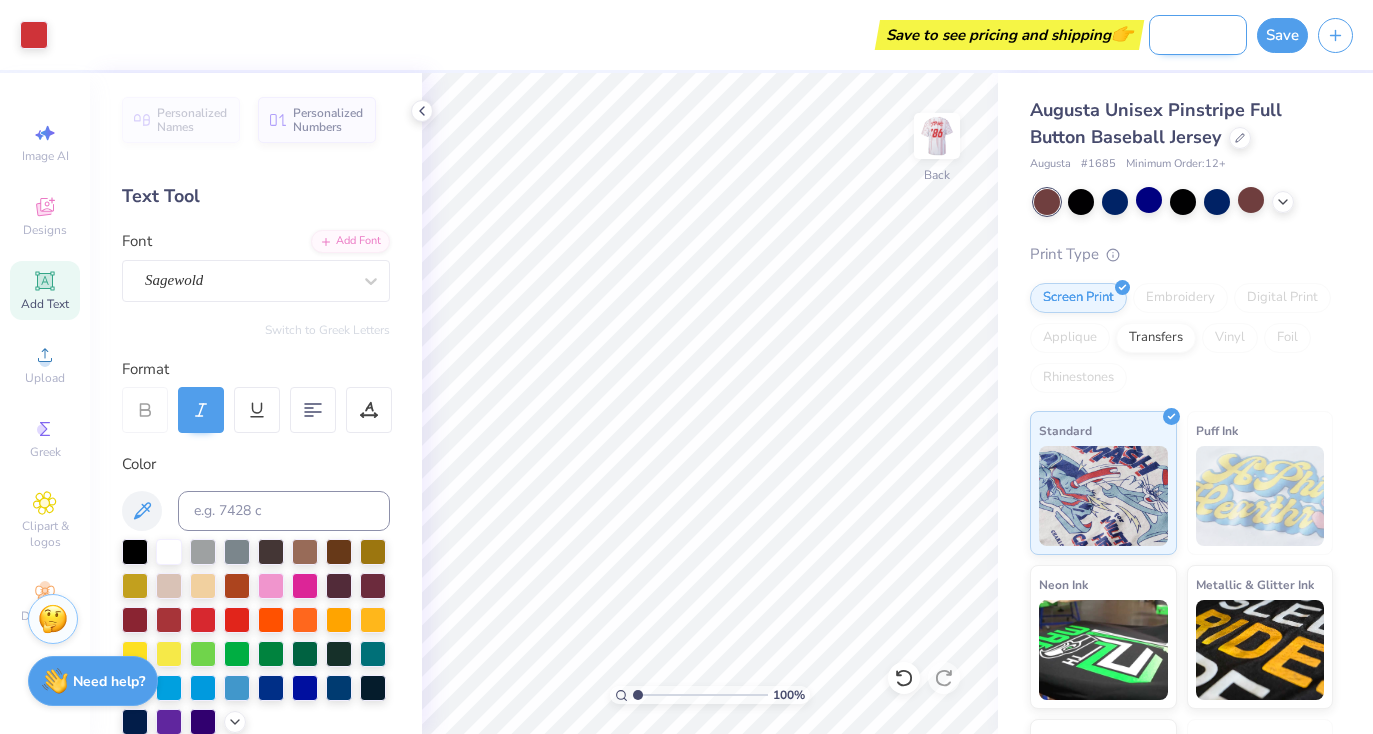 click on "LSG baseball jersey" at bounding box center (1198, 35) 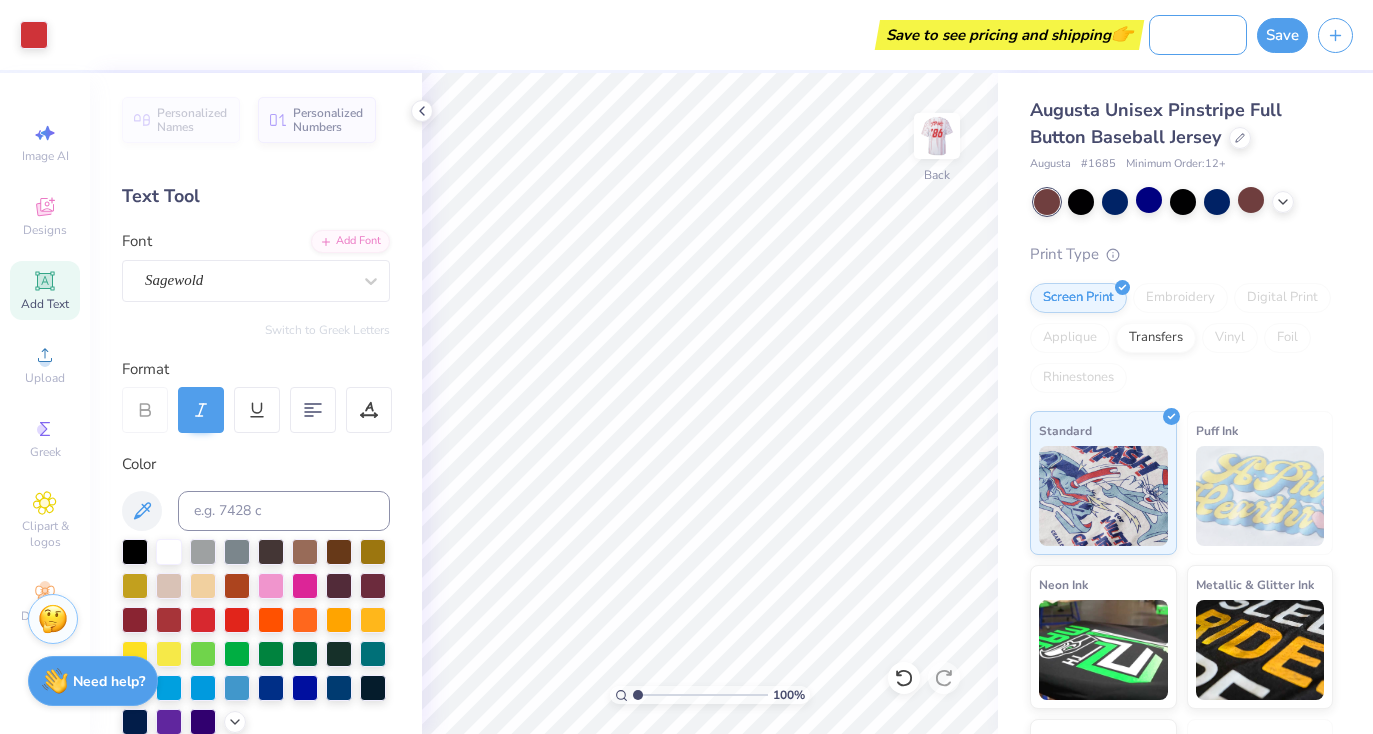 scroll, scrollTop: 0, scrollLeft: 0, axis: both 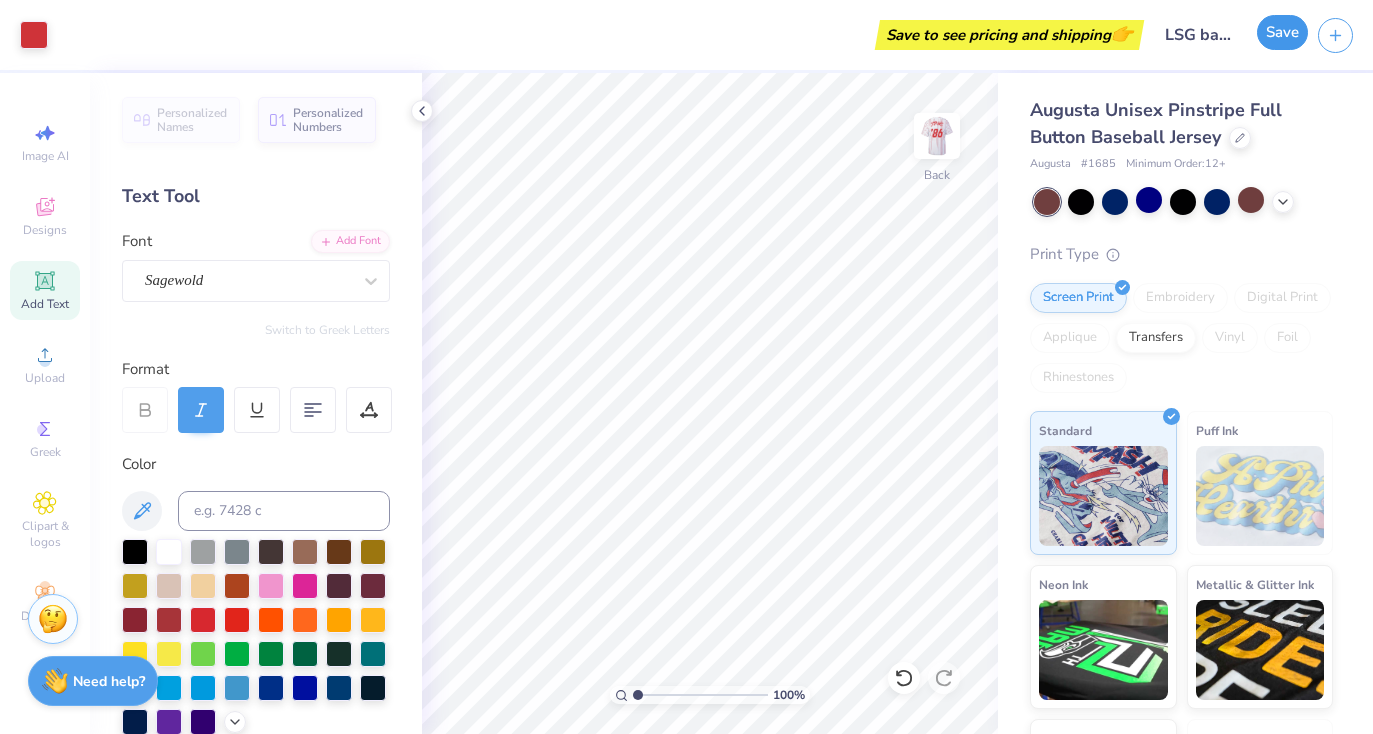 click on "Save" at bounding box center [1282, 32] 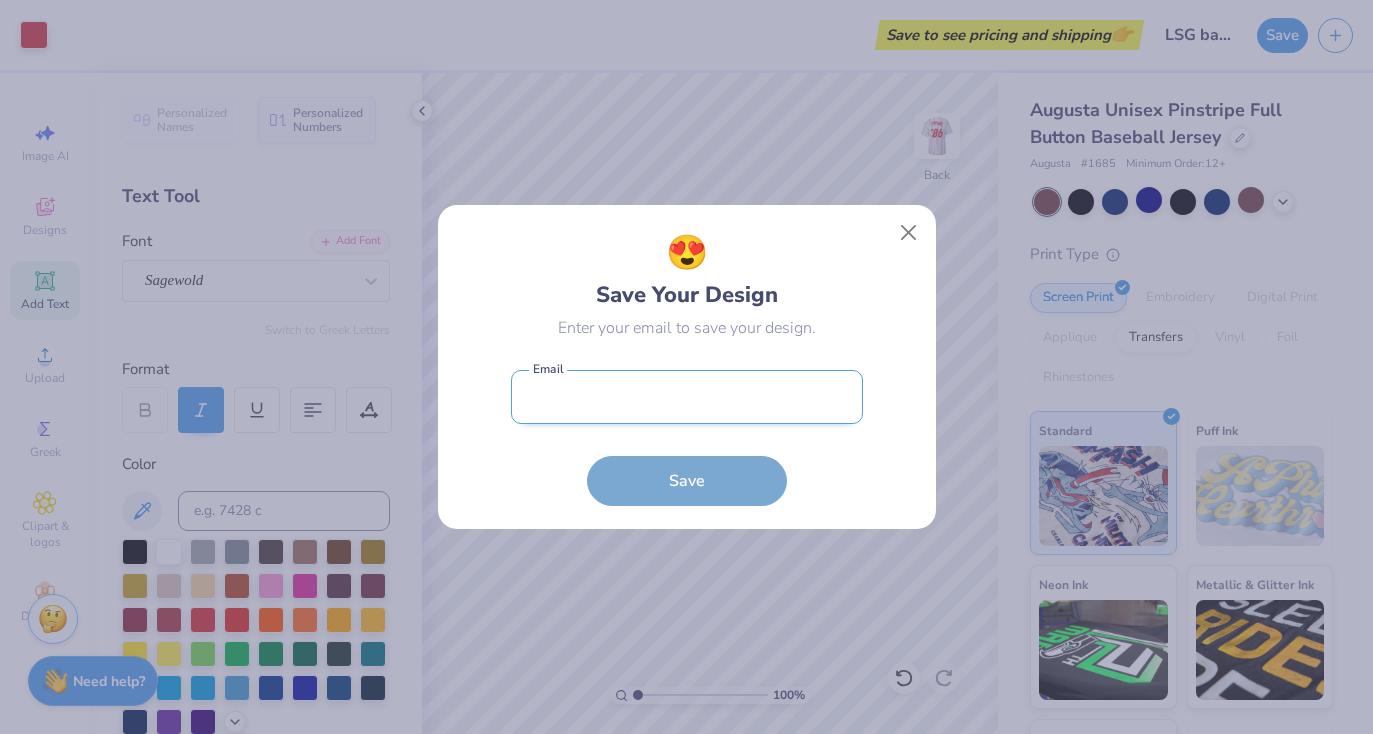 click at bounding box center (687, 397) 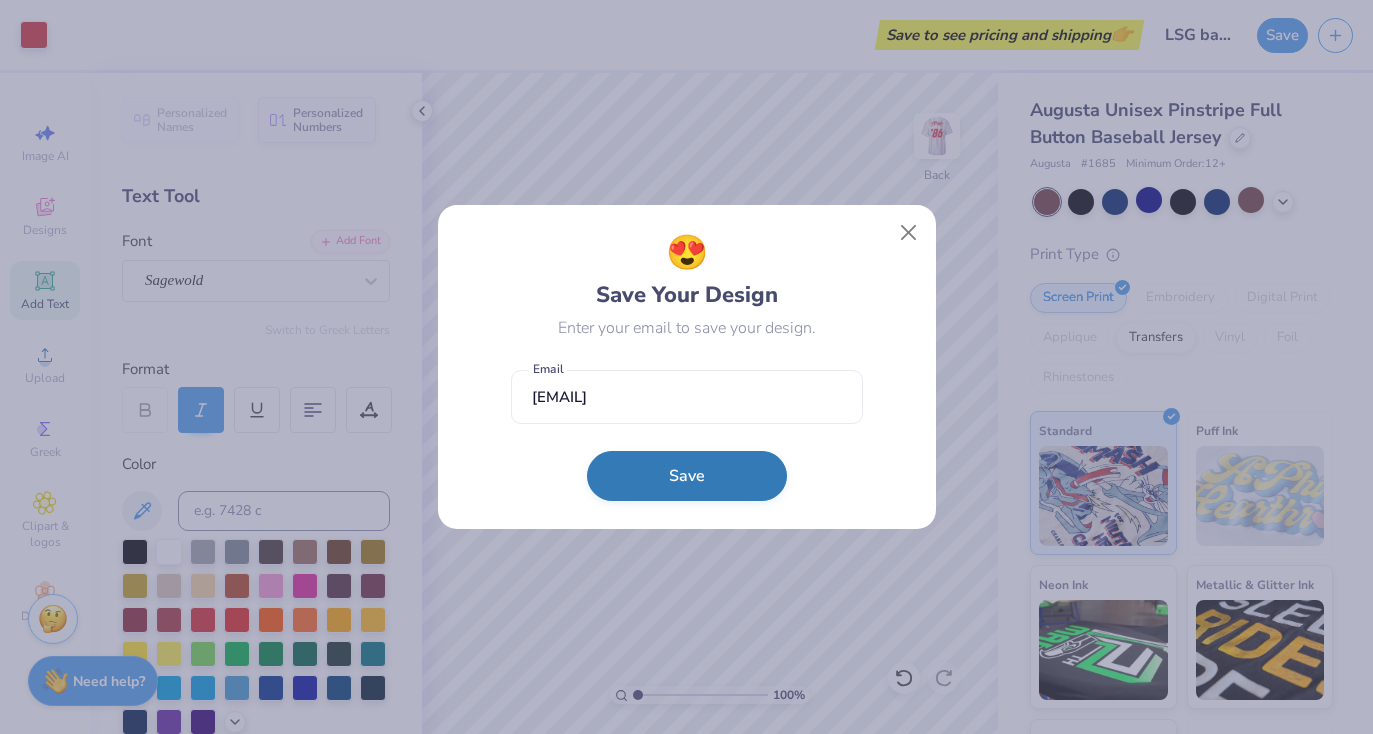 click on "Save" at bounding box center (687, 476) 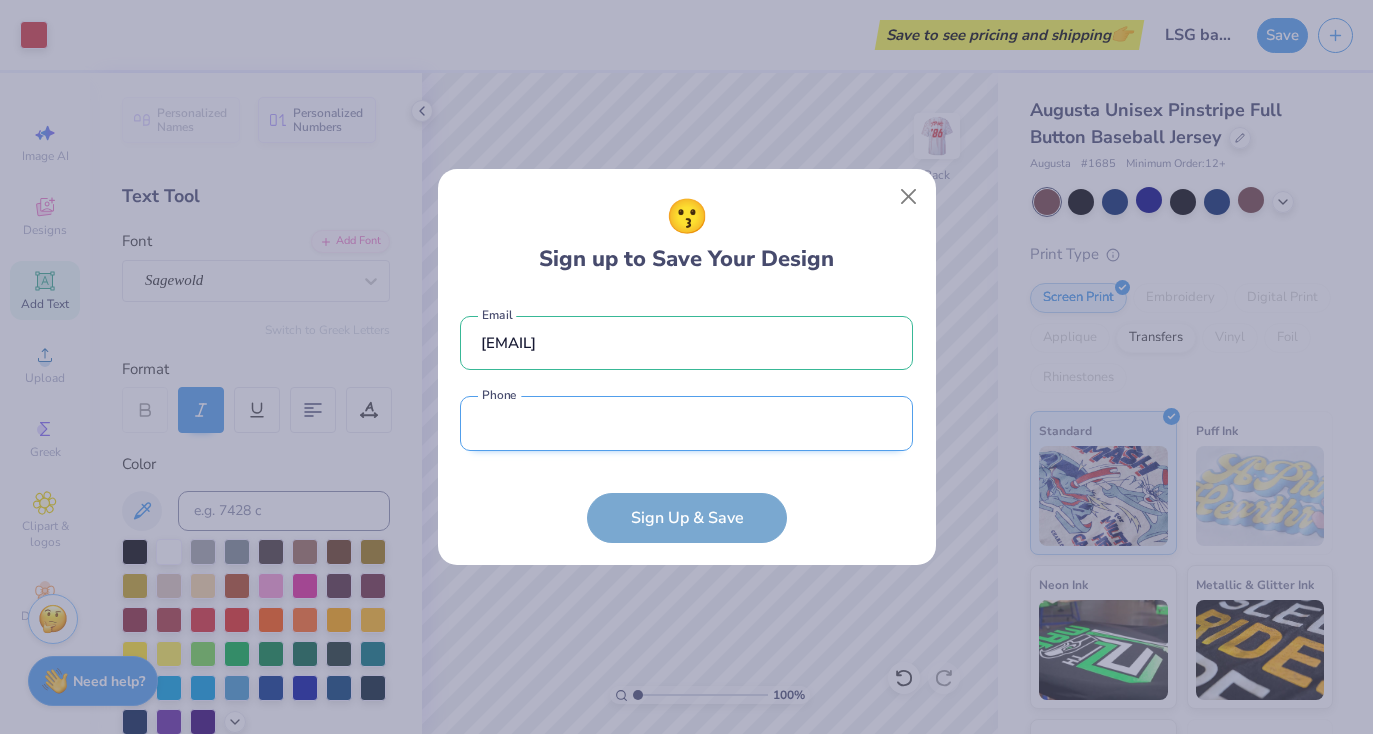 click at bounding box center [686, 423] 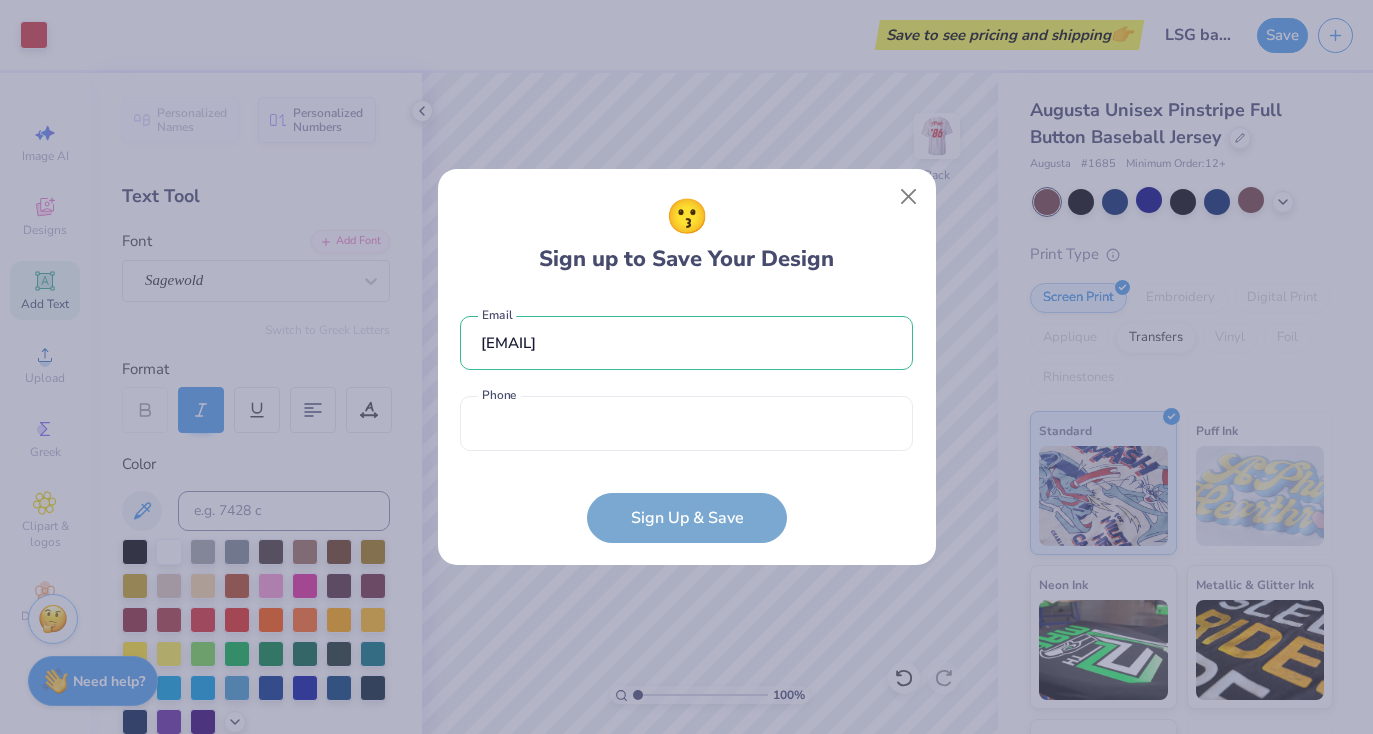 click on "barriosamy2021@gmail.com Email Phone is a required field Phone Sign Up & Save" at bounding box center (686, 419) 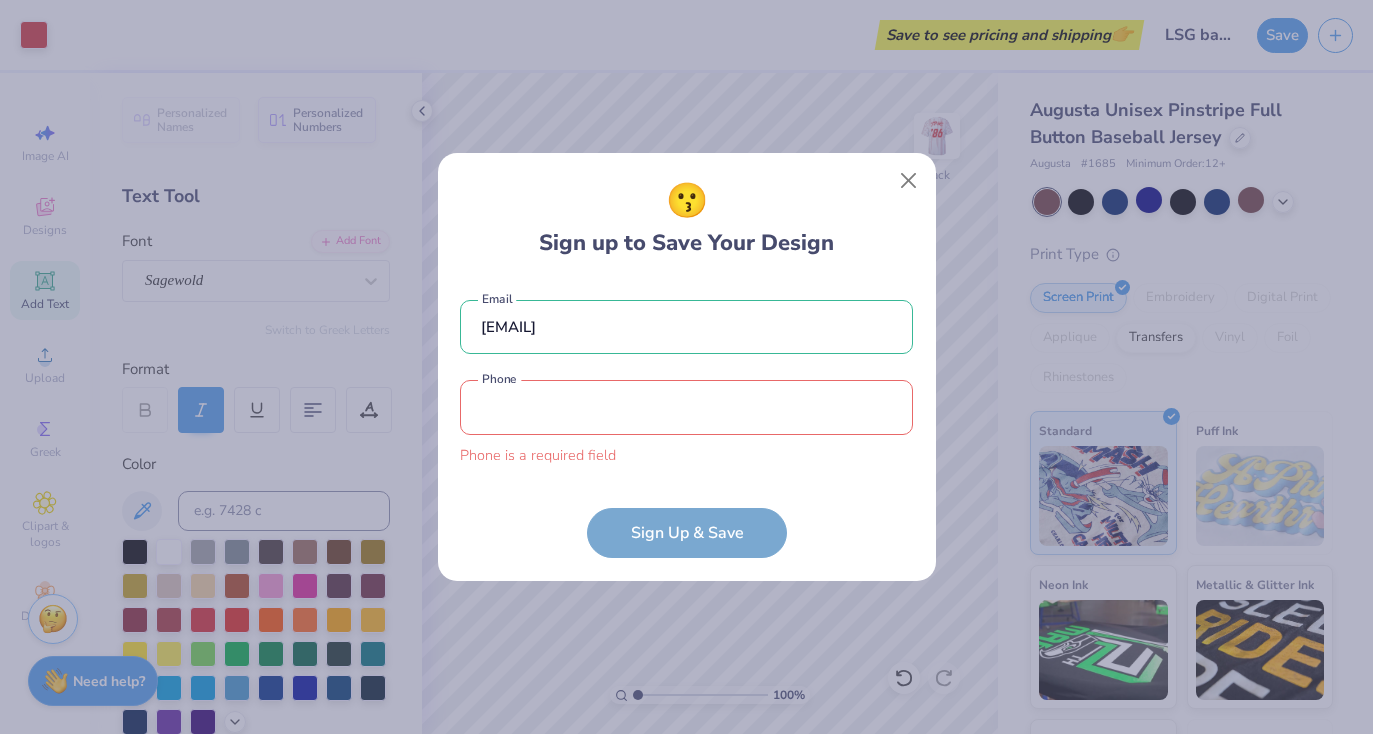 click on "Phone is a required field Phone" at bounding box center (686, 423) 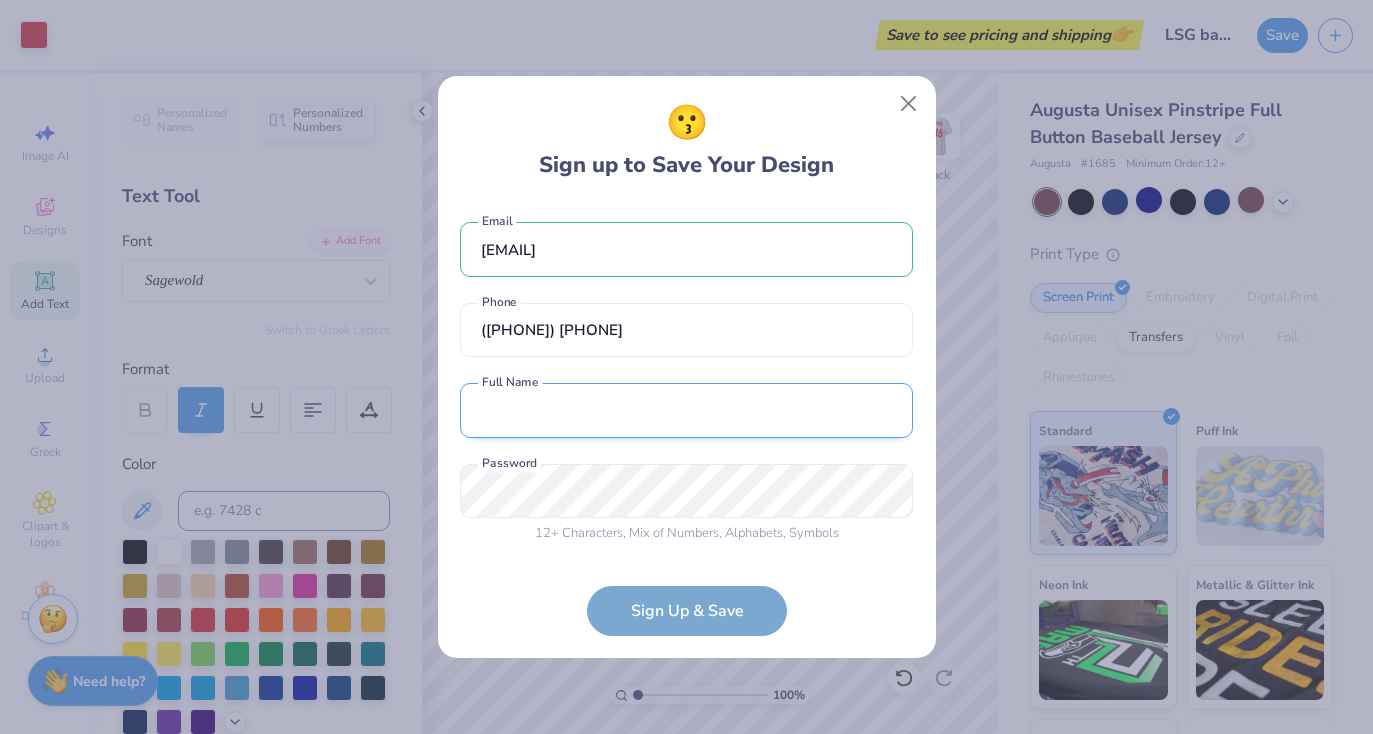 click at bounding box center [686, 410] 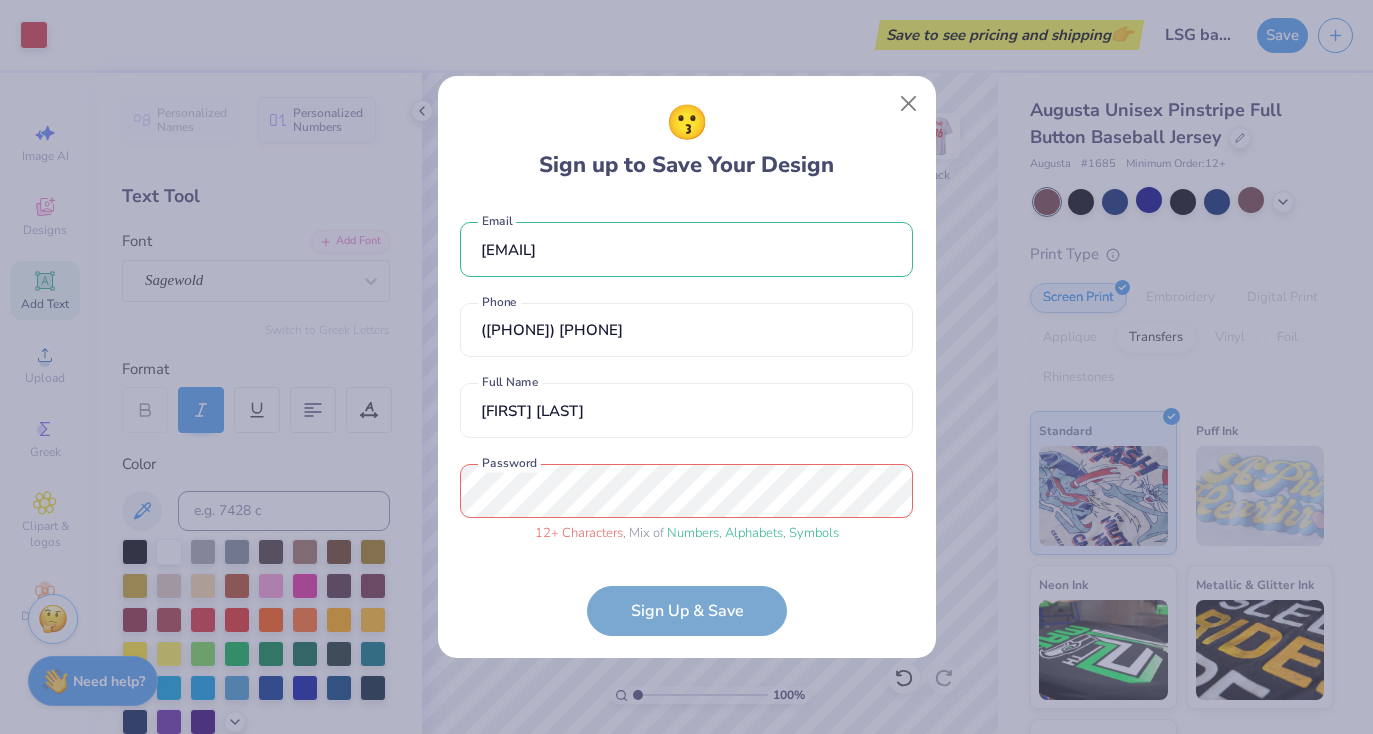 click on "barriosamy2021@gmail.com Email (562) 644-6473 Phone Amy Barrios Full Name 12 + Characters , Mix of   Numbers ,   Alphabets ,   Symbols Password Sign Up & Save" at bounding box center (686, 419) 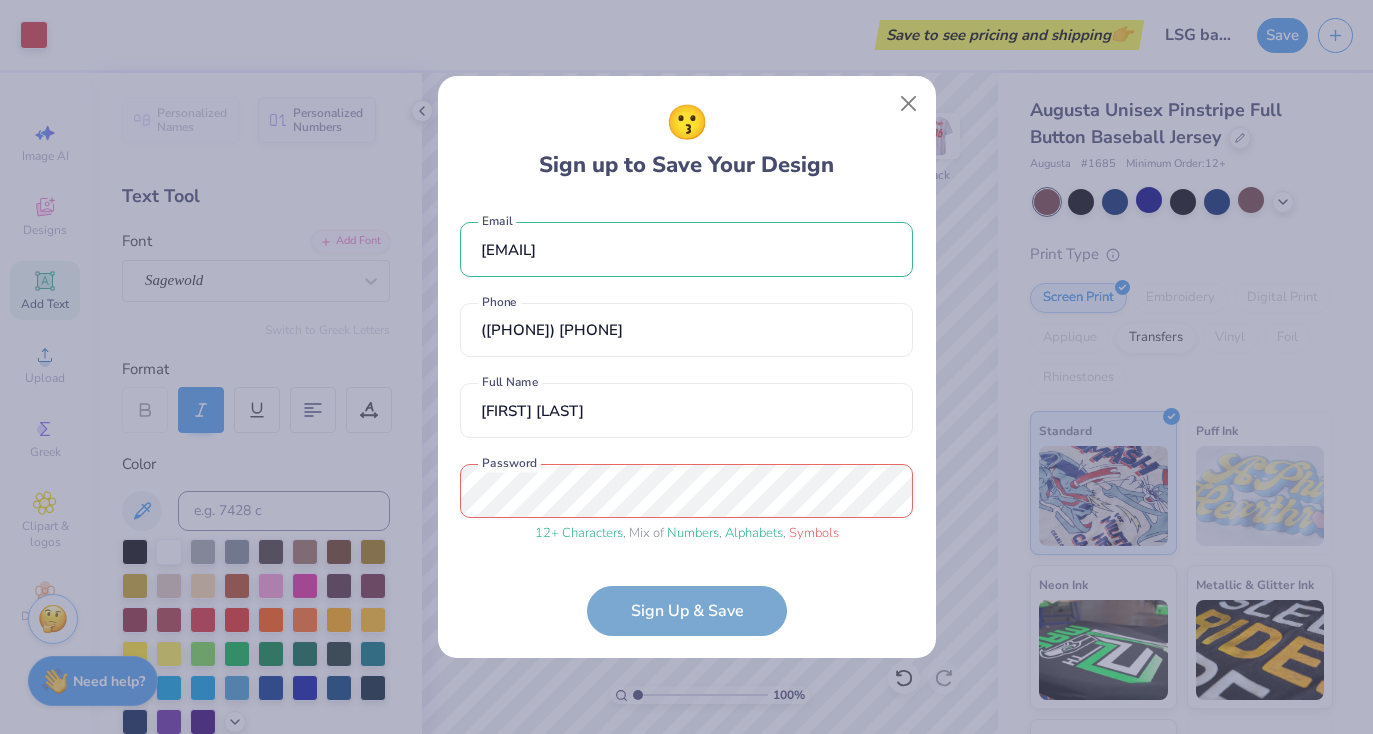 scroll, scrollTop: 60, scrollLeft: 0, axis: vertical 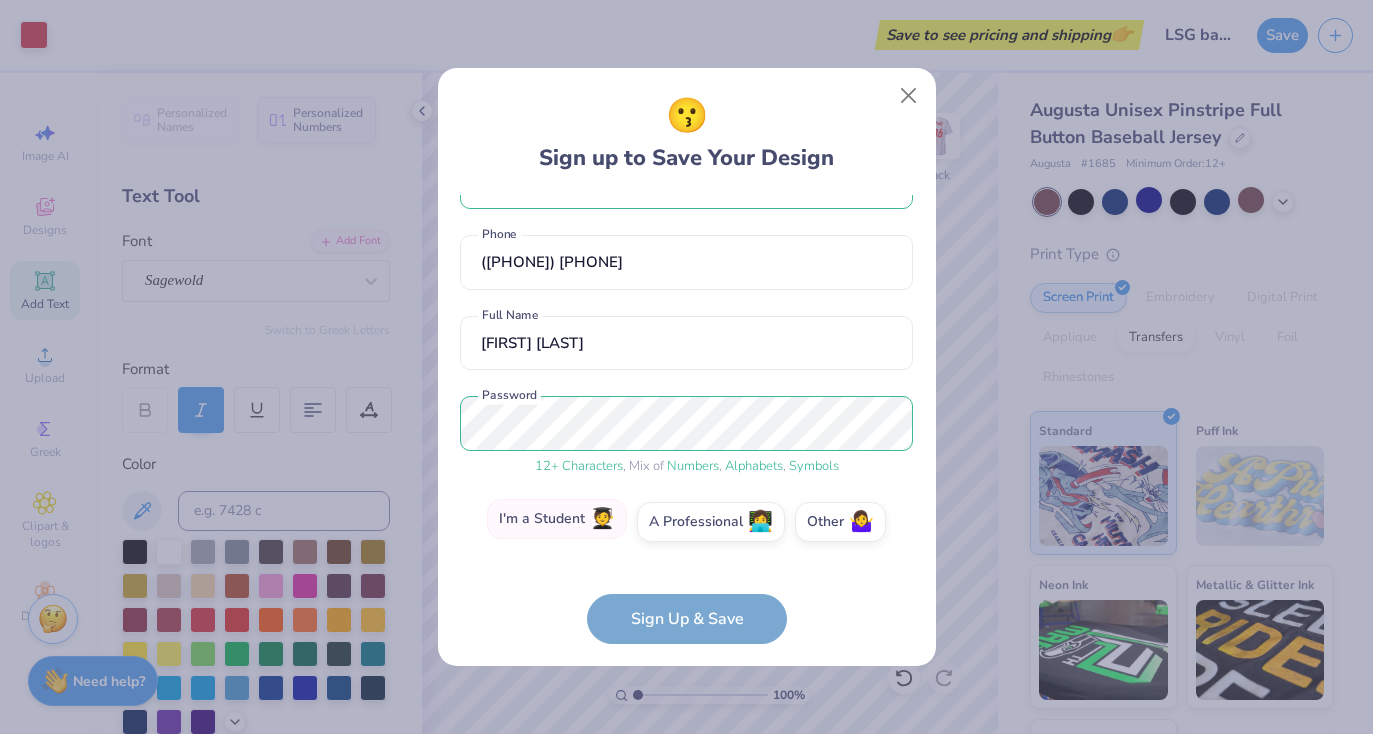 click on "I'm a Student 🧑‍🎓" at bounding box center (557, 519) 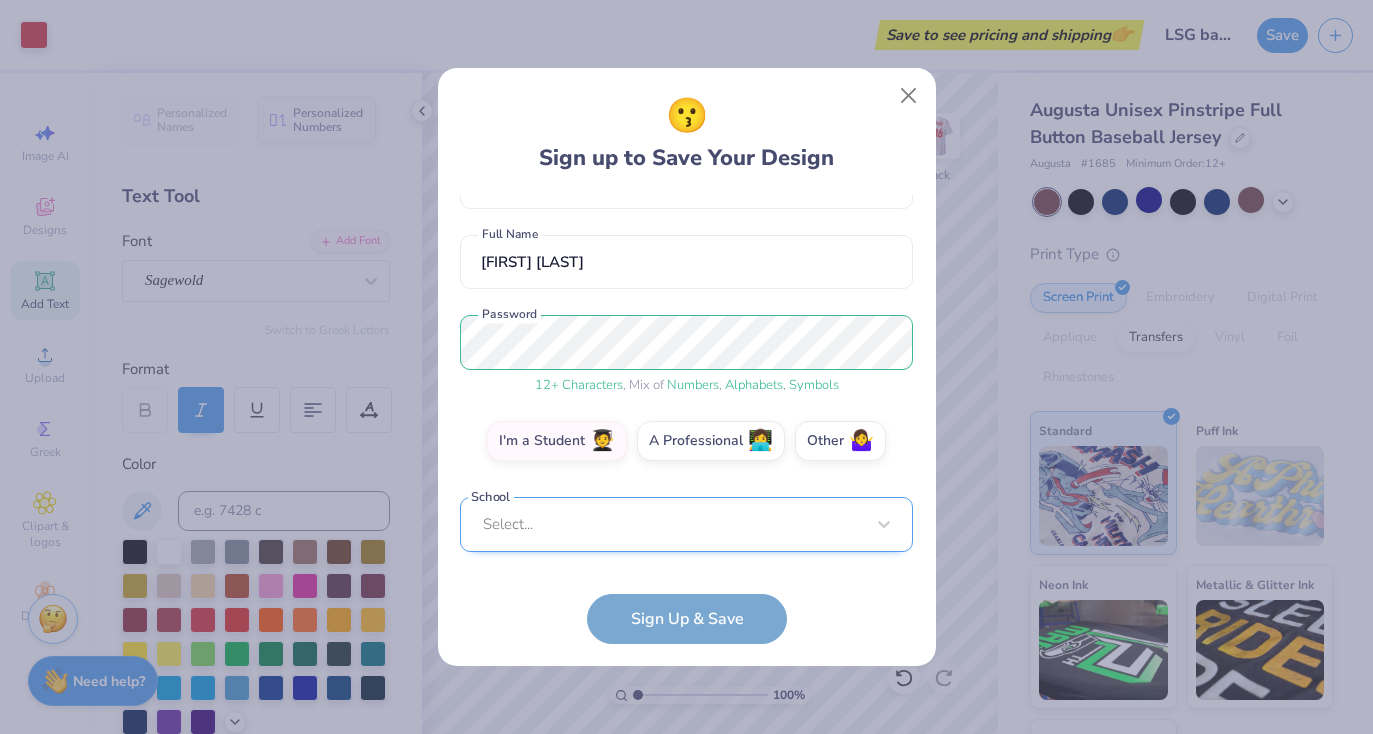 click on "Select..." at bounding box center (686, 524) 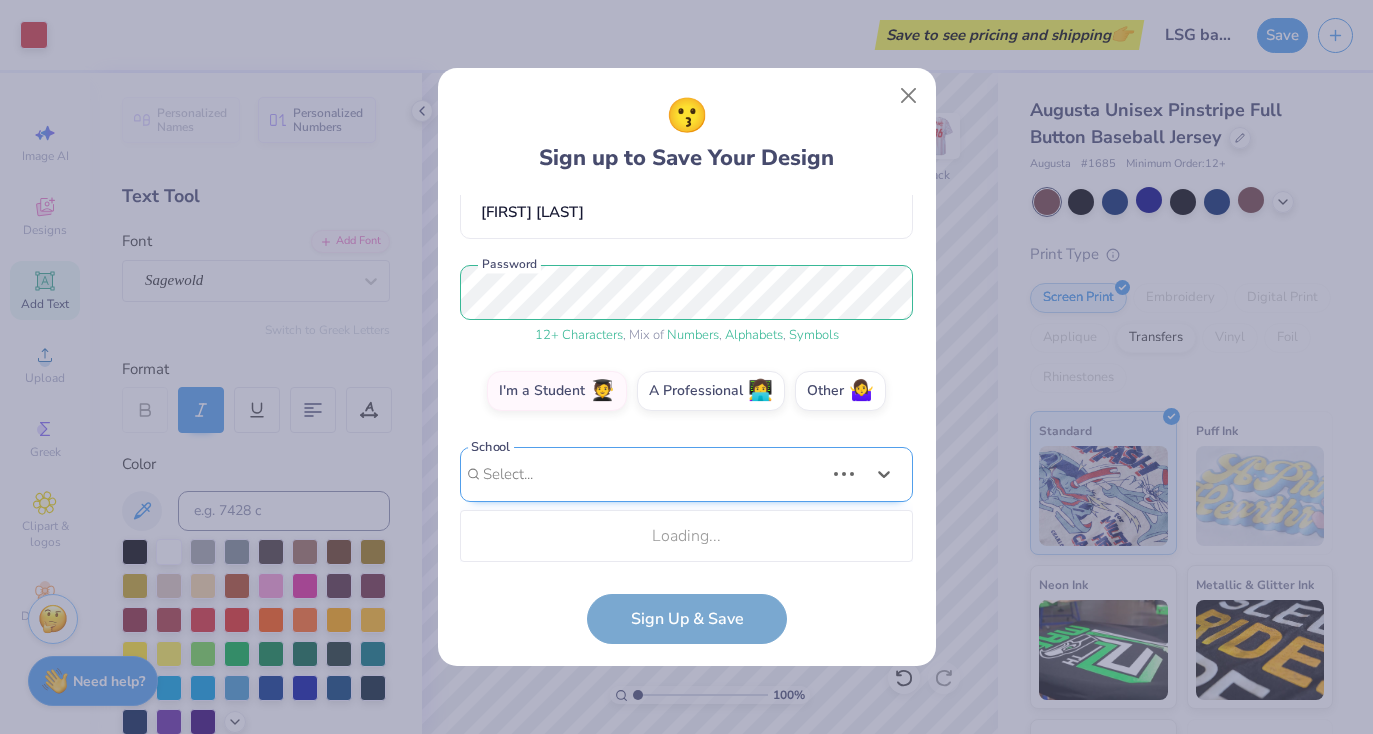 scroll, scrollTop: 441, scrollLeft: 0, axis: vertical 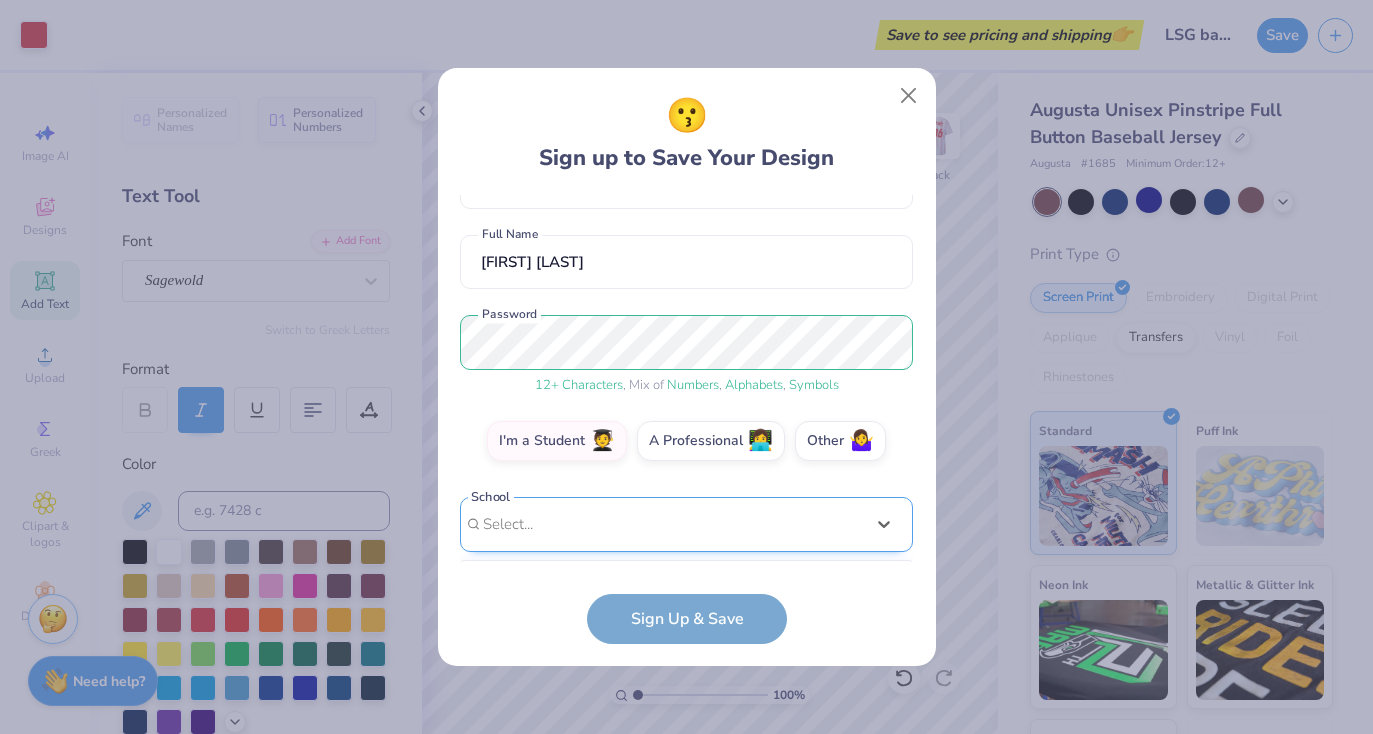 click on "barriosamy2021@gmail.com Email (562) 644-6473 Phone Amy Barrios Full Name 12 + Characters , Mix of   Numbers ,   Alphabets ,   Symbols Password I'm a Student 🧑‍🎓 A Professional 👩‍💻 Other 🤷‍♀️ School option  focused, 1 of 60. 60 results available. Use Up and Down to choose options, press Enter to select the currently focused option, press Escape to exit the menu, press Tab to select the option and exit the menu. Select... Abilene Christian University Adams State University Adelphi University Adrian College Adventist University of Health Sciences Agnes Scott College Al Akhawayn University Alabama A&M University Alabama State University Alaska Bible College Alaska Pacific University Albany College of Pharmacy and Health Sciences Albany State University Albertus Magnus College Albion College Albright College Alcorn State University Alderson-Broaddus University Alfred University Alice Lloyd College Allegheny College Allegheny Wesleyan College Allen College Allen University Alma College" at bounding box center (686, 378) 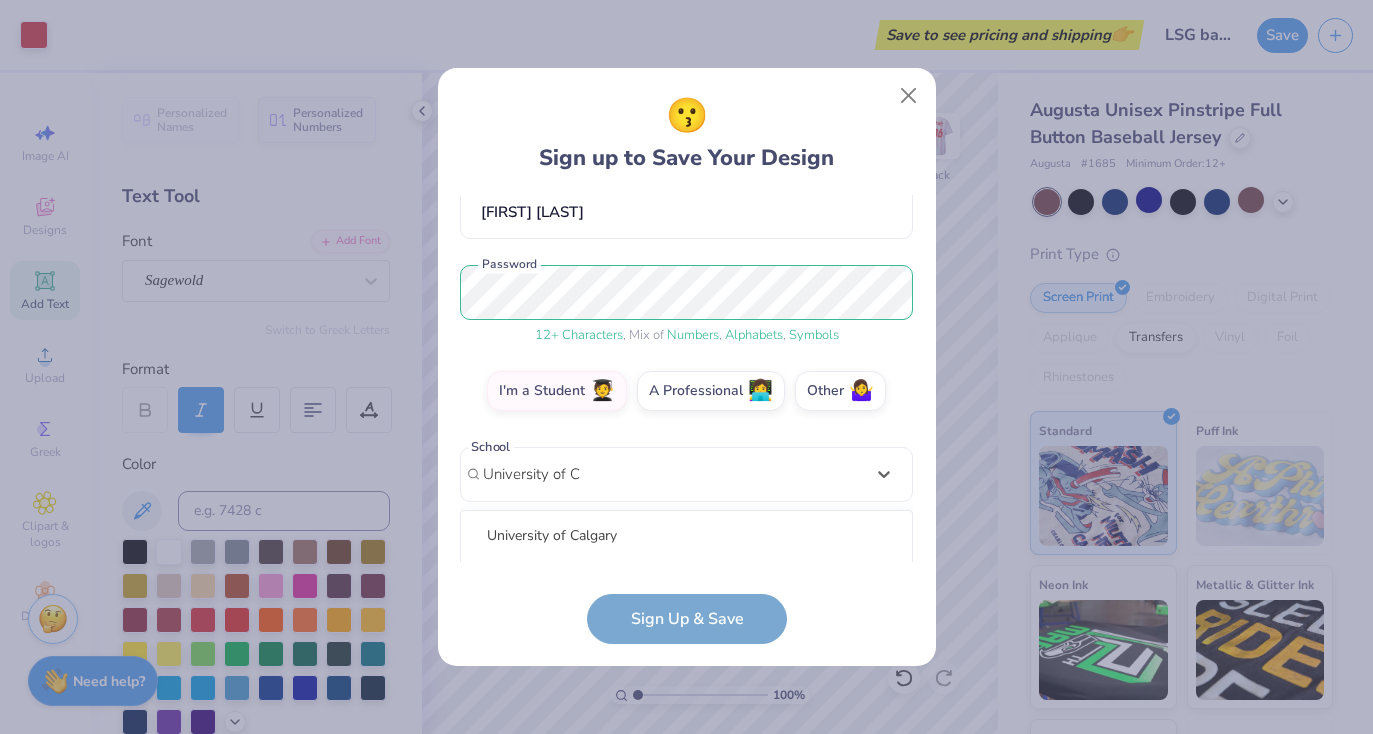 scroll, scrollTop: 441, scrollLeft: 0, axis: vertical 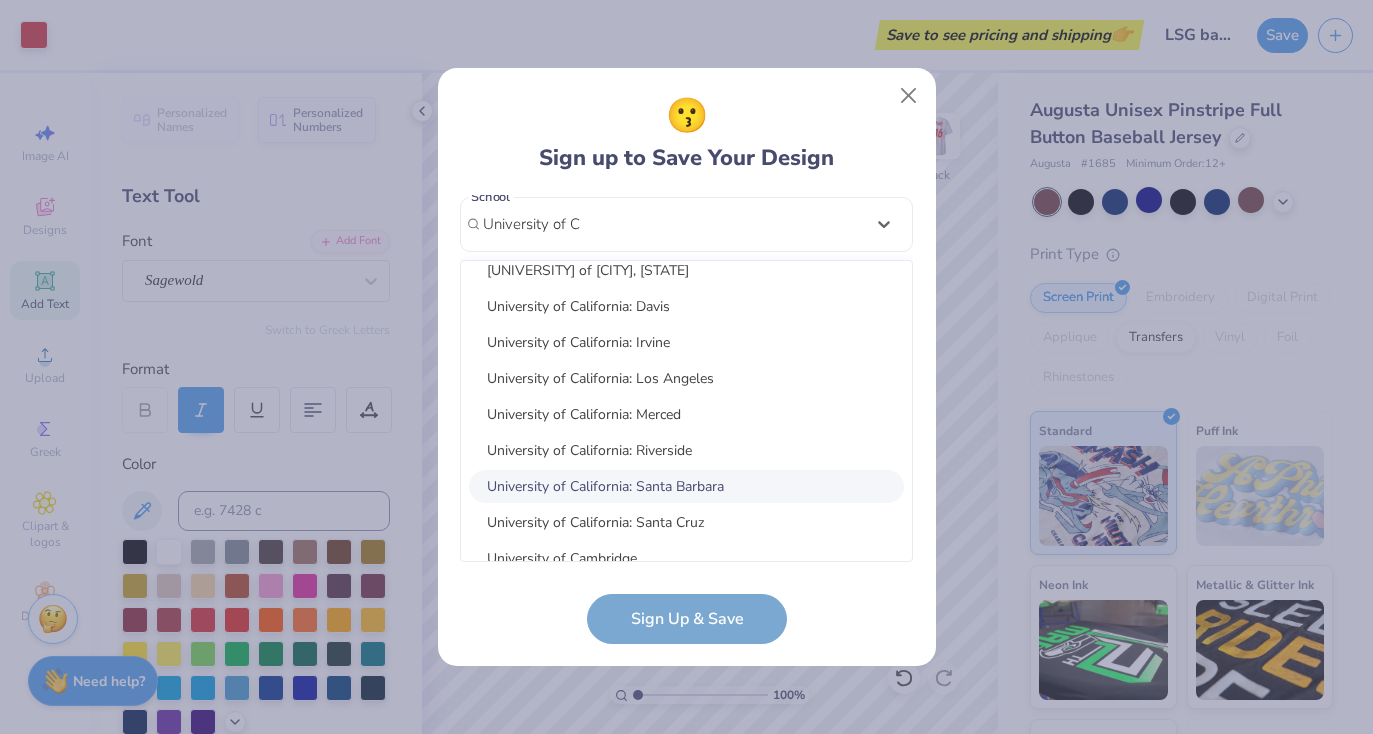 click on "University of California: Santa Barbara" at bounding box center [686, 486] 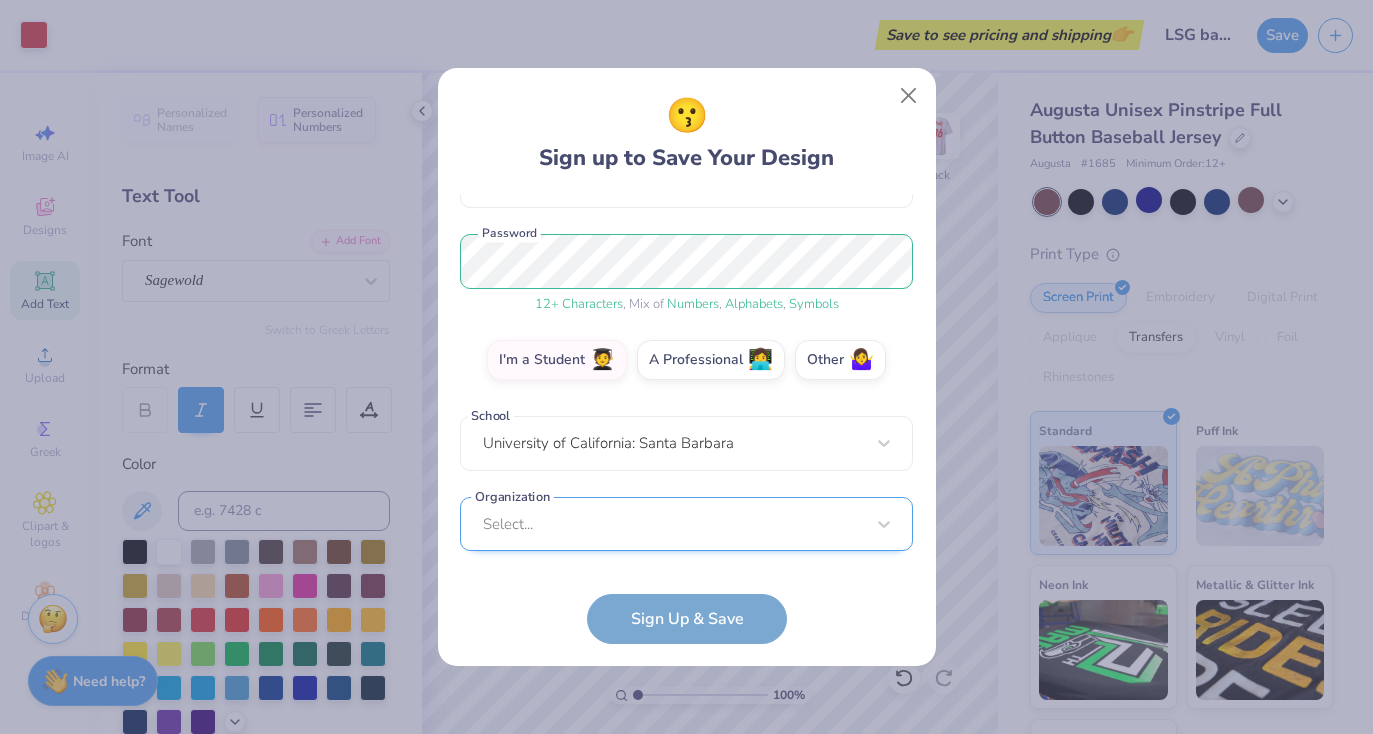 click on "Select..." at bounding box center (686, 524) 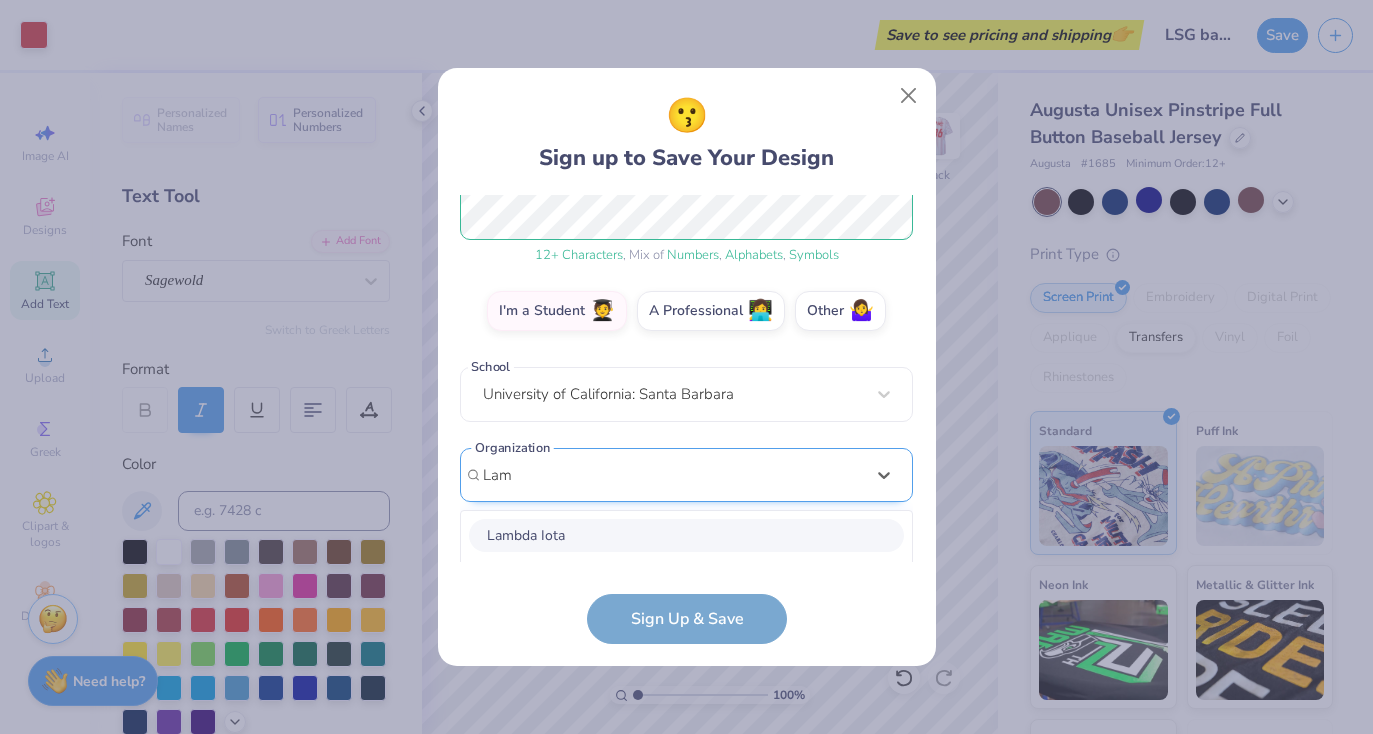 scroll, scrollTop: 521, scrollLeft: 0, axis: vertical 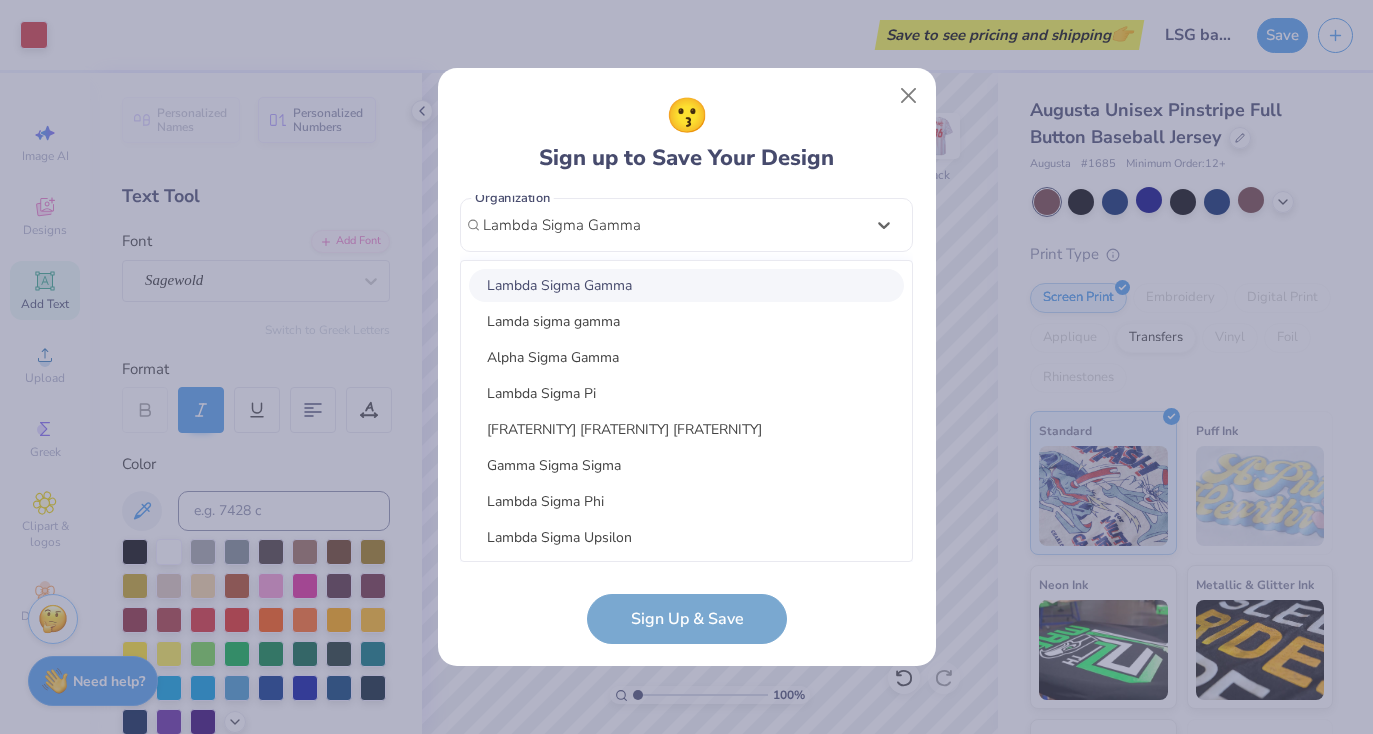 click on "Lambda Sigma Gamma" at bounding box center [686, 285] 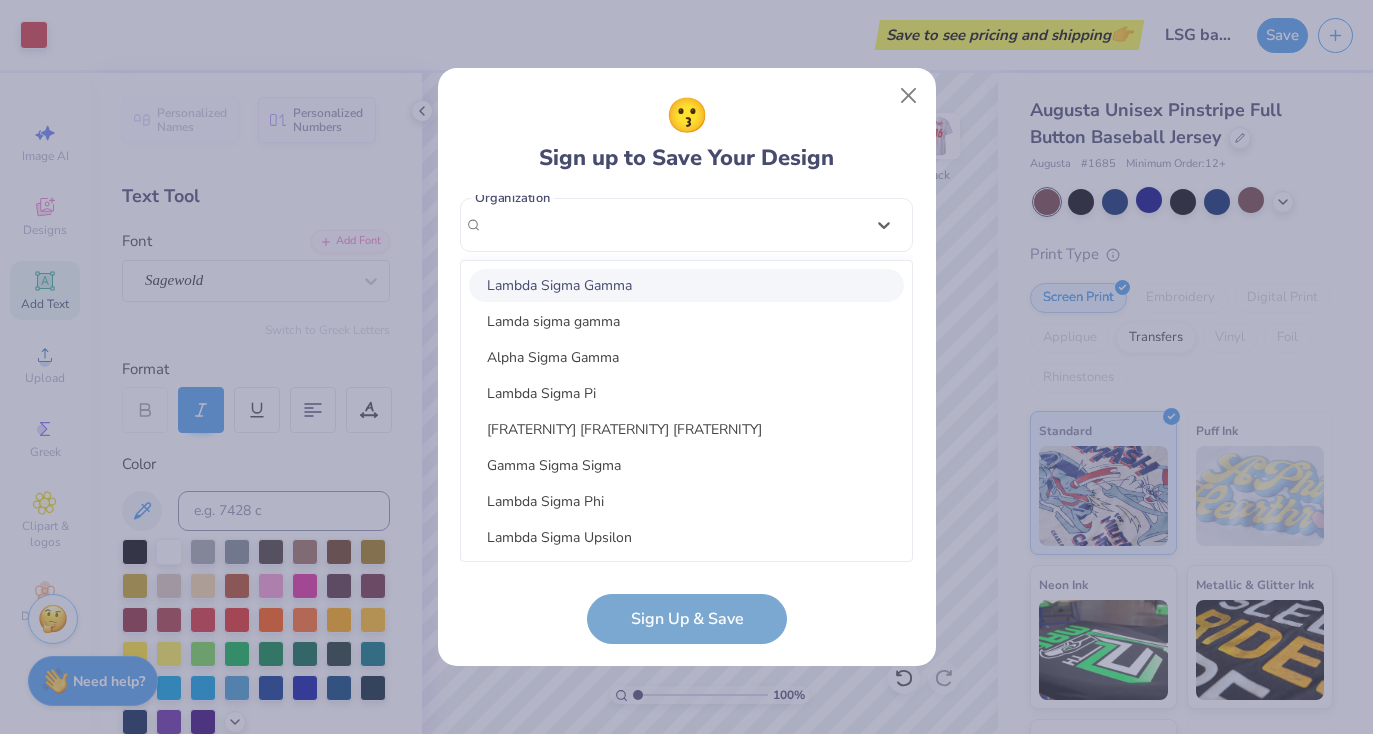 scroll, scrollTop: 303, scrollLeft: 0, axis: vertical 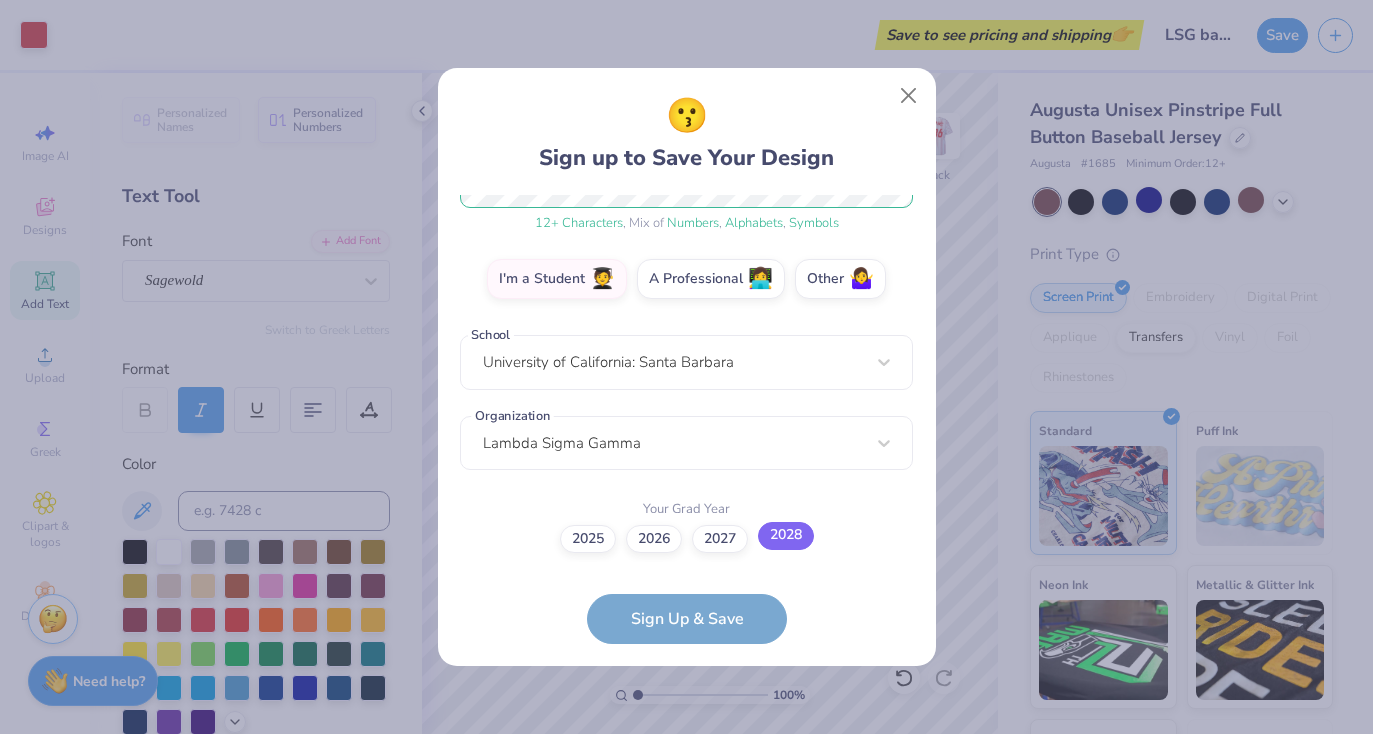 click on "2028" at bounding box center [786, 536] 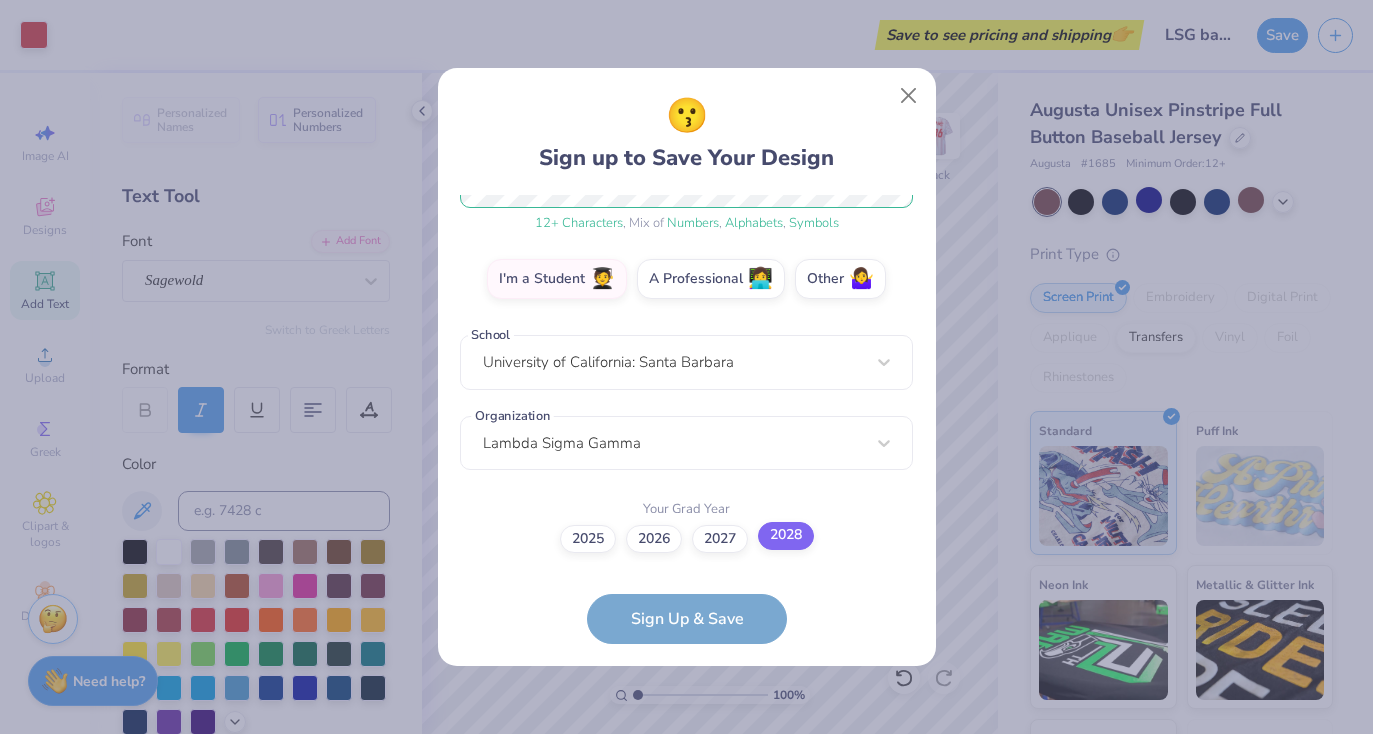 click on "2028" at bounding box center (686, 841) 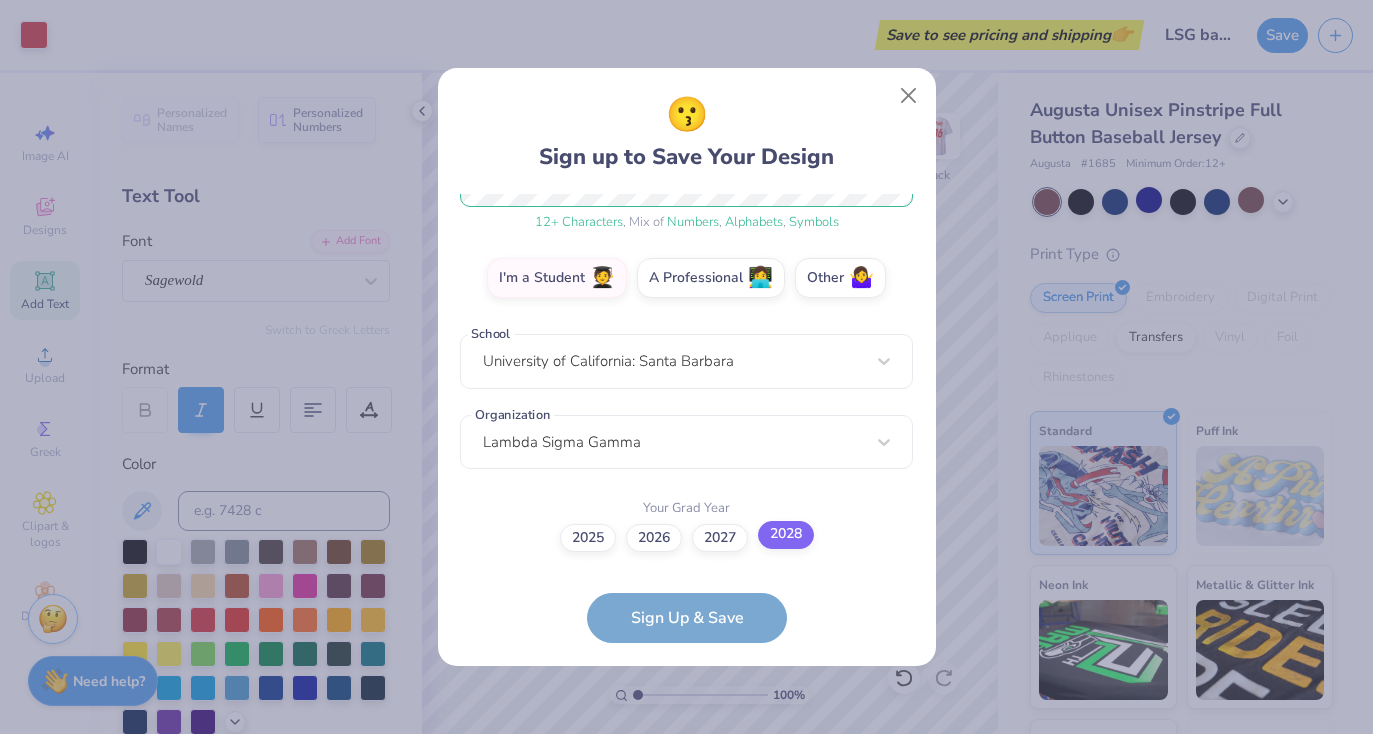 scroll, scrollTop: 422, scrollLeft: 0, axis: vertical 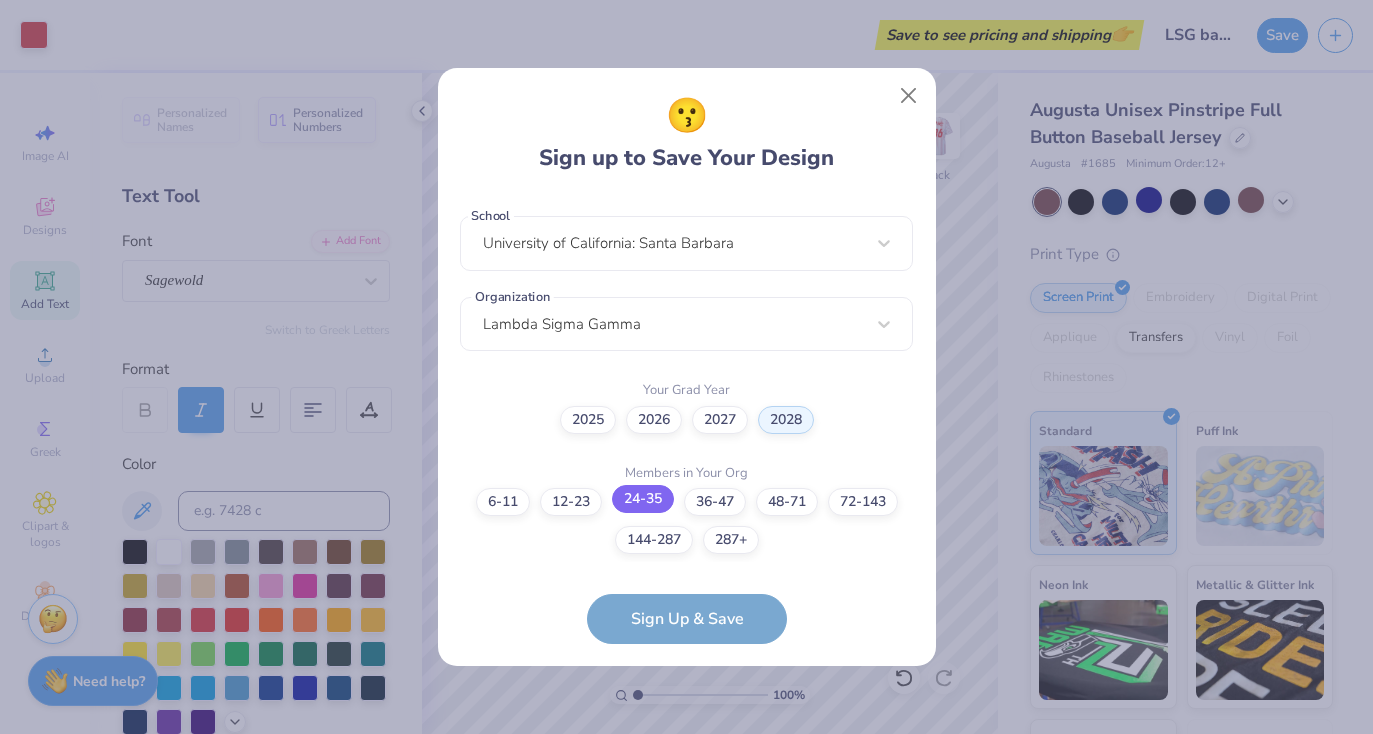 click on "24-35" at bounding box center [643, 499] 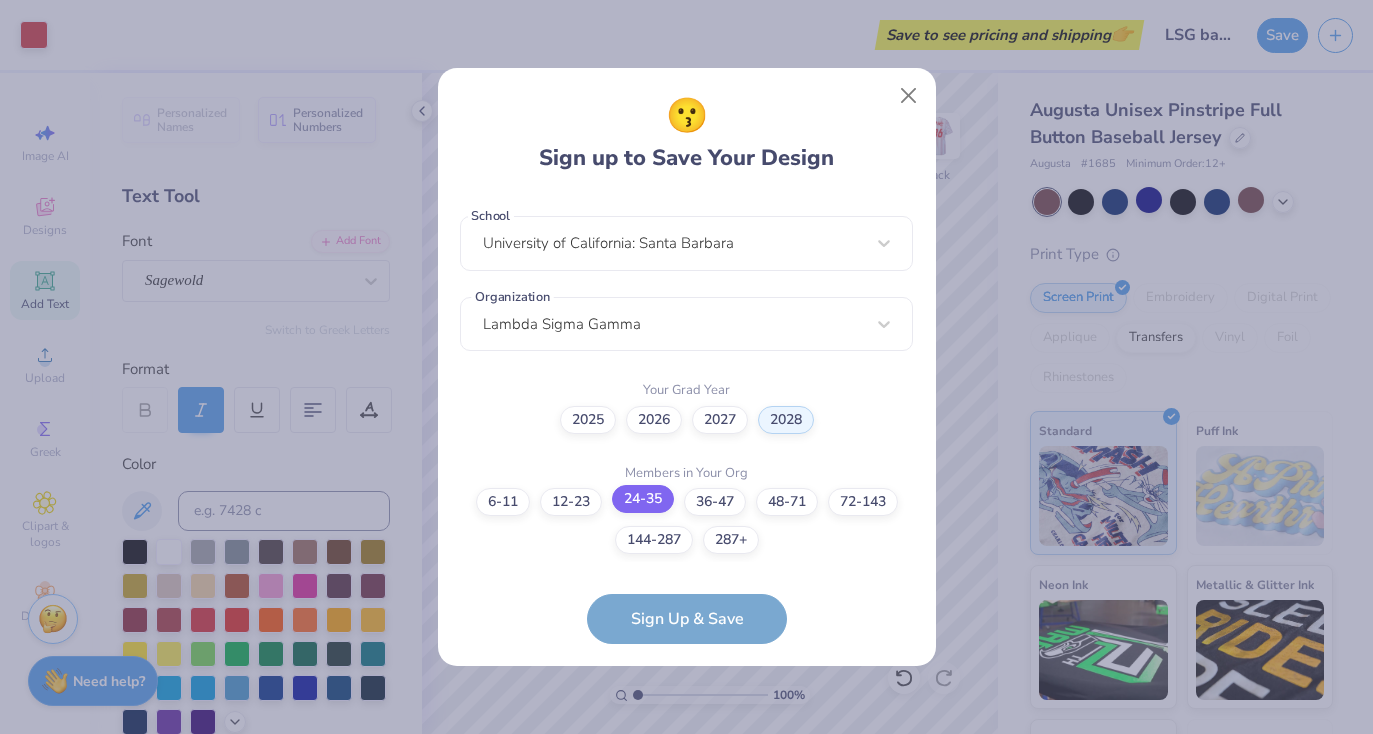 scroll, scrollTop: 281, scrollLeft: 0, axis: vertical 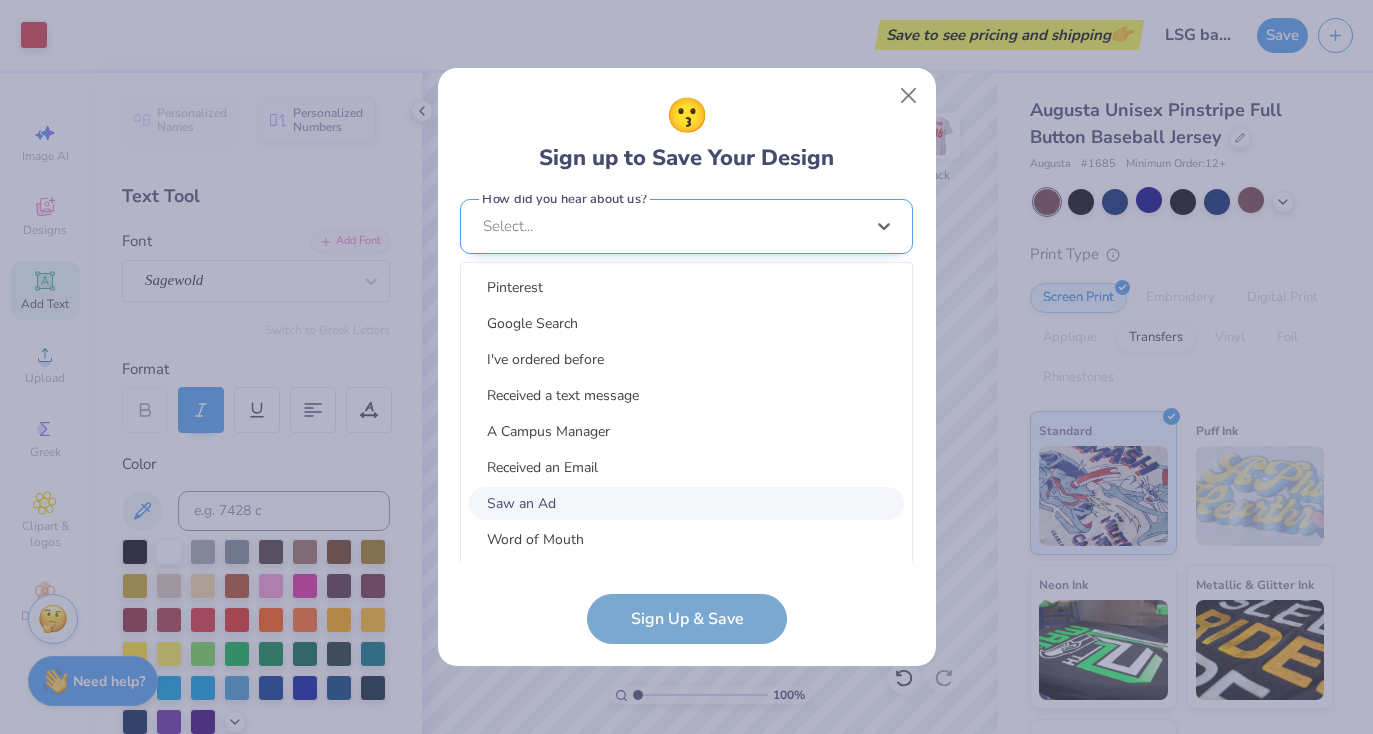 click on "option Saw an Ad focused, 7 of 15. 15 results available. Use Up and Down to choose options, press Enter to select the currently focused option, press Escape to exit the menu, press Tab to select the option and exit the menu. Select... Pinterest Google Search I've ordered before Received a text message A Campus Manager Received an Email Saw an Ad Word of Mouth LinkedIn Tik Tok Instagram Blog/Article Reddit An AI Chatbot Other" at bounding box center [686, 381] 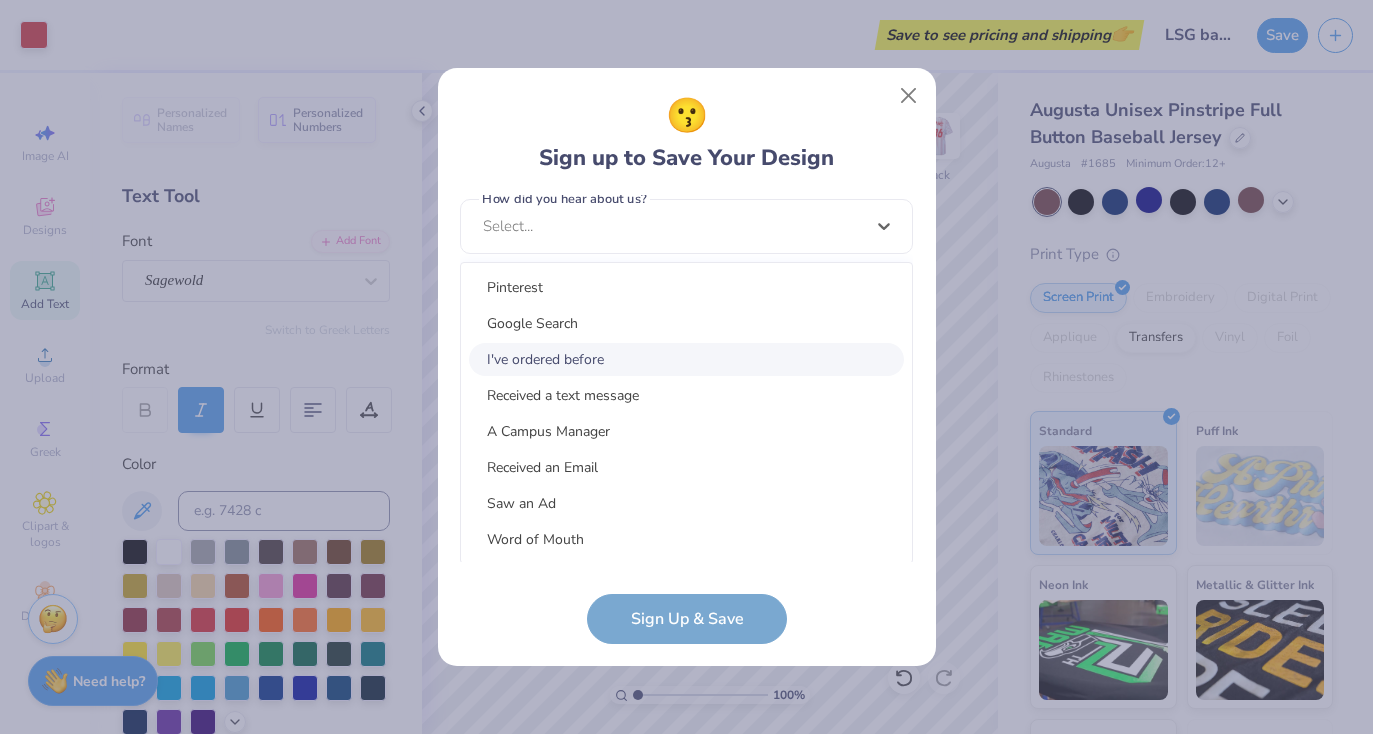 click on "I've ordered before" at bounding box center (686, 359) 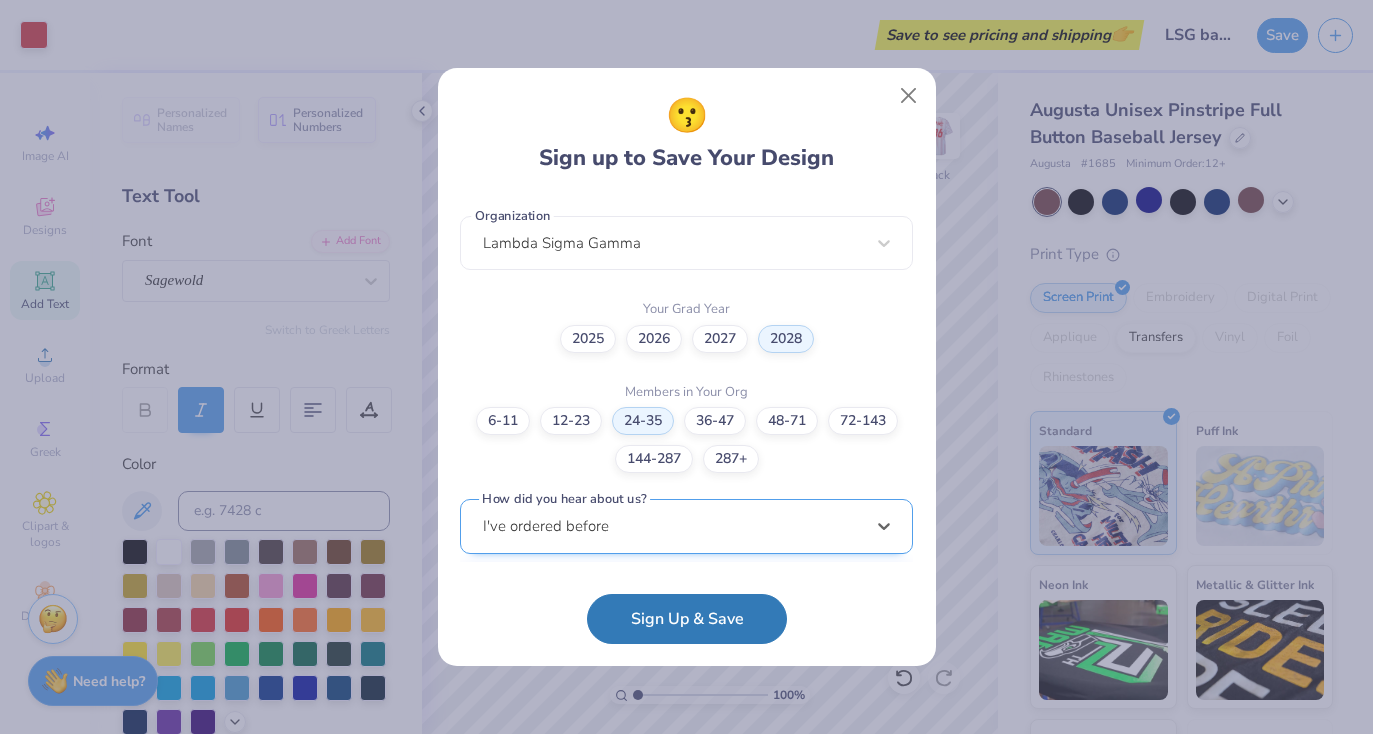 scroll, scrollTop: 803, scrollLeft: 0, axis: vertical 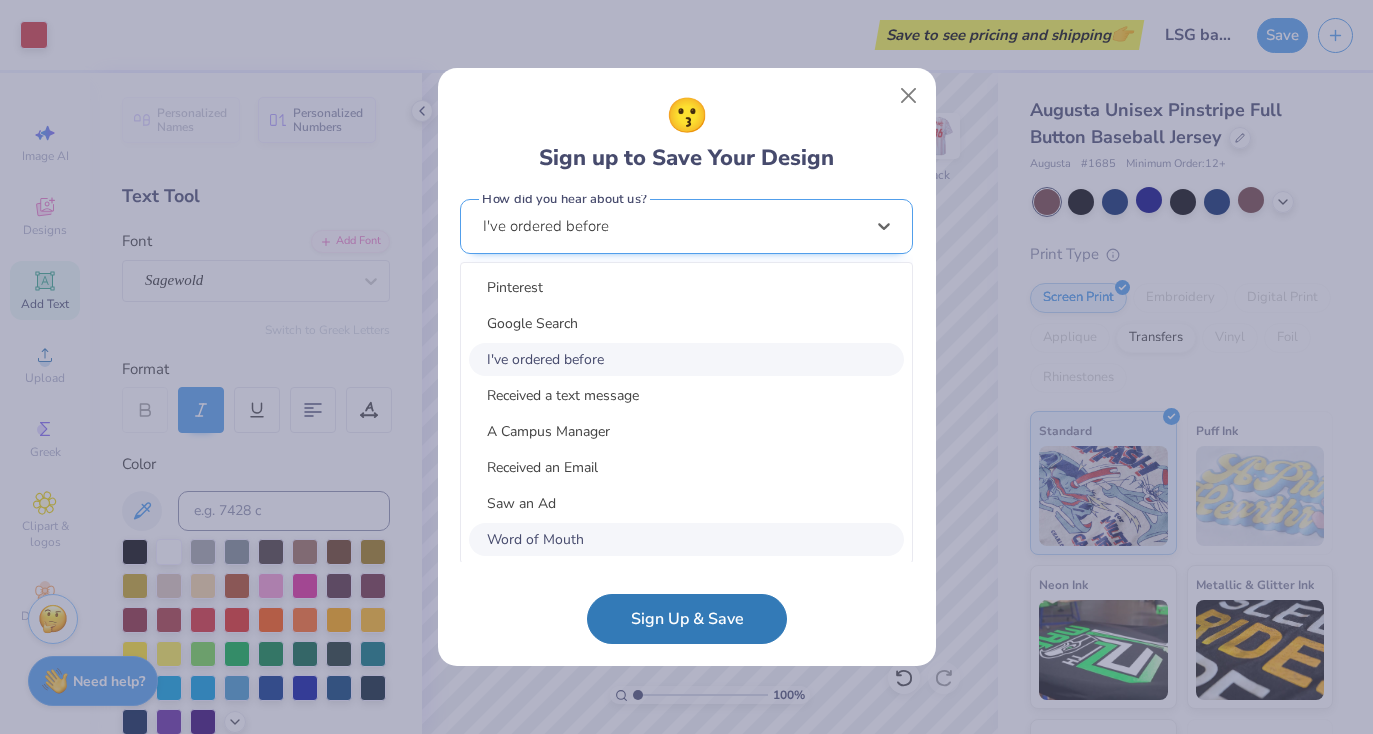 click on "option Word of Mouth focused, 8 of 15. 15 results available. Use Up and Down to choose options, press Enter to select the currently focused option, press Escape to exit the menu, press Tab to select the option and exit the menu. I've ordered before Pinterest Google Search I've ordered before Received a text message A Campus Manager Received an Email Saw an Ad Word of Mouth LinkedIn Tik Tok Instagram Blog/Article Reddit An AI Chatbot Other" at bounding box center [686, 381] 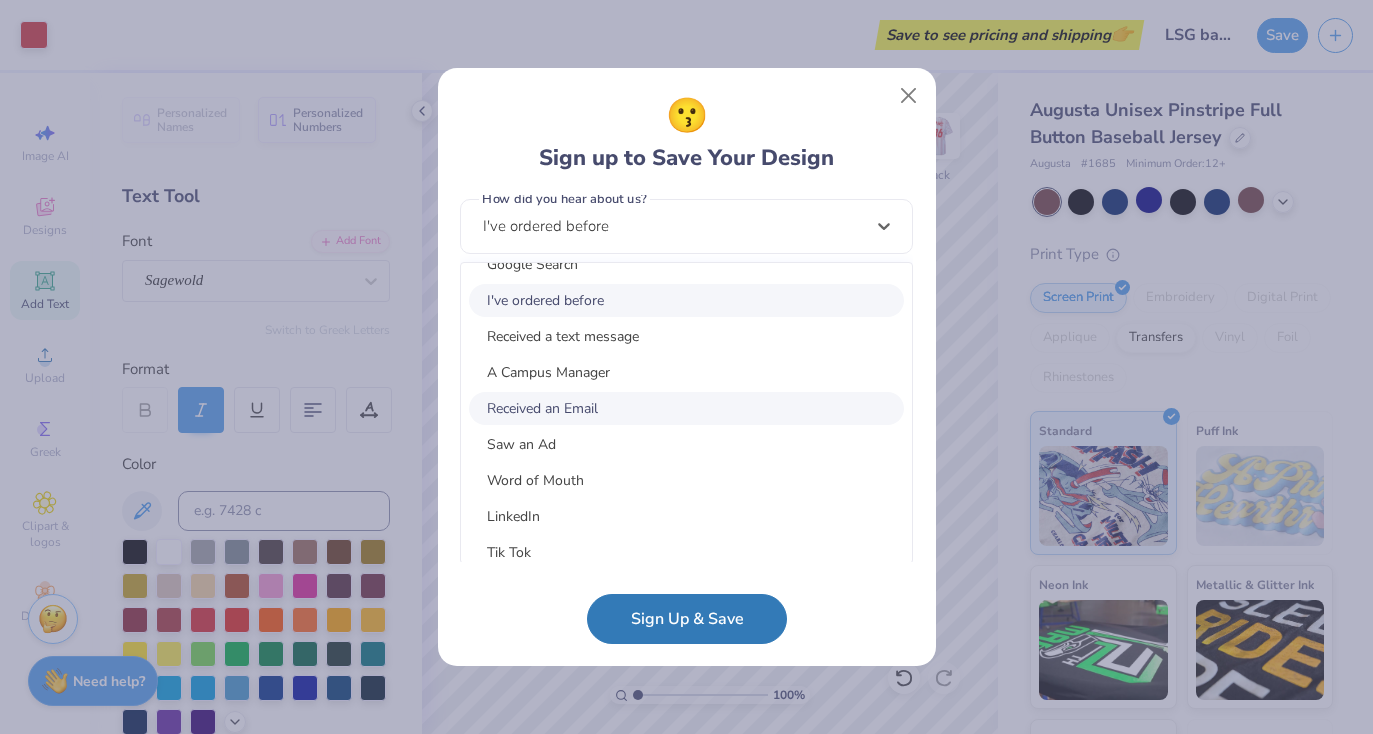 scroll, scrollTop: 0, scrollLeft: 0, axis: both 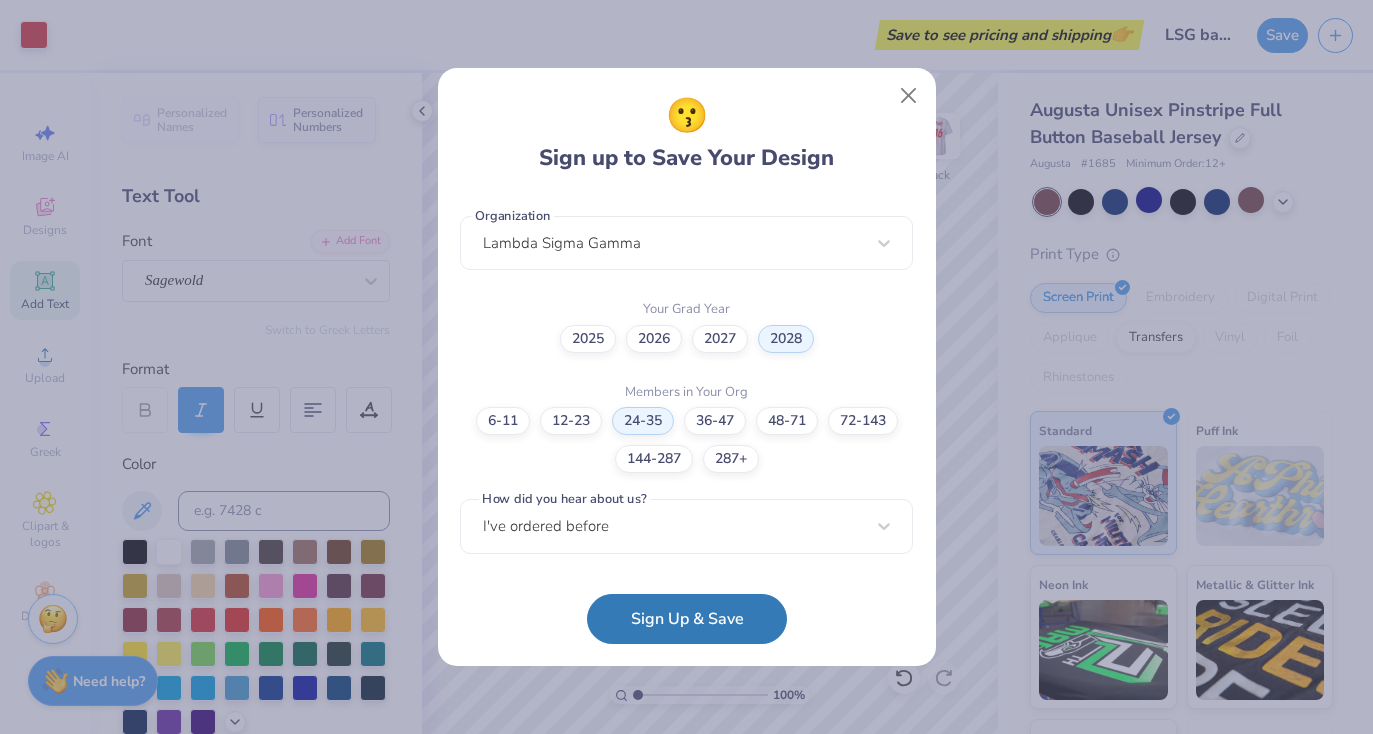 click on "😗 Sign up to Save Your Design barriosamy2021@gmail.com Email (562) 644-6473 Phone Amy Barrios Full Name 12 + Characters , Mix of   Numbers ,   Alphabets ,   Symbols Password I'm a Student 🧑‍🎓 A Professional 👩‍💻 Other 🤷‍♀️ School University of California: Santa Barbara Organization Lambda Sigma Gamma Your Grad Year 2025 2026 2027 2028 Members in Your Org 6-11 12-23 24-35 36-47 48-71 72-143 144-287 287+ How did you hear about us? I've ordered before Sign Up & Save" at bounding box center (686, 367) 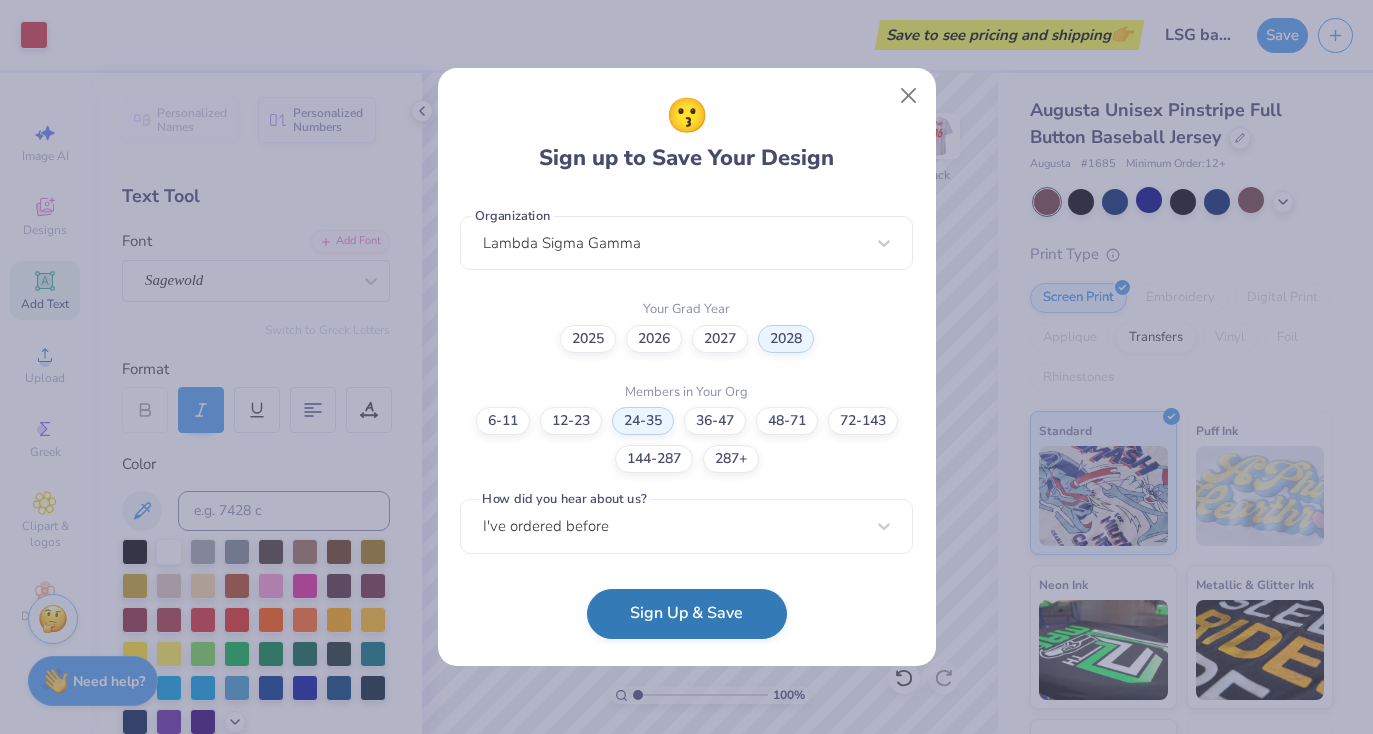 click on "Sign Up & Save" at bounding box center (687, 614) 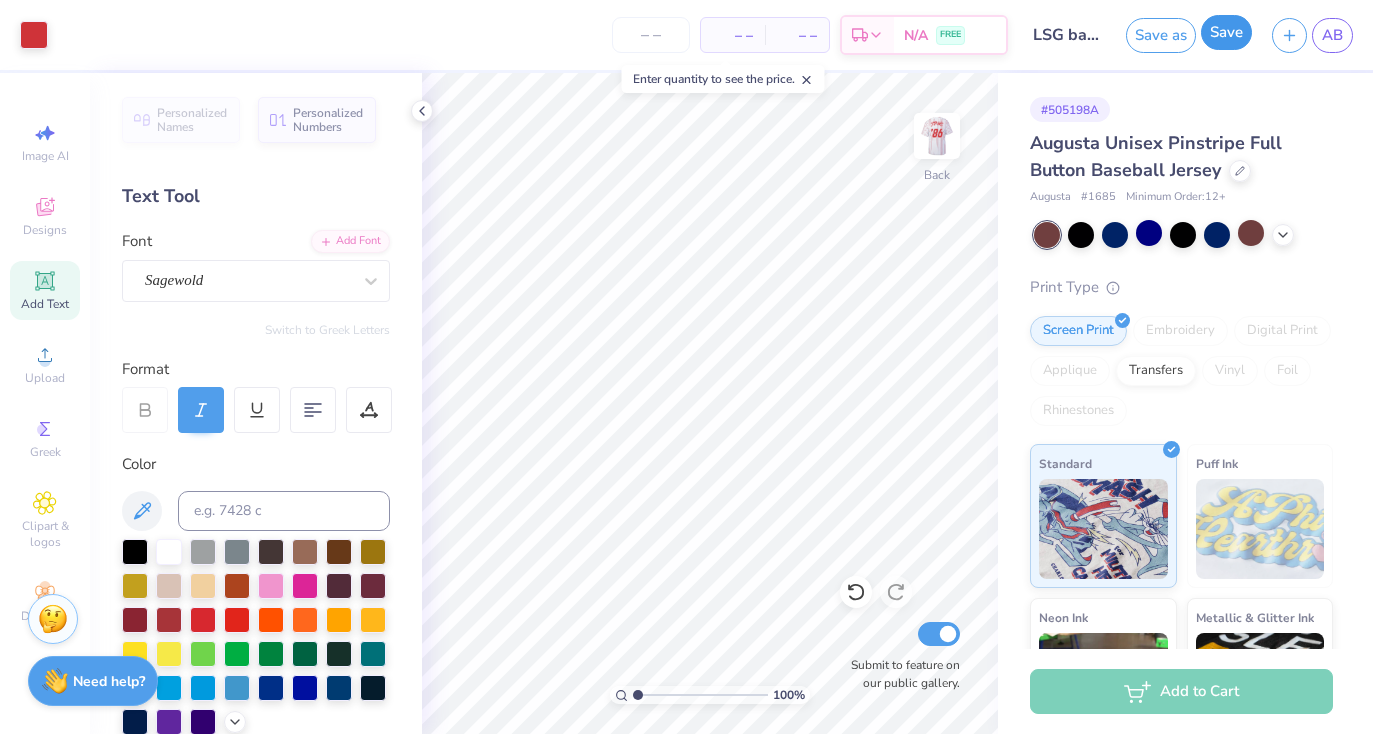 click on "Save" at bounding box center (1226, 32) 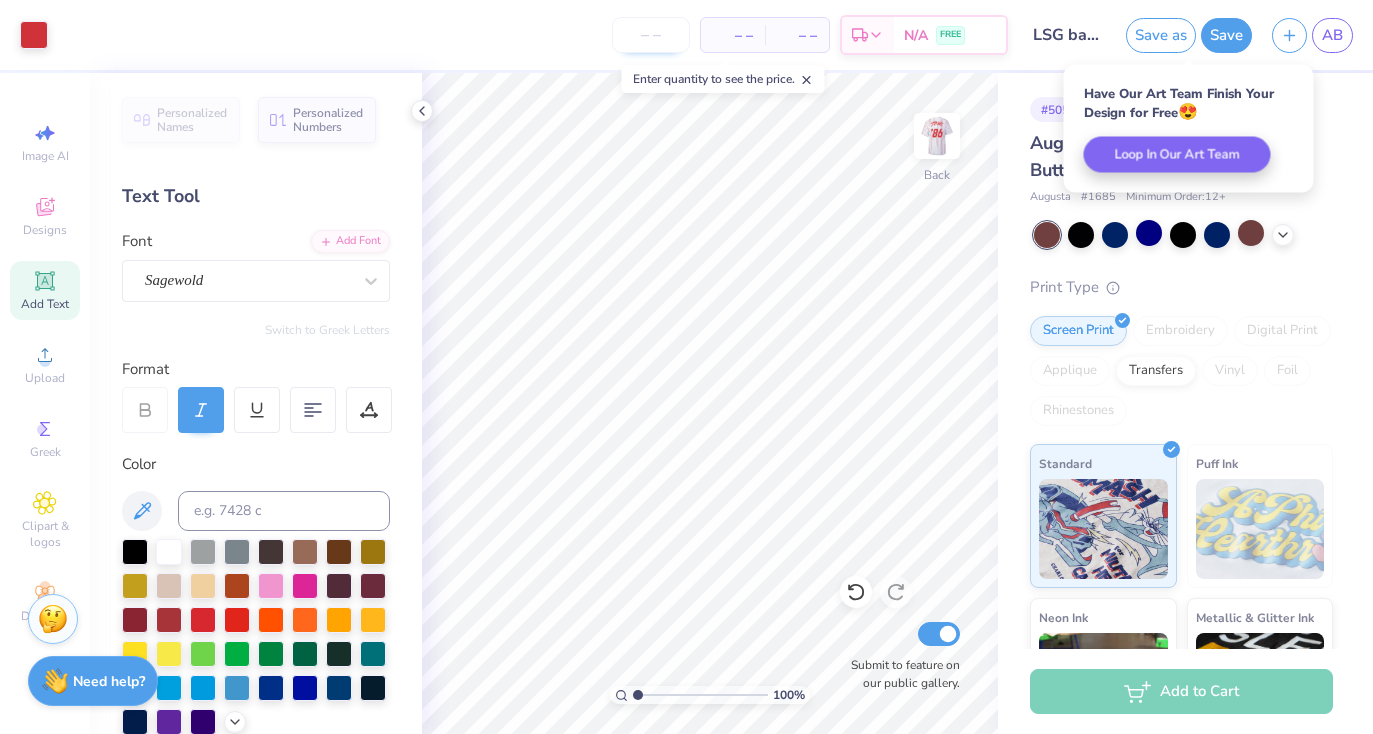 click at bounding box center (651, 35) 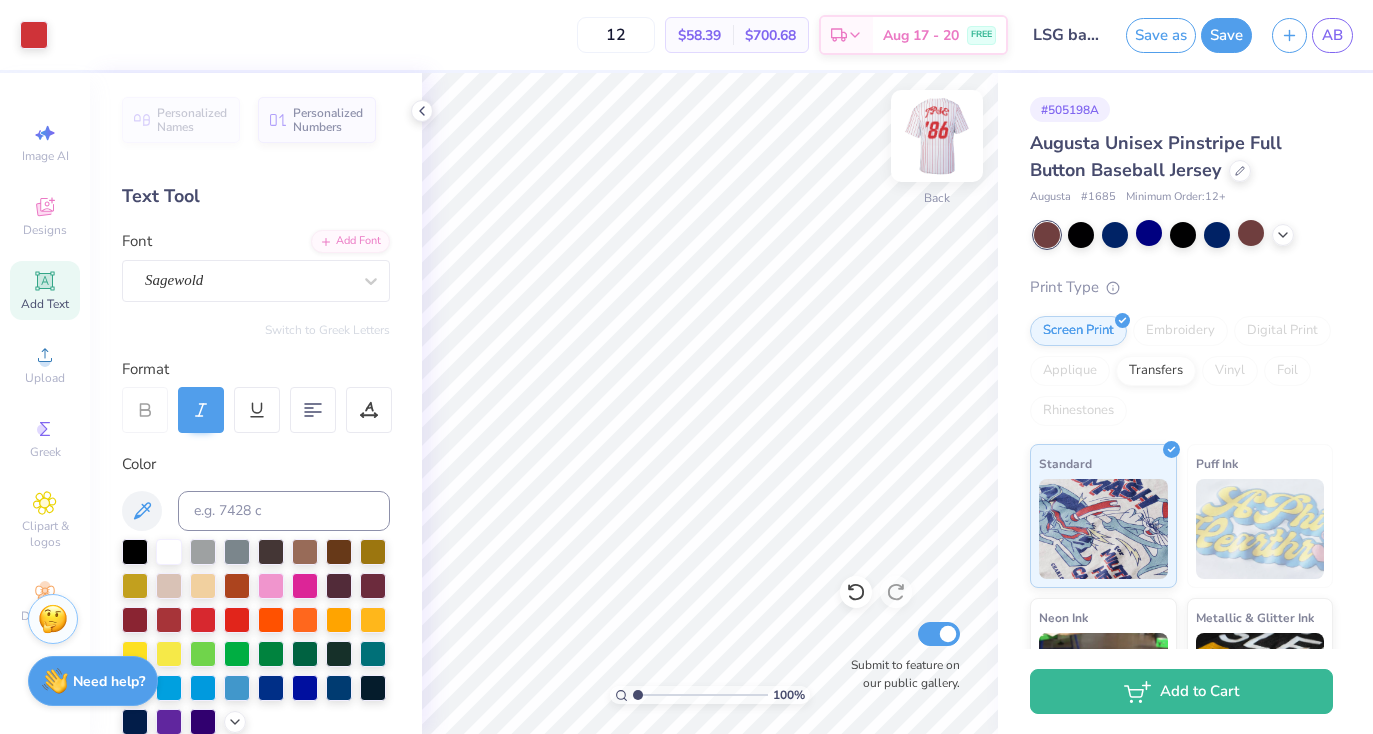 click at bounding box center (937, 136) 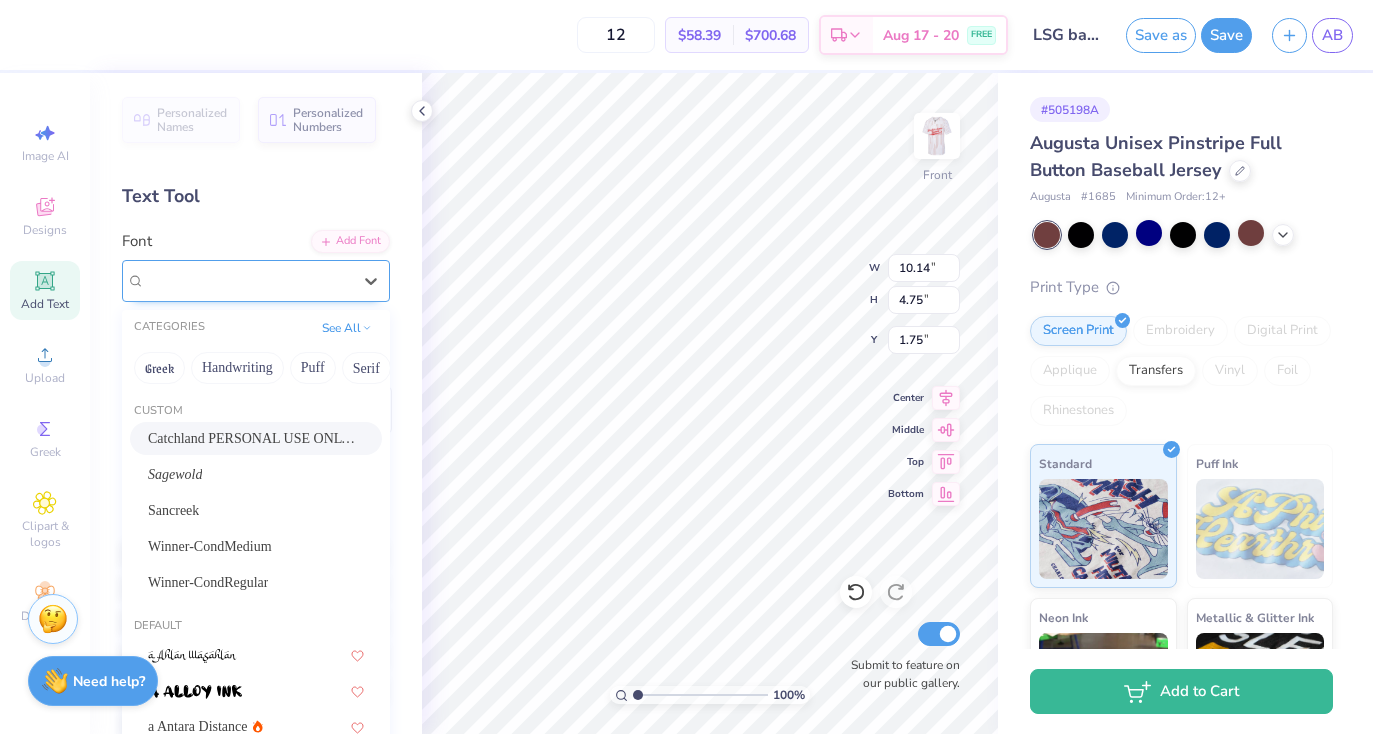 click on "Catchland PERSONAL USE ONLY PERSONAL USE ONLY" at bounding box center (248, 280) 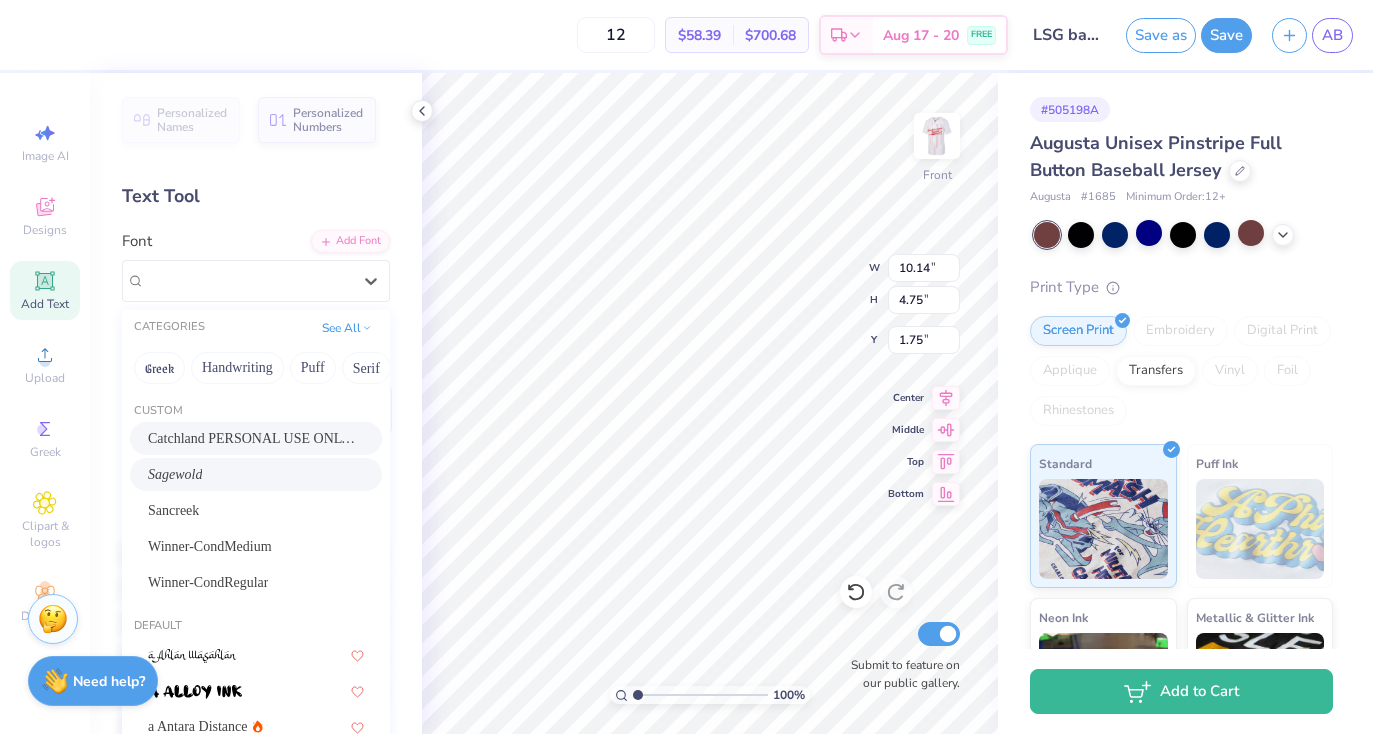 click on "Sagewold" at bounding box center (175, 474) 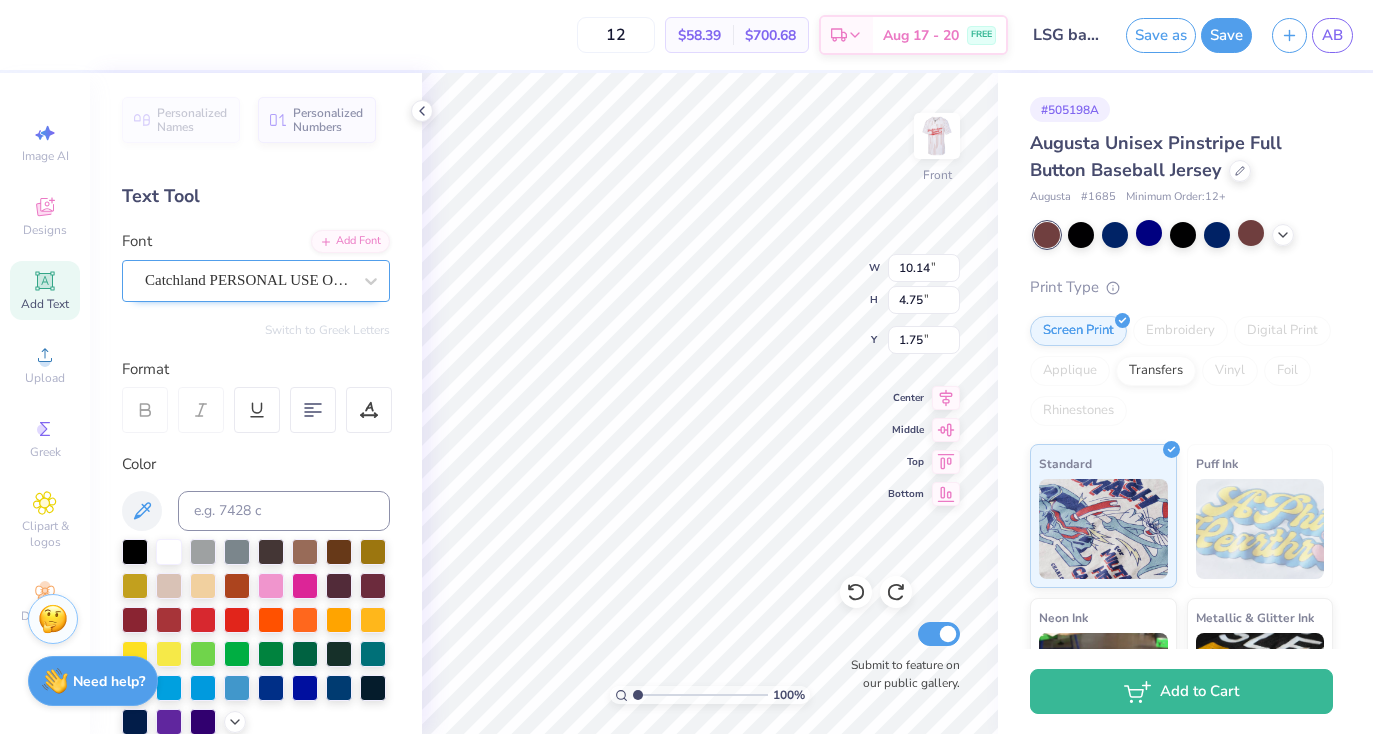 click on "Catchland PERSONAL USE ONLY PERSONAL USE ONLY" at bounding box center (248, 280) 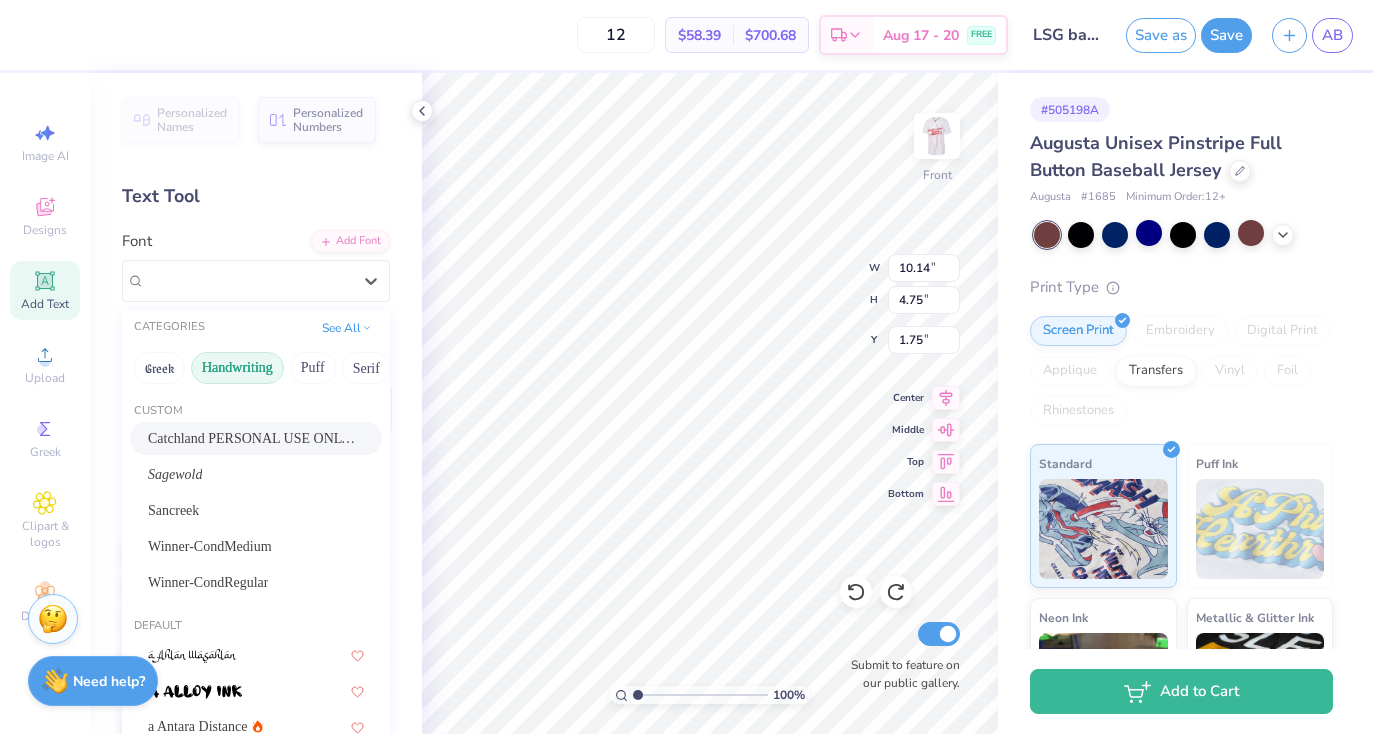 click on "Handwriting" at bounding box center [237, 368] 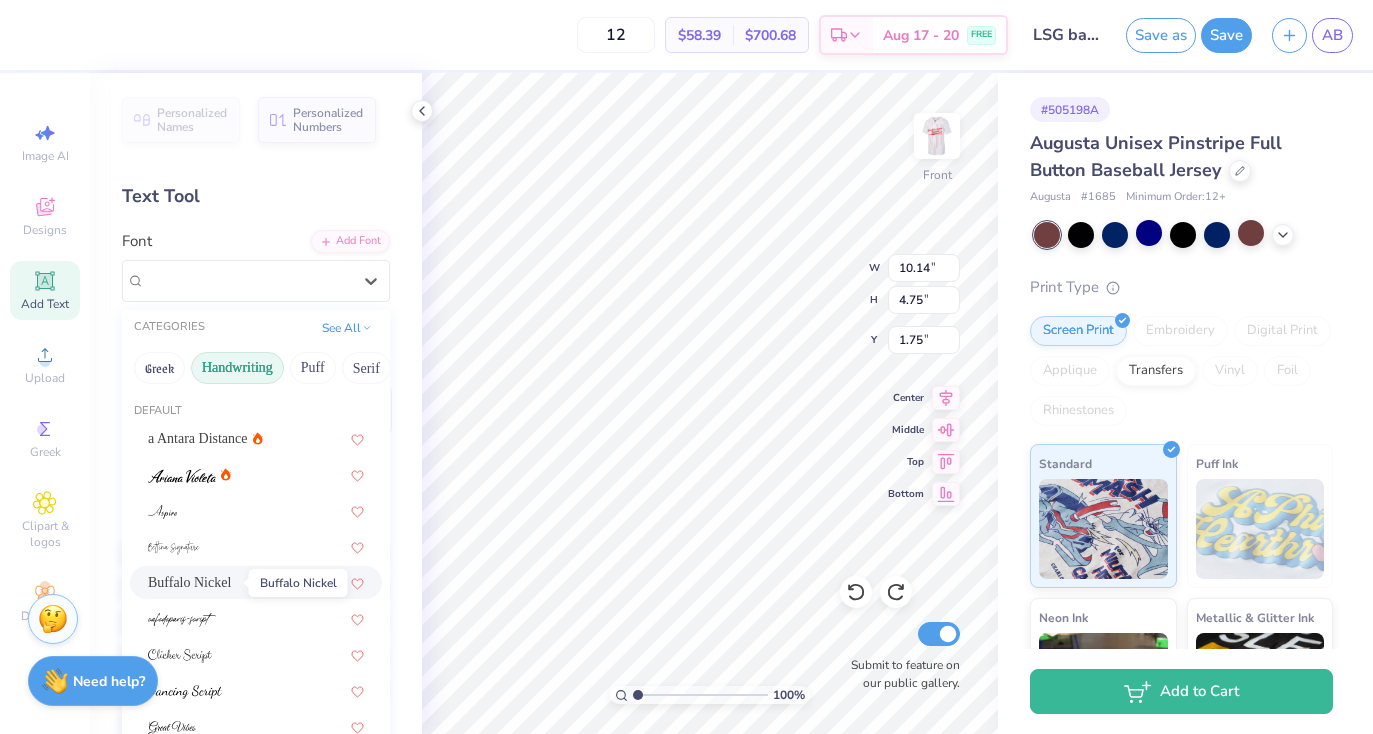 click on "Buffalo Nickel" at bounding box center [189, 582] 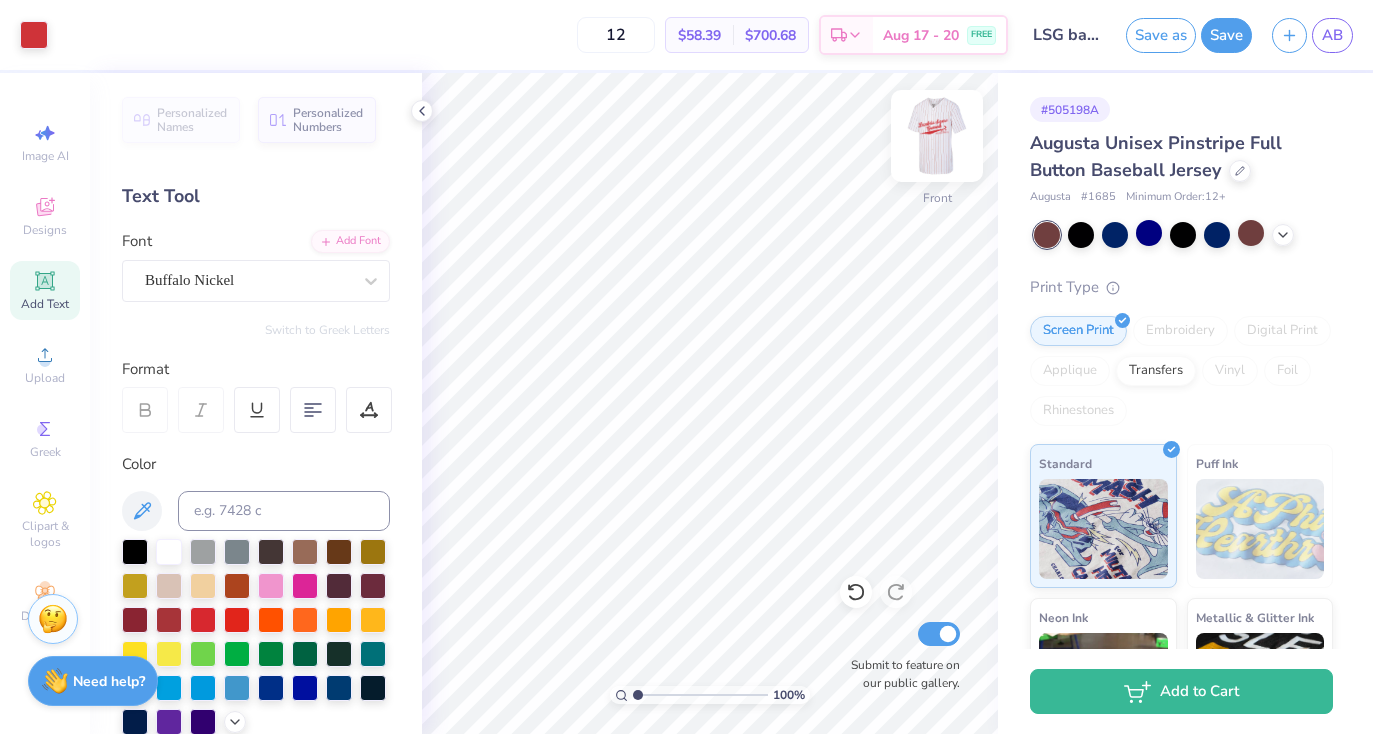 click at bounding box center (937, 136) 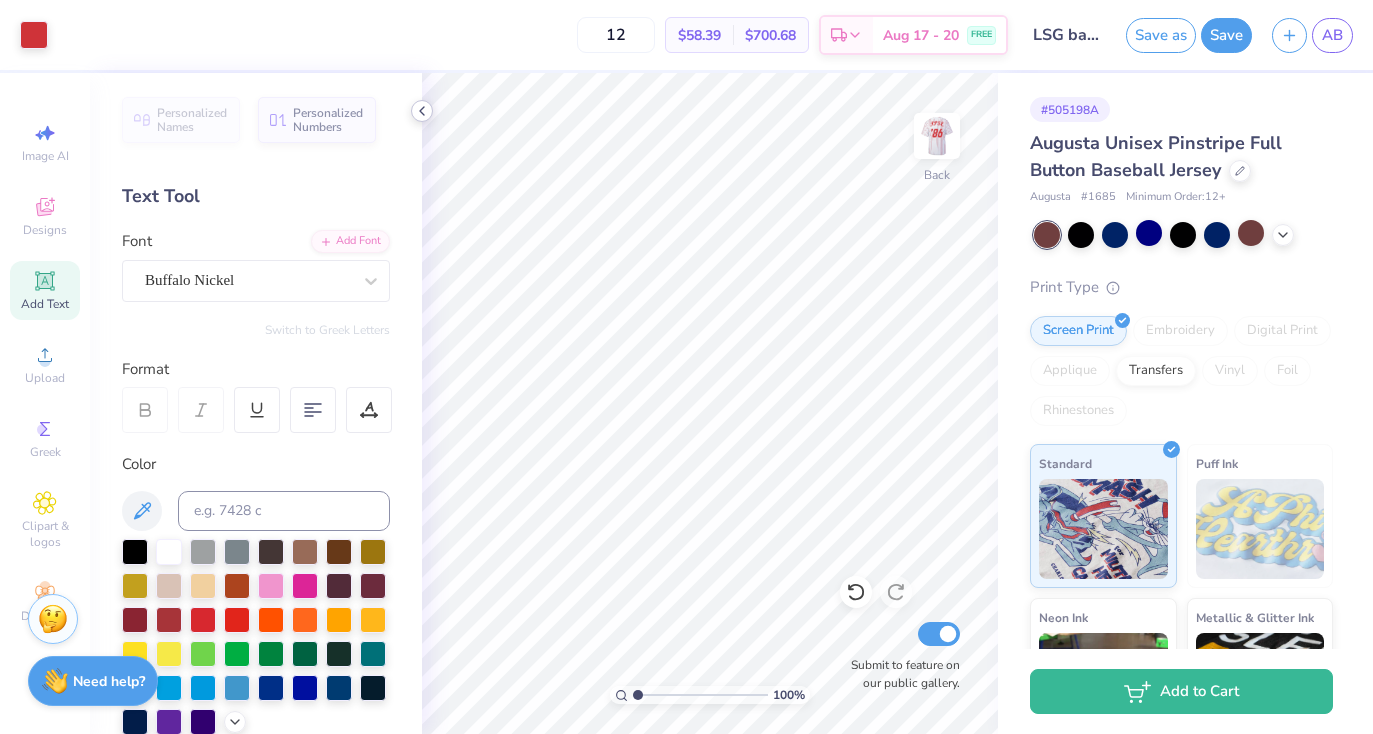 click at bounding box center [422, 111] 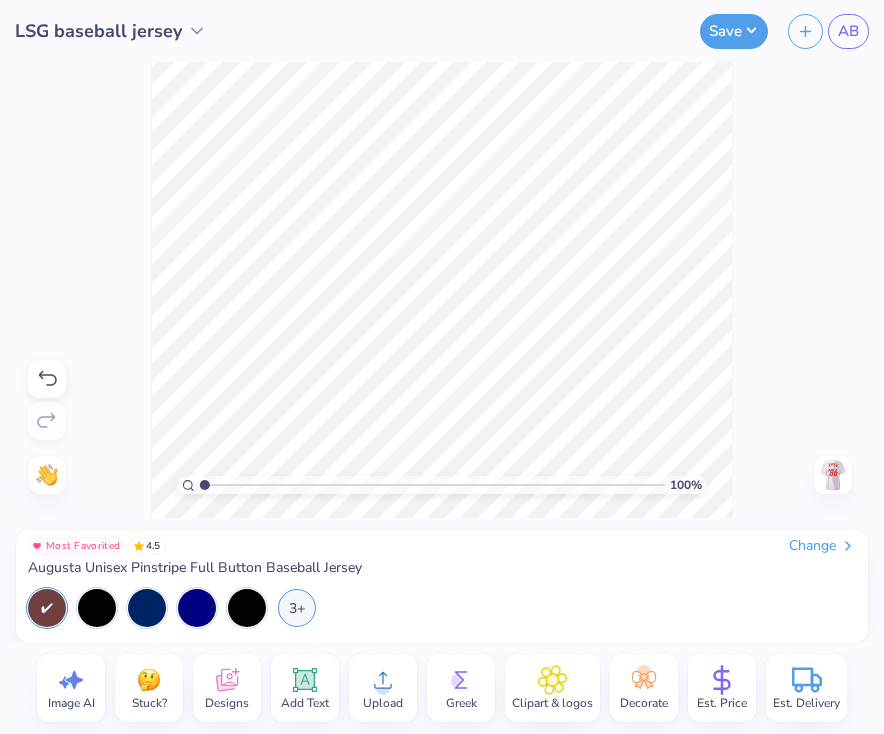 click on "100  % Need help?  Chat with us. Back" at bounding box center (442, 290) 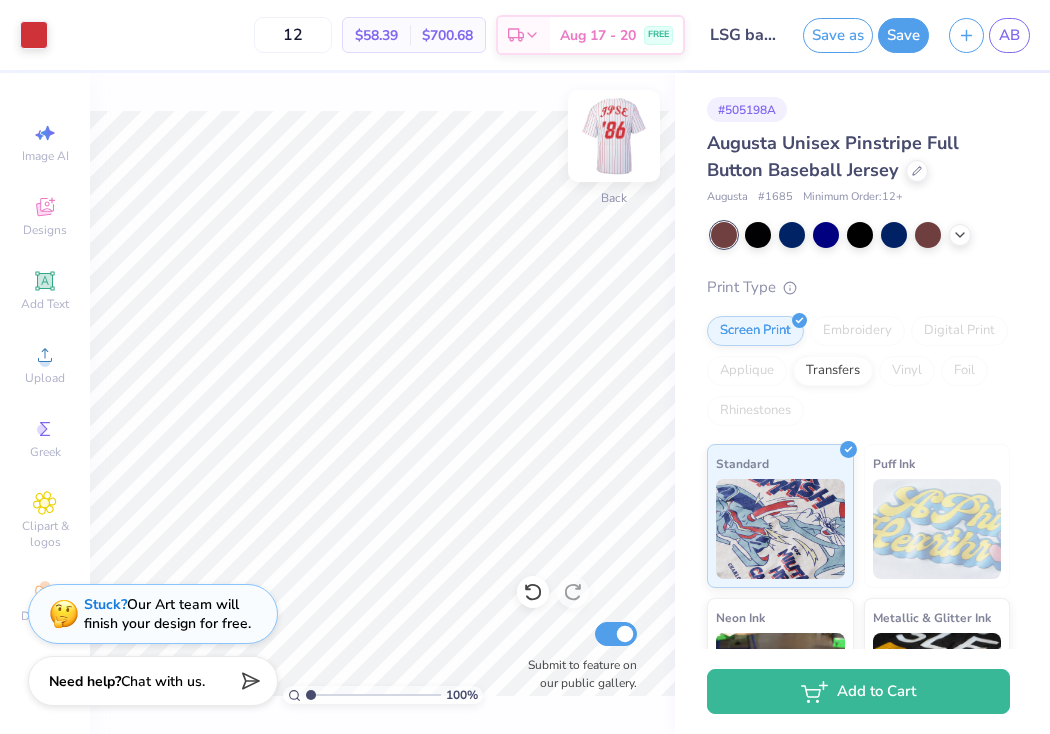 click at bounding box center (614, 136) 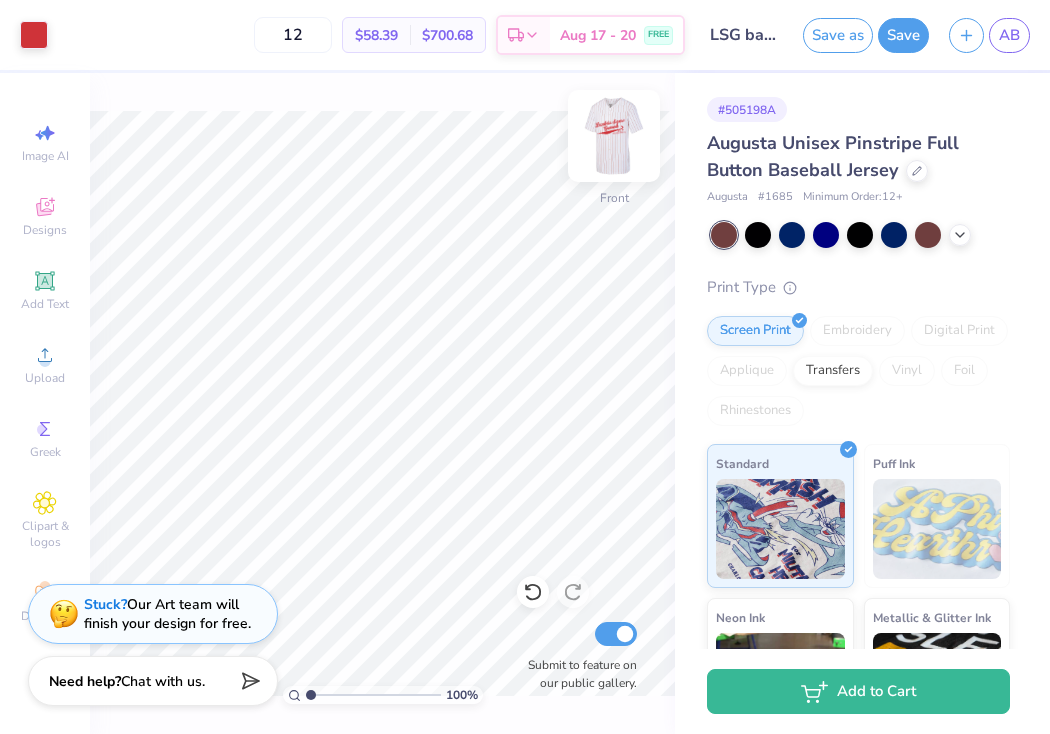 click at bounding box center (614, 136) 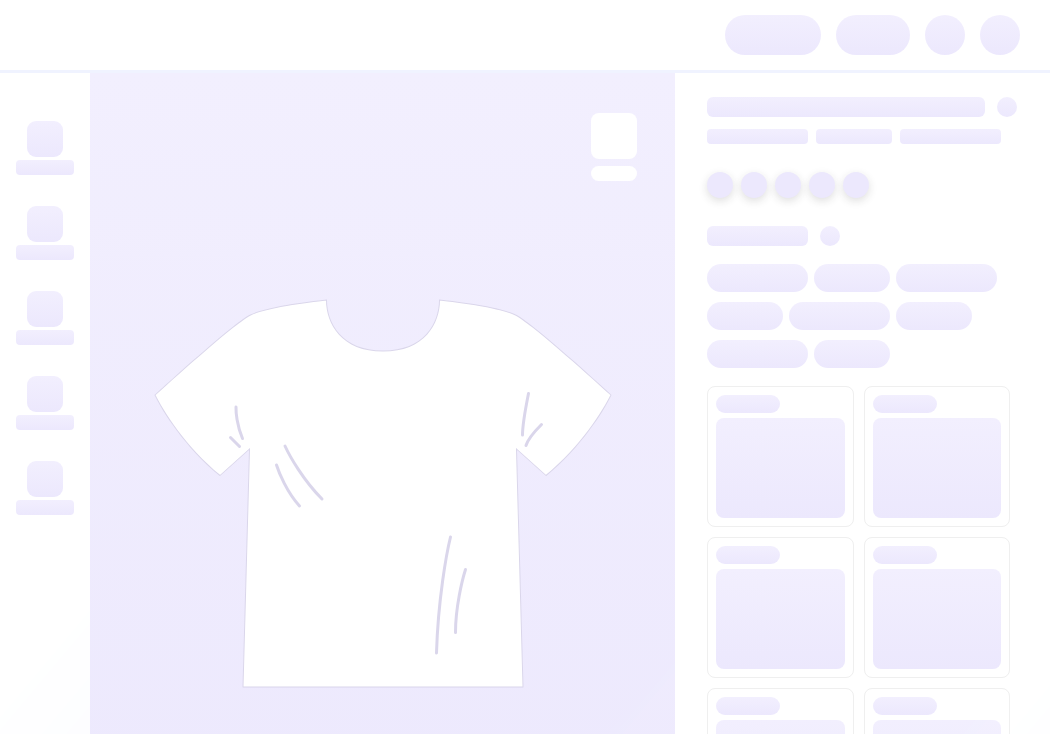 scroll, scrollTop: 0, scrollLeft: 0, axis: both 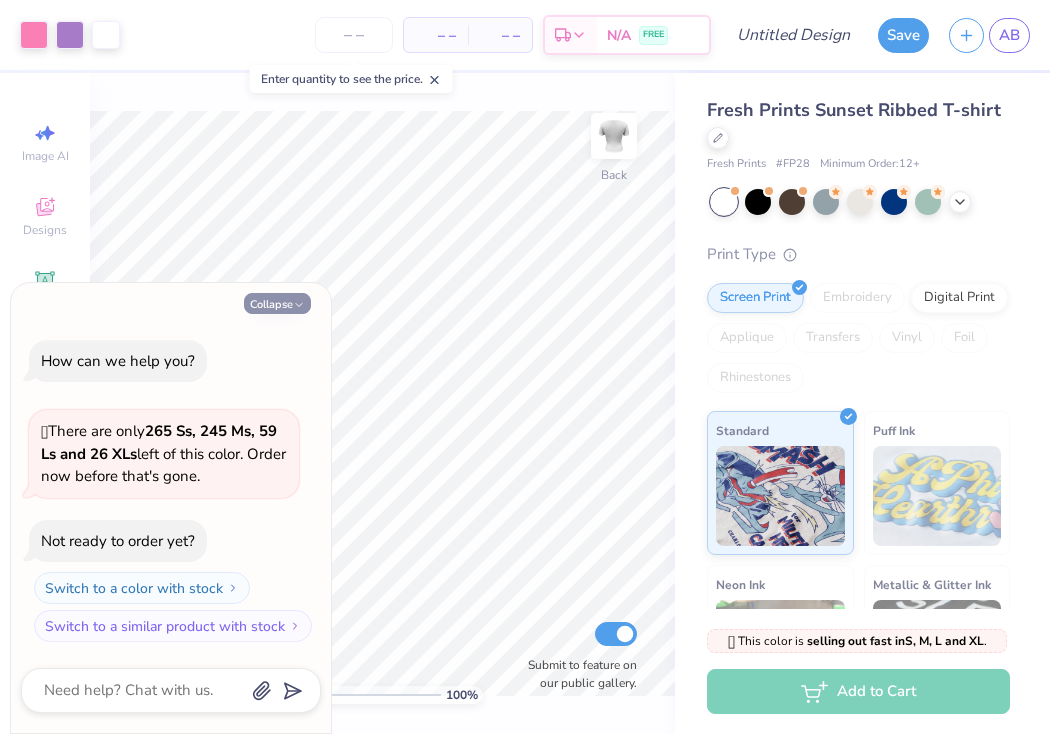 type on "x" 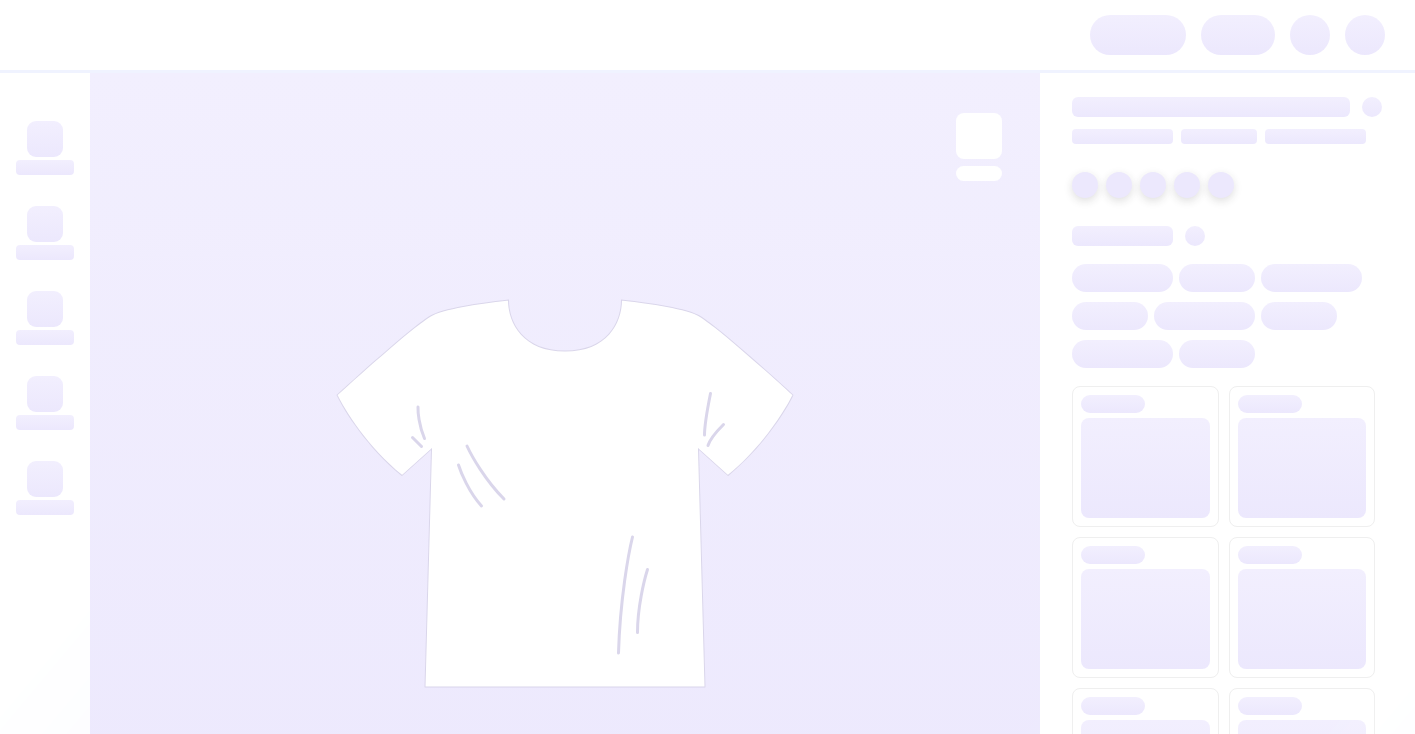 scroll, scrollTop: 0, scrollLeft: 0, axis: both 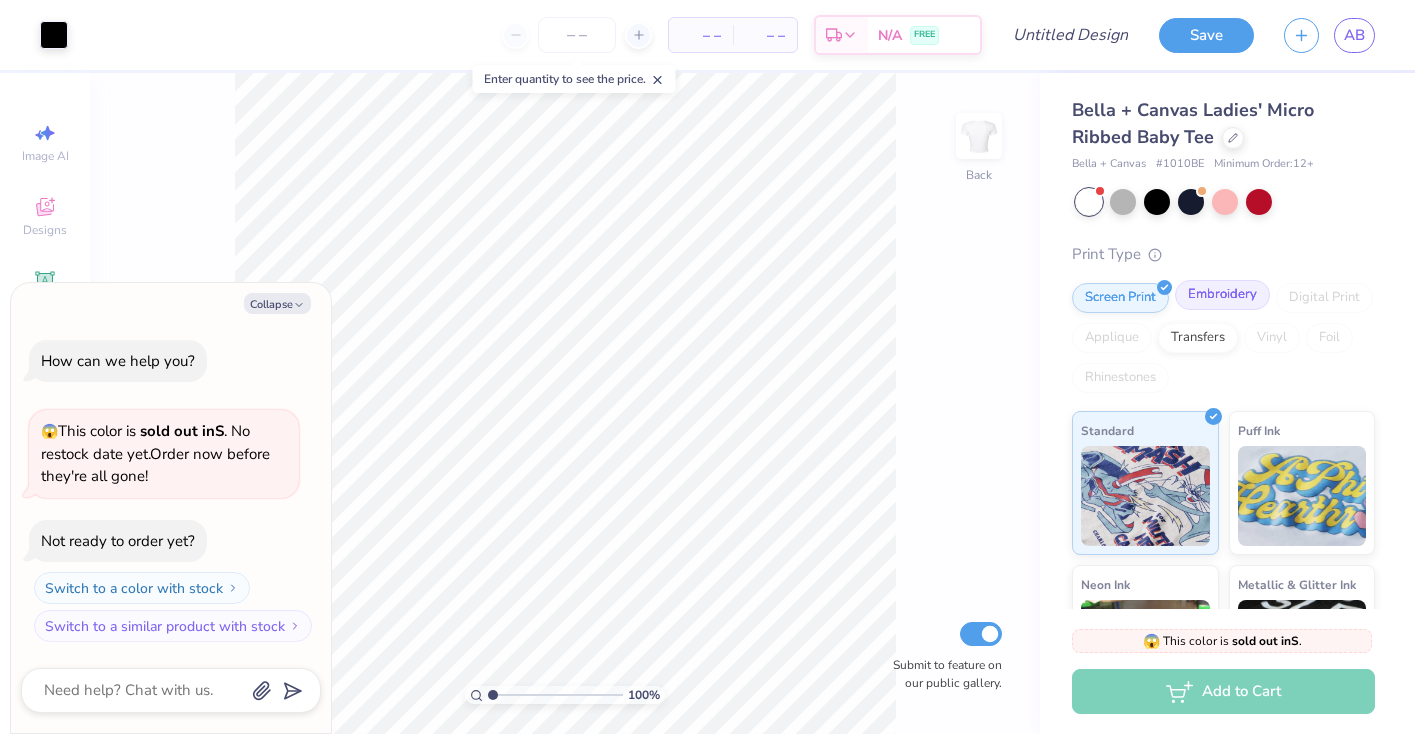 click on "Embroidery" at bounding box center (1222, 295) 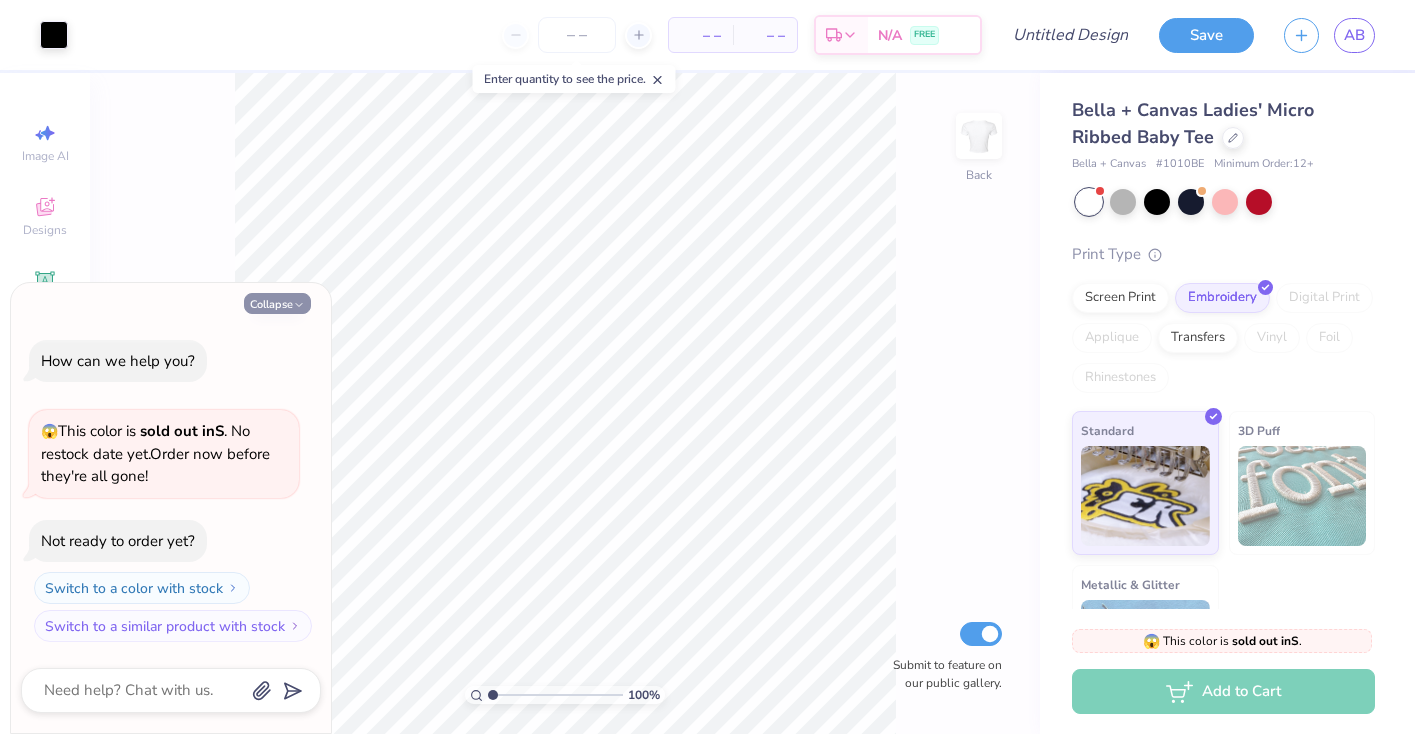 click on "Collapse" at bounding box center (277, 303) 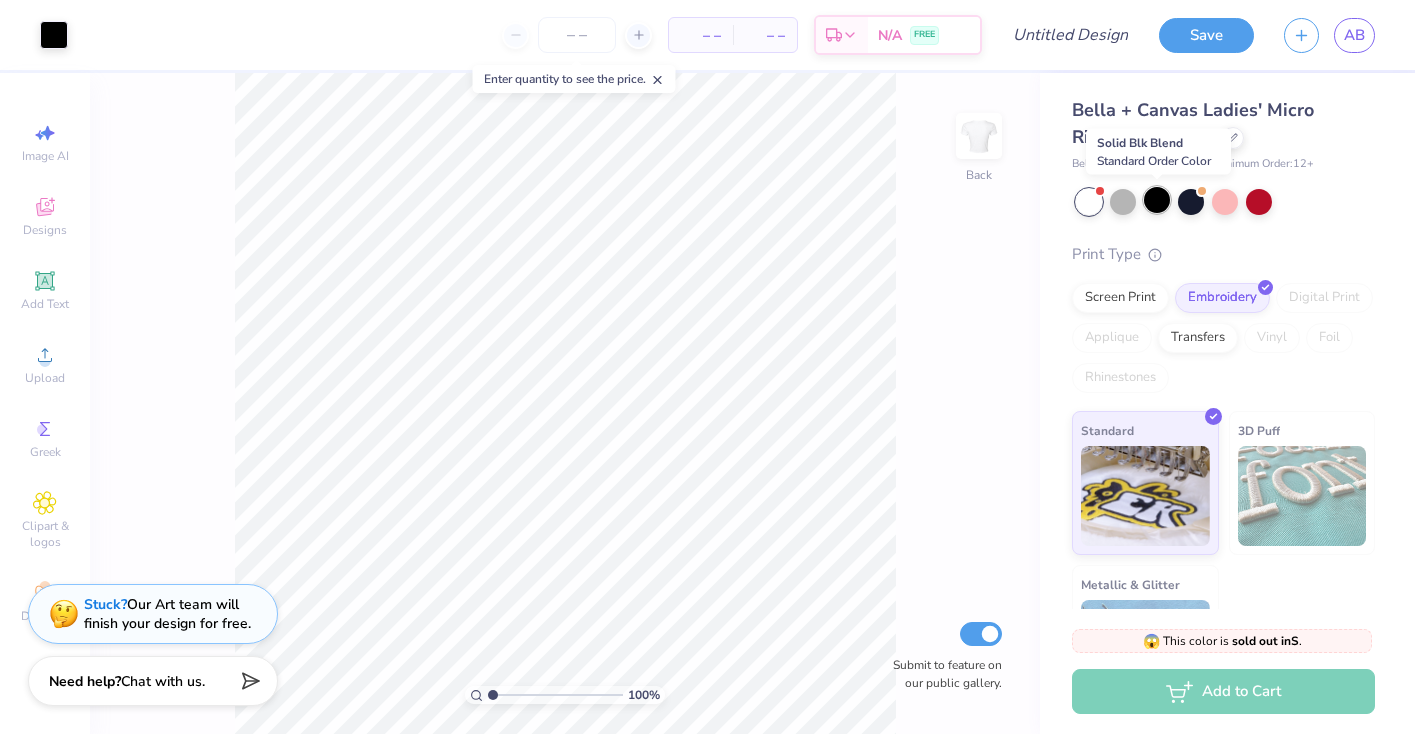 click at bounding box center (1157, 200) 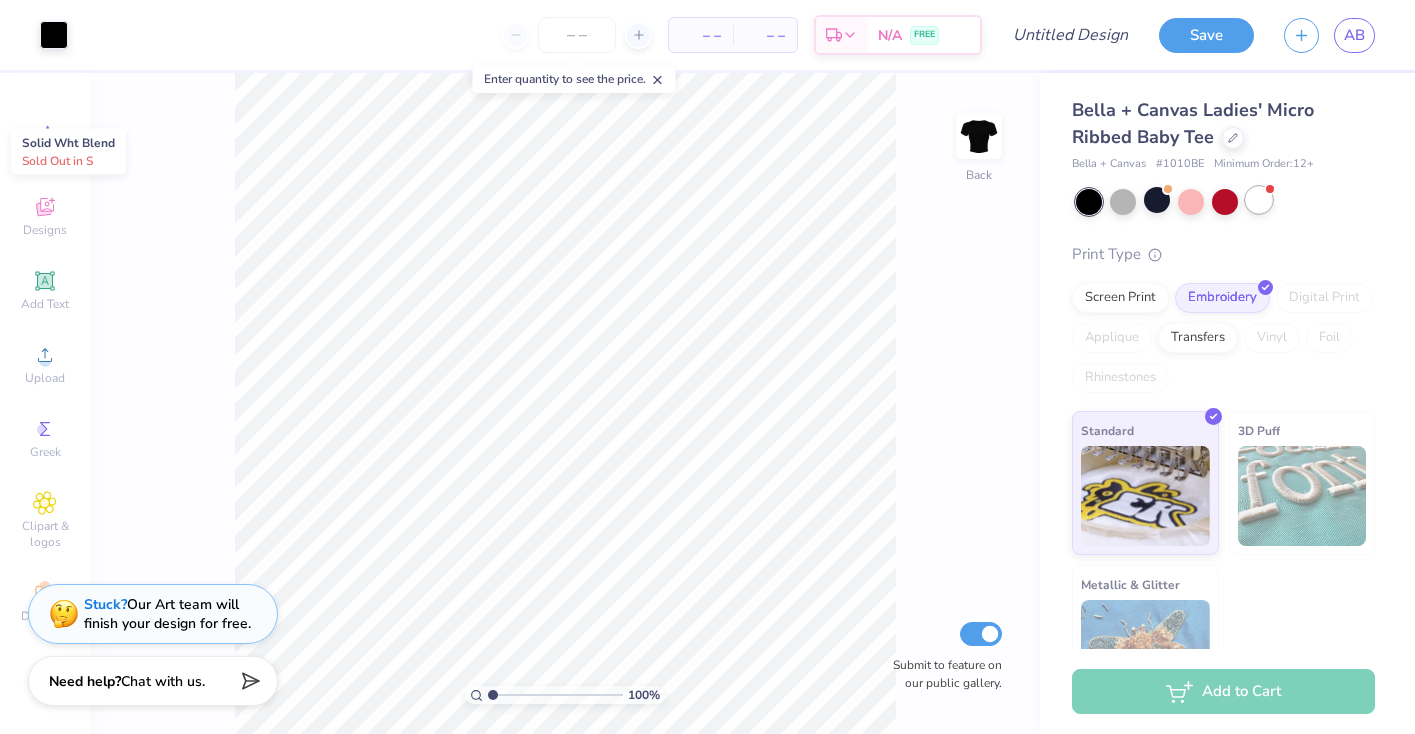 click at bounding box center [1259, 200] 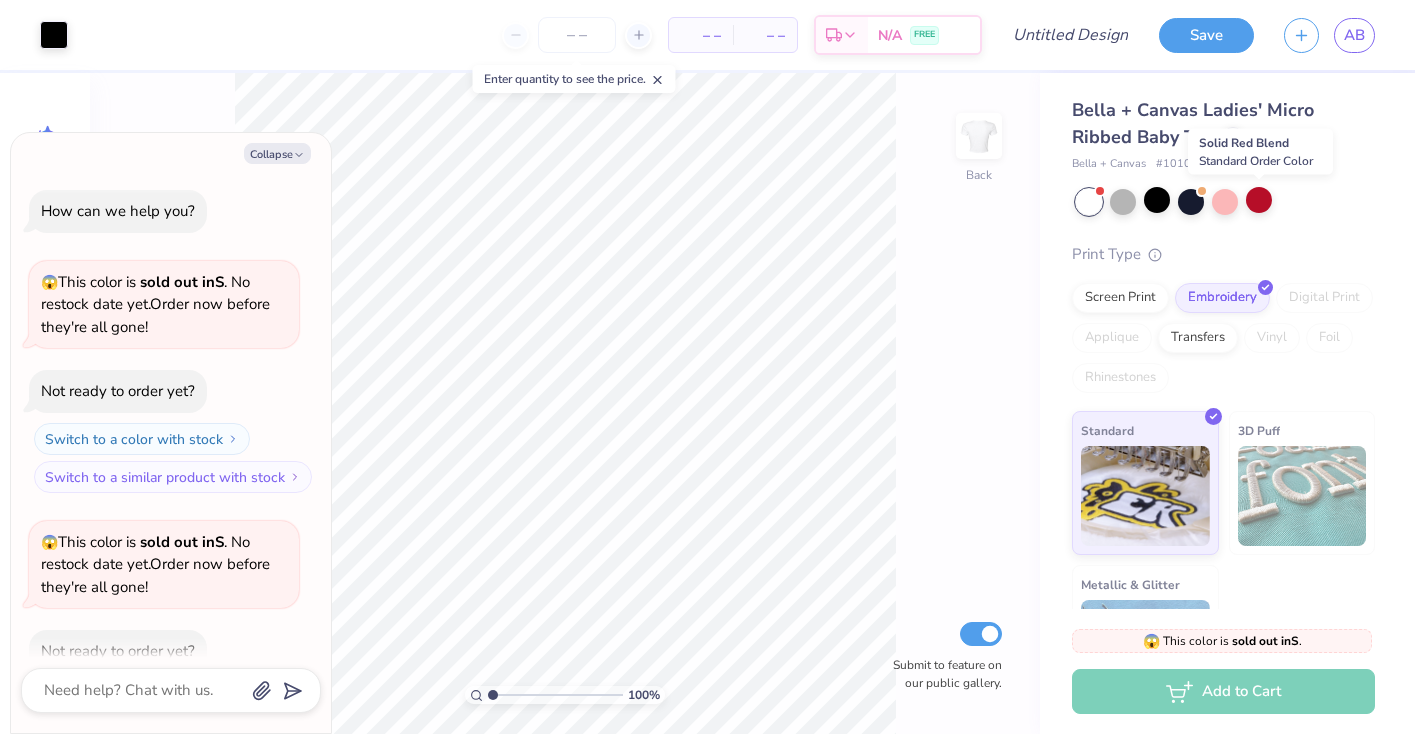 scroll, scrollTop: 110, scrollLeft: 0, axis: vertical 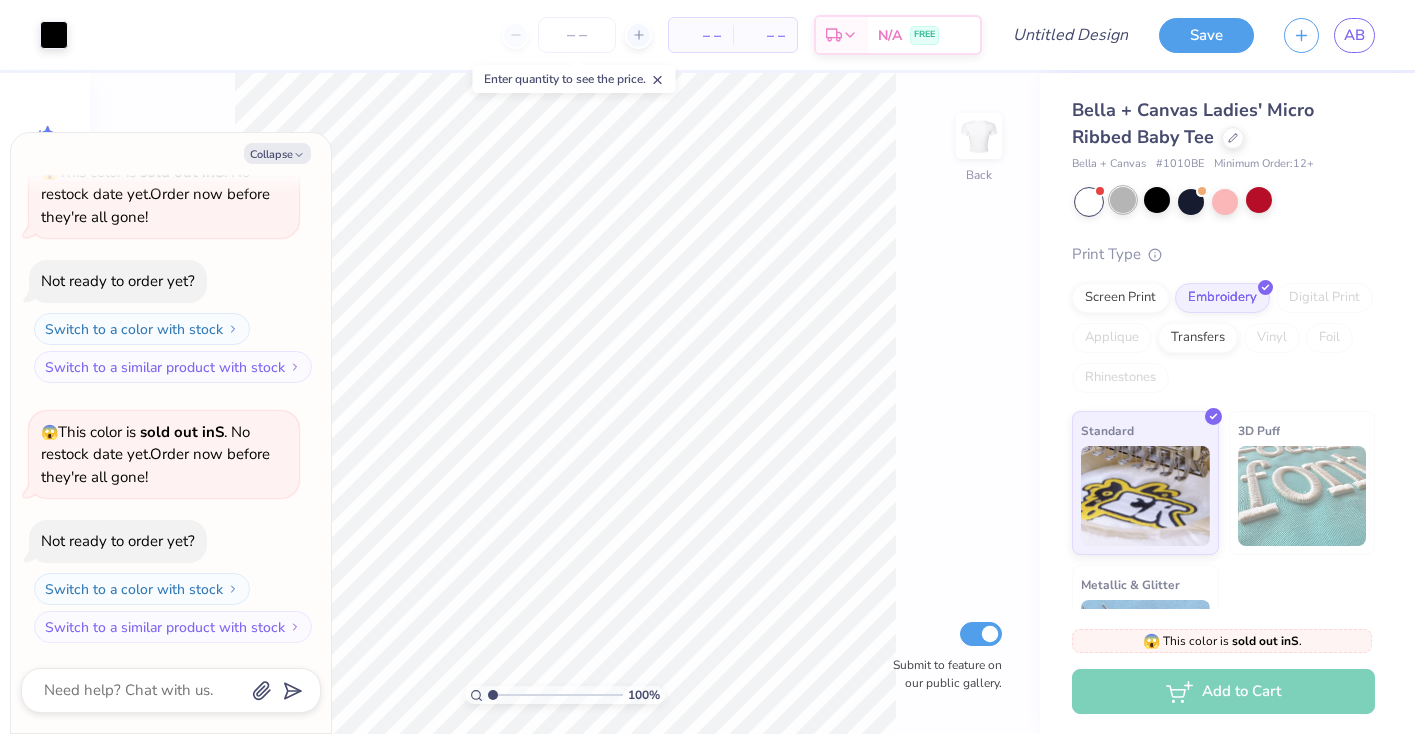 click at bounding box center (1123, 200) 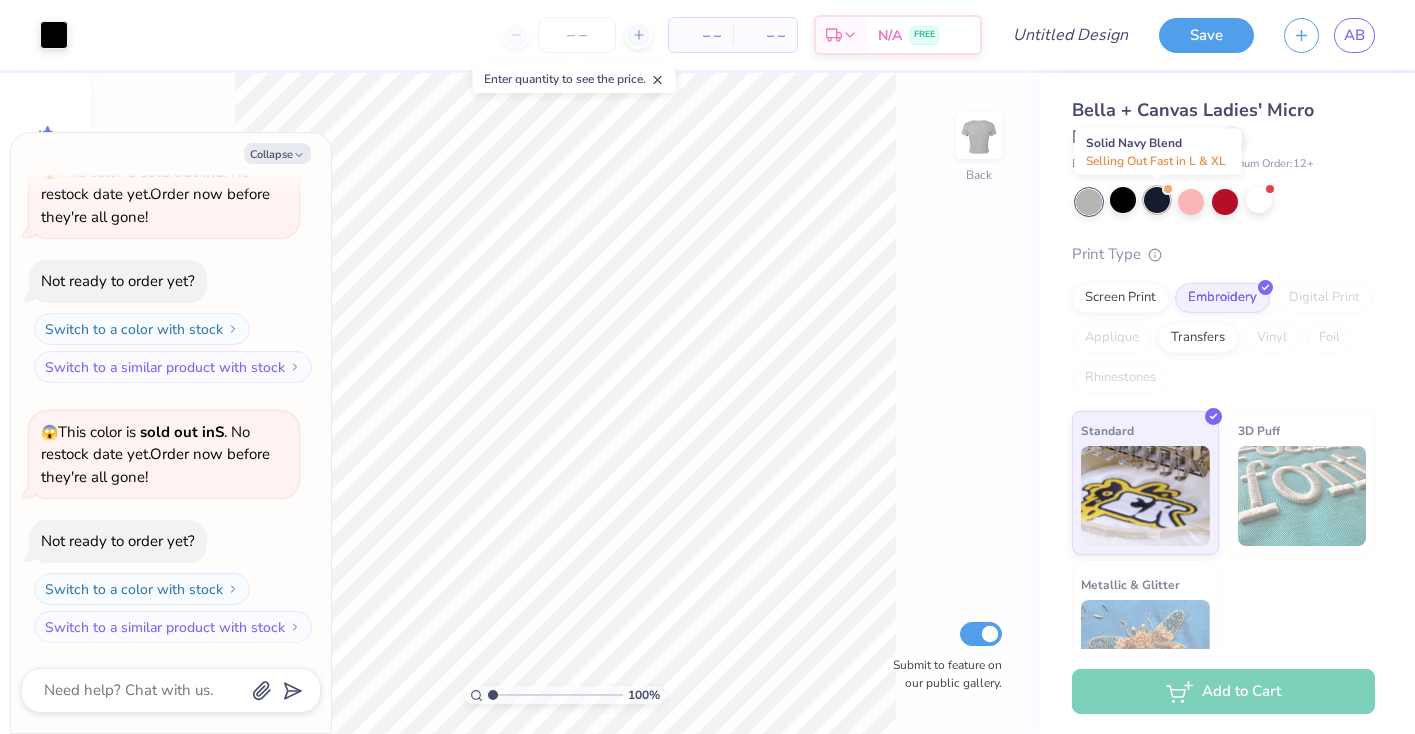 click at bounding box center [1157, 200] 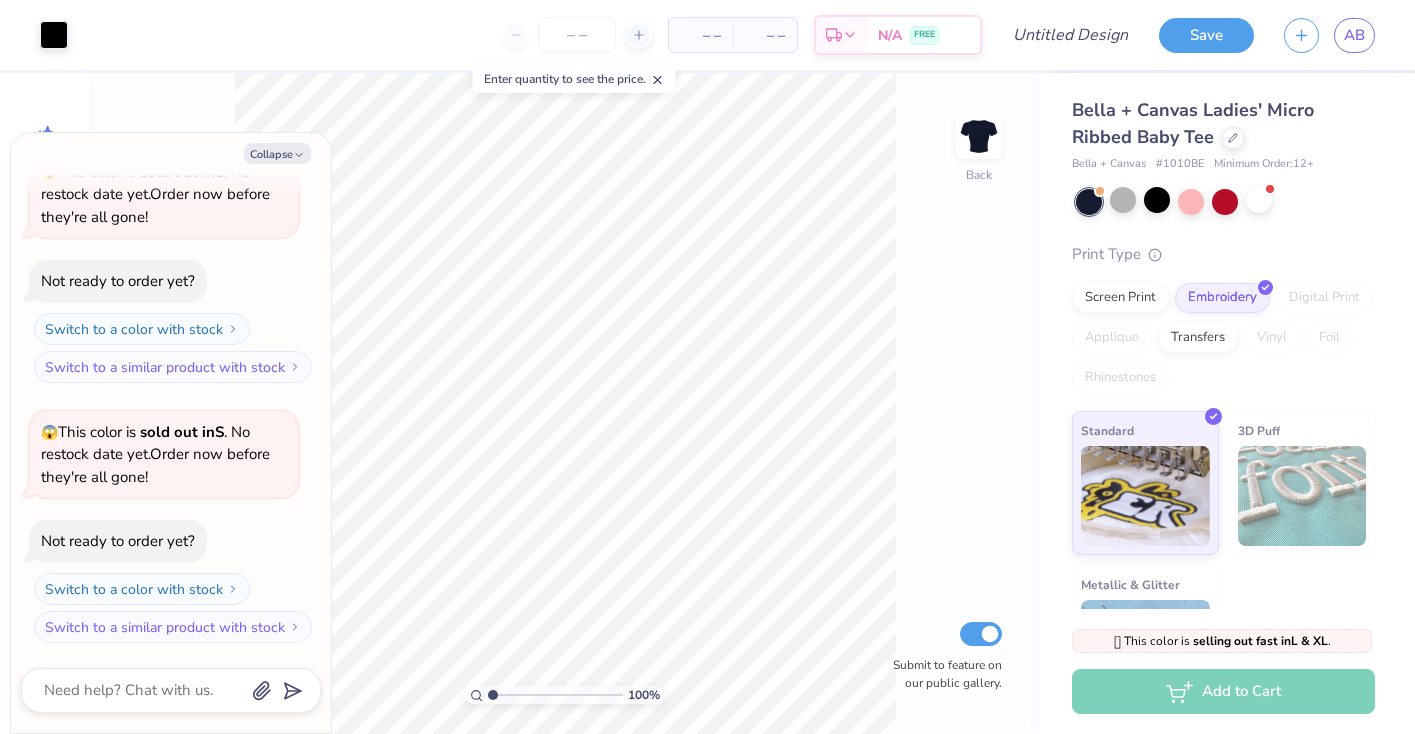 scroll, scrollTop: 370, scrollLeft: 0, axis: vertical 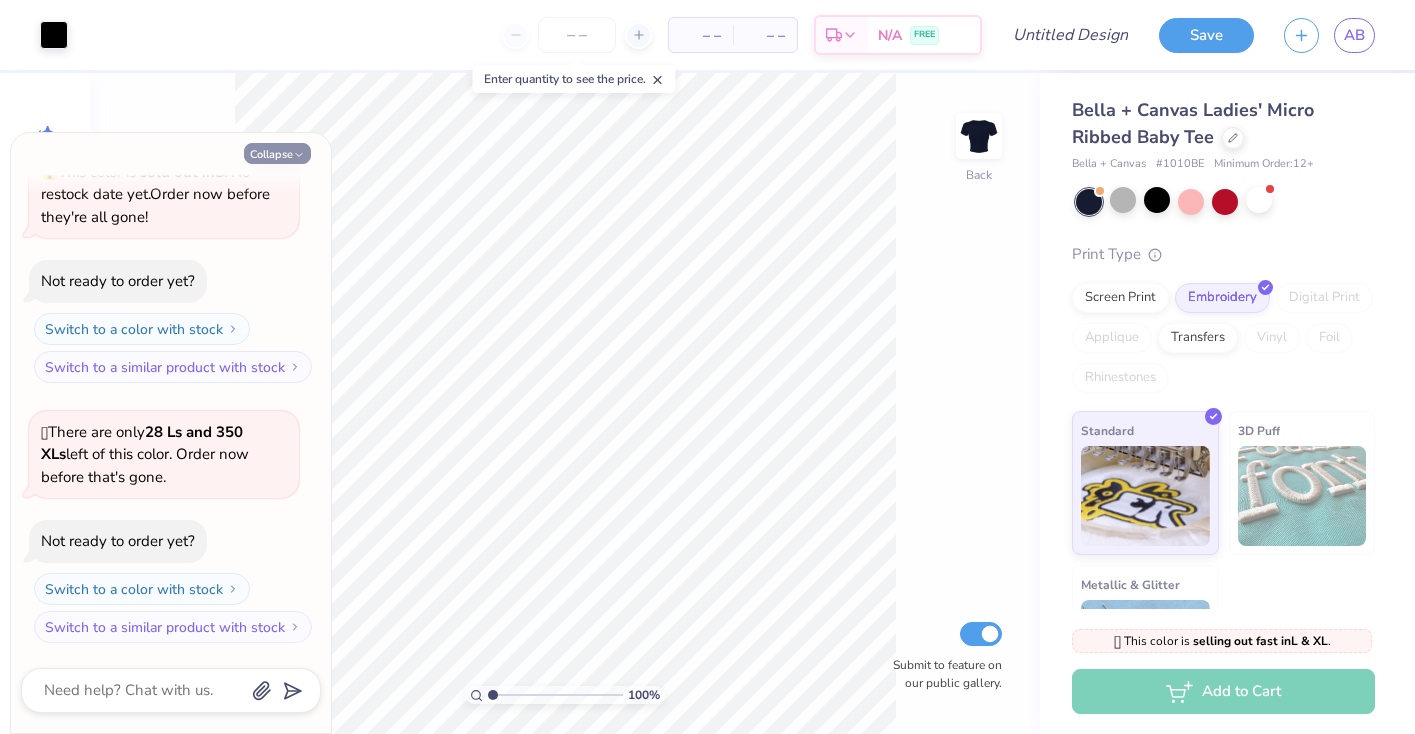 click on "Collapse" at bounding box center [277, 153] 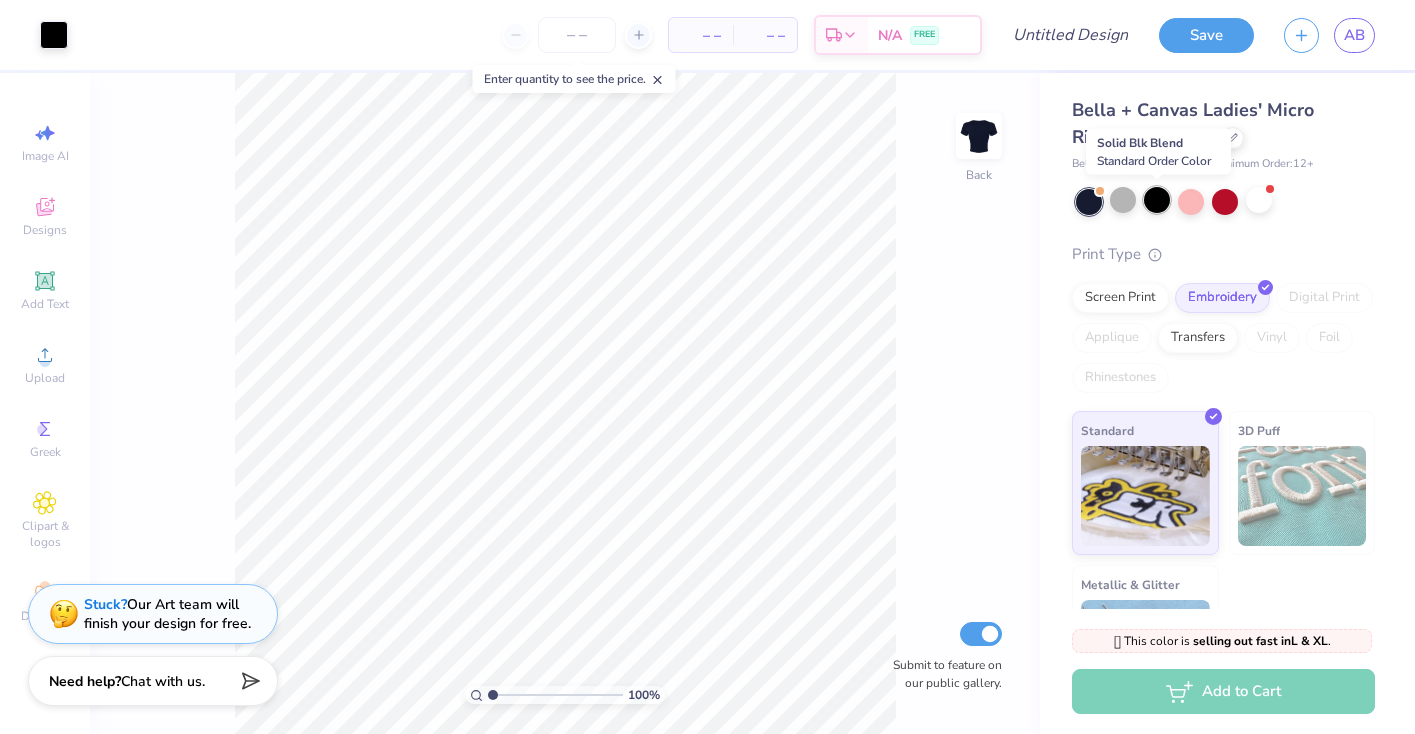 click at bounding box center (1157, 200) 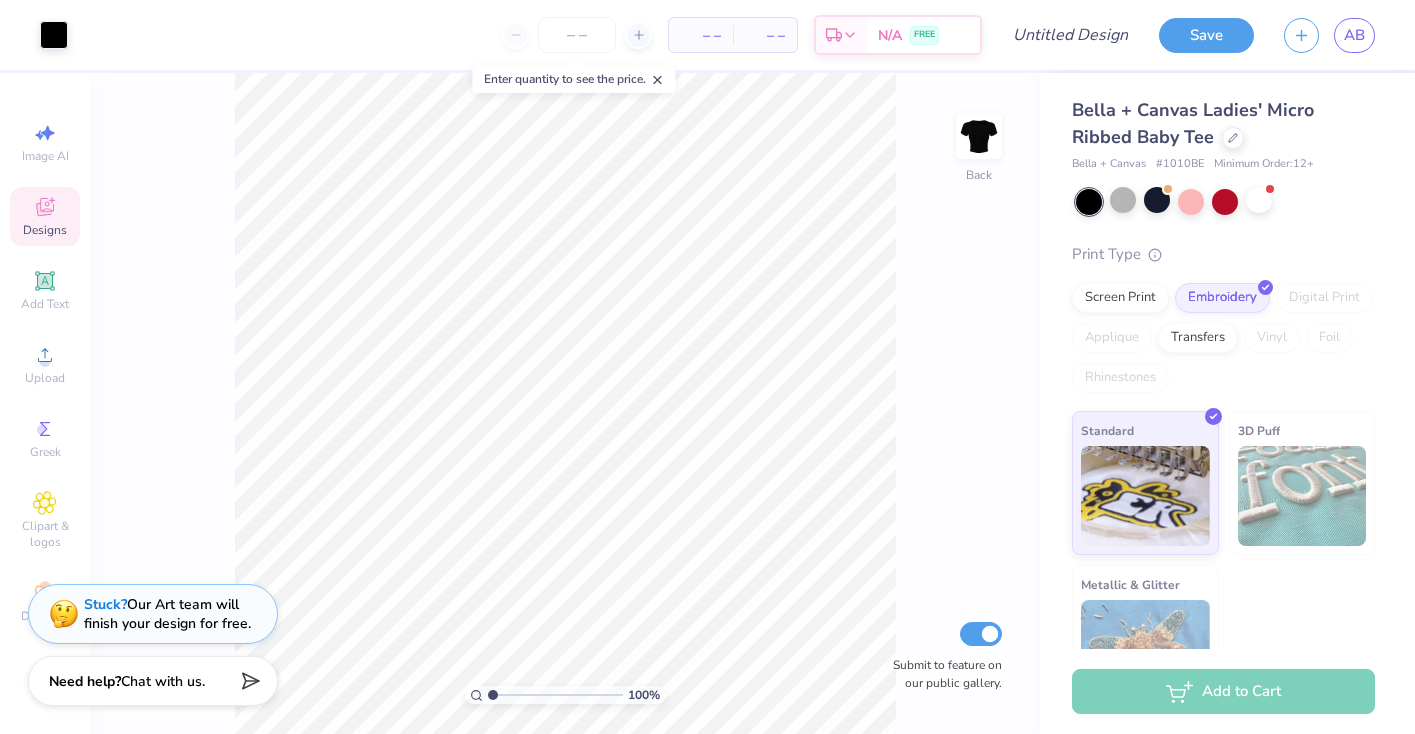 click on "Designs" at bounding box center (45, 230) 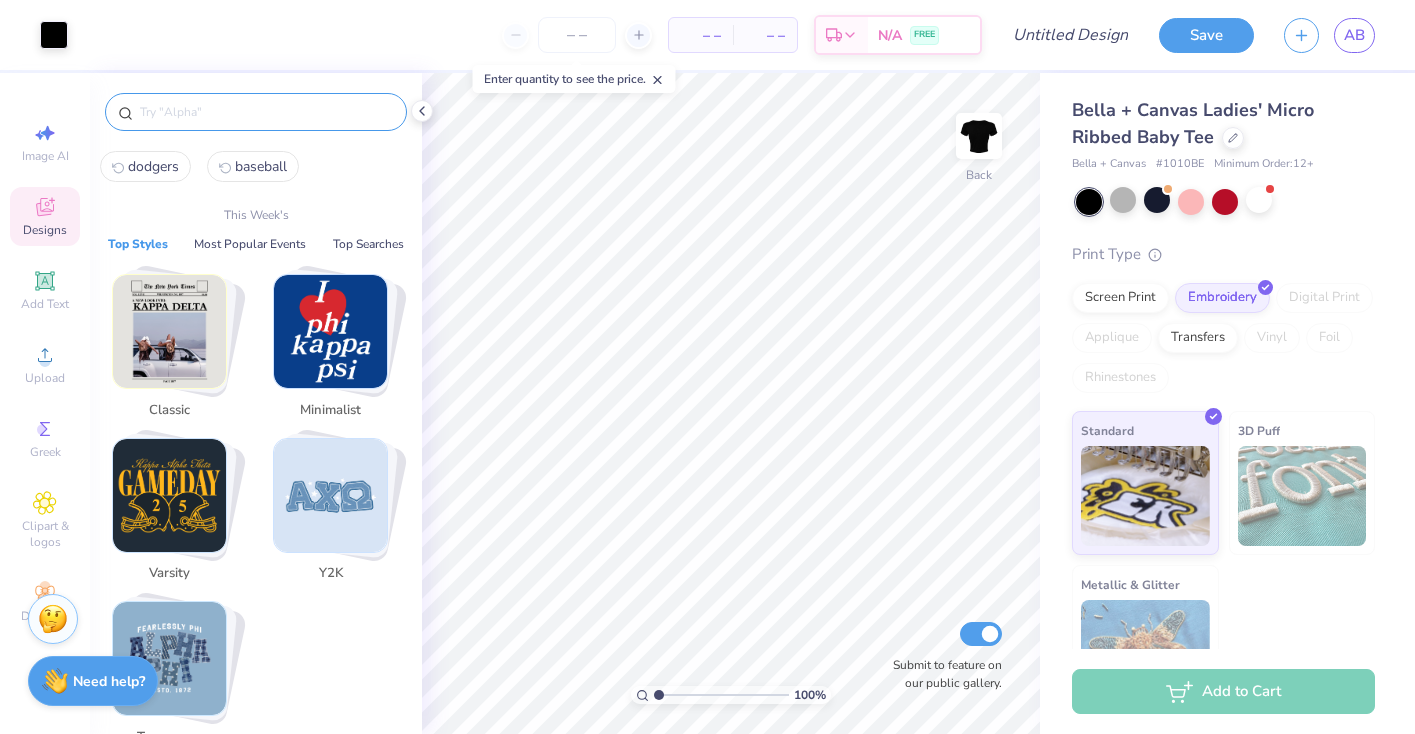 click at bounding box center (266, 112) 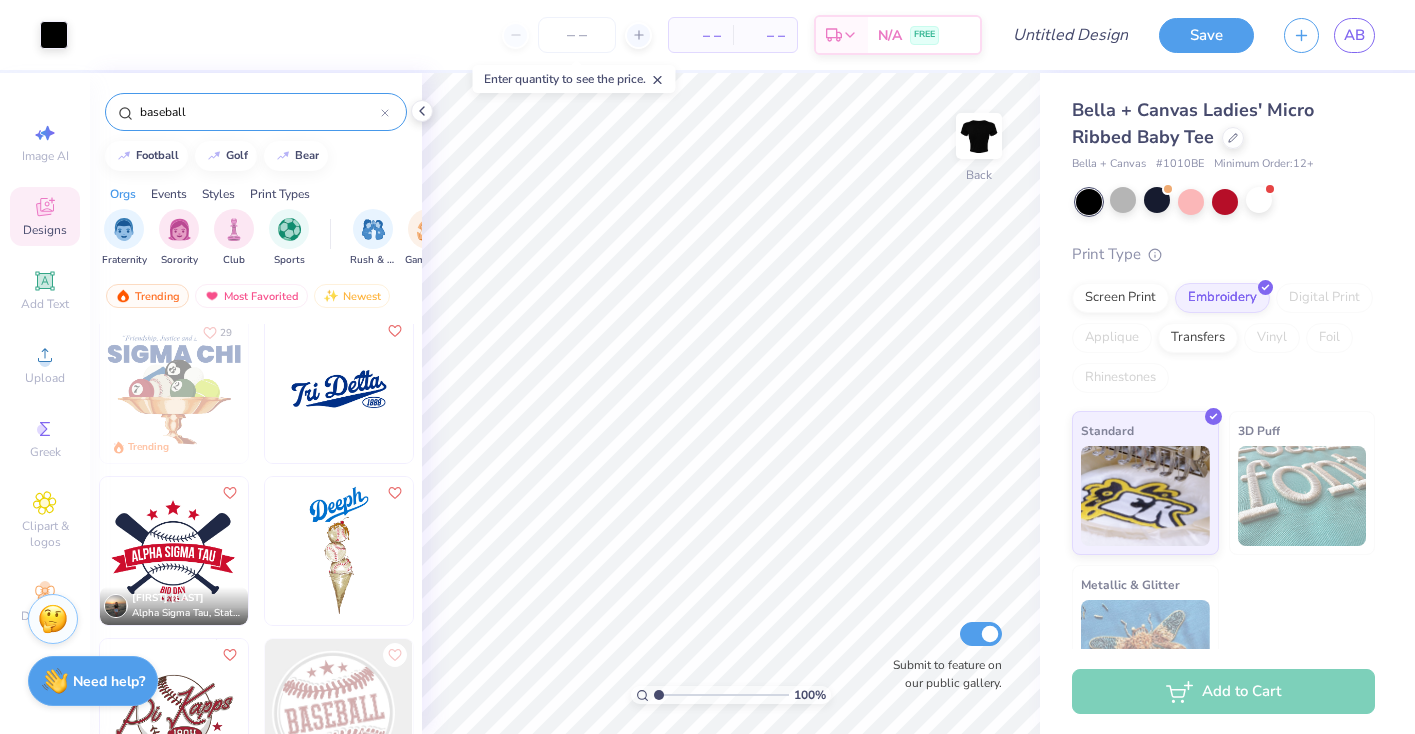 scroll, scrollTop: 495, scrollLeft: 0, axis: vertical 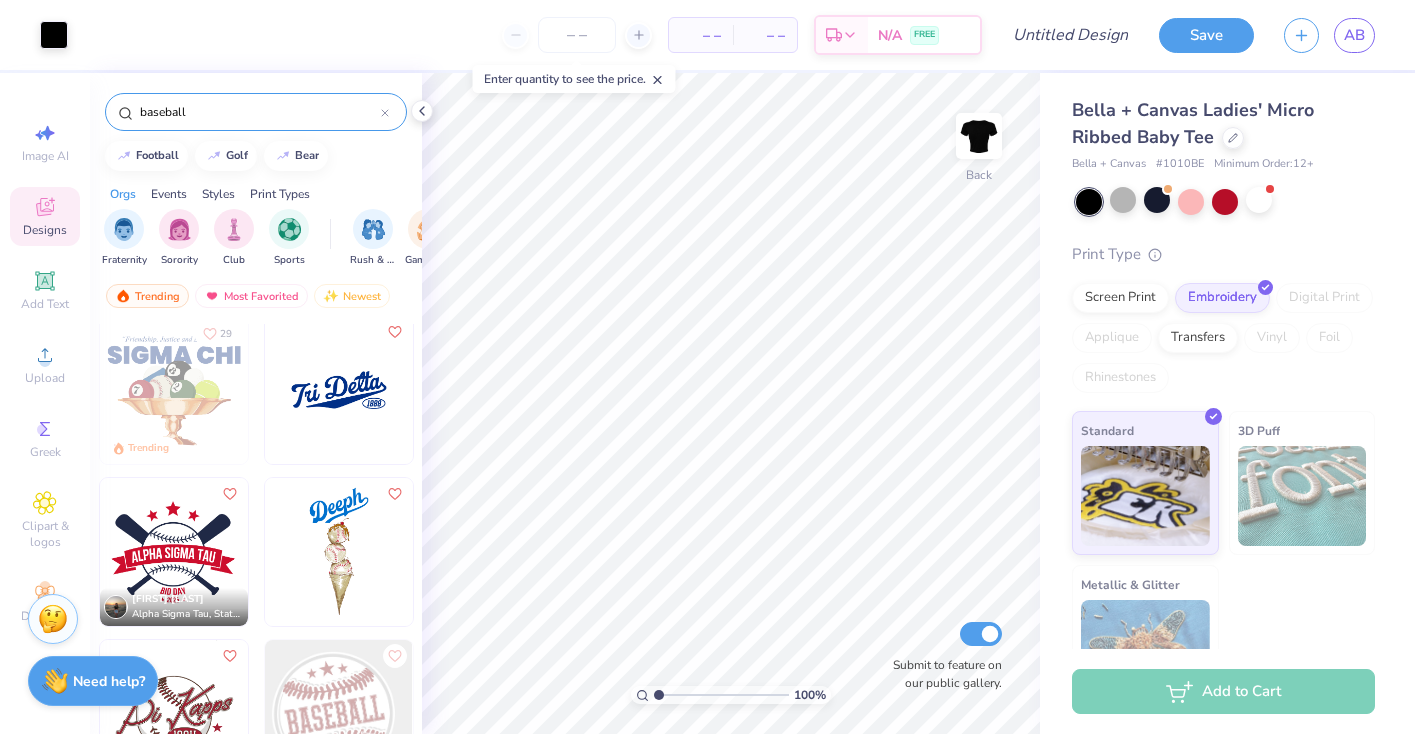 click at bounding box center [339, 390] 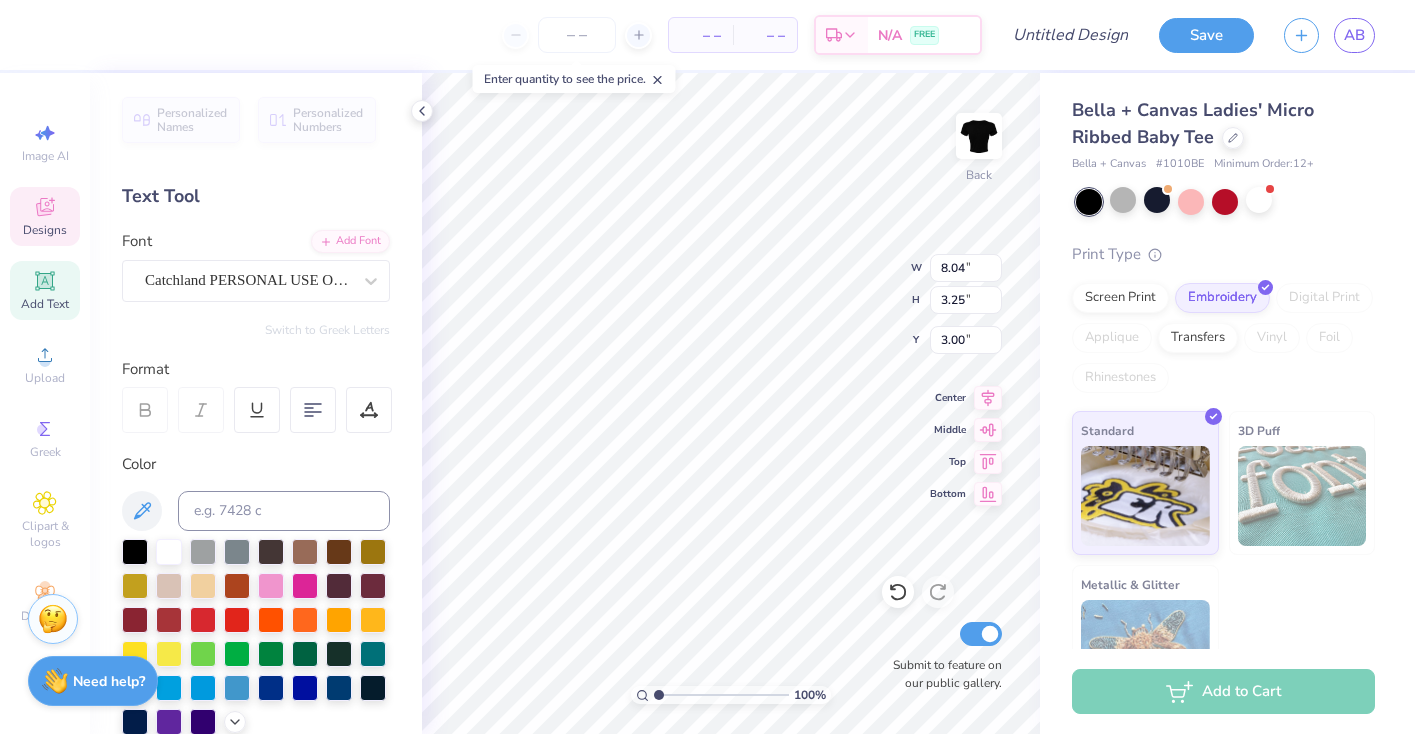 scroll, scrollTop: 1, scrollLeft: 2, axis: both 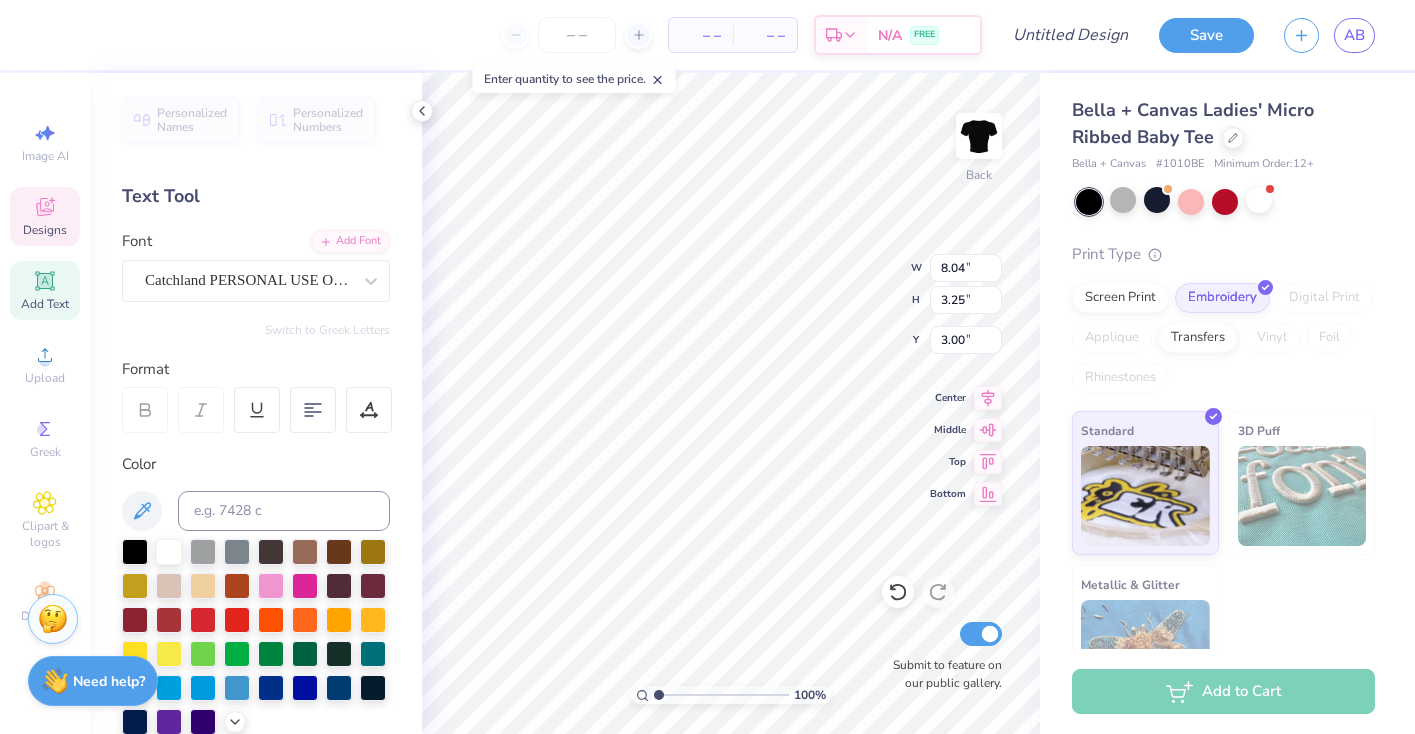 type on "Lambda Sigma
Gamma" 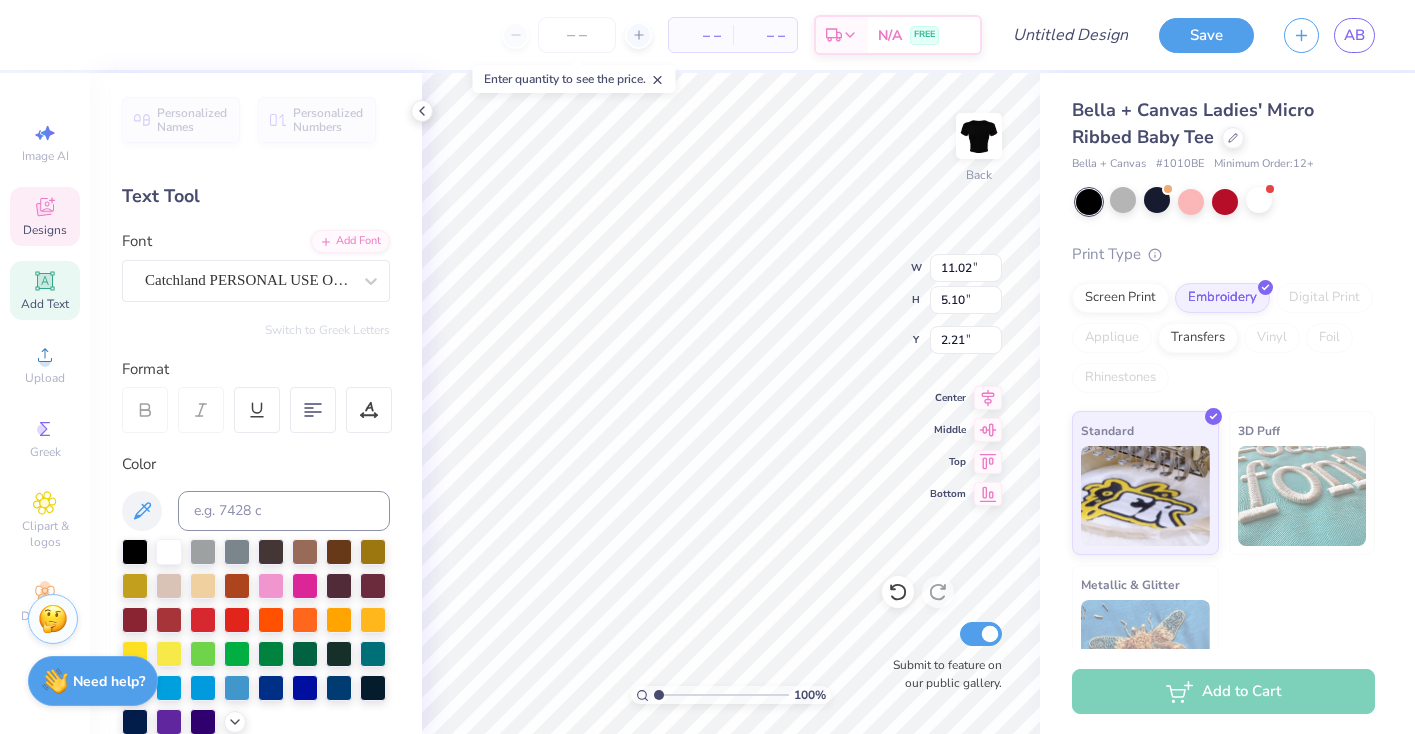 type on "7.13" 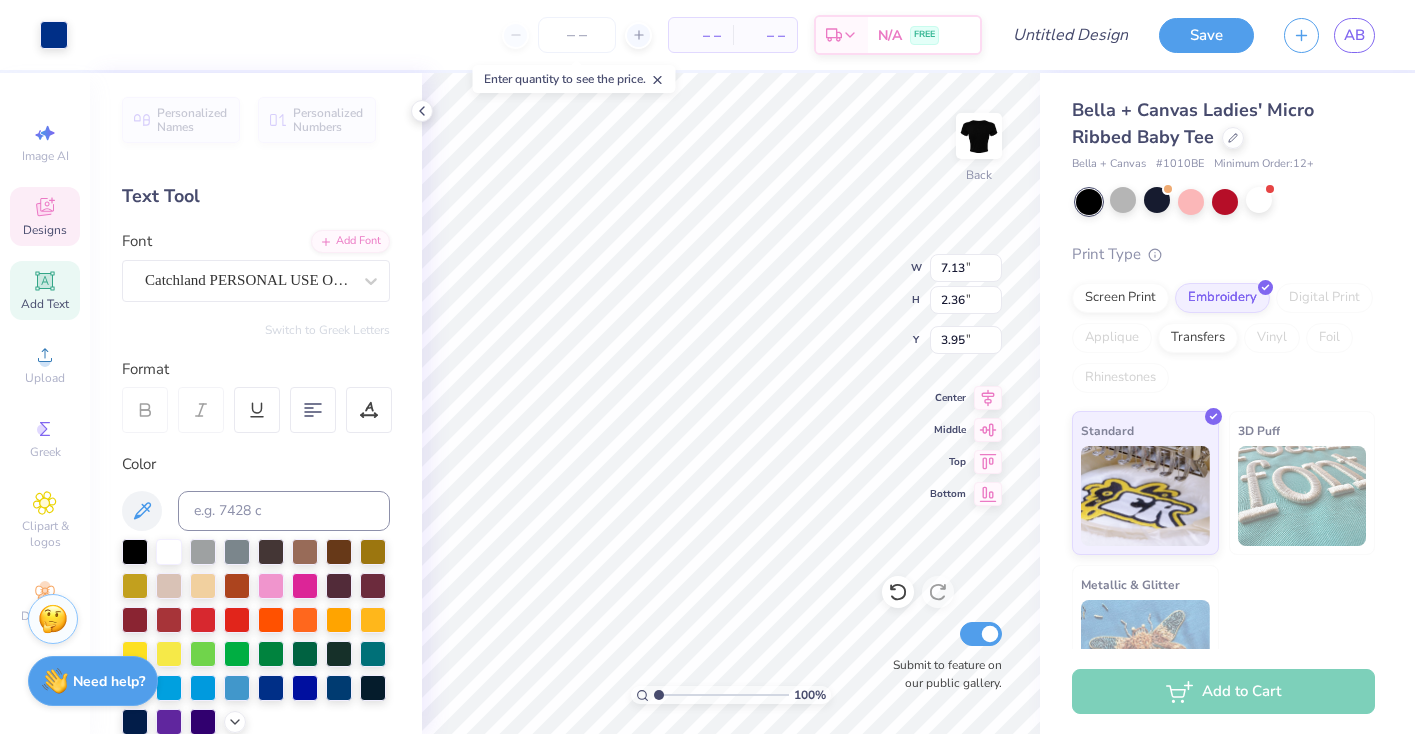 type on "11.02" 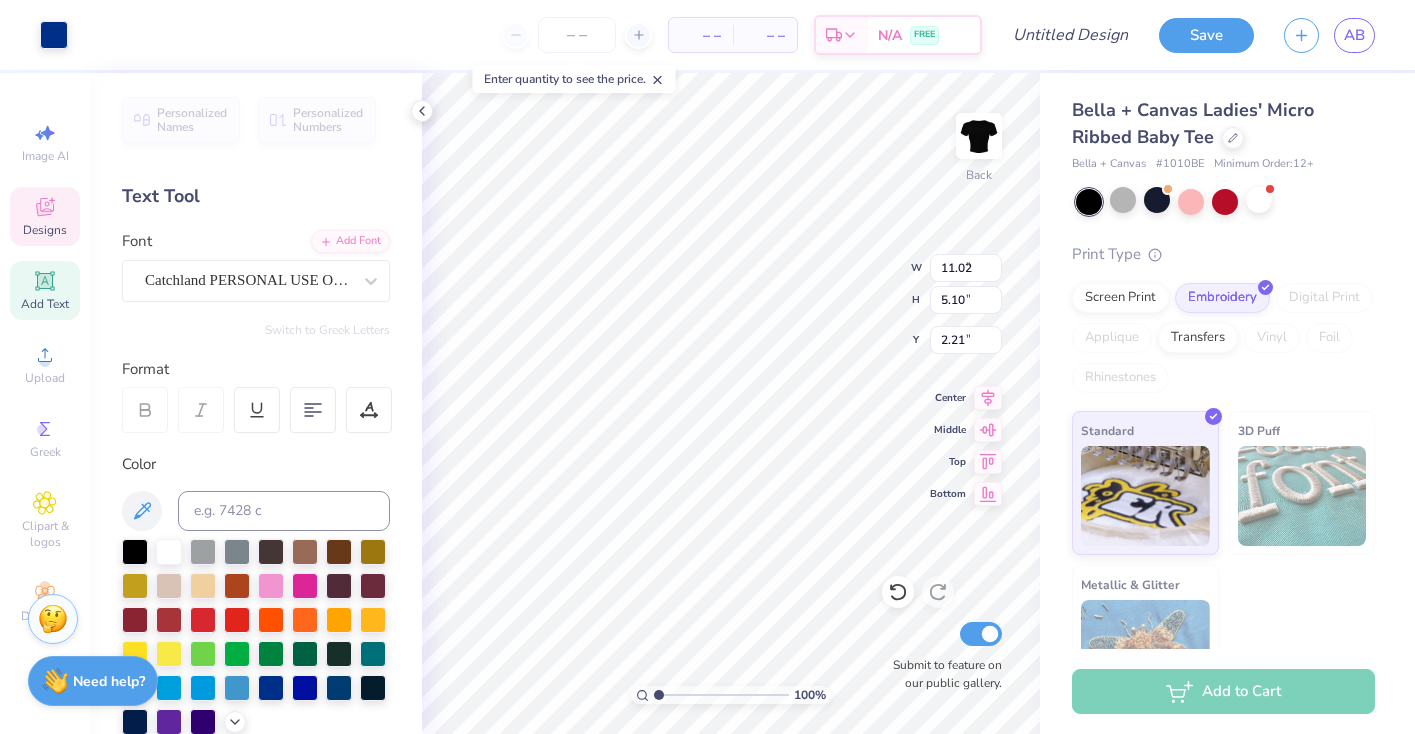 type on "2.42" 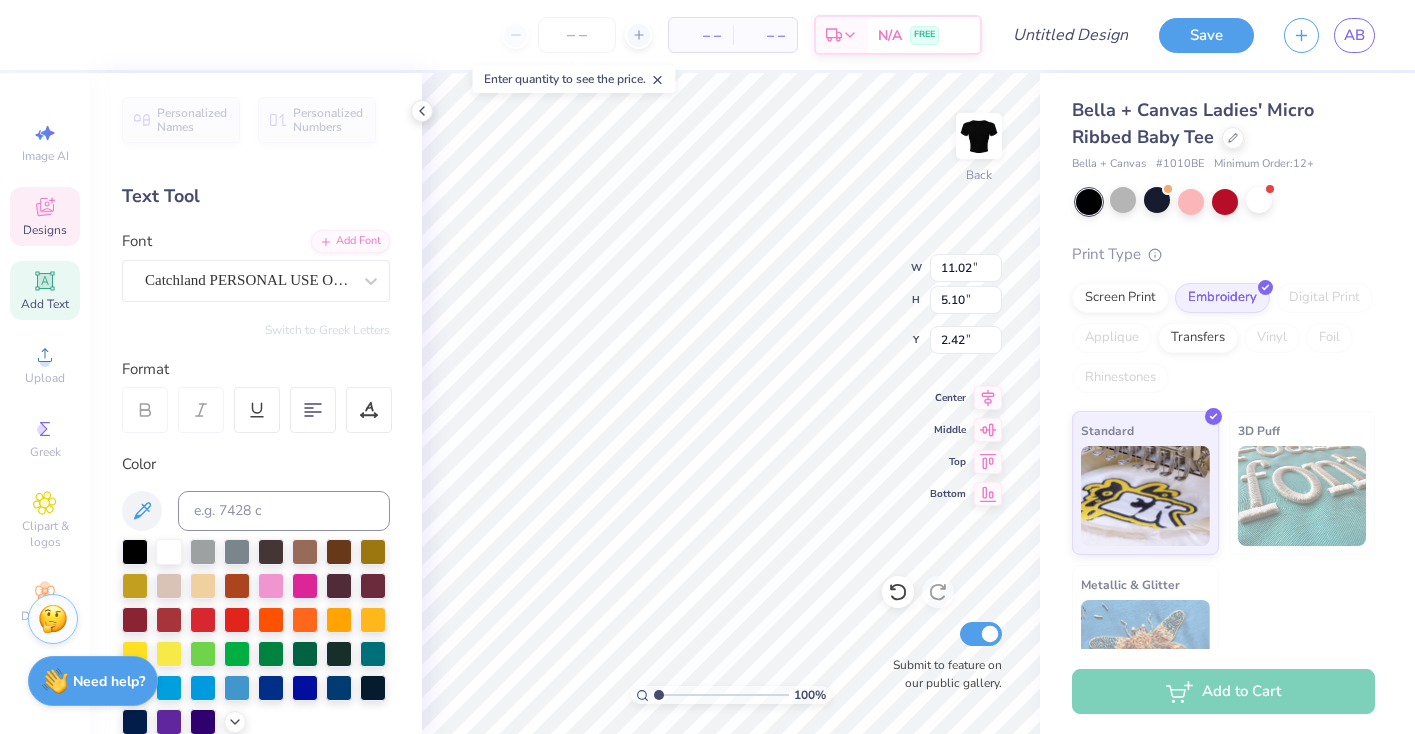 scroll, scrollTop: 1, scrollLeft: 3, axis: both 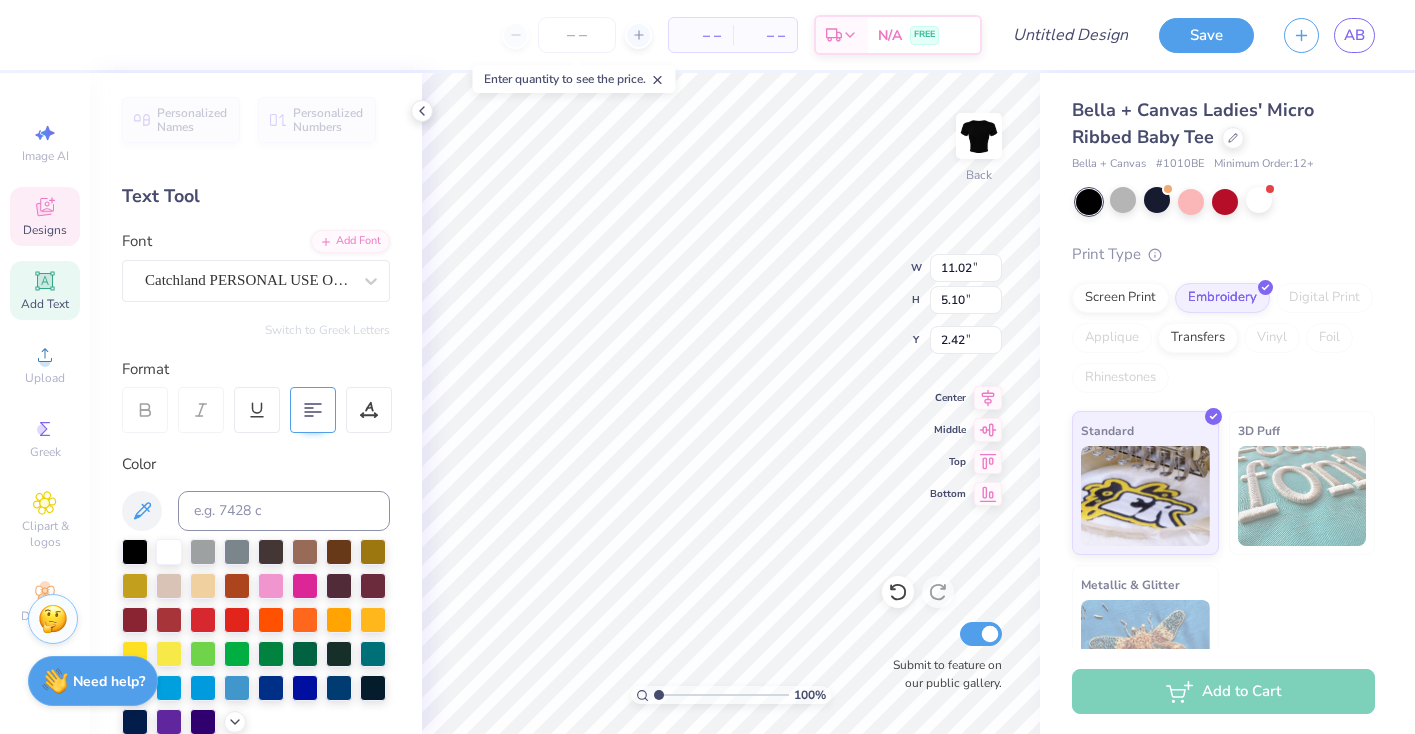click 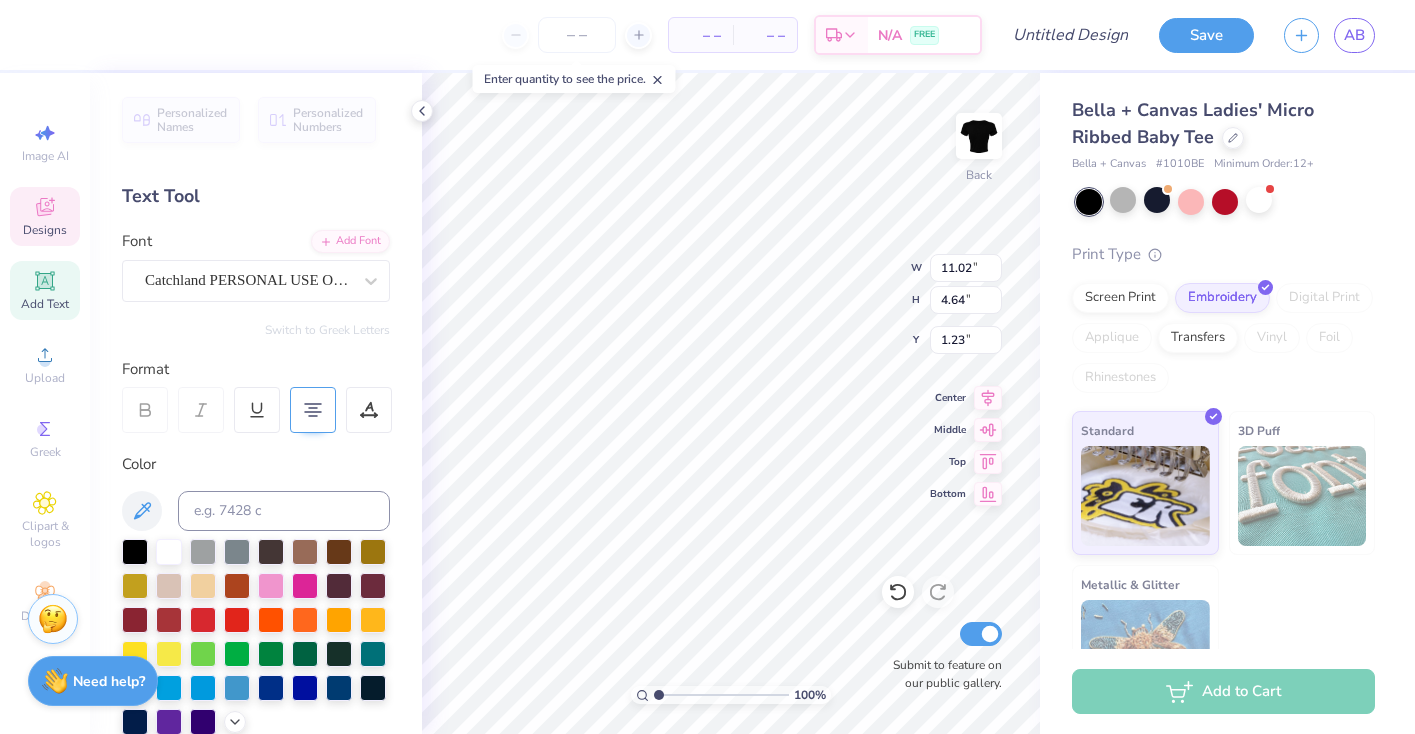 type on "1.23" 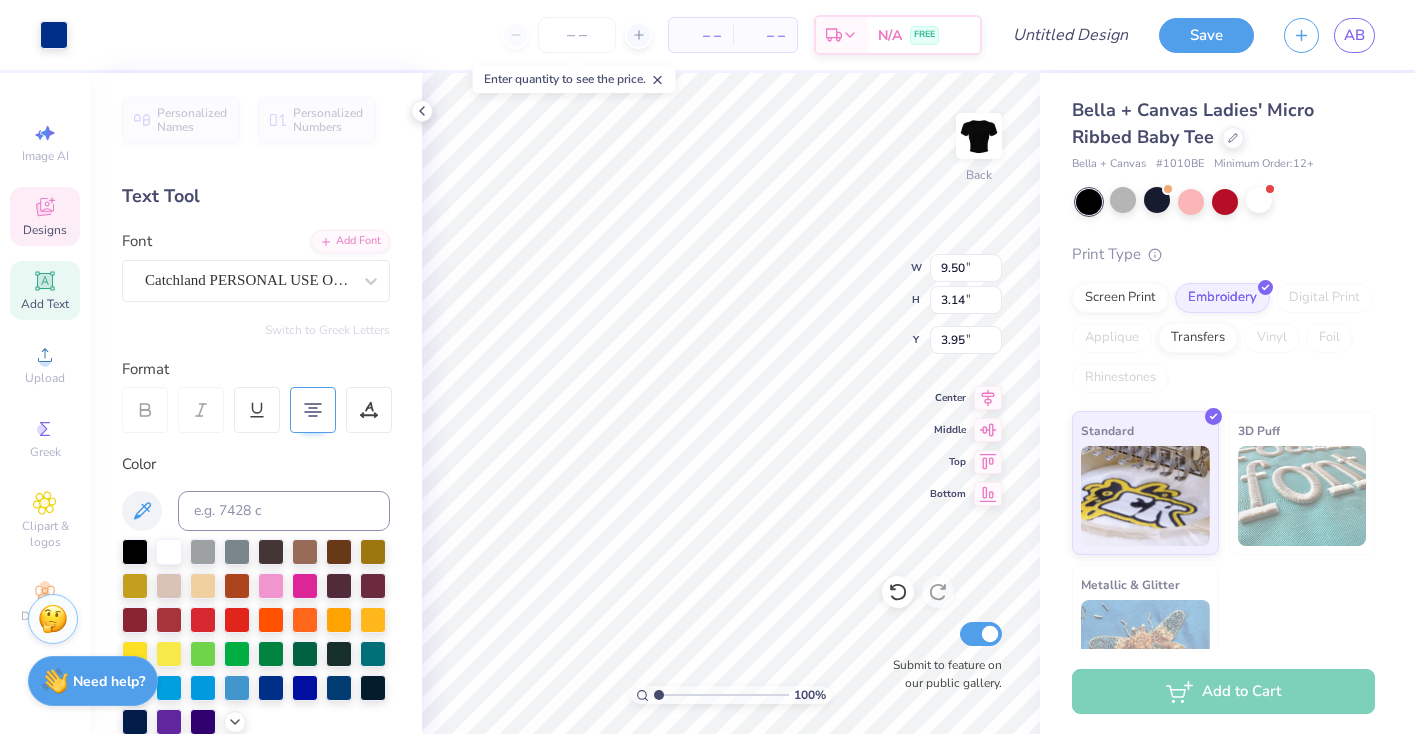 type on "9.50" 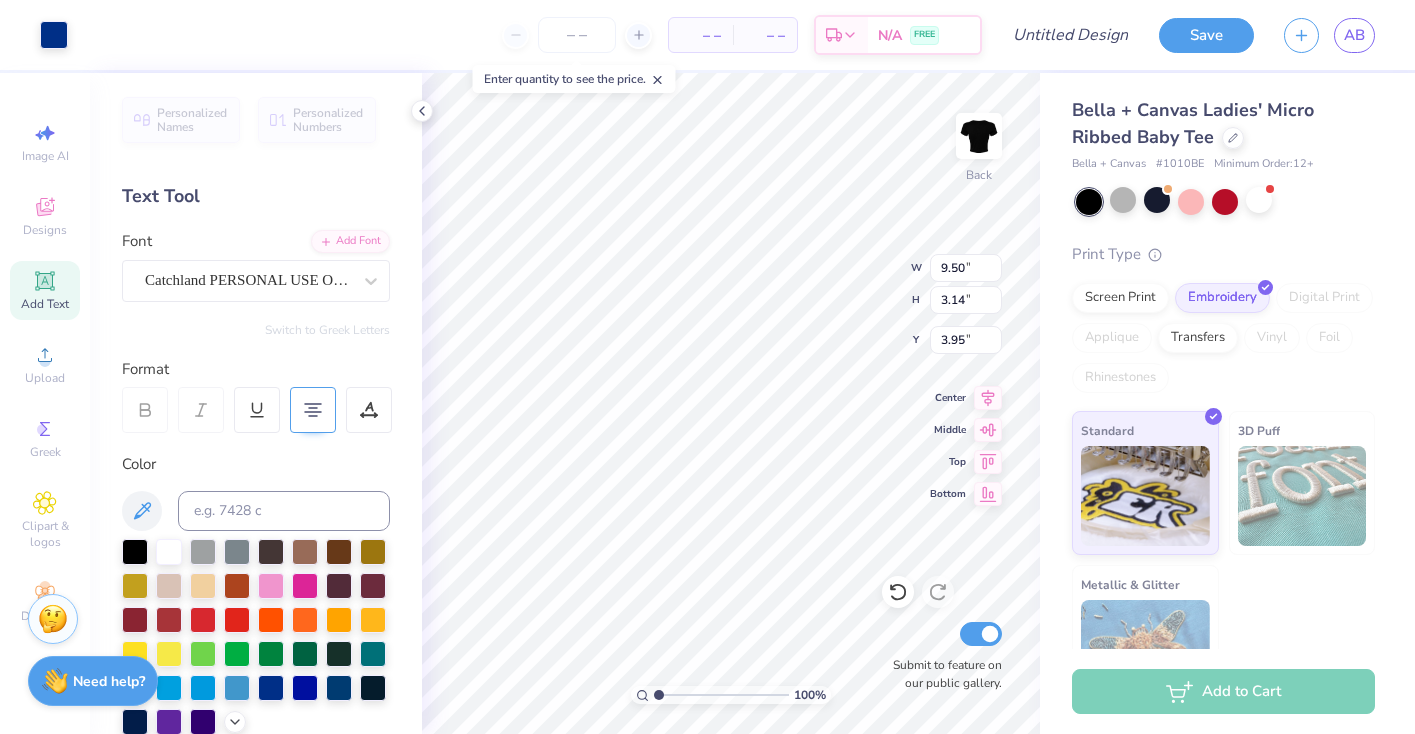 type on "5.66" 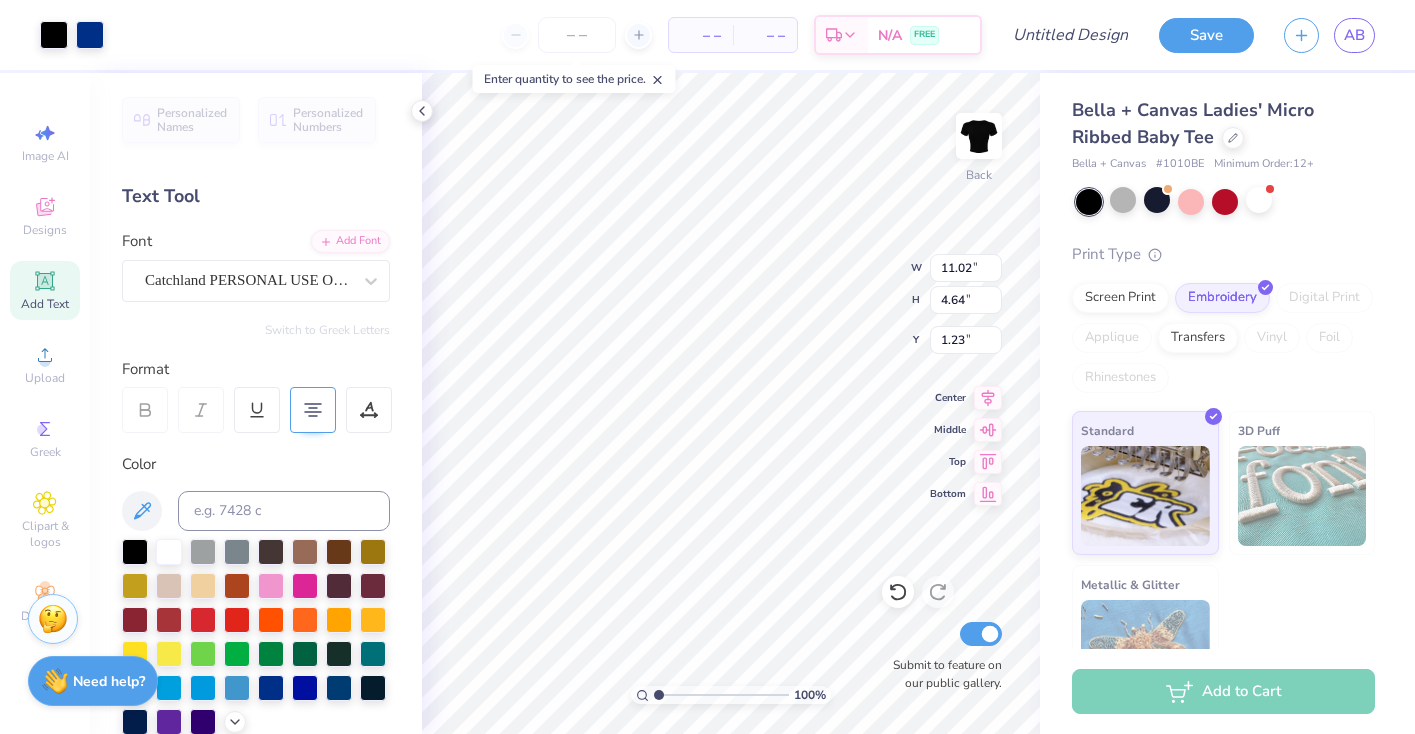 type on "2.66" 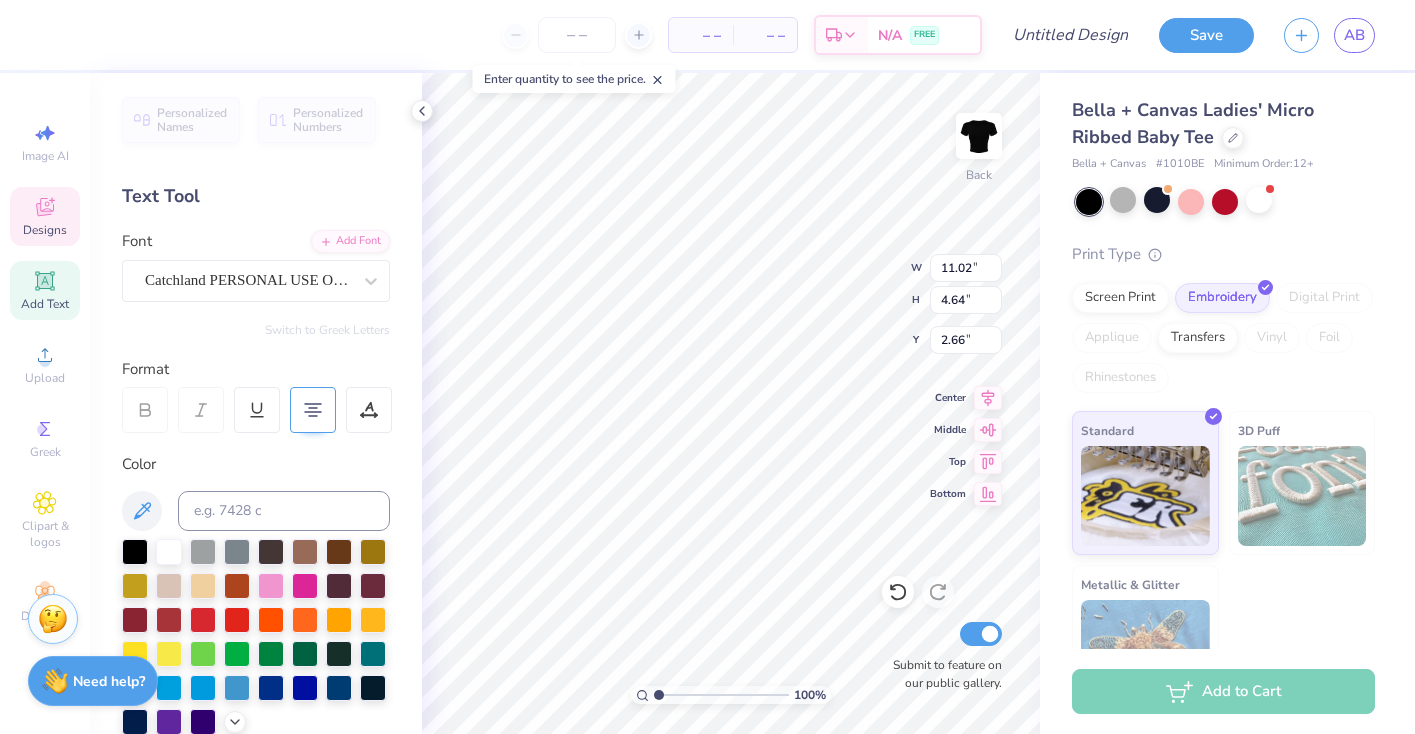 type on "3.00" 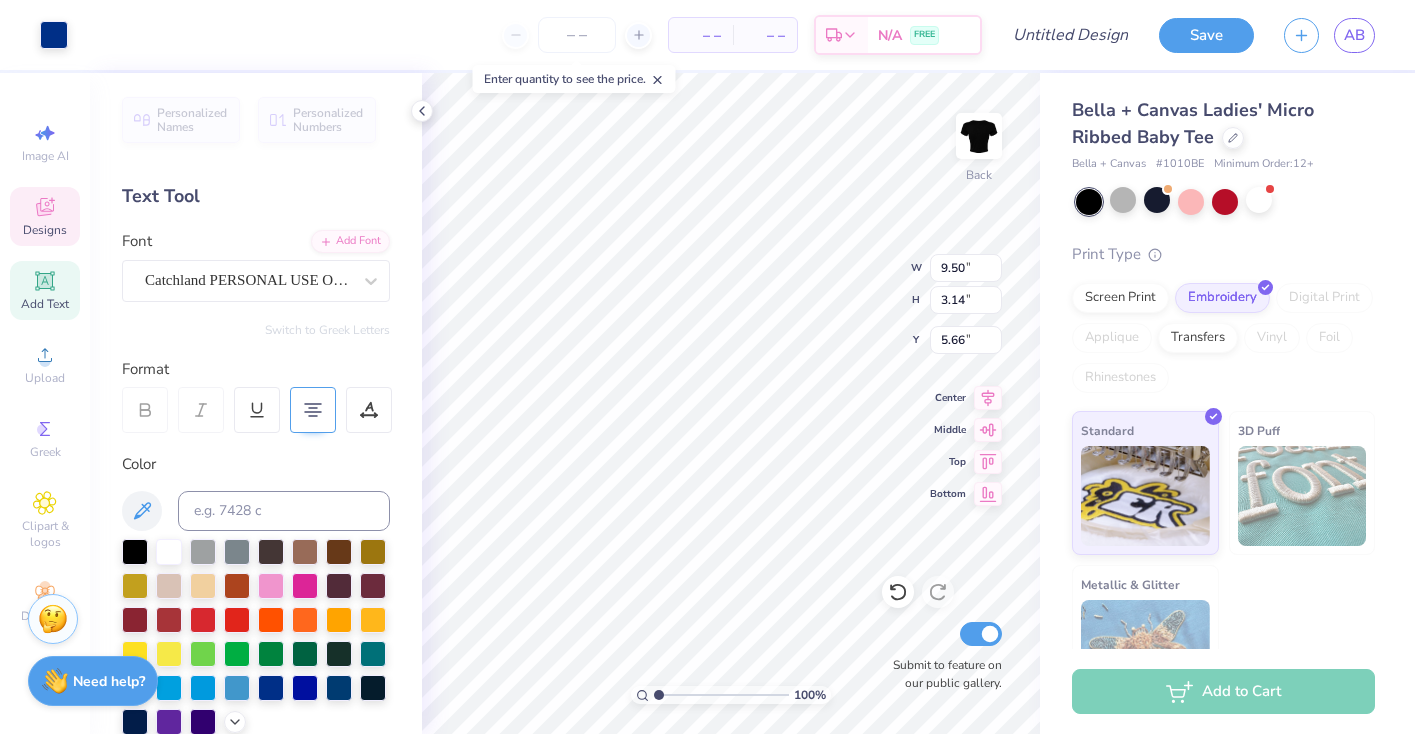 type on "5.36" 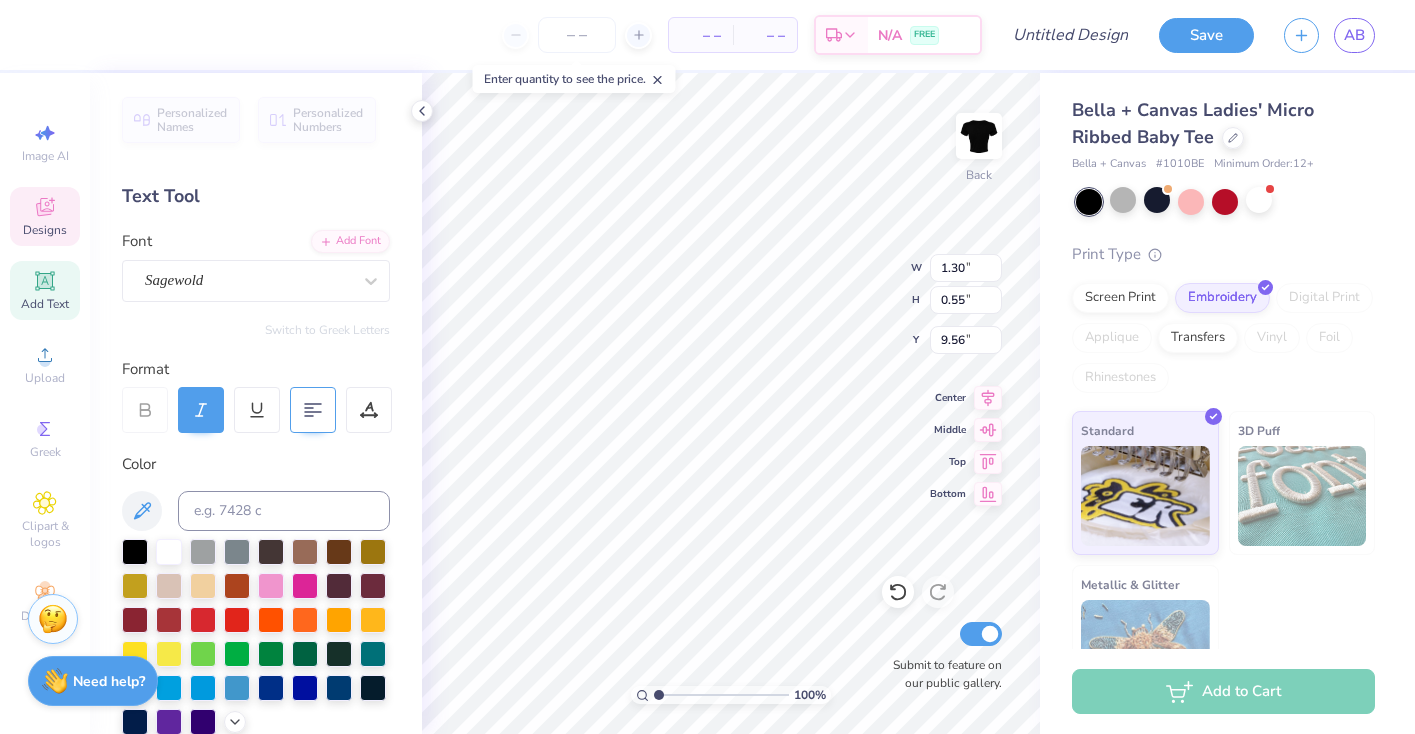type on "9.56" 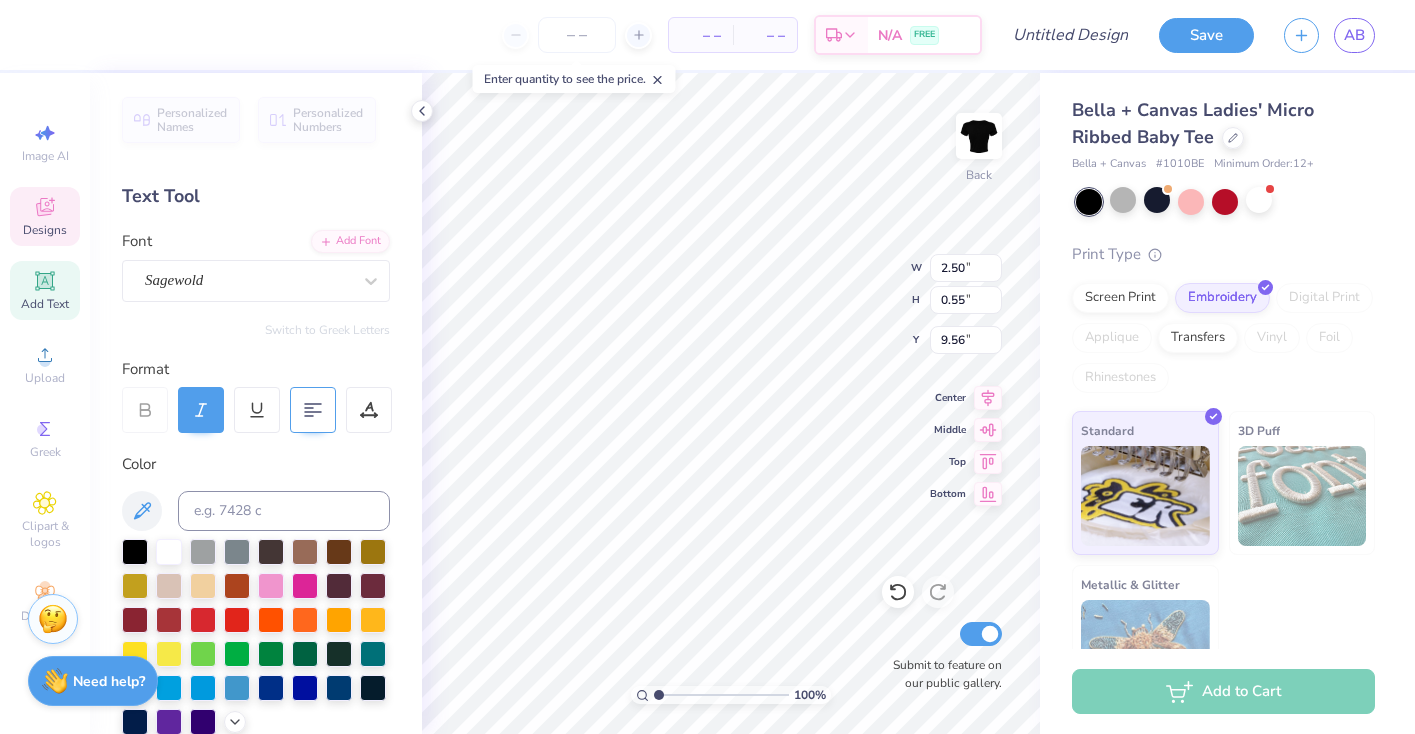scroll, scrollTop: 0, scrollLeft: 1, axis: horizontal 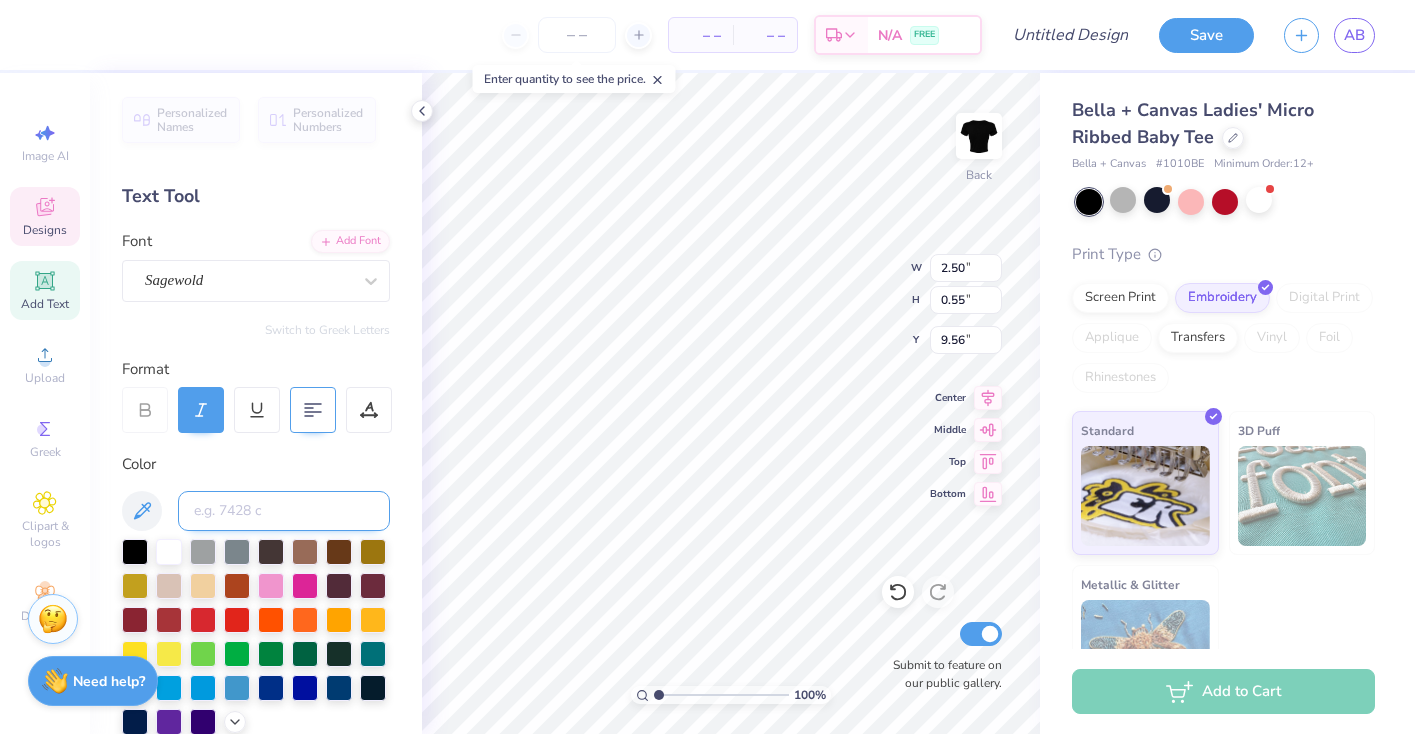 click at bounding box center [284, 511] 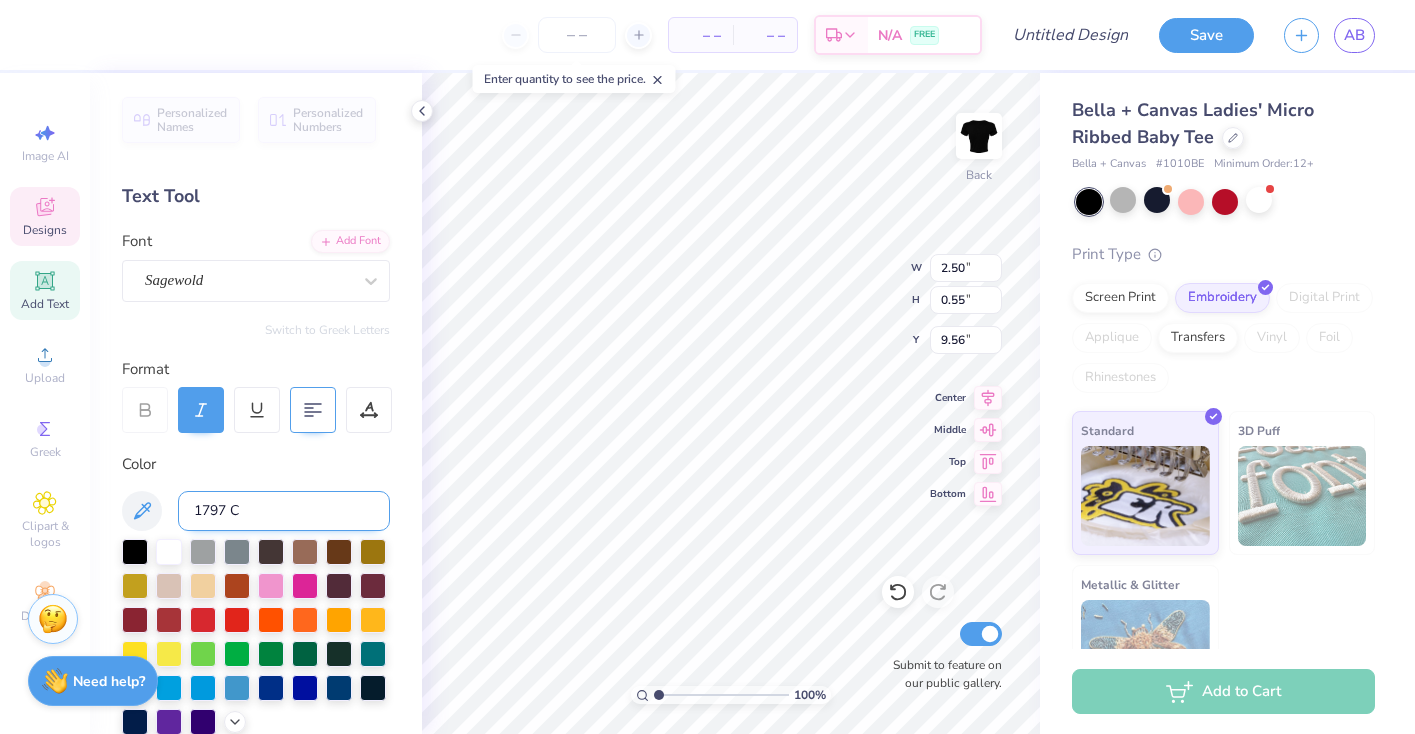 type 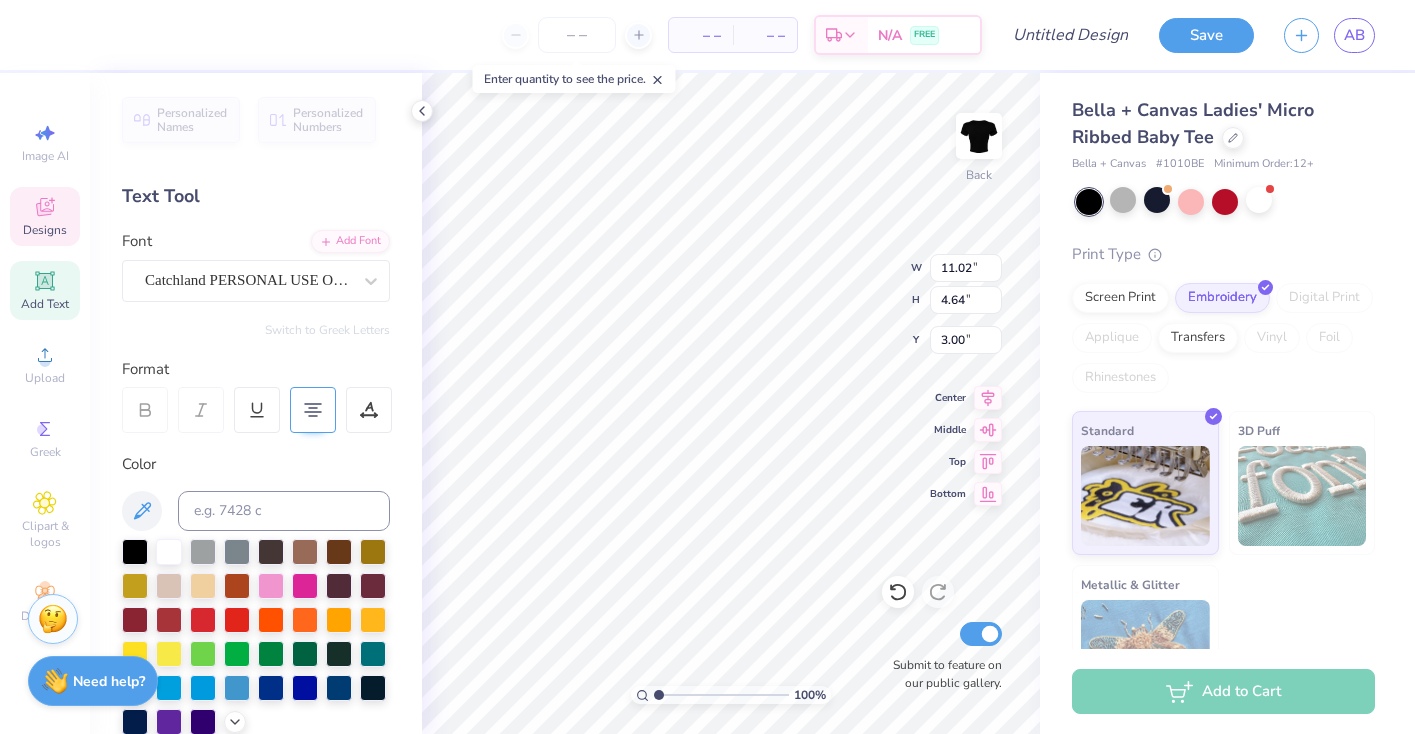 type on "11.02" 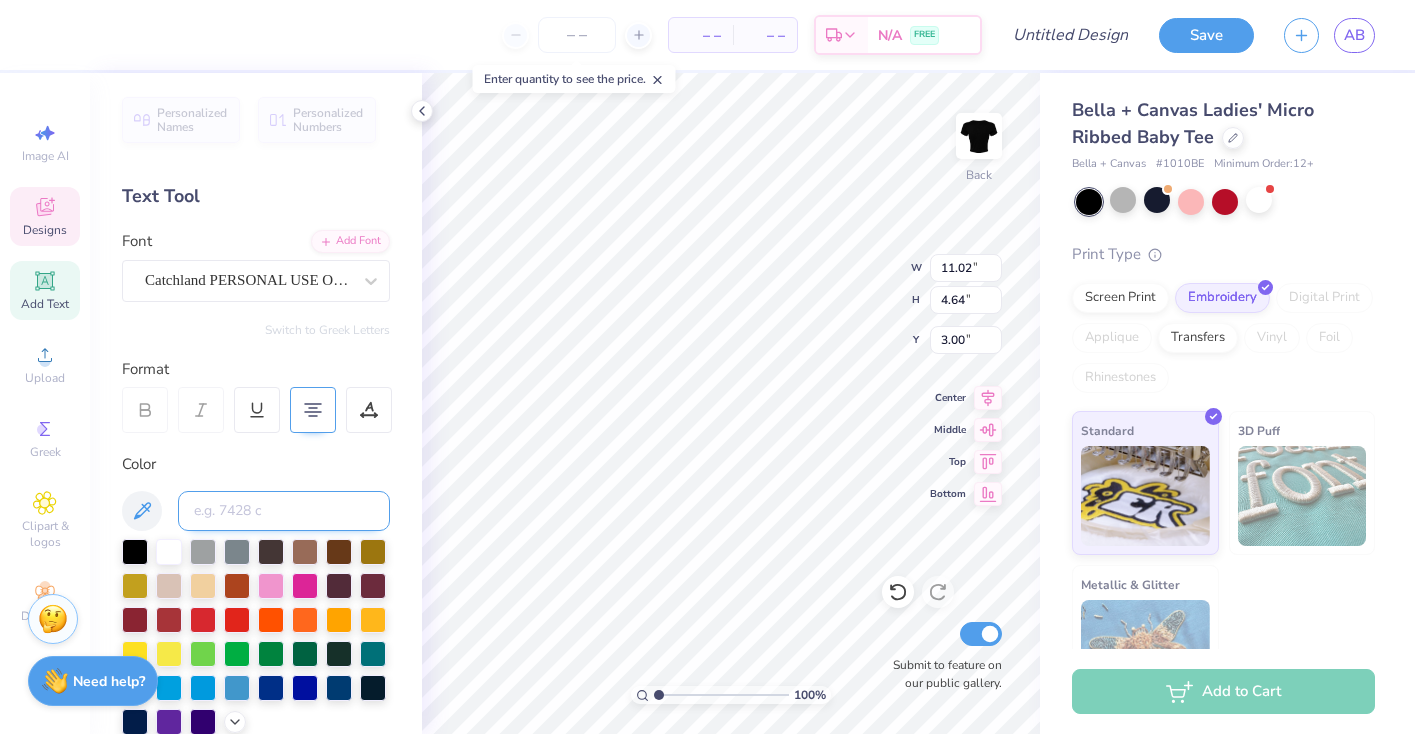 click at bounding box center (284, 511) 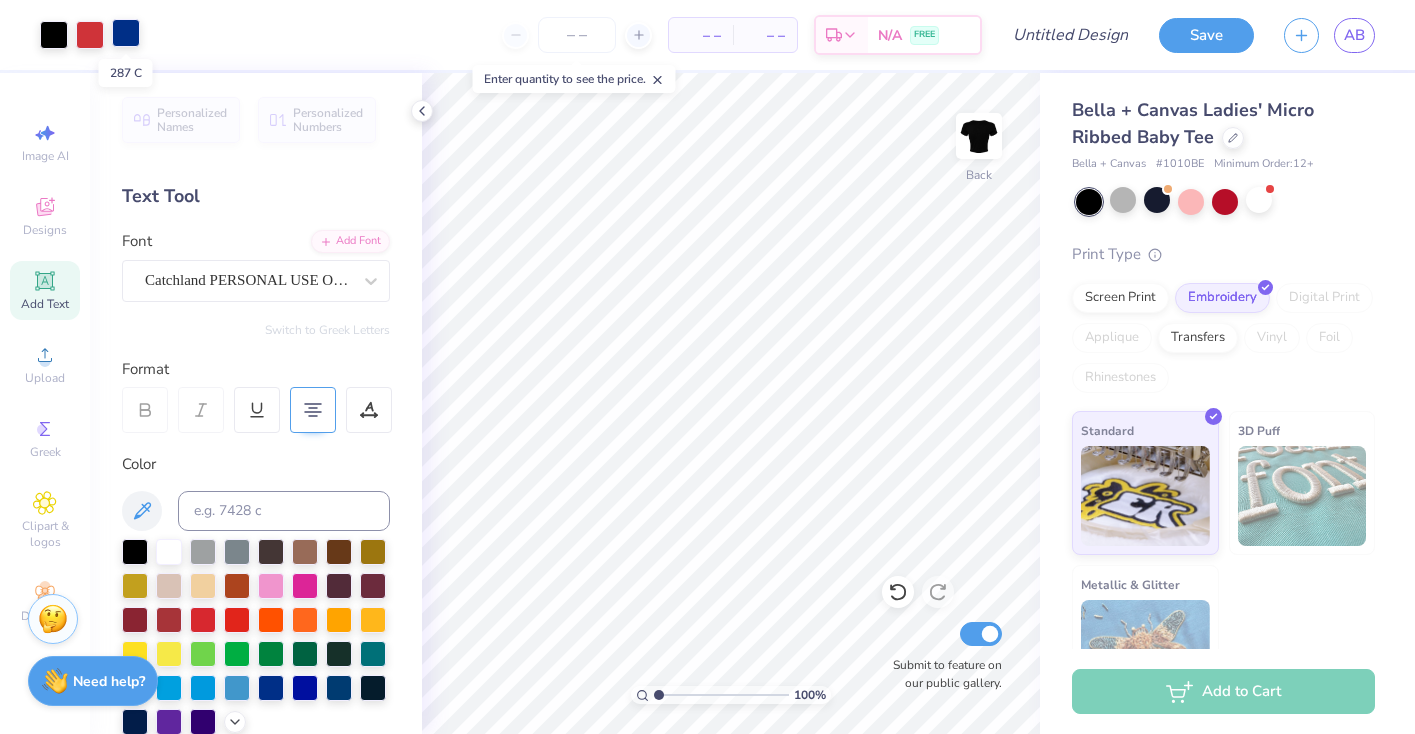 click at bounding box center (126, 33) 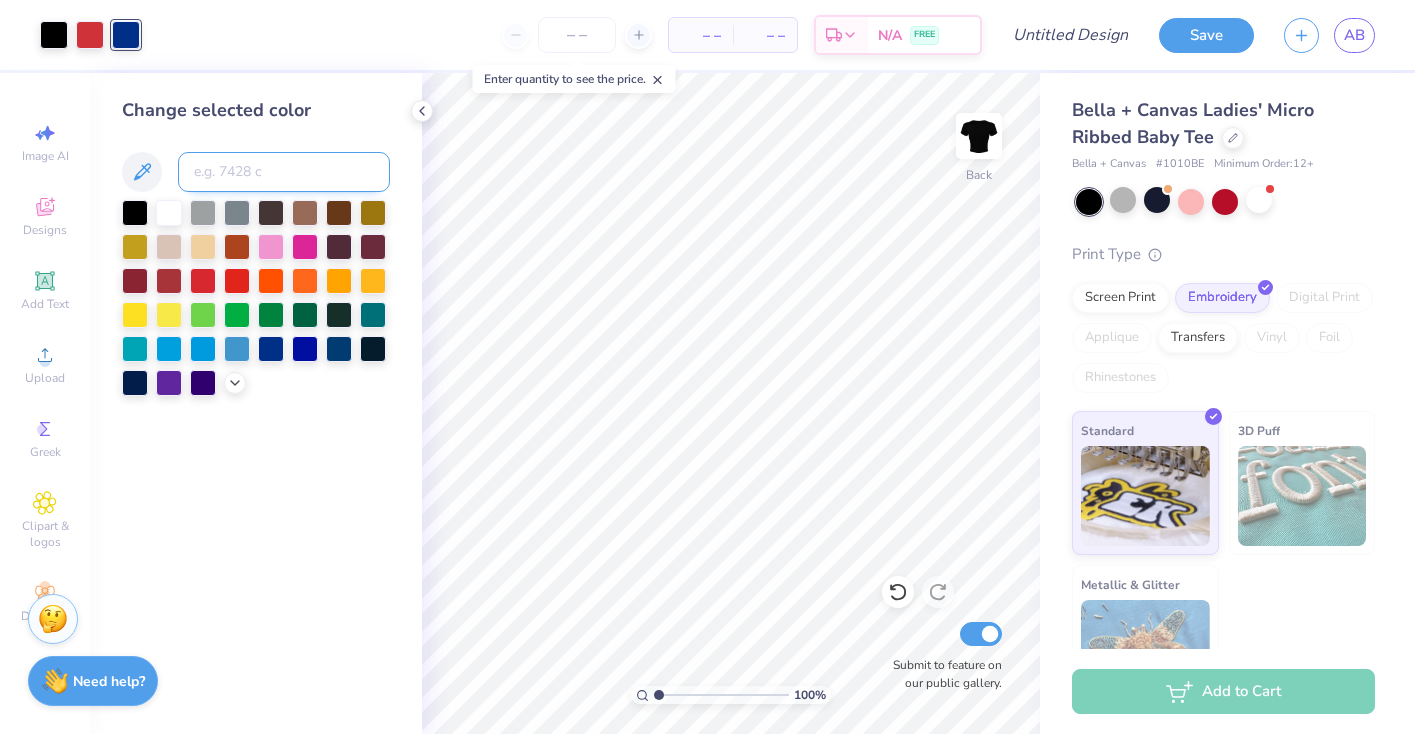 click at bounding box center [284, 172] 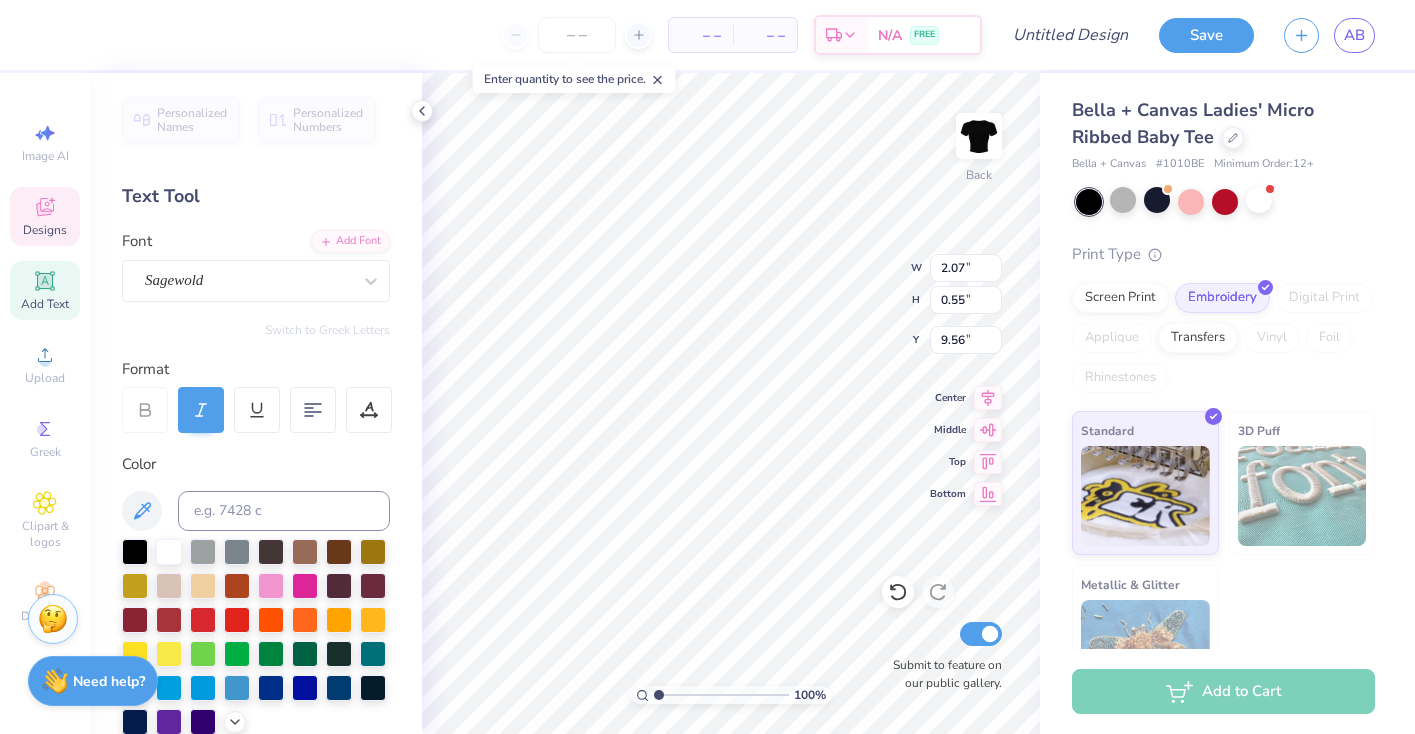 type on "7.36" 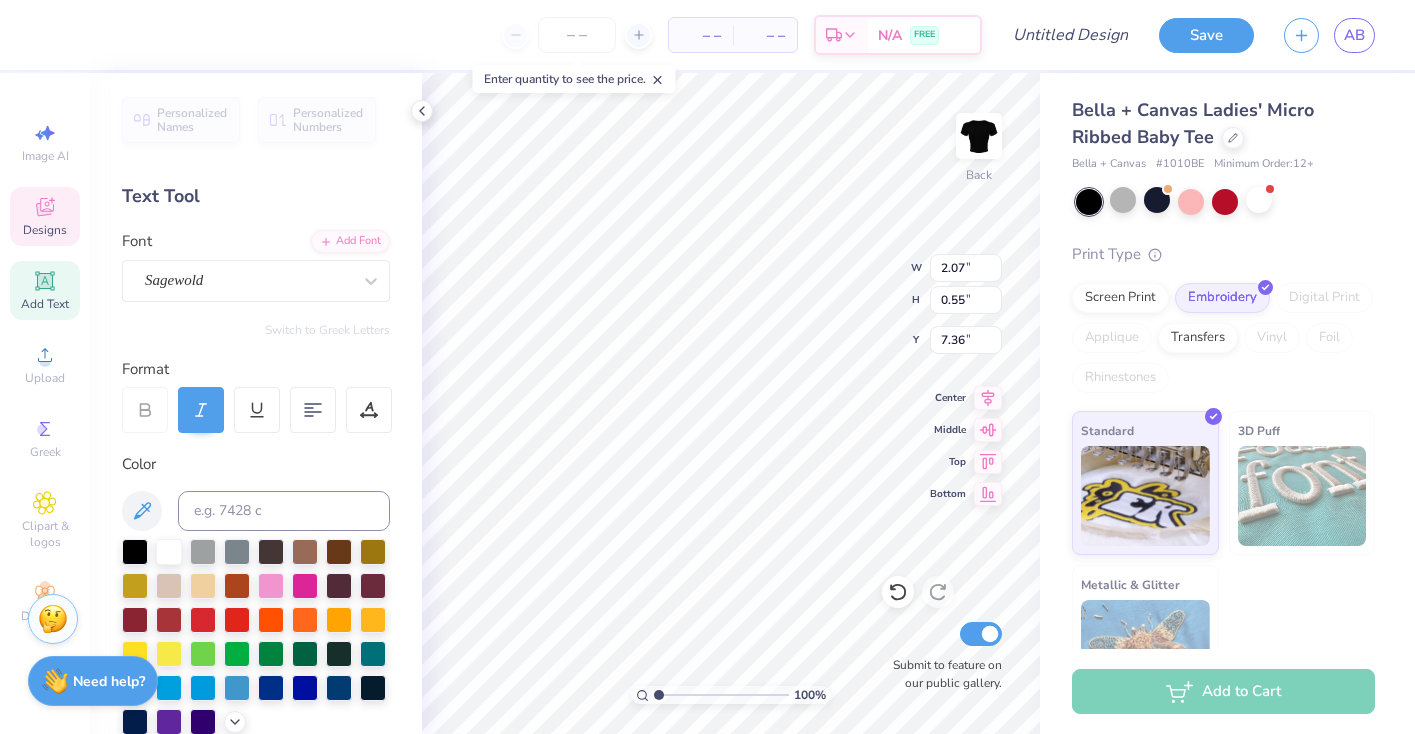 scroll, scrollTop: 428, scrollLeft: 0, axis: vertical 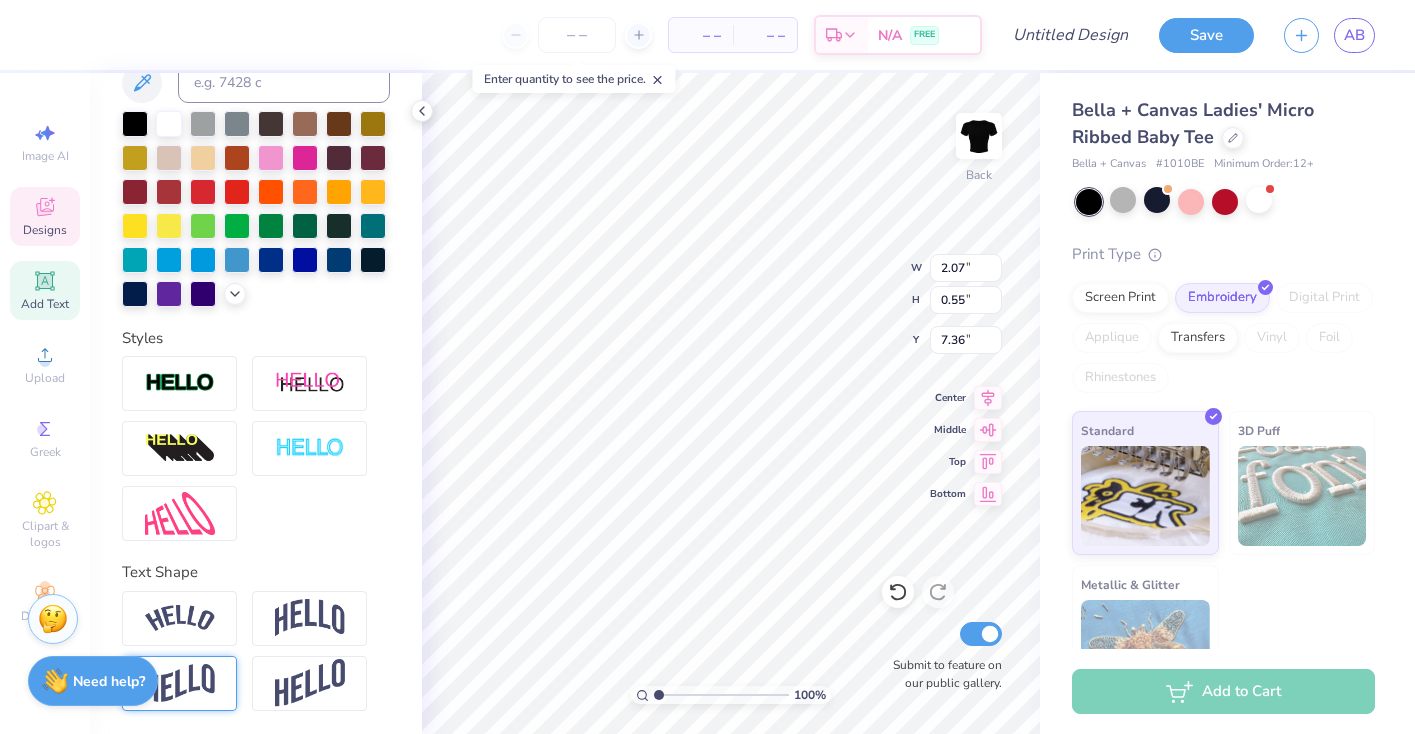 click at bounding box center (180, 683) 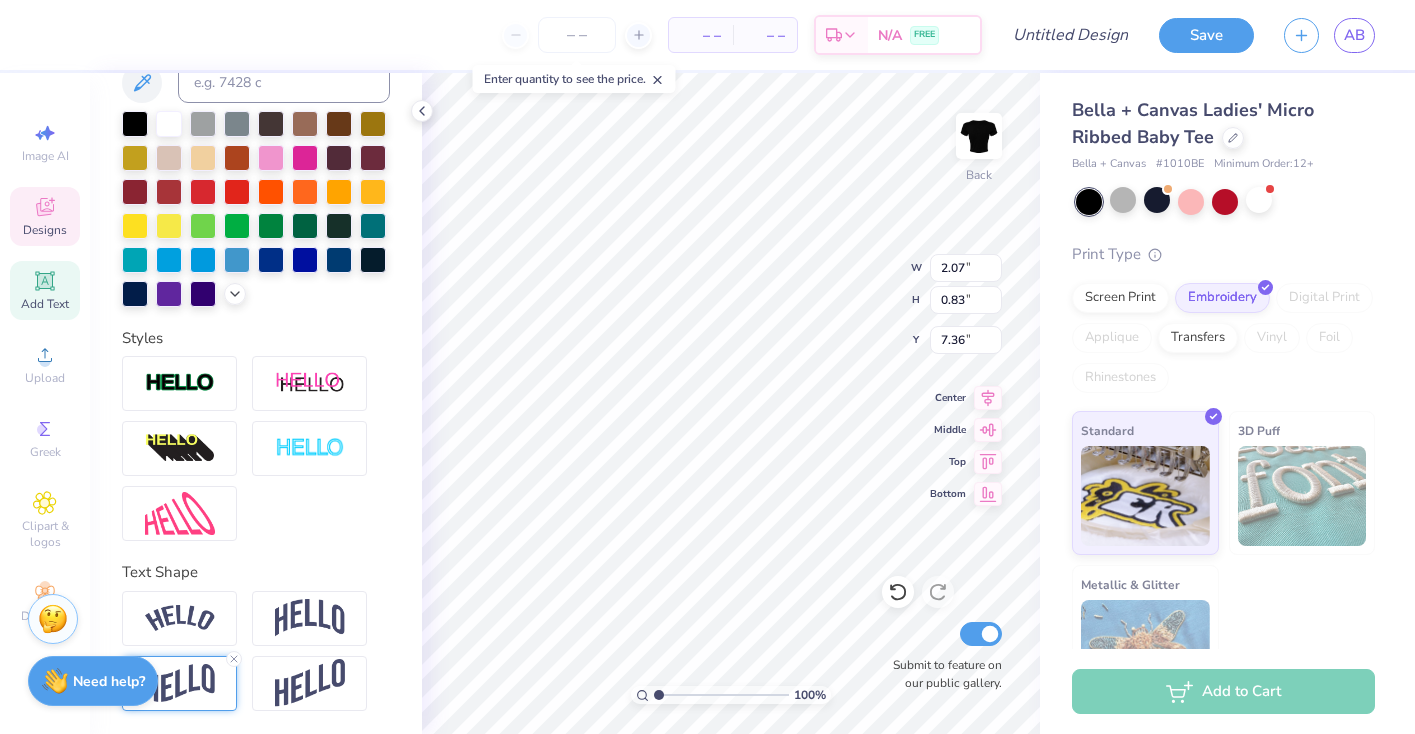 type on "0.83" 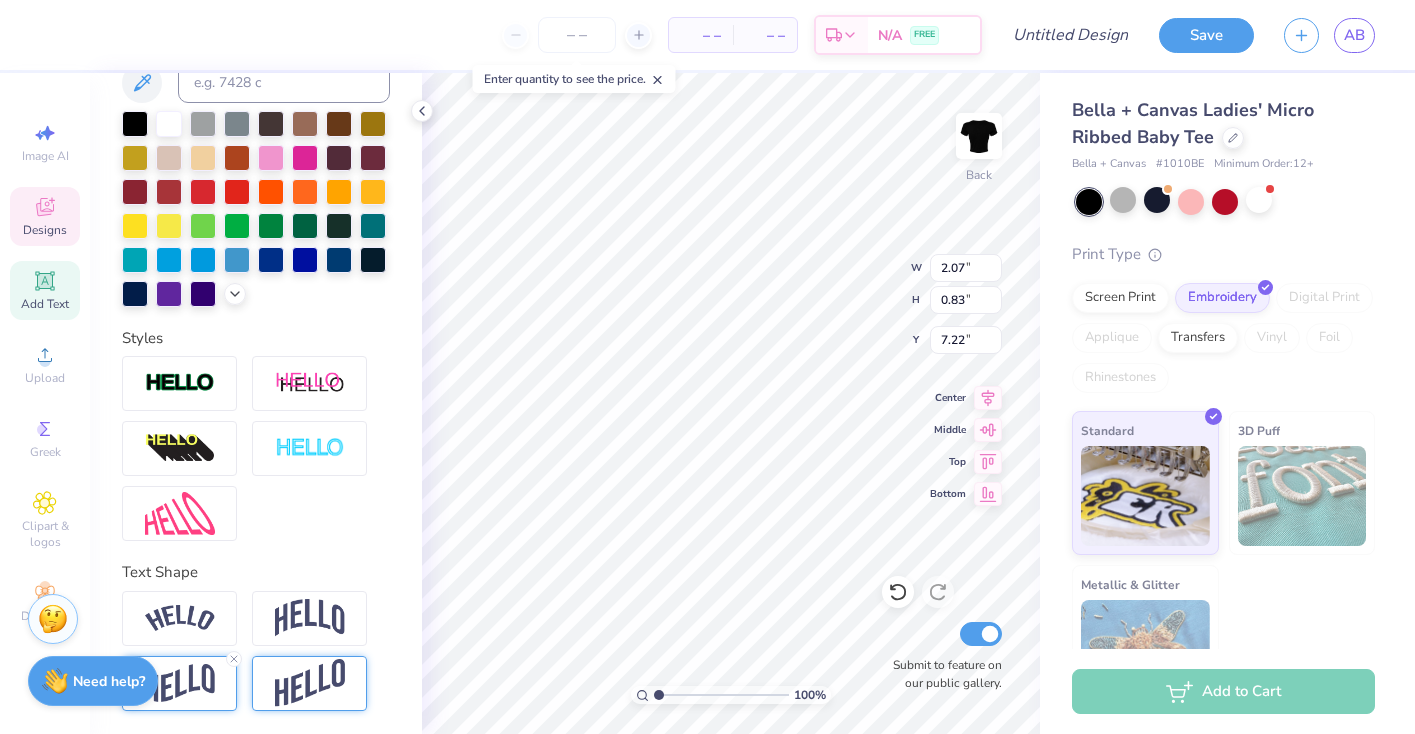 click at bounding box center (310, 683) 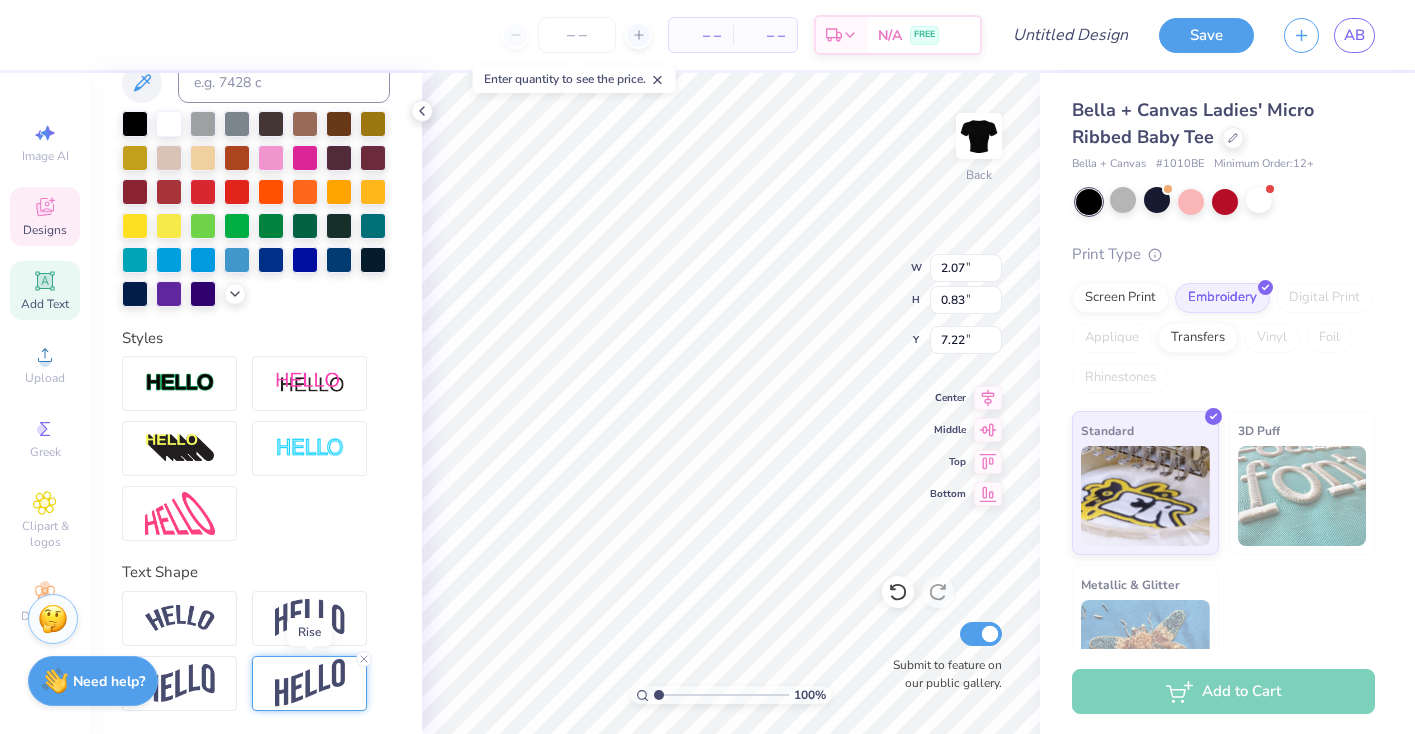 type on "1.10" 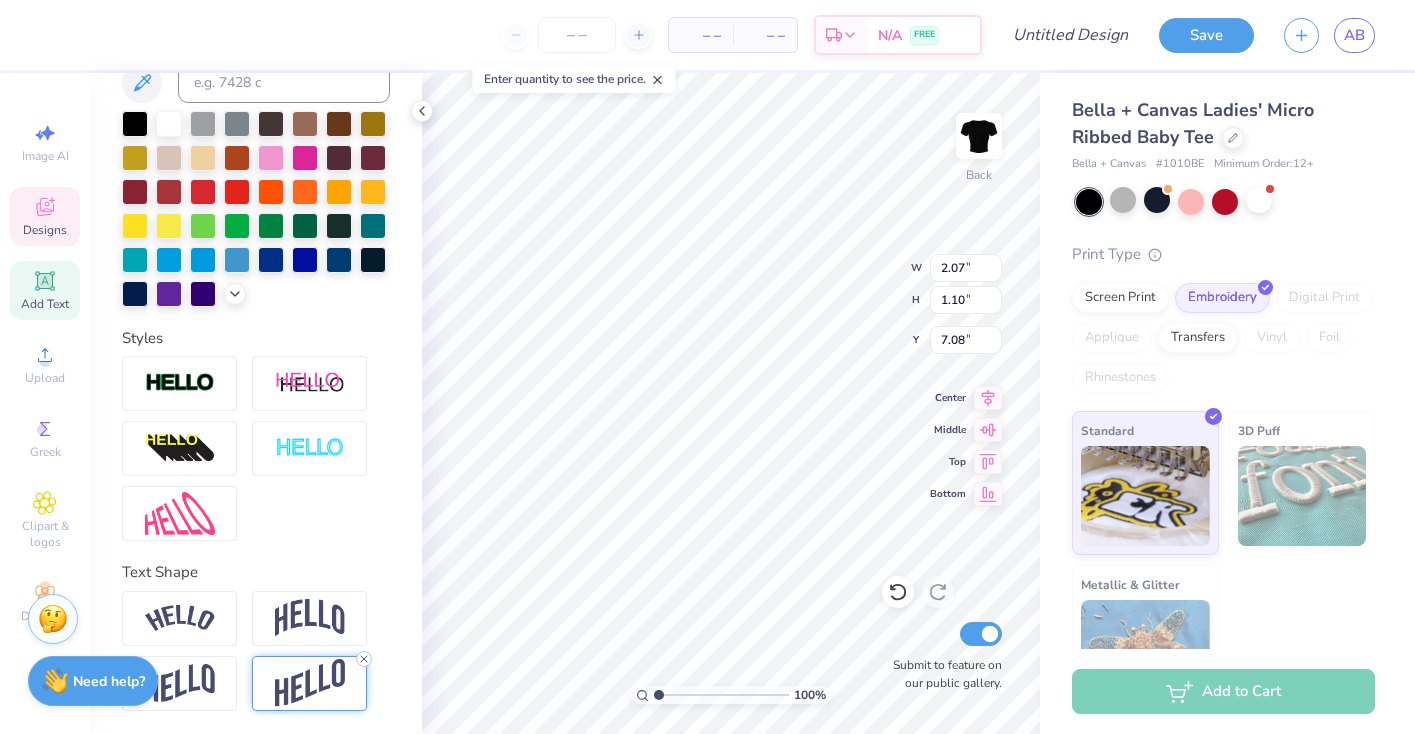 click 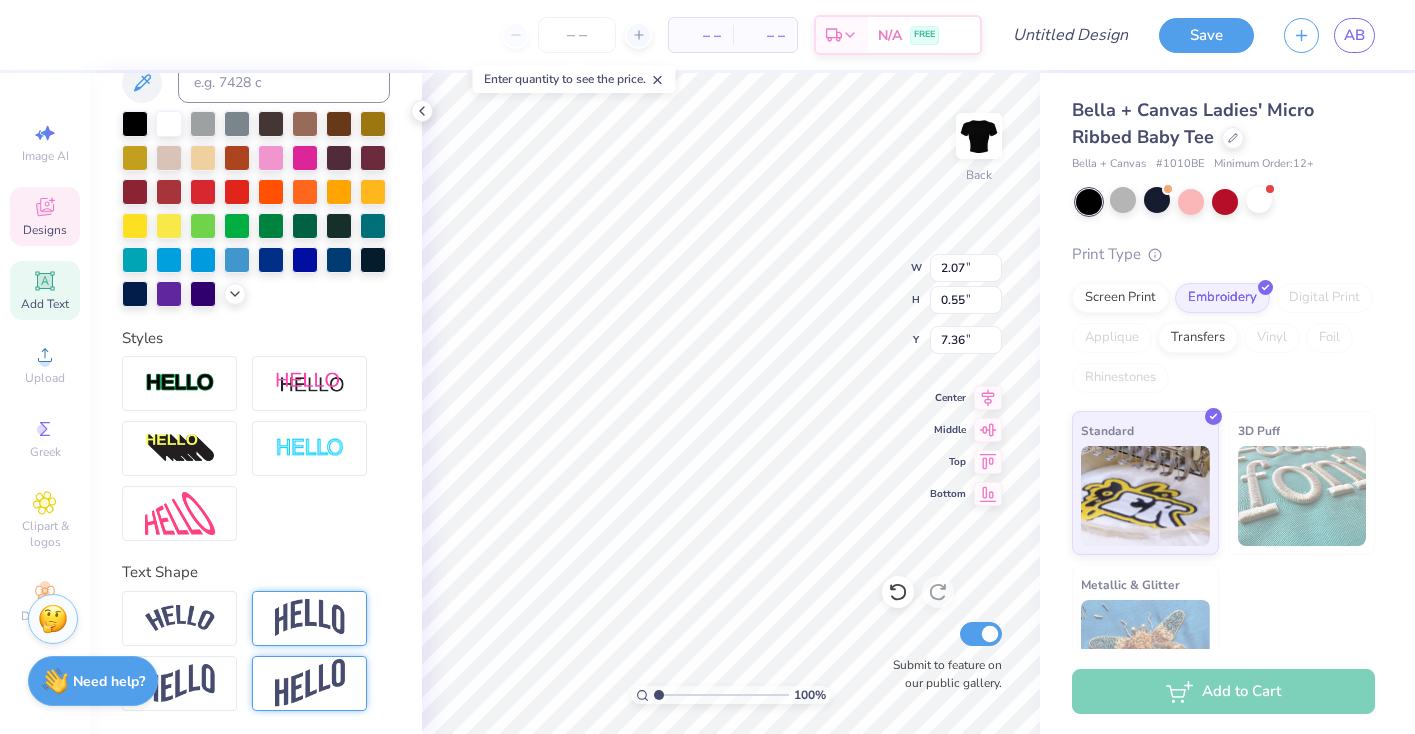 click at bounding box center (310, 618) 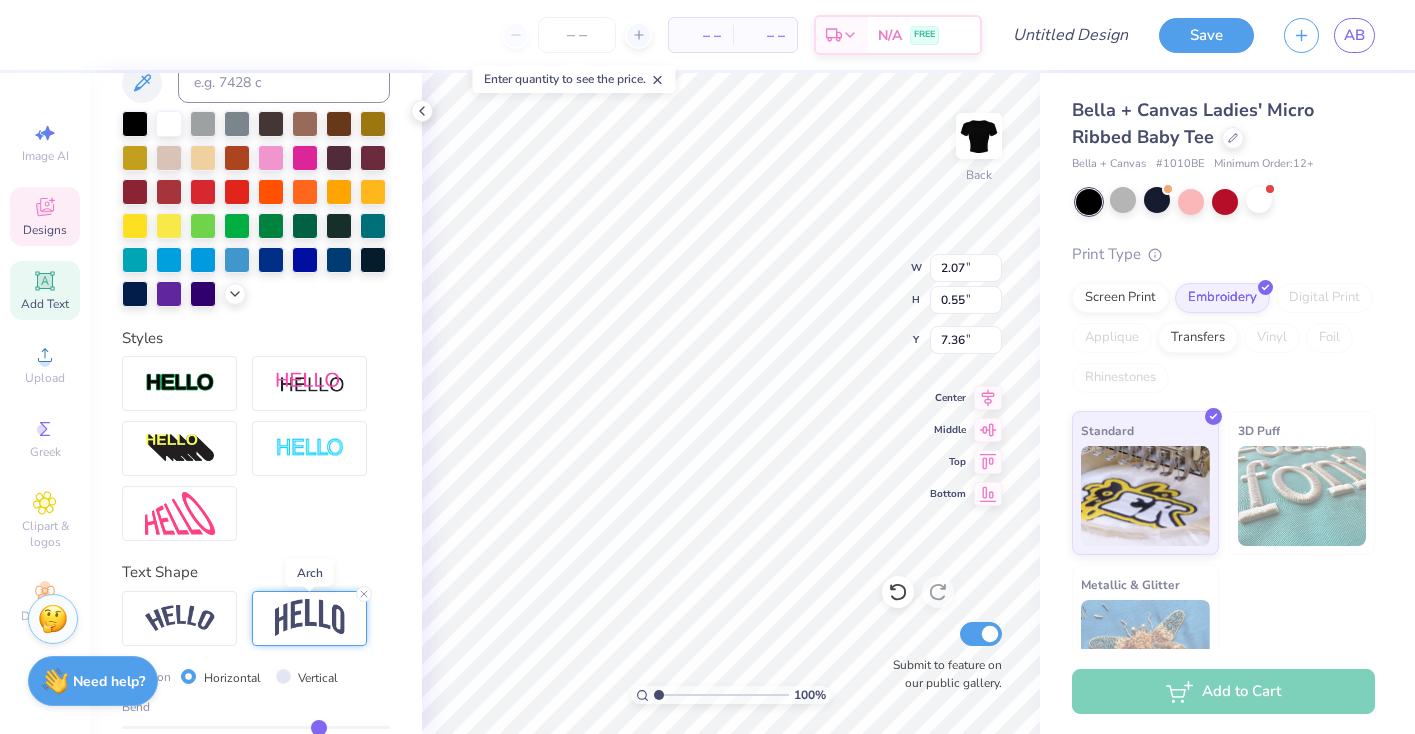 type on "0.93" 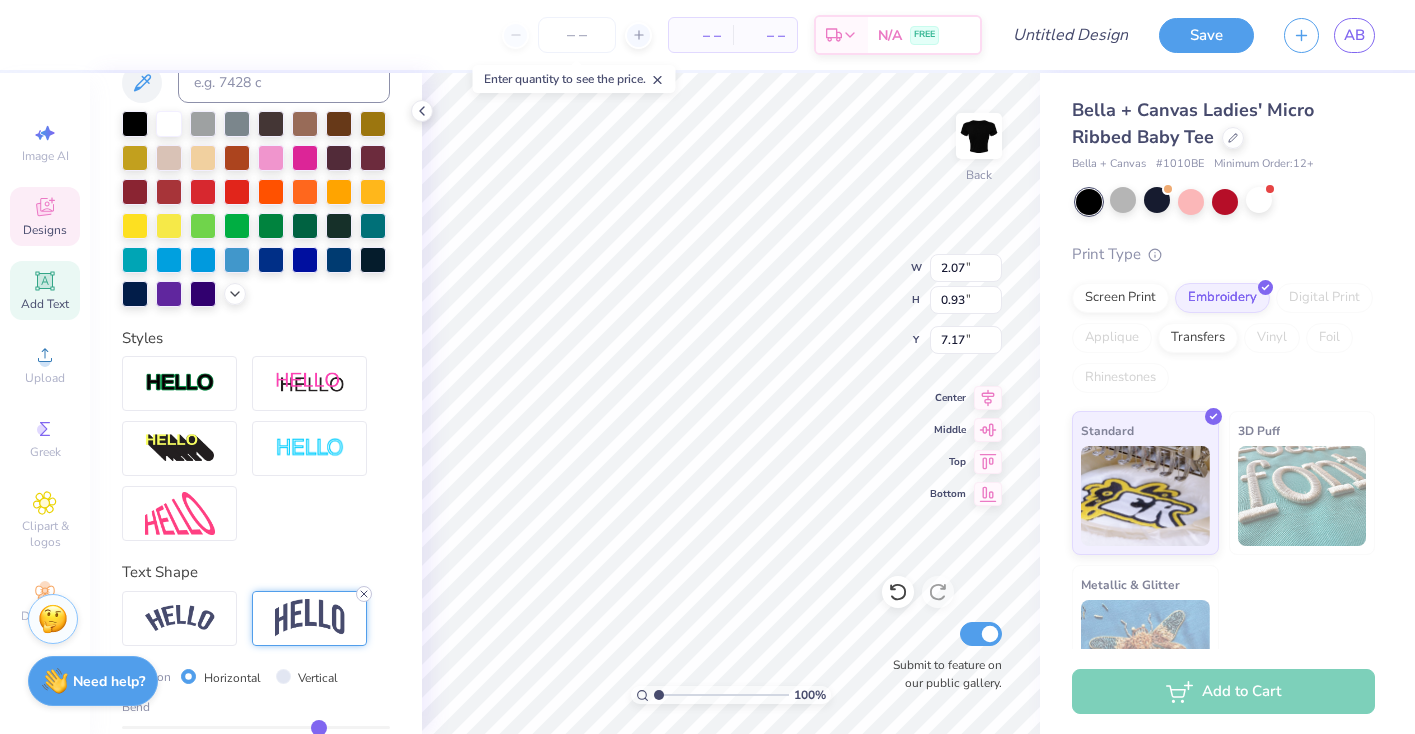 click 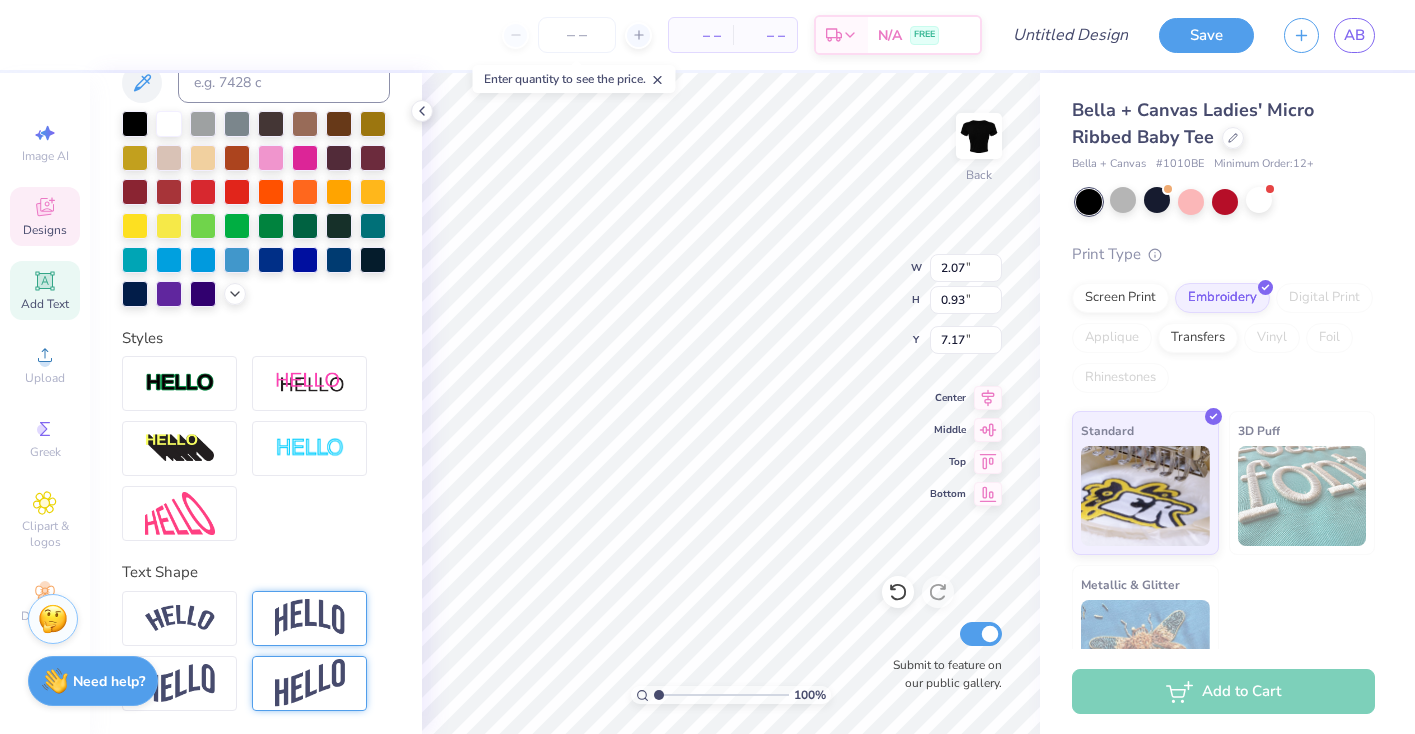 type on "0.55" 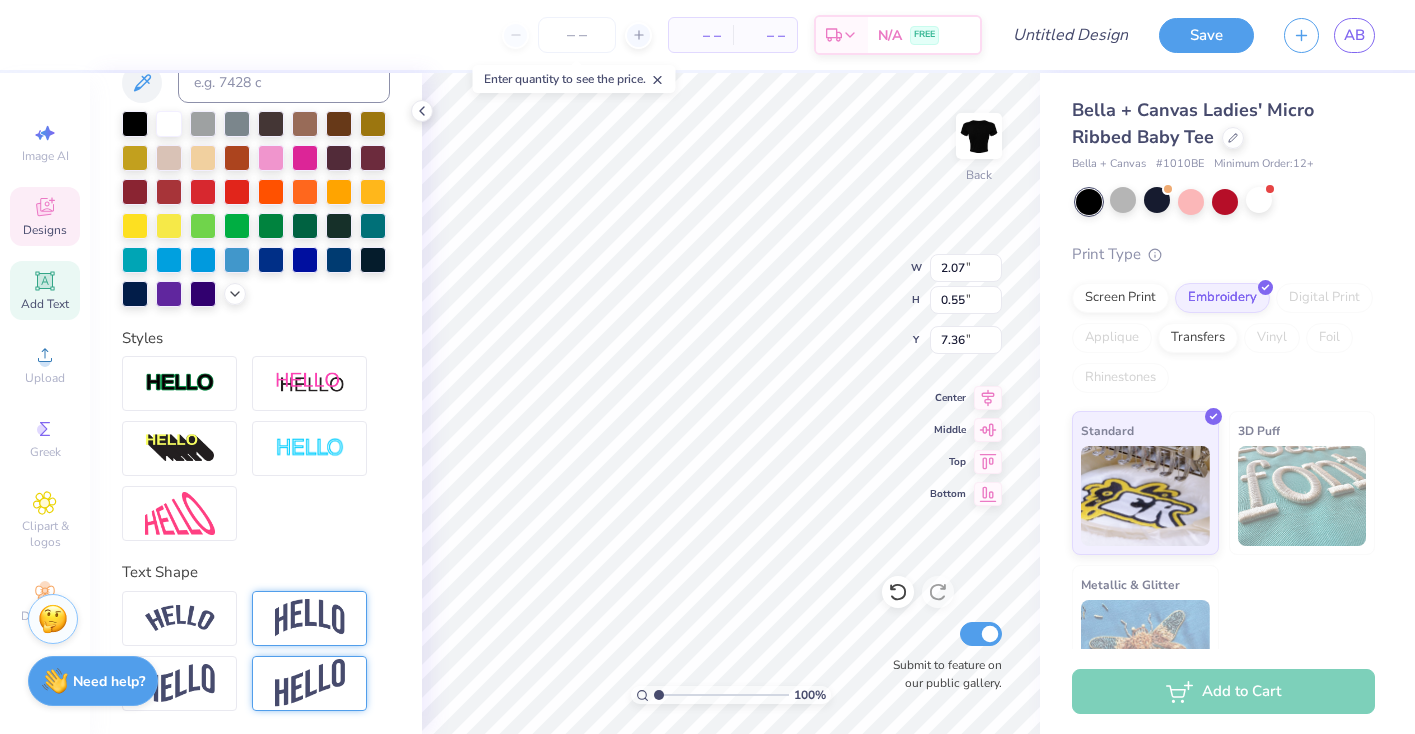 click at bounding box center [310, 683] 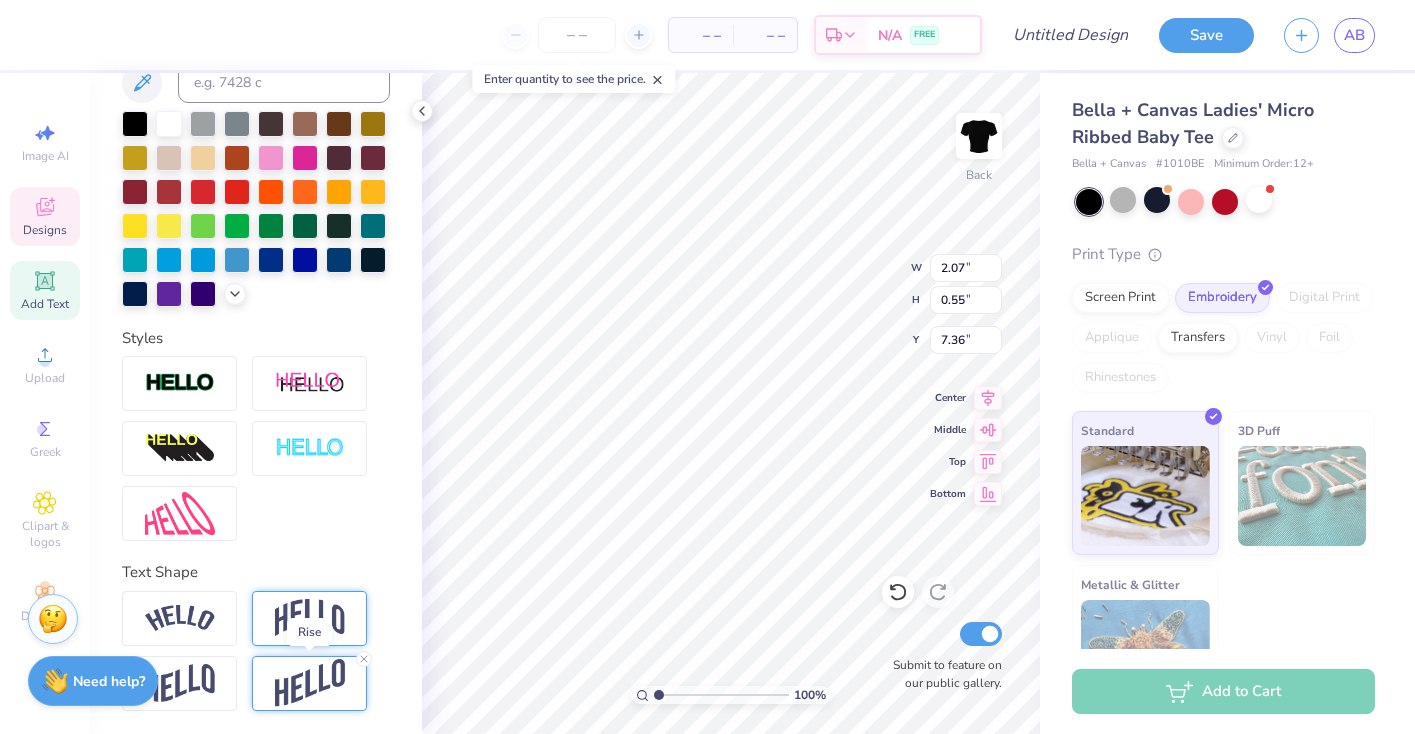 type on "1.10" 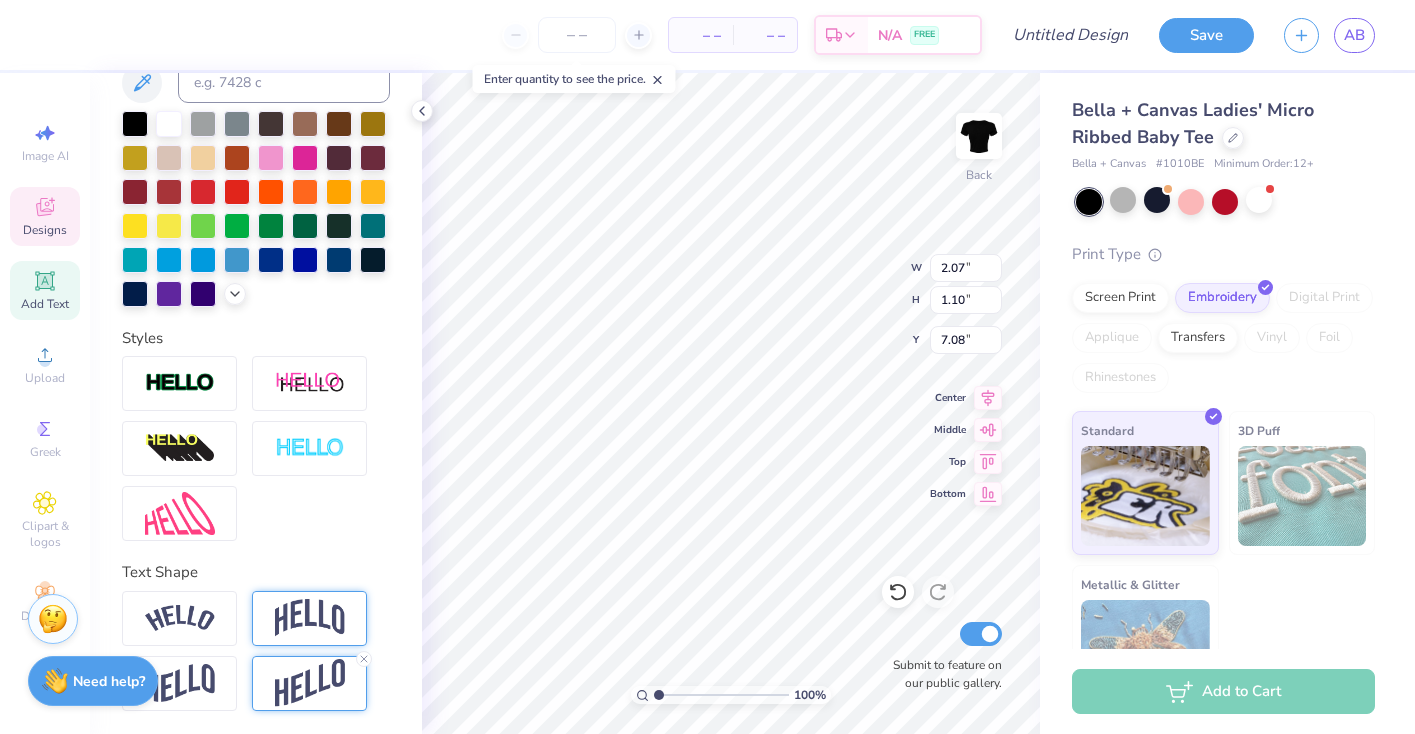 type on "6.53" 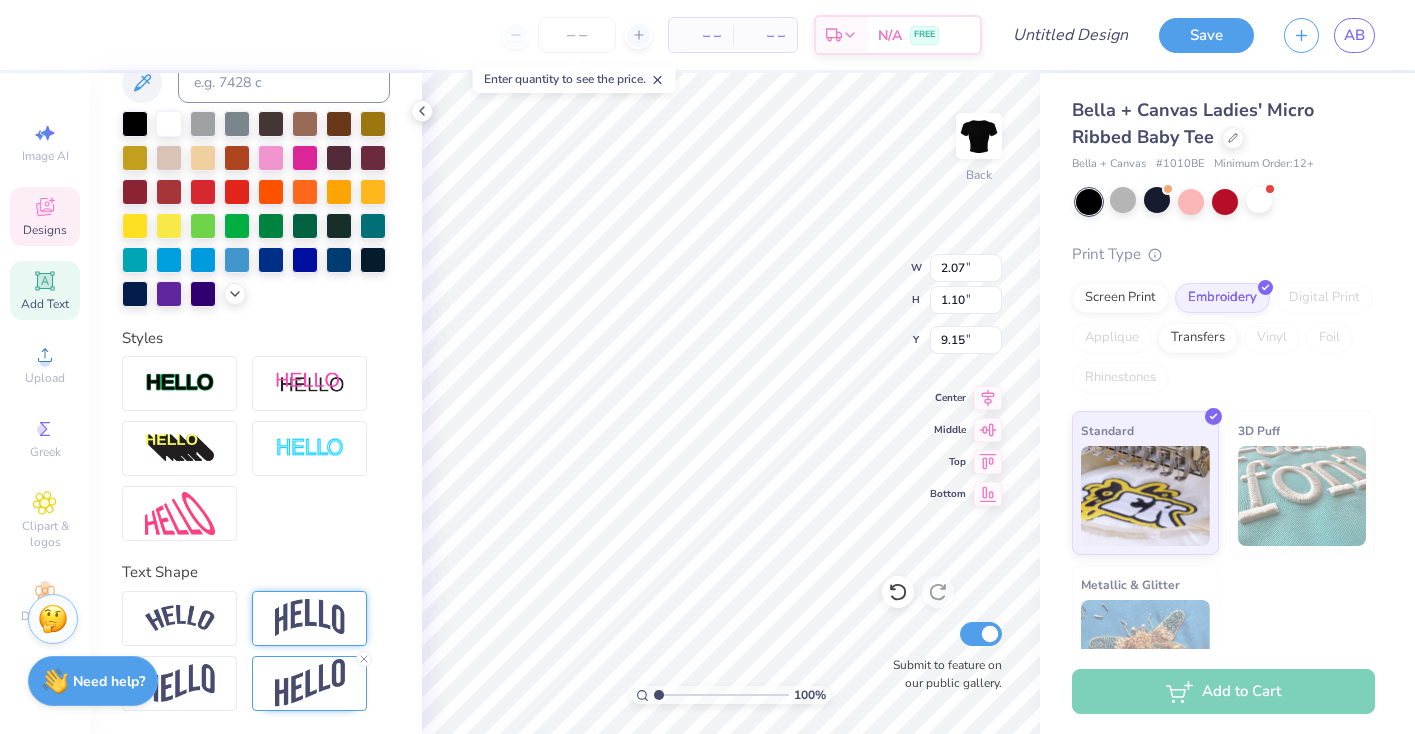 type on "8.96" 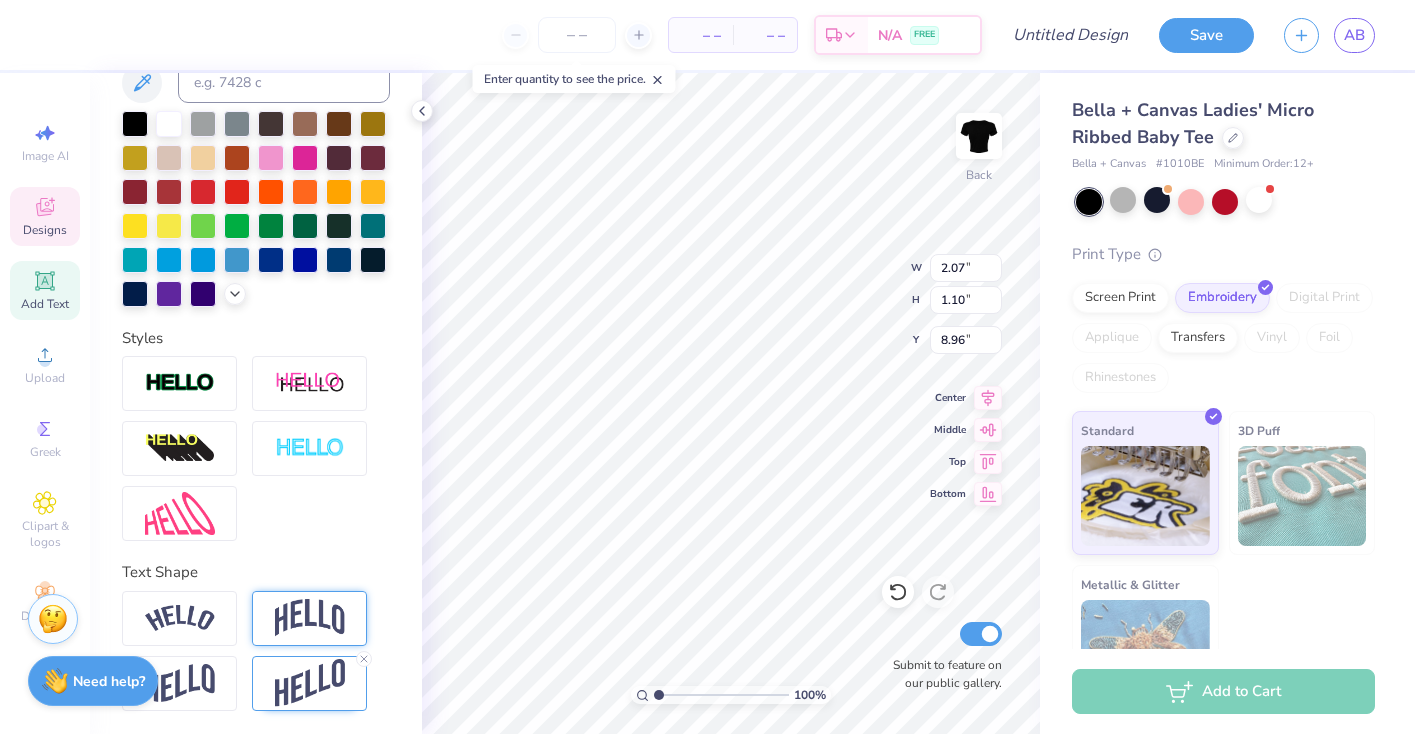 scroll, scrollTop: 0, scrollLeft: 0, axis: both 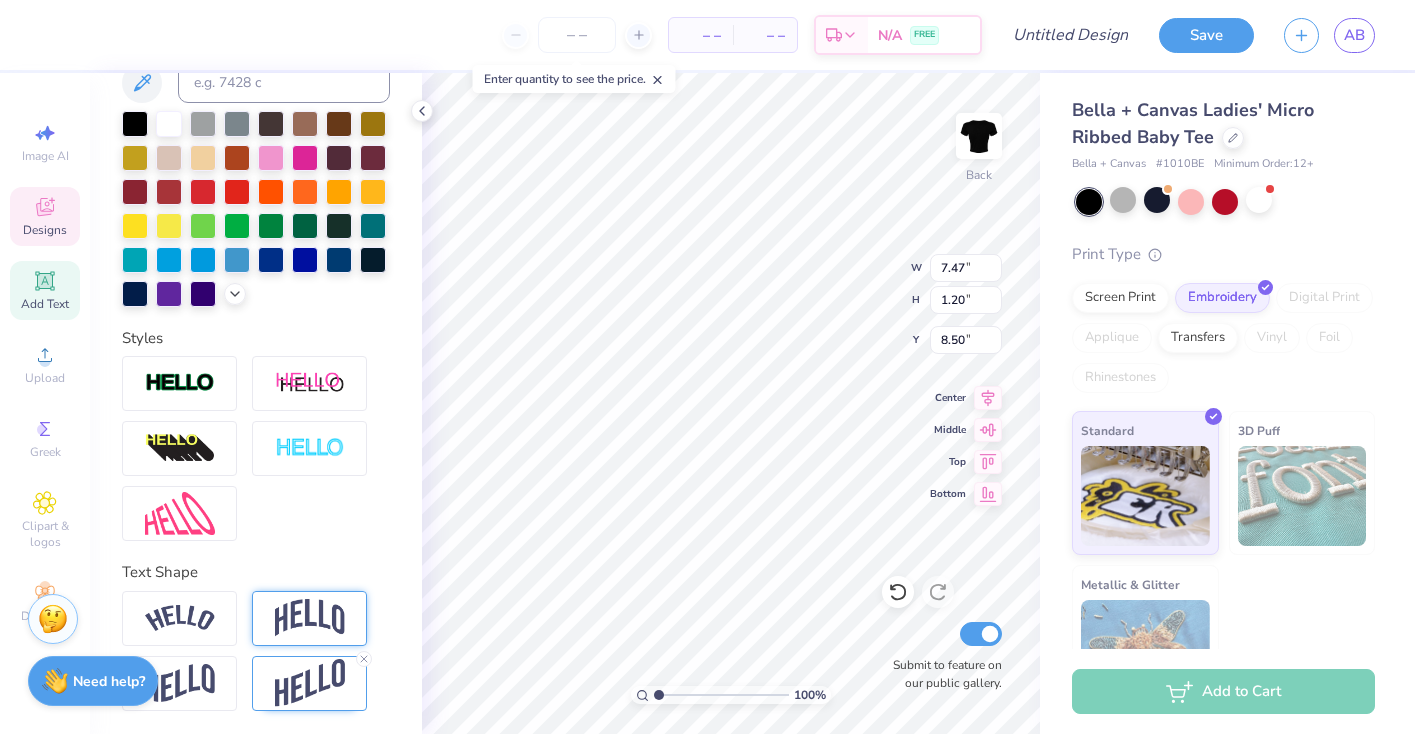 type on "8.50" 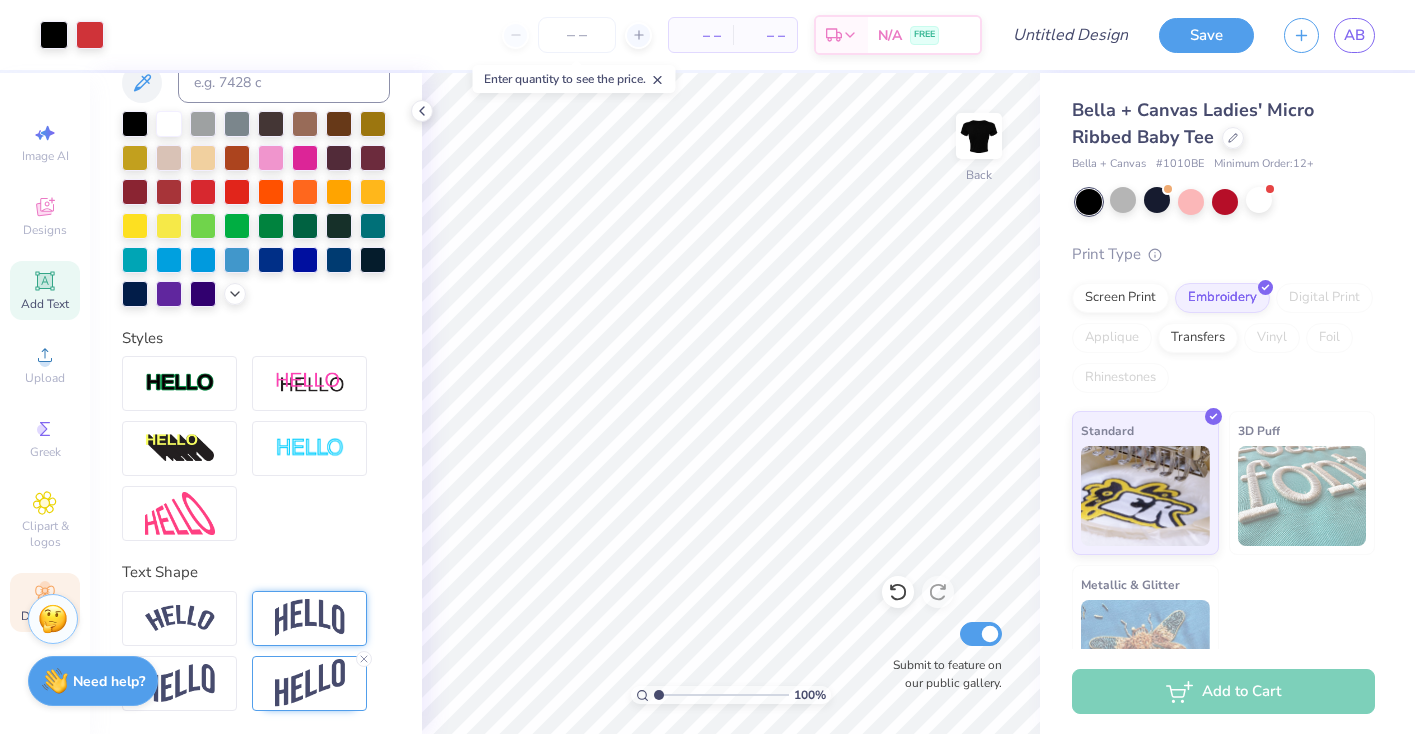 click 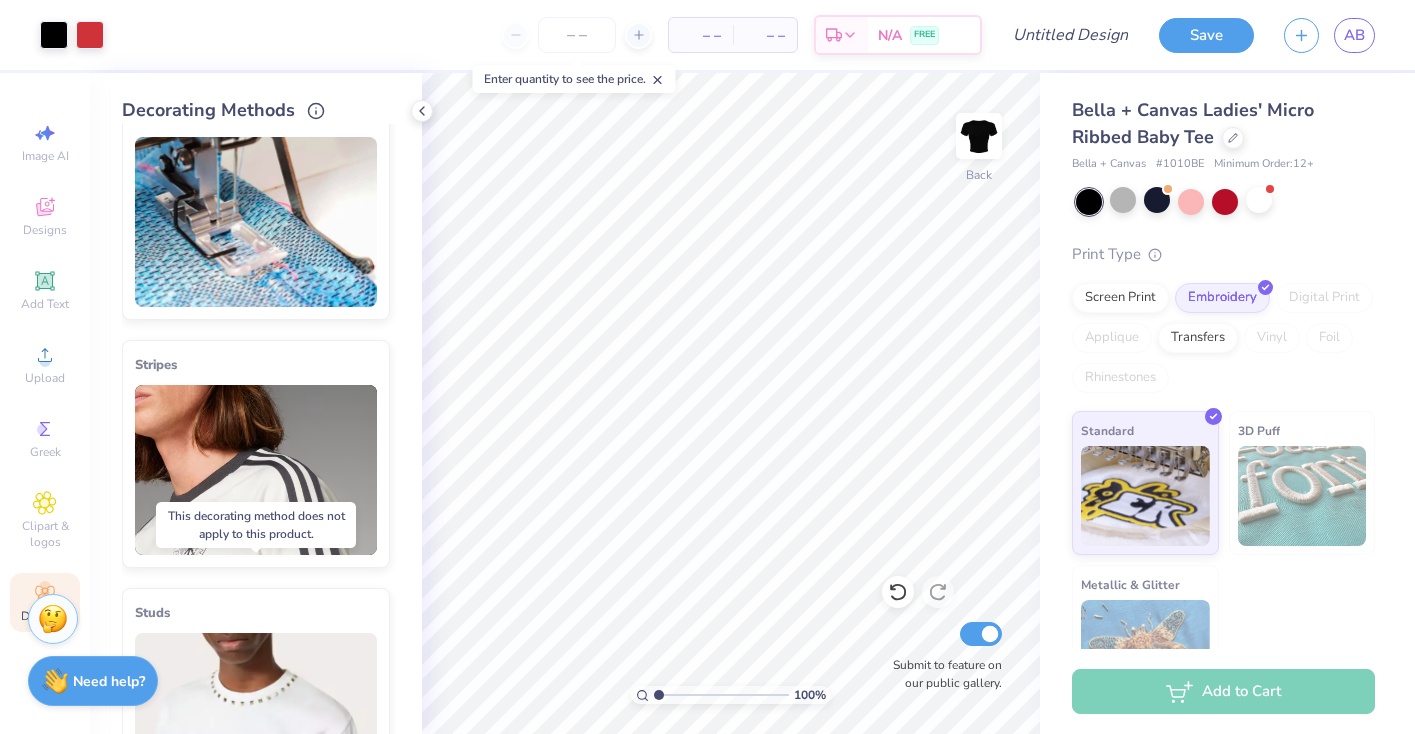 scroll, scrollTop: 0, scrollLeft: 0, axis: both 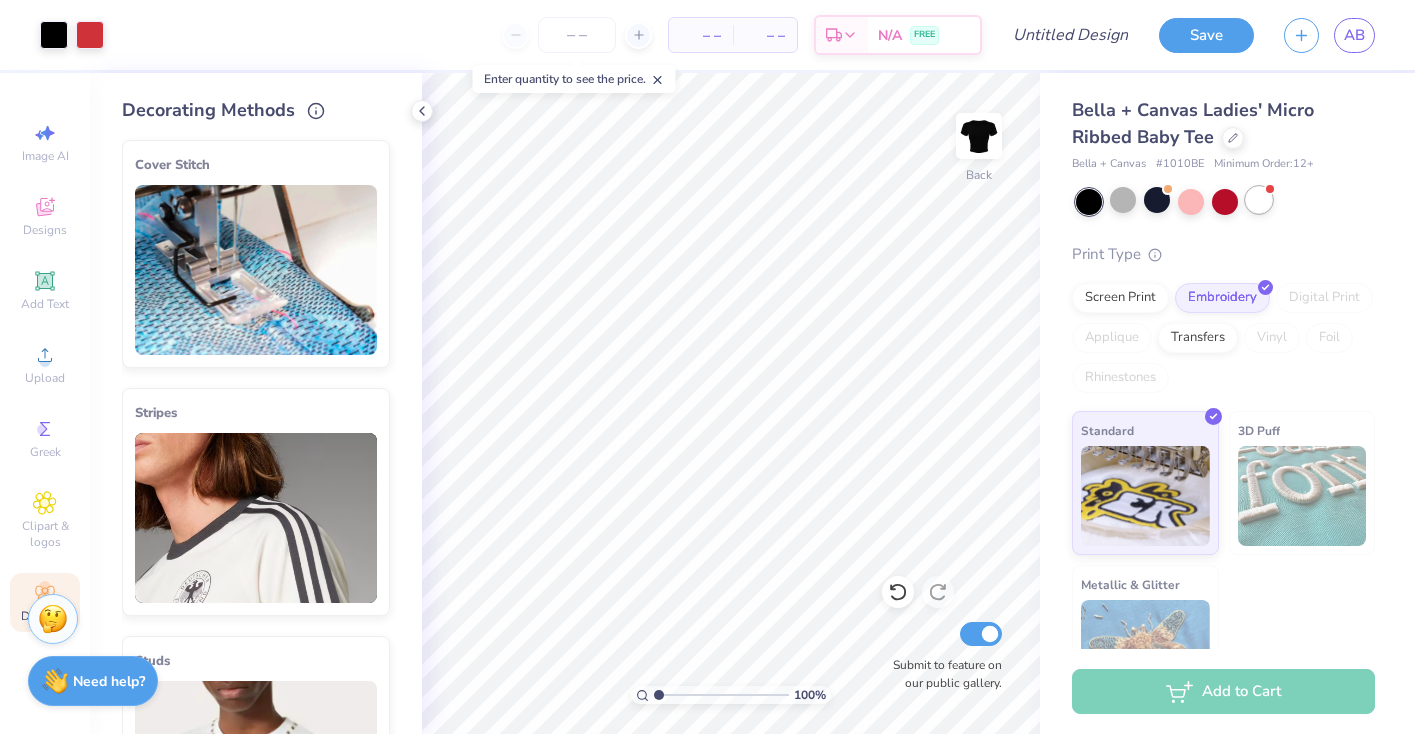 click at bounding box center [1259, 200] 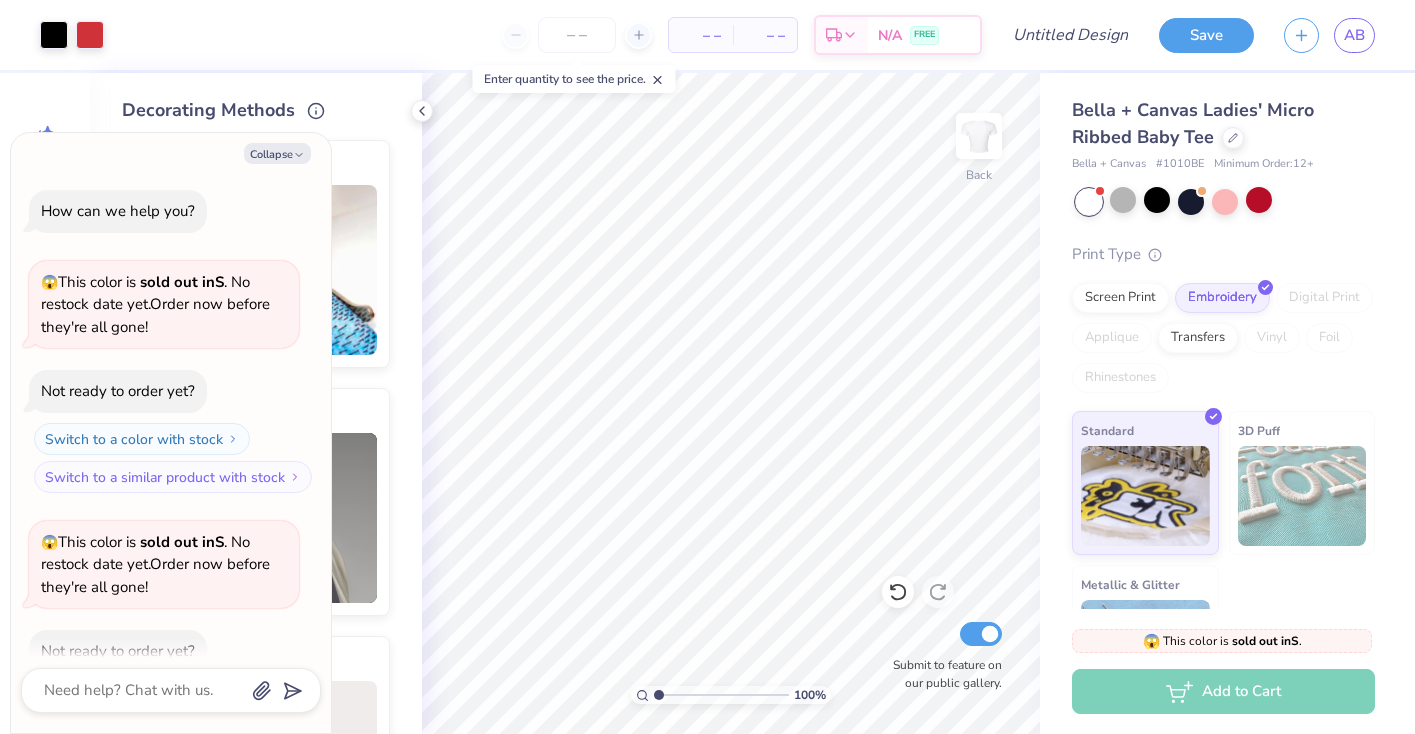 scroll, scrollTop: 630, scrollLeft: 0, axis: vertical 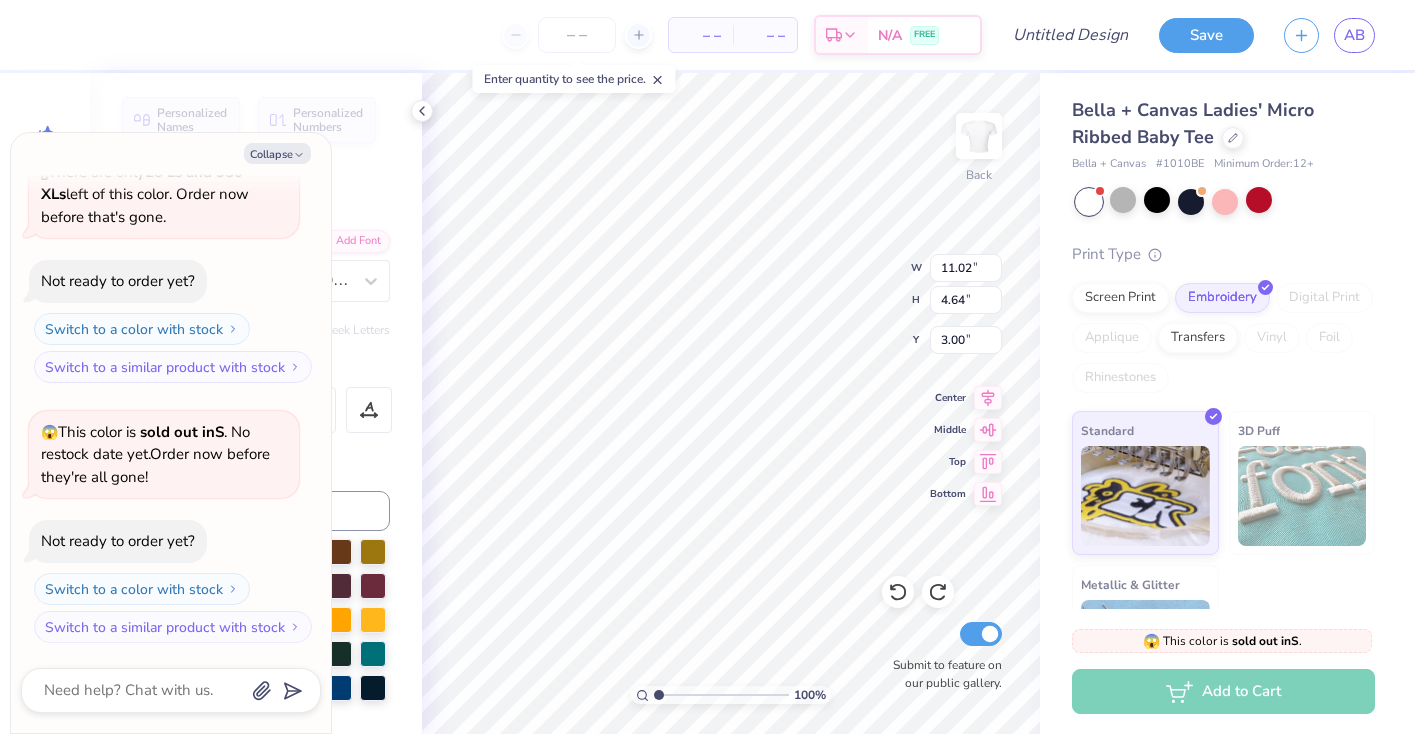 type on "x" 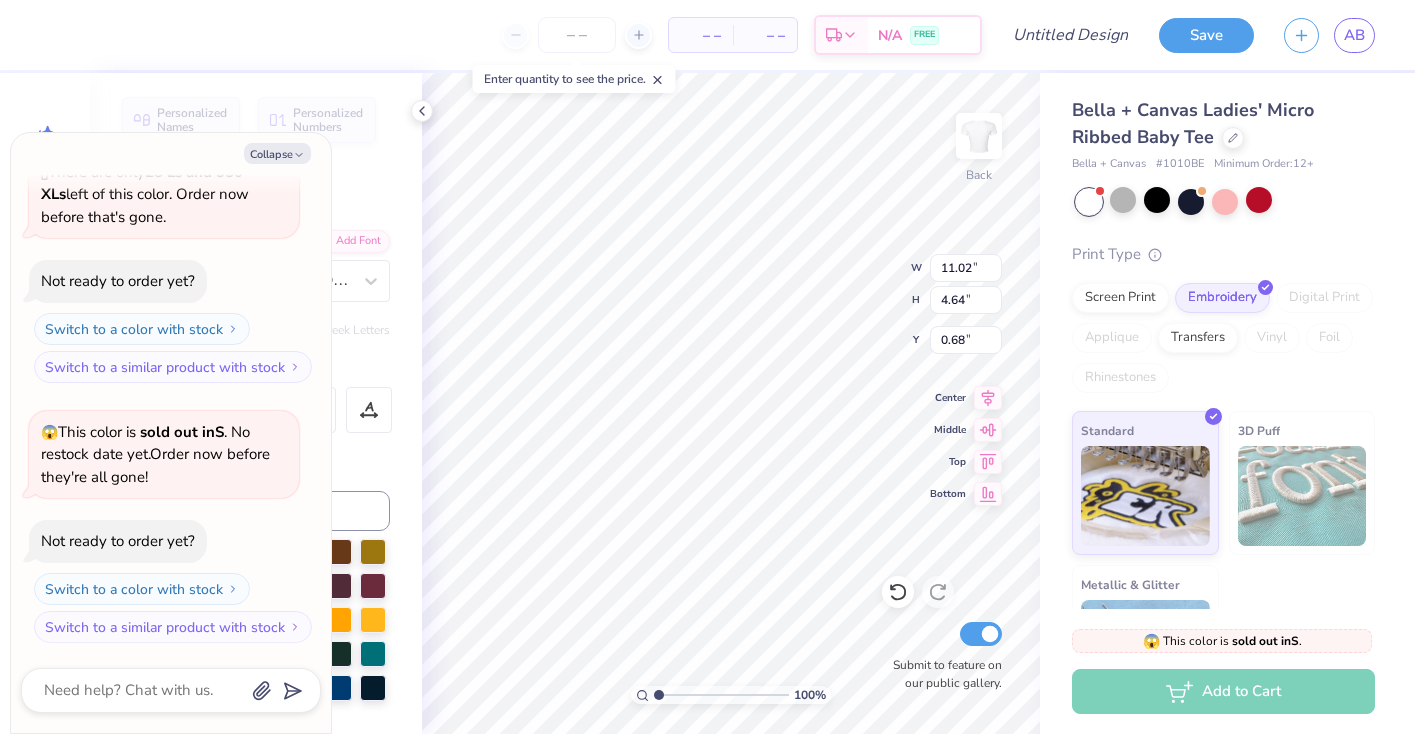 type on "x" 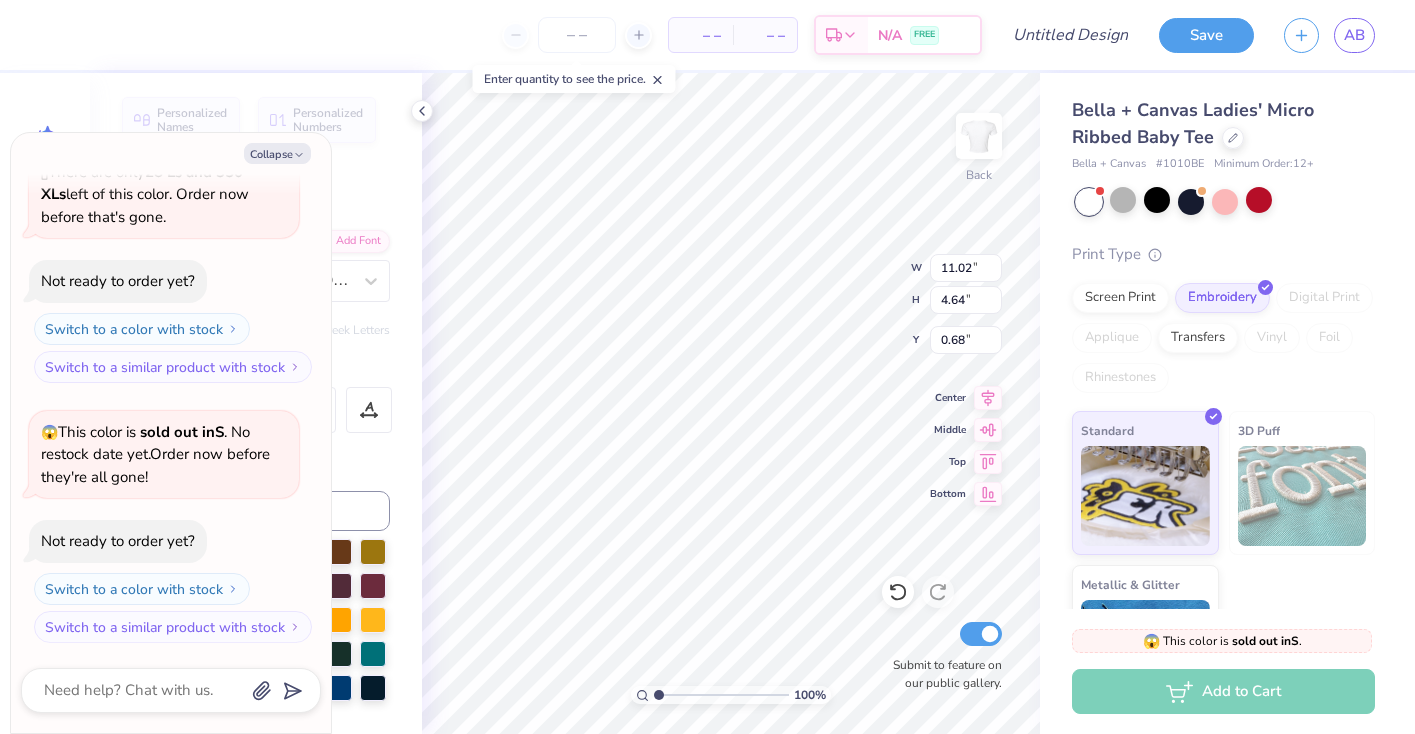 type on "x" 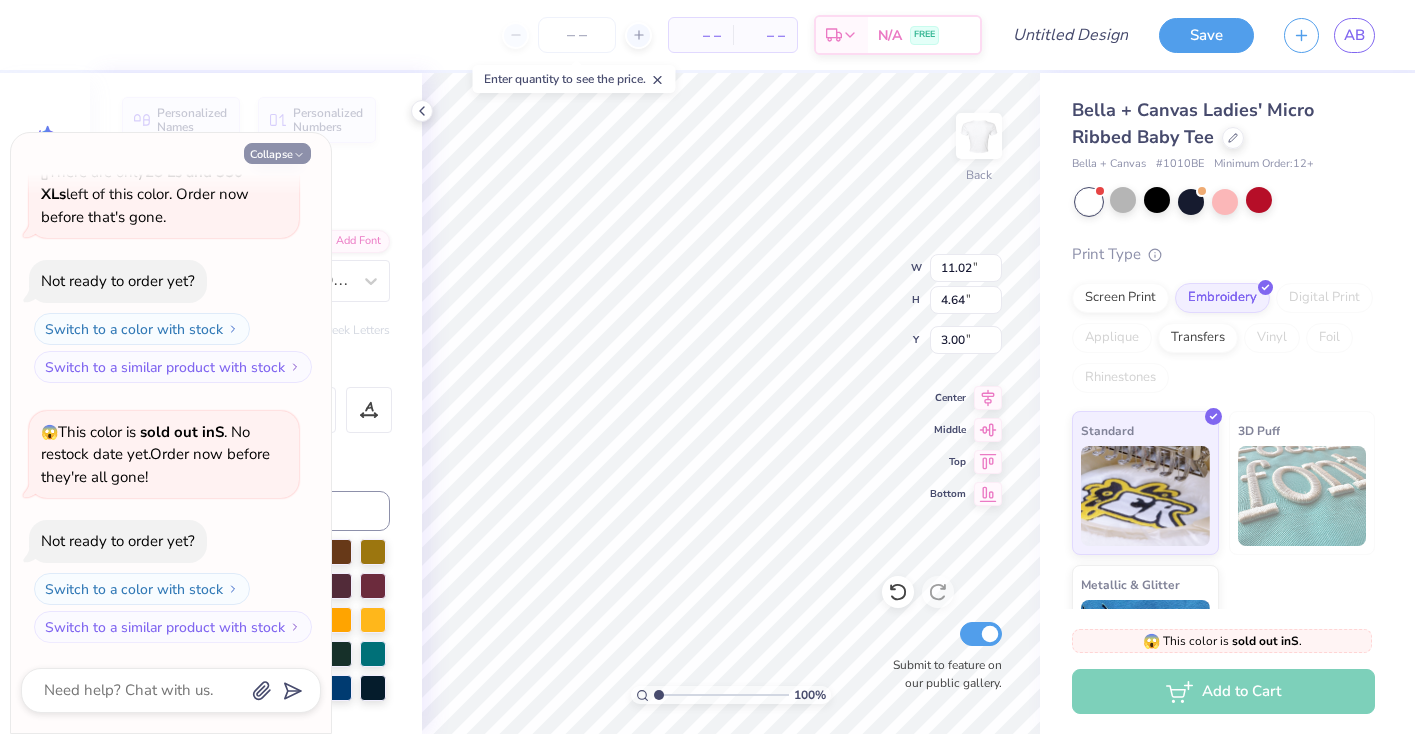 click 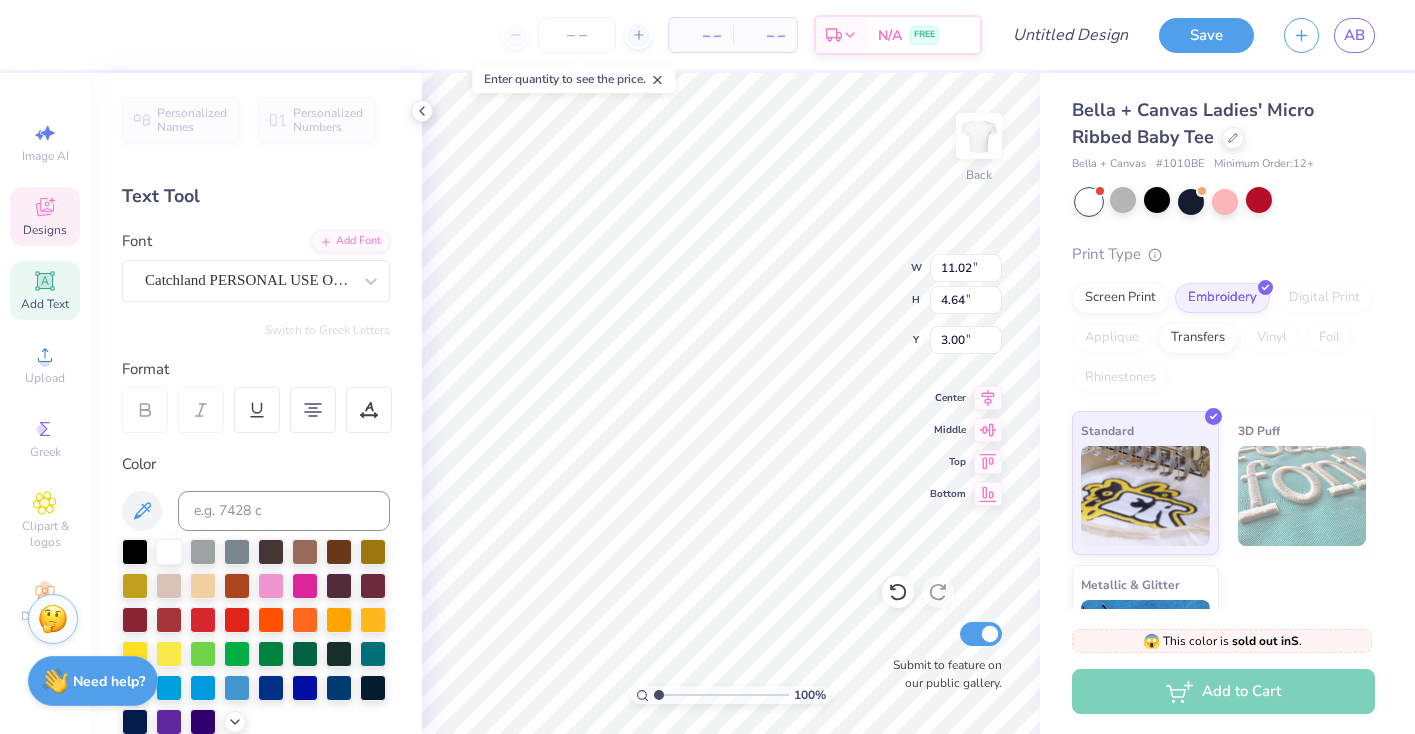 type on "9.50" 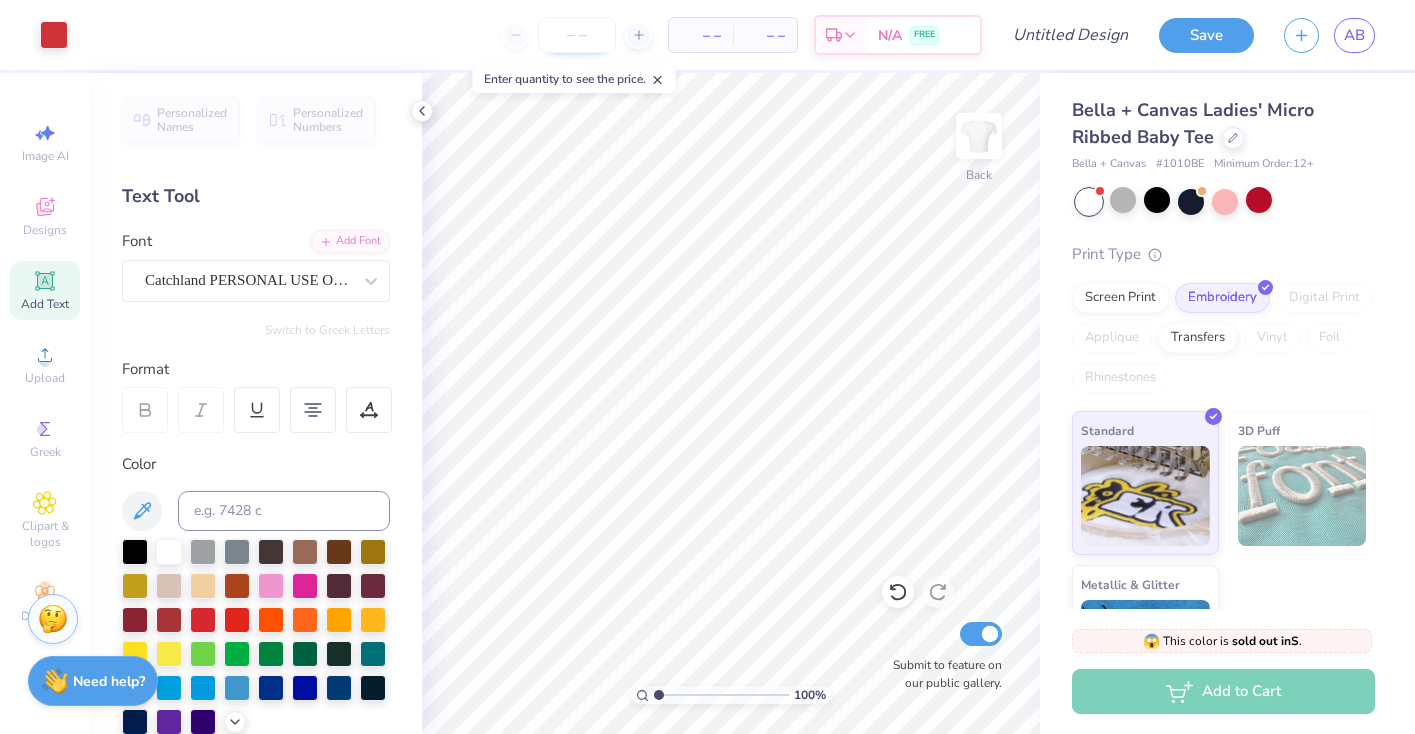 click at bounding box center (577, 35) 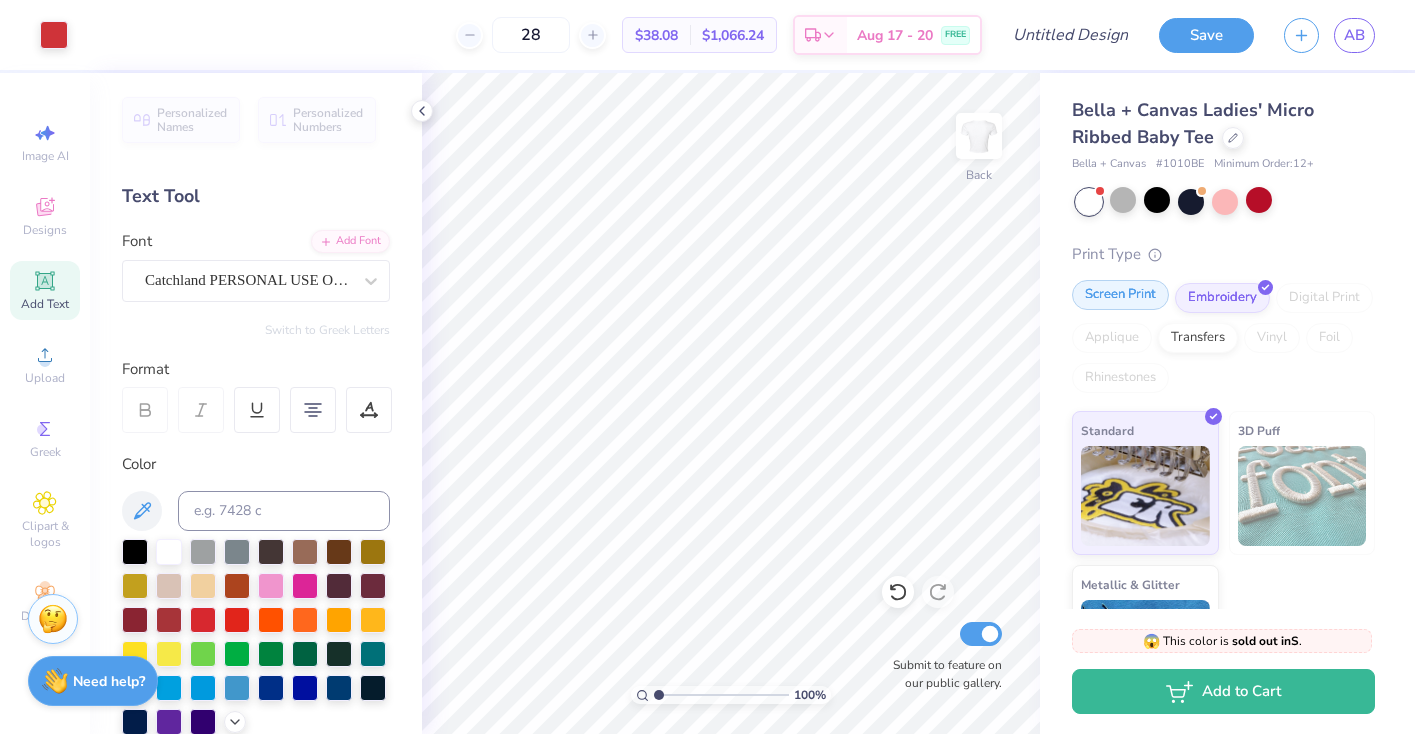 click on "Screen Print" at bounding box center [1120, 295] 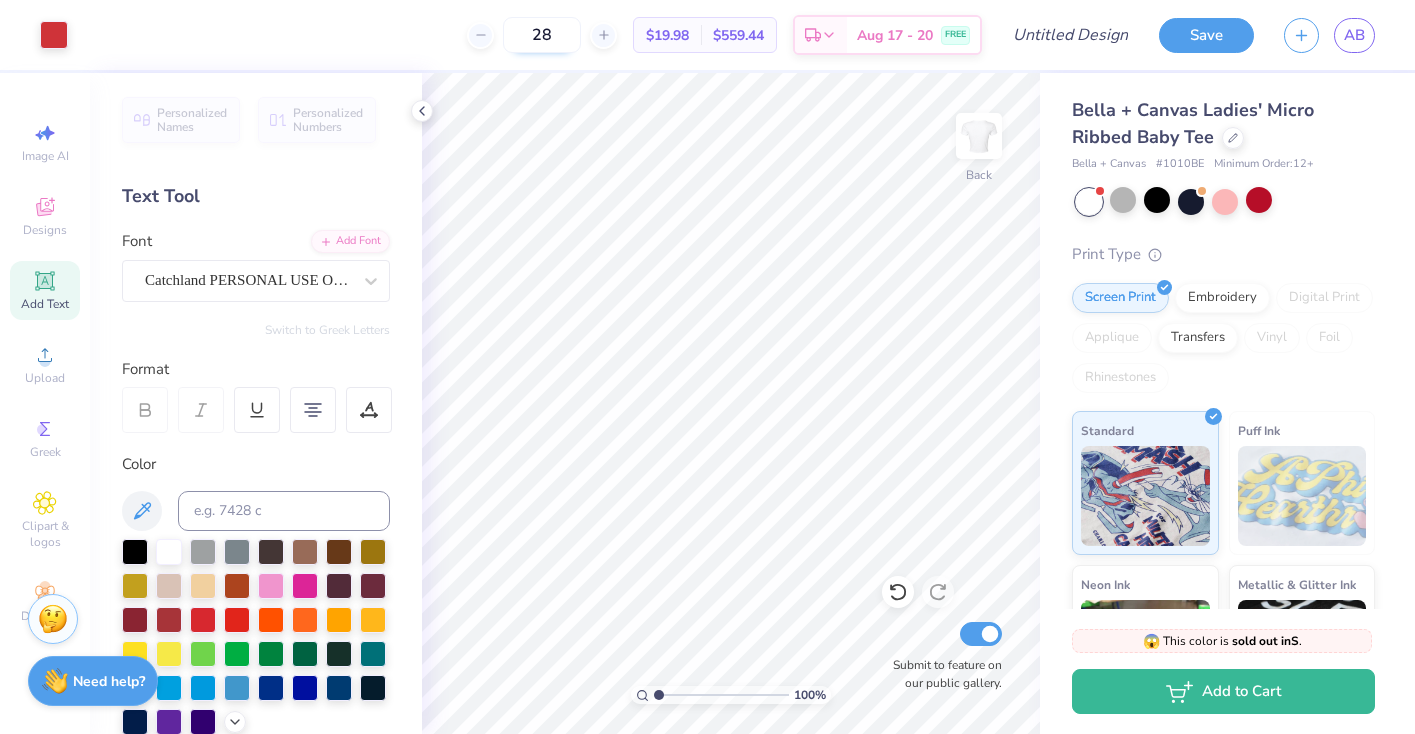 click on "28" at bounding box center [542, 35] 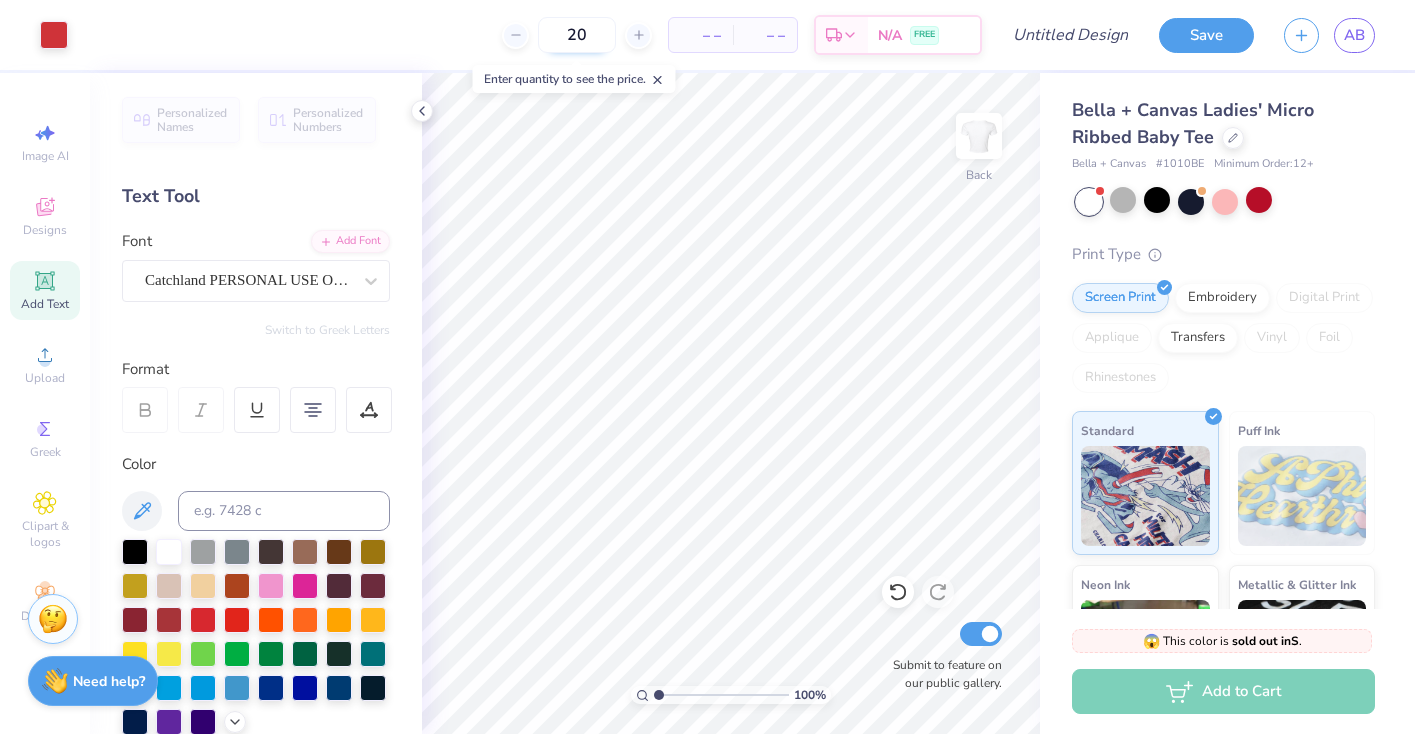 type on "20" 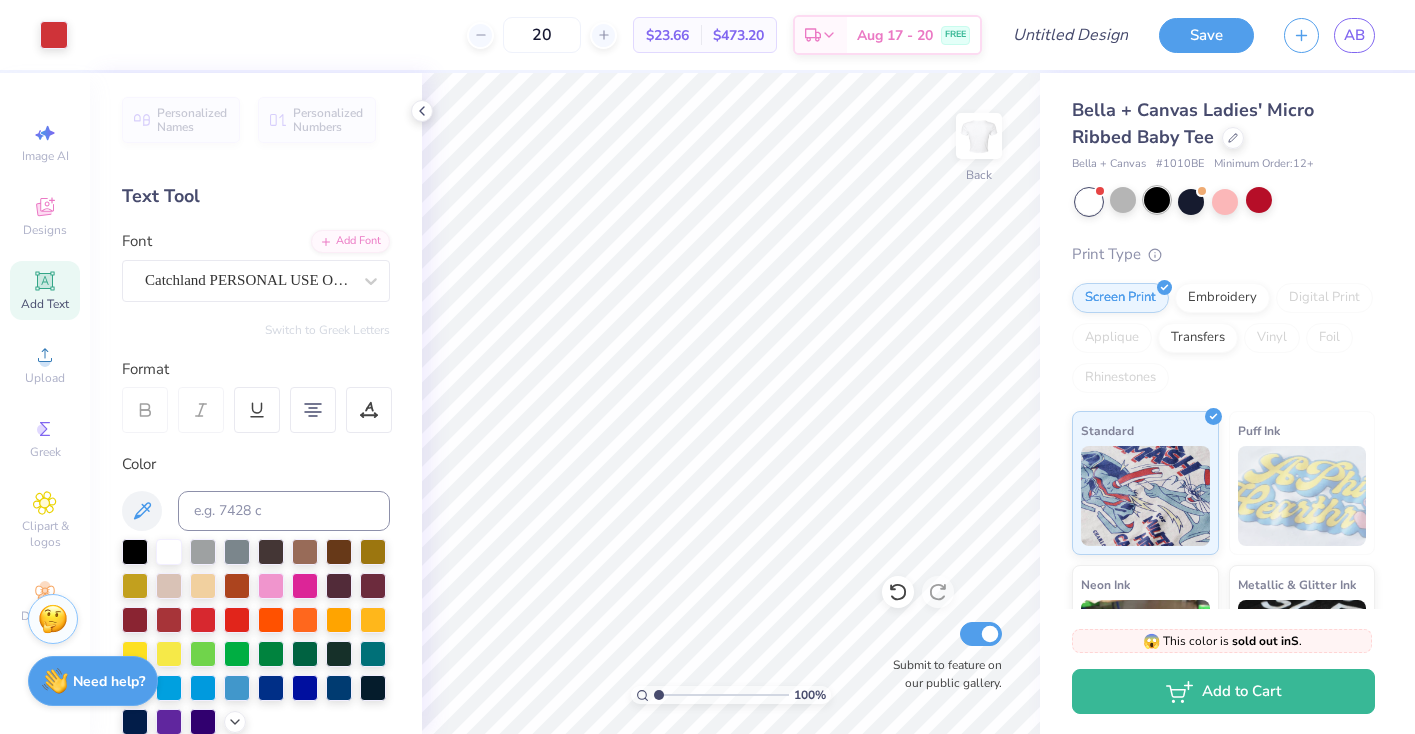 click at bounding box center (1157, 200) 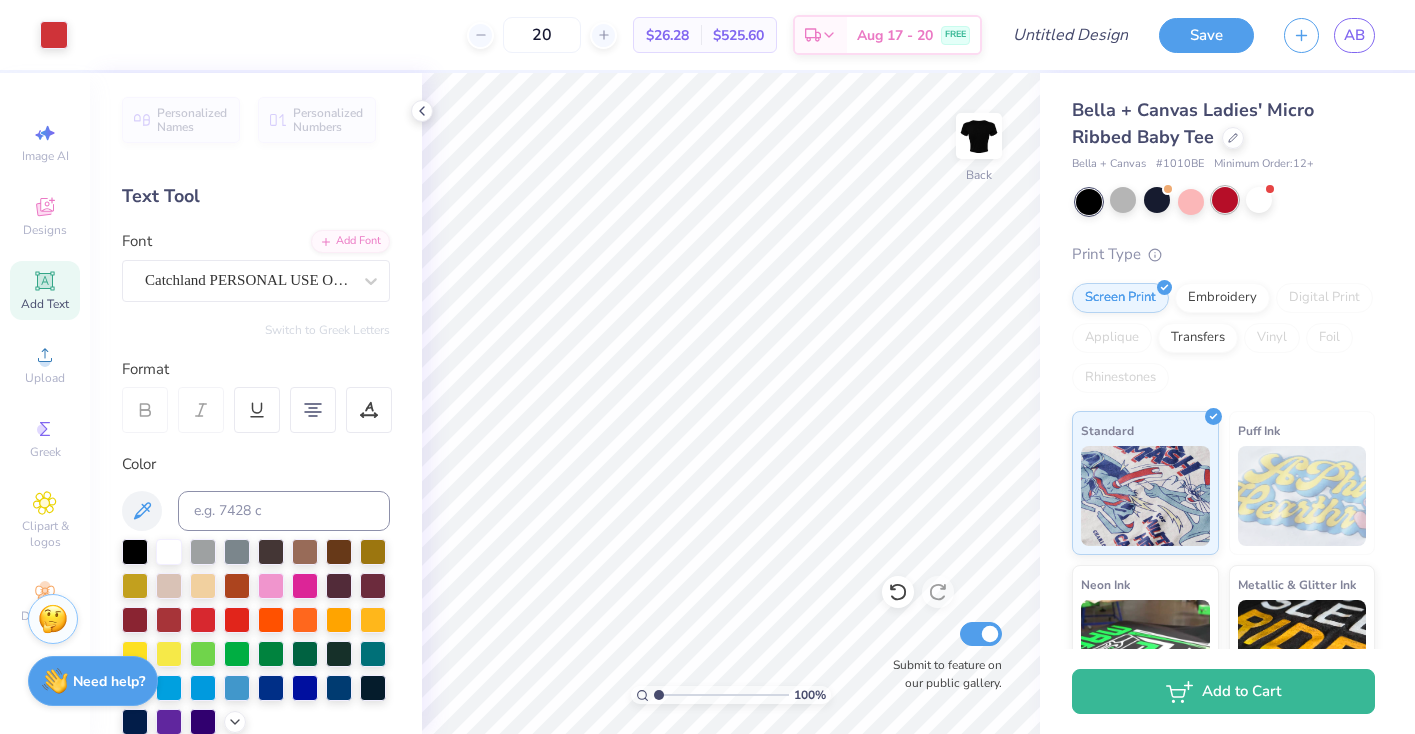 click at bounding box center (1225, 200) 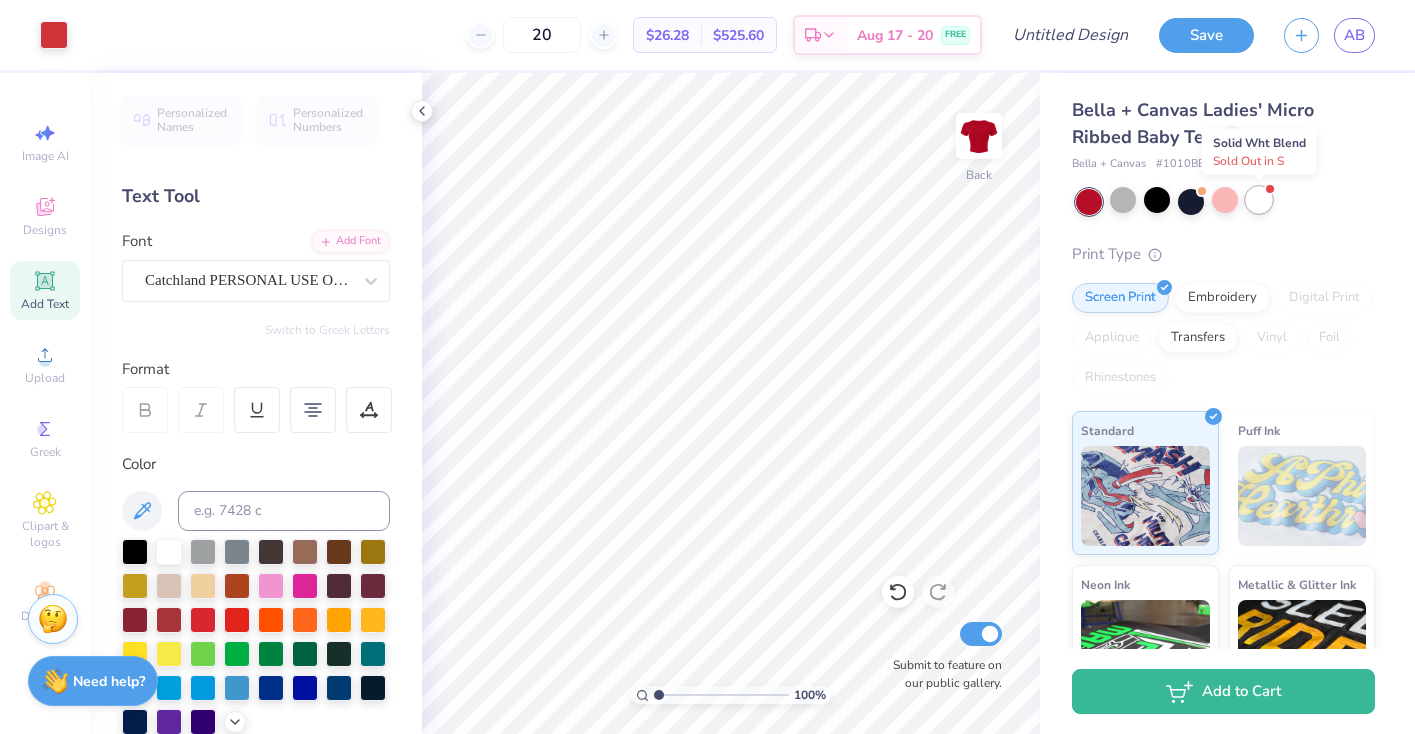 click at bounding box center [1259, 200] 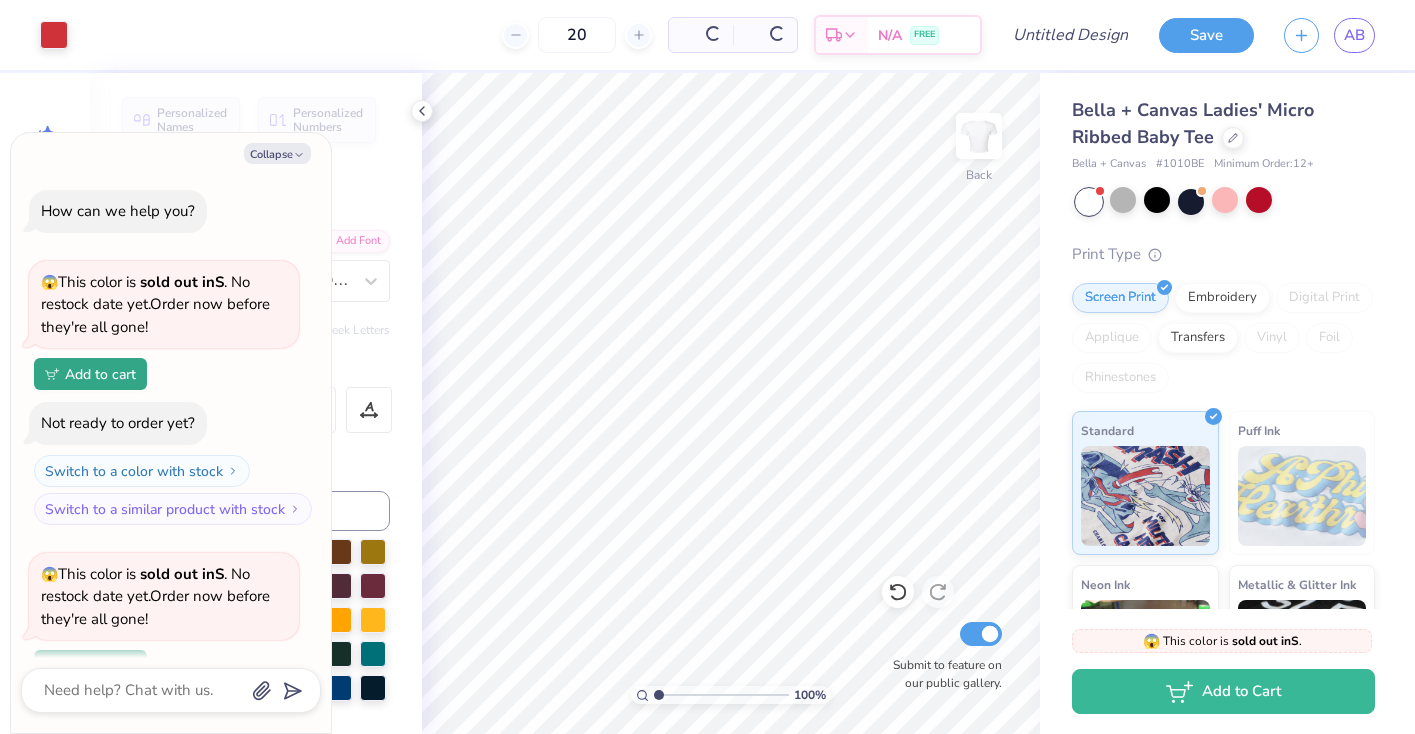 scroll, scrollTop: 1050, scrollLeft: 0, axis: vertical 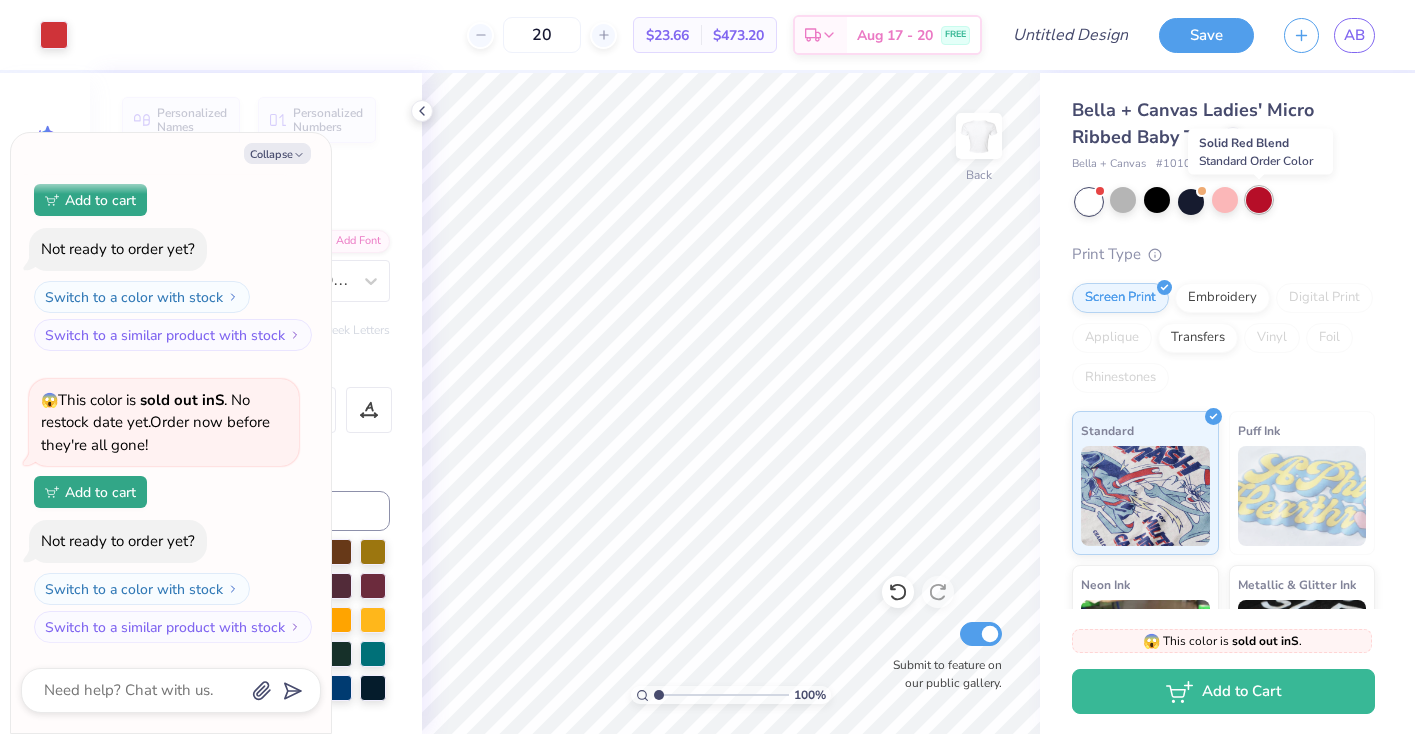 click at bounding box center [1259, 200] 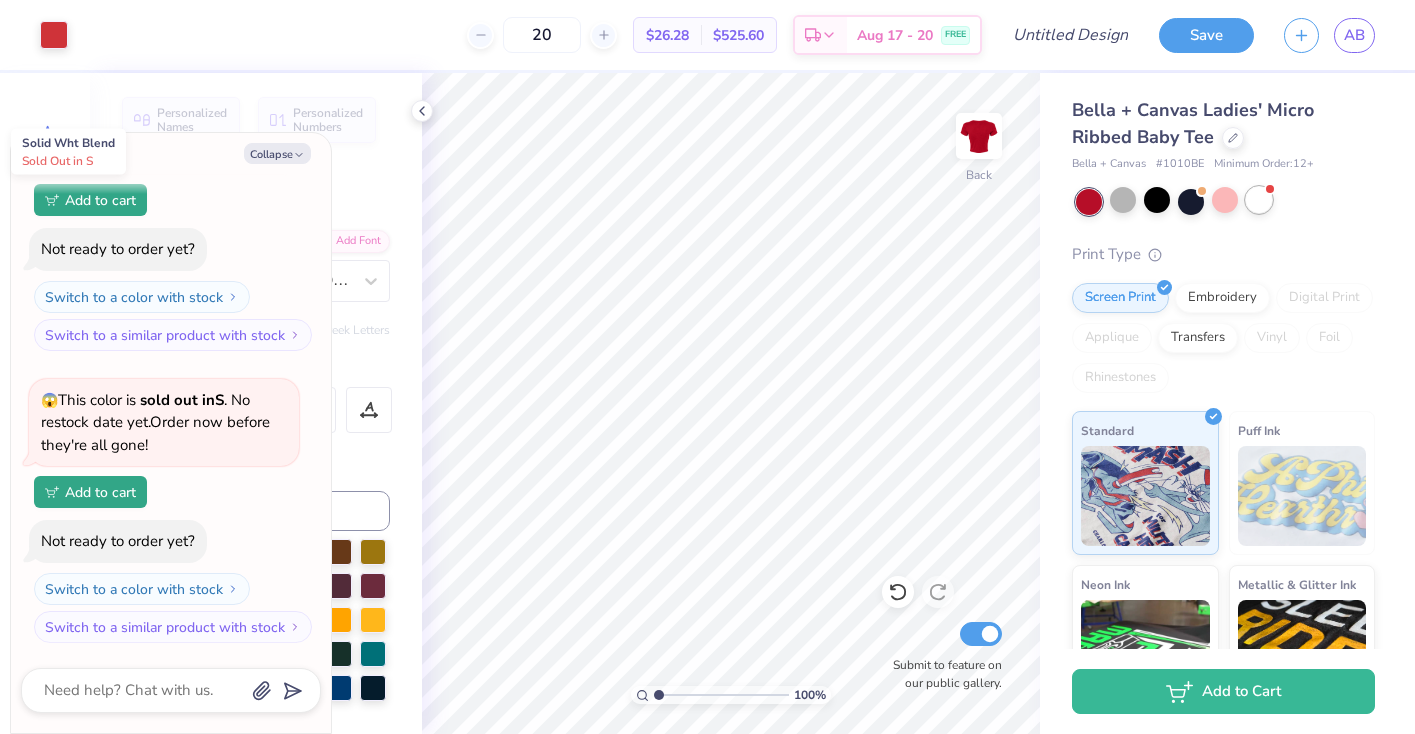 click at bounding box center [1259, 200] 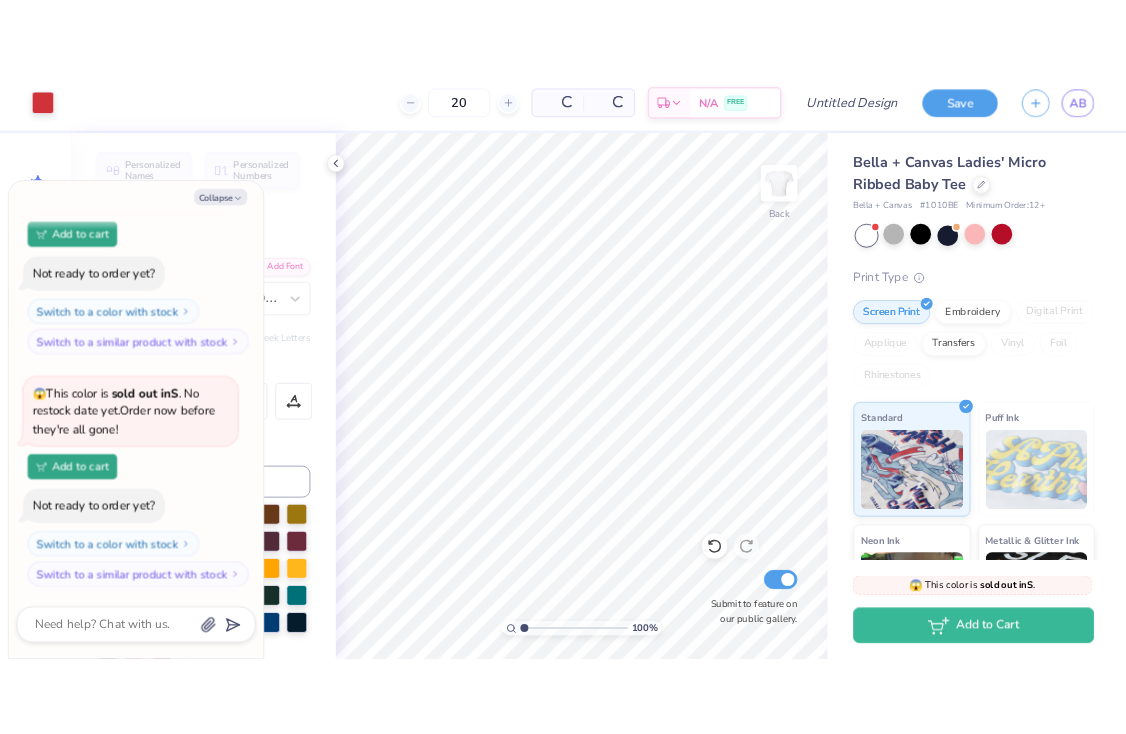 scroll, scrollTop: 1342, scrollLeft: 0, axis: vertical 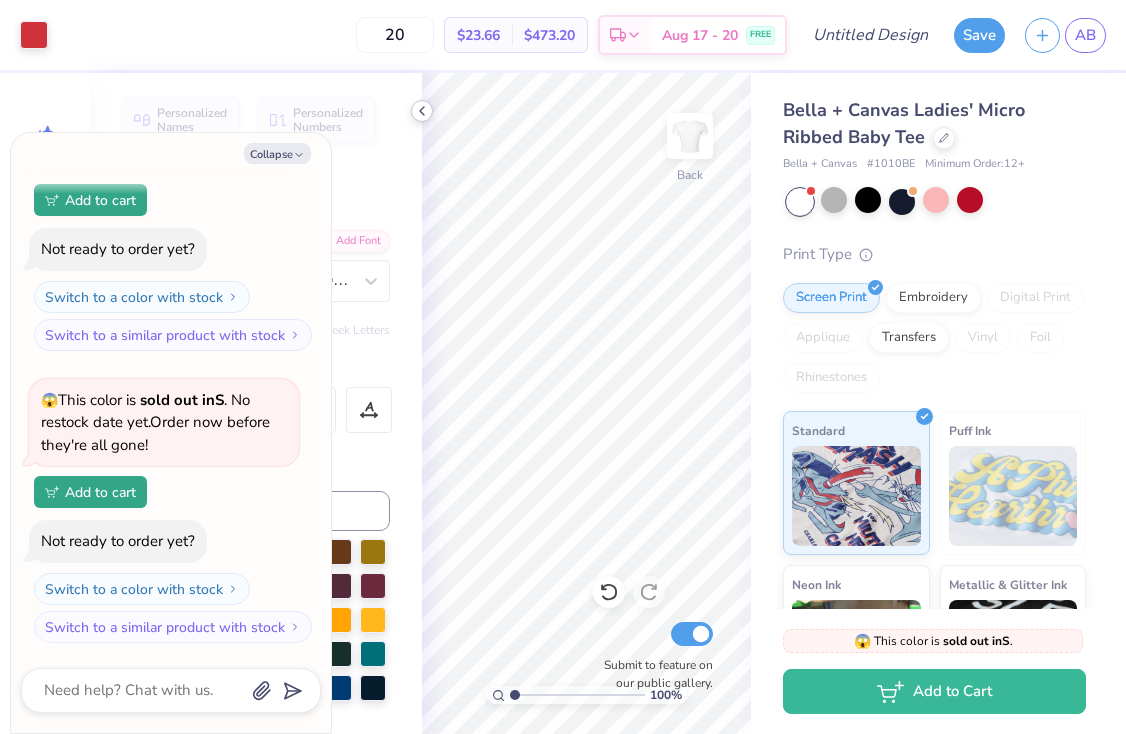 click 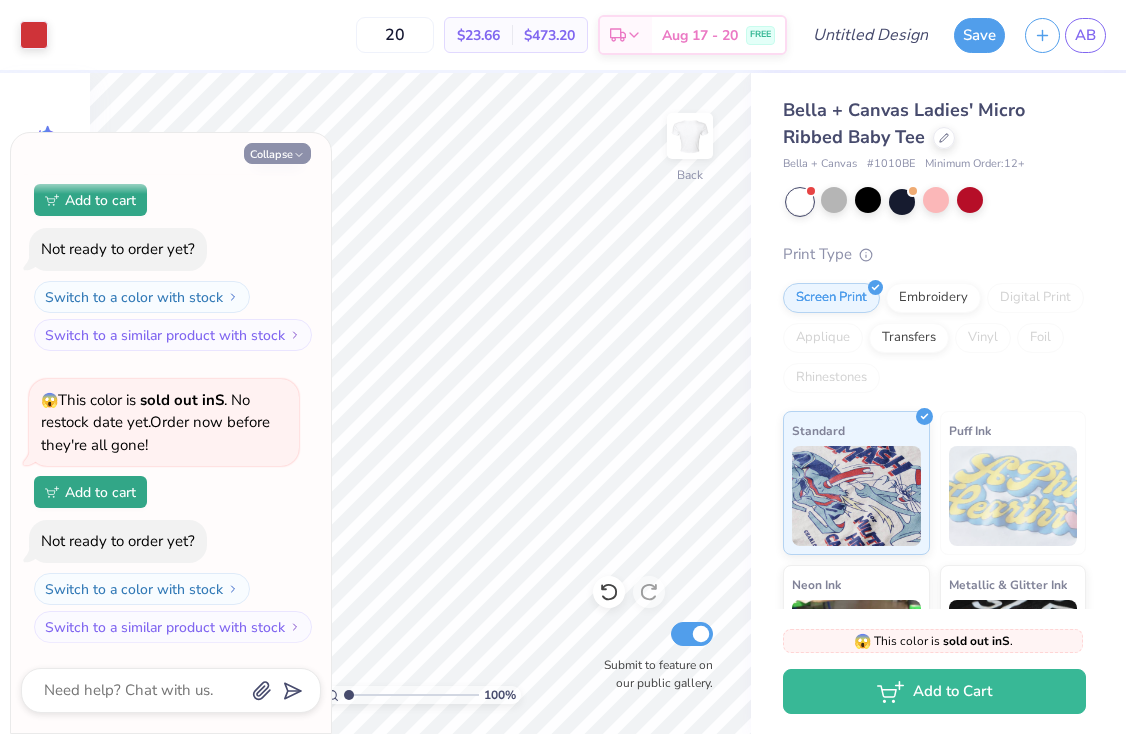 click on "Collapse" at bounding box center (277, 153) 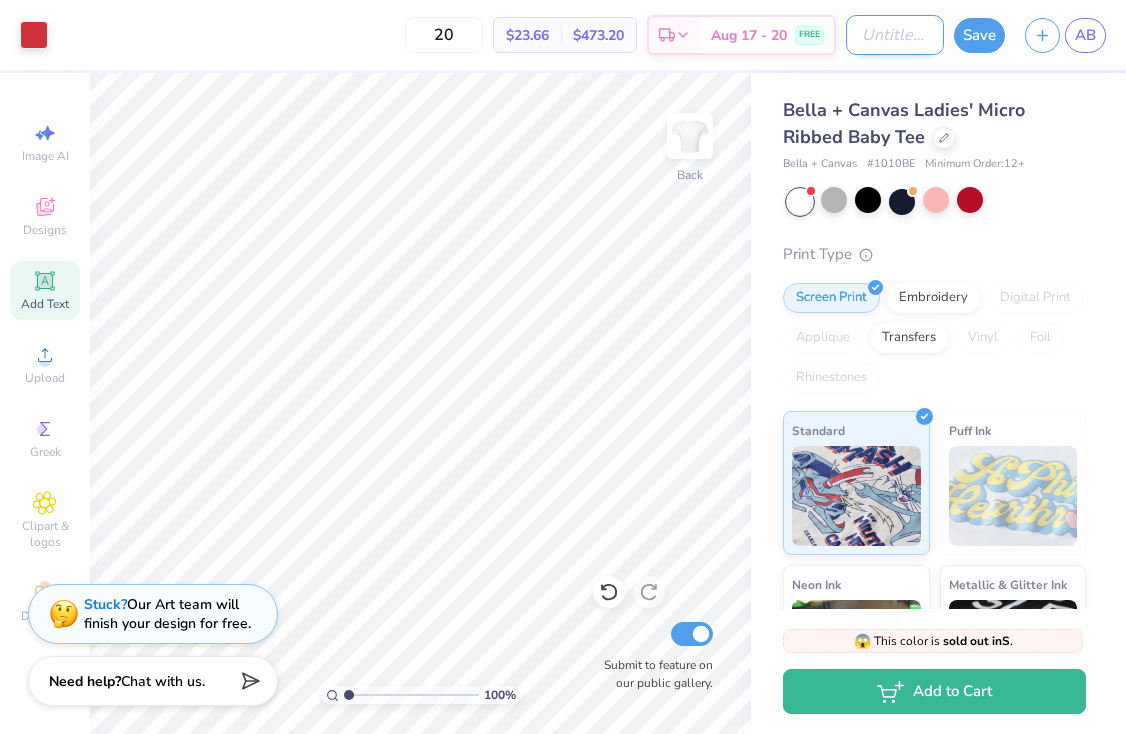 click on "Design Title" at bounding box center [895, 35] 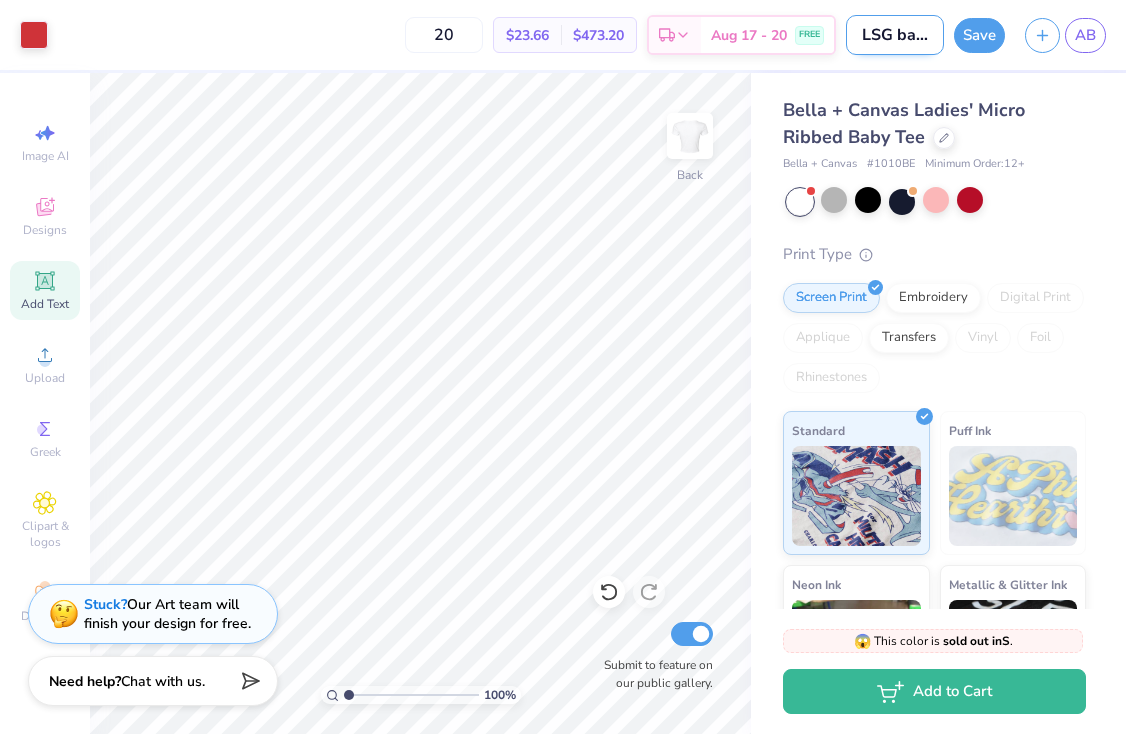 click on "LSG baseball jersey" at bounding box center (895, 35) 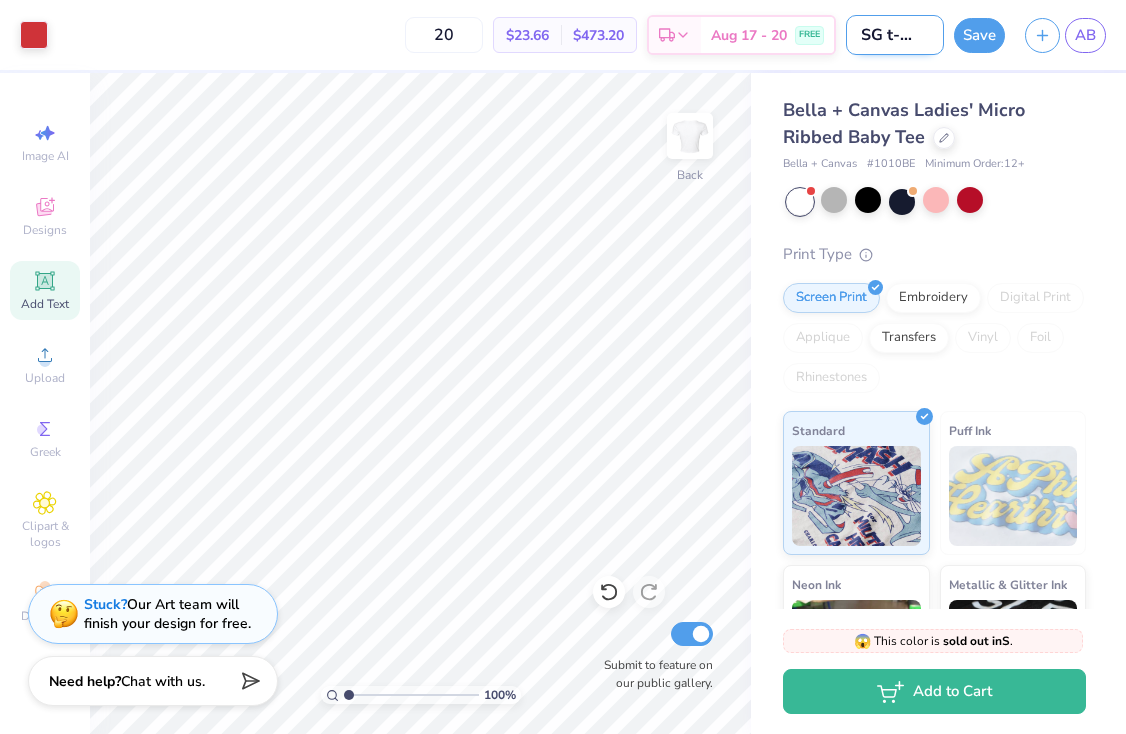 scroll, scrollTop: 0, scrollLeft: 17, axis: horizontal 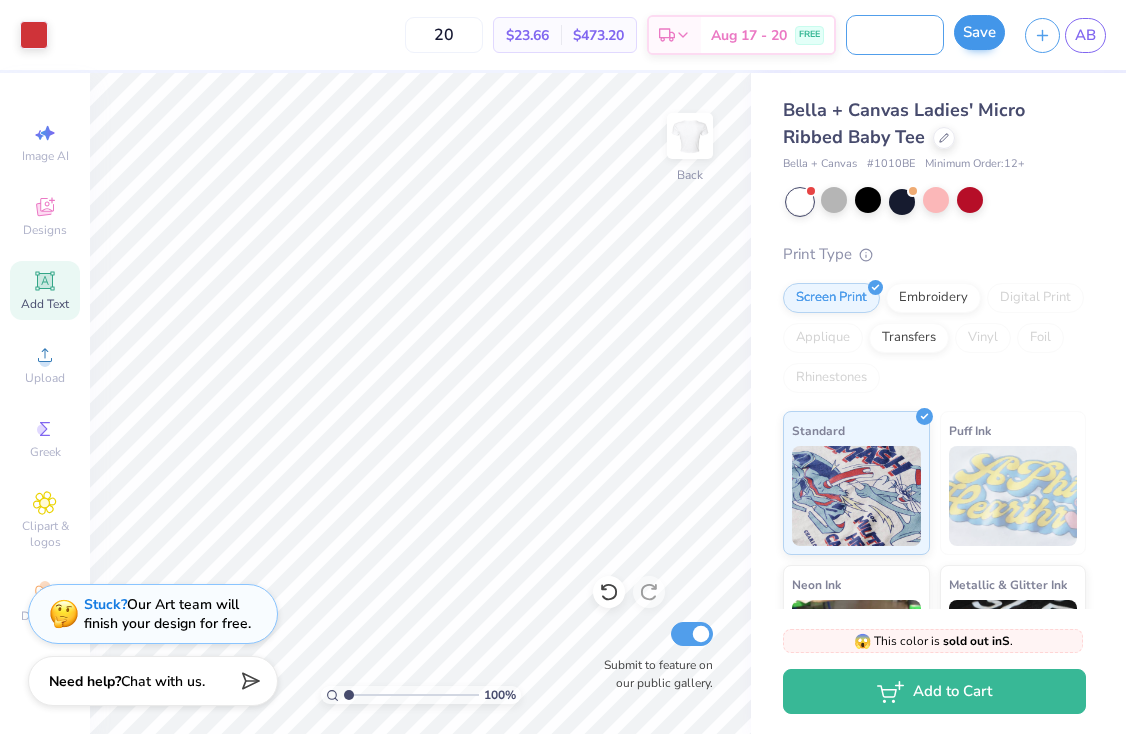 drag, startPoint x: 899, startPoint y: 37, endPoint x: 964, endPoint y: 40, distance: 65.06919 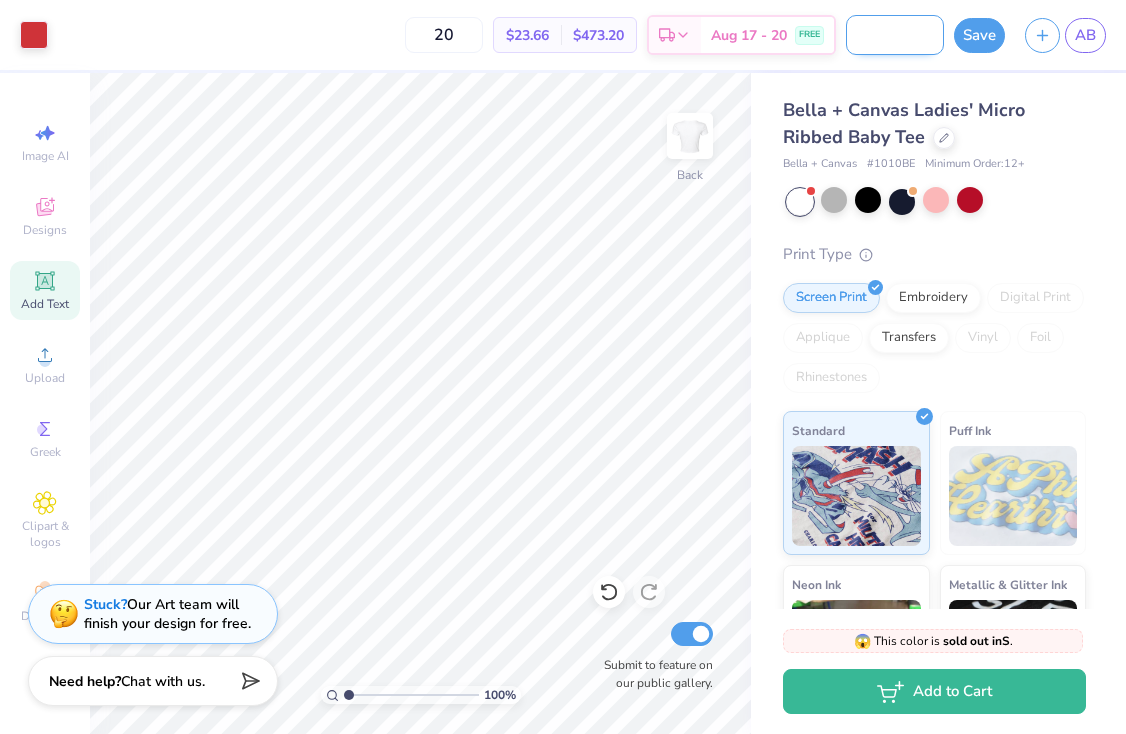 click on "LSG t-shirt jersey" at bounding box center (895, 35) 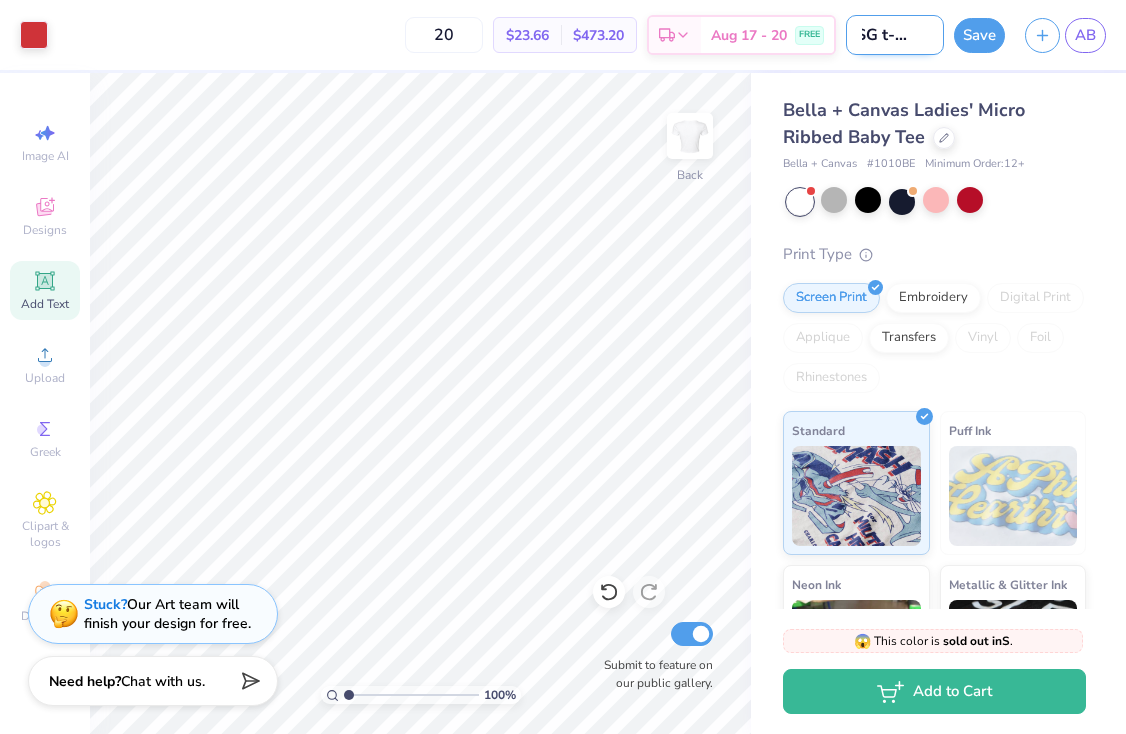 scroll, scrollTop: 0, scrollLeft: 16, axis: horizontal 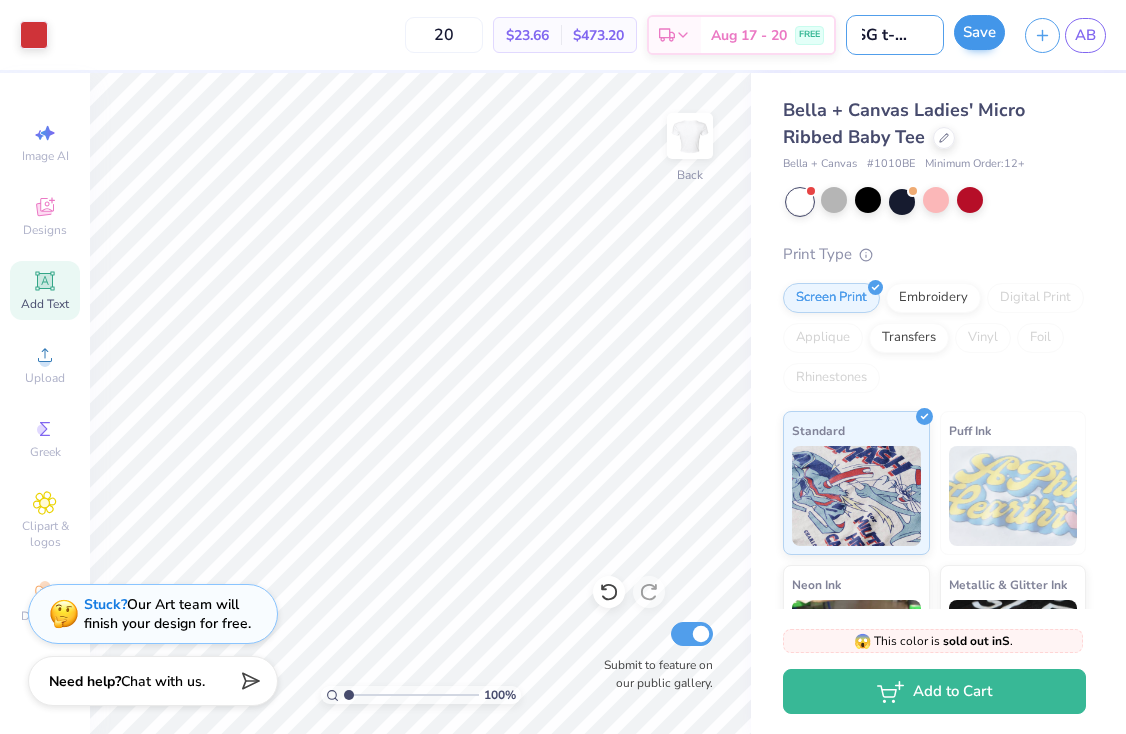 type on "LSG t-shirt" 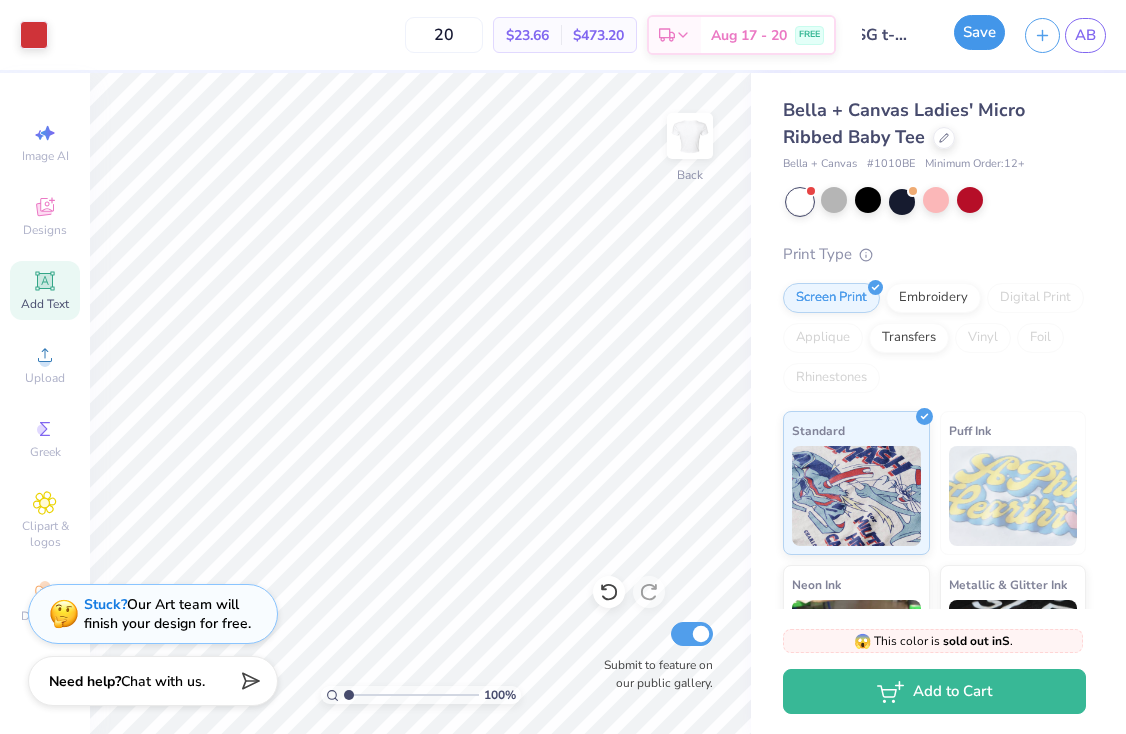 scroll, scrollTop: 0, scrollLeft: 0, axis: both 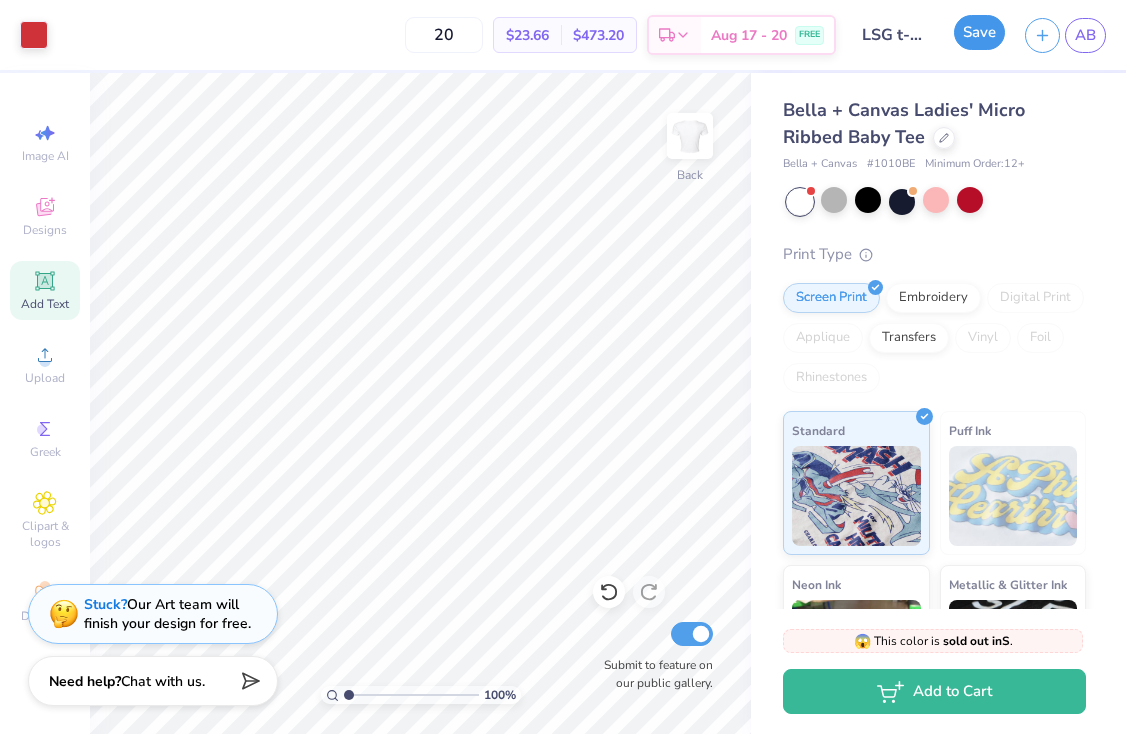 click on "Save" at bounding box center [979, 32] 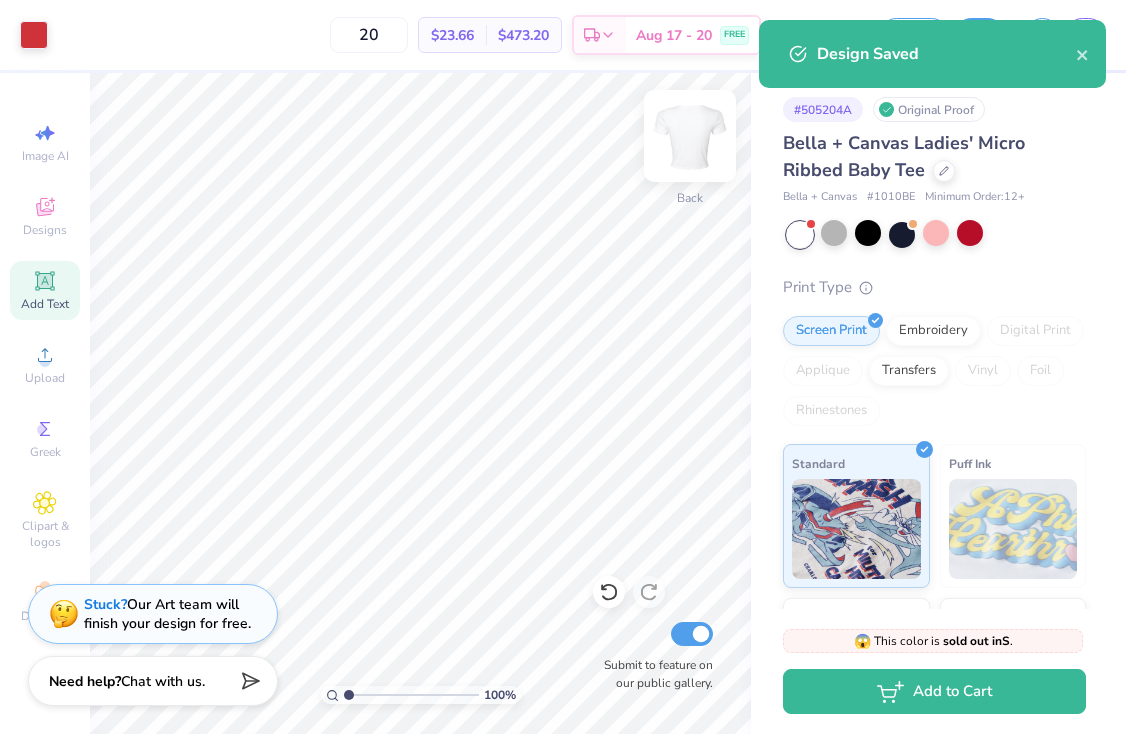 click at bounding box center (690, 136) 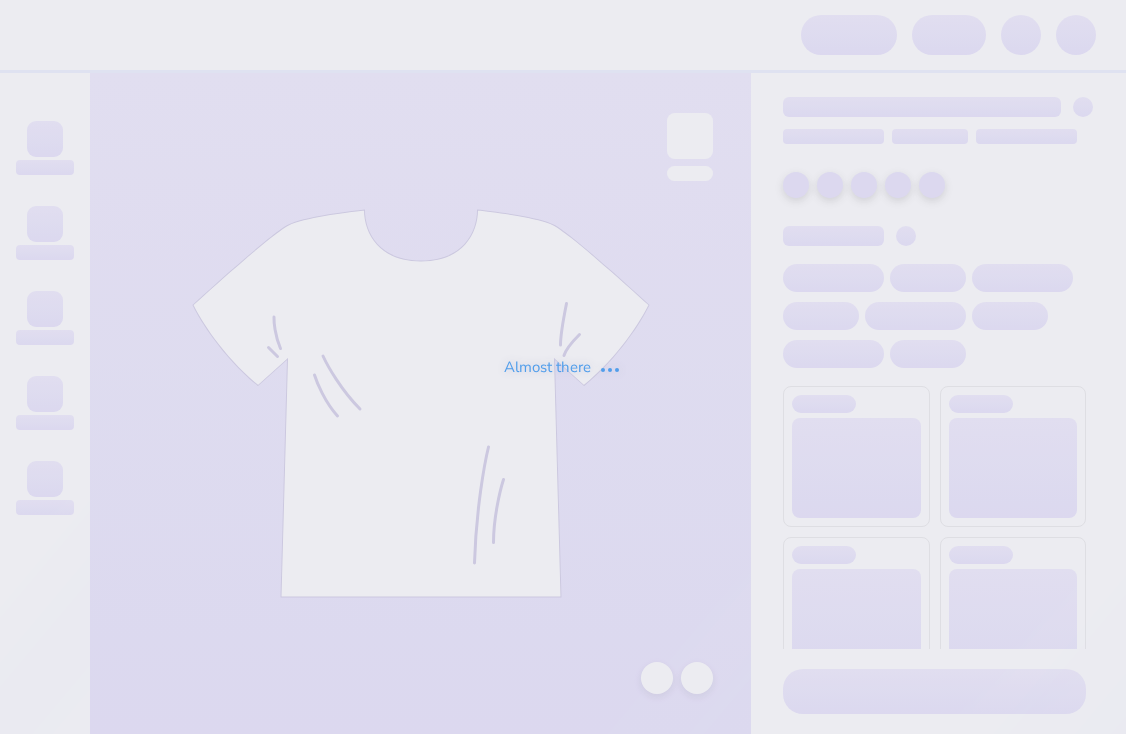 scroll, scrollTop: 0, scrollLeft: 0, axis: both 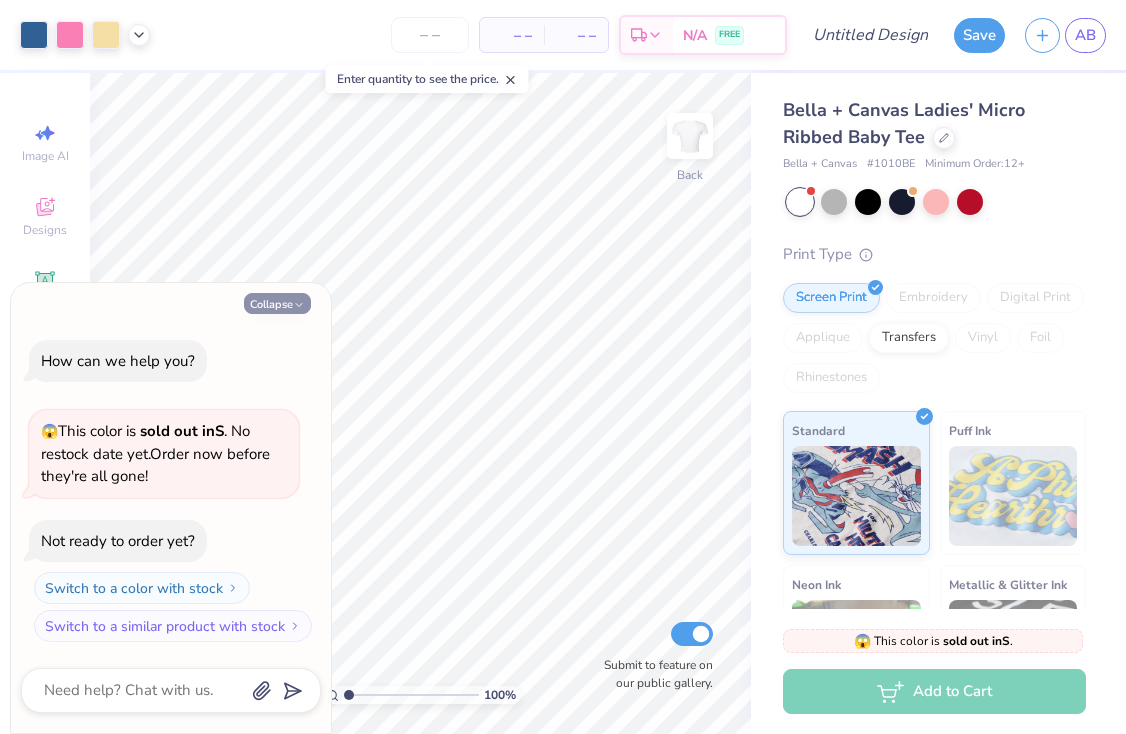 click on "Collapse" at bounding box center [277, 303] 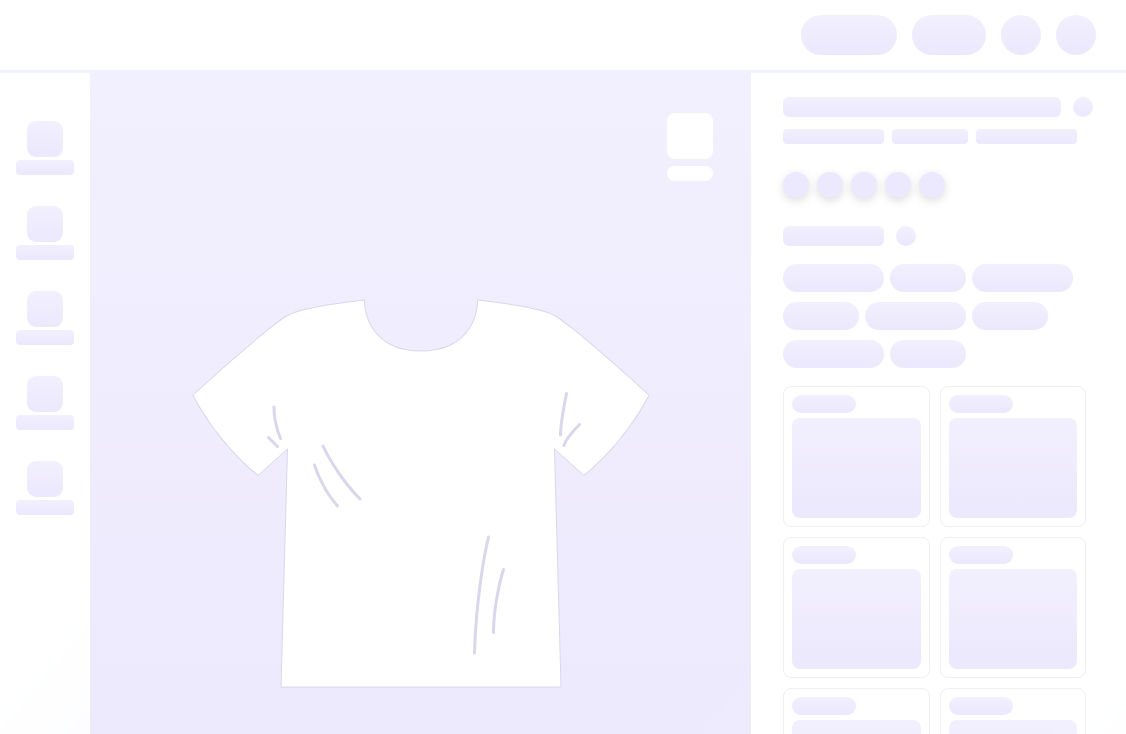scroll, scrollTop: 0, scrollLeft: 0, axis: both 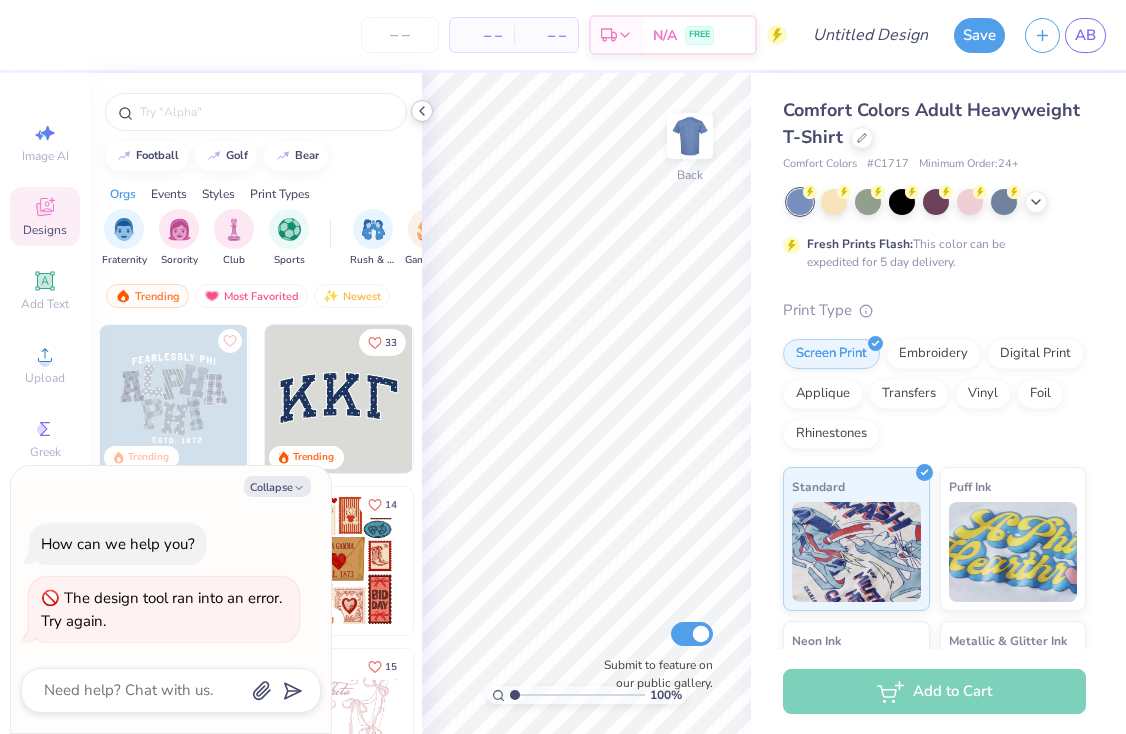 click 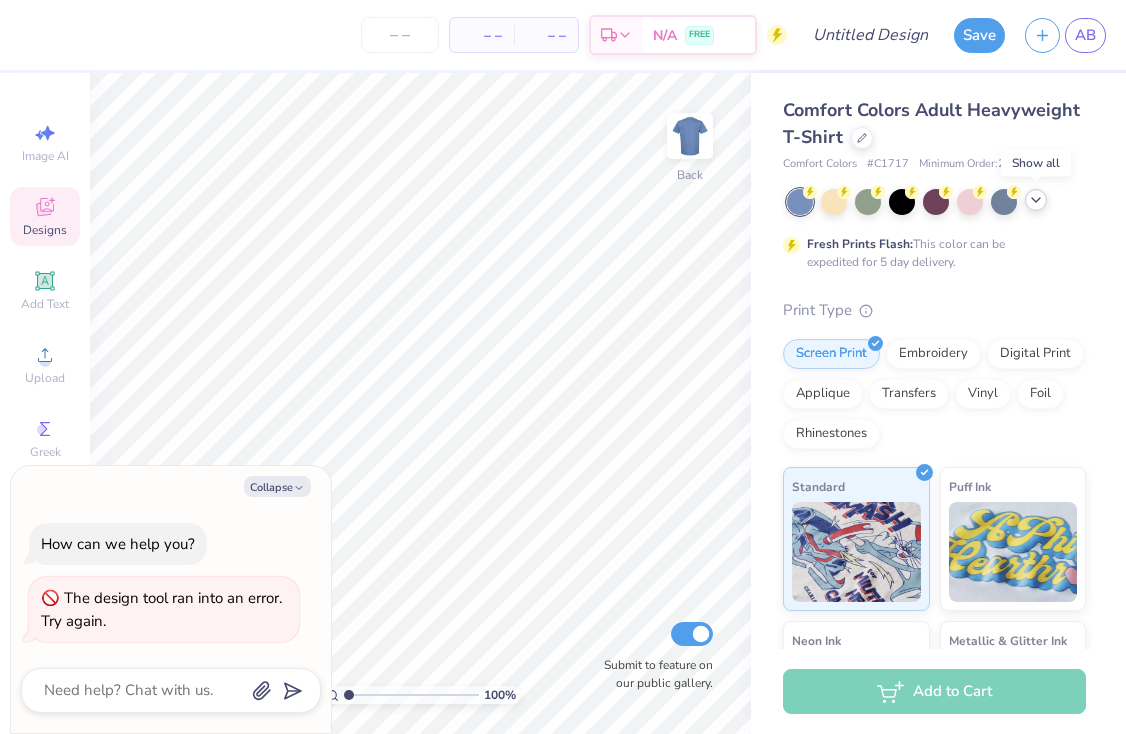 click 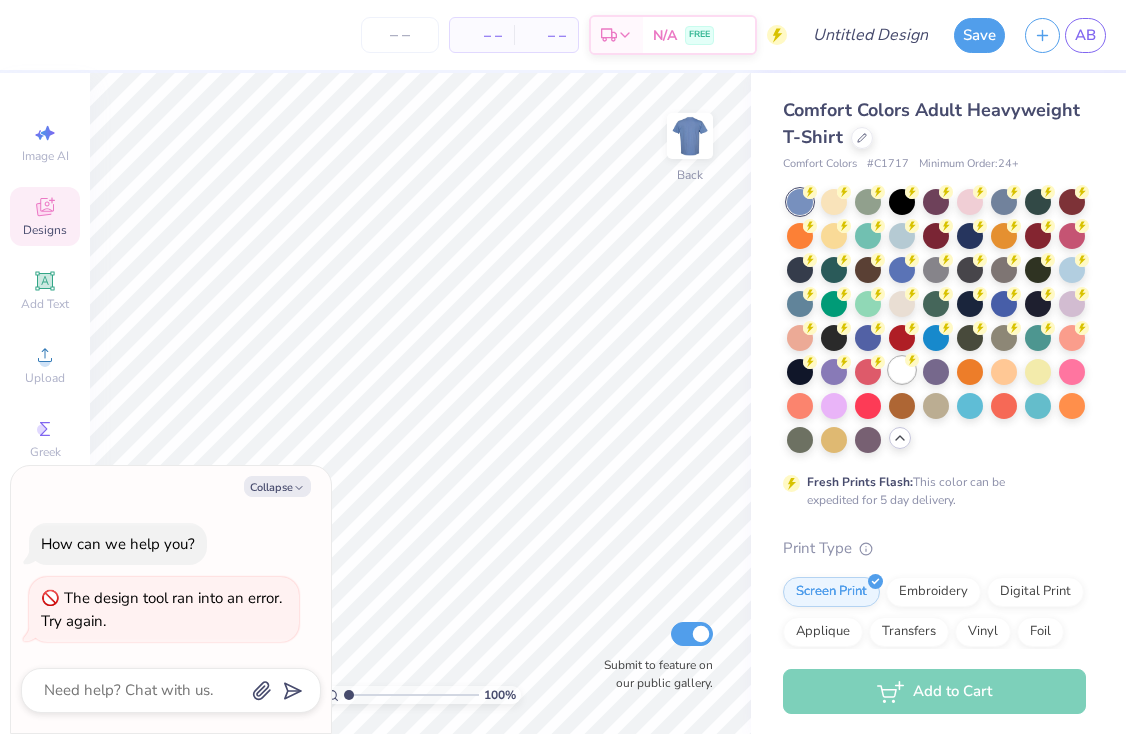 click at bounding box center [902, 370] 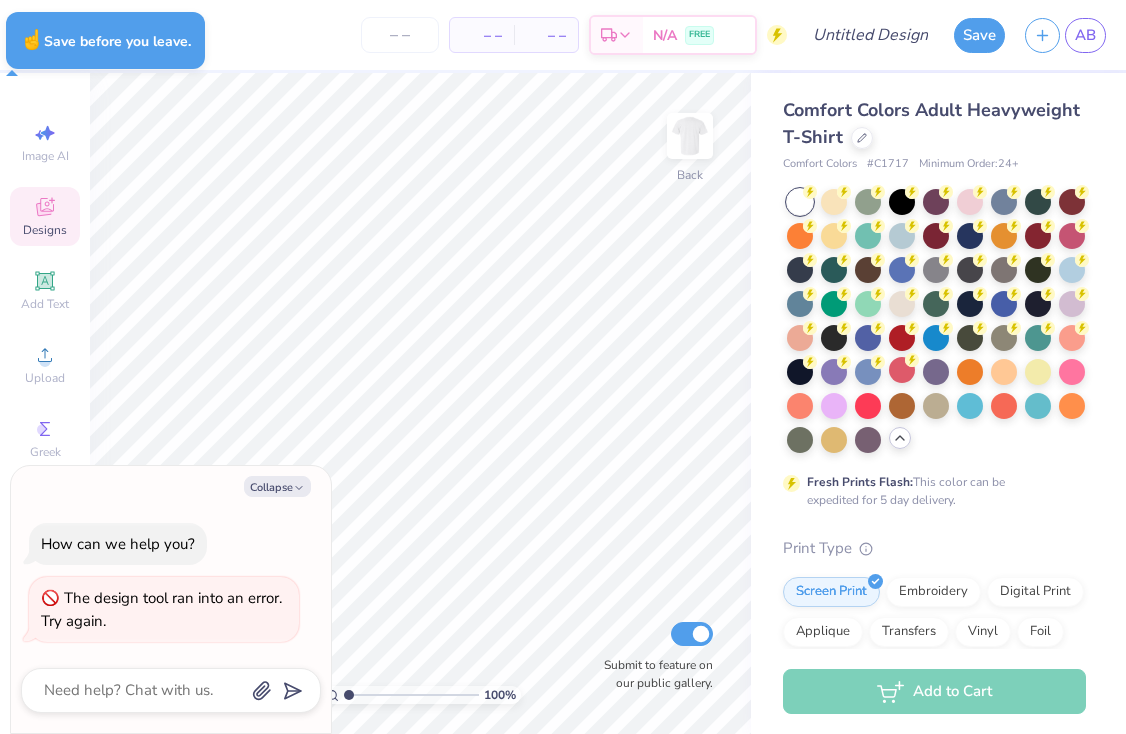 type on "x" 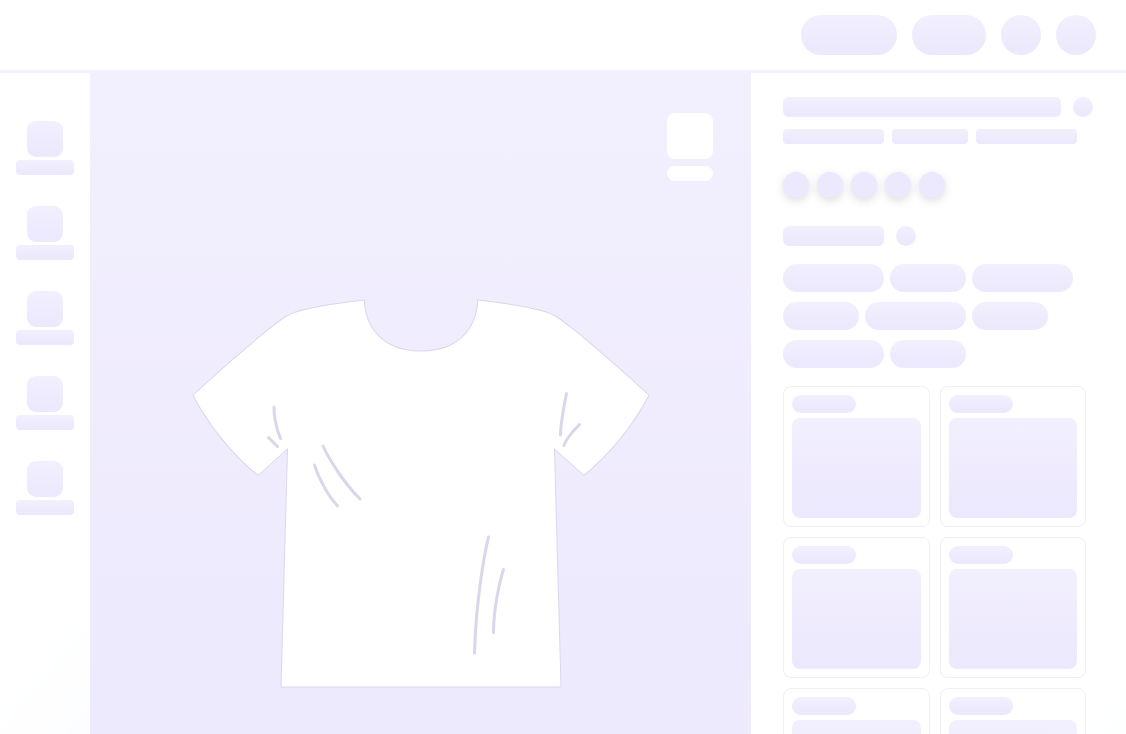 scroll, scrollTop: 0, scrollLeft: 0, axis: both 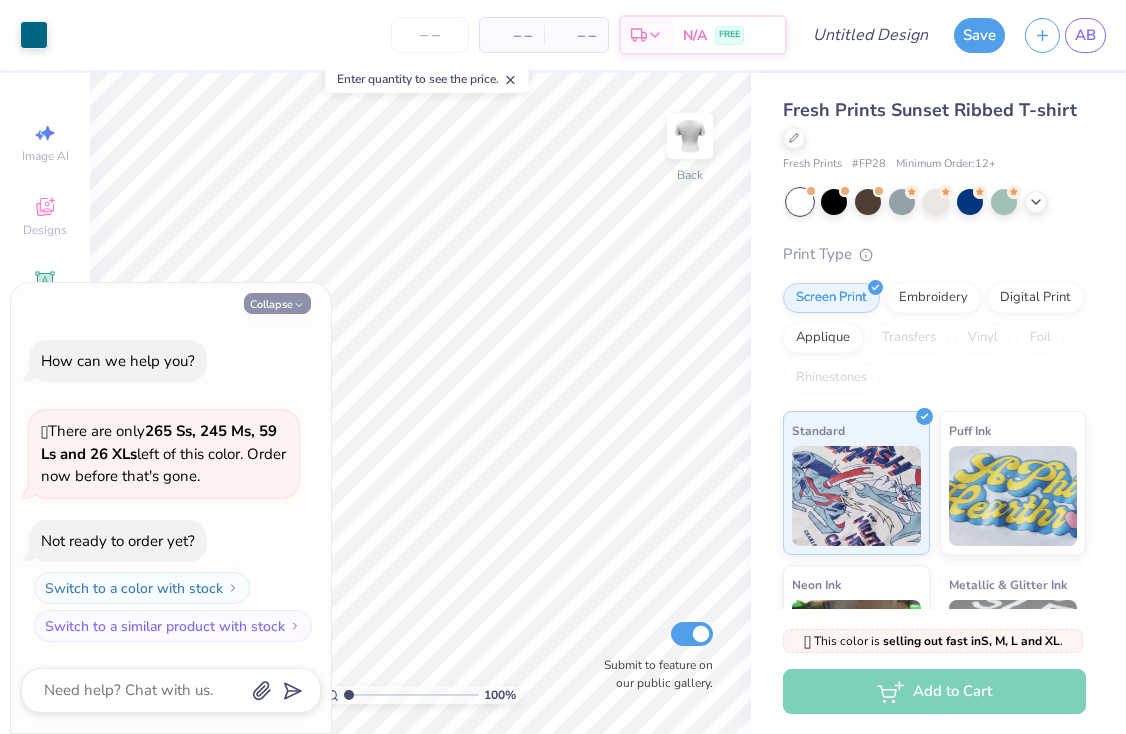 click on "Collapse" at bounding box center (277, 303) 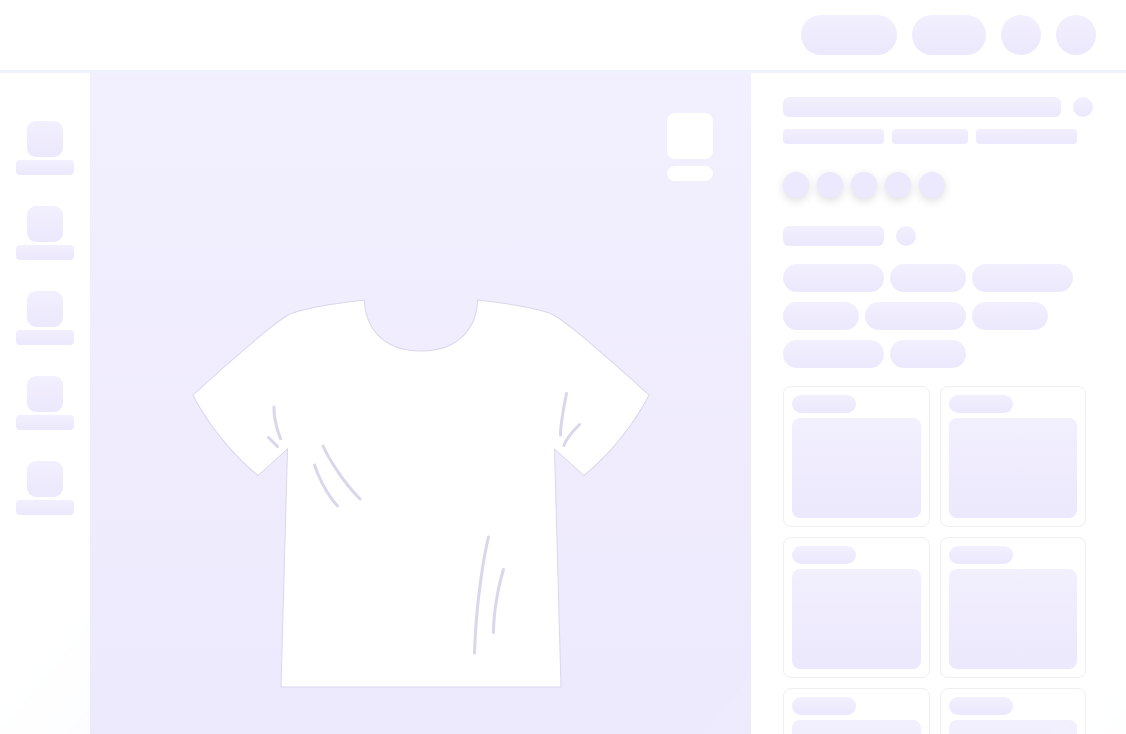 scroll, scrollTop: 0, scrollLeft: 0, axis: both 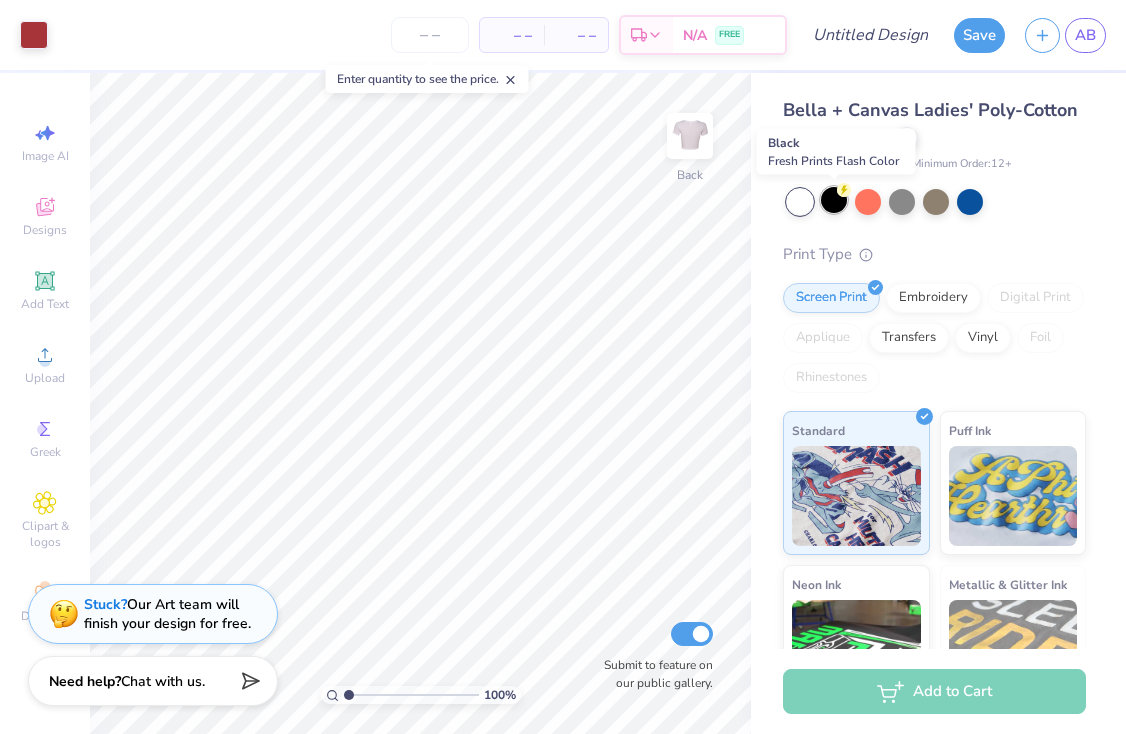 click at bounding box center (834, 200) 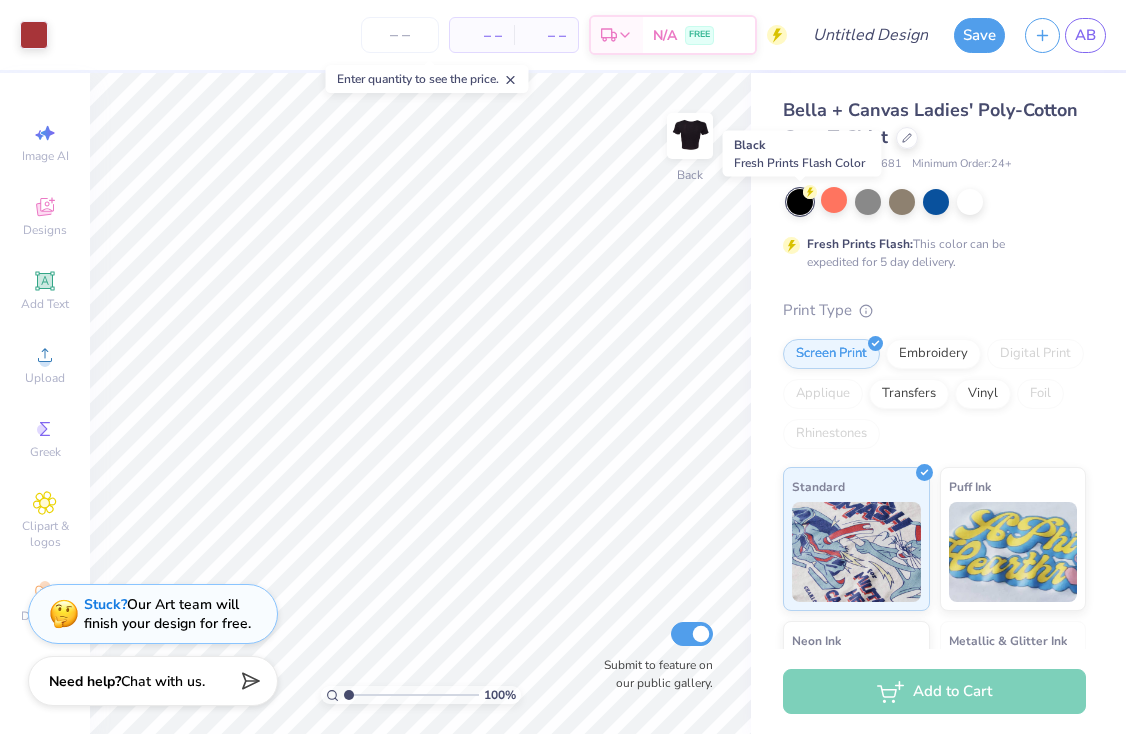 click at bounding box center [800, 202] 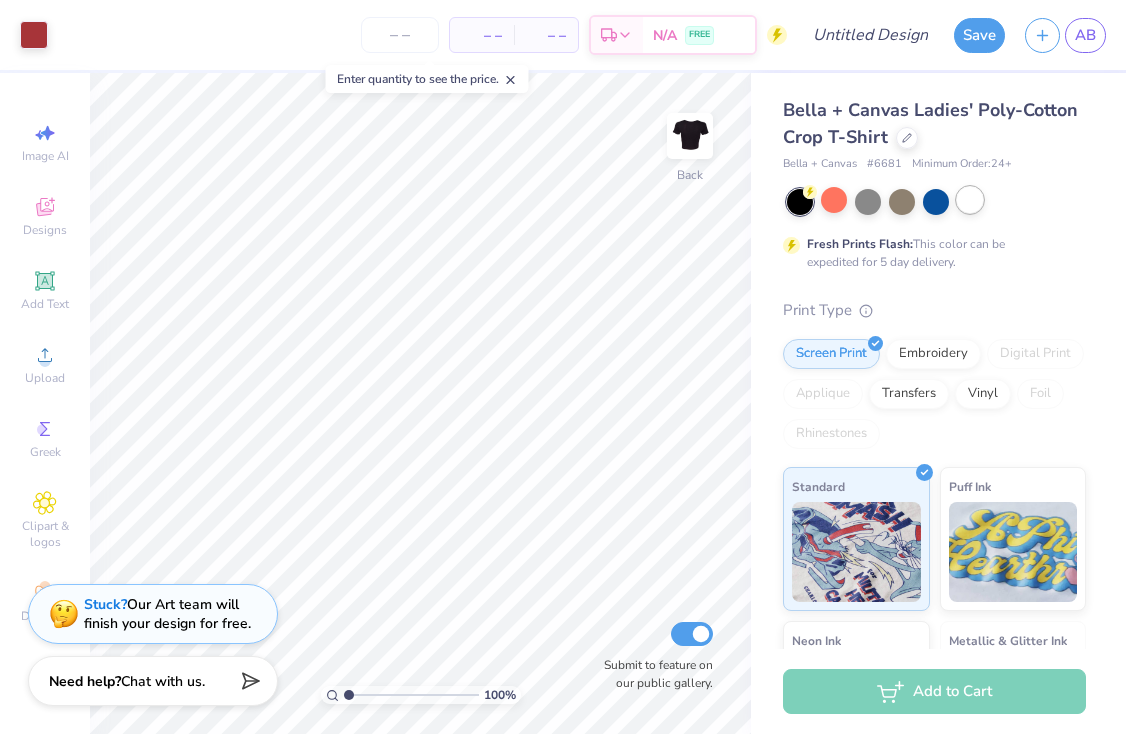 click at bounding box center [970, 200] 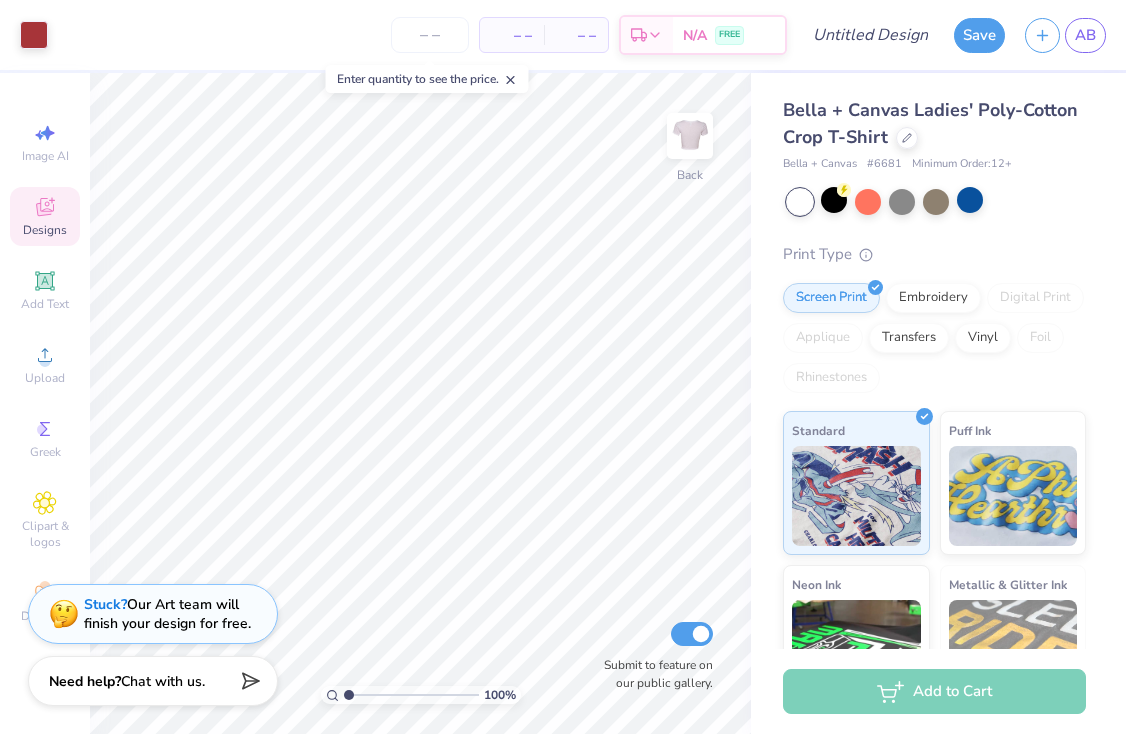 click on "Designs" at bounding box center (45, 230) 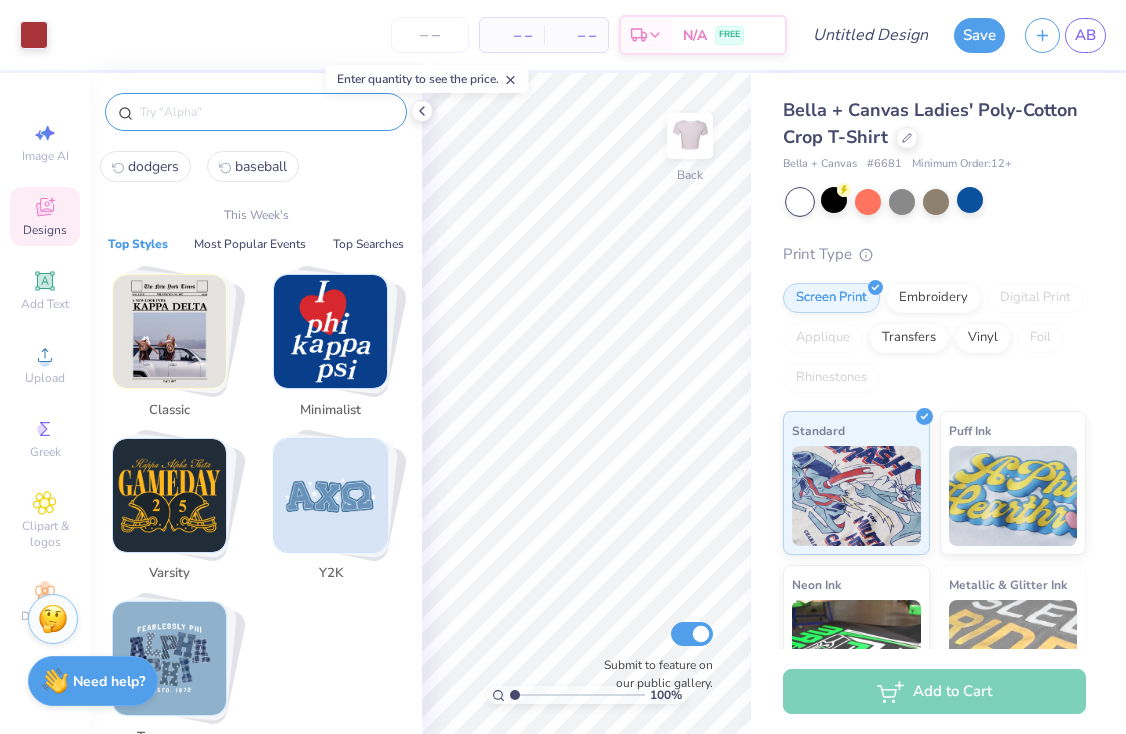 click at bounding box center (266, 112) 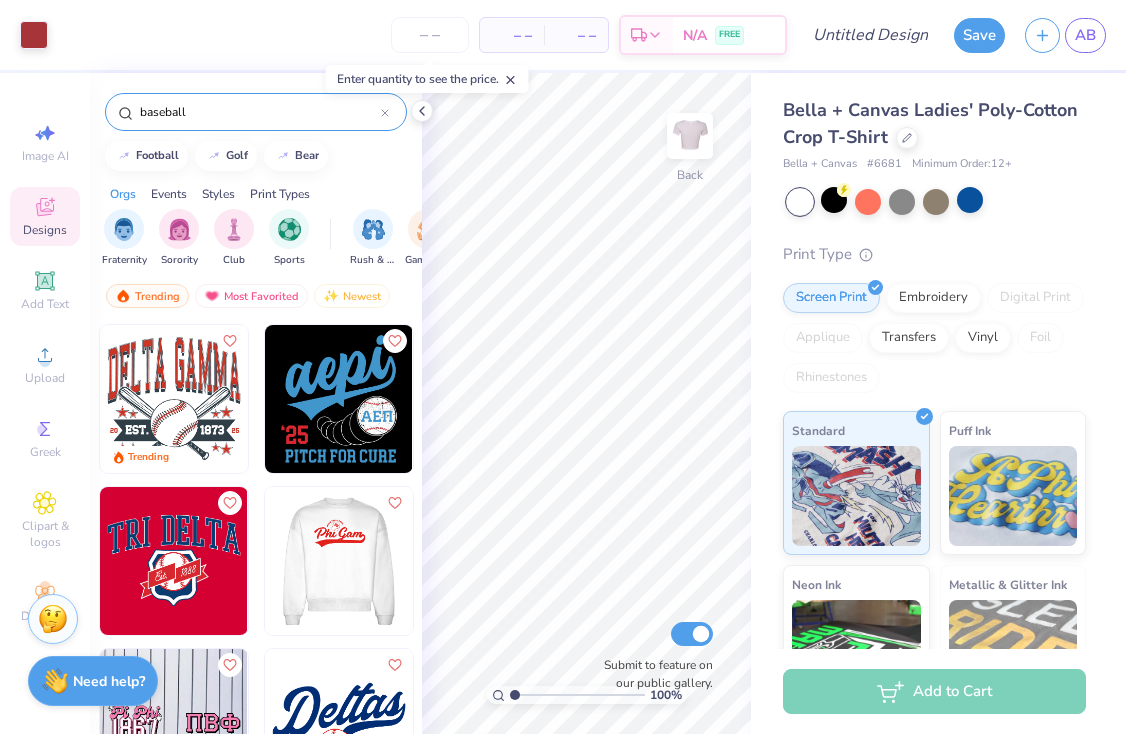 click at bounding box center [339, 561] 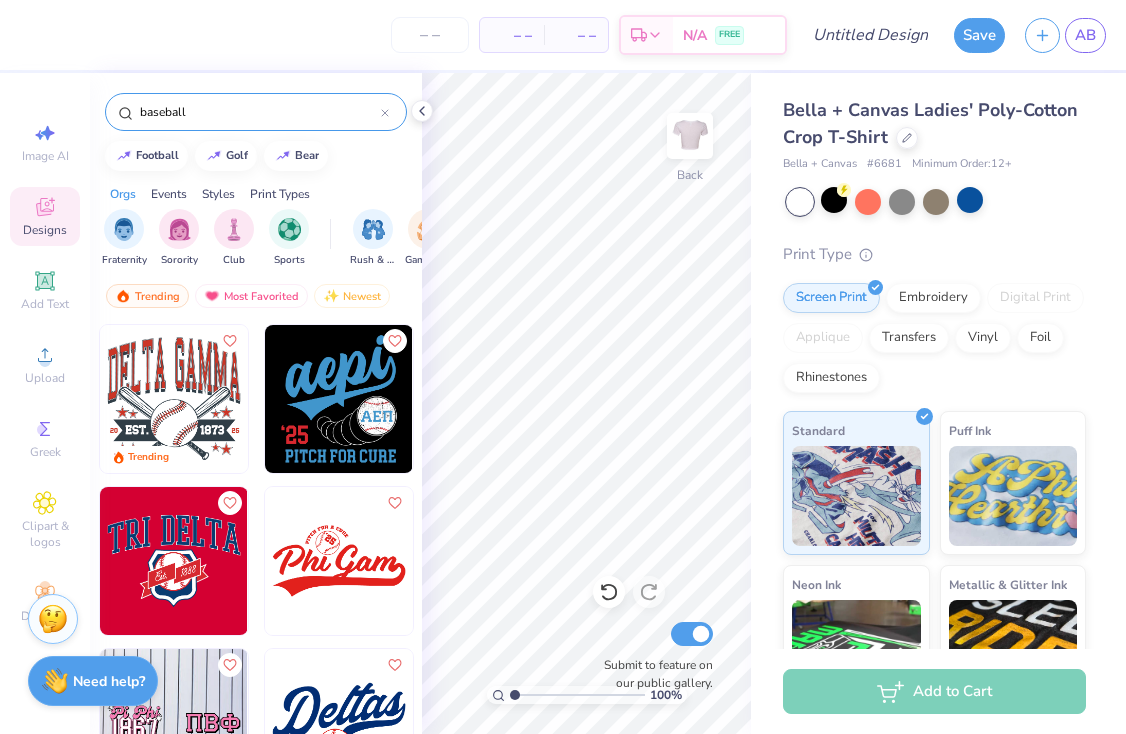 click at bounding box center [174, 561] 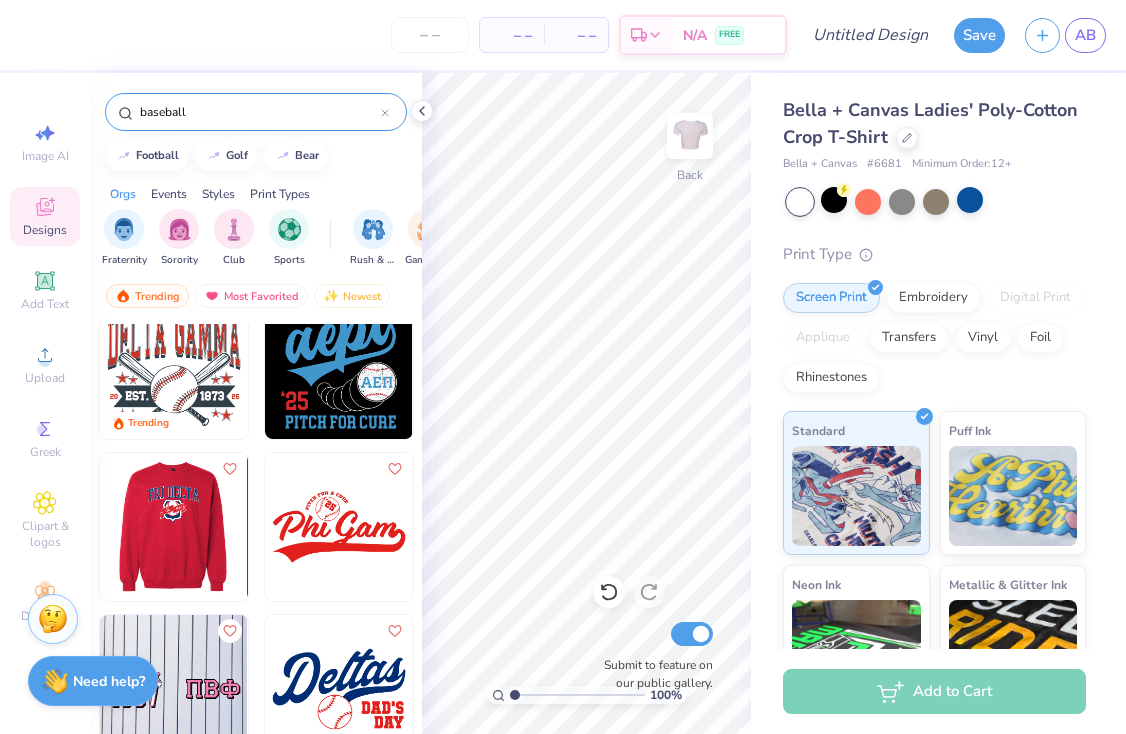 scroll, scrollTop: 0, scrollLeft: 0, axis: both 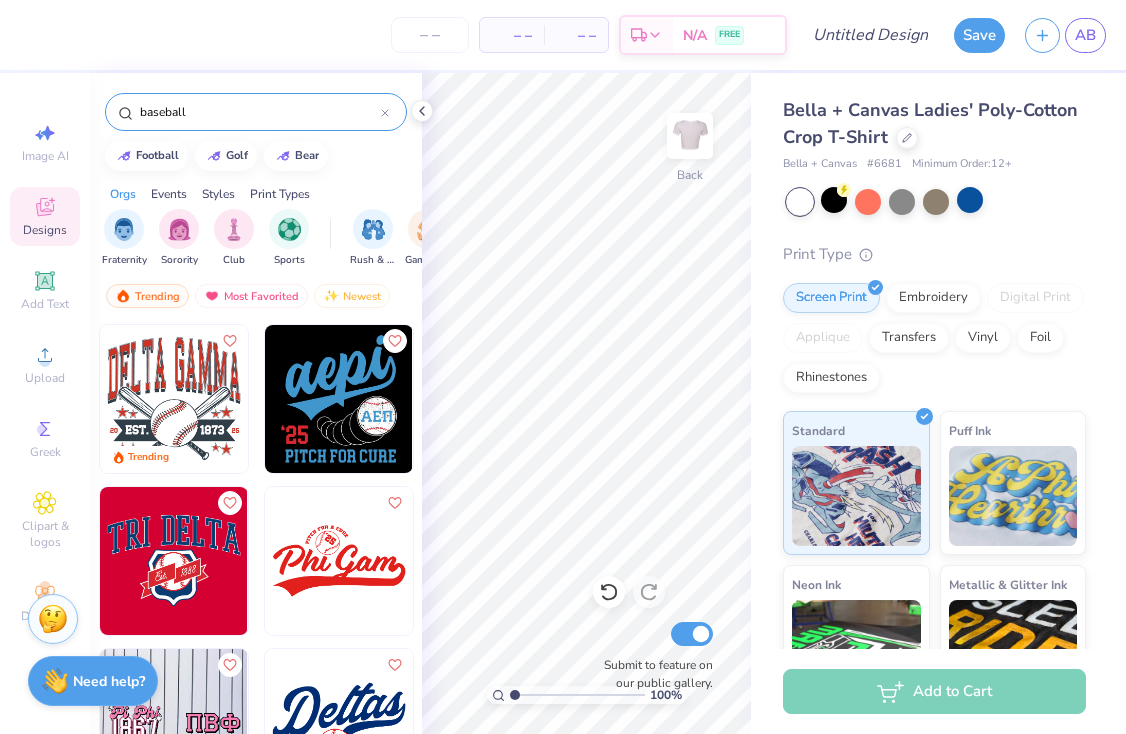 click at bounding box center [174, 399] 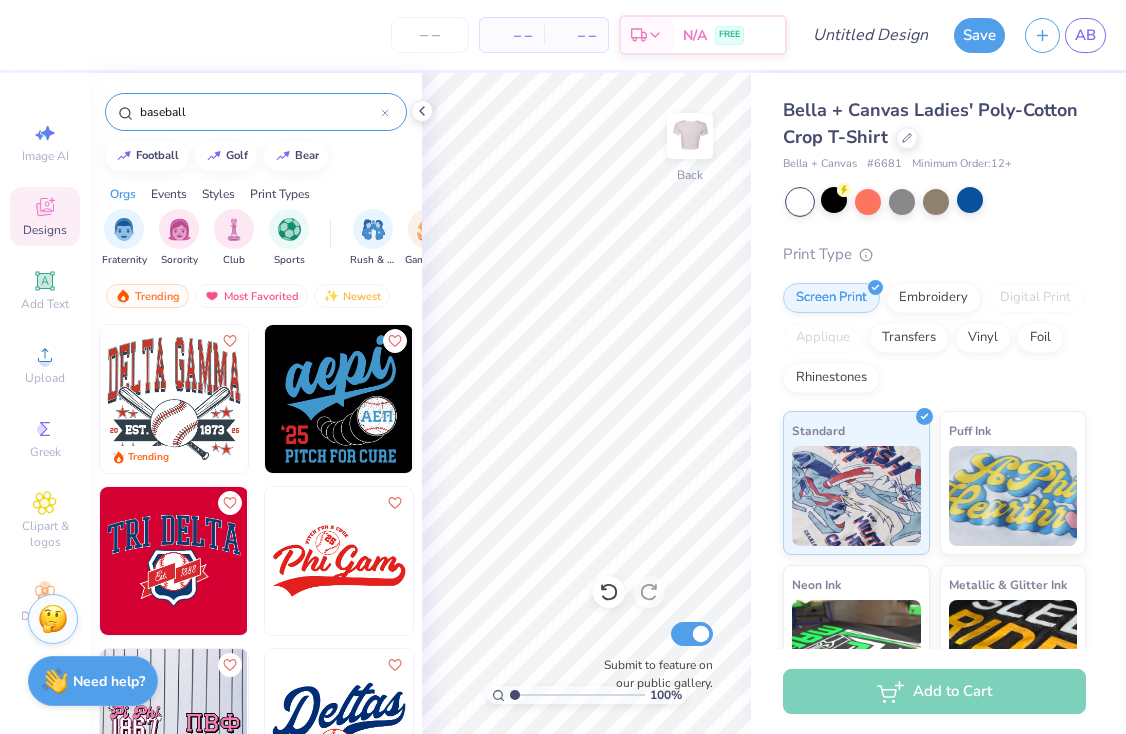 click at bounding box center [339, 561] 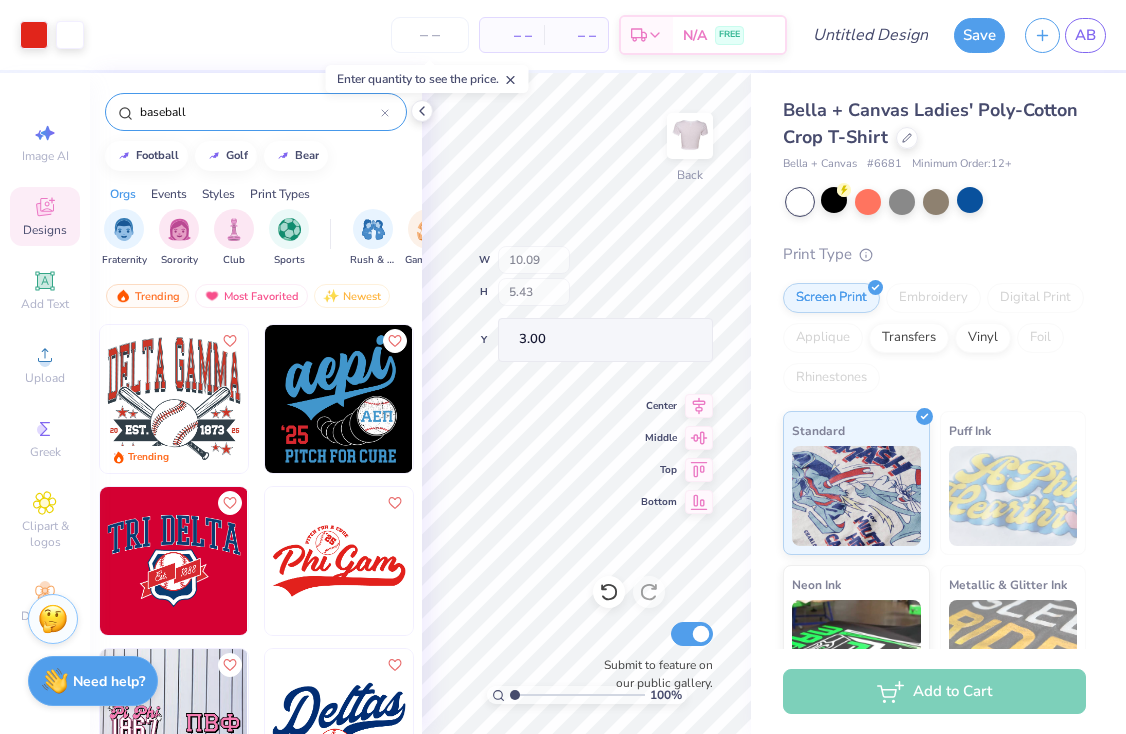 click on "100  % Back W 10.09 H 5.43 Y 3.00 Center Middle Top Bottom Submit to feature on our public gallery." at bounding box center [586, 403] 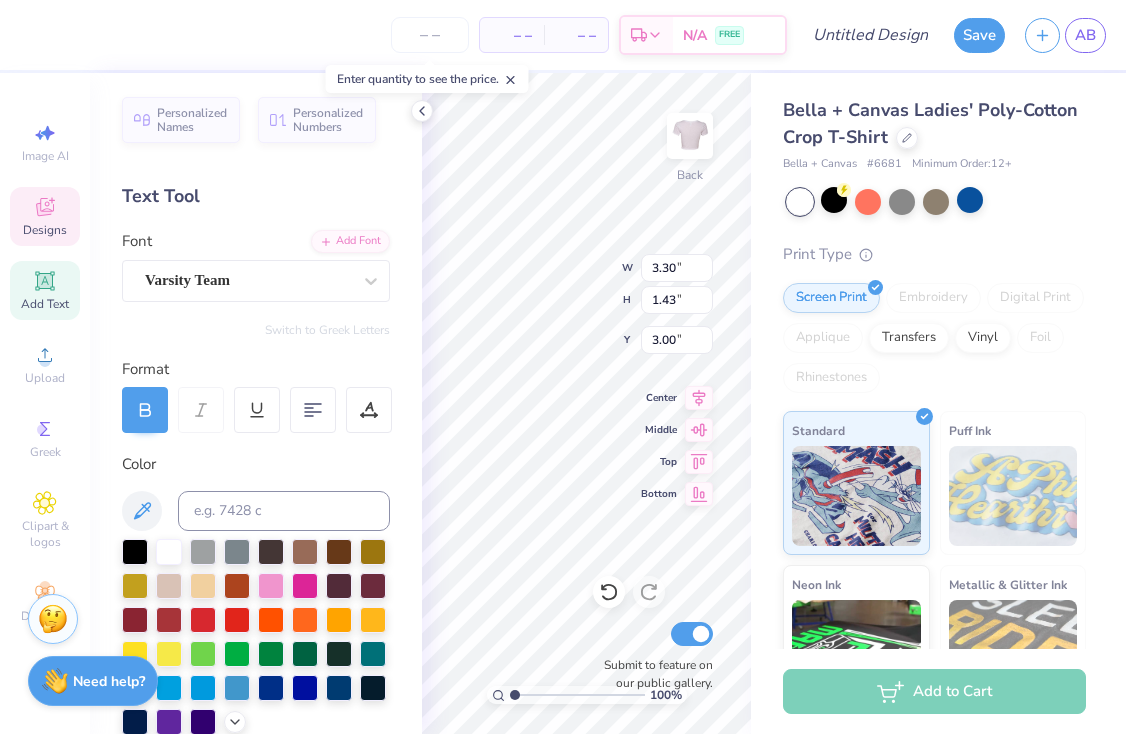 scroll, scrollTop: 0, scrollLeft: 5, axis: horizontal 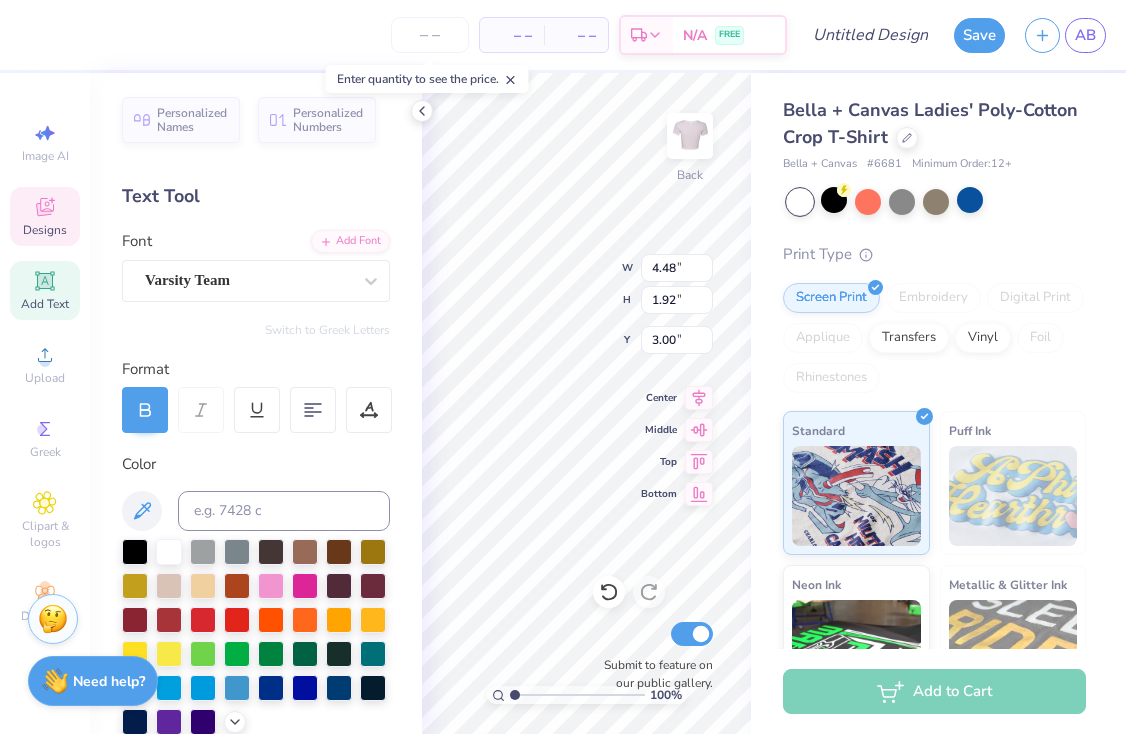 type on "2.59" 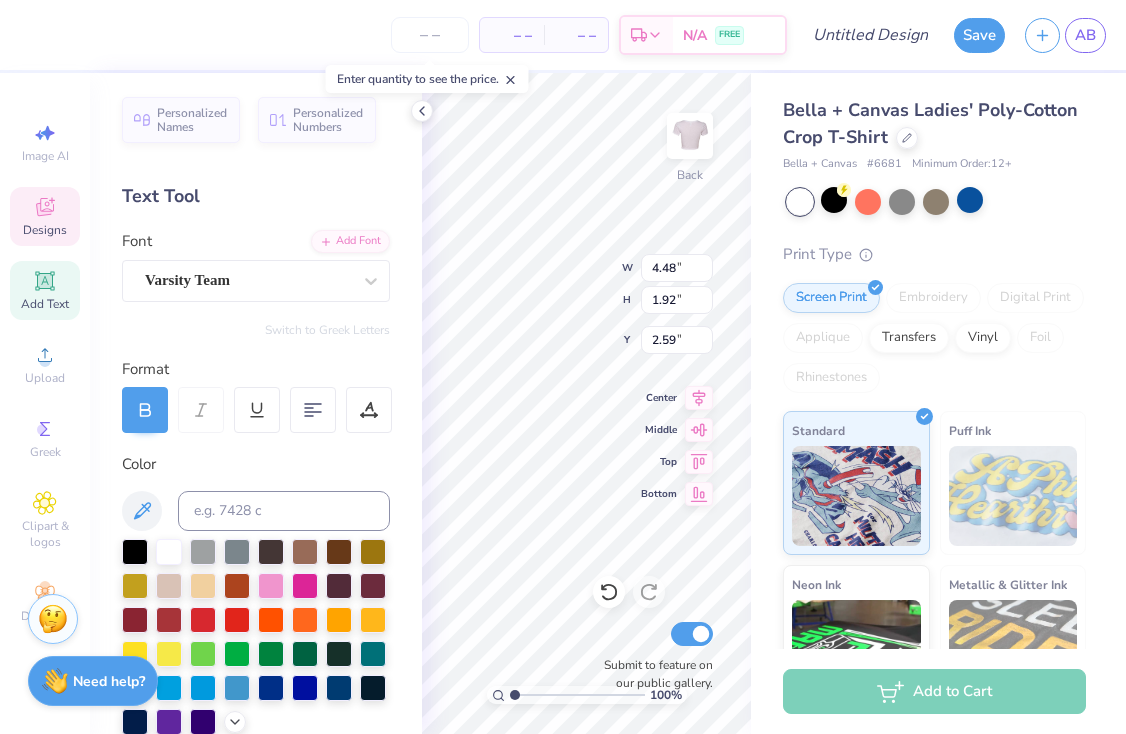 type on "0.93" 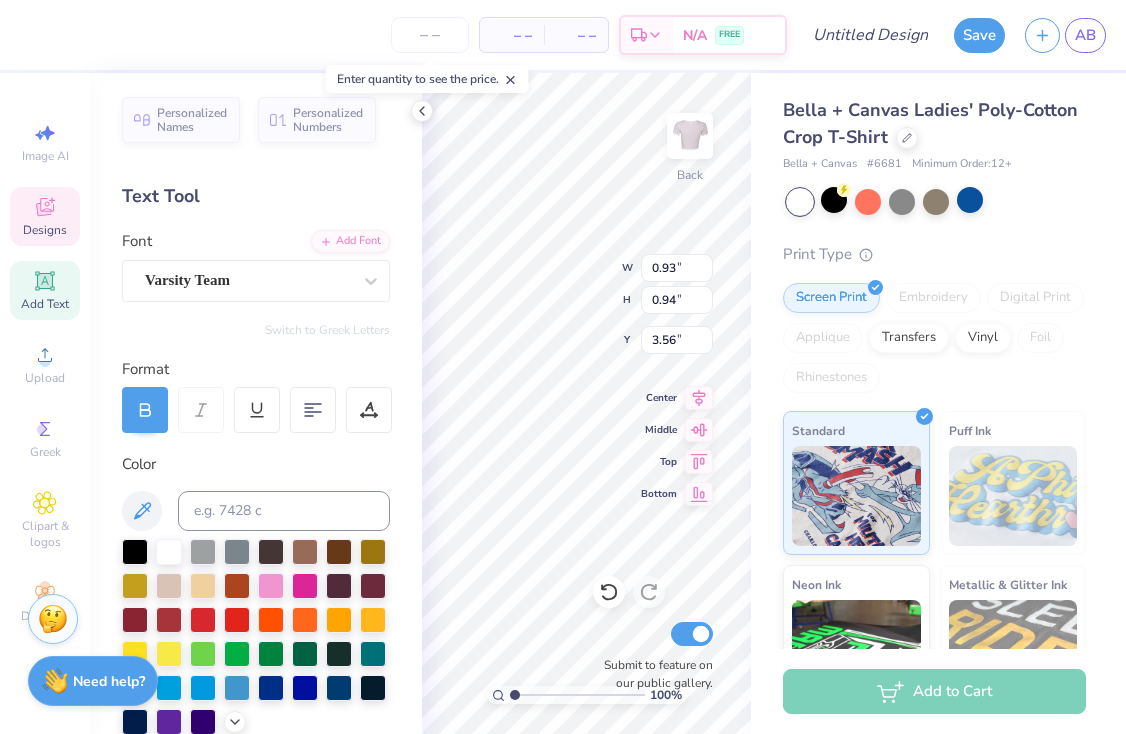 type on "'86" 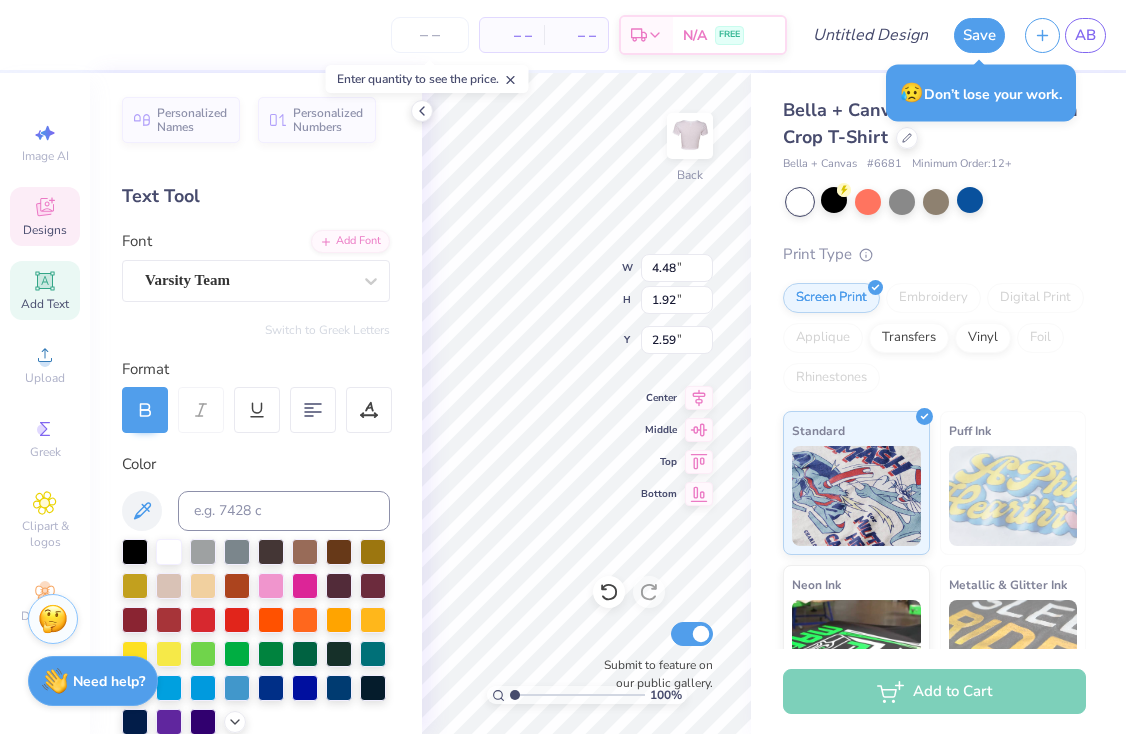 type on "Stealing hearts since" 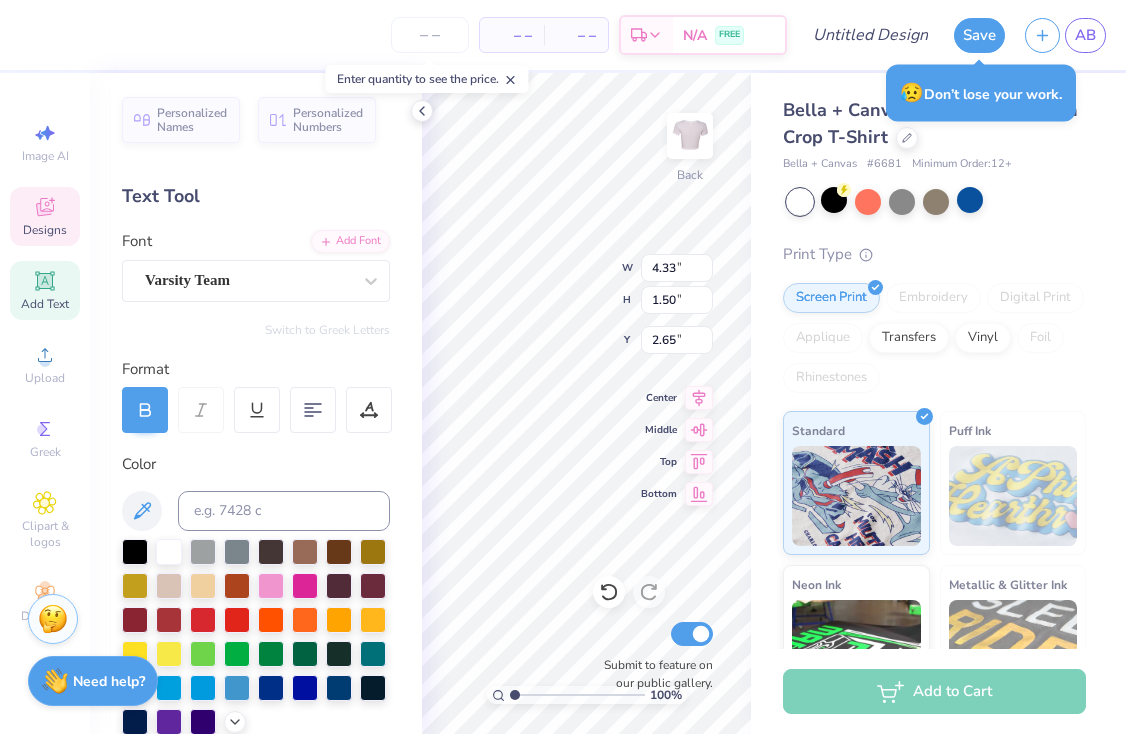 type on "4.33" 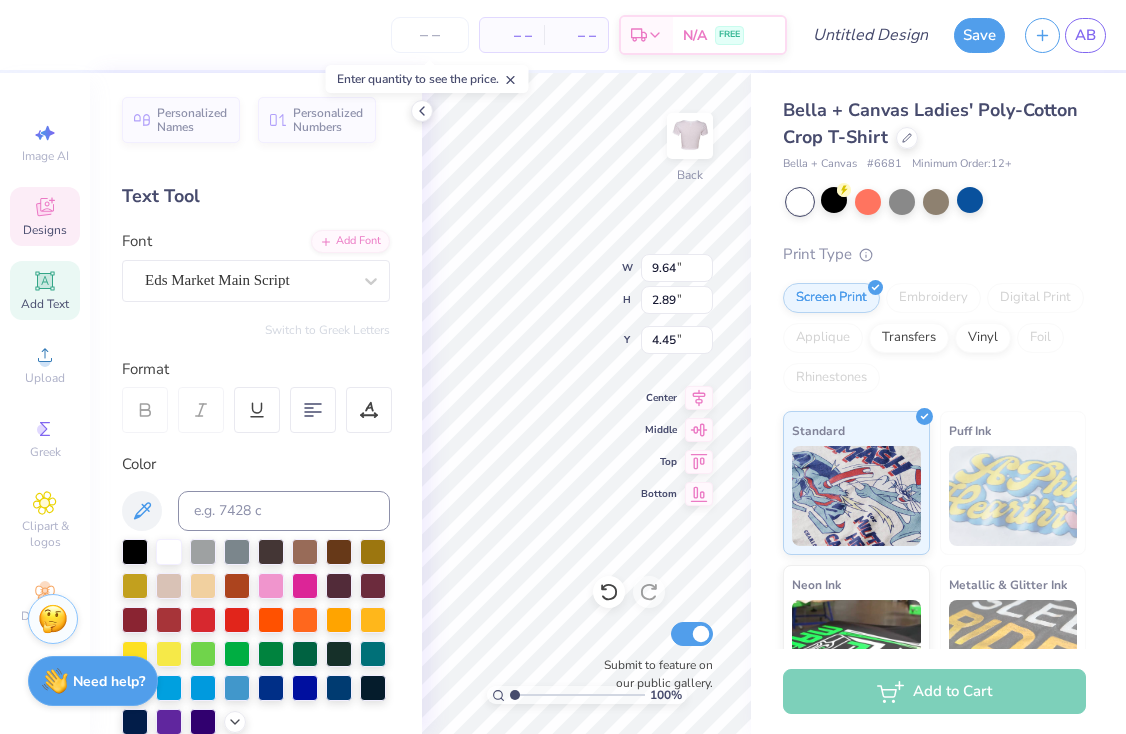 scroll, scrollTop: 0, scrollLeft: 5, axis: horizontal 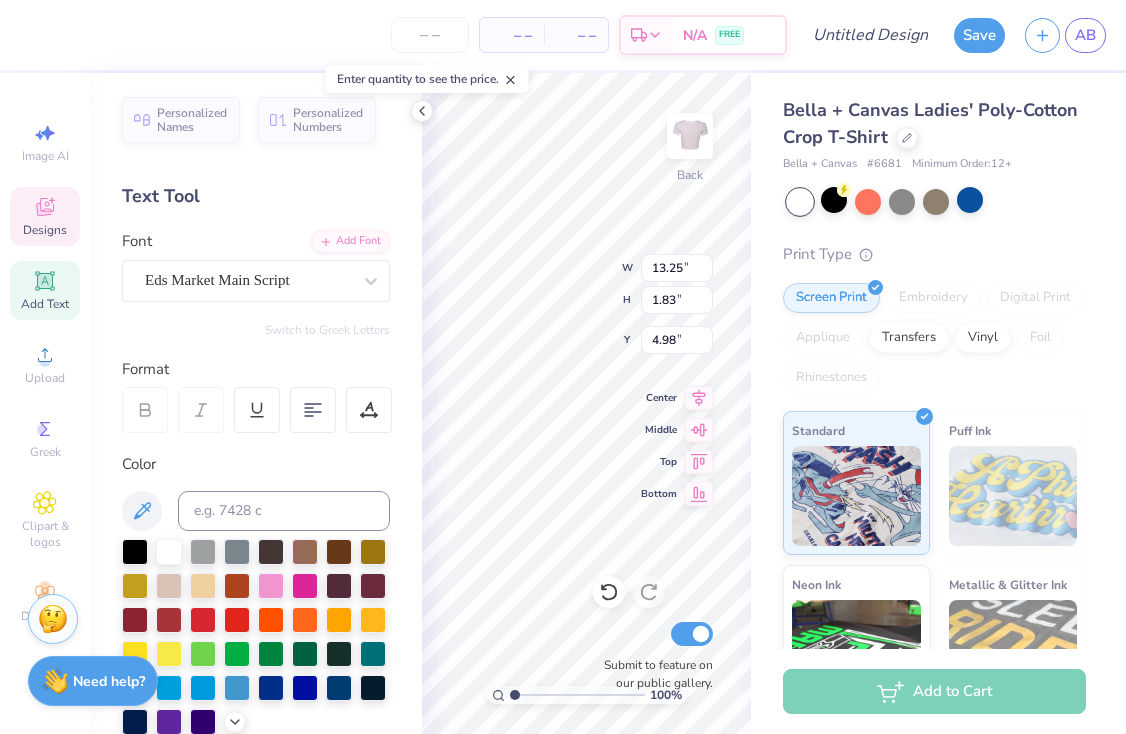 type on "10.65" 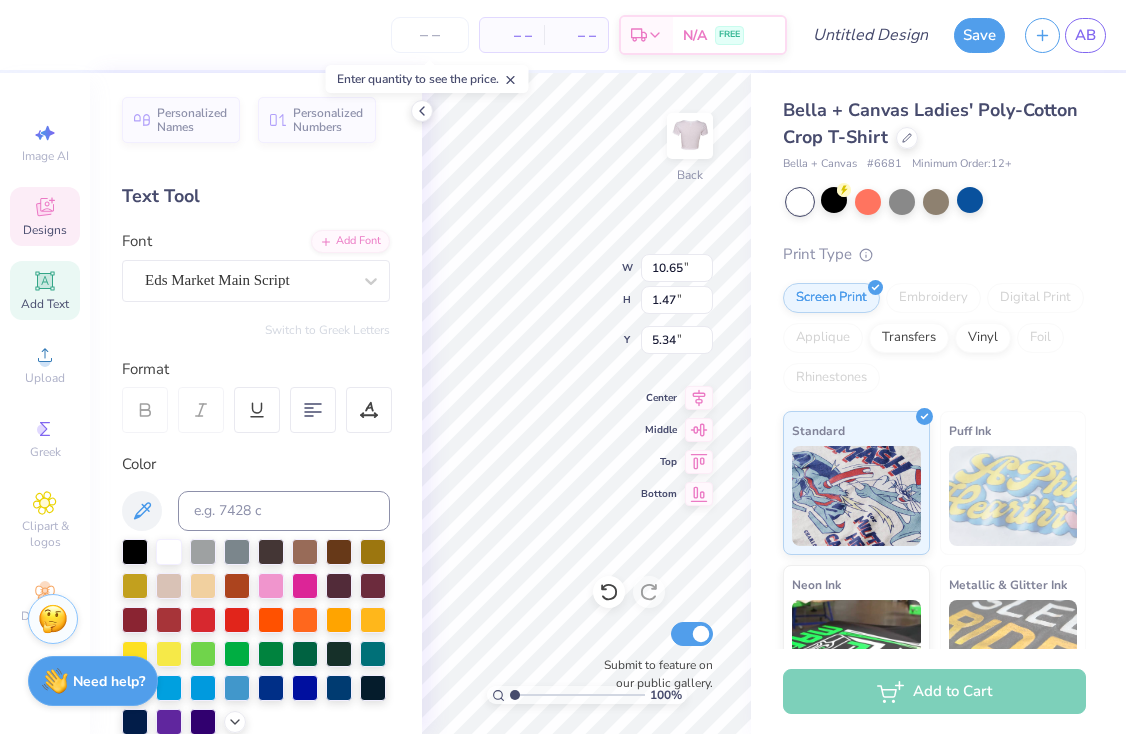 type on "5.22" 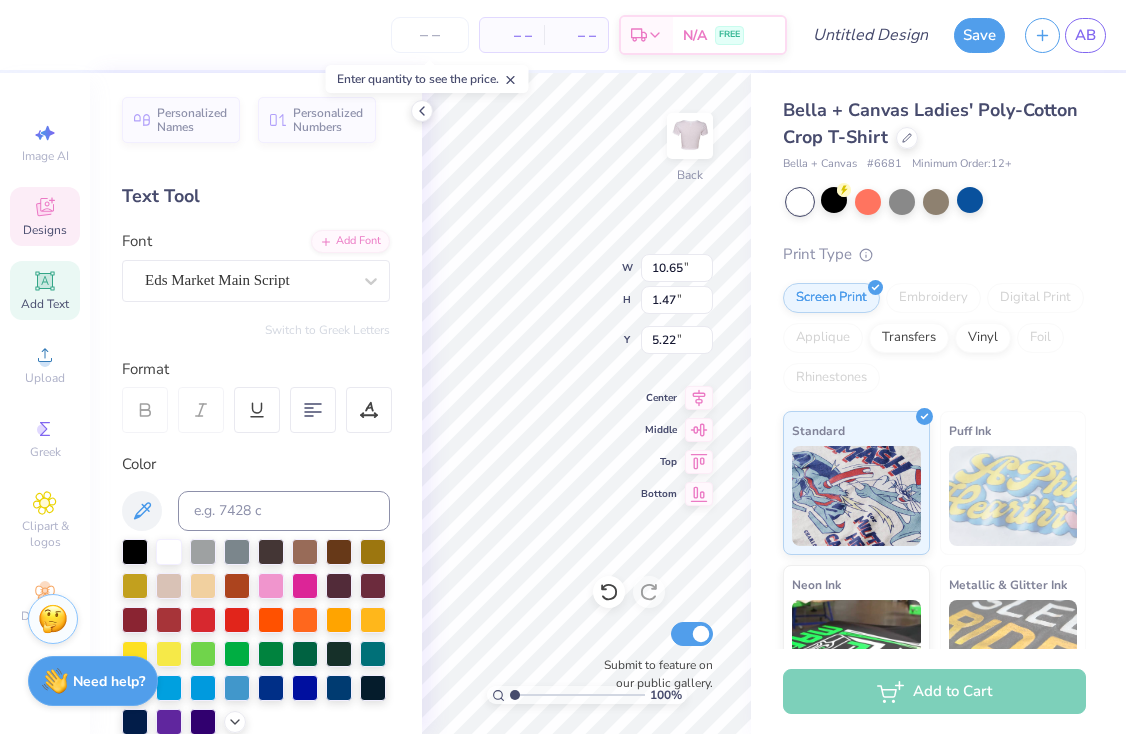 scroll, scrollTop: 1, scrollLeft: 0, axis: vertical 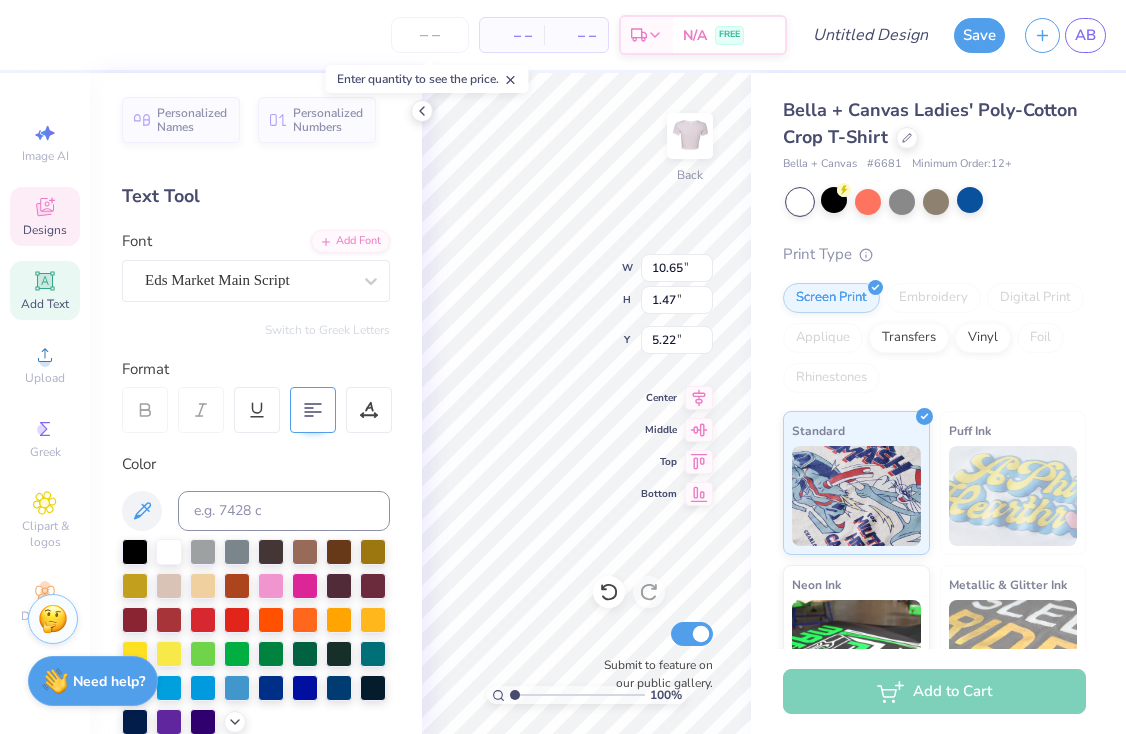click 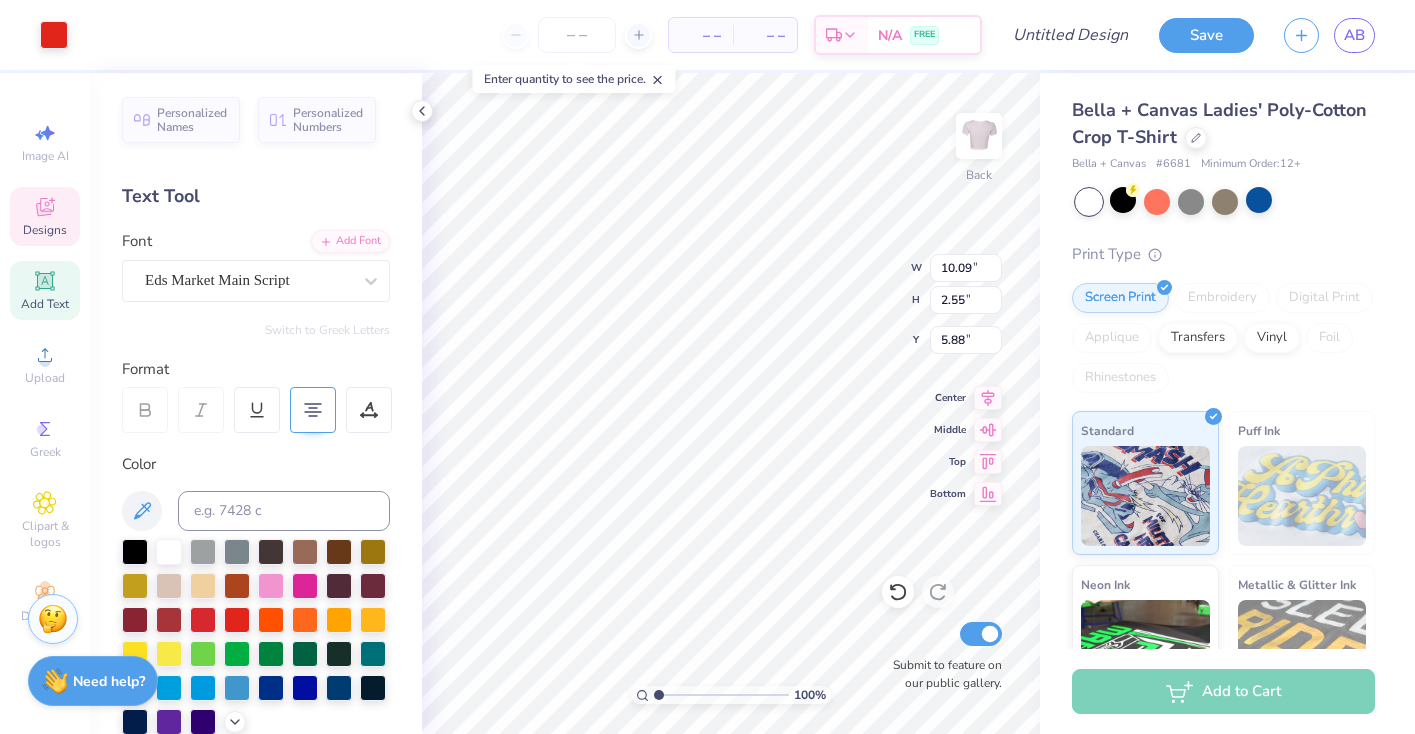 type on "7.25" 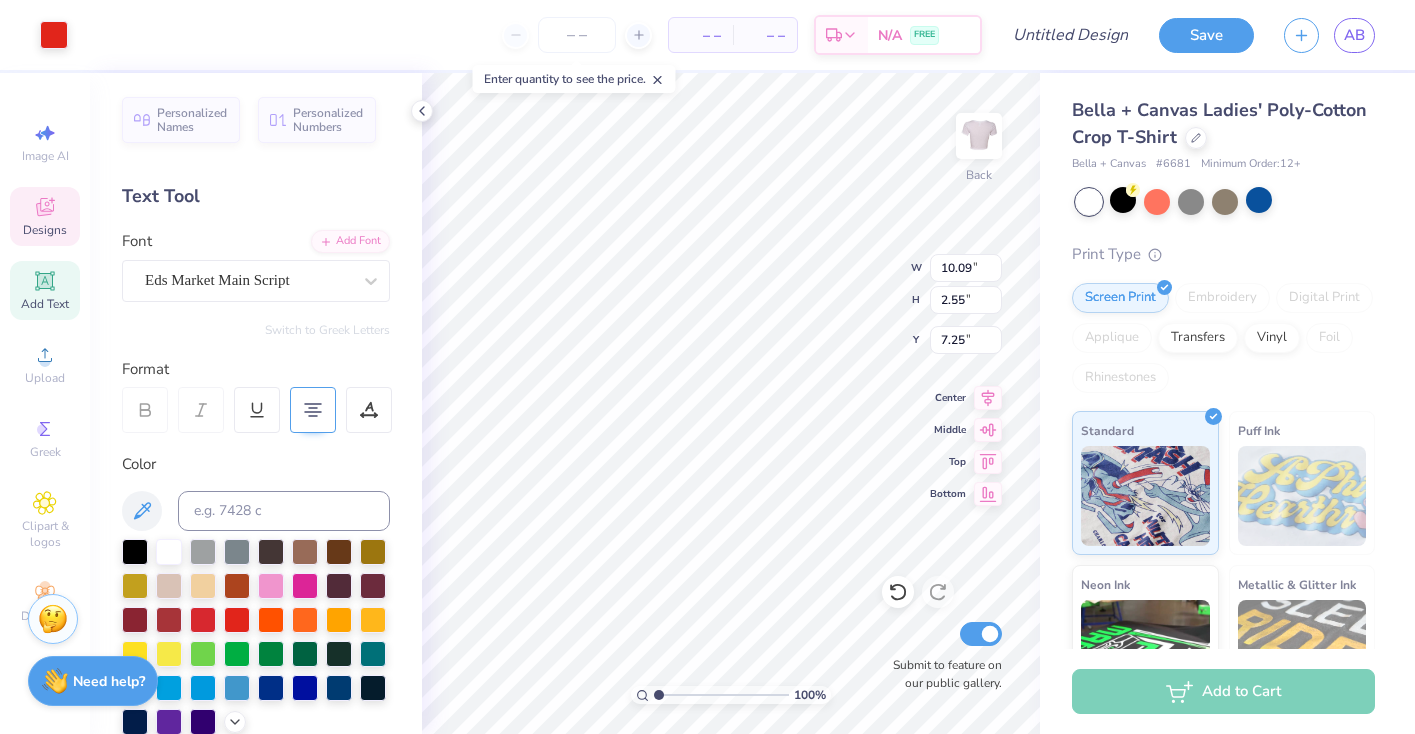 type on "8.01" 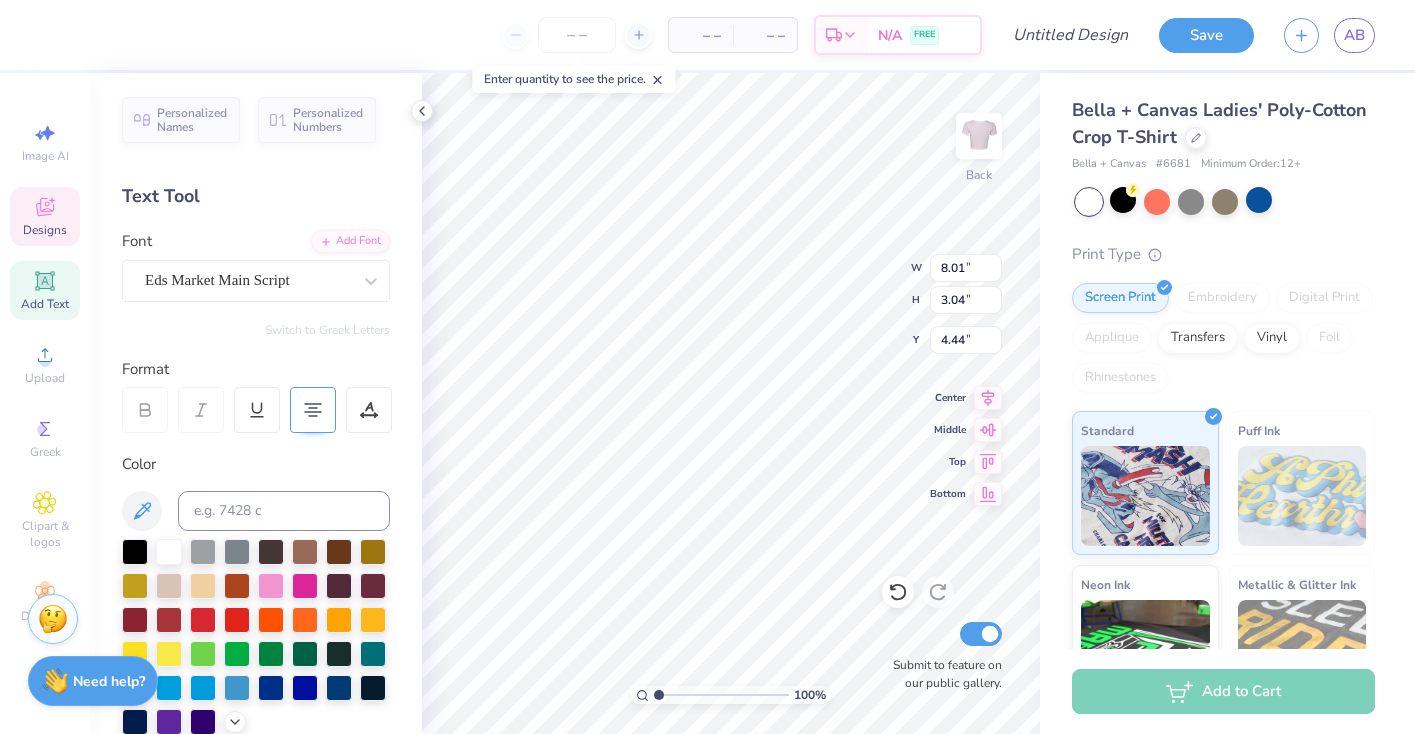 type on "5.22" 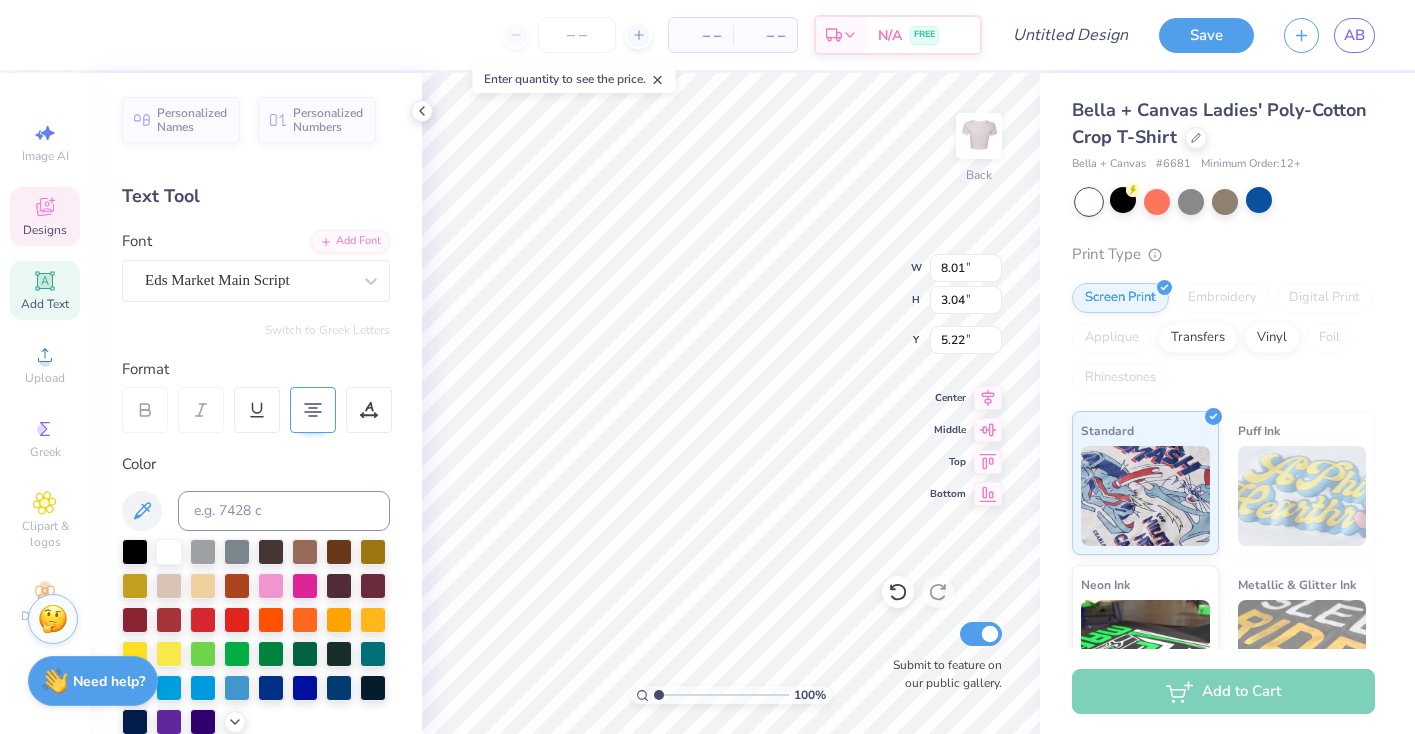type on "9.90" 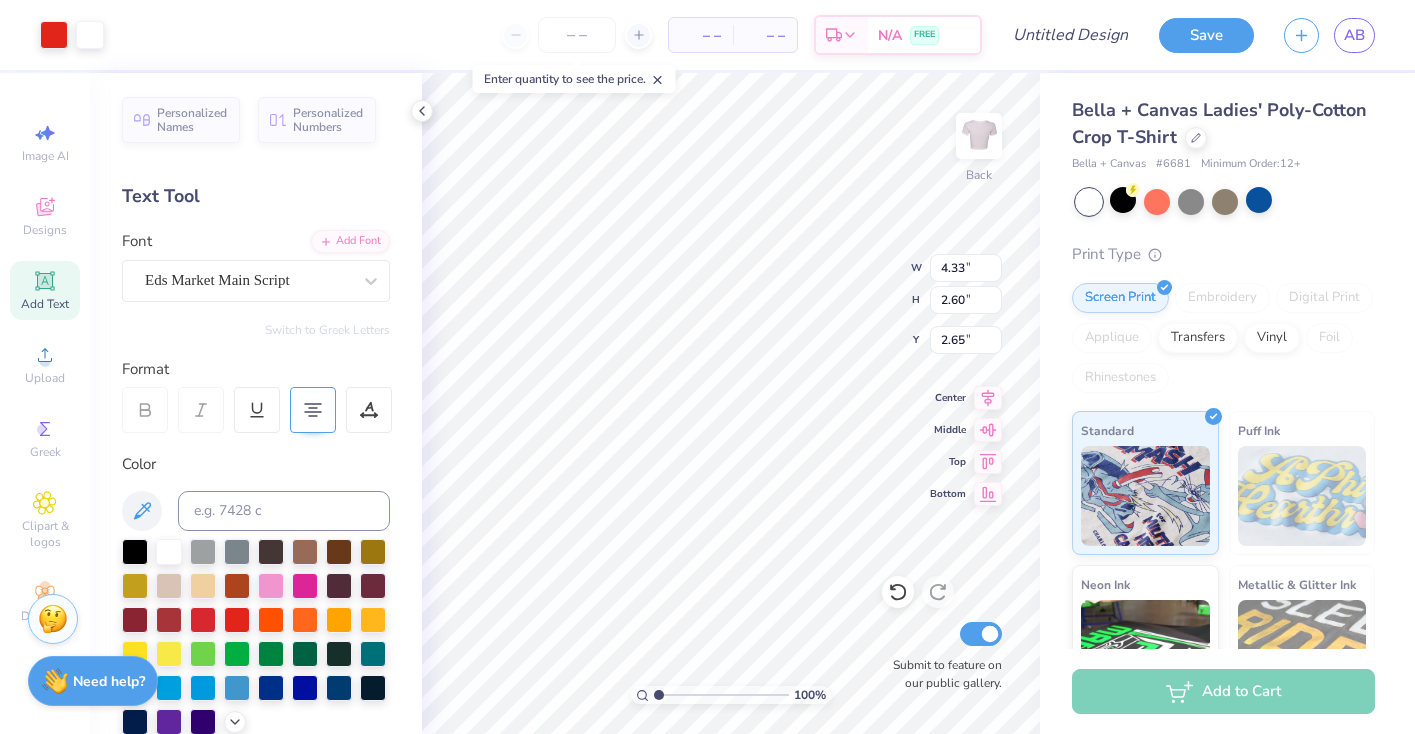 type on "1.70" 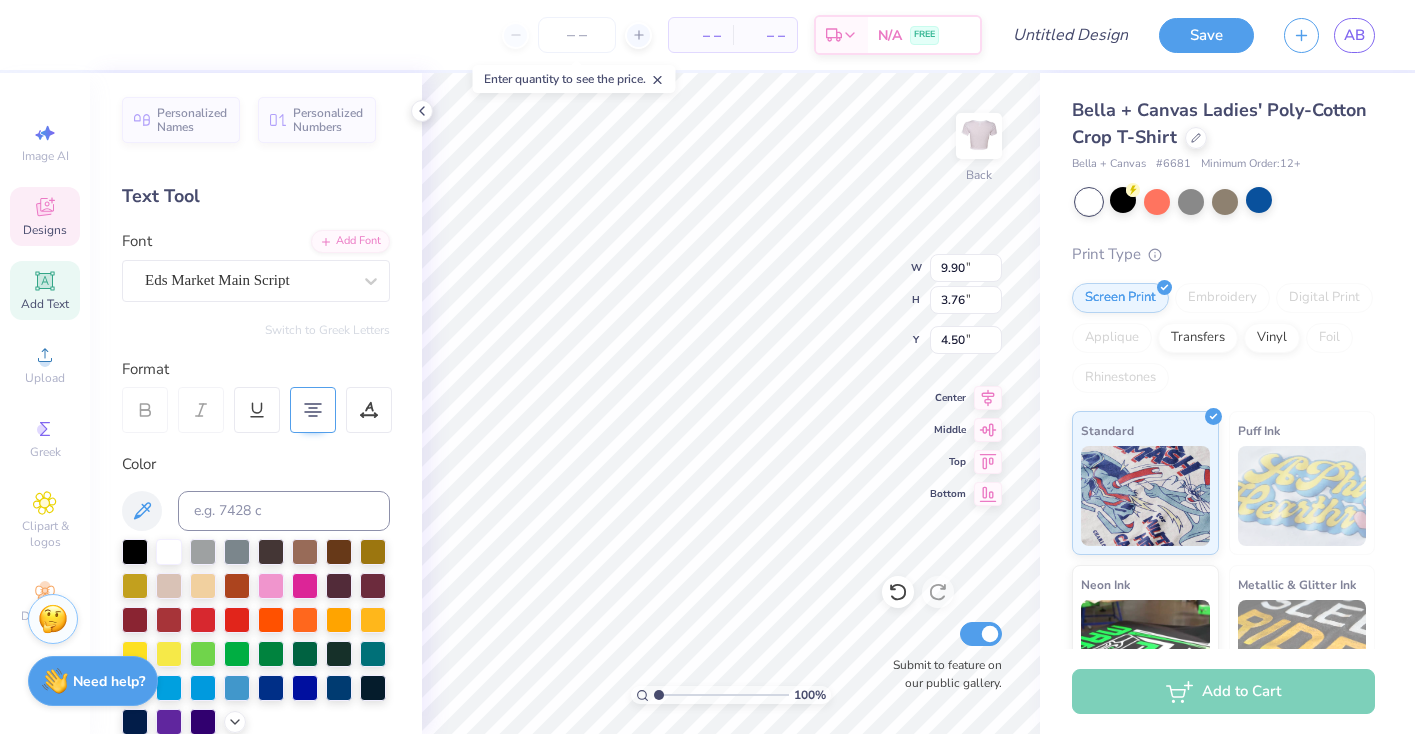 type on "9.89" 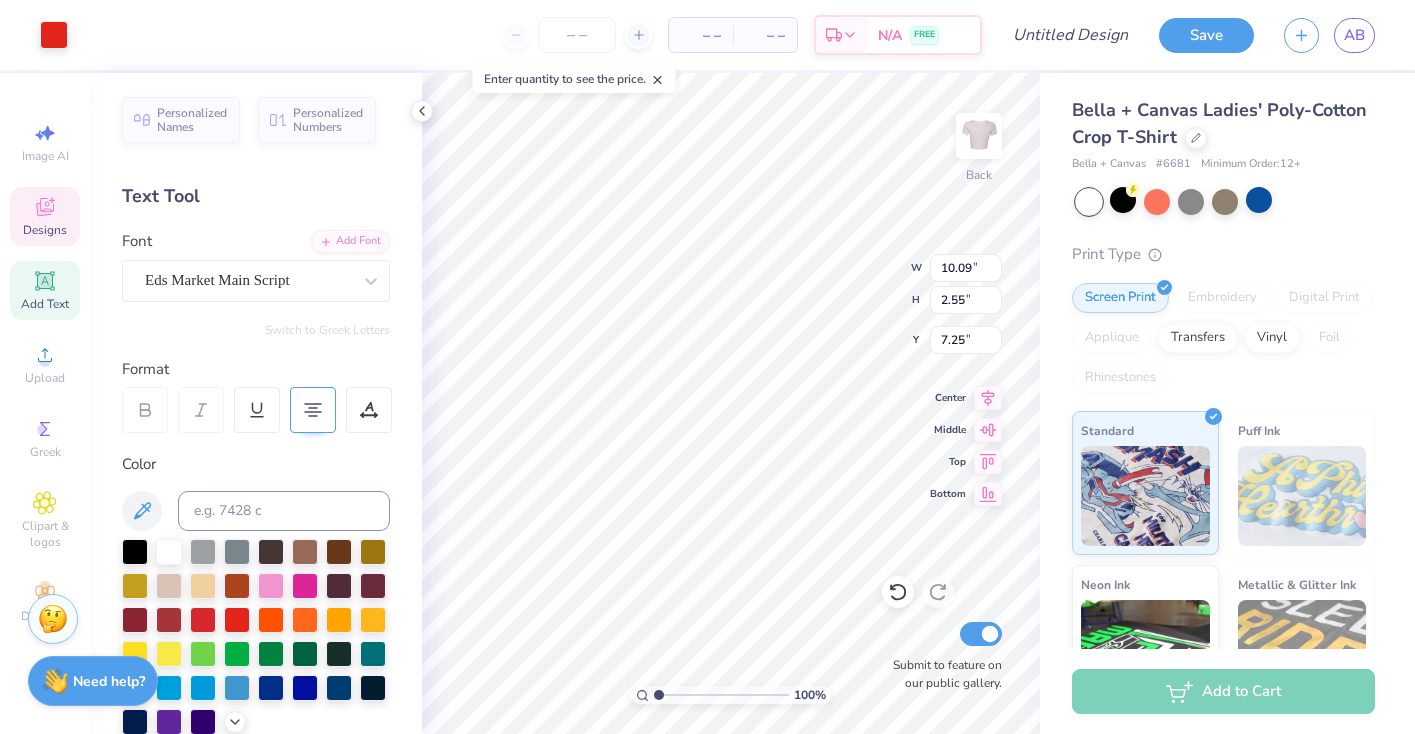 type on "10.01" 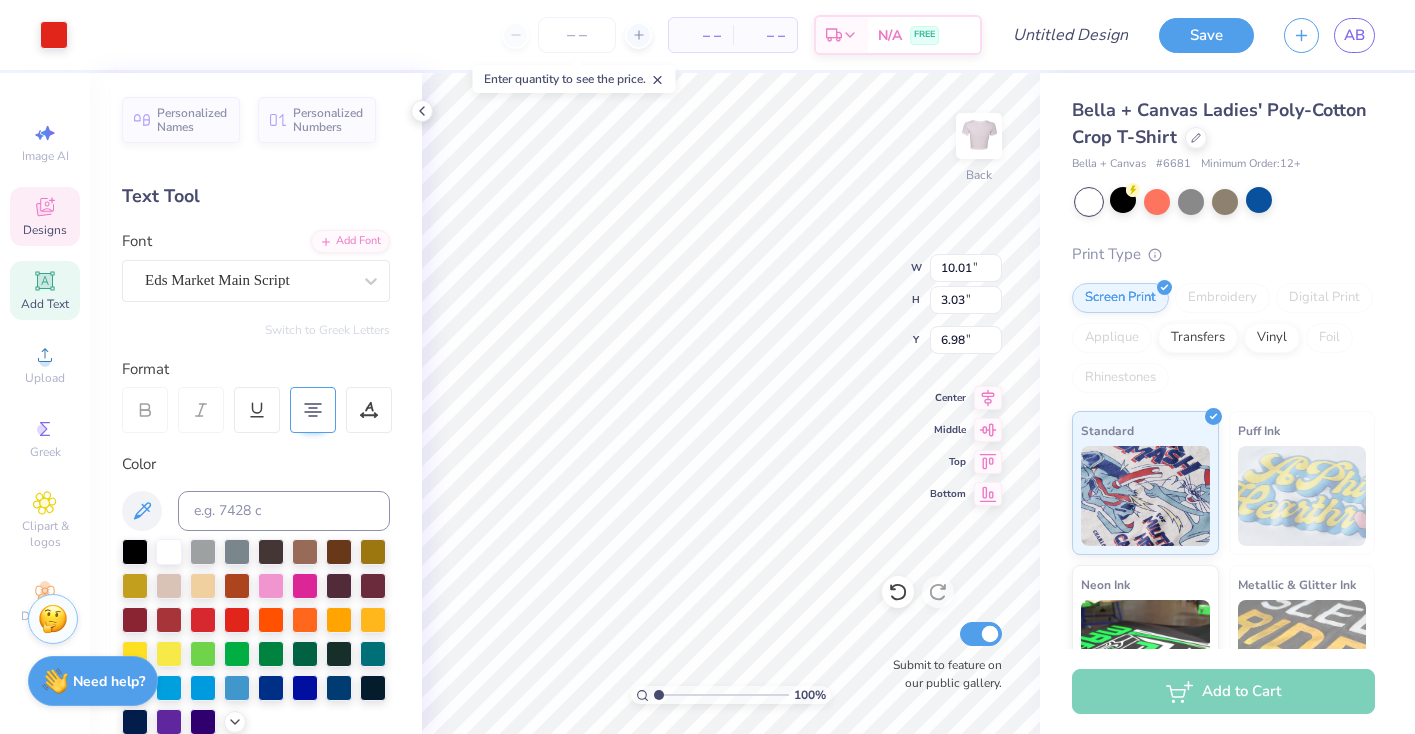 type on "6.82" 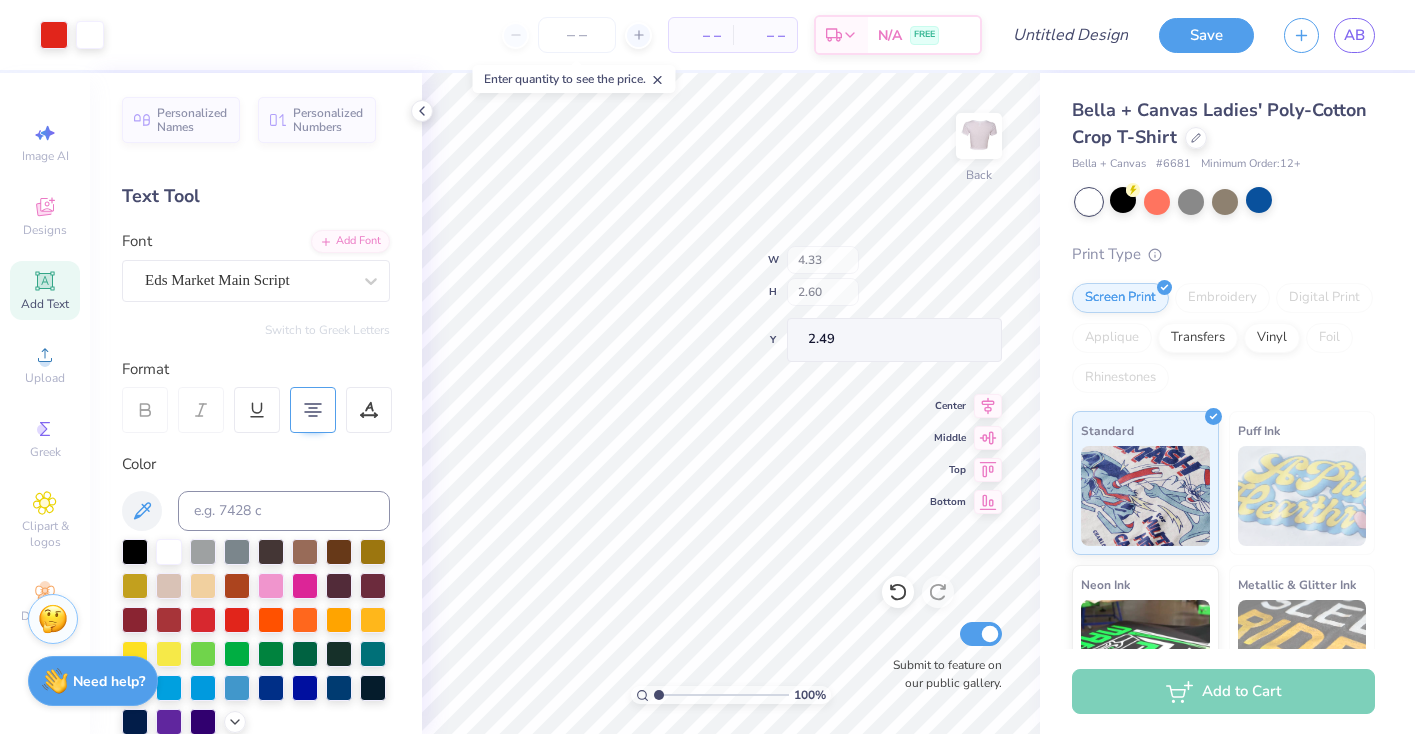 type on "2.49" 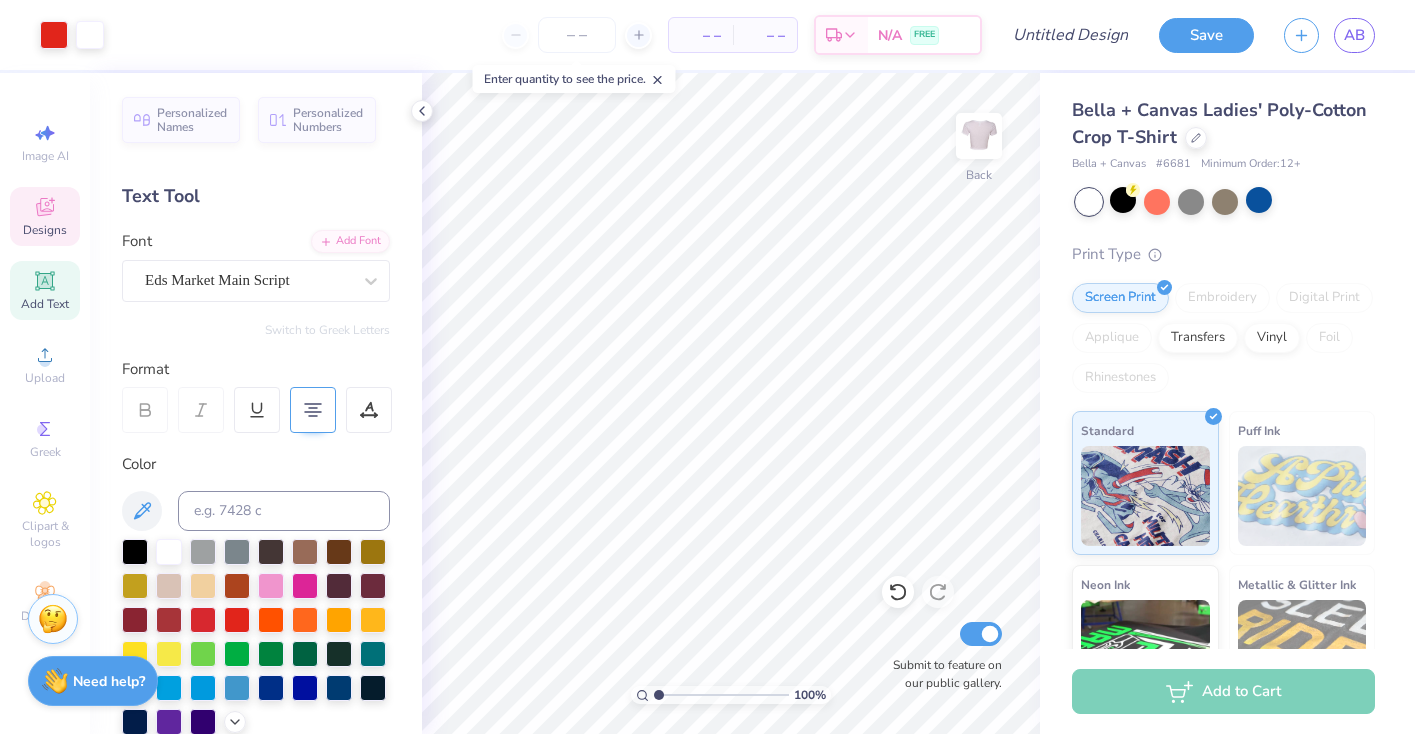 click on "Designs" at bounding box center (45, 216) 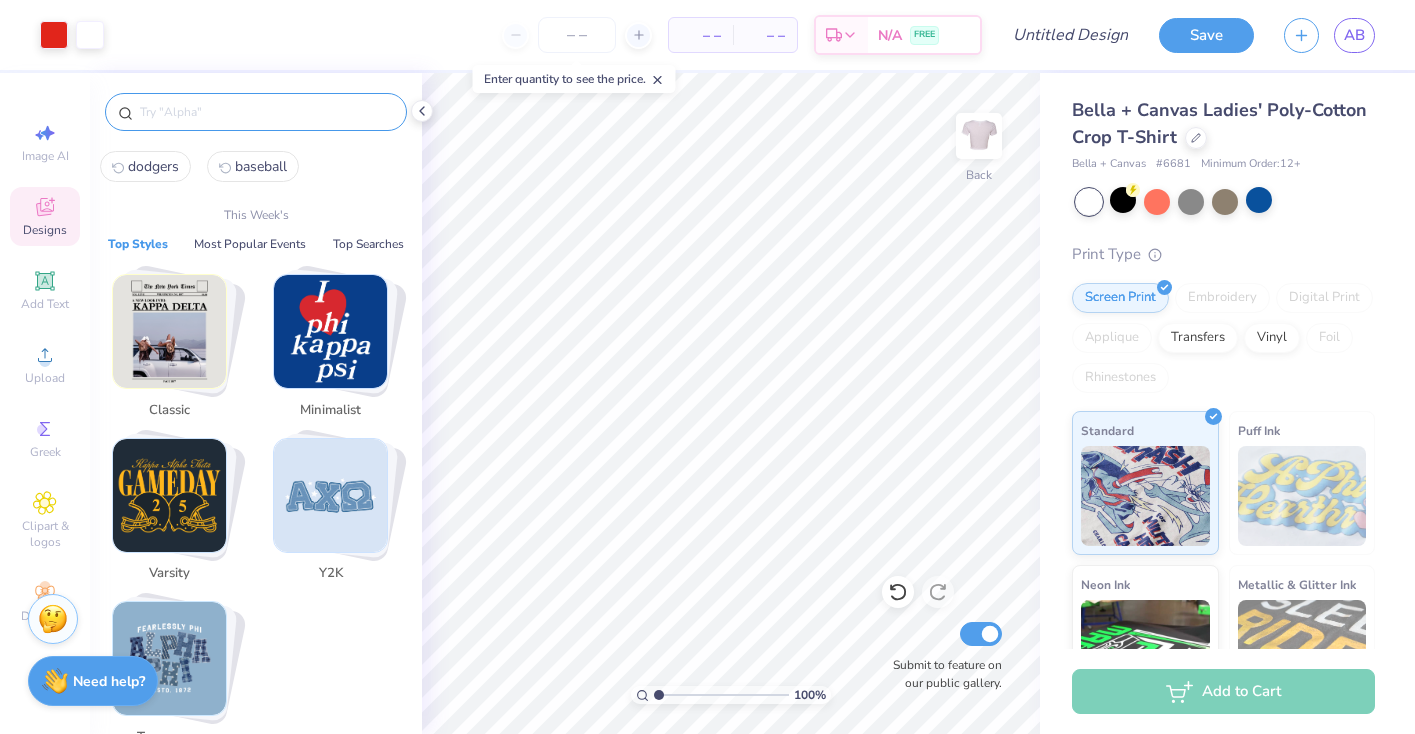 click at bounding box center [266, 112] 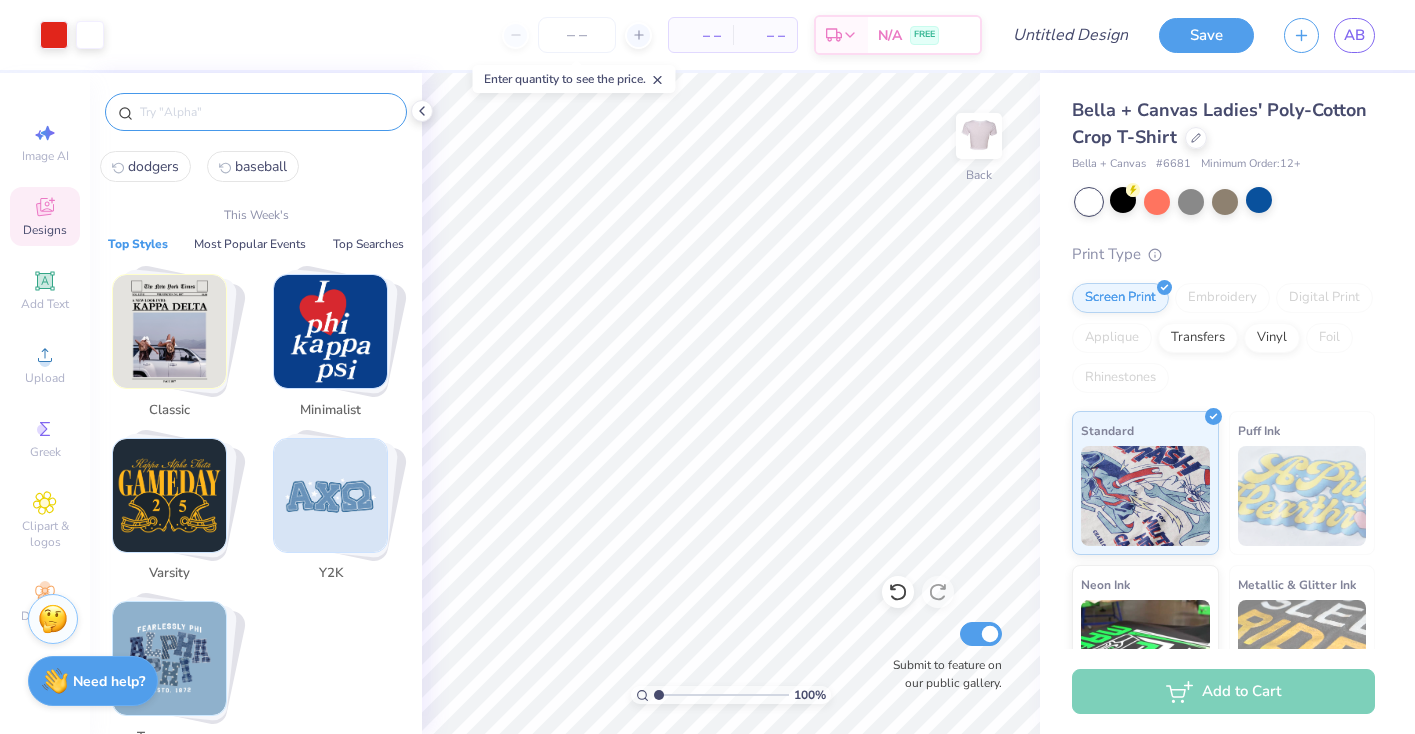 click on "baseball" at bounding box center [253, 166] 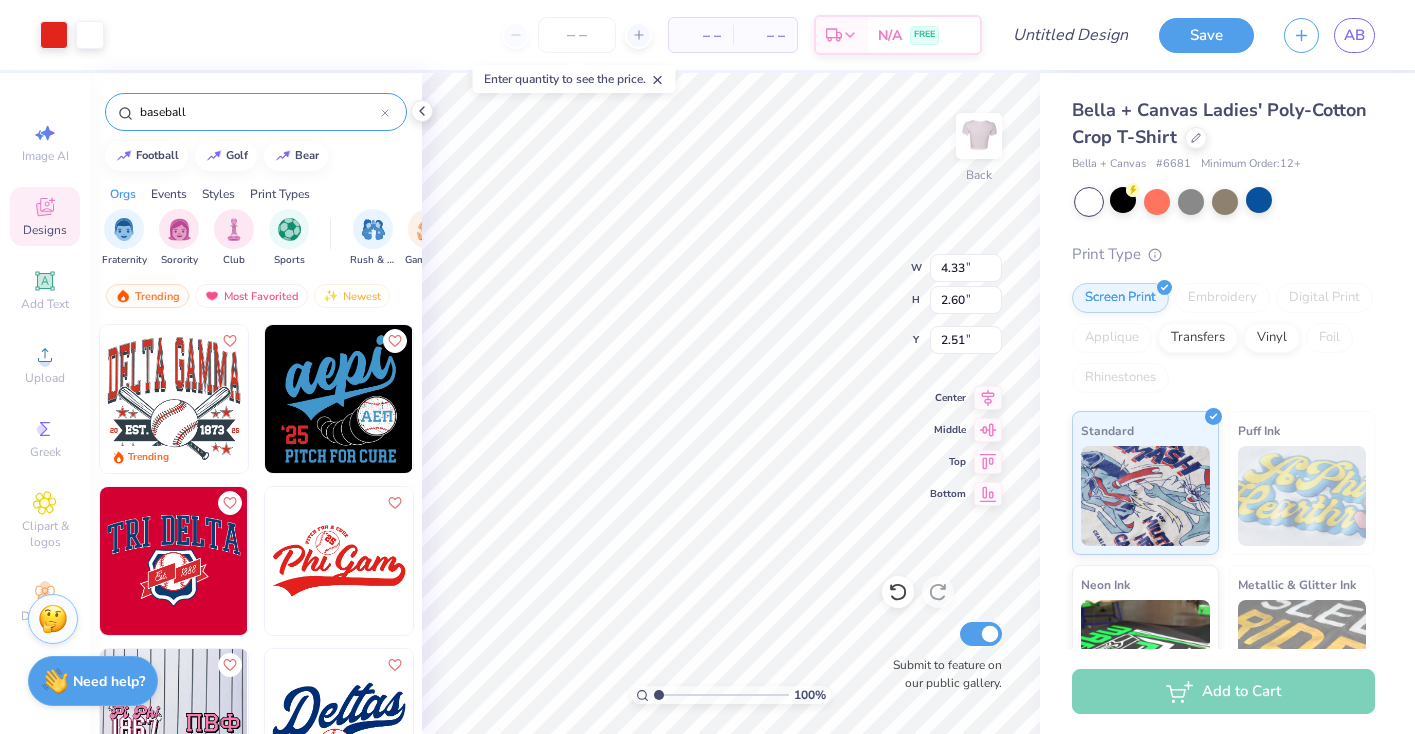 type on "2.51" 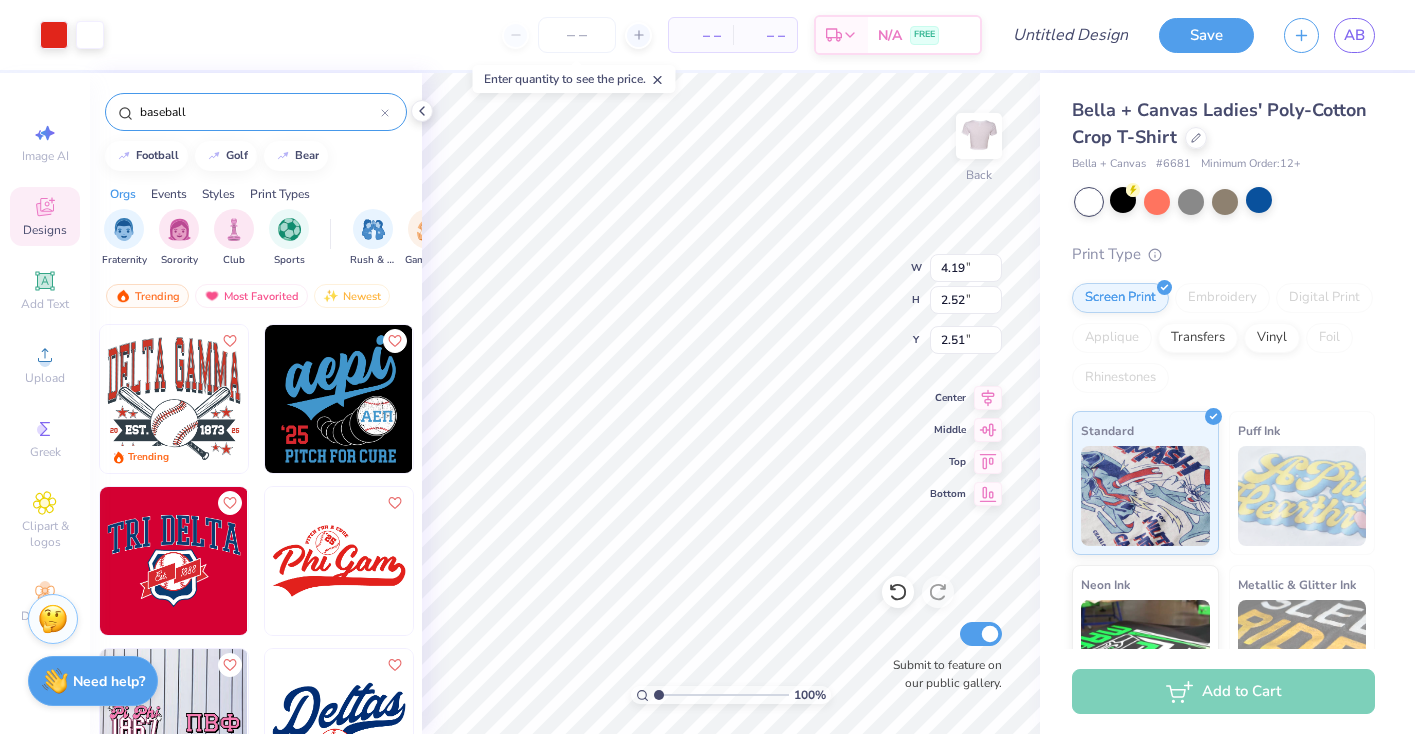 type on "4.19" 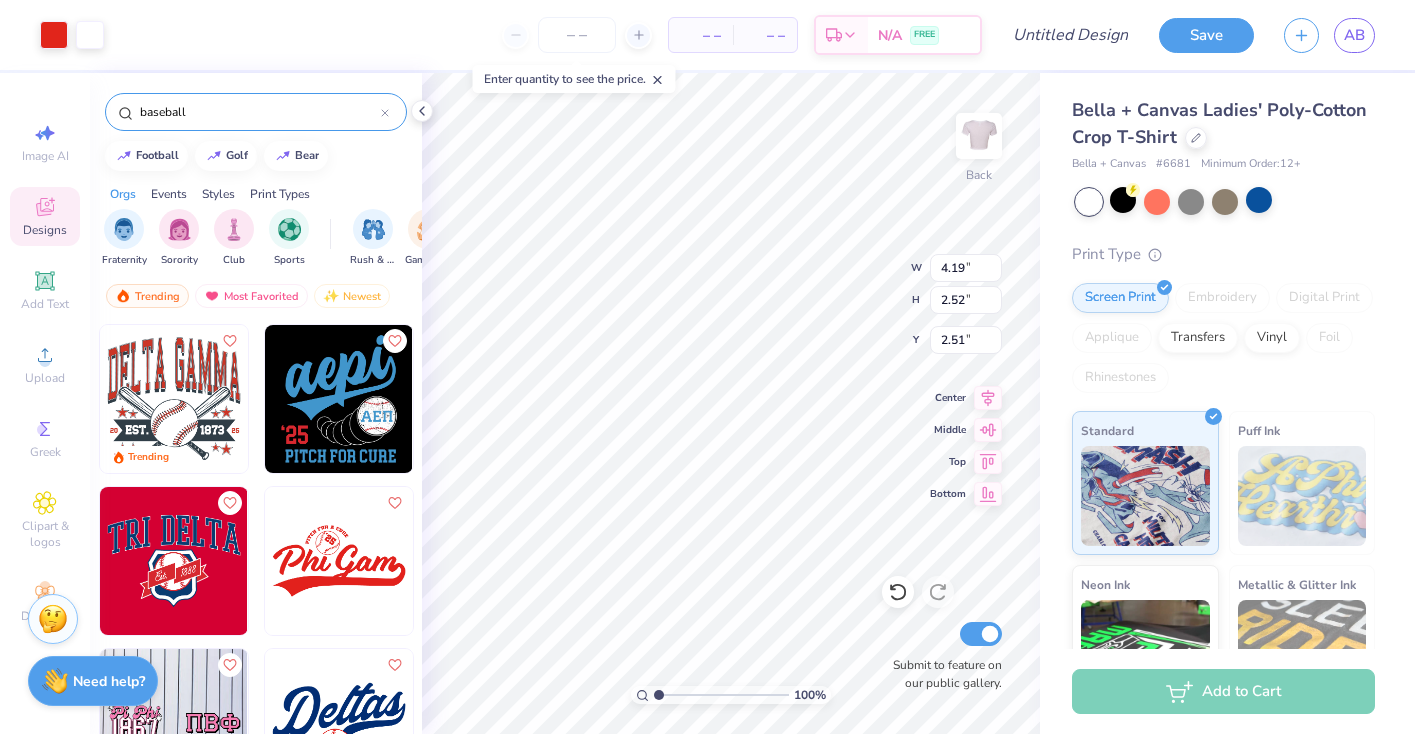 type on "2.52" 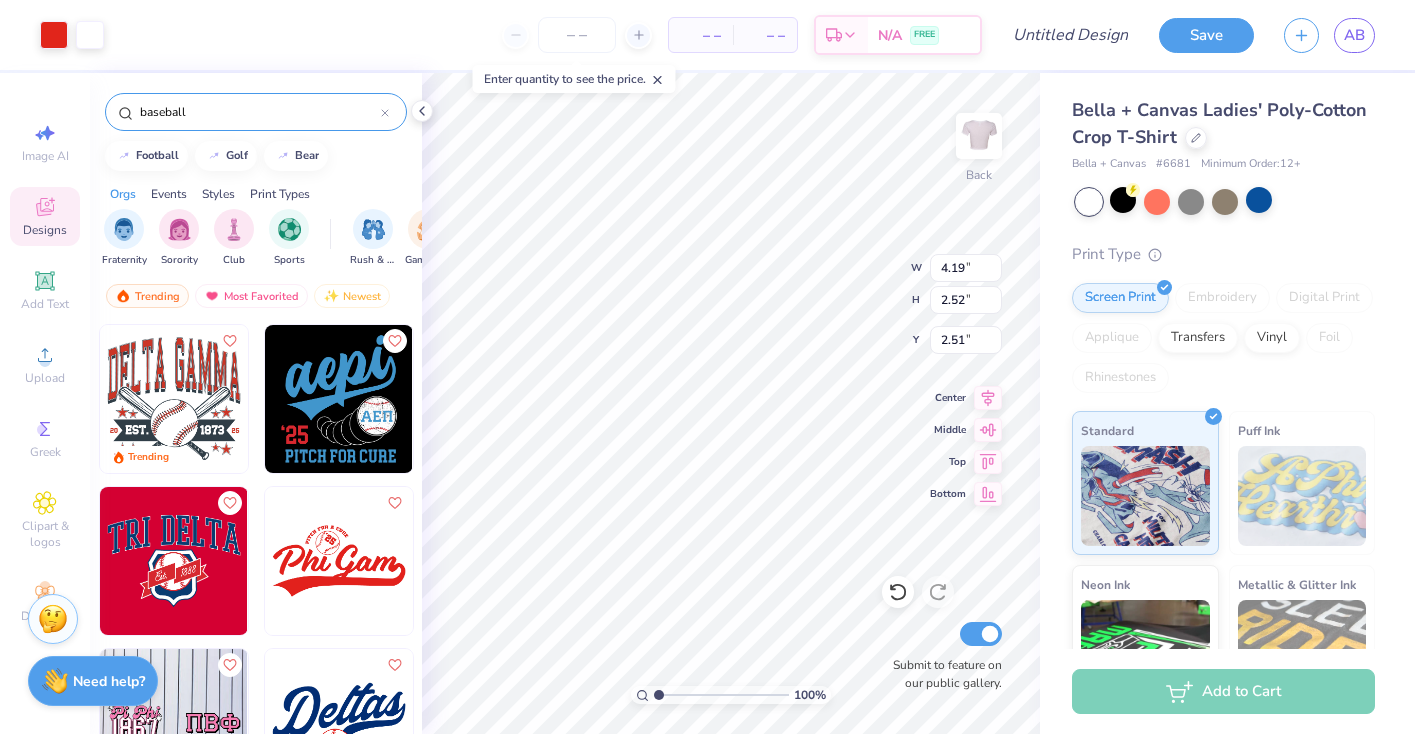 type on "2.59" 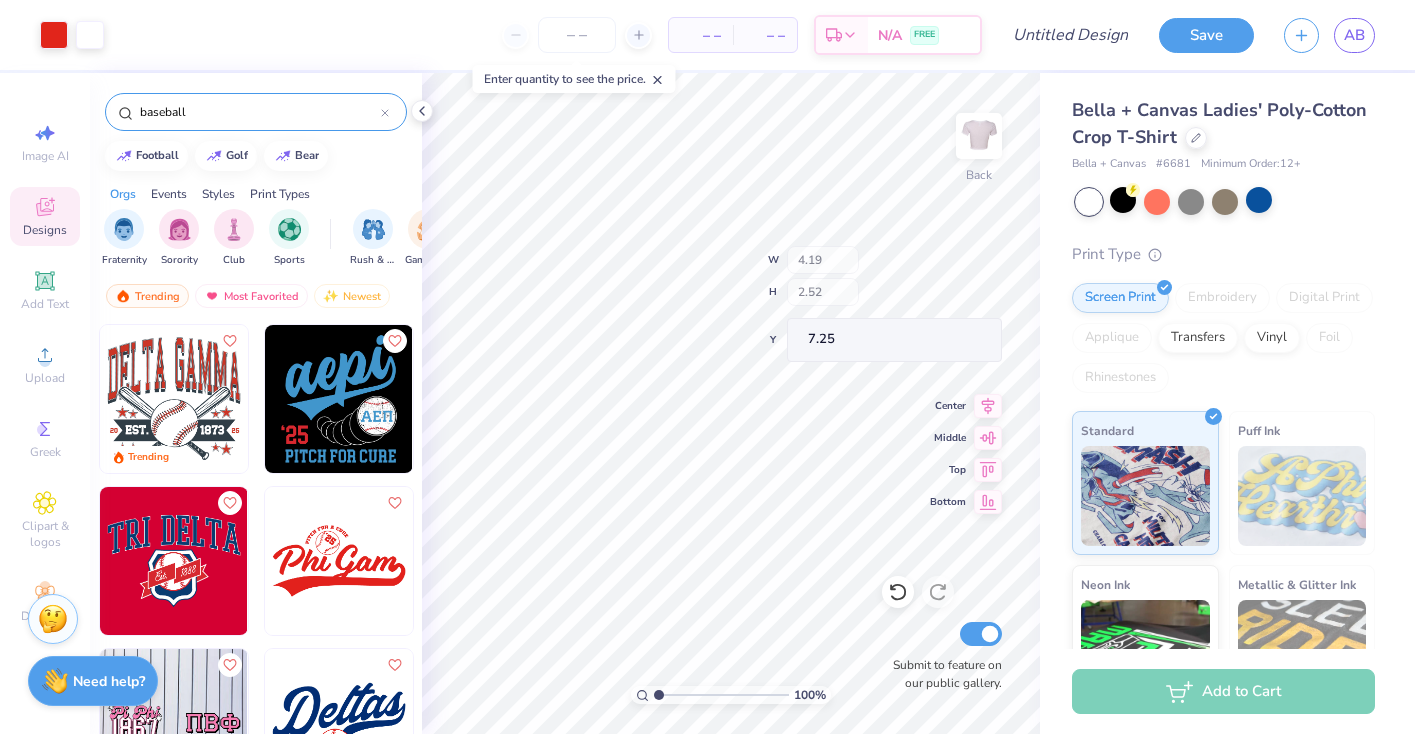 type on "7.25" 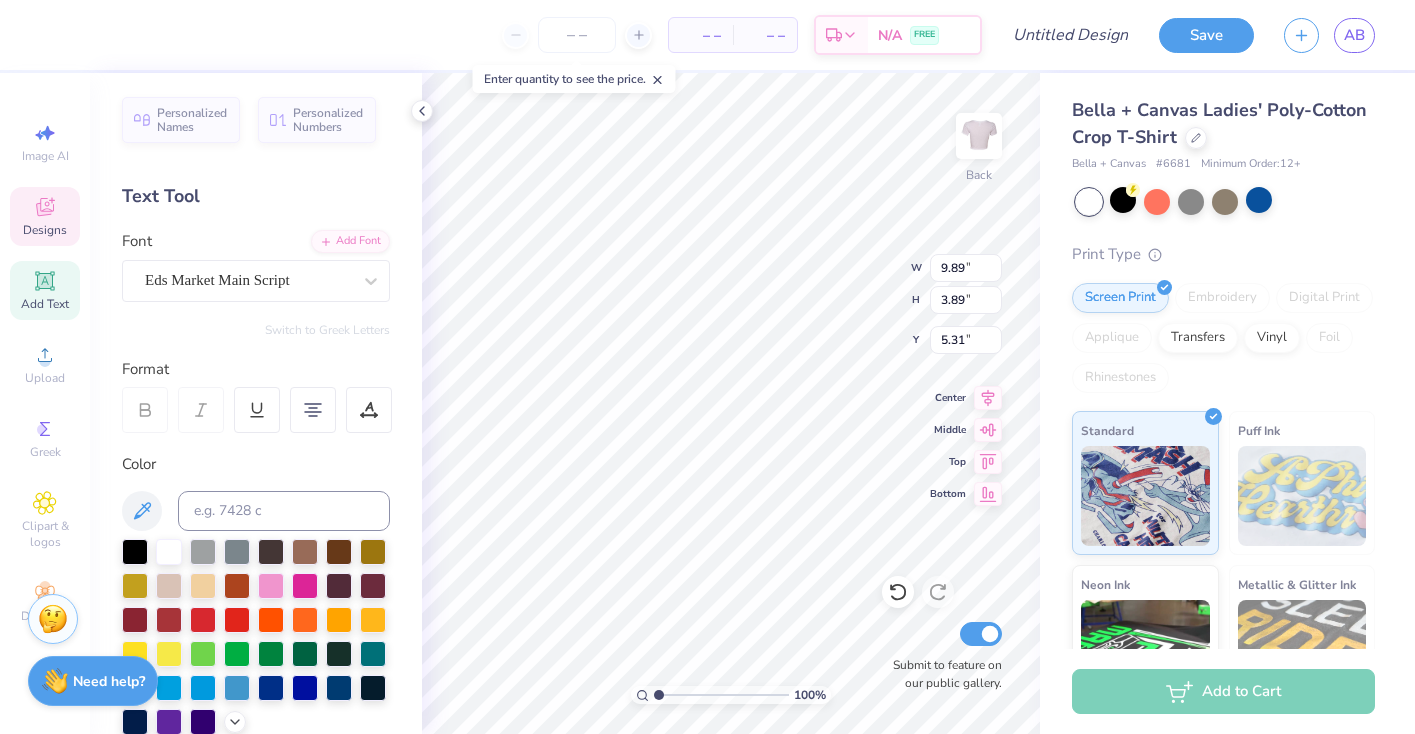 type on "4.44" 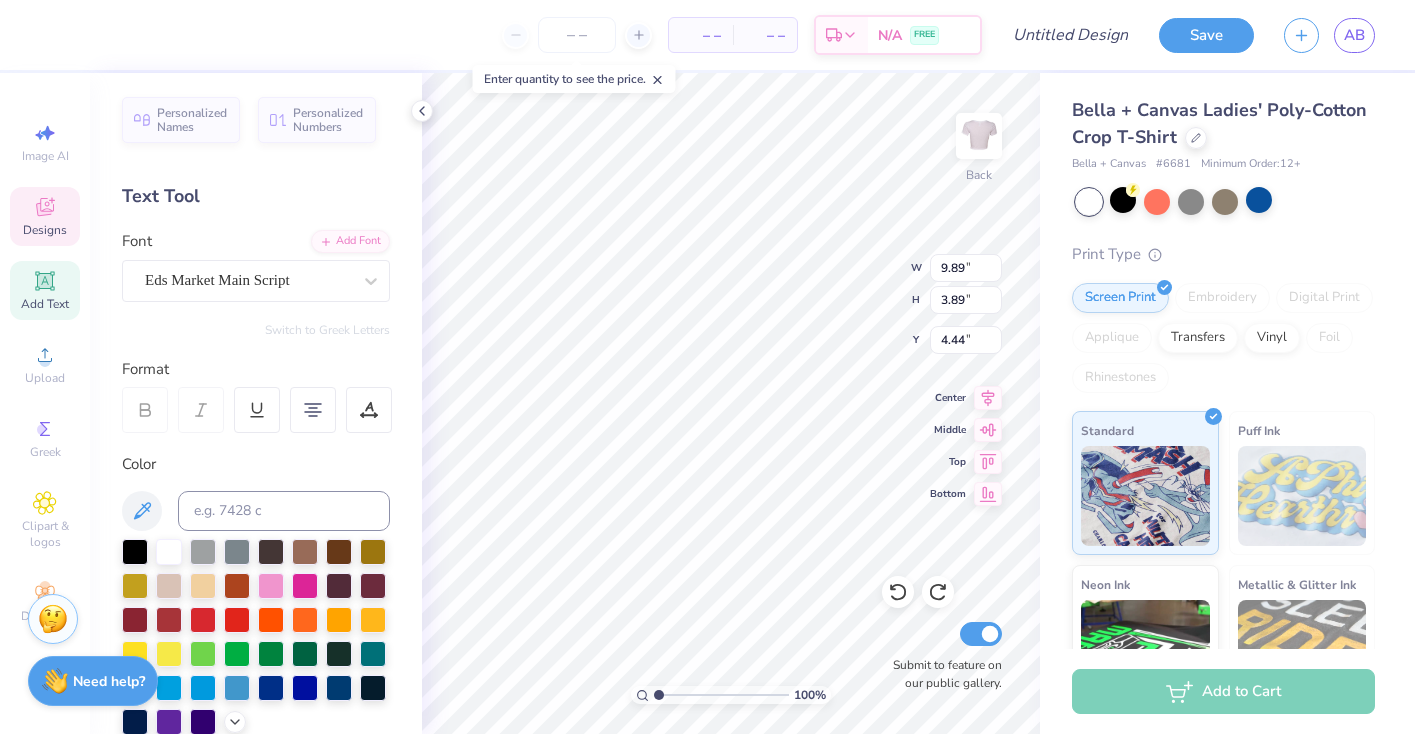 type on "4.19" 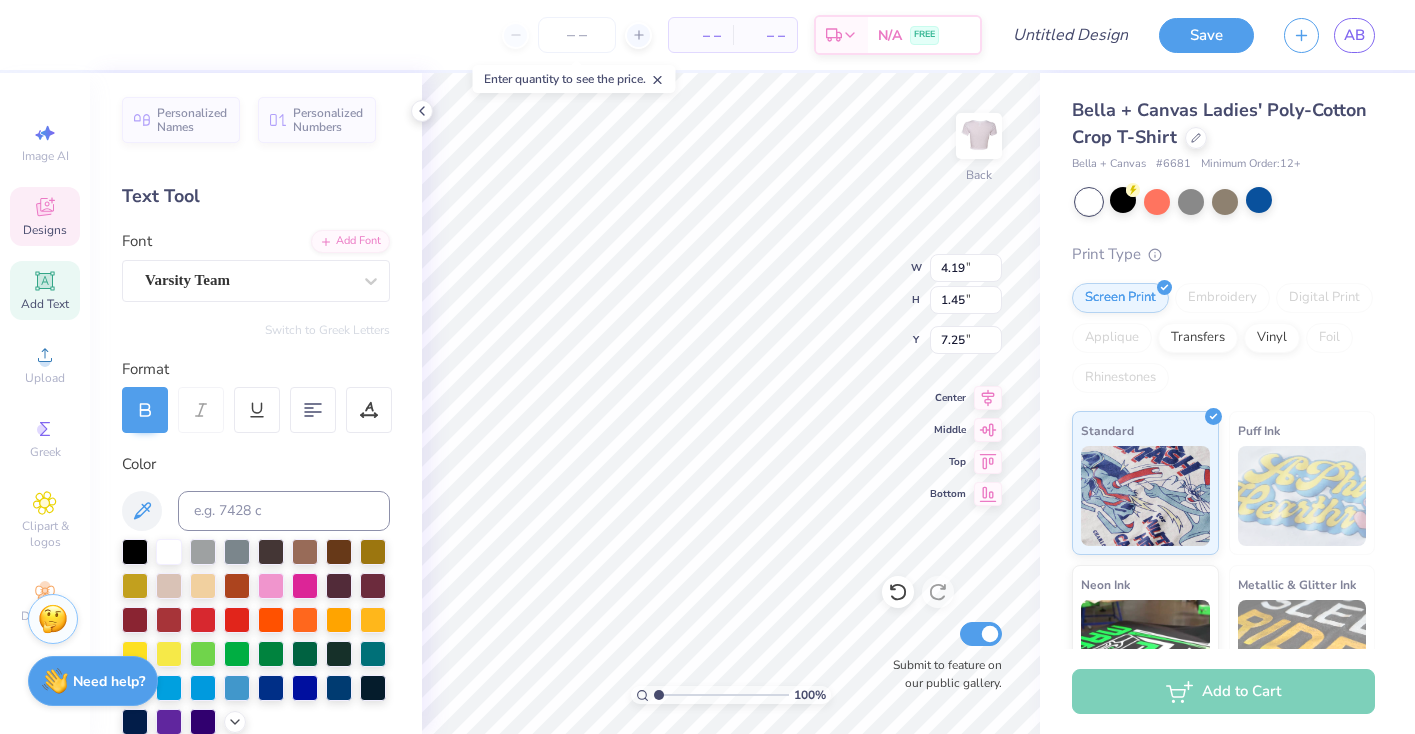 type on "9.85" 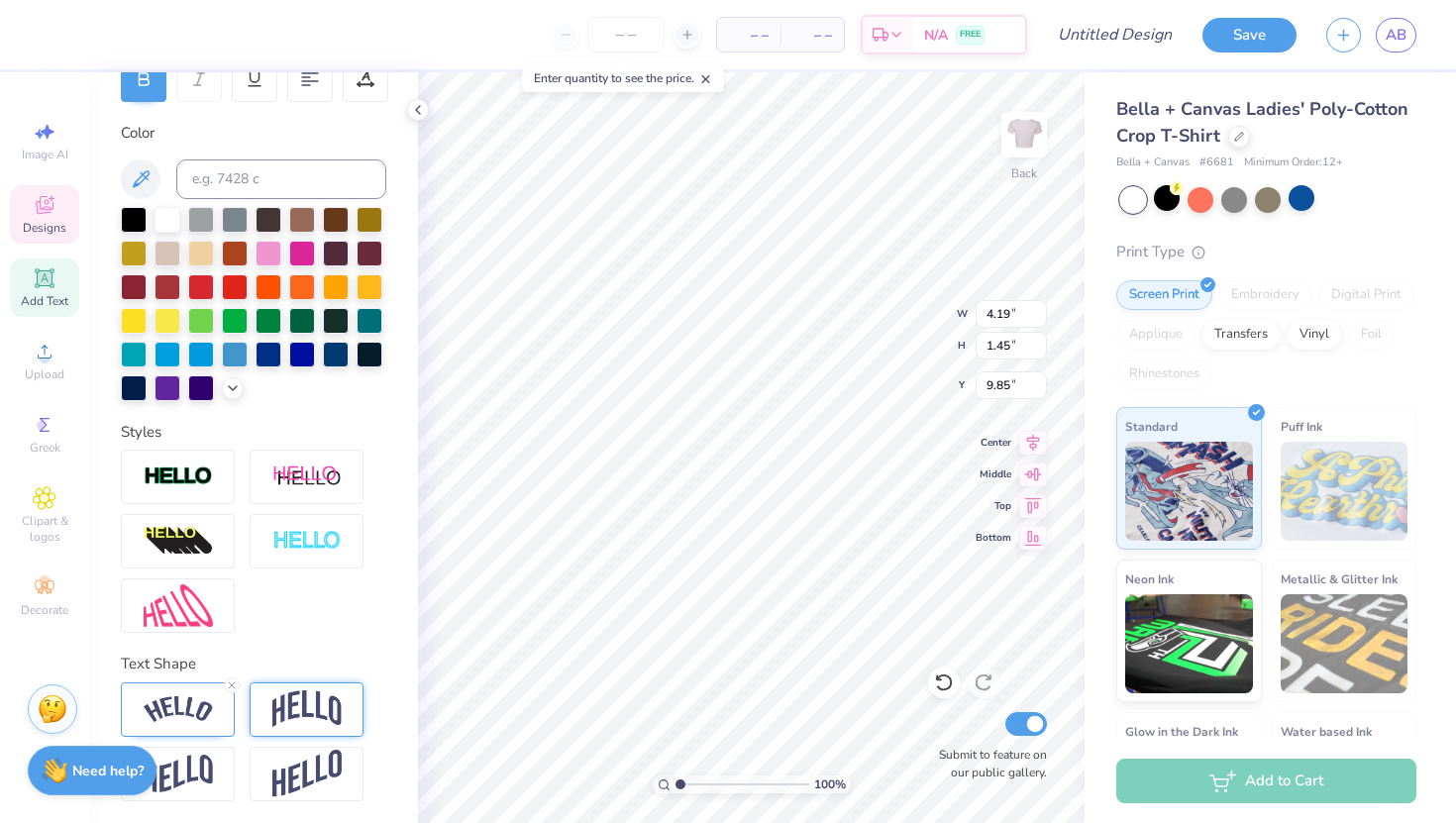 scroll, scrollTop: 328, scrollLeft: 0, axis: vertical 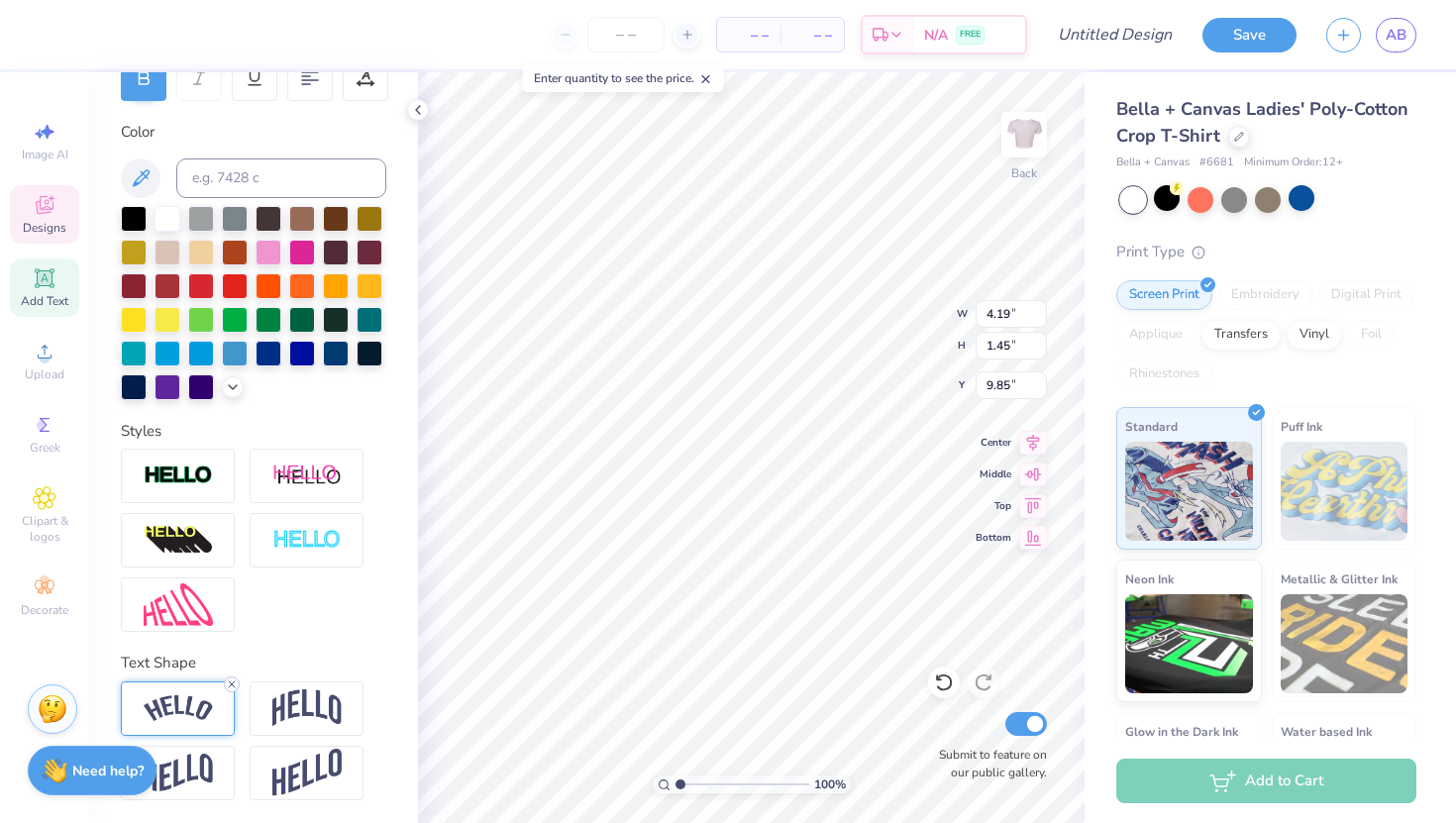 click 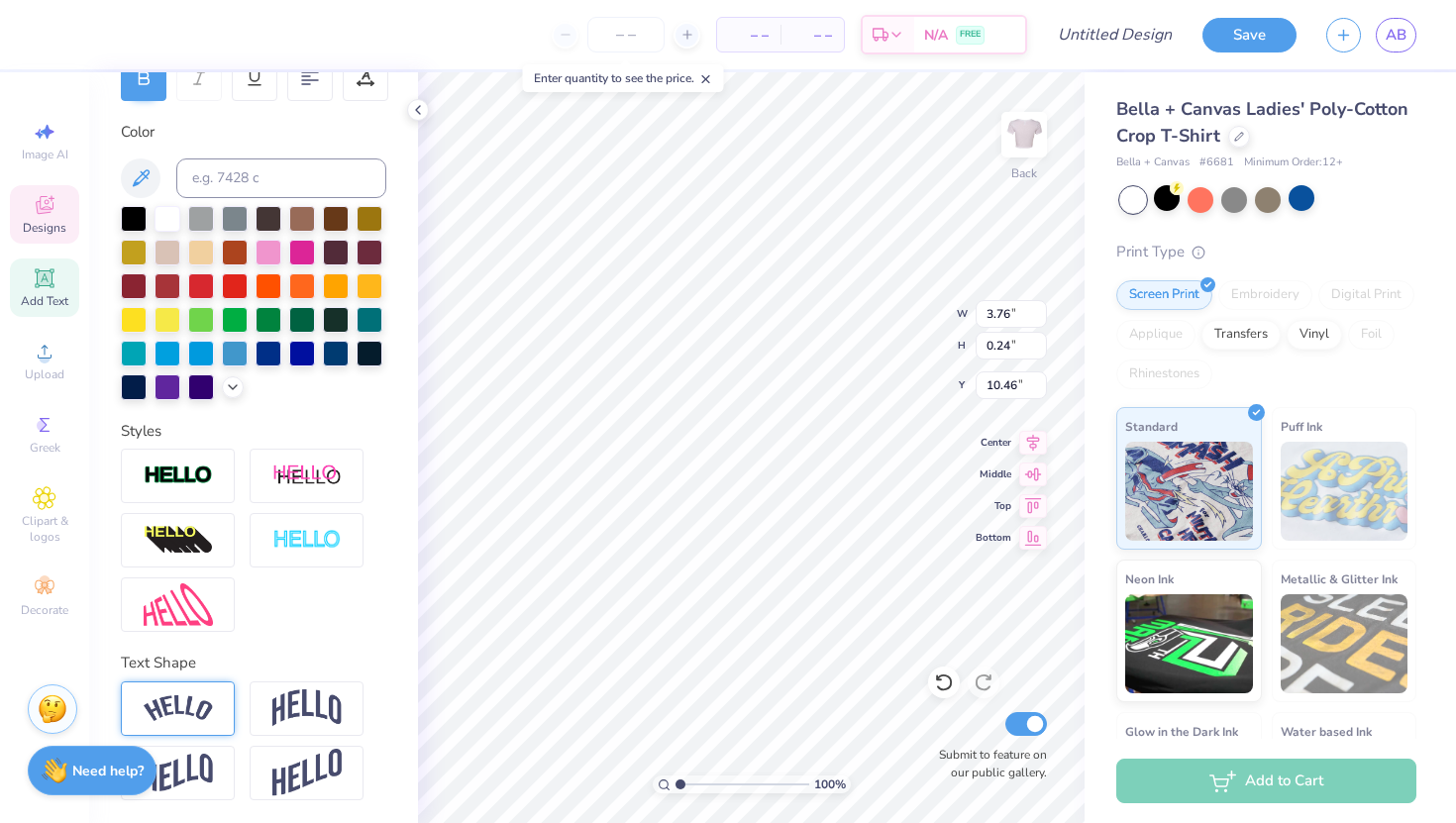 click at bounding box center (177, 708) 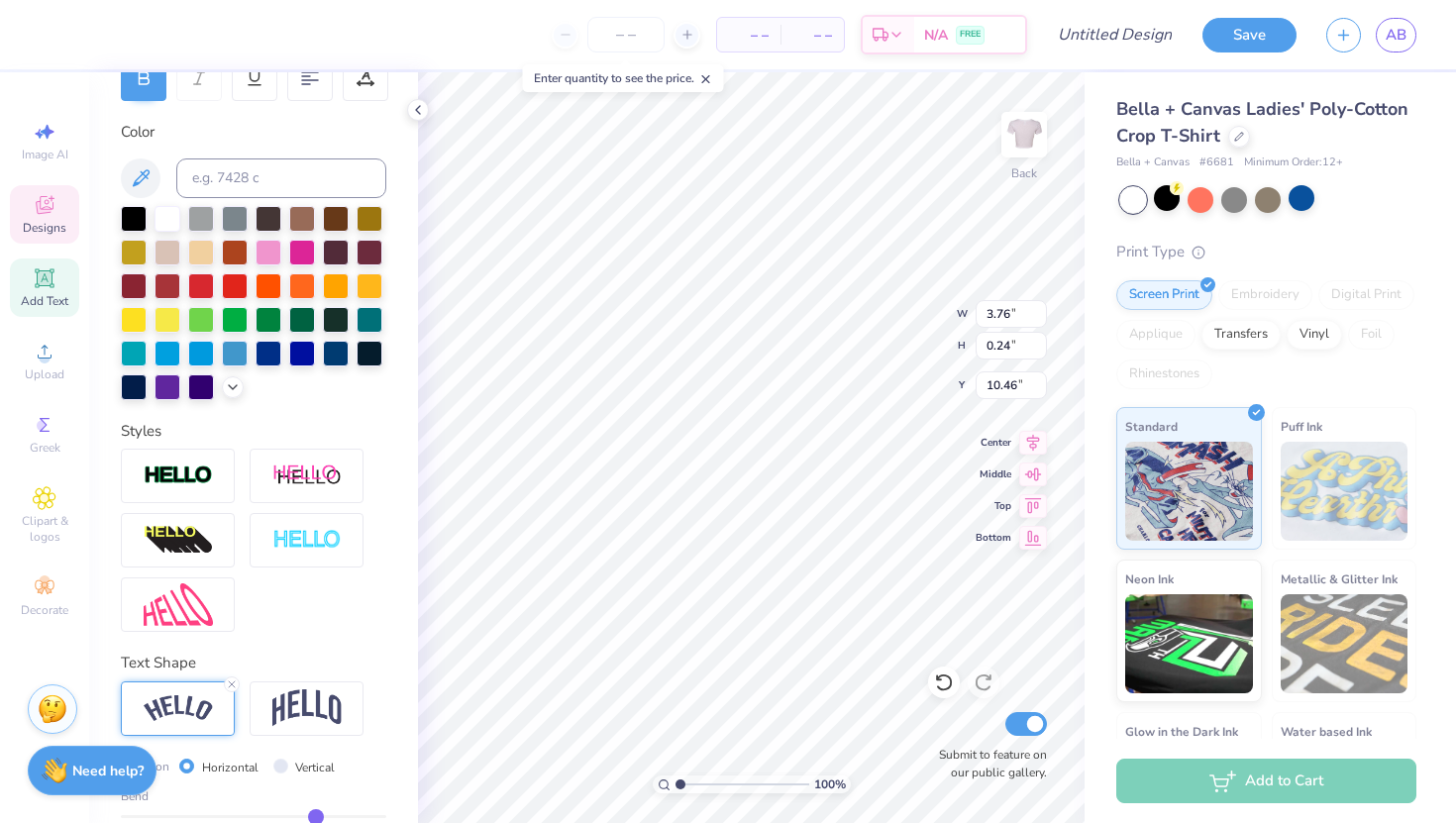 type on "4.08" 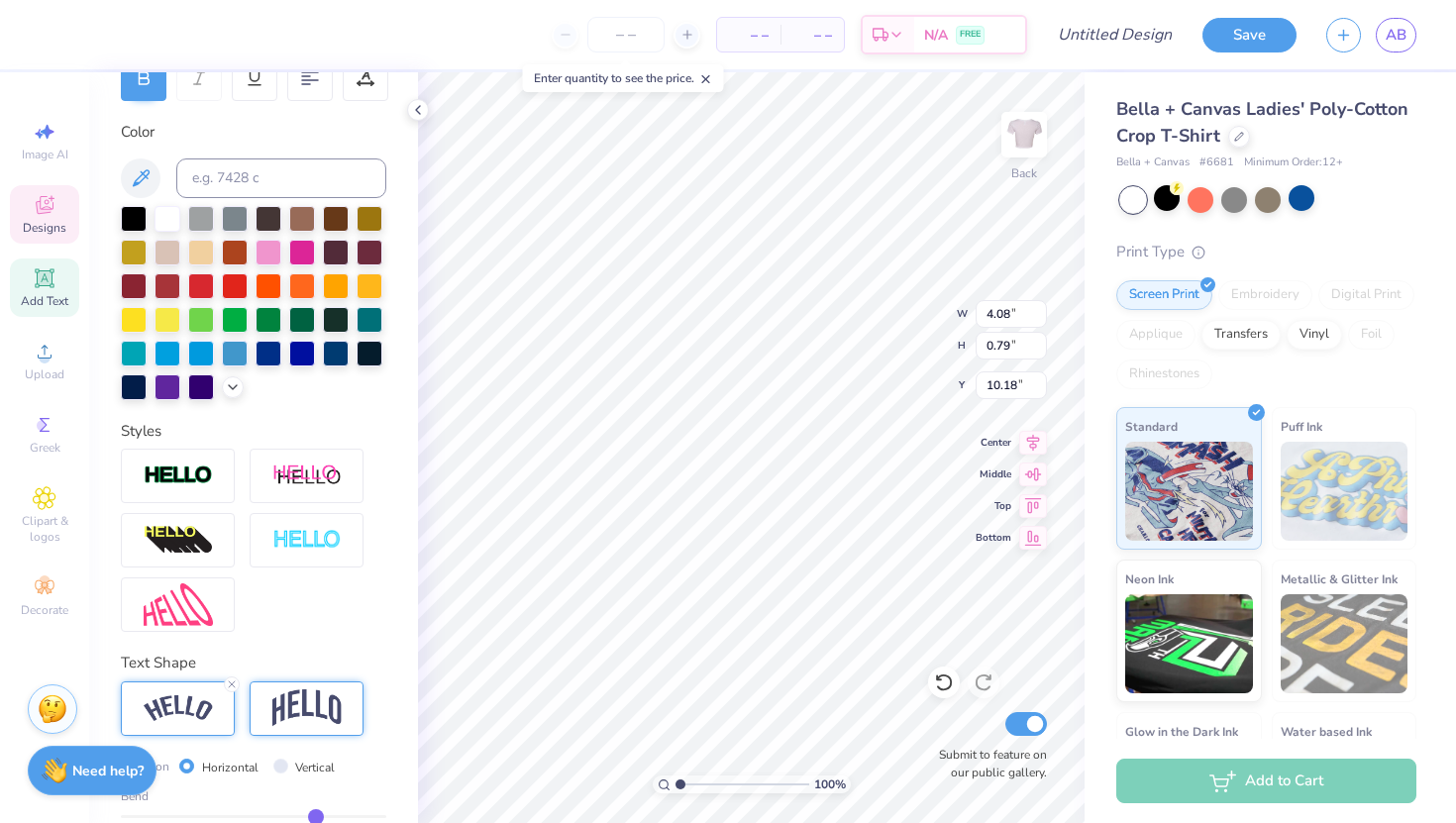 scroll, scrollTop: 444, scrollLeft: 0, axis: vertical 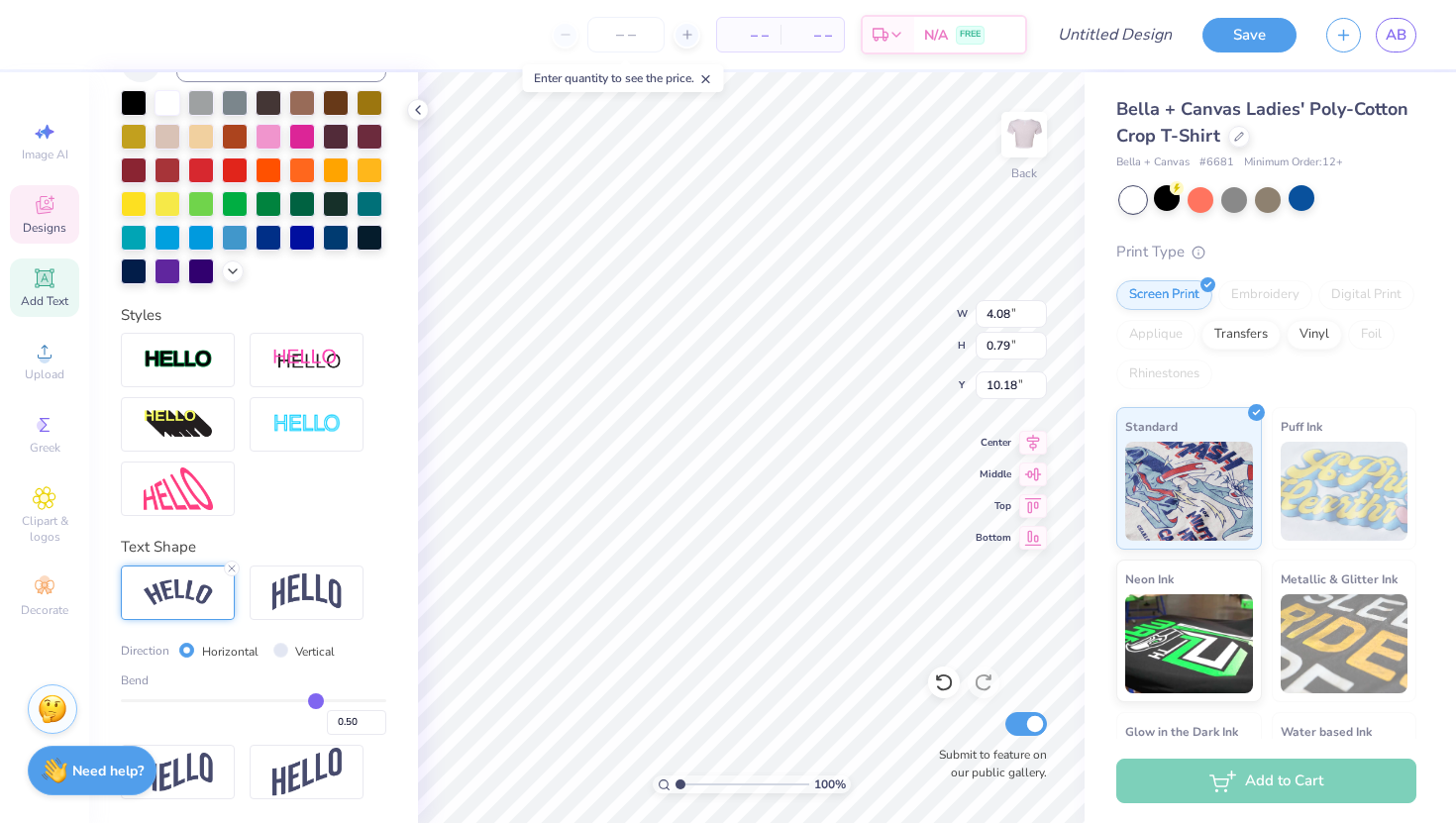type on "0.47" 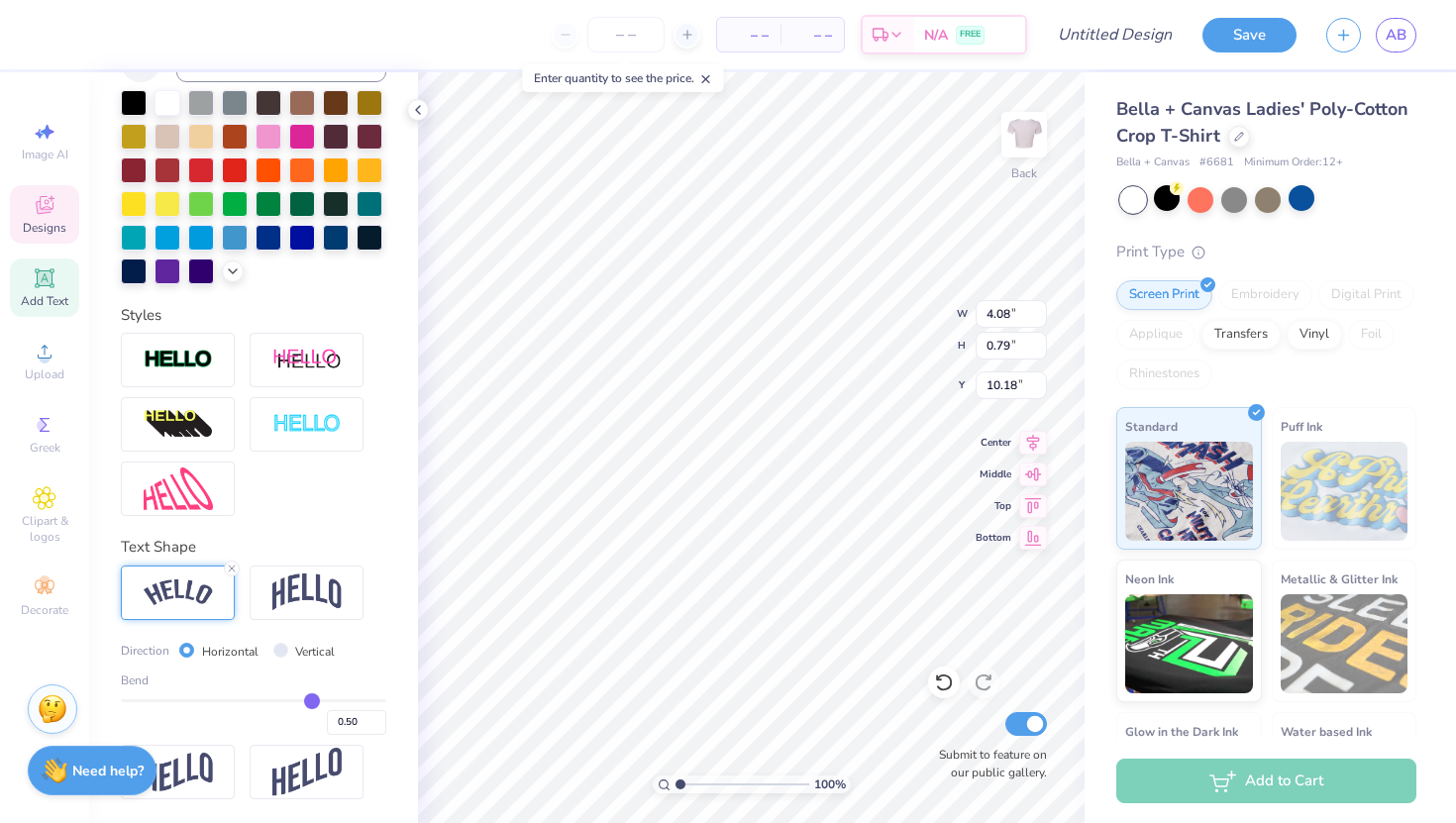 type on "0.47" 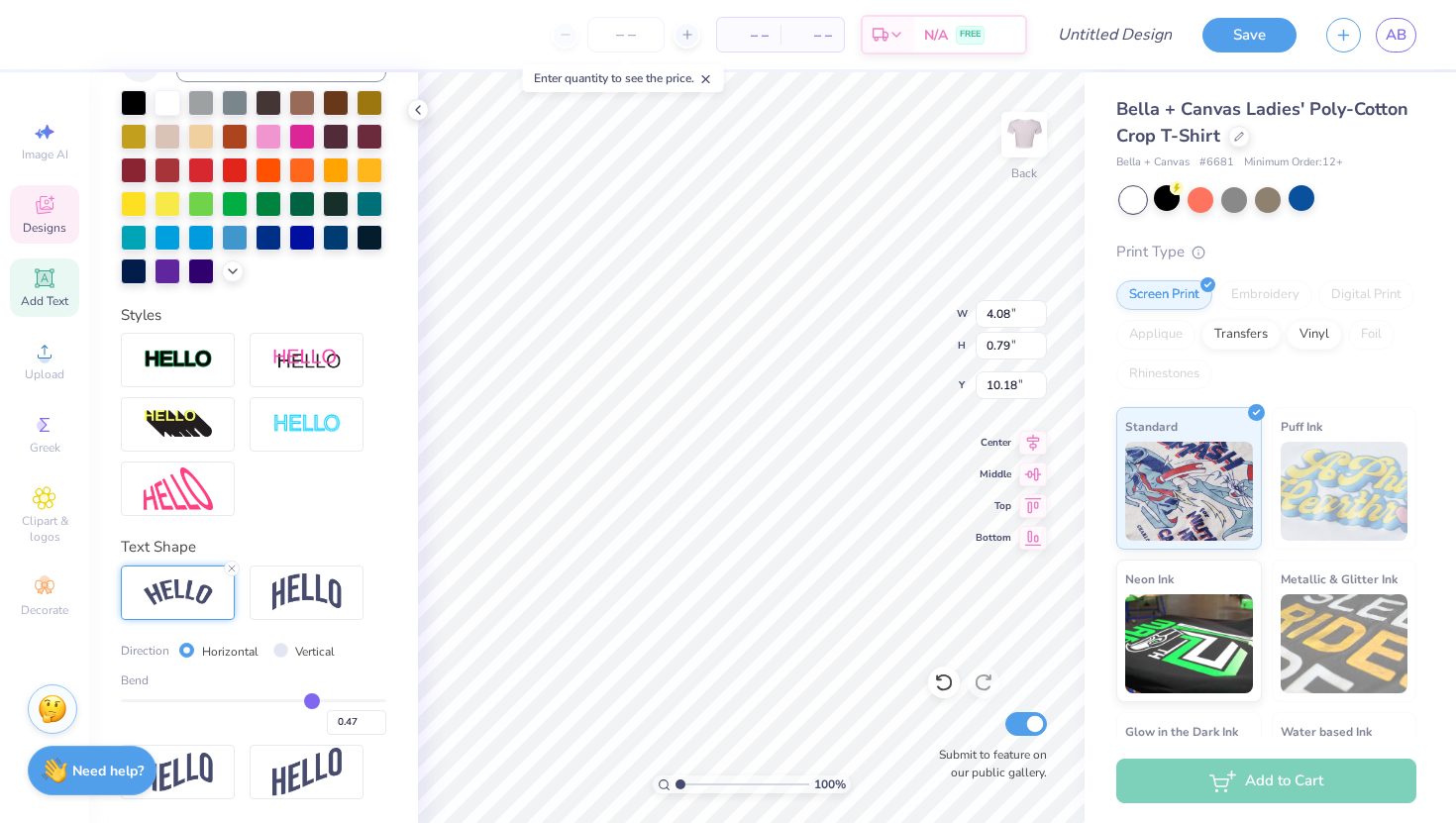 type on "0.46" 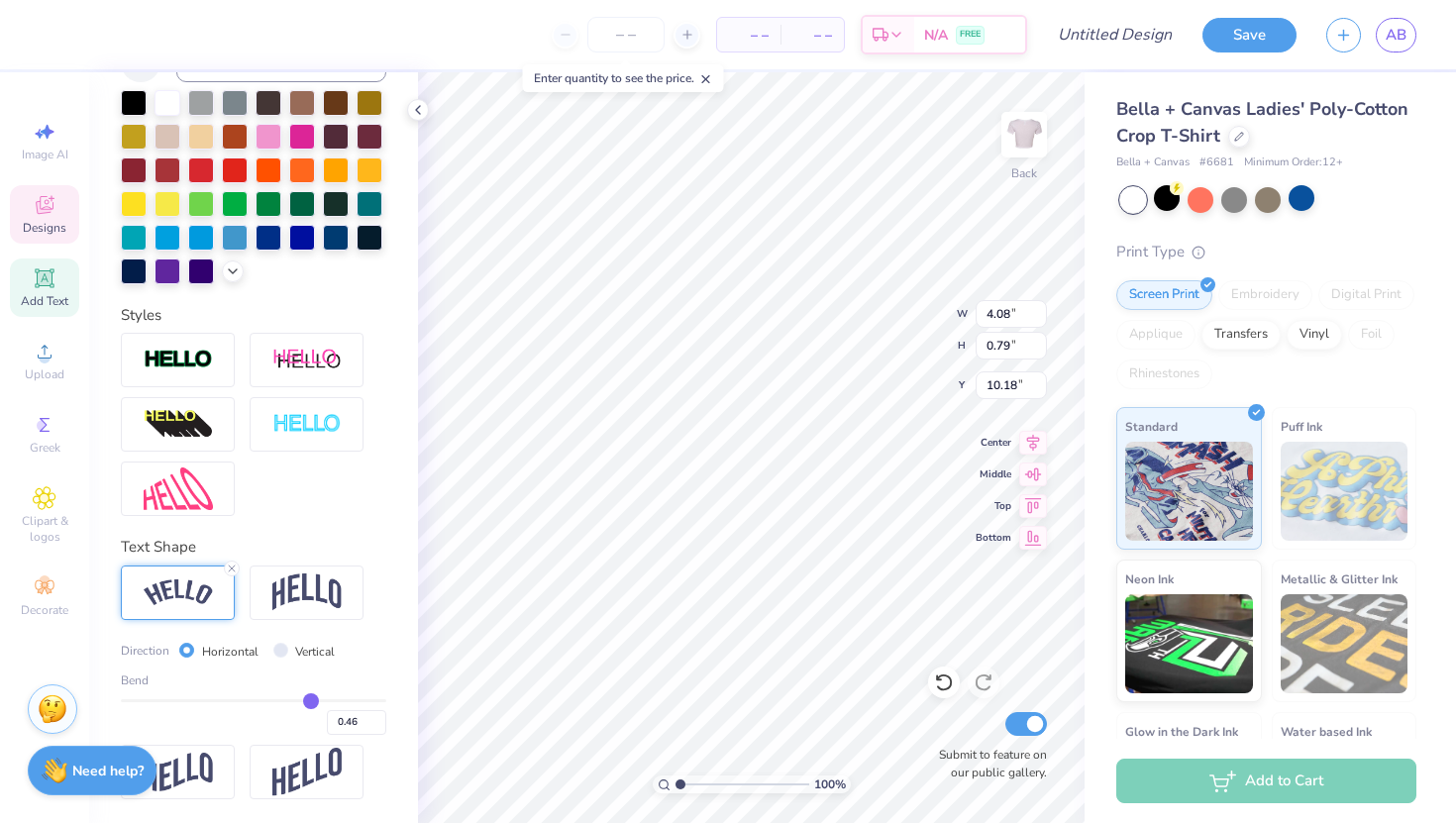 type on "0.44" 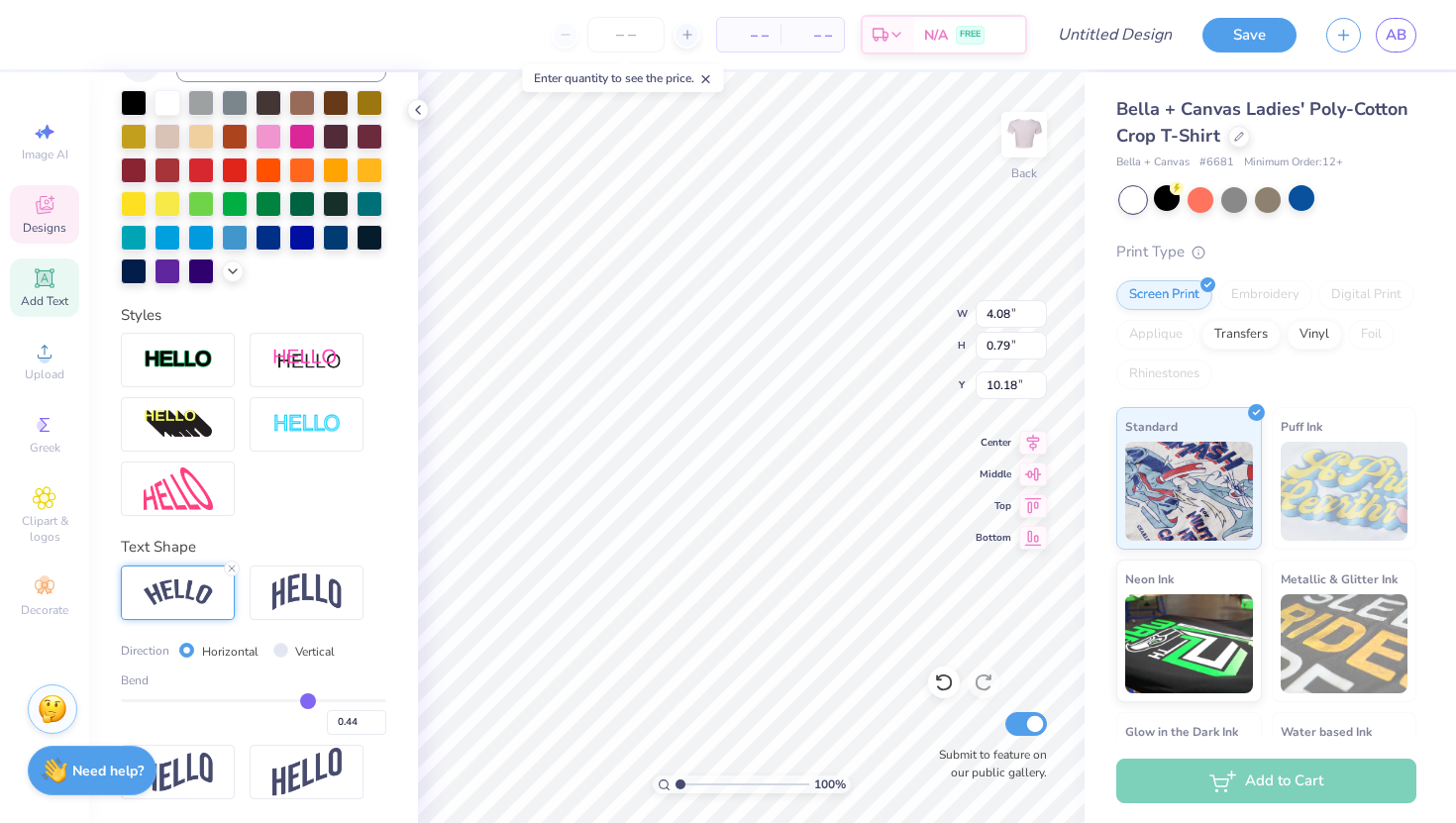 type on "0.42" 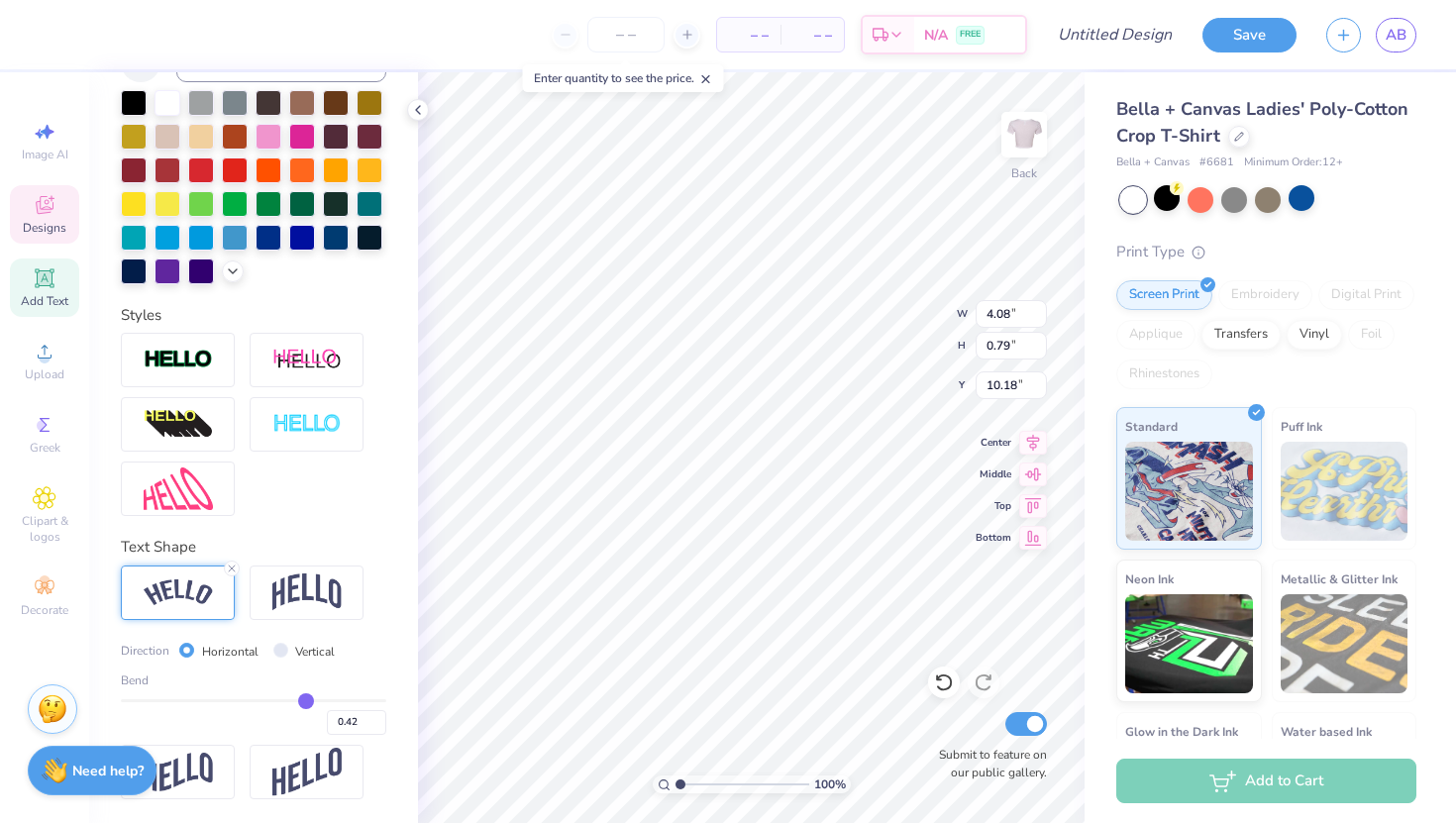 type on "0.39" 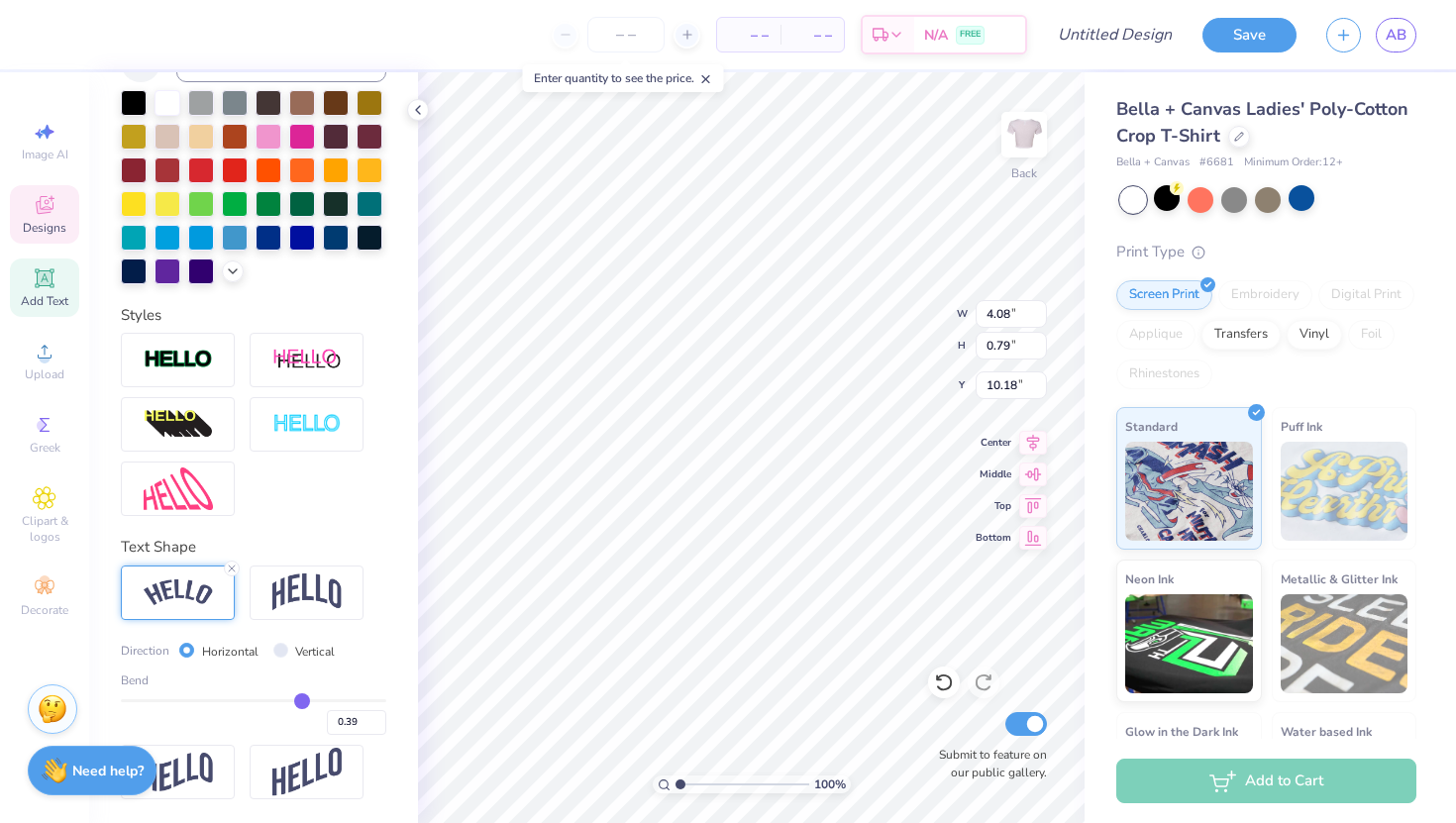 type on "0.38" 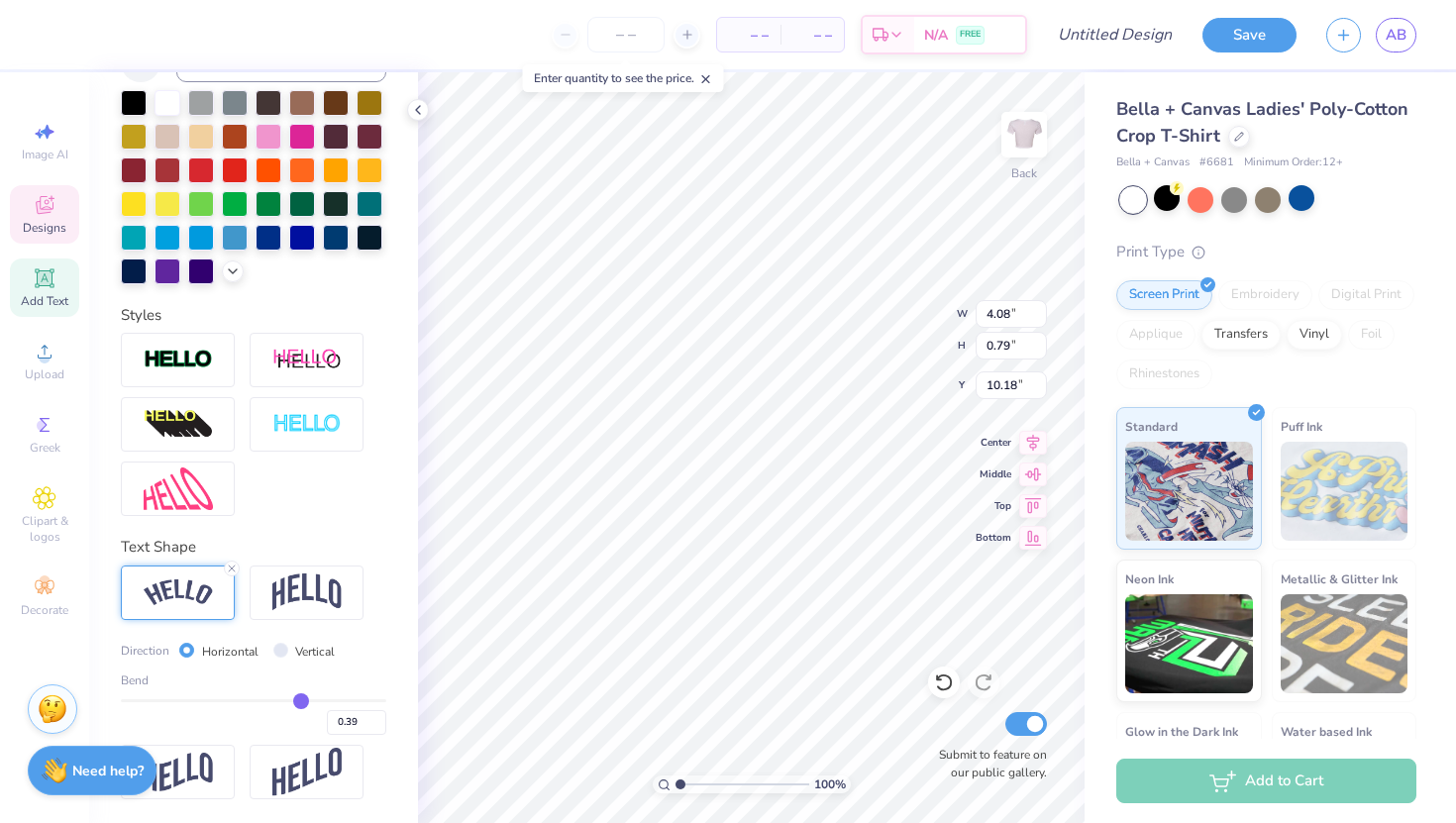 type on "0.38" 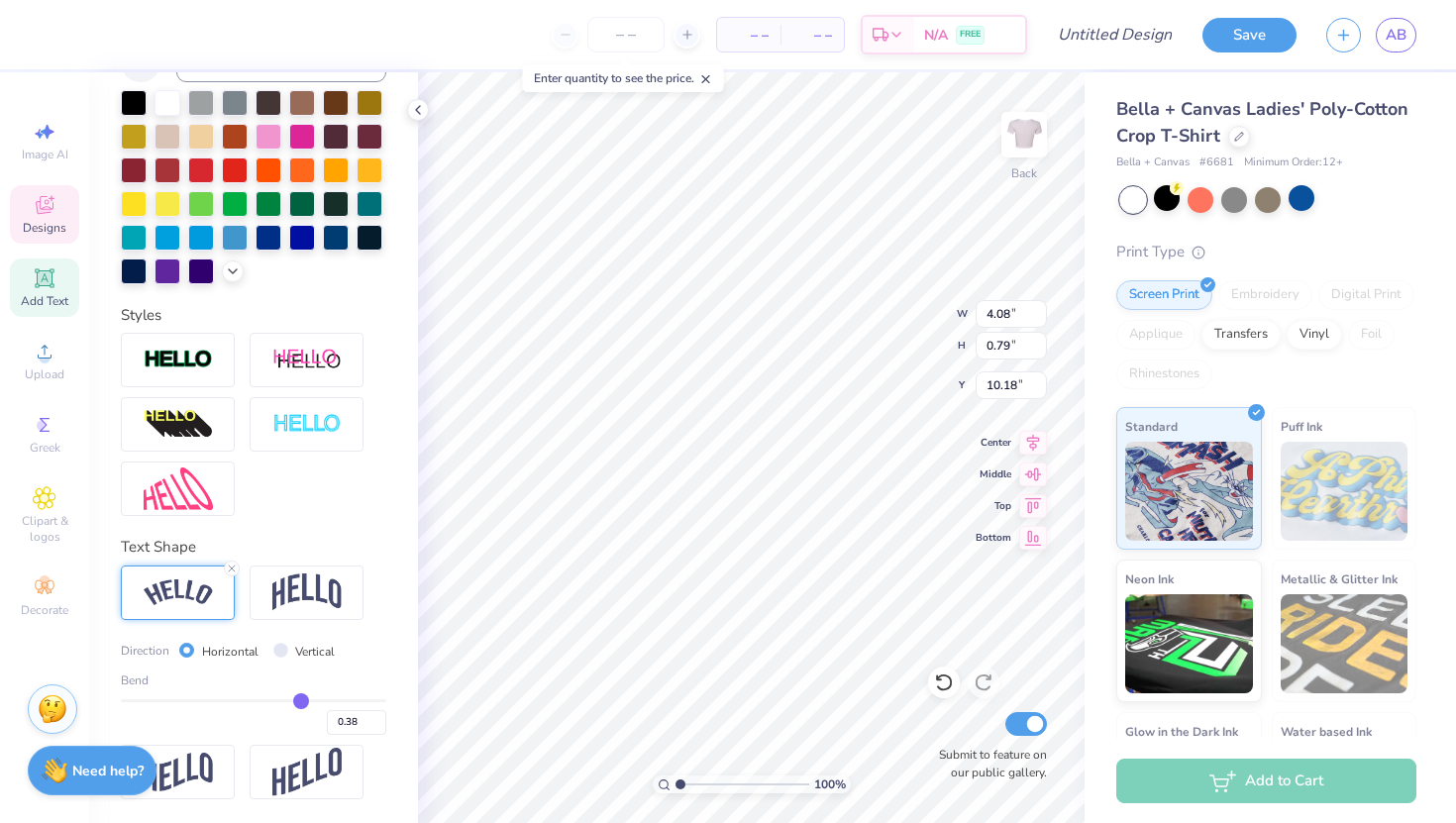 type on "0.36" 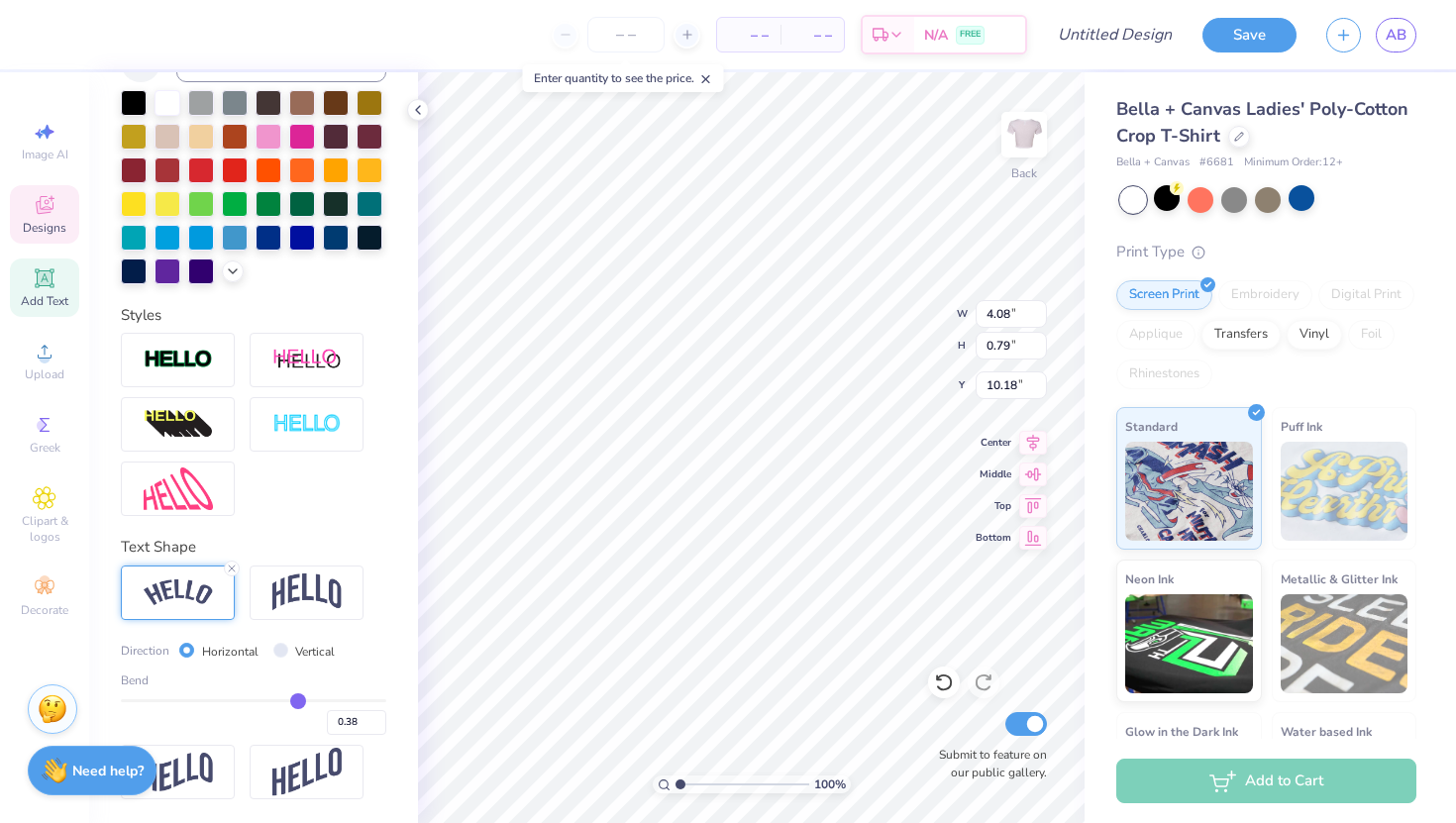 type on "0.36" 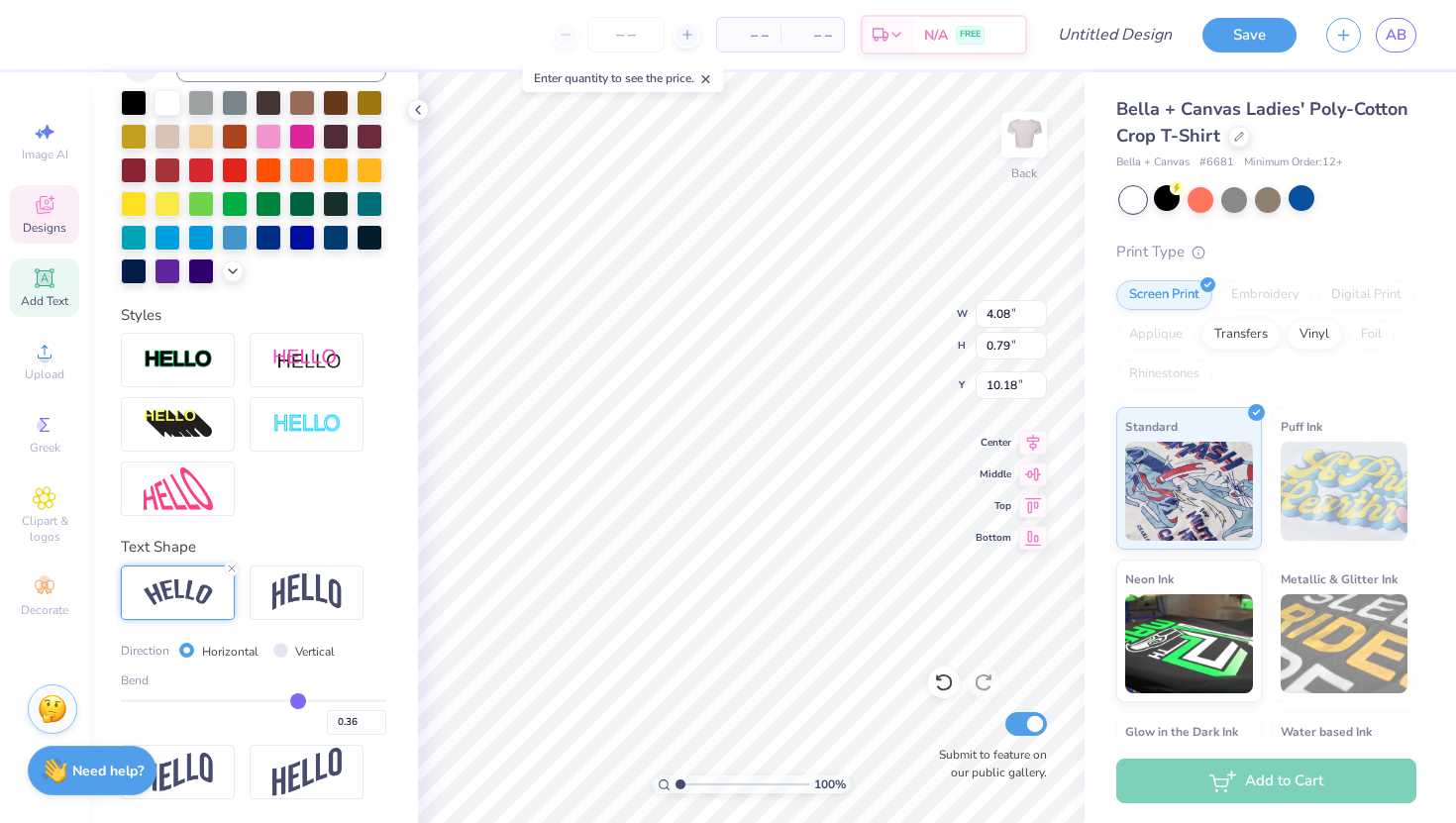type on "0.35" 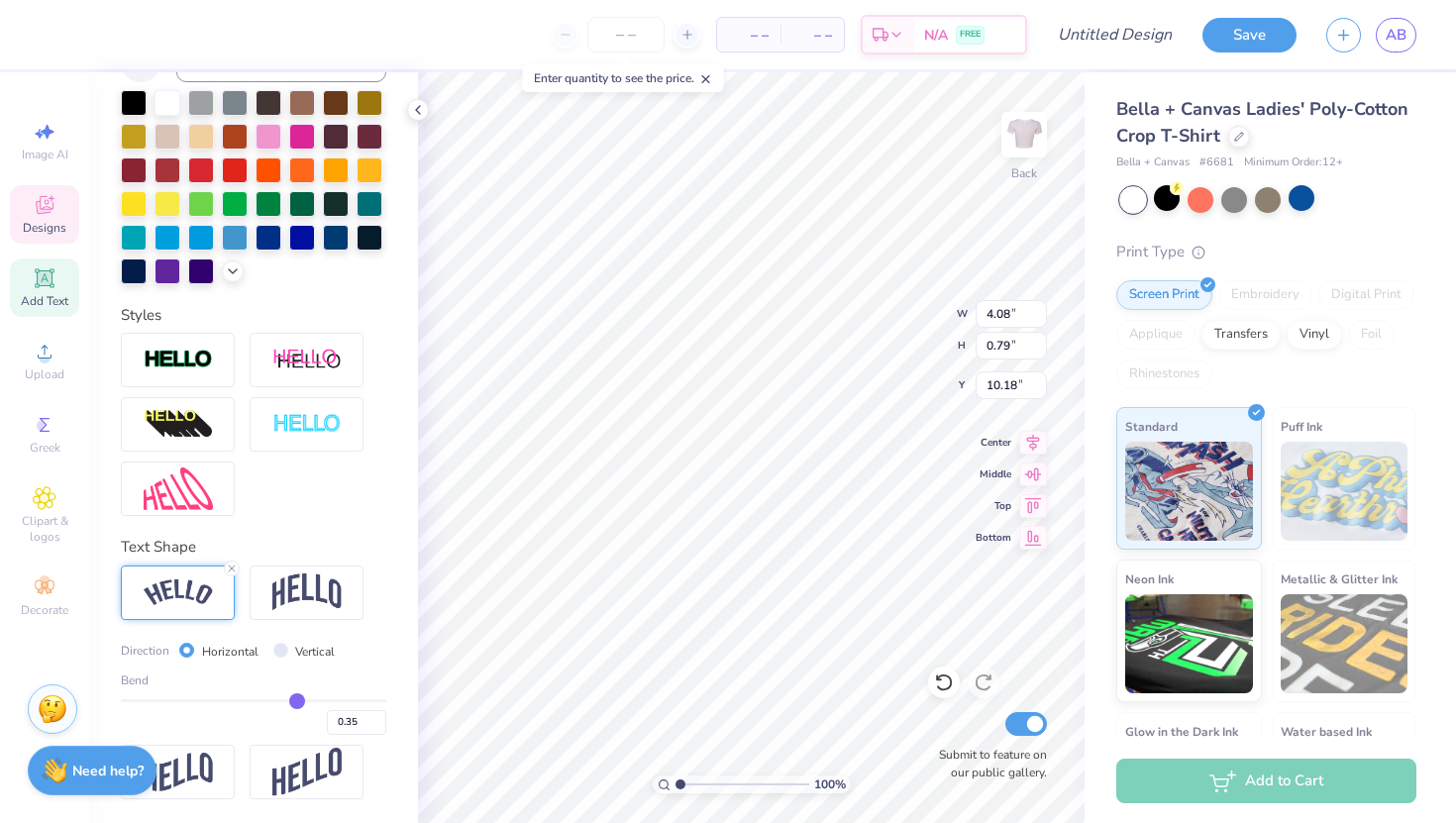type on "0.34" 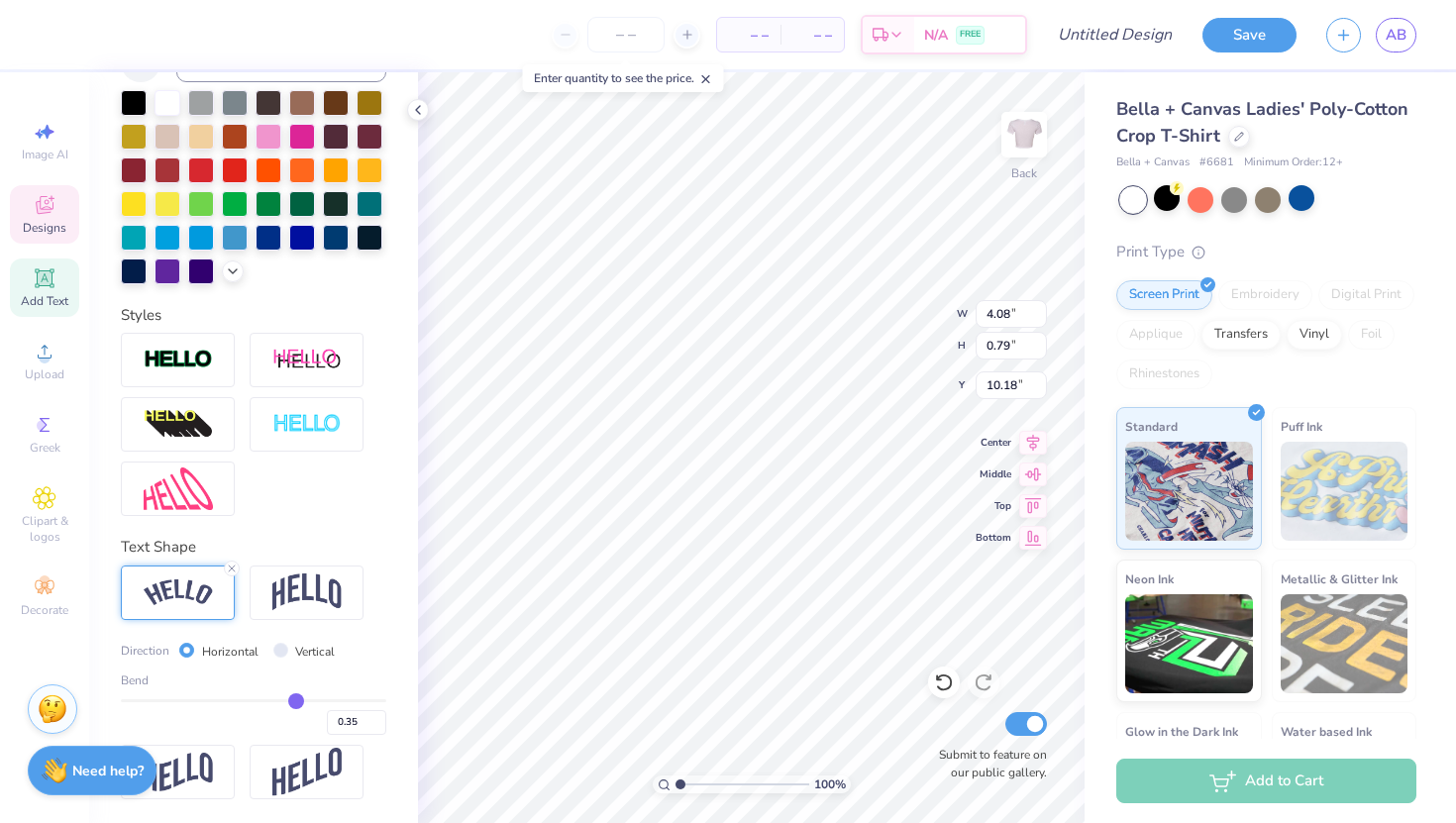 type on "0.34" 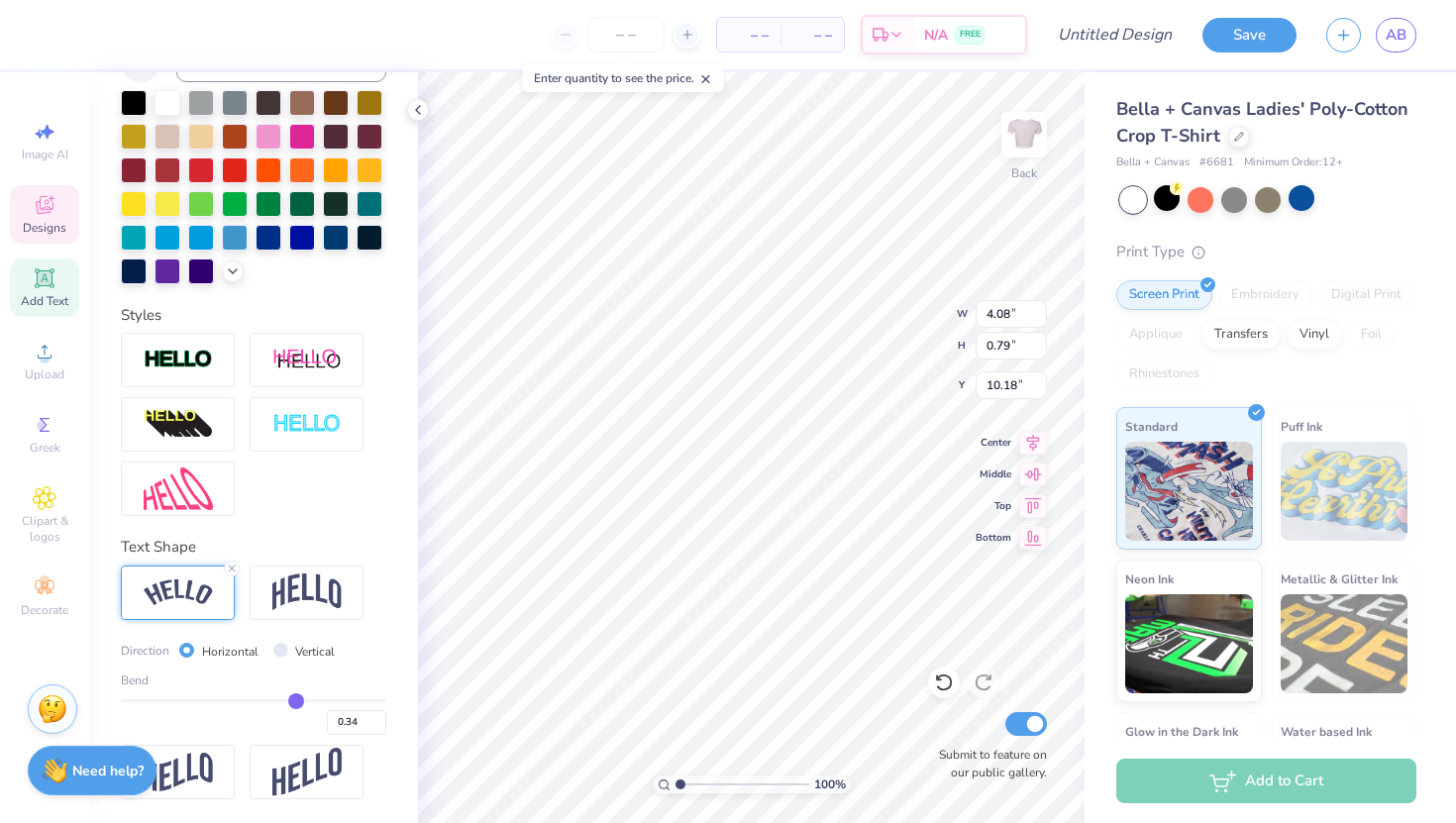 type on "0.33" 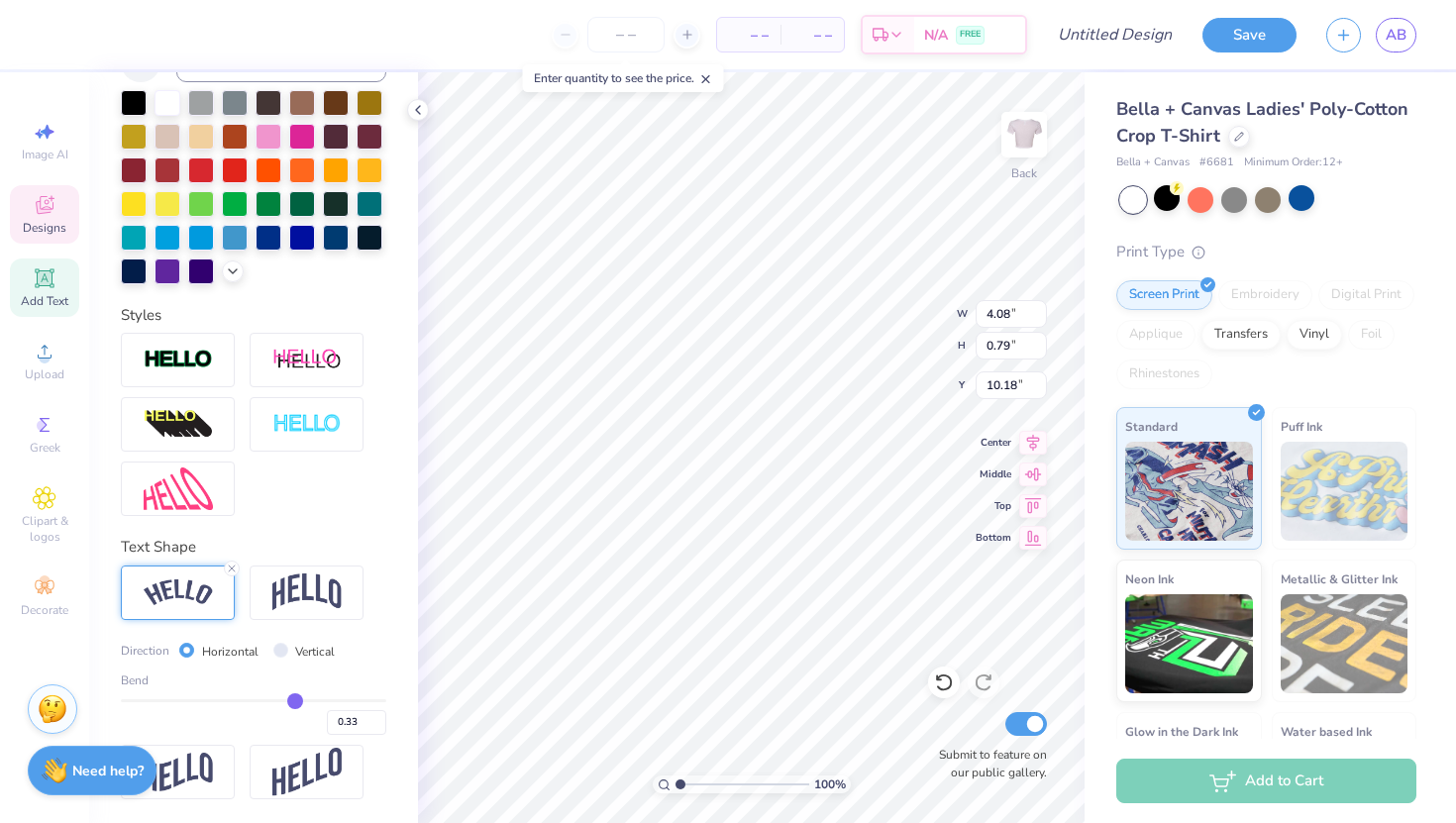 type on "0.32" 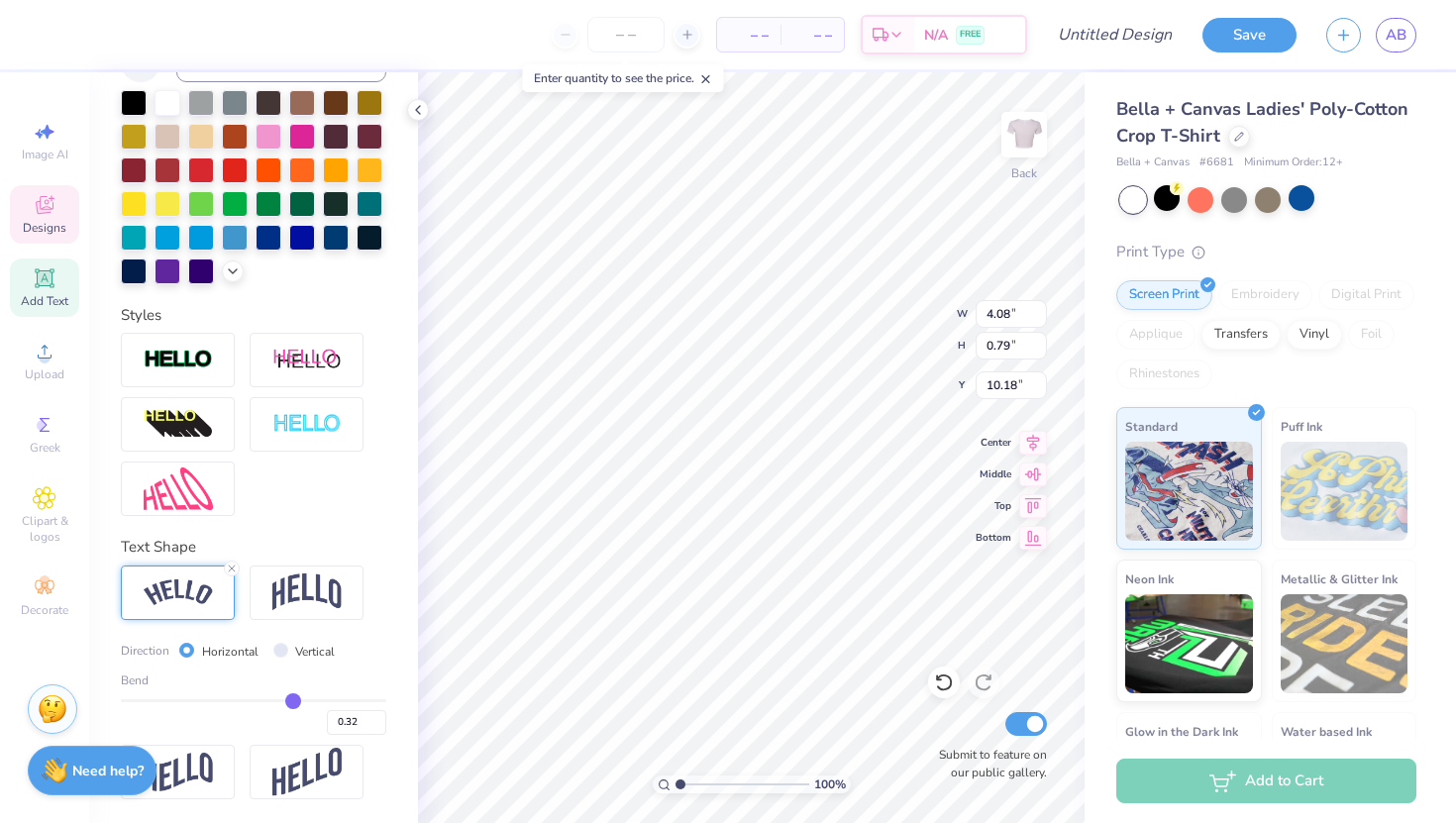 type on "0.31" 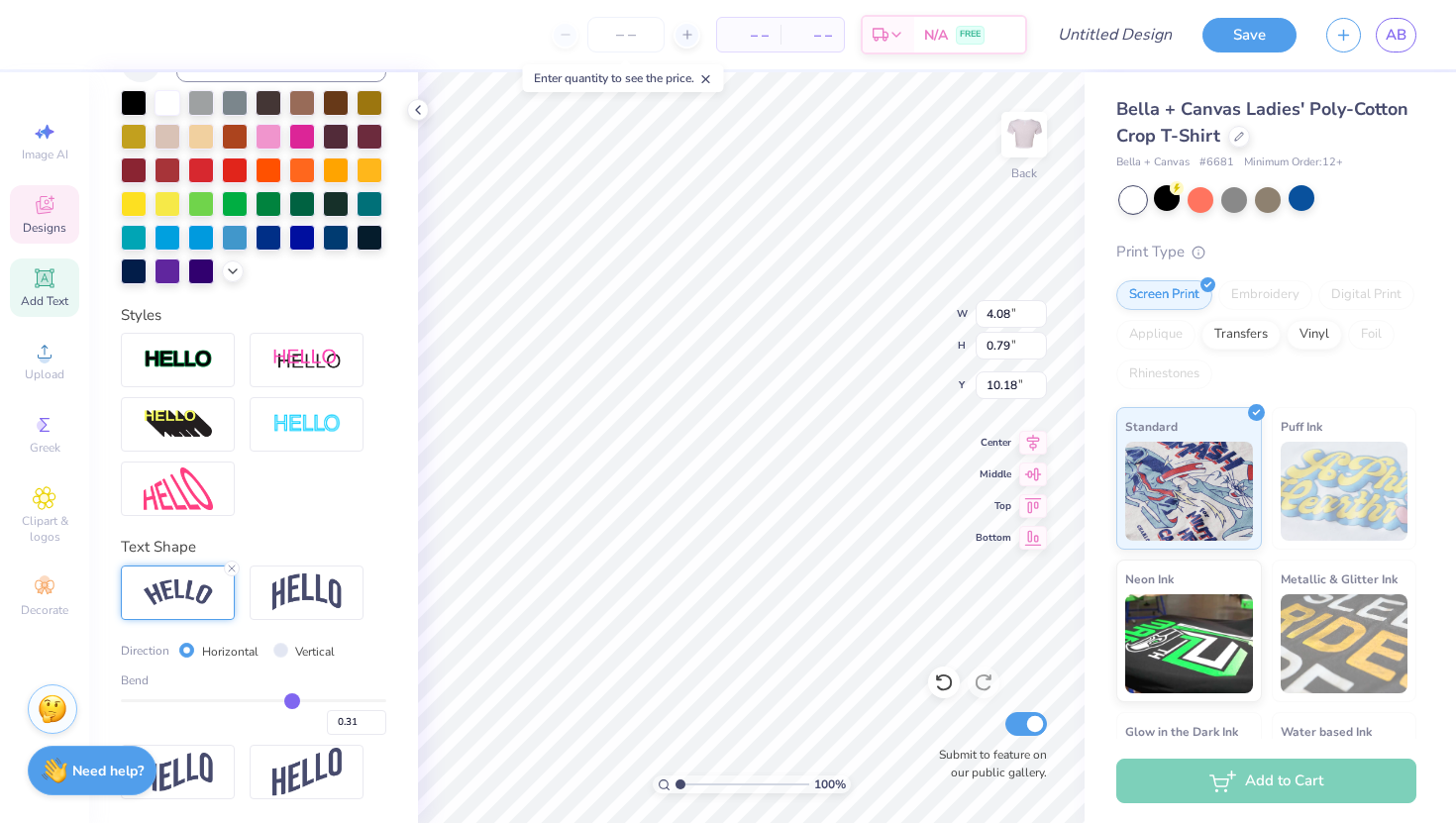 type on "0.3" 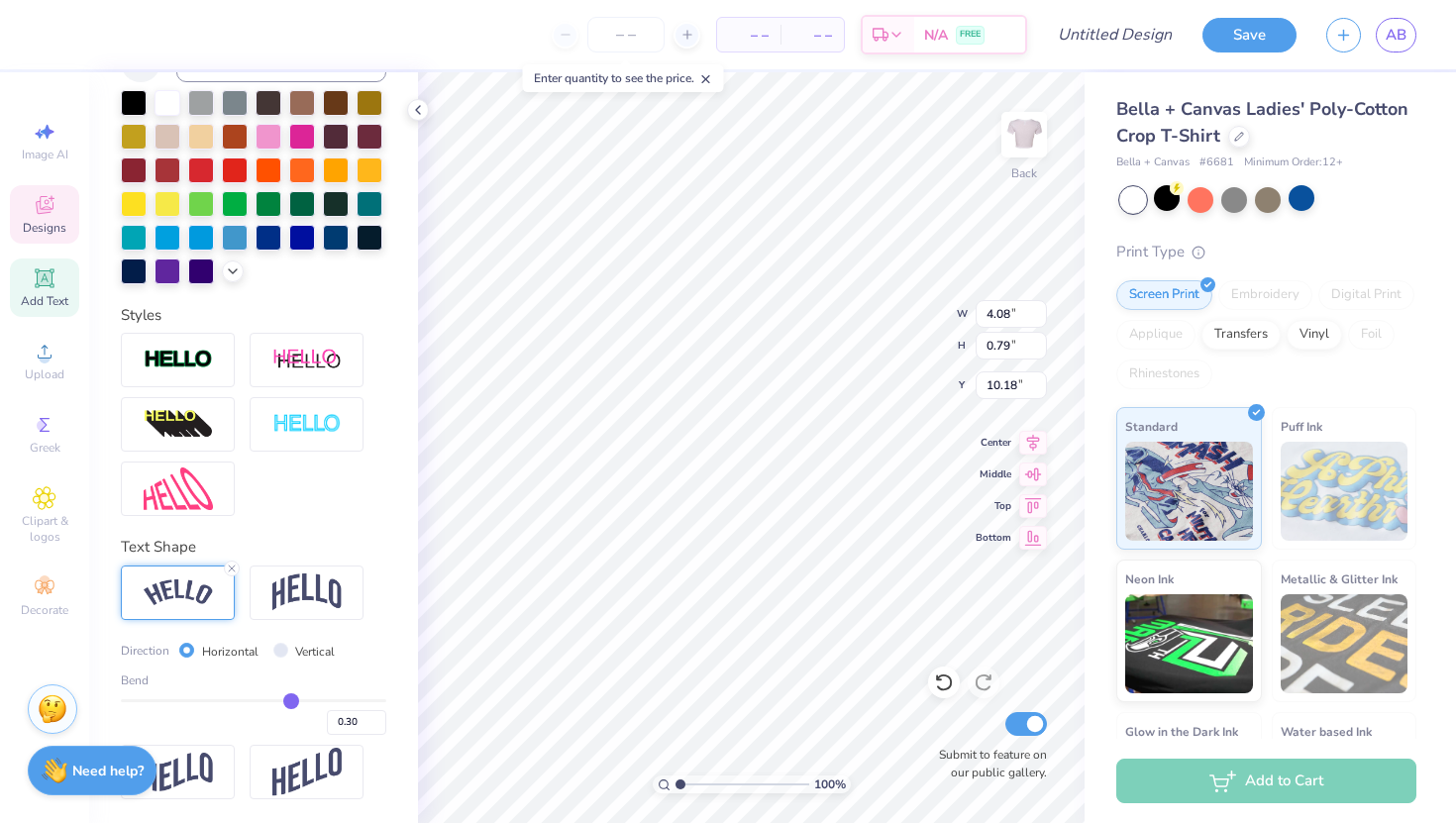 type on "0.29" 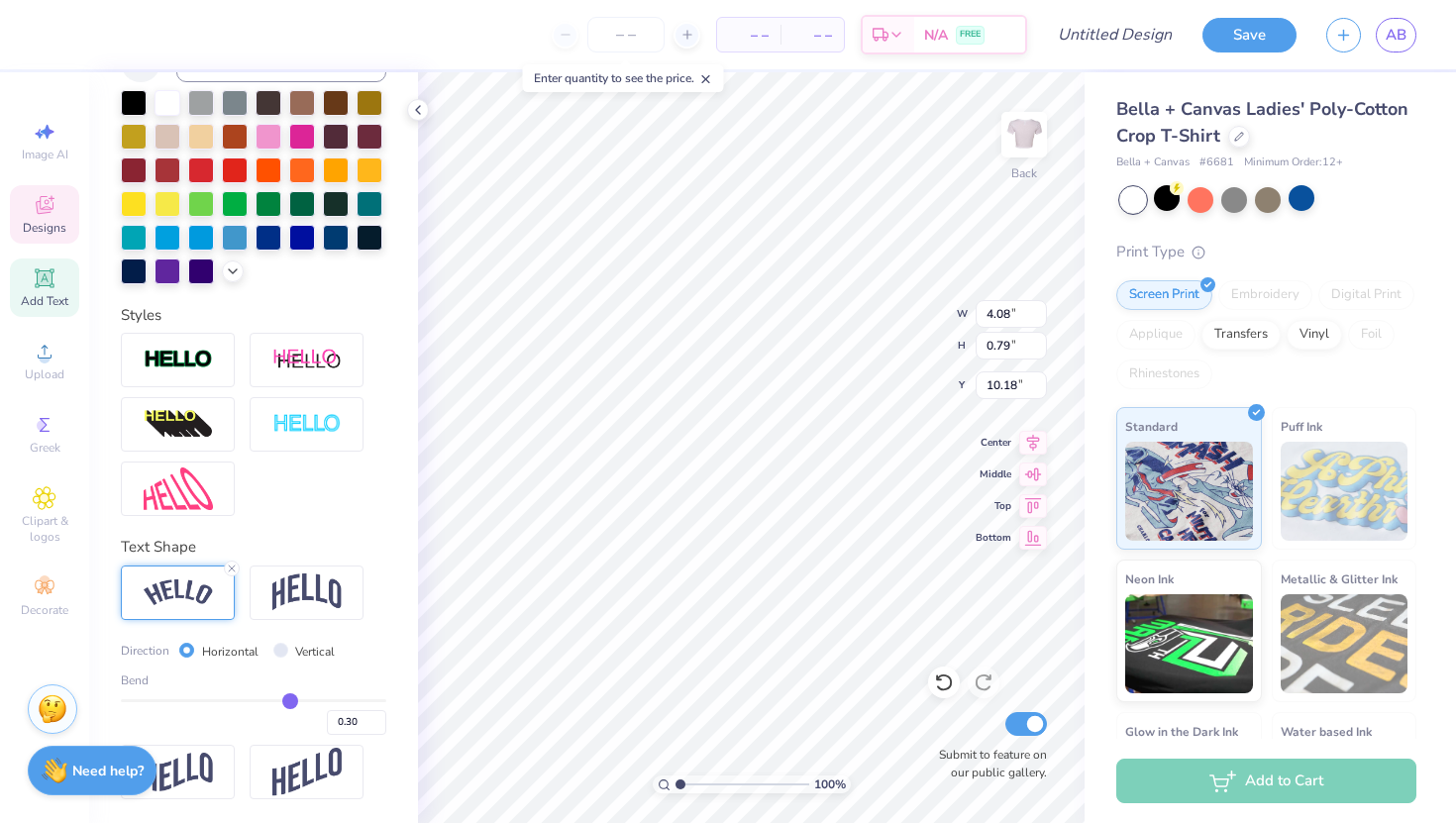 type on "0.29" 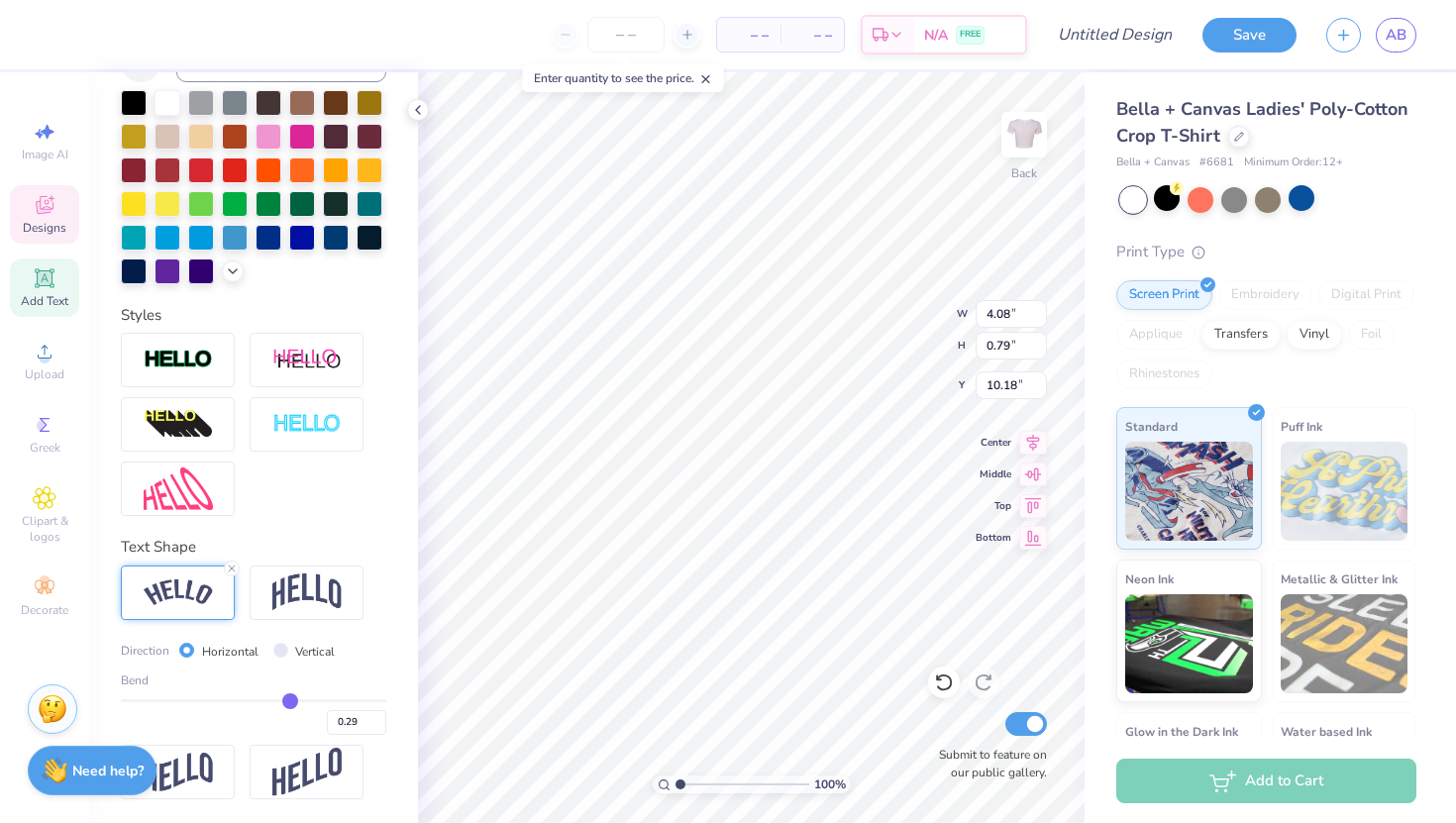 type on "0.28" 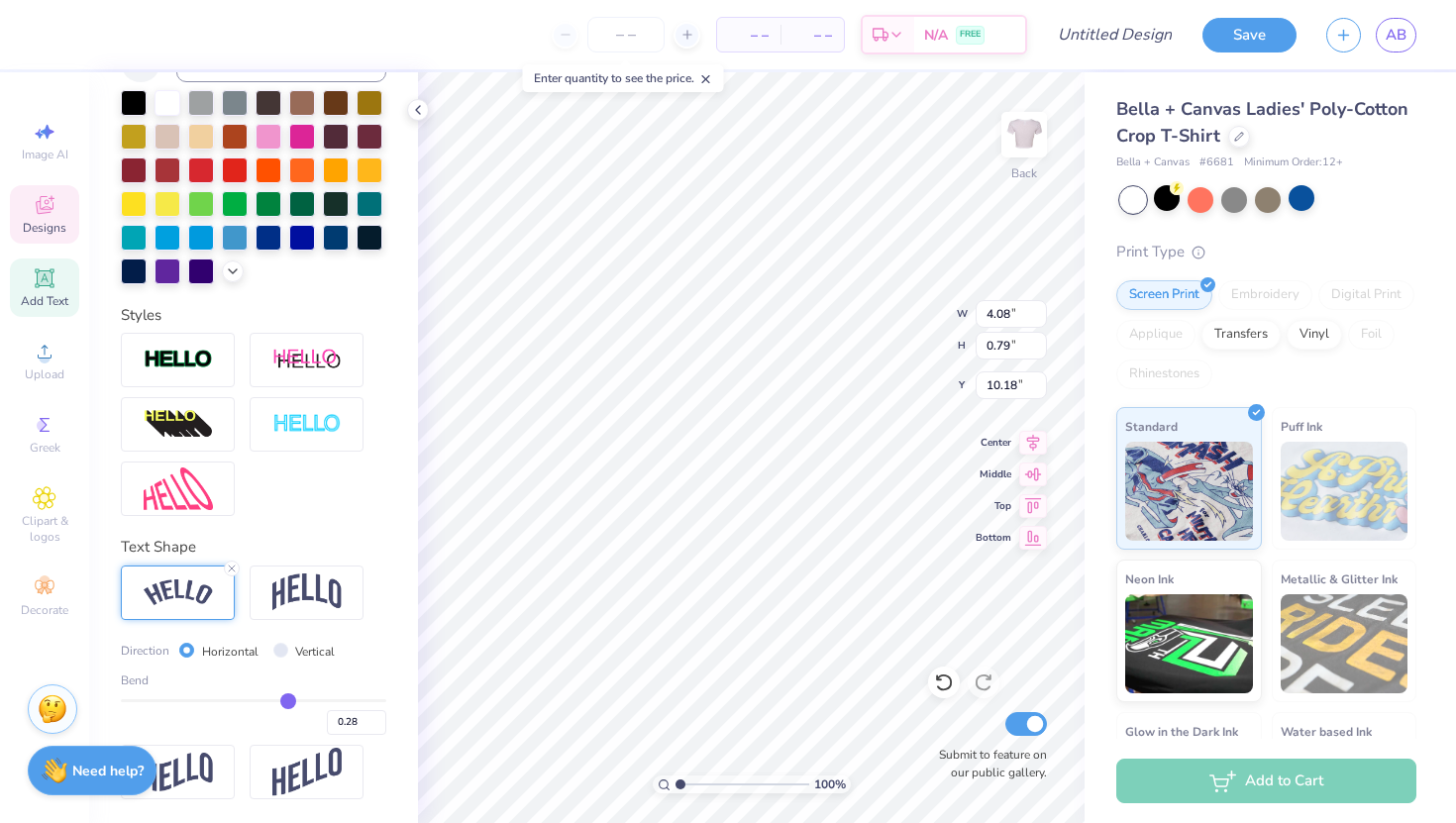 type on "0.27" 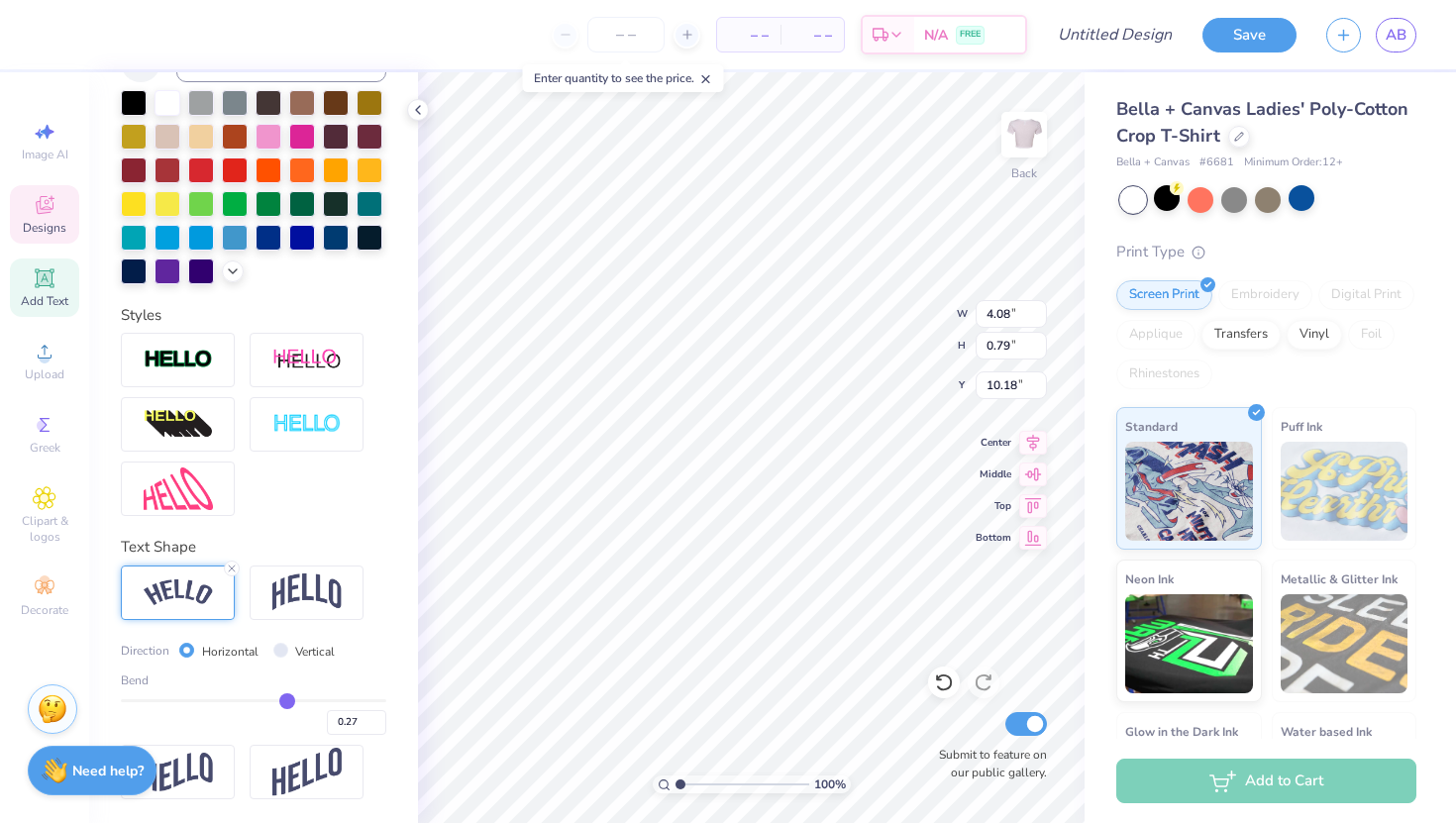 type on "0.26" 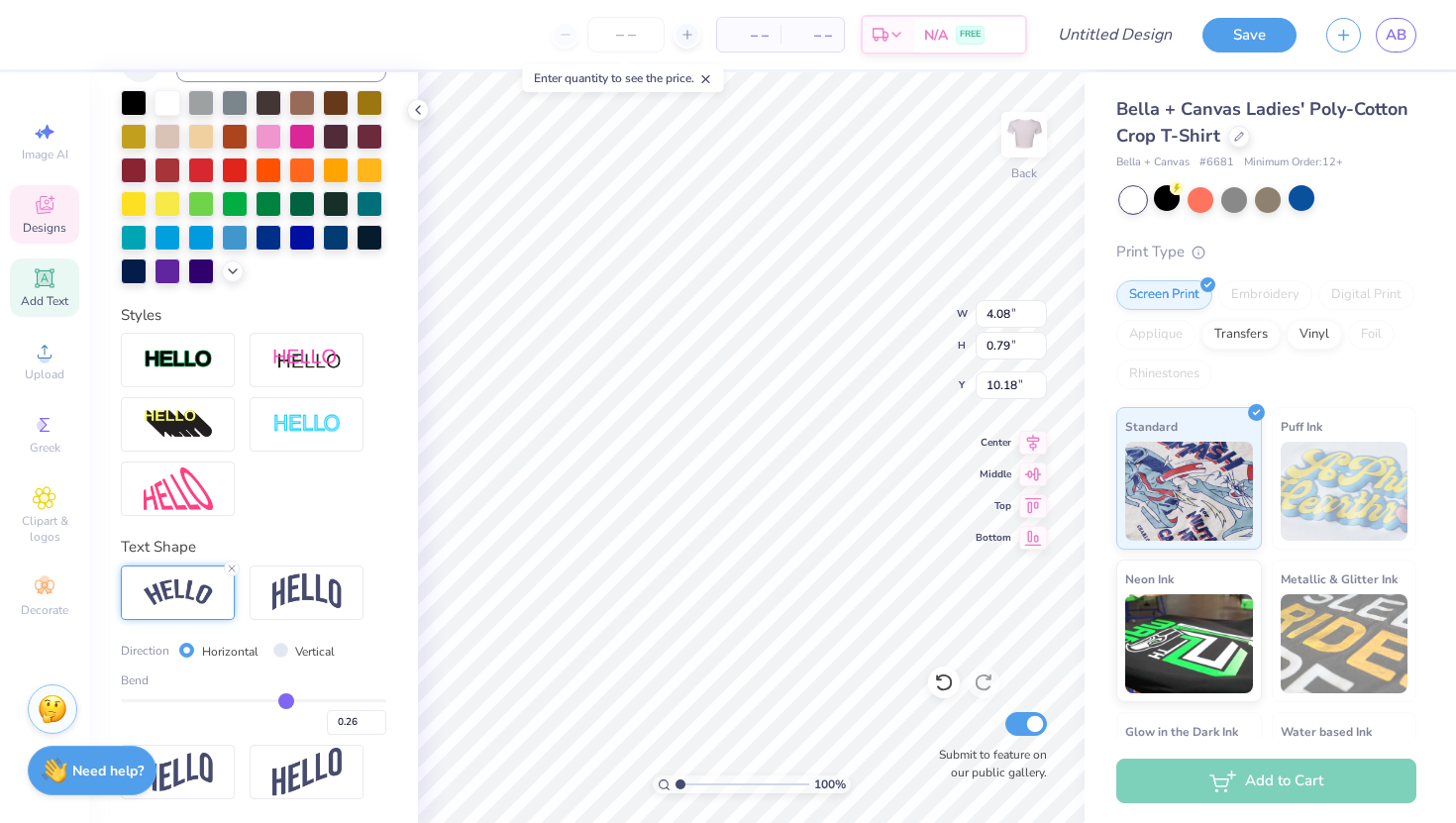 type on "0.24" 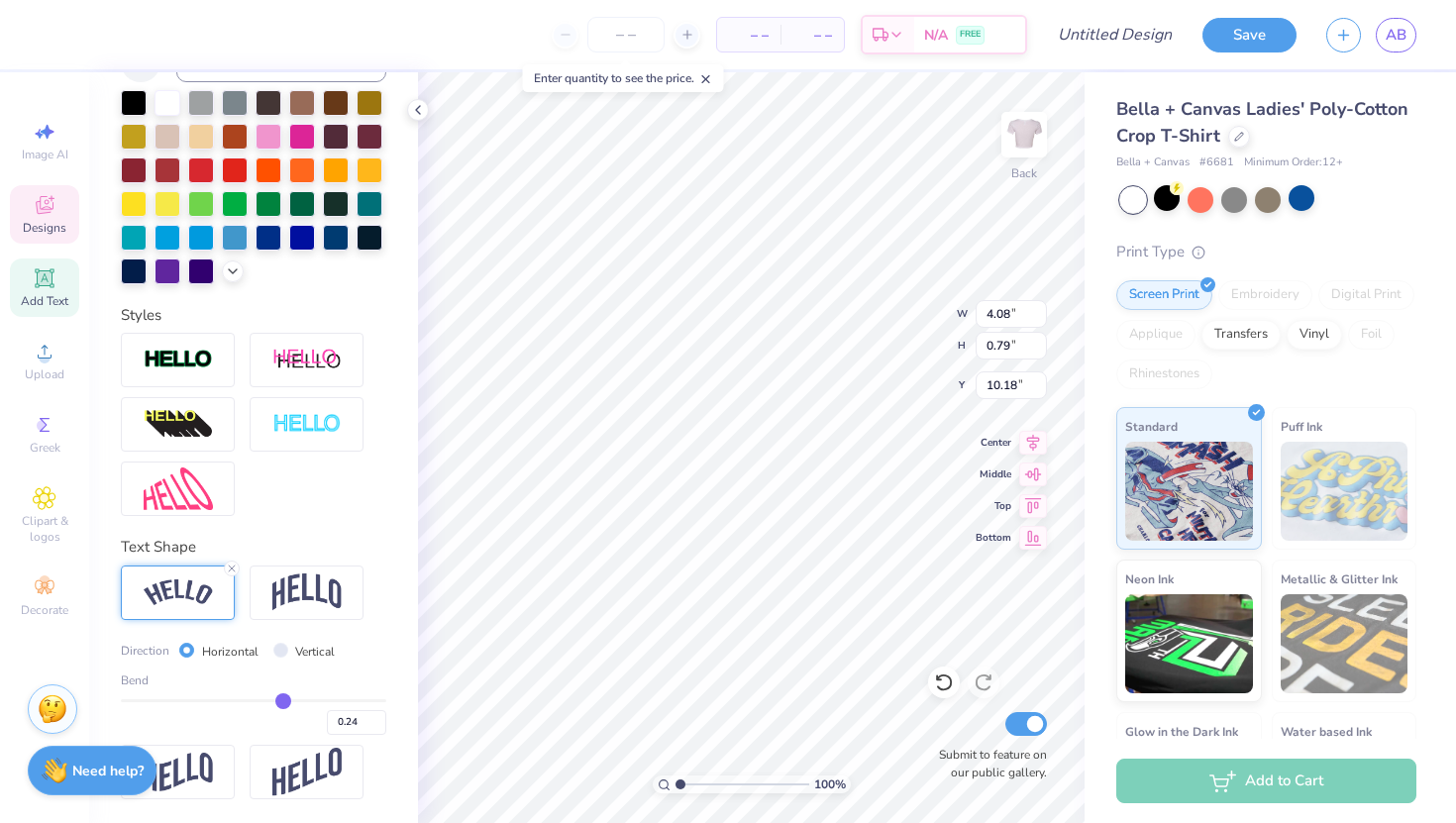 type on "0.23" 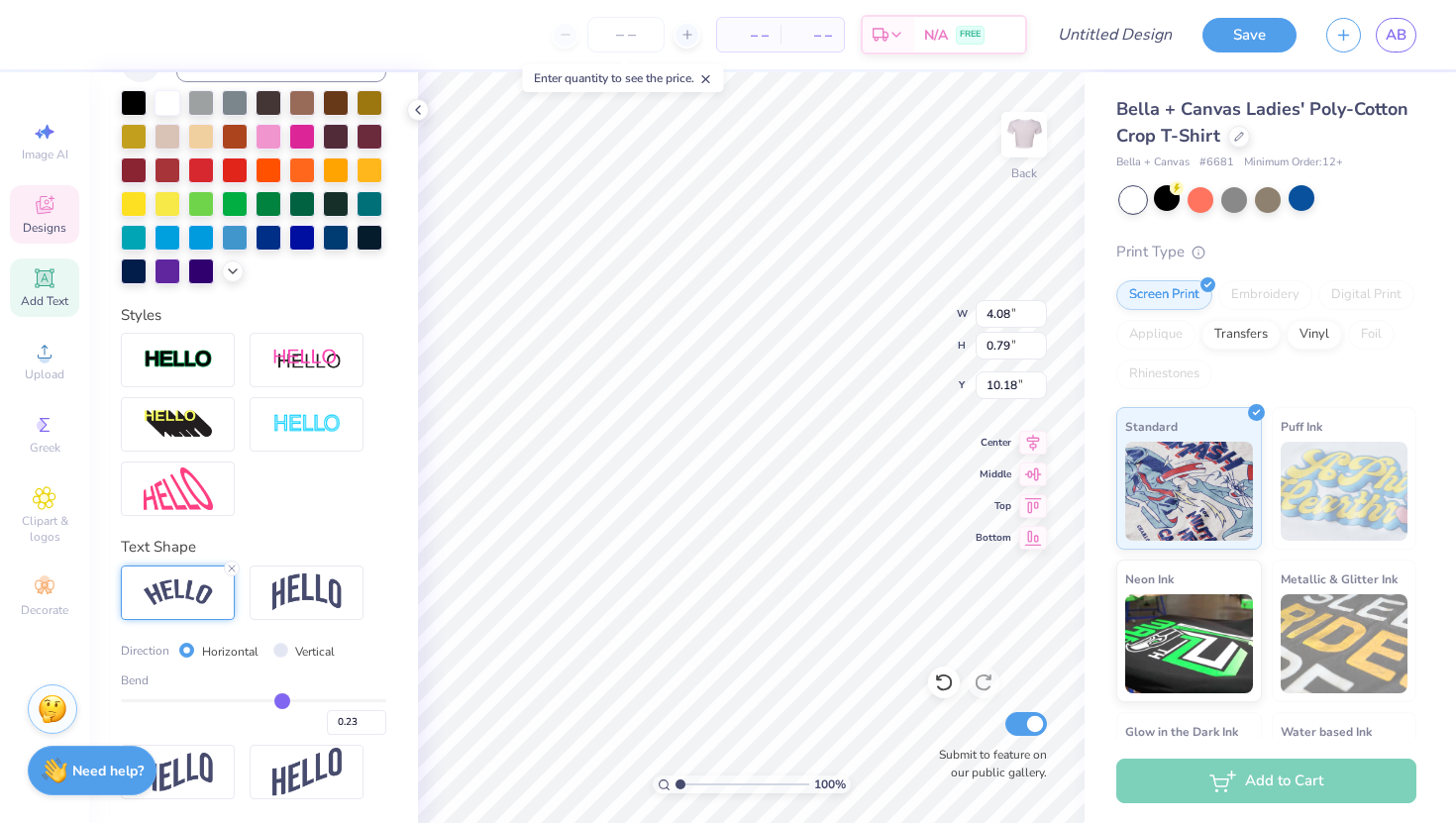 type on "0.21" 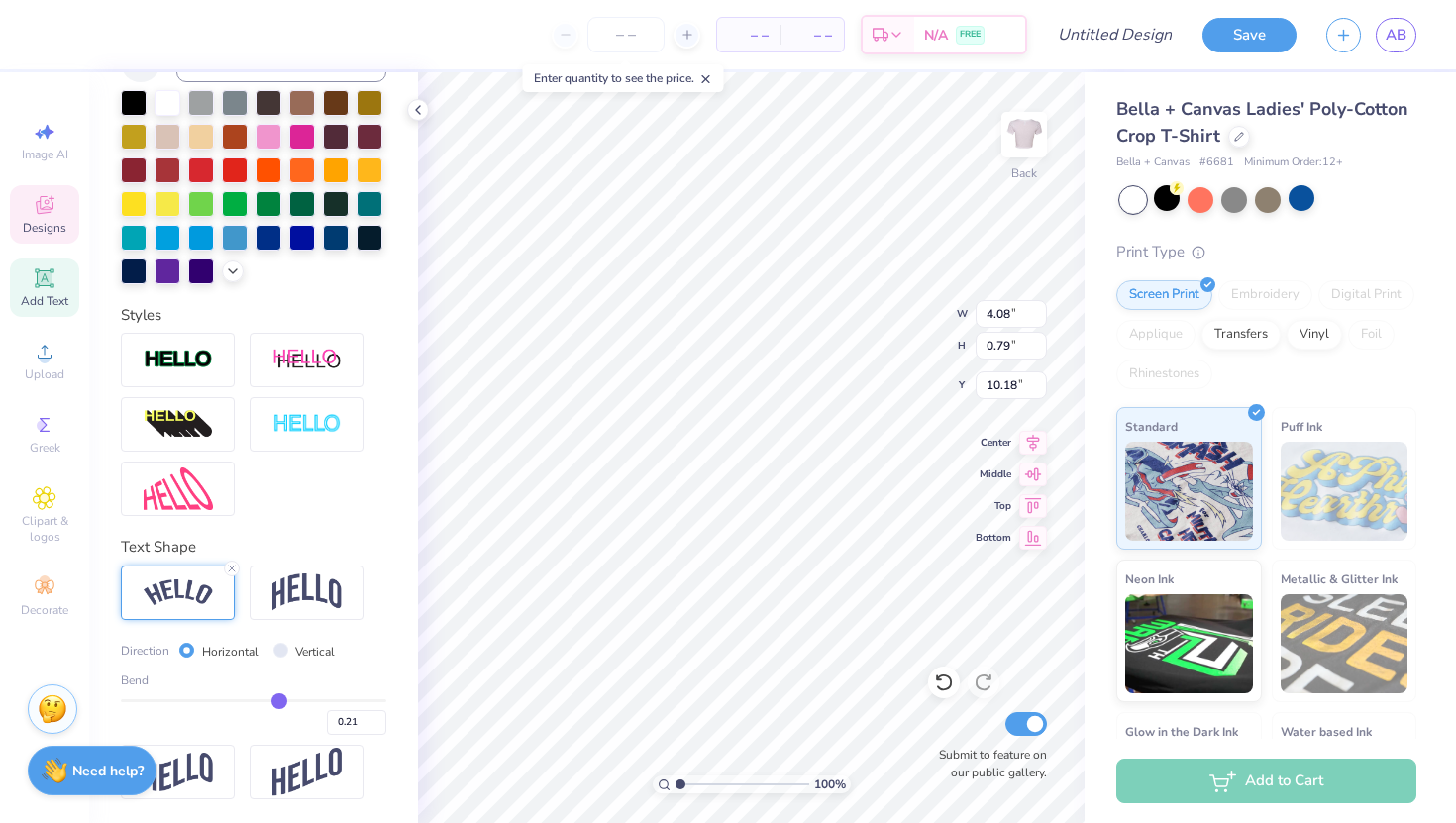 type on "0.2" 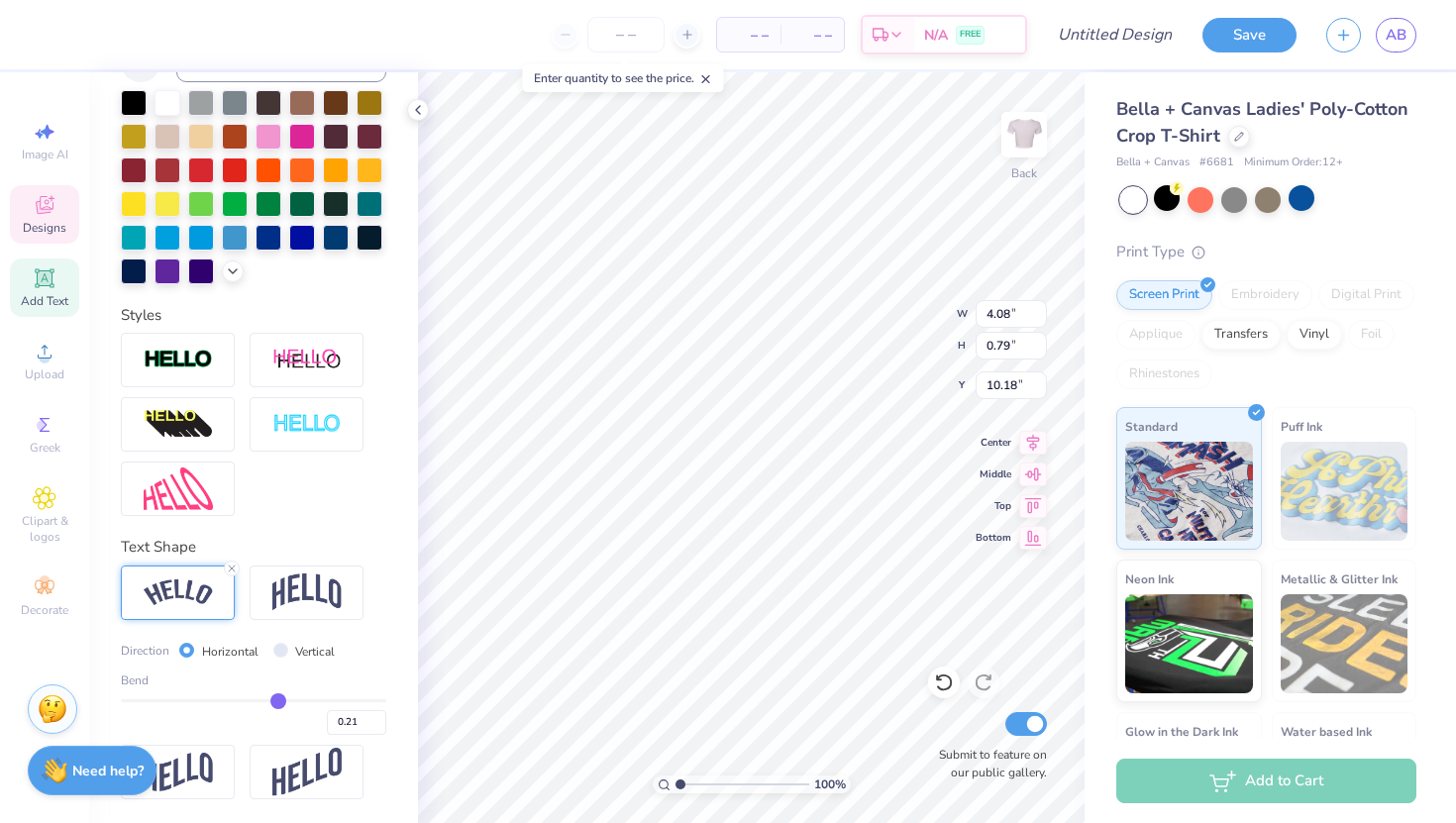 type on "0.20" 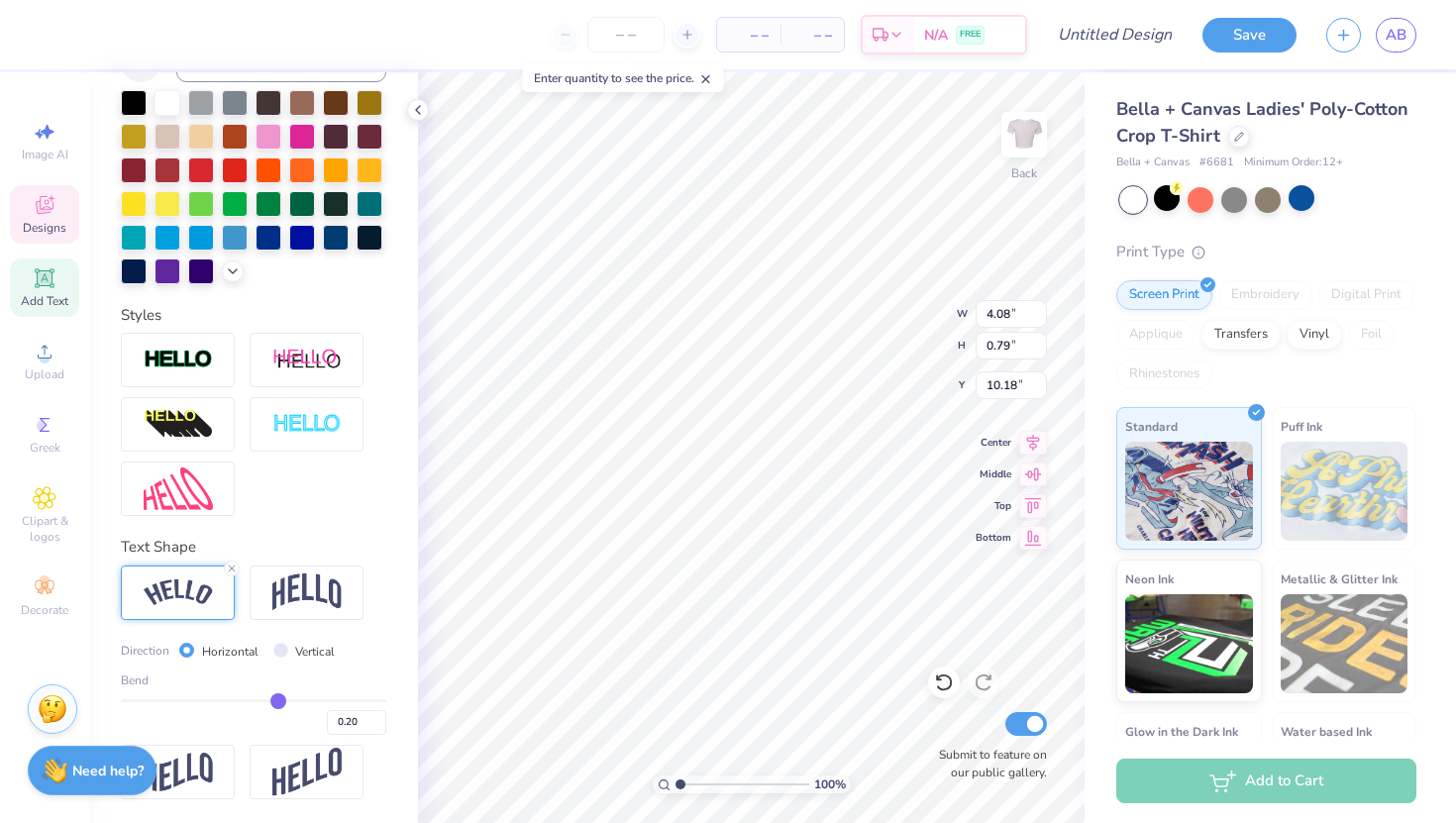 type on "0.19" 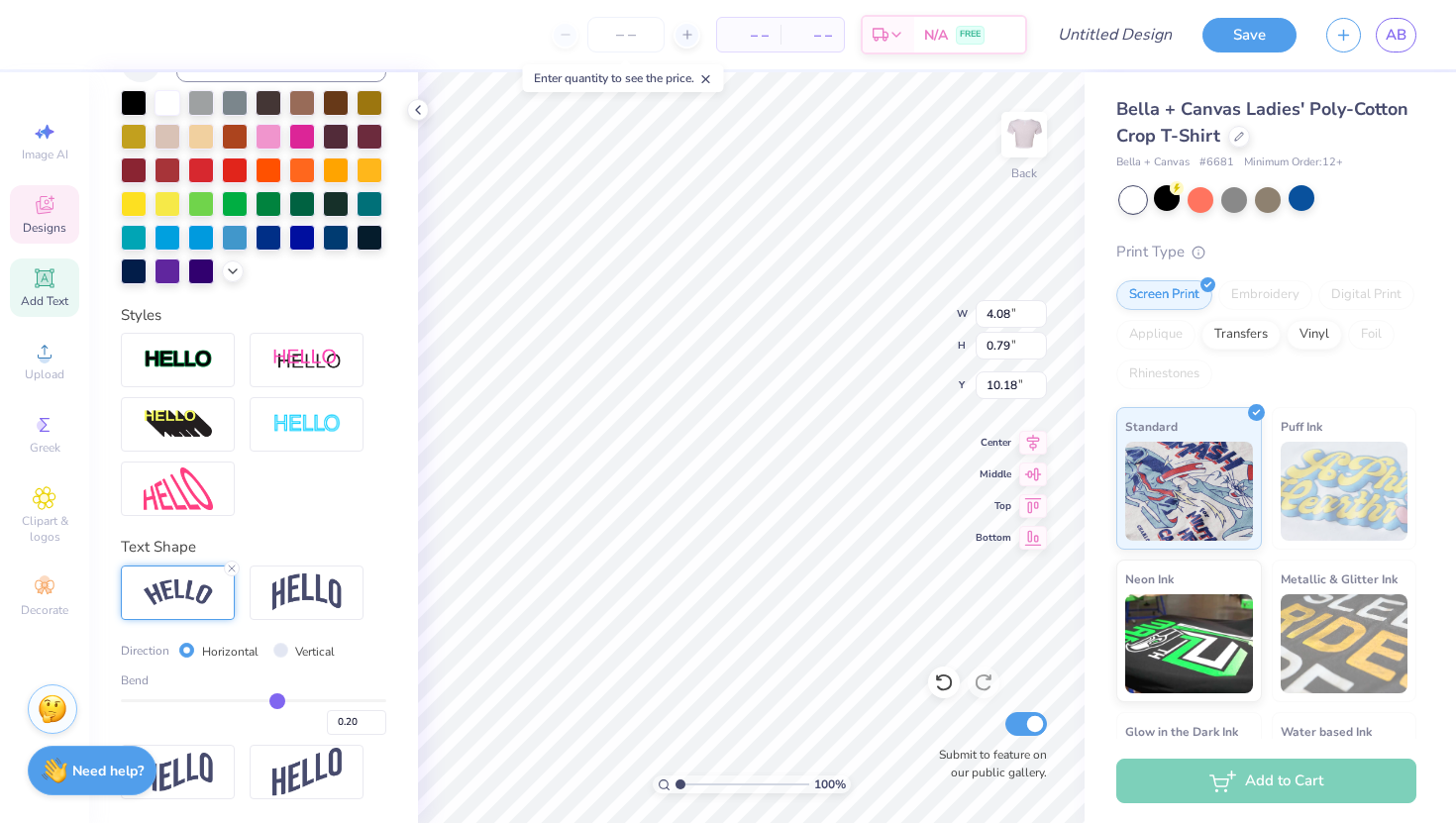 type on "0.19" 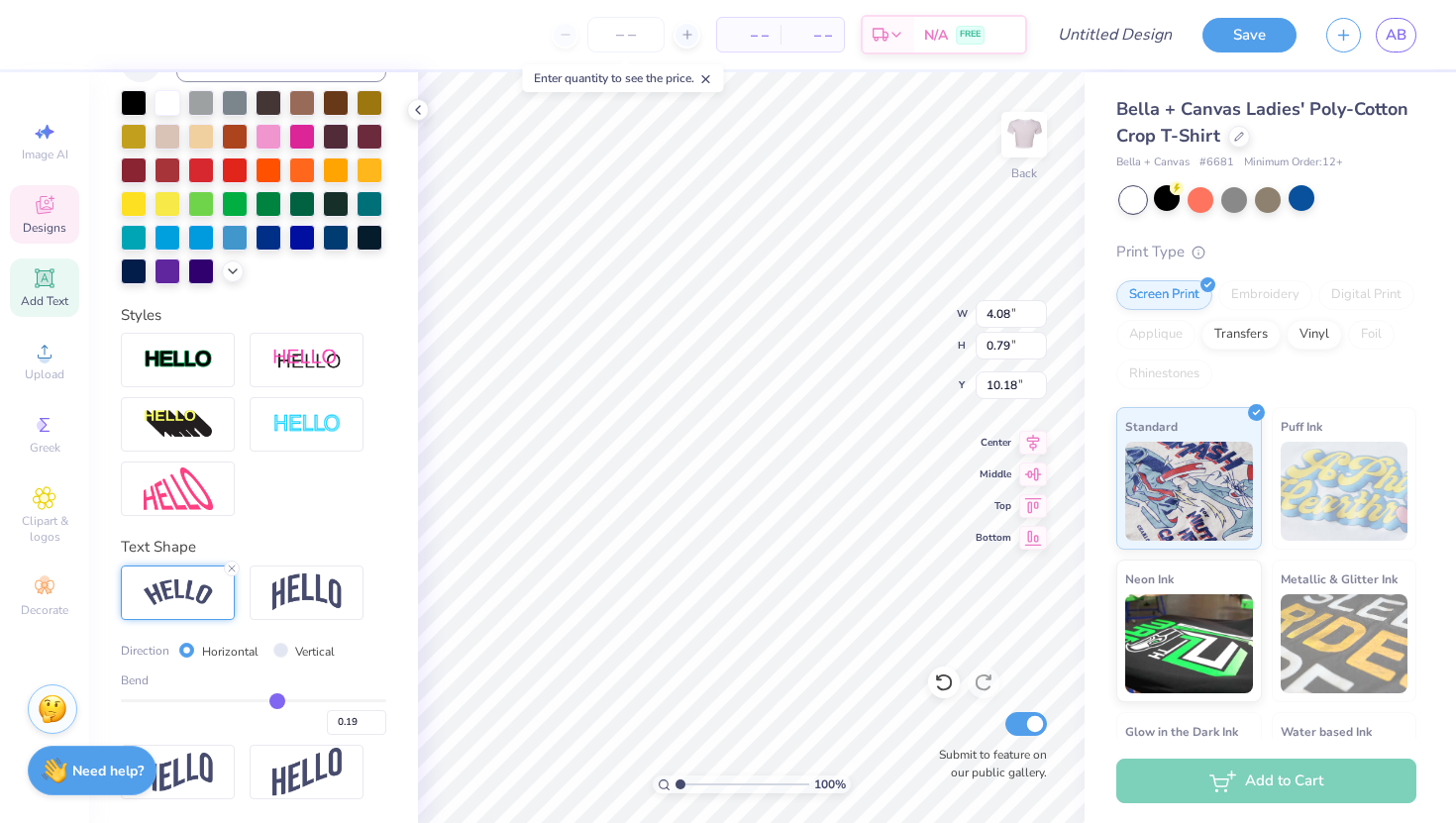 type on "0.18" 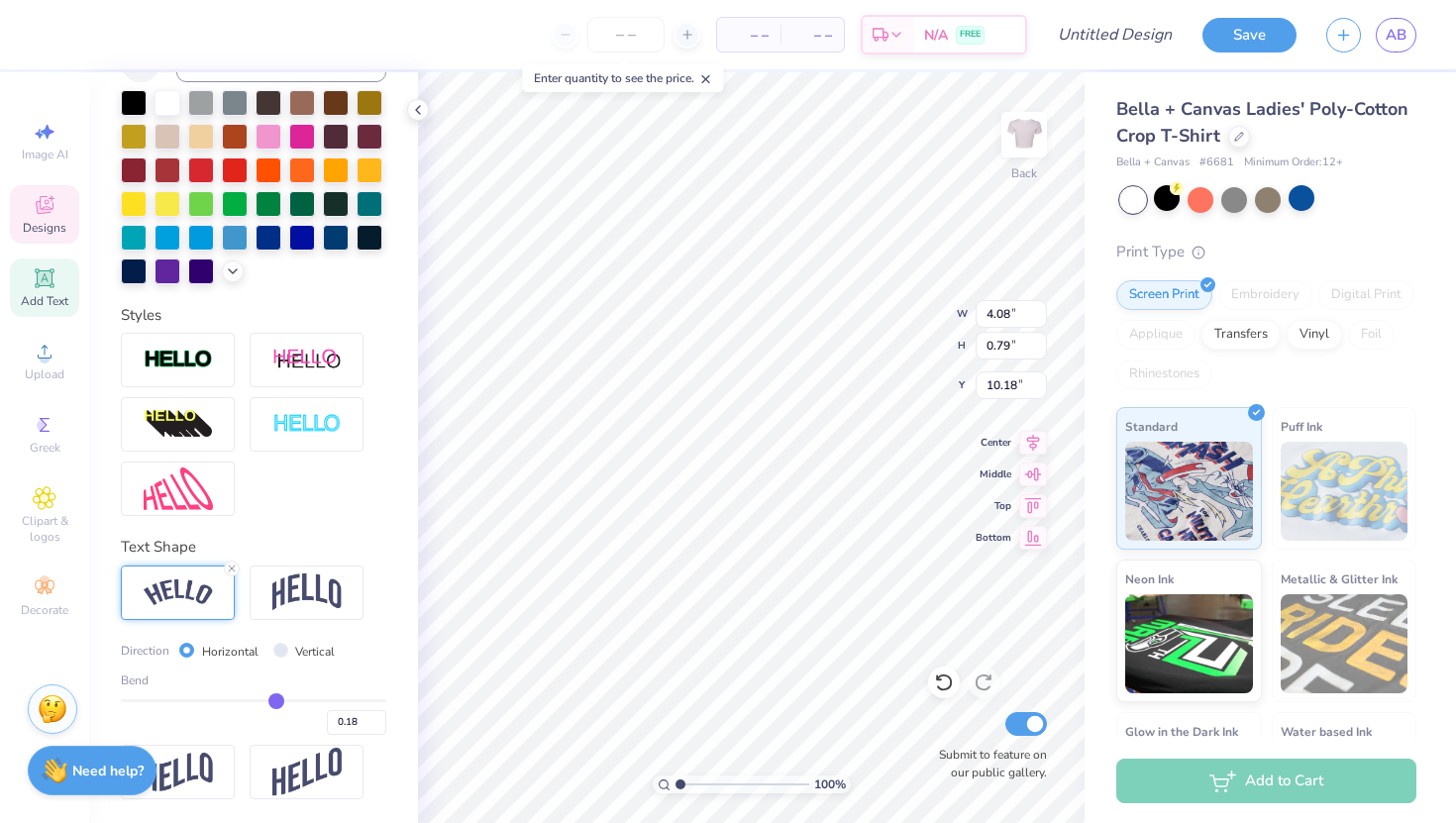 type on "0.17" 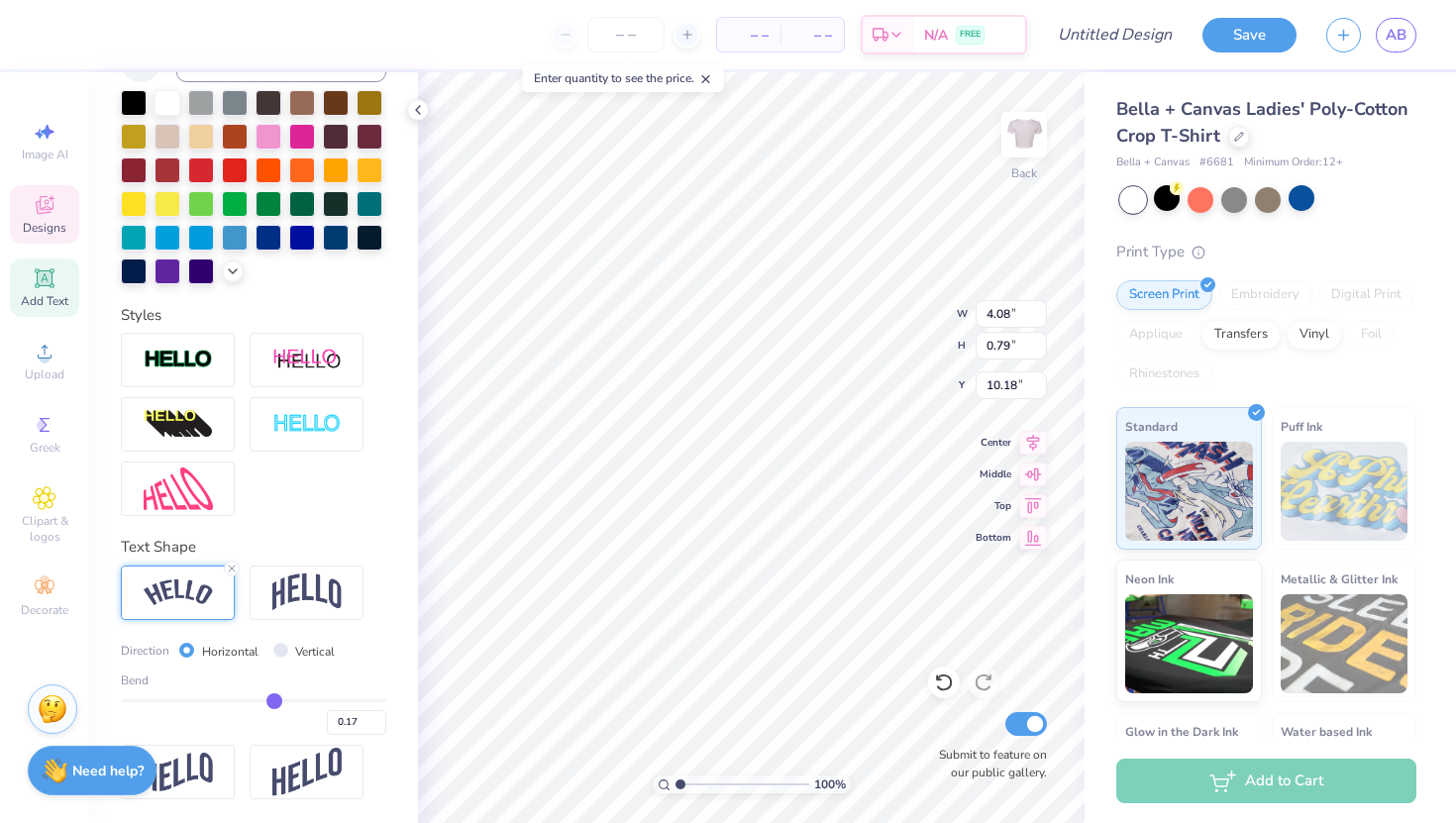type on "0.16" 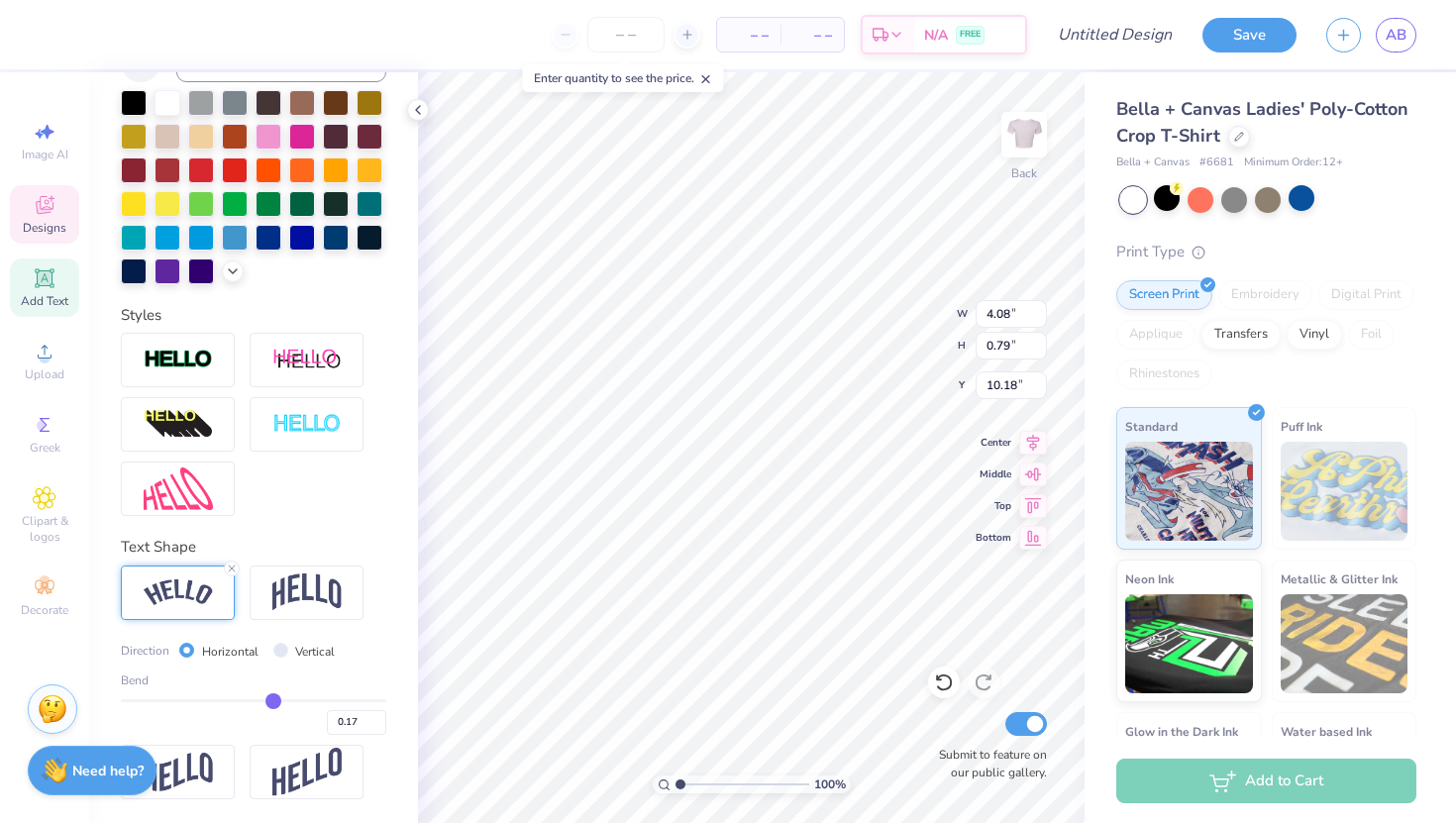 type on "0.16" 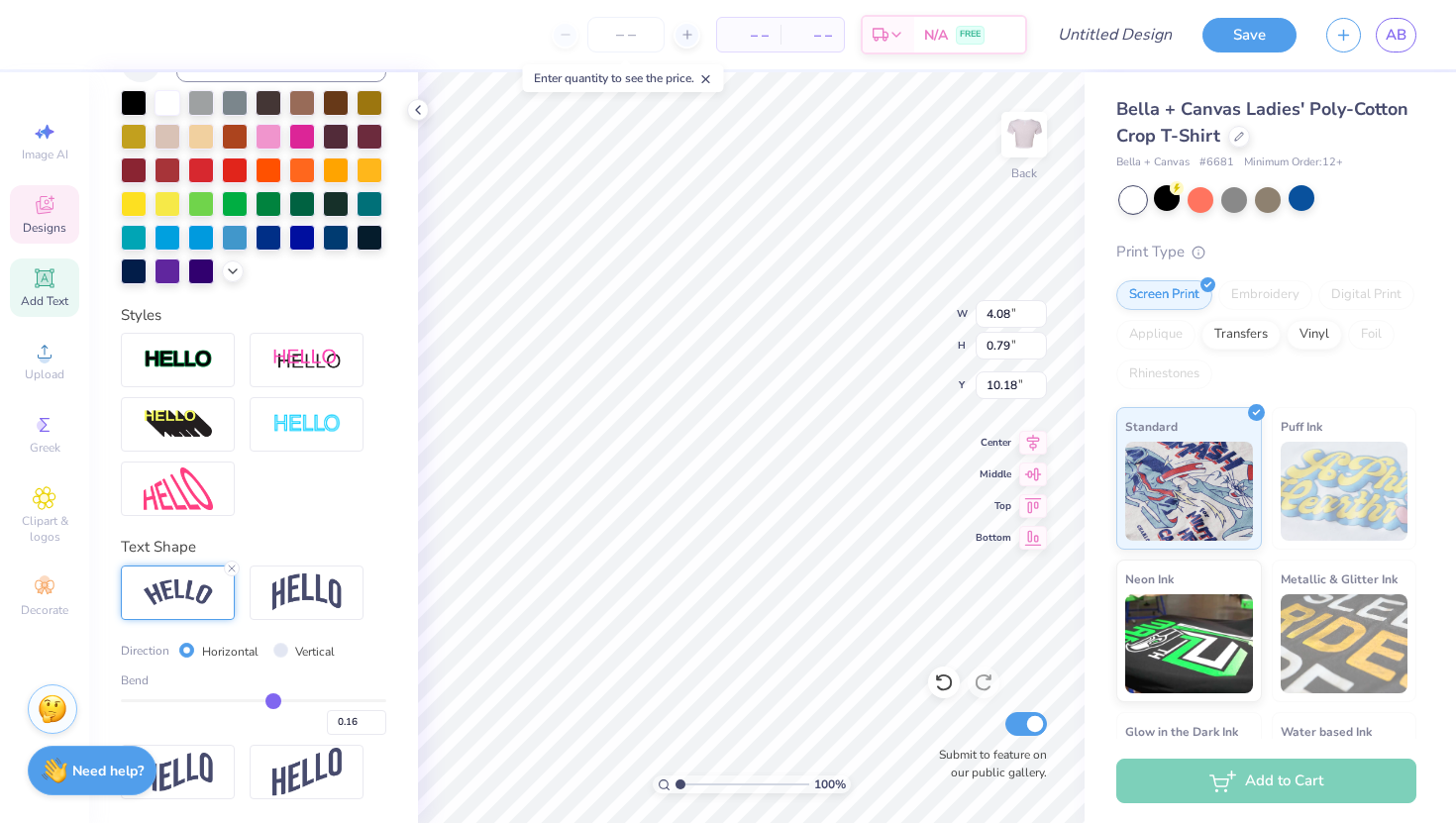 type on "0.15" 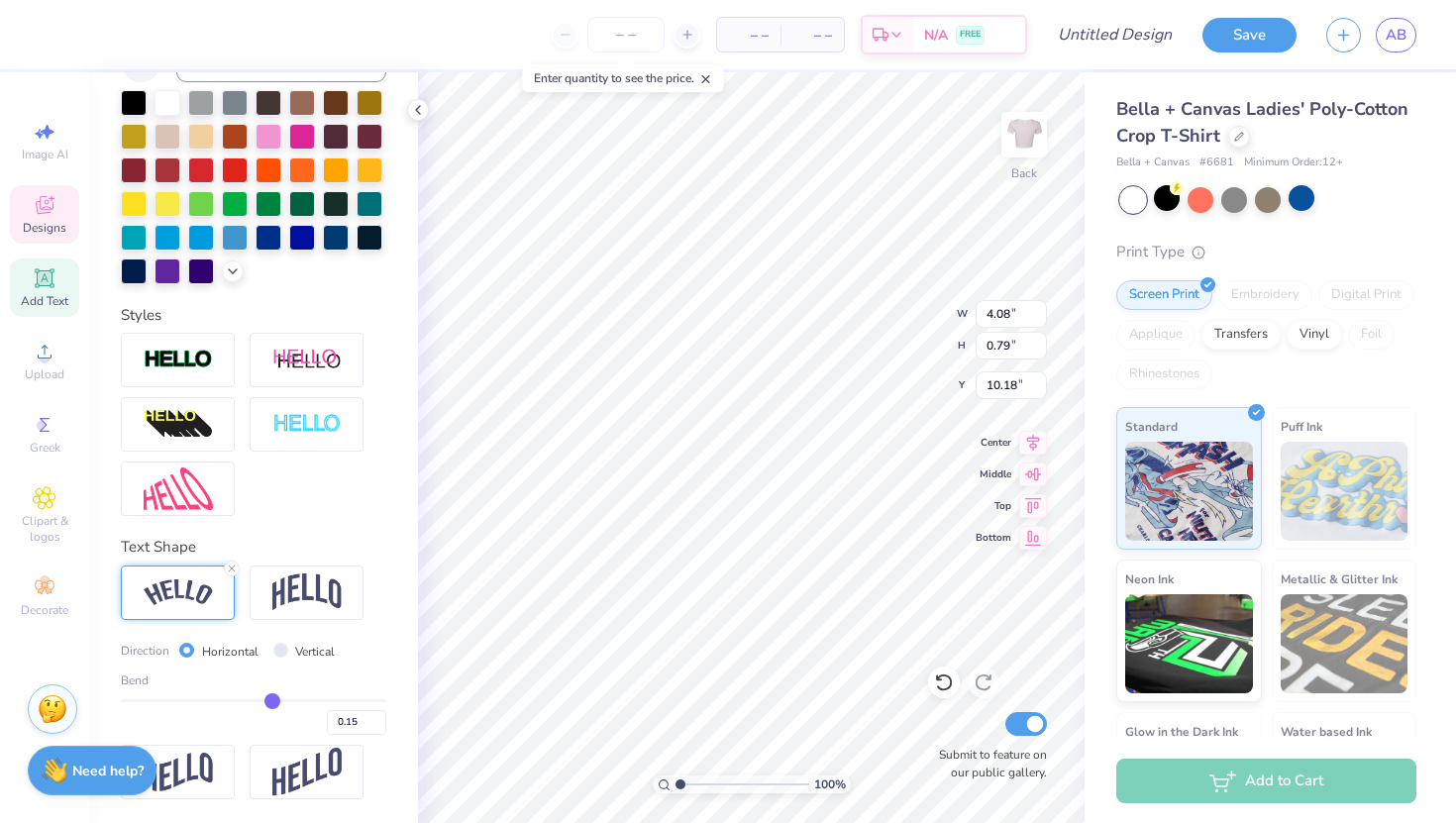 type on "0.14" 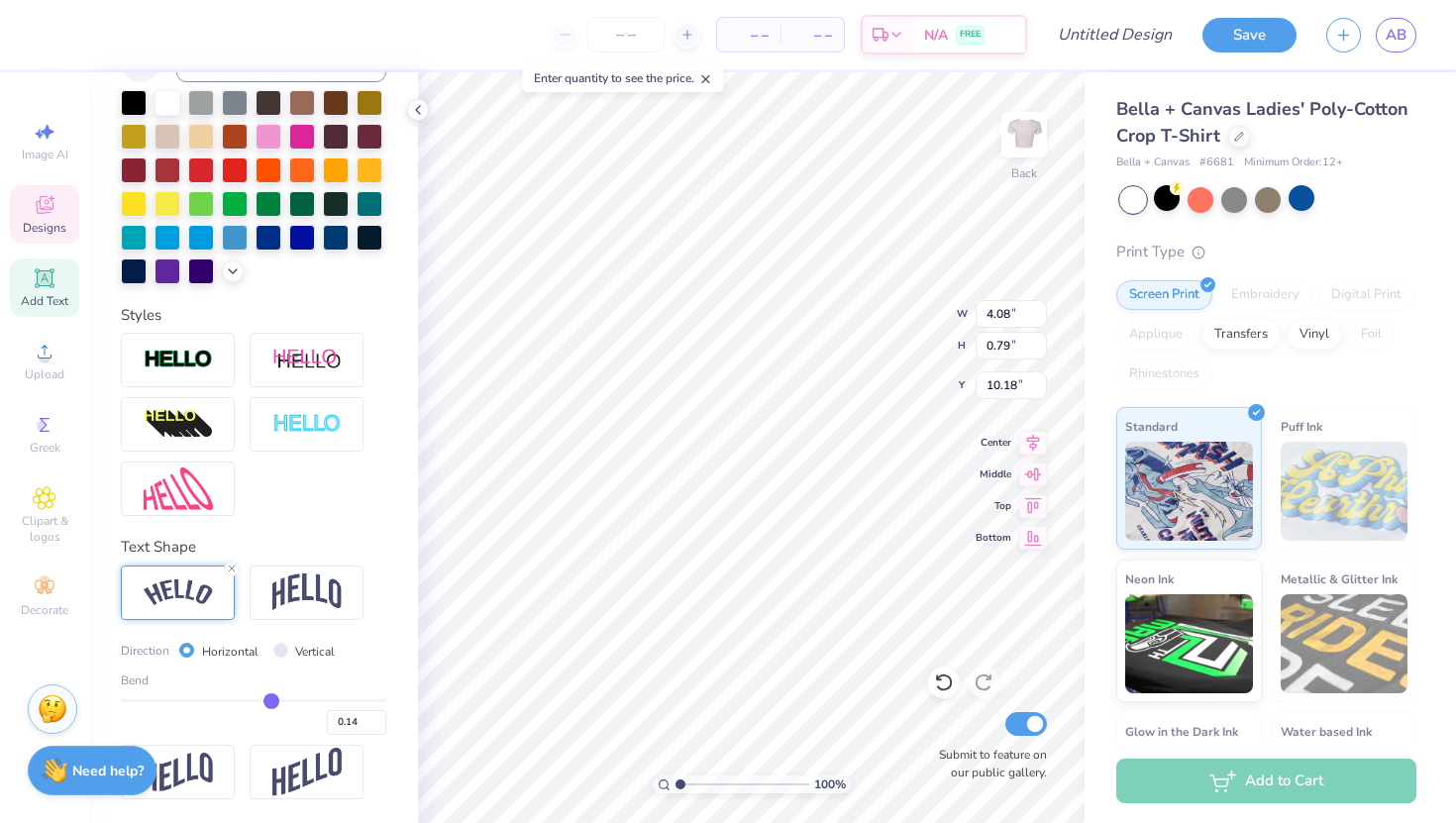 type on "0.13" 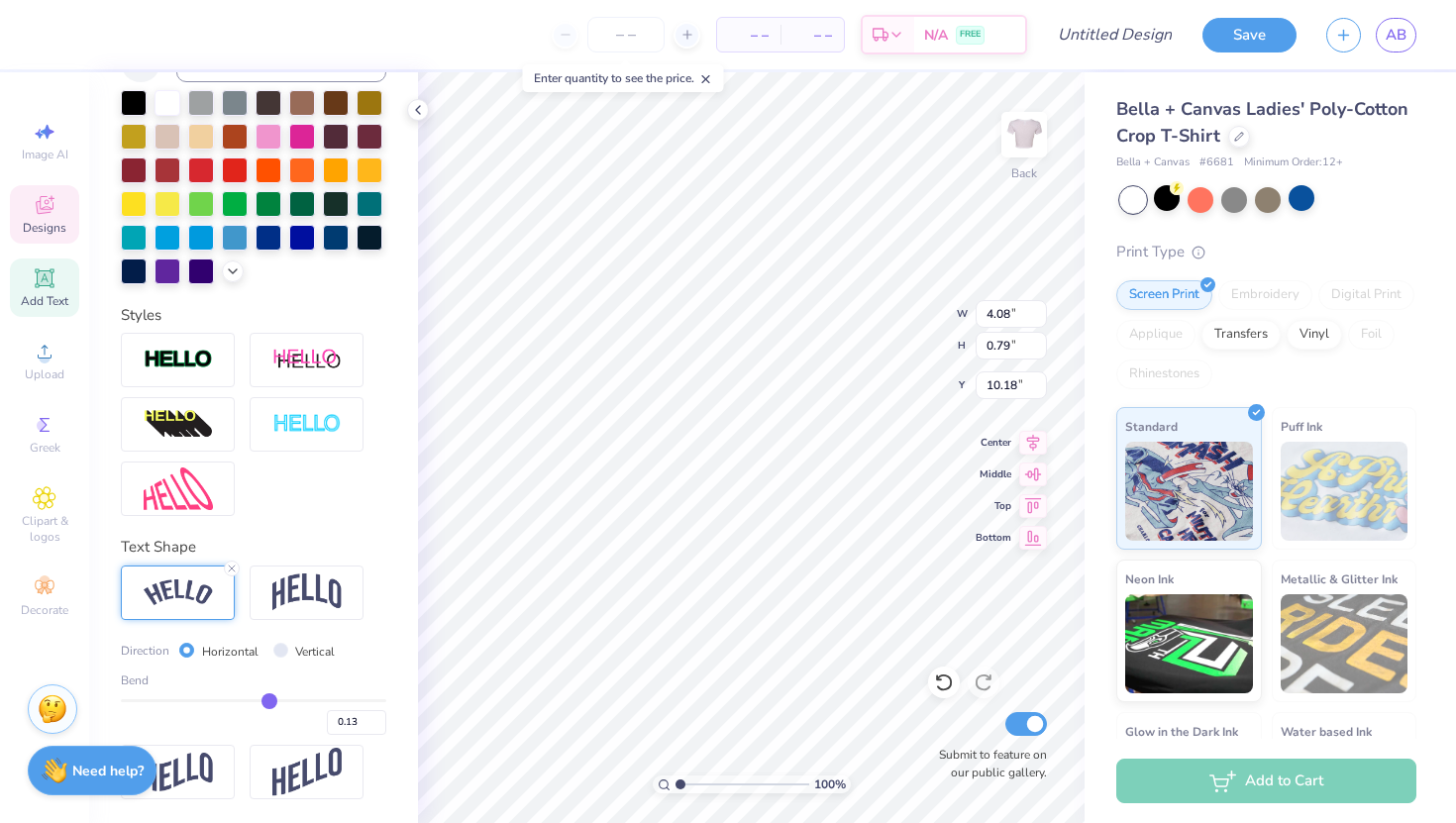 type on "0.12" 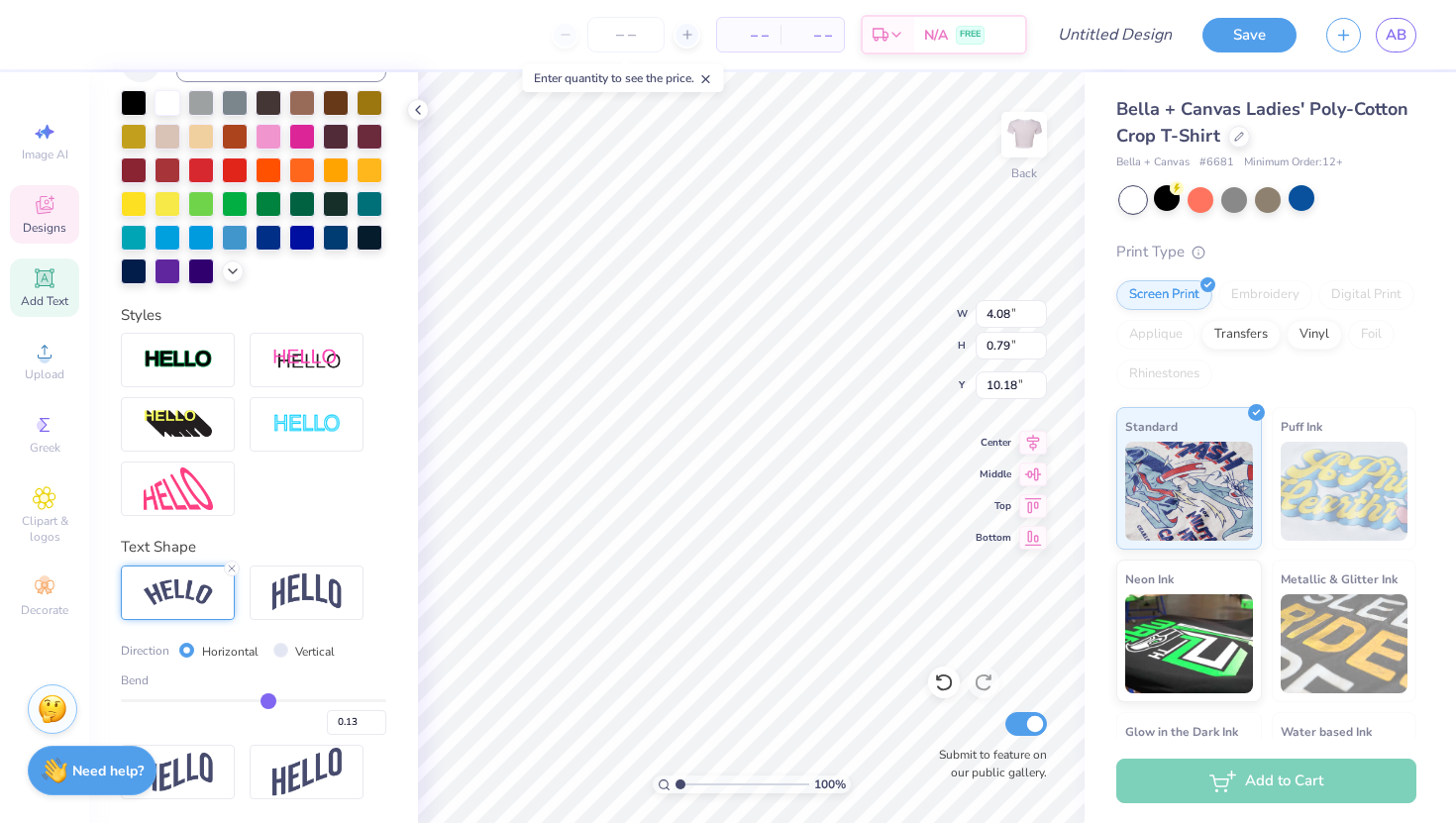 type on "0.12" 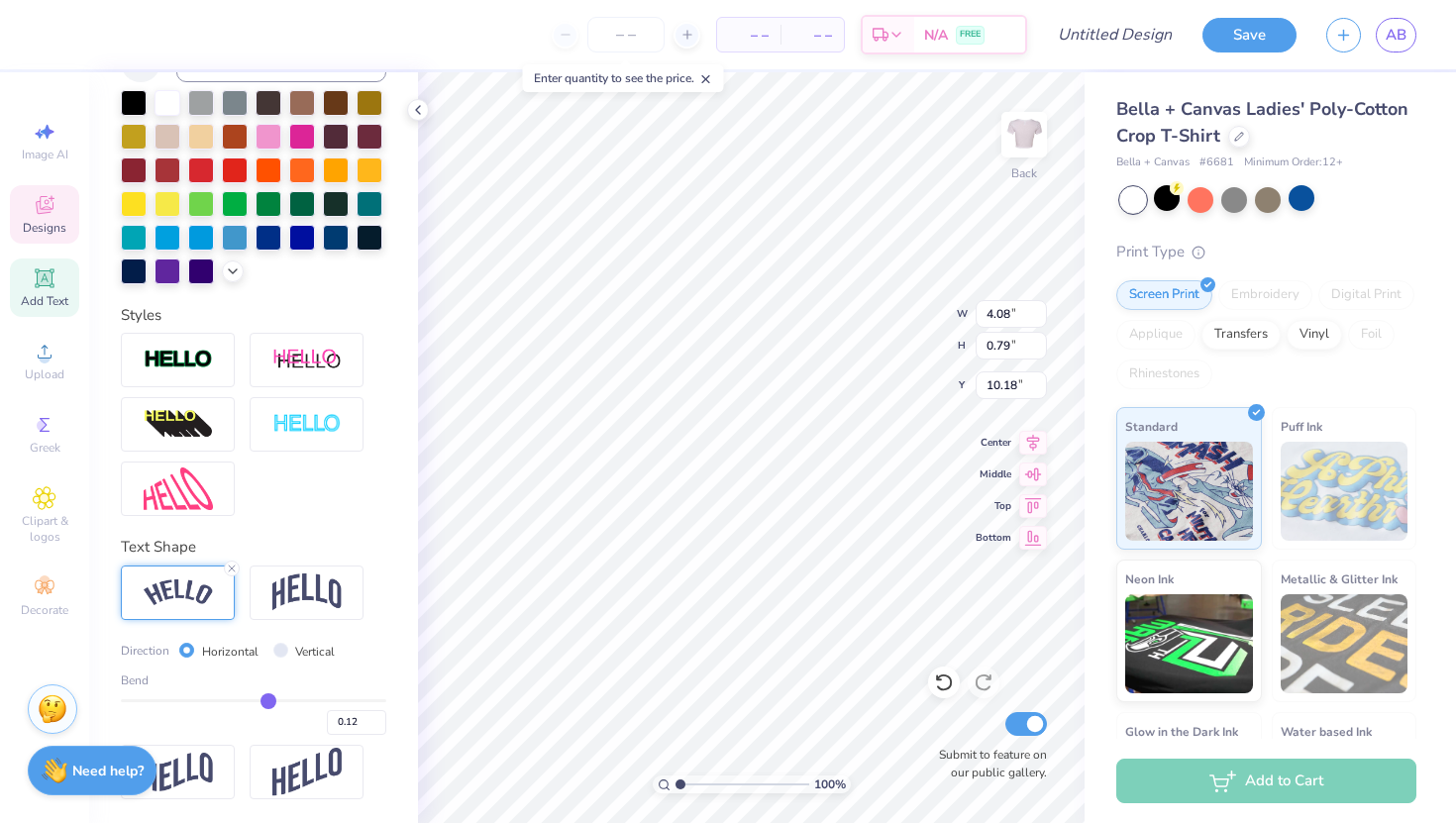 type on "0.11" 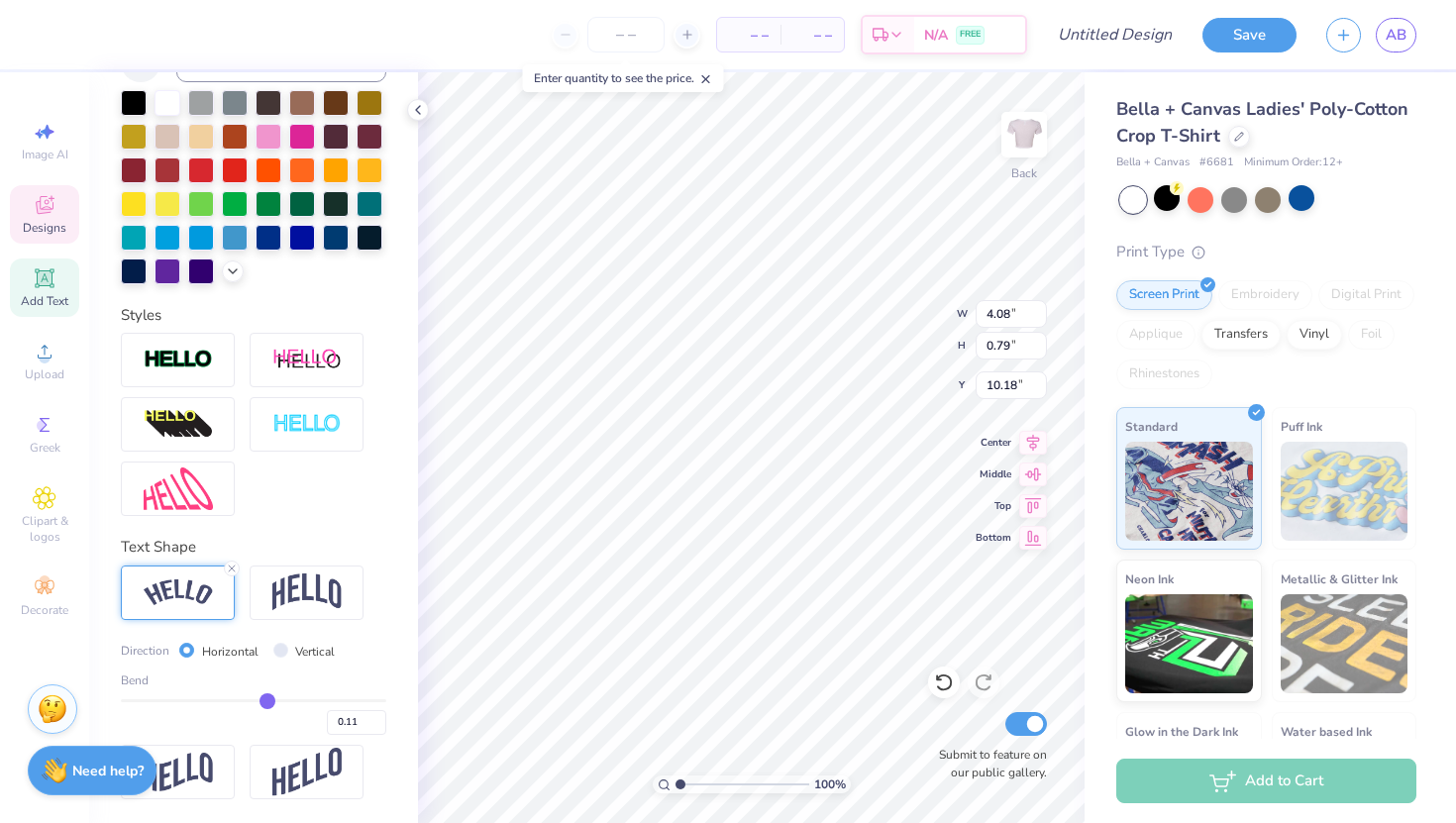 type on "0.1" 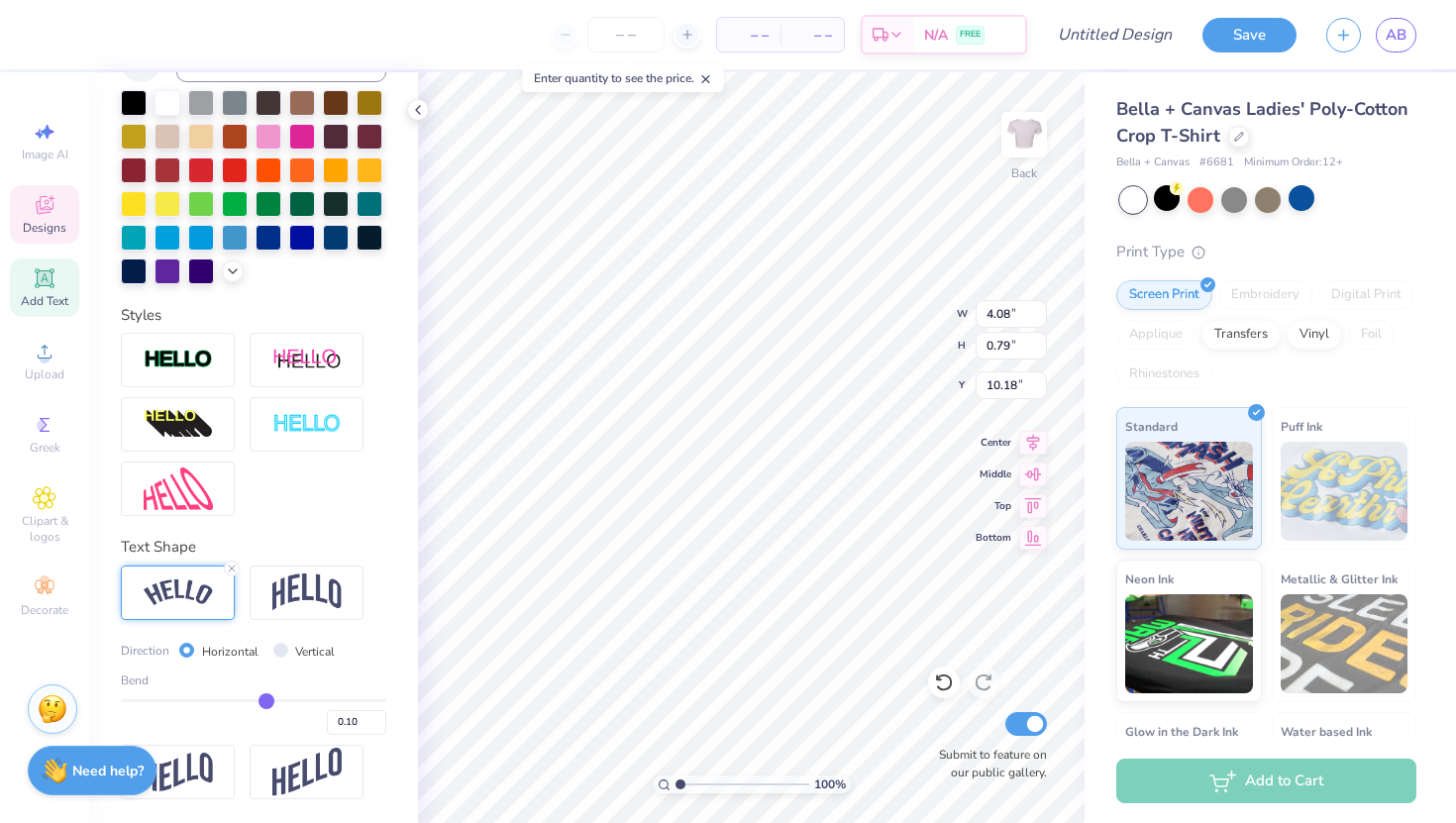 type on "0.09" 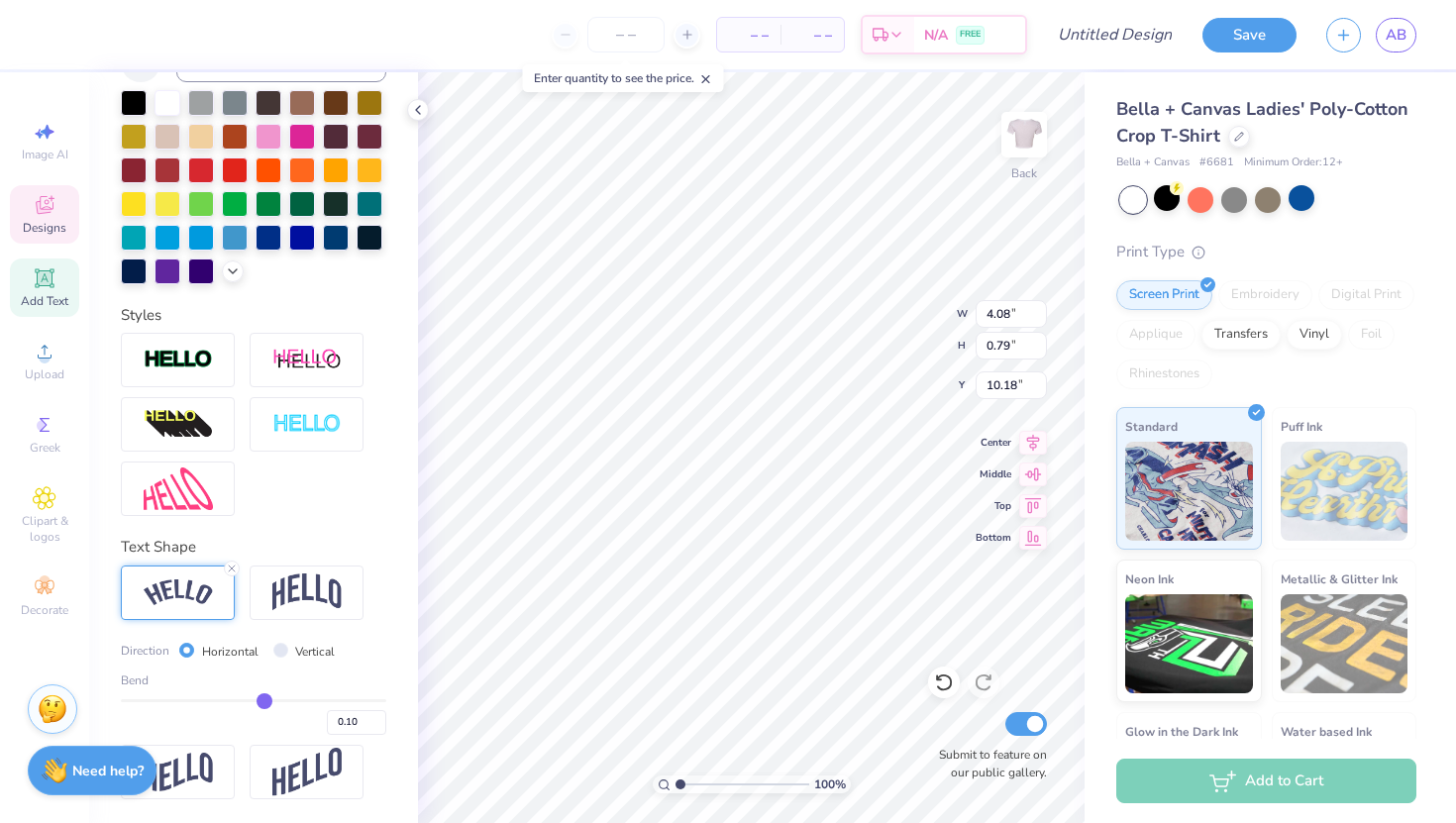 type on "0.09" 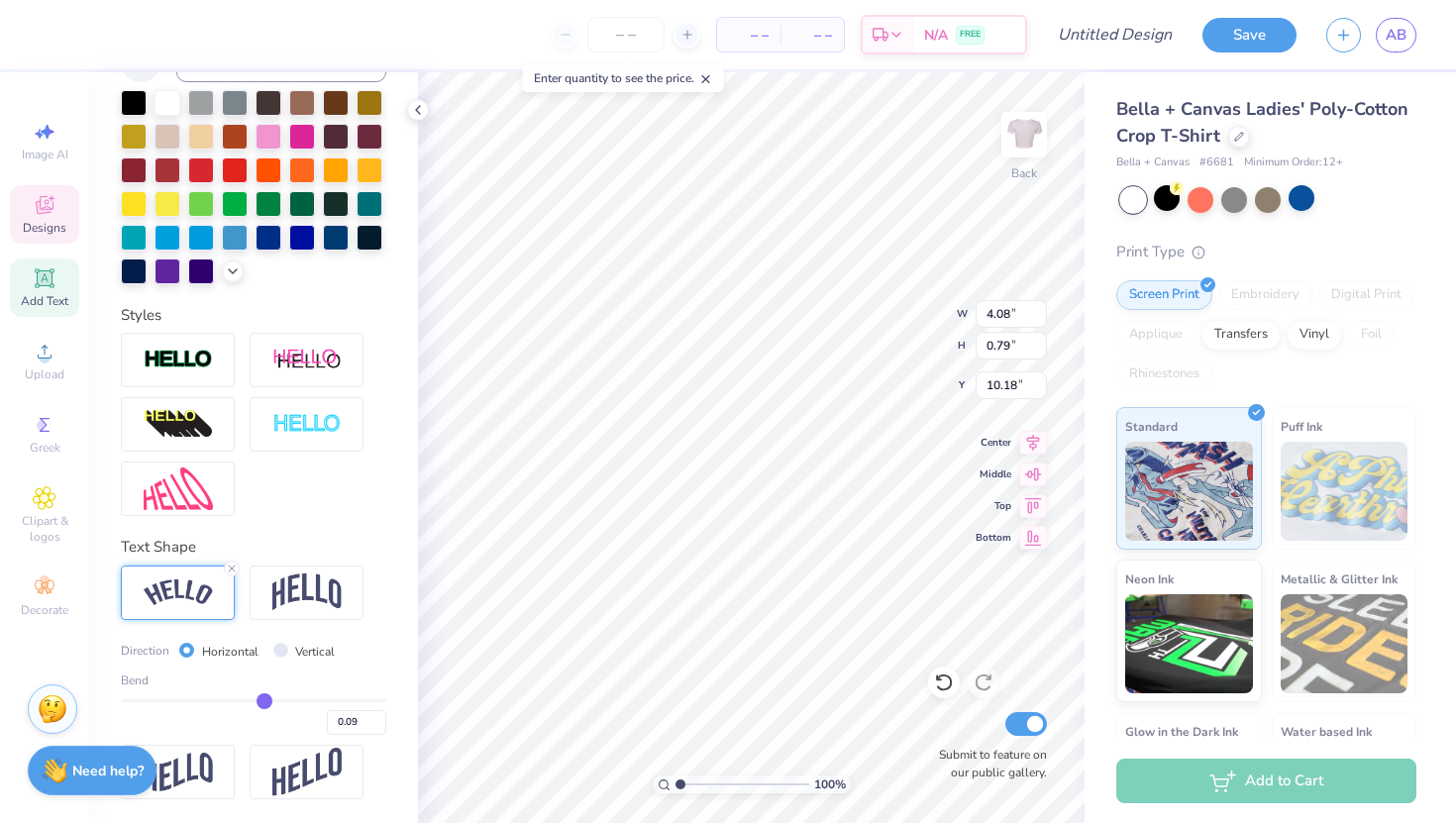 type on "0.08" 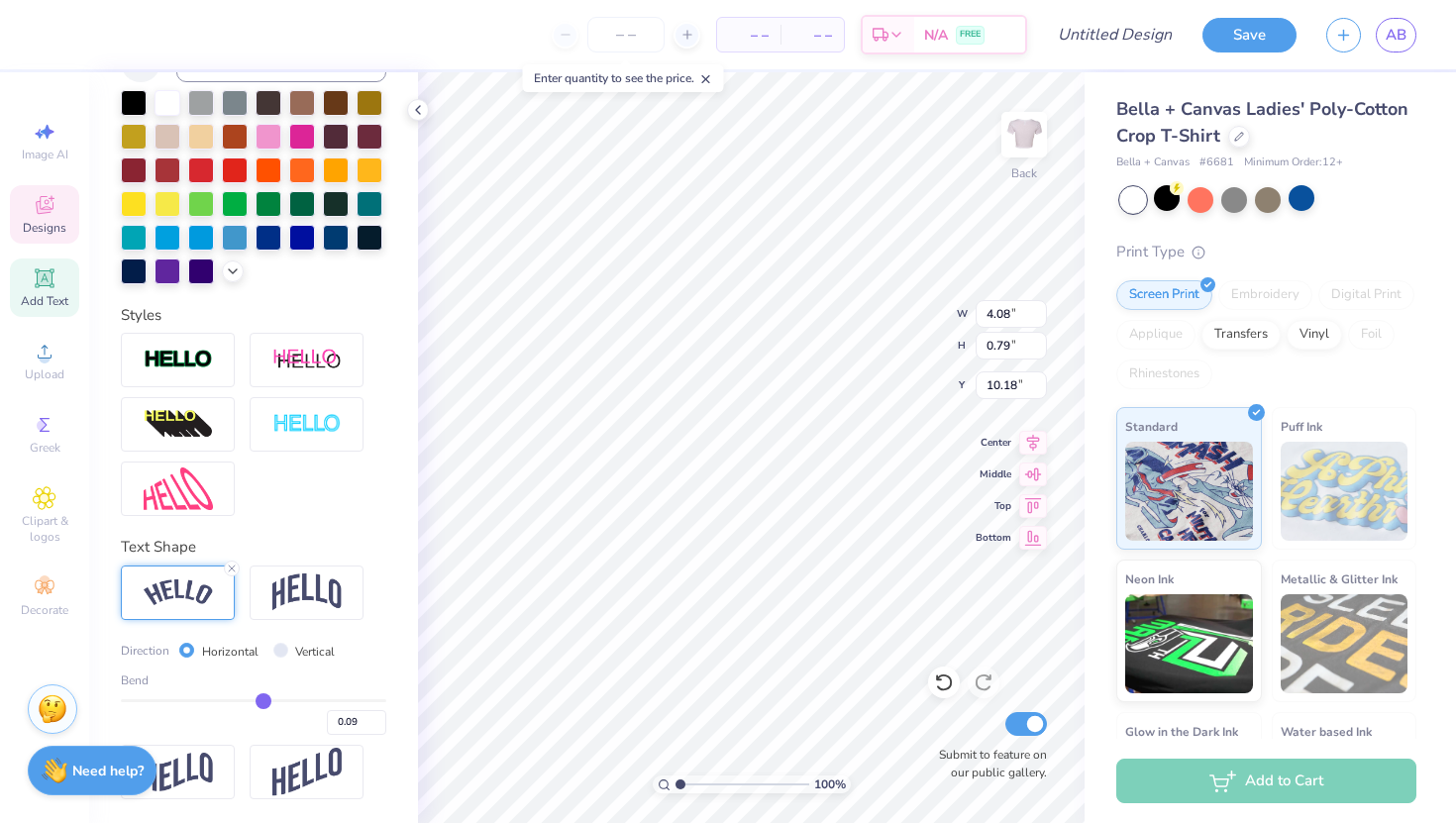 type on "0.08" 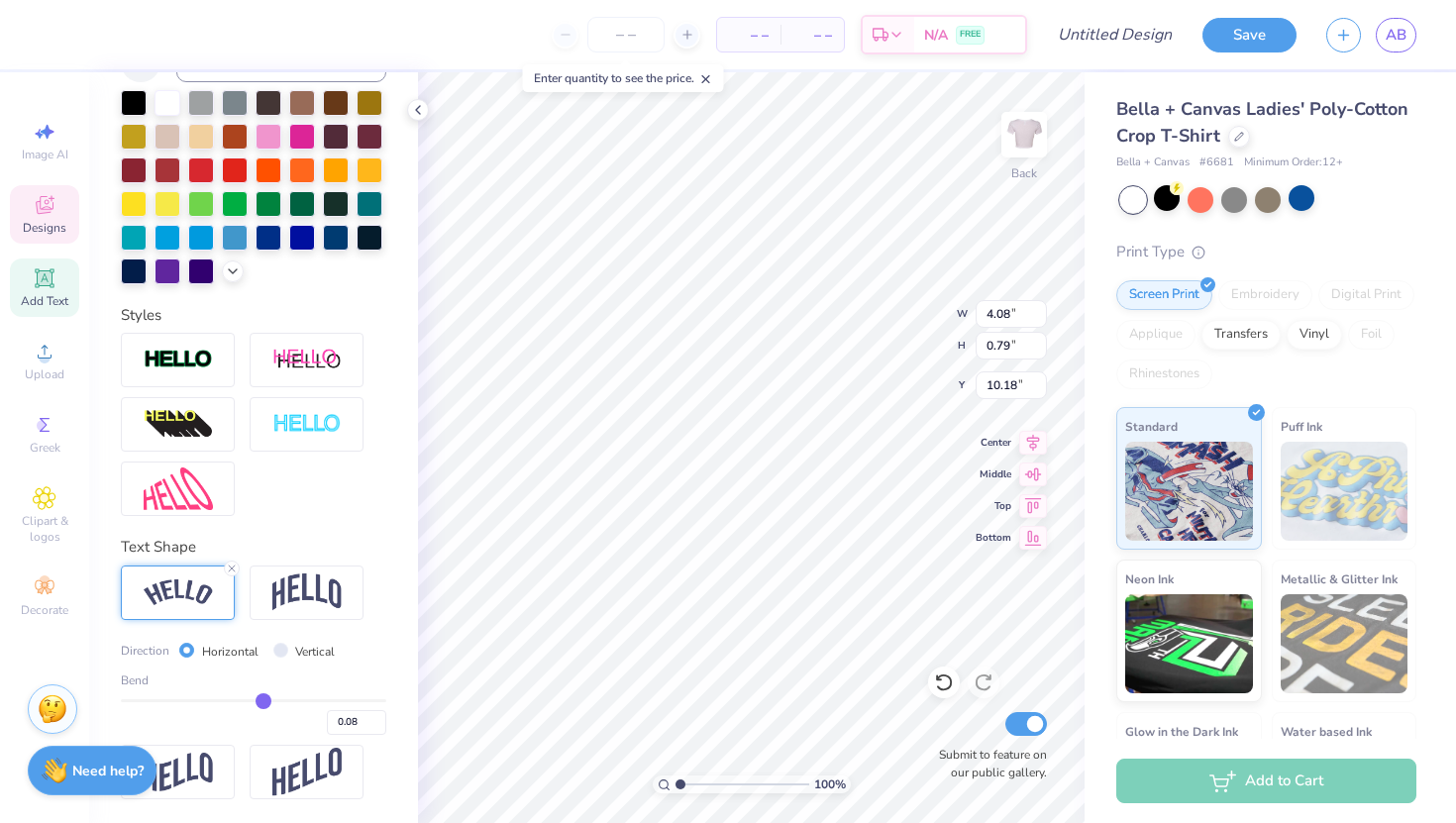 type on "0.07" 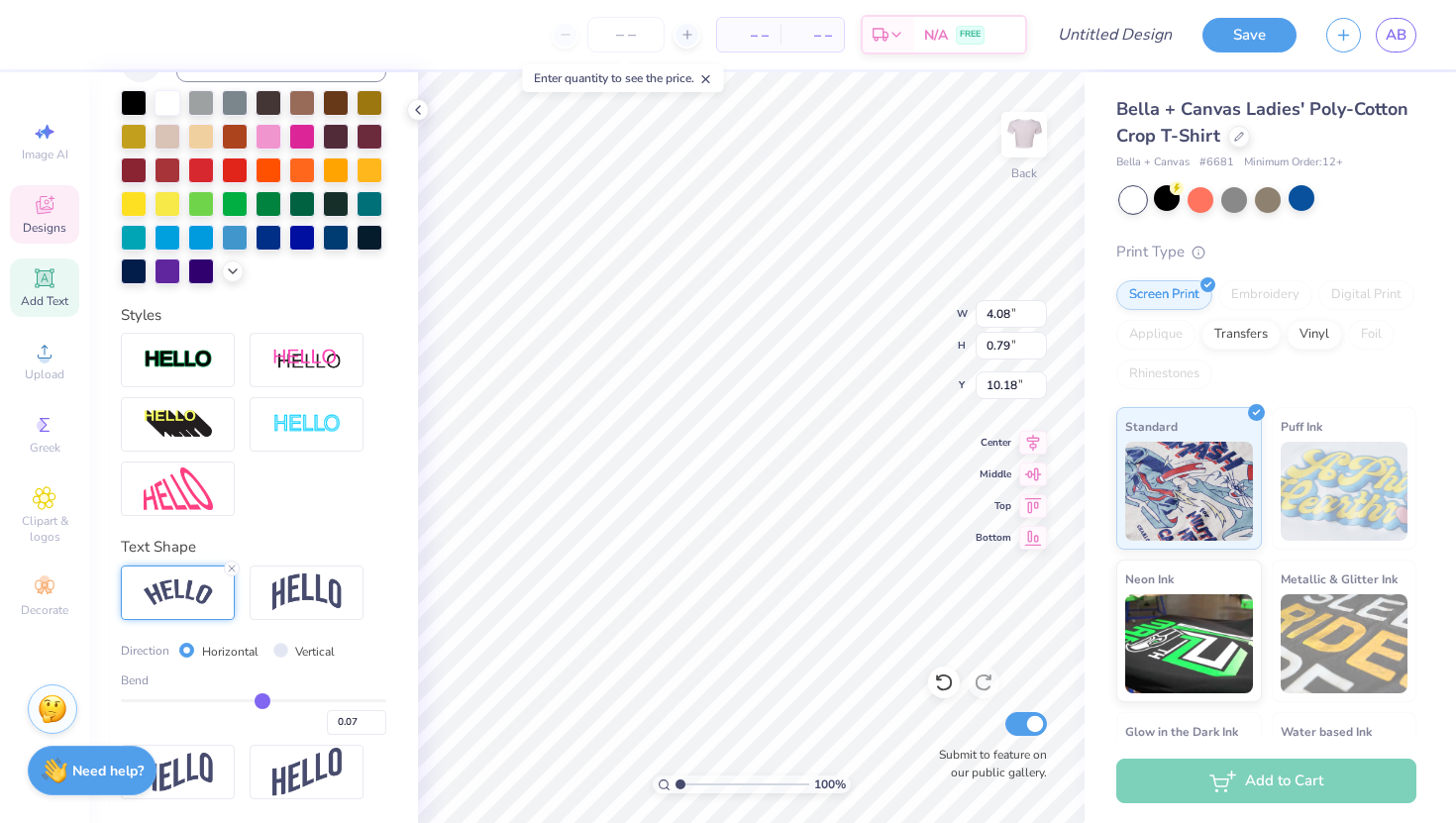 type on "0.06" 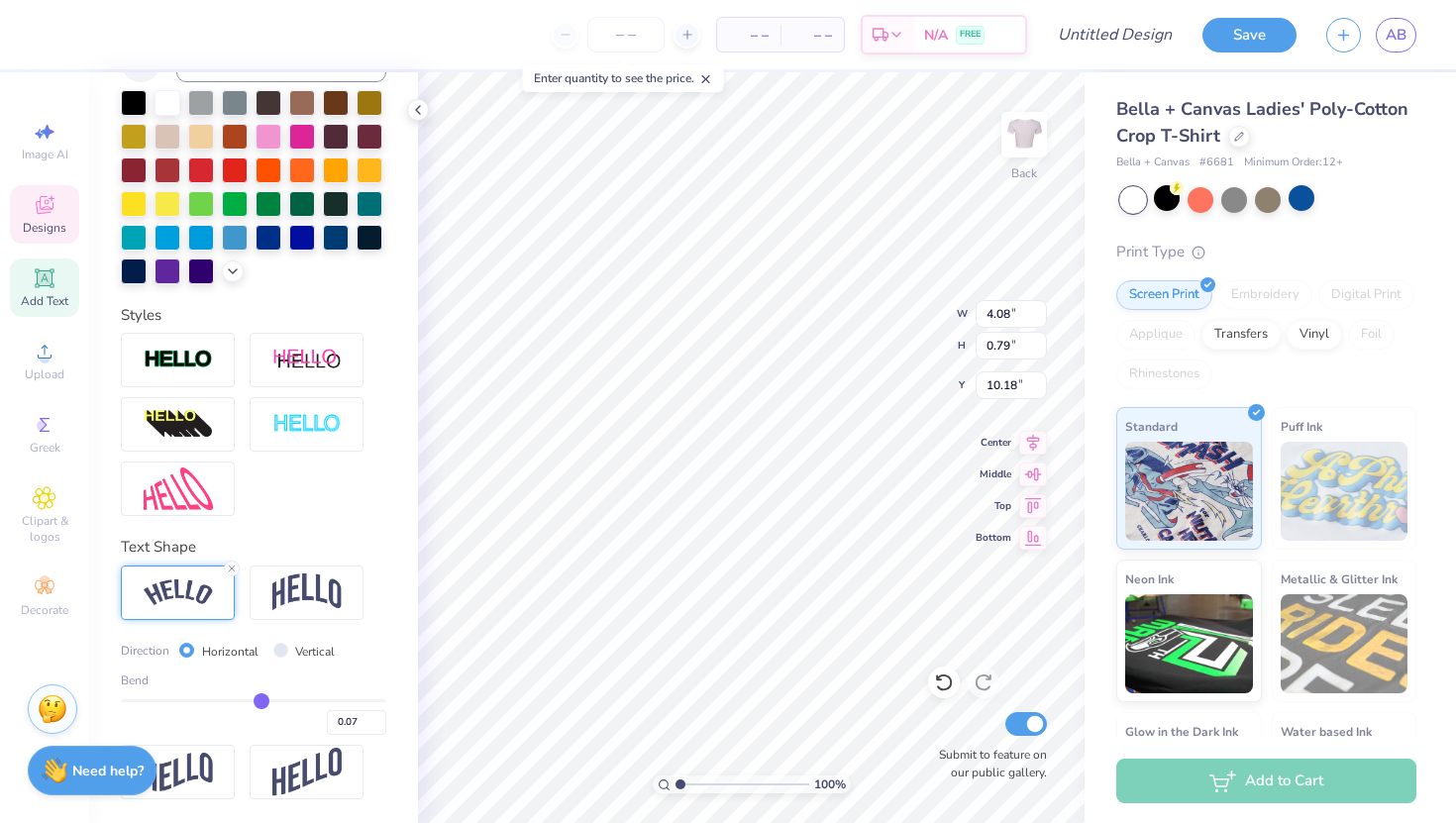 type on "0.06" 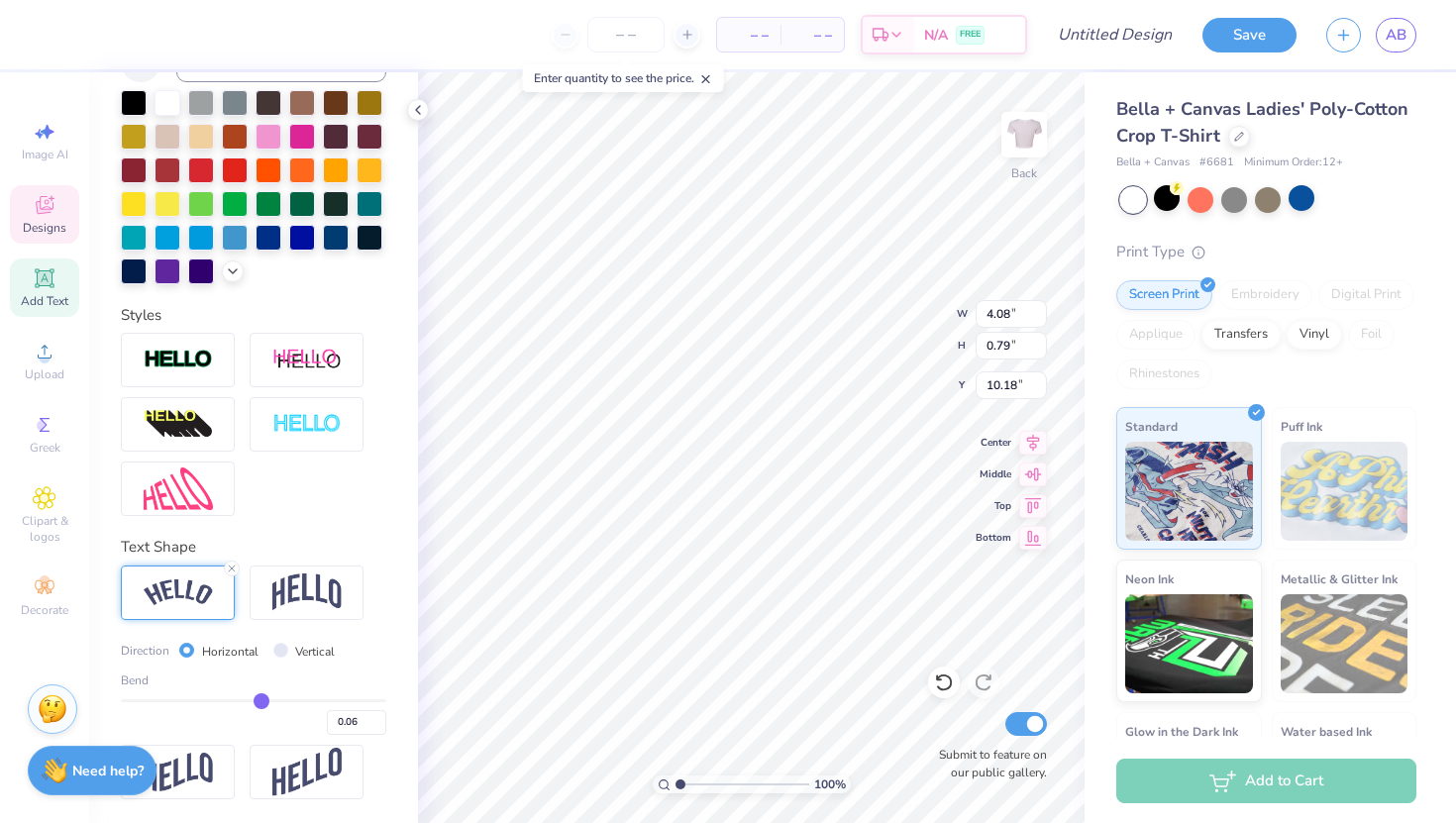 type on "0.05" 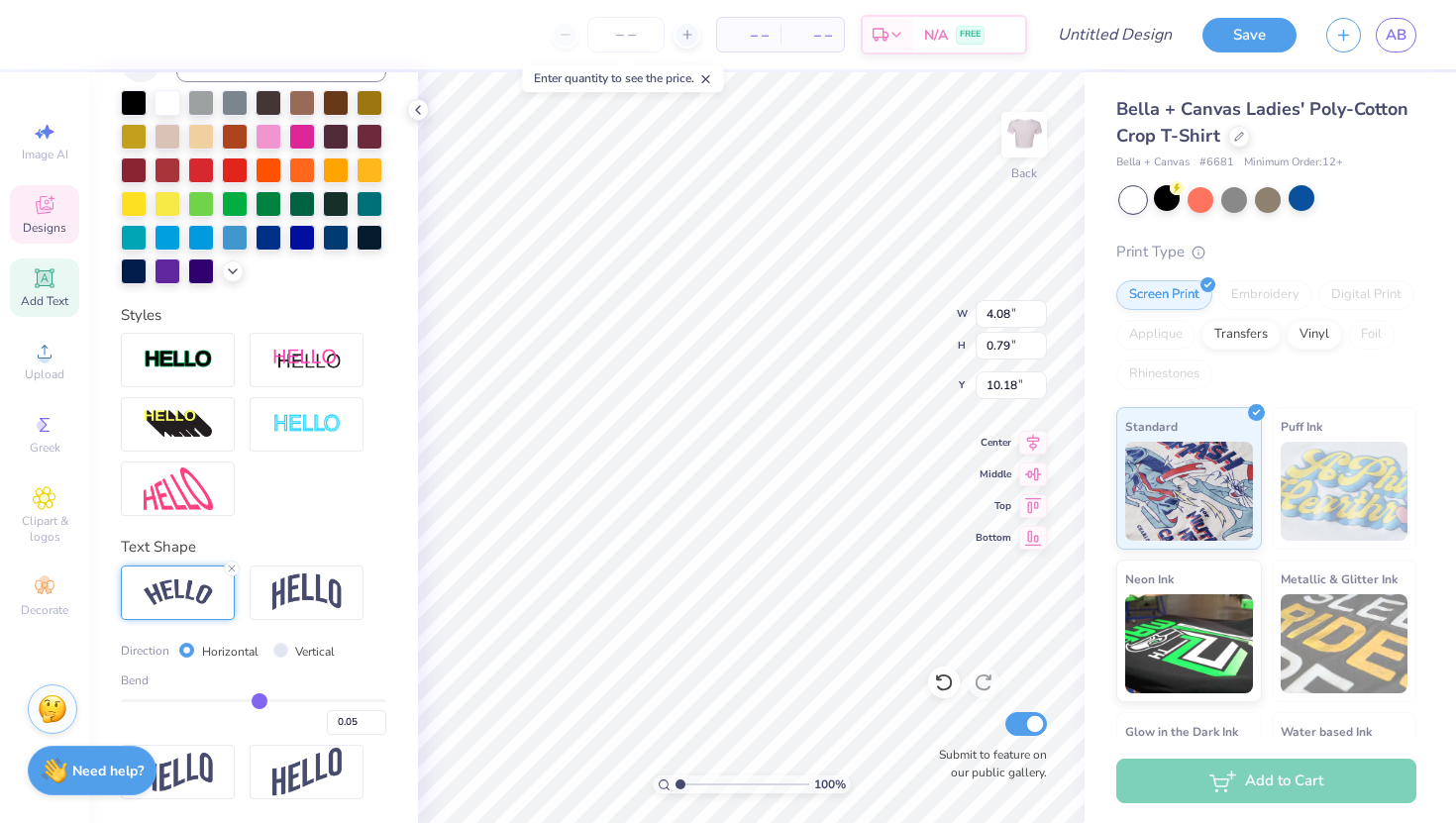type on "0.04" 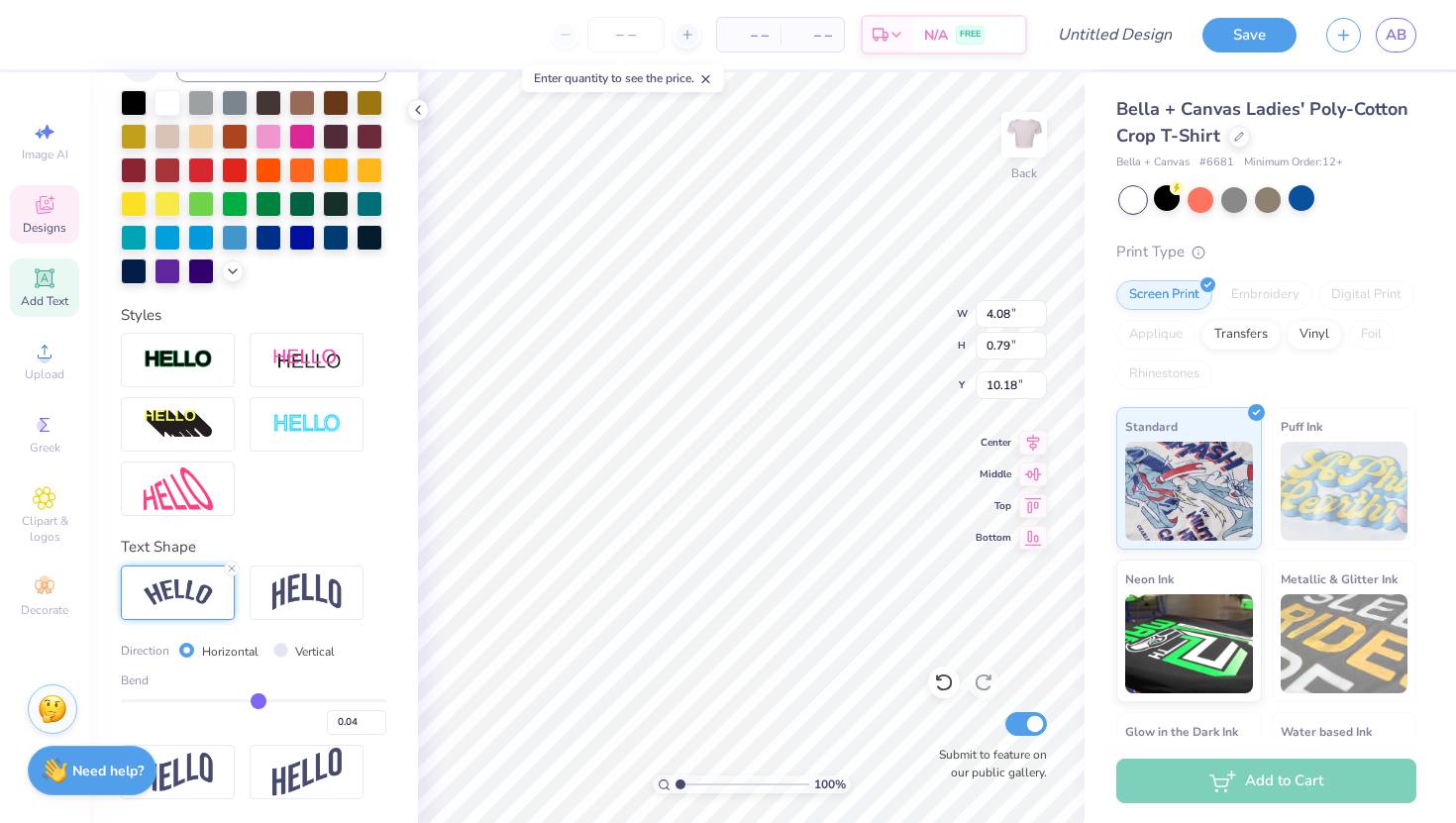 type on "0.03" 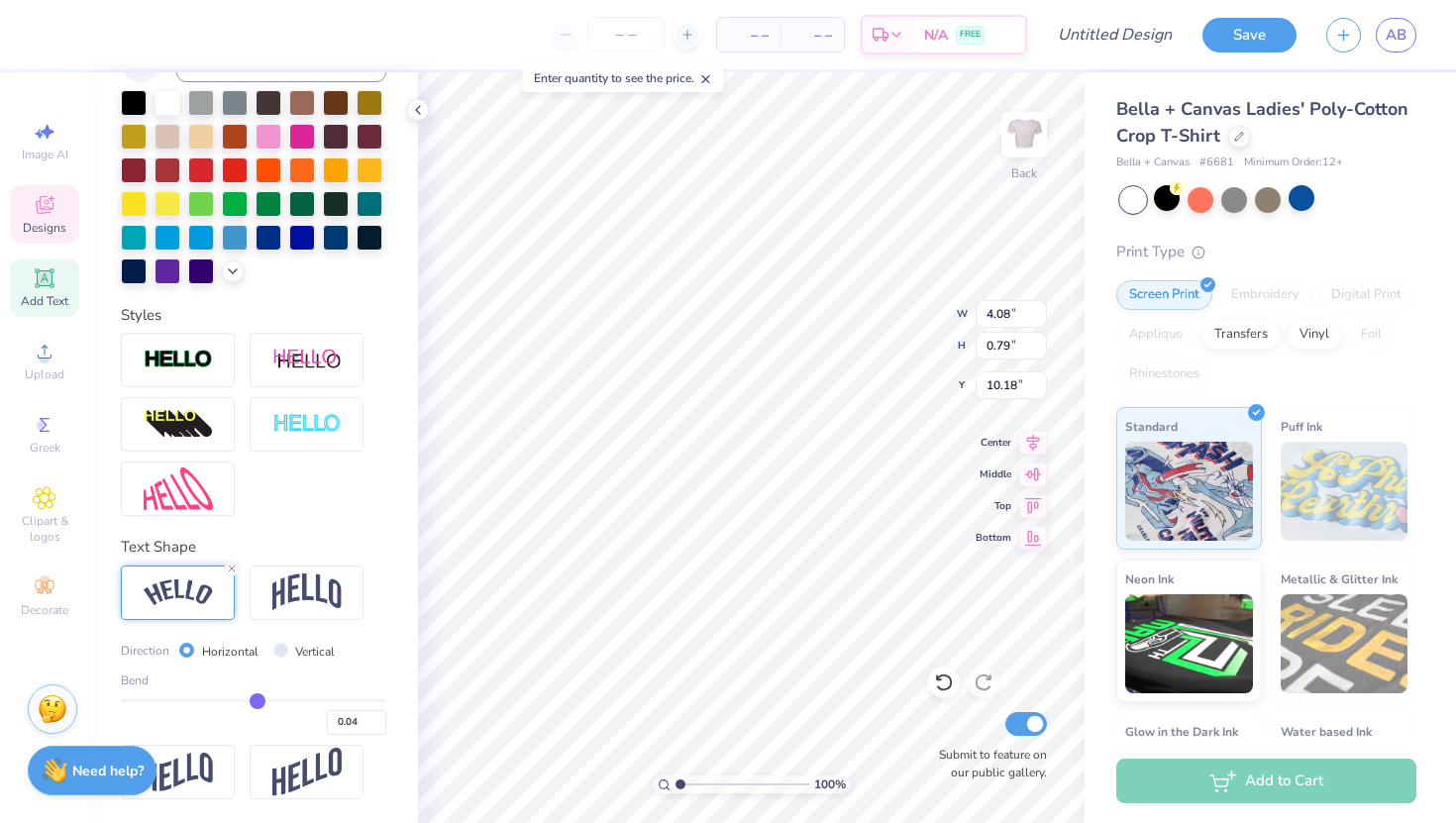 type on "0.03" 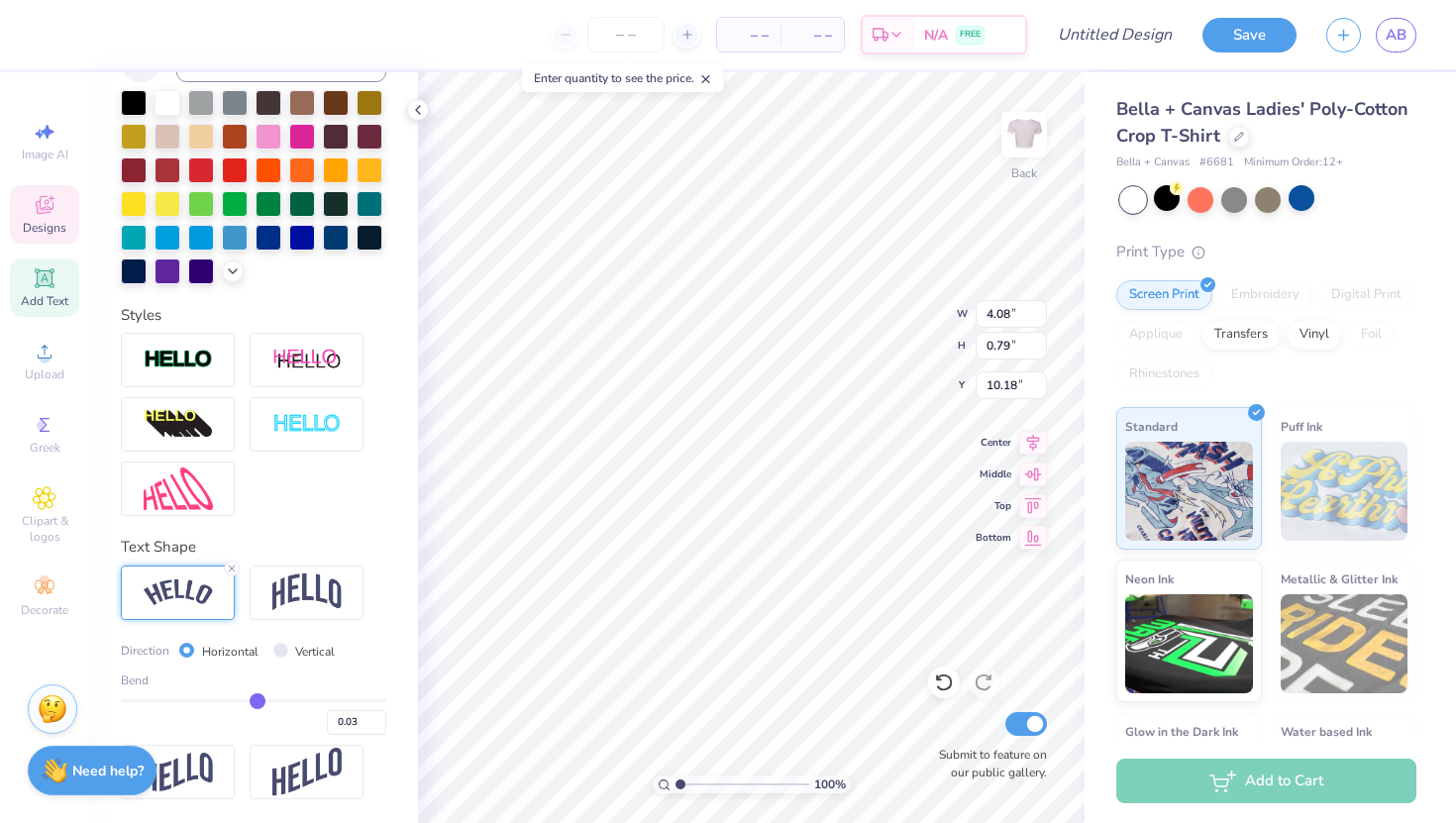 type on "0.02" 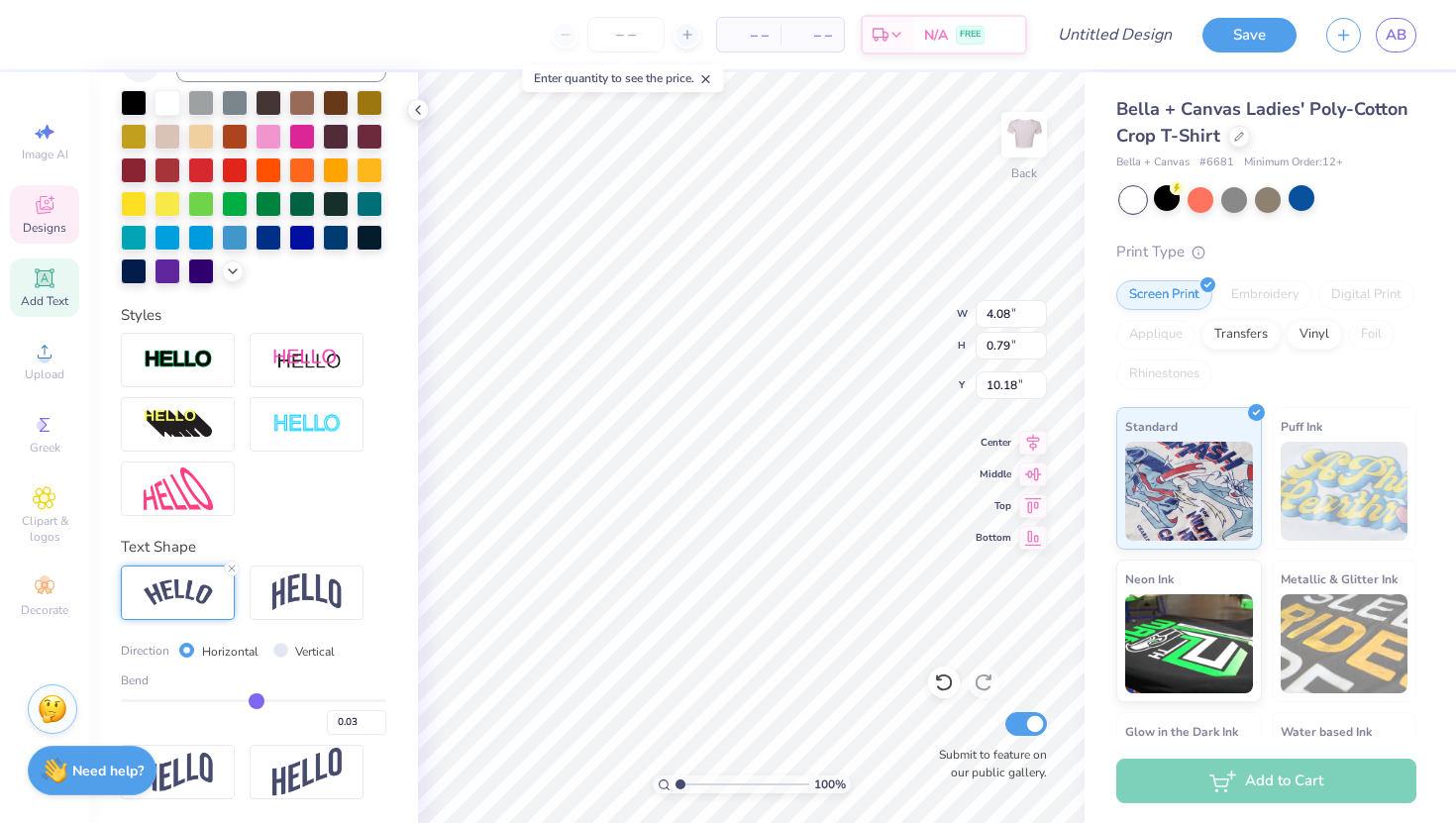 type on "0.02" 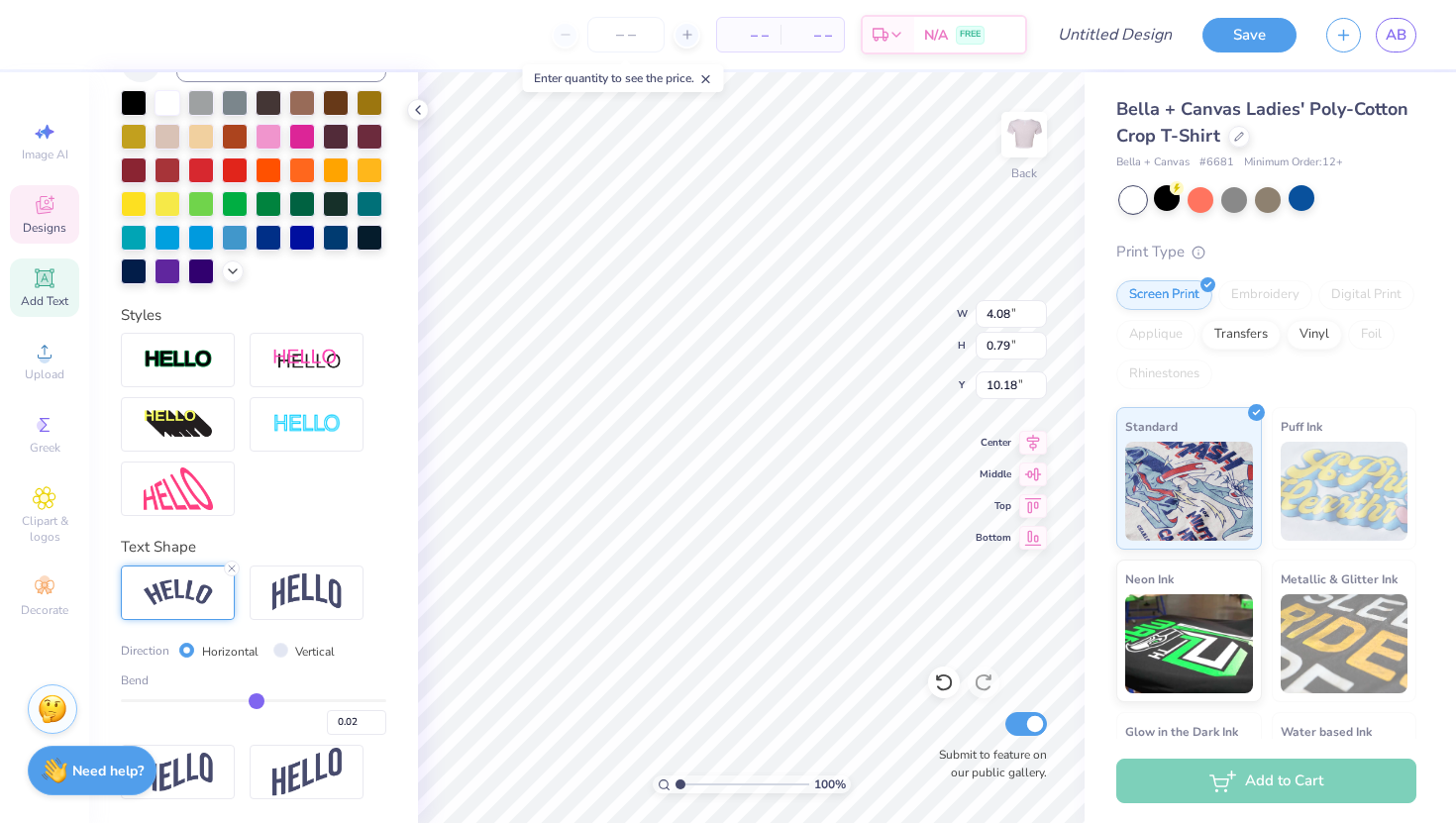 type on "0.01" 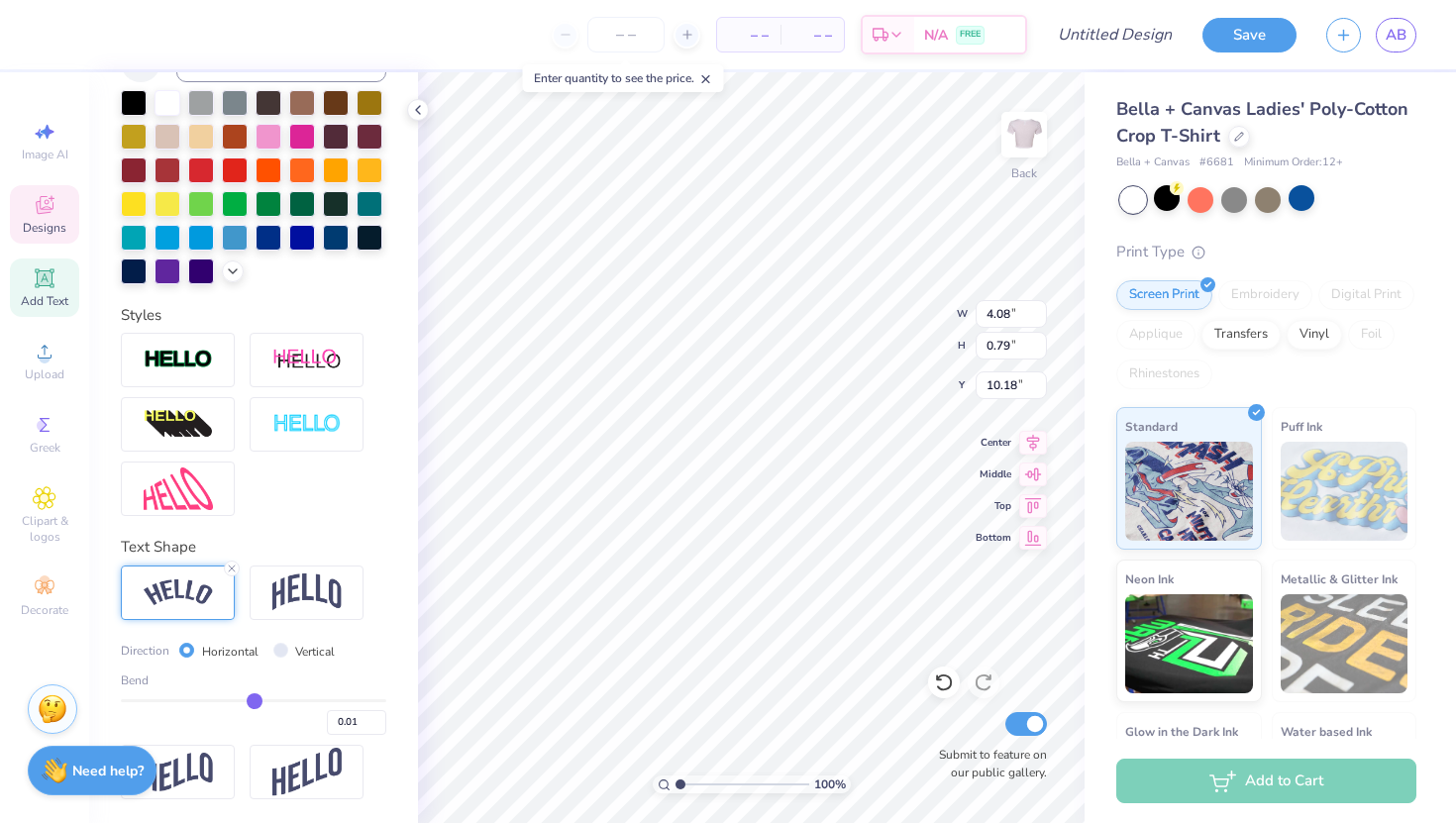 type on "0" 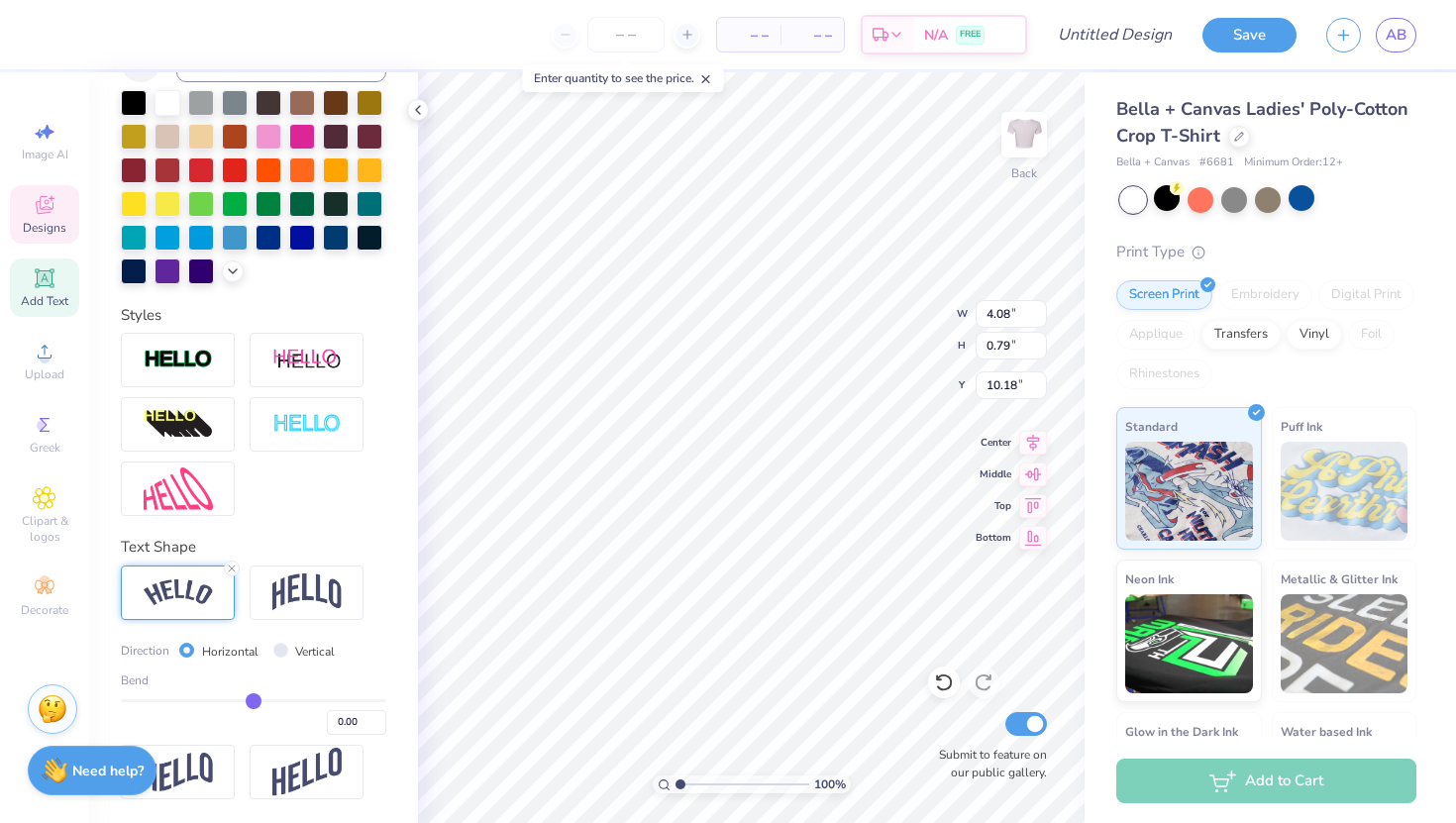 type on "-0.01" 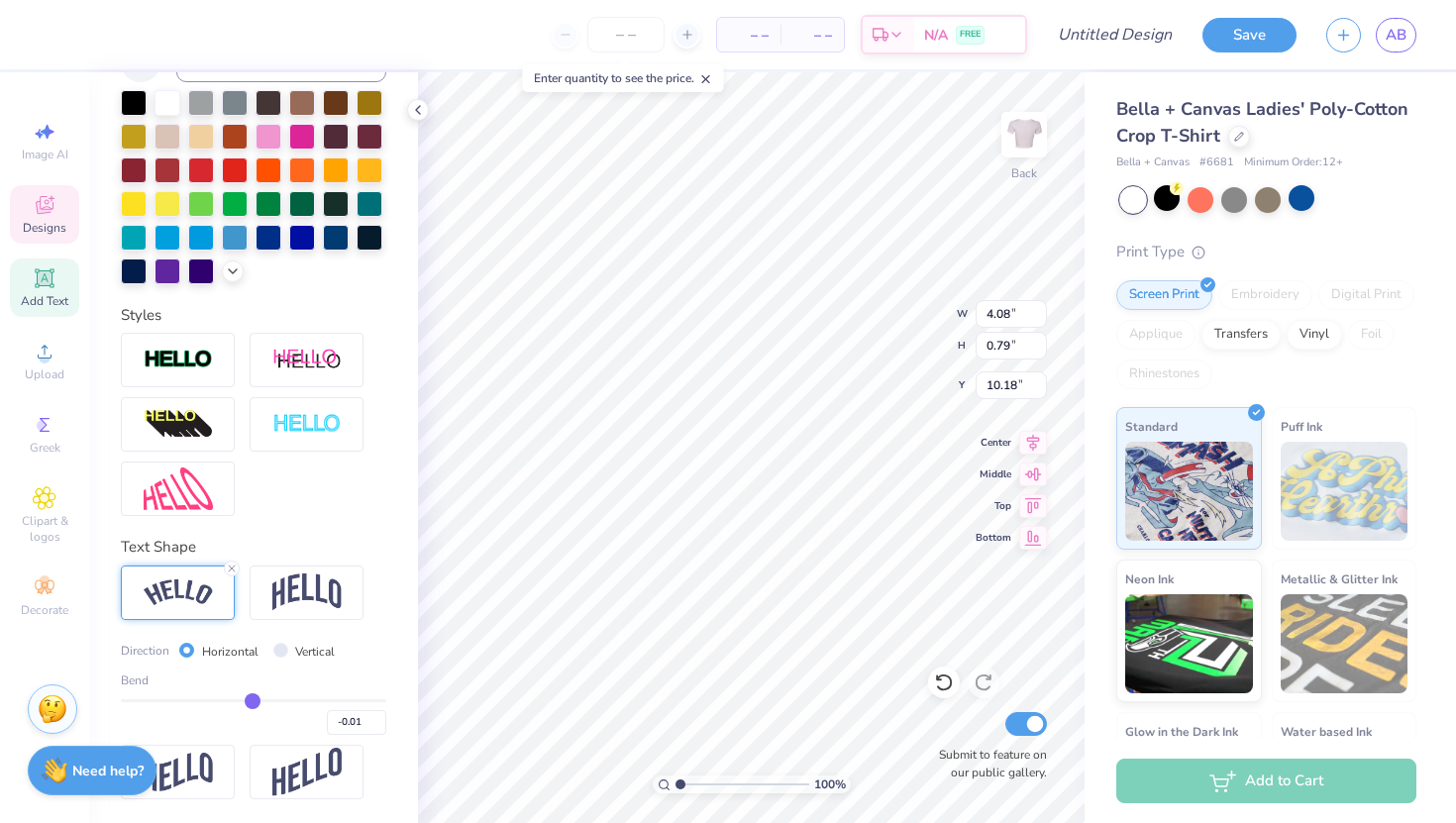 type on "-0.02" 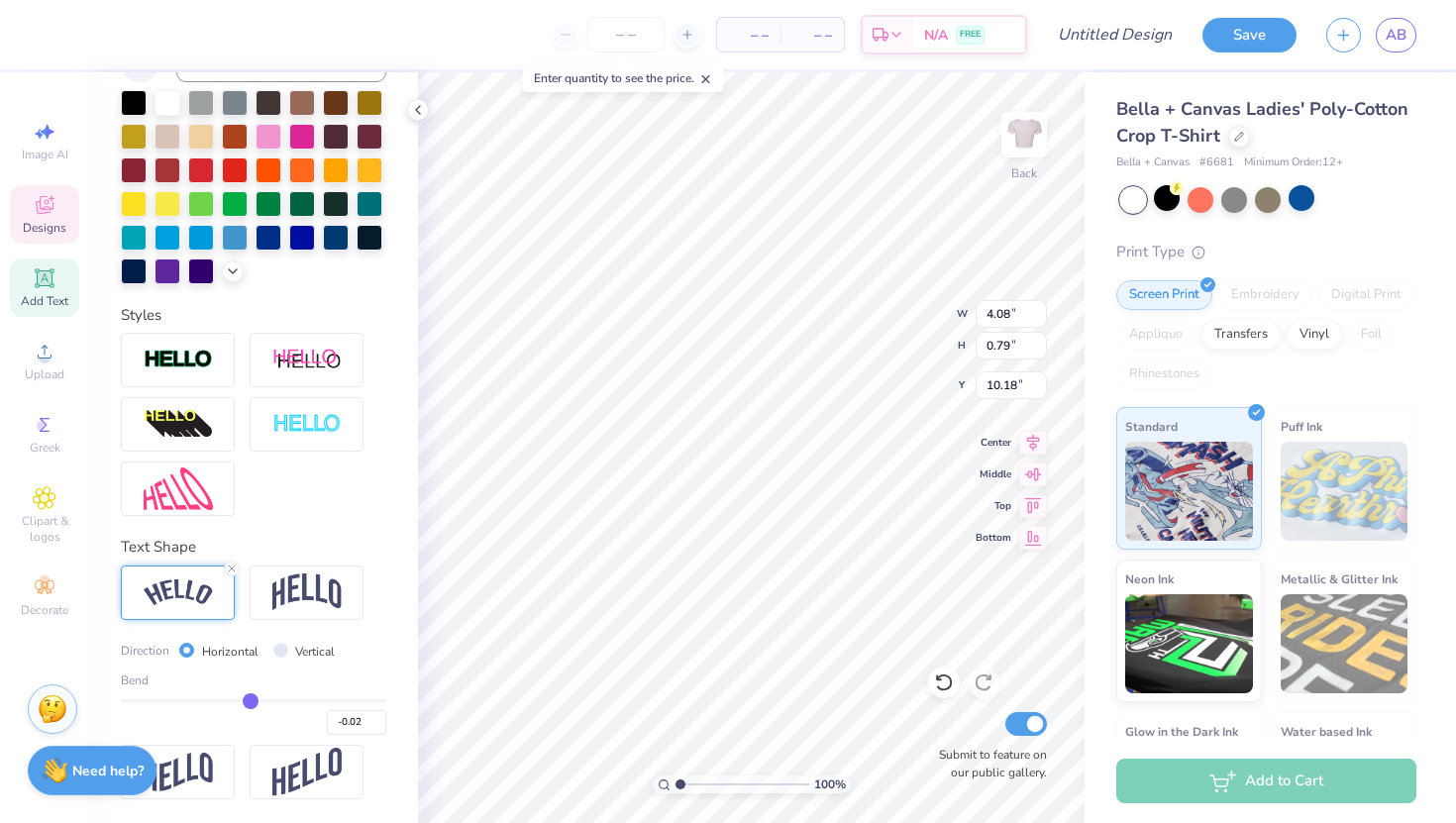 type on "-0.03" 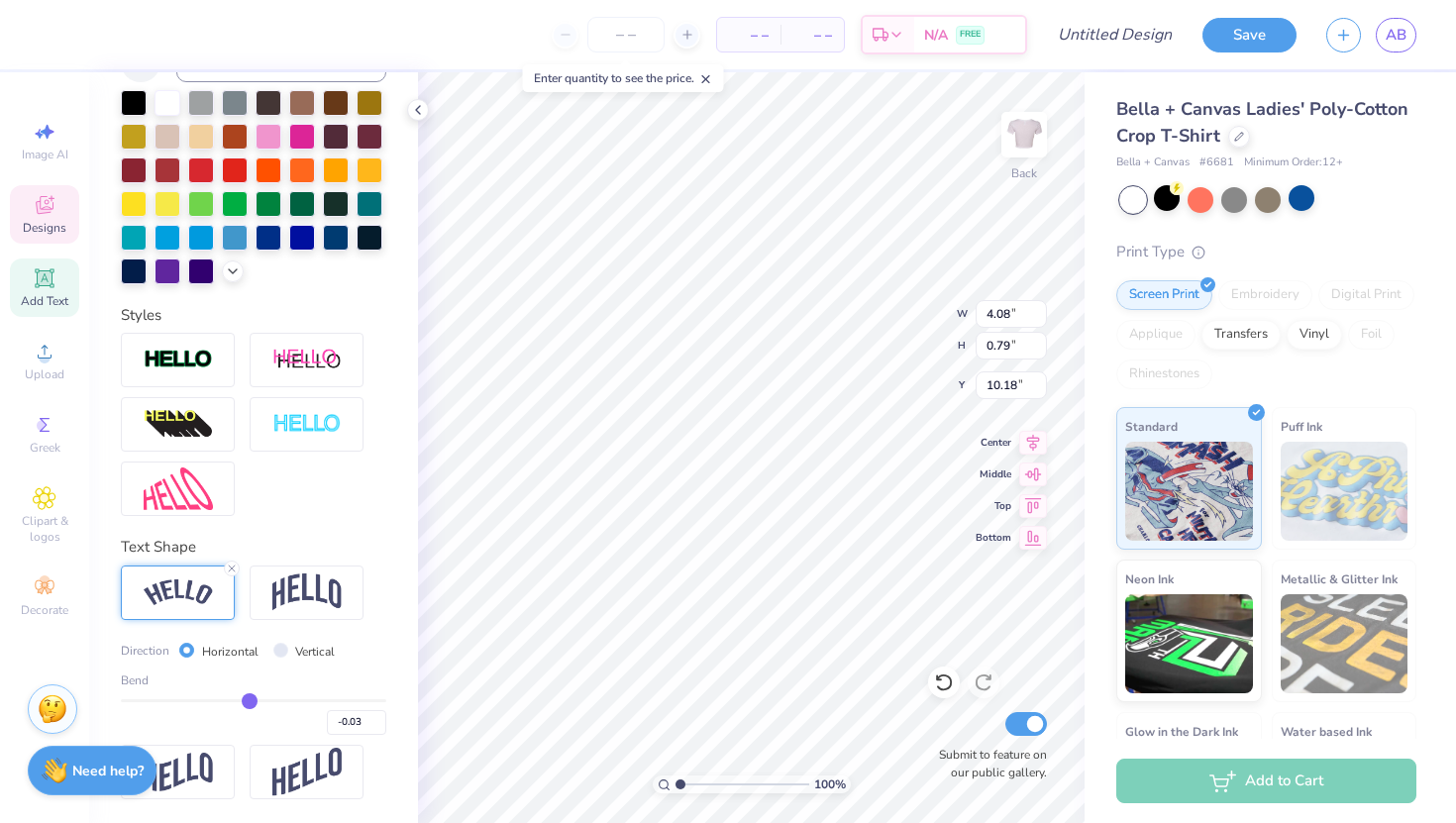 type on "-0.04" 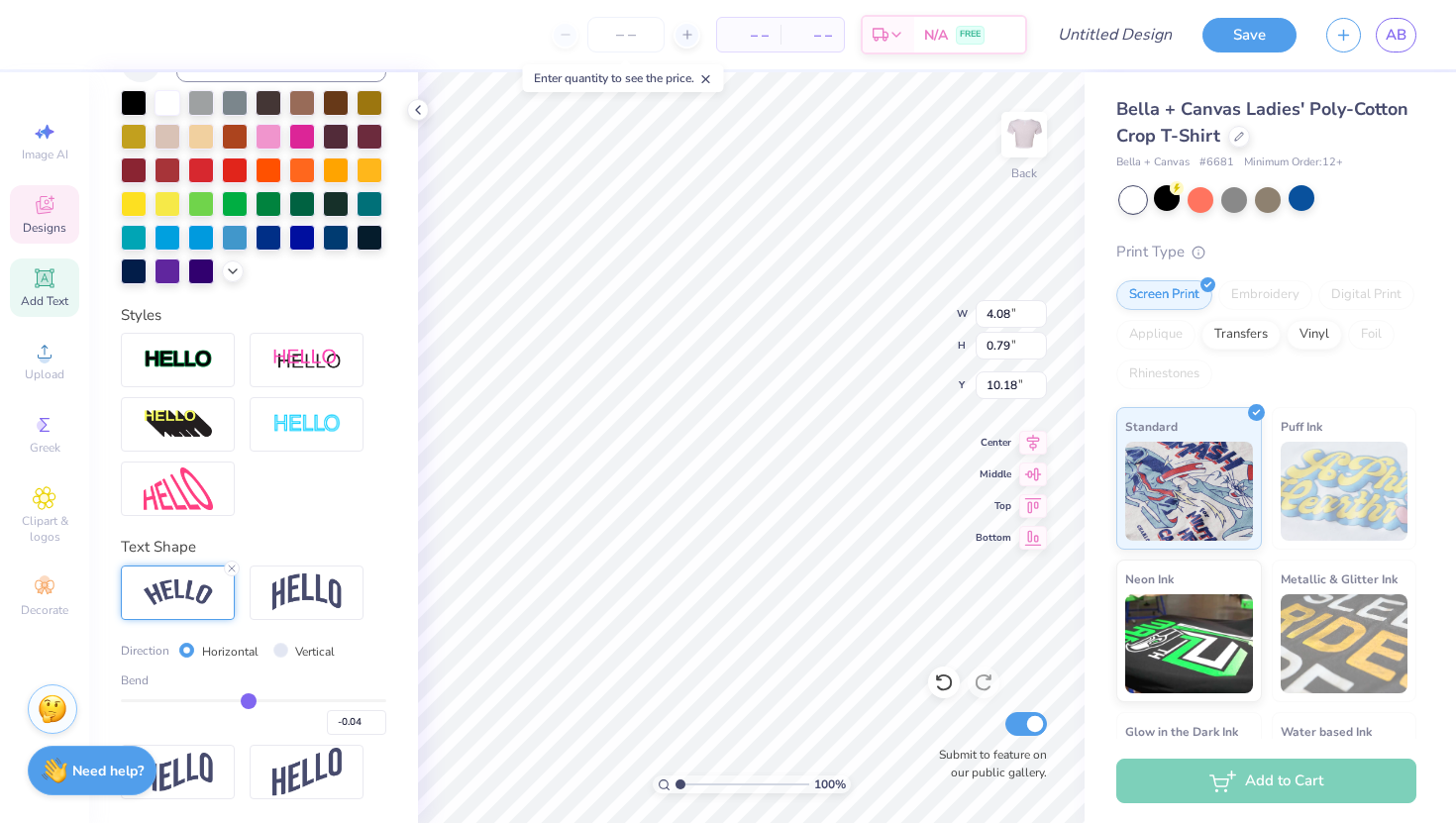 type on "-0.05" 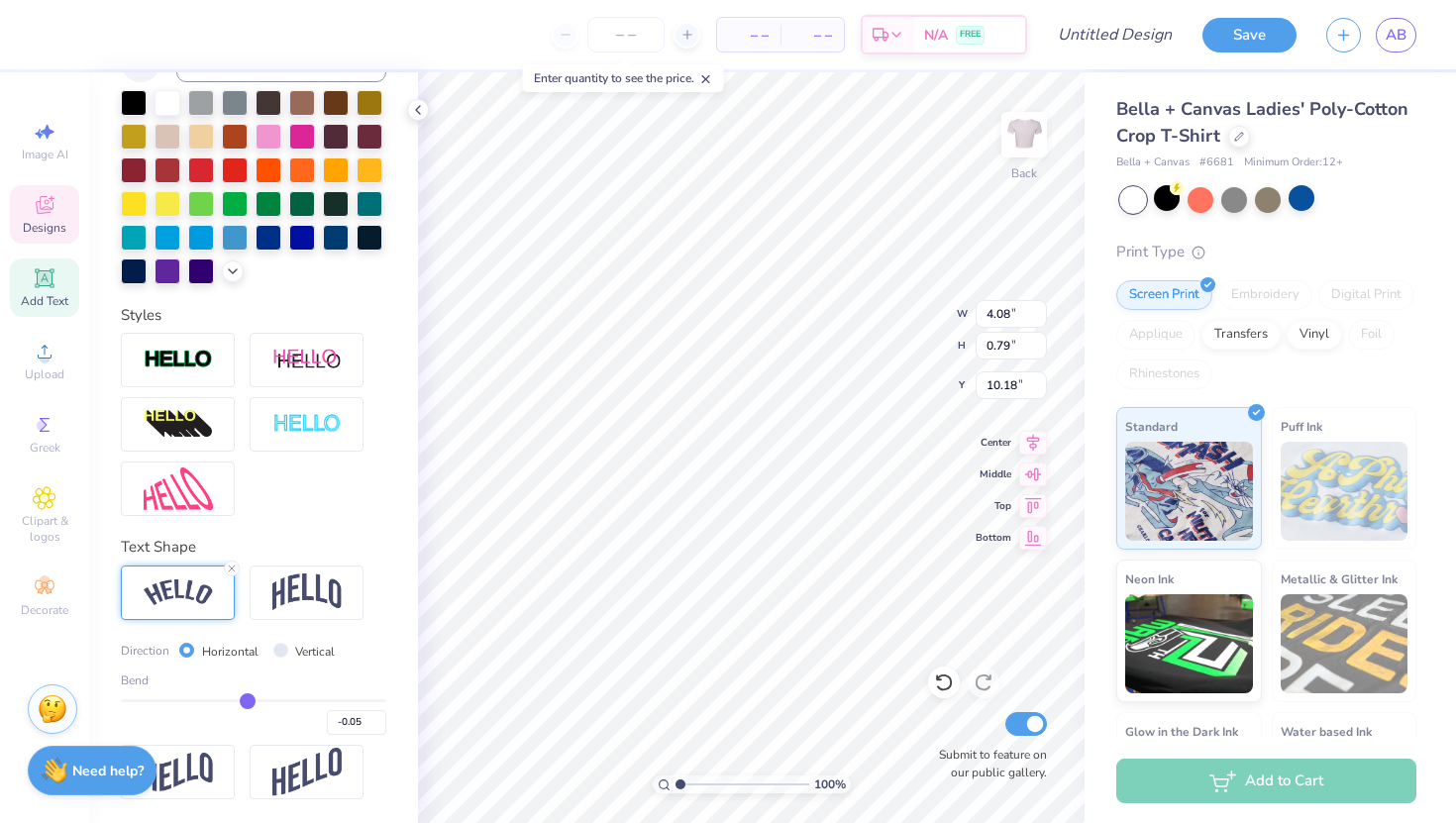 type on "-0.06" 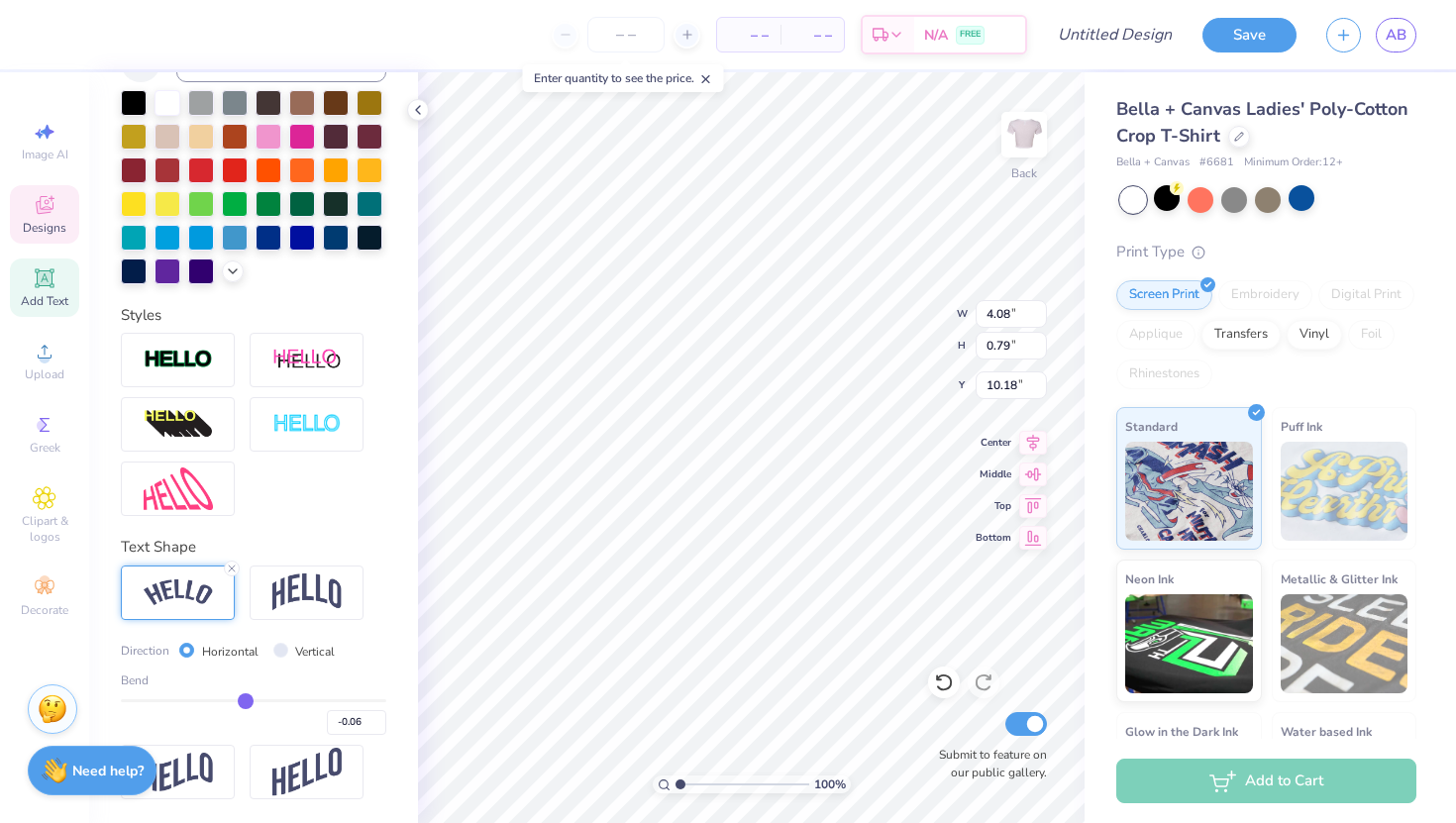 type on "-0.07" 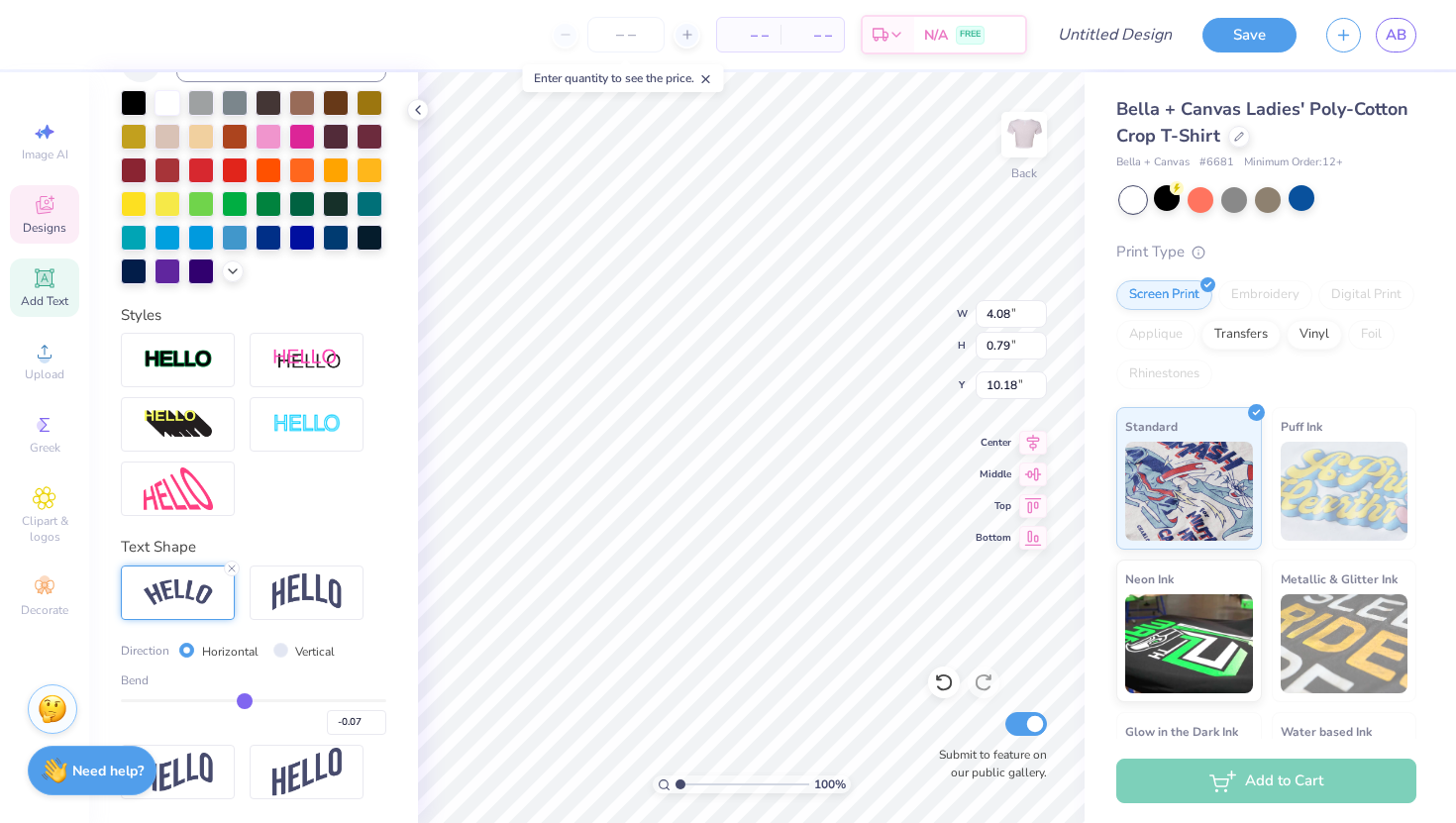 type on "-0.08" 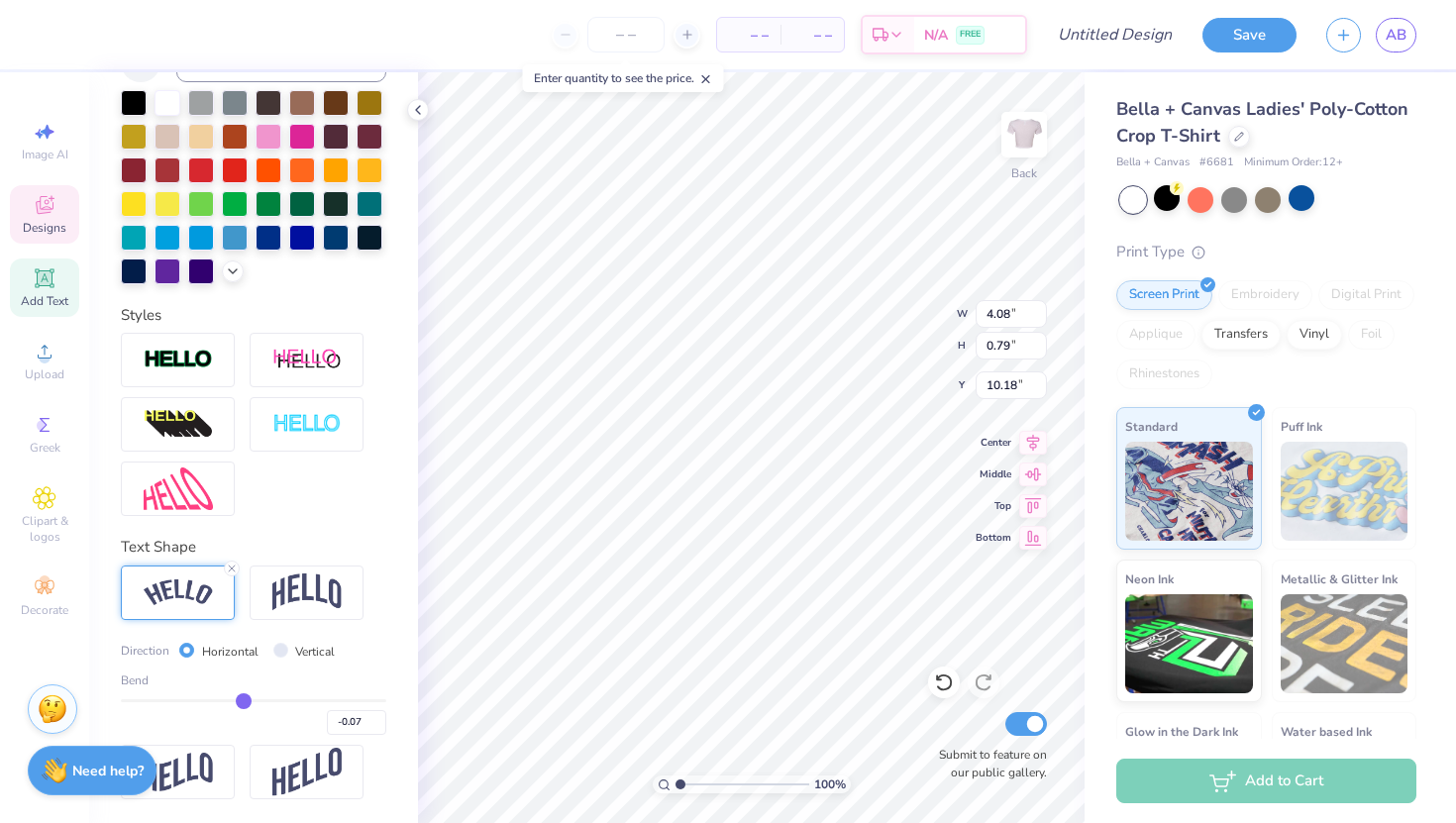 type on "-0.08" 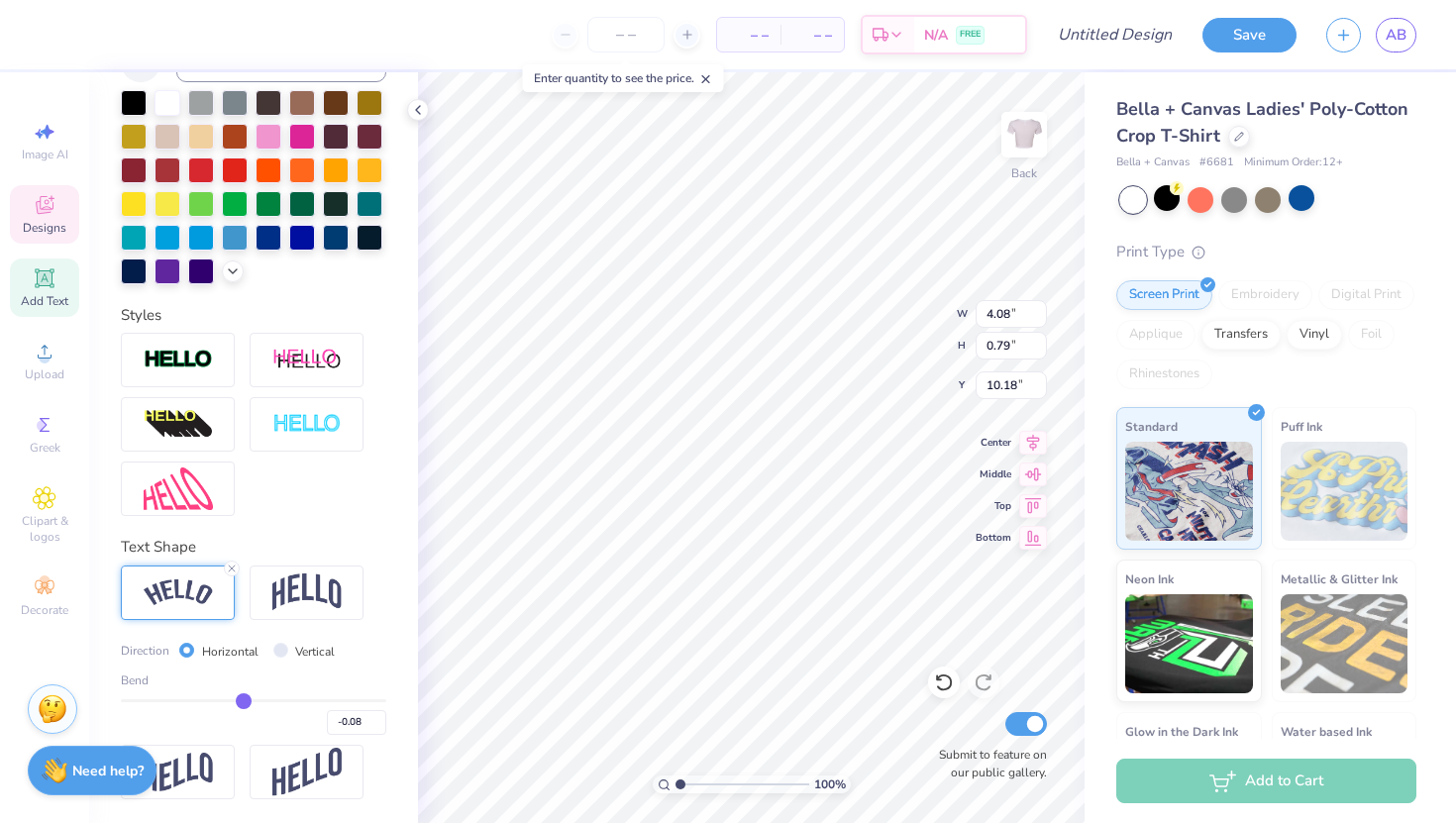 type on "-0.09" 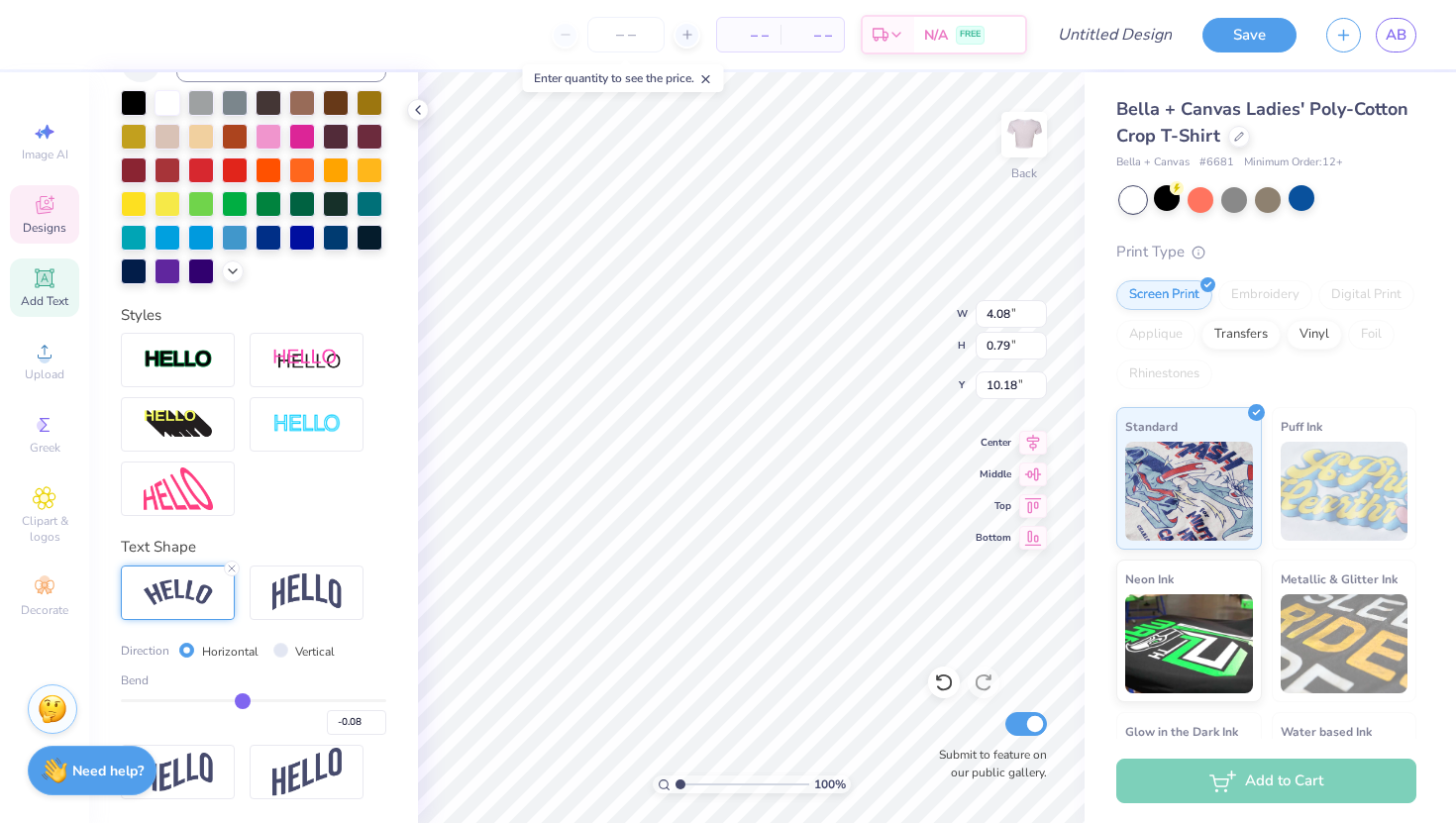 type on "-0.09" 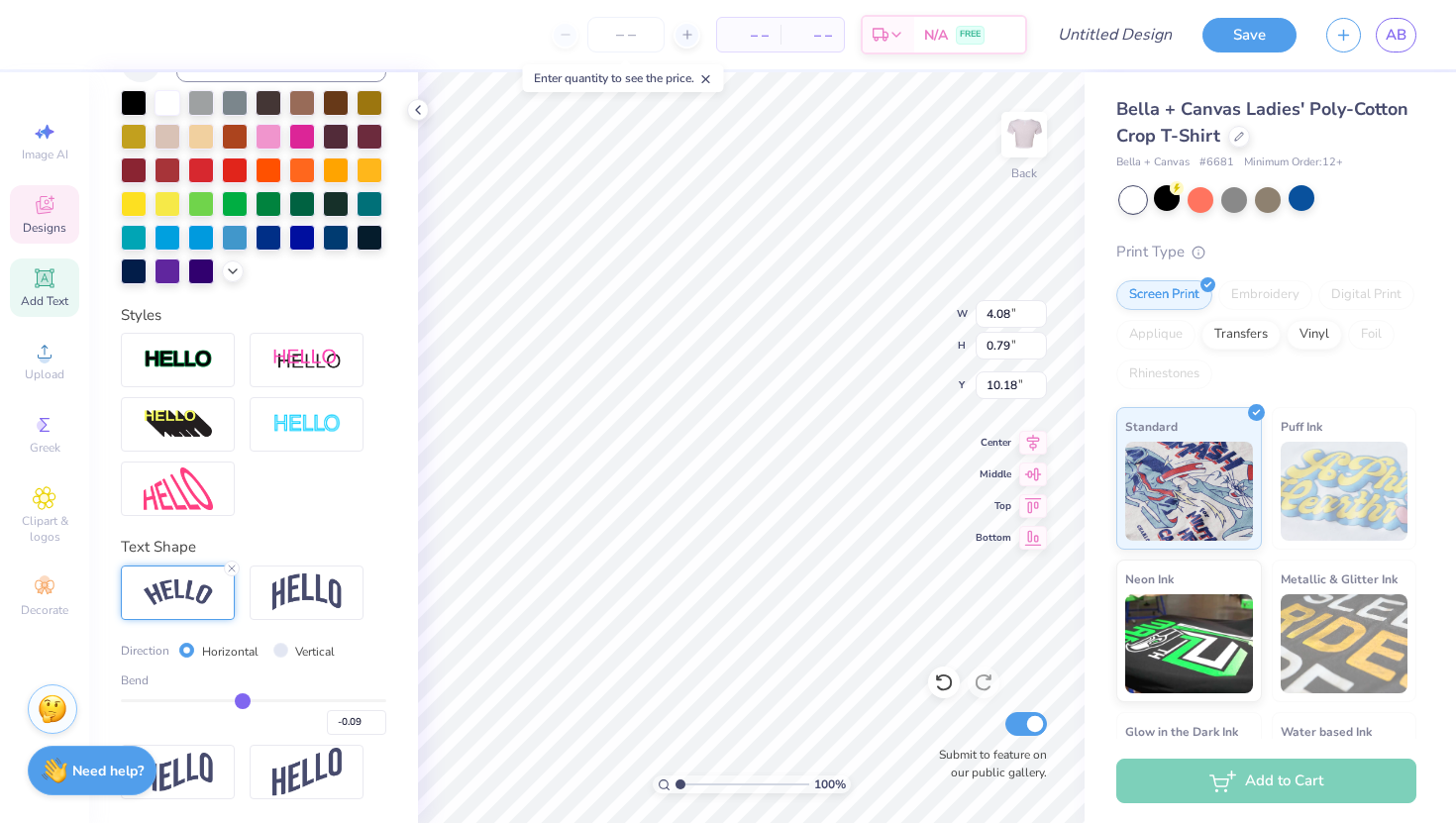 type on "-0.12" 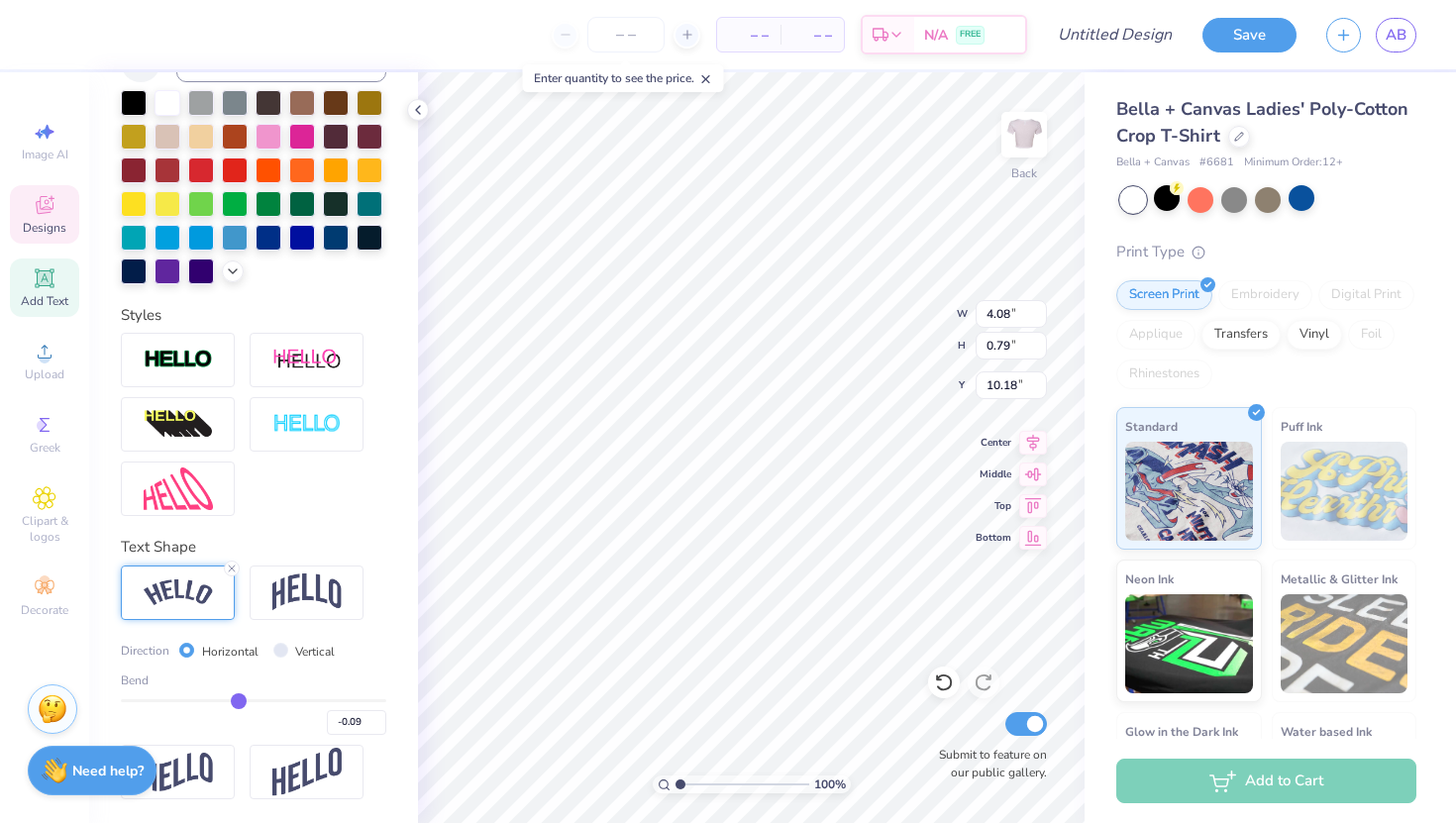 type on "-0.12" 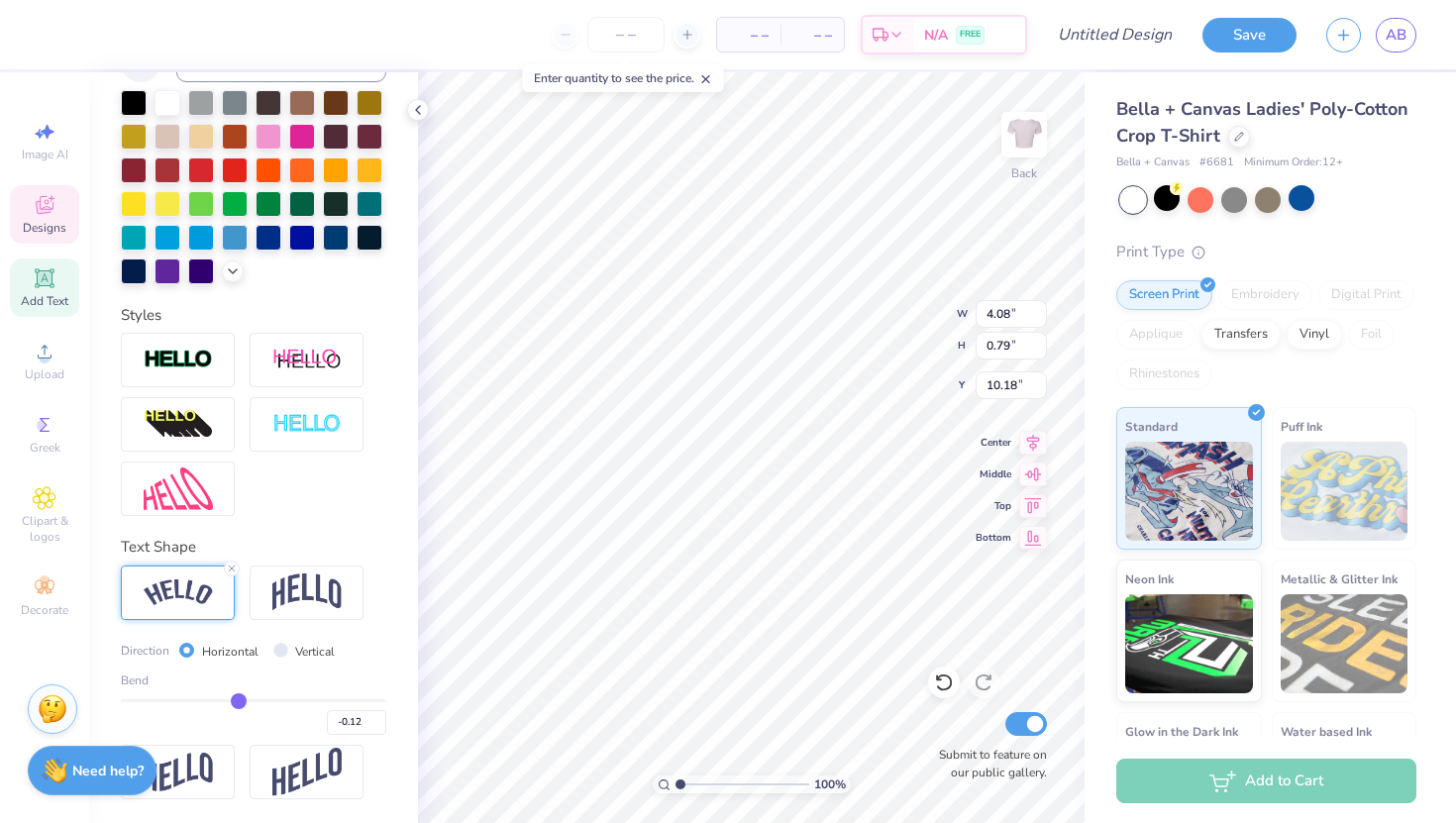 type on "-0.15" 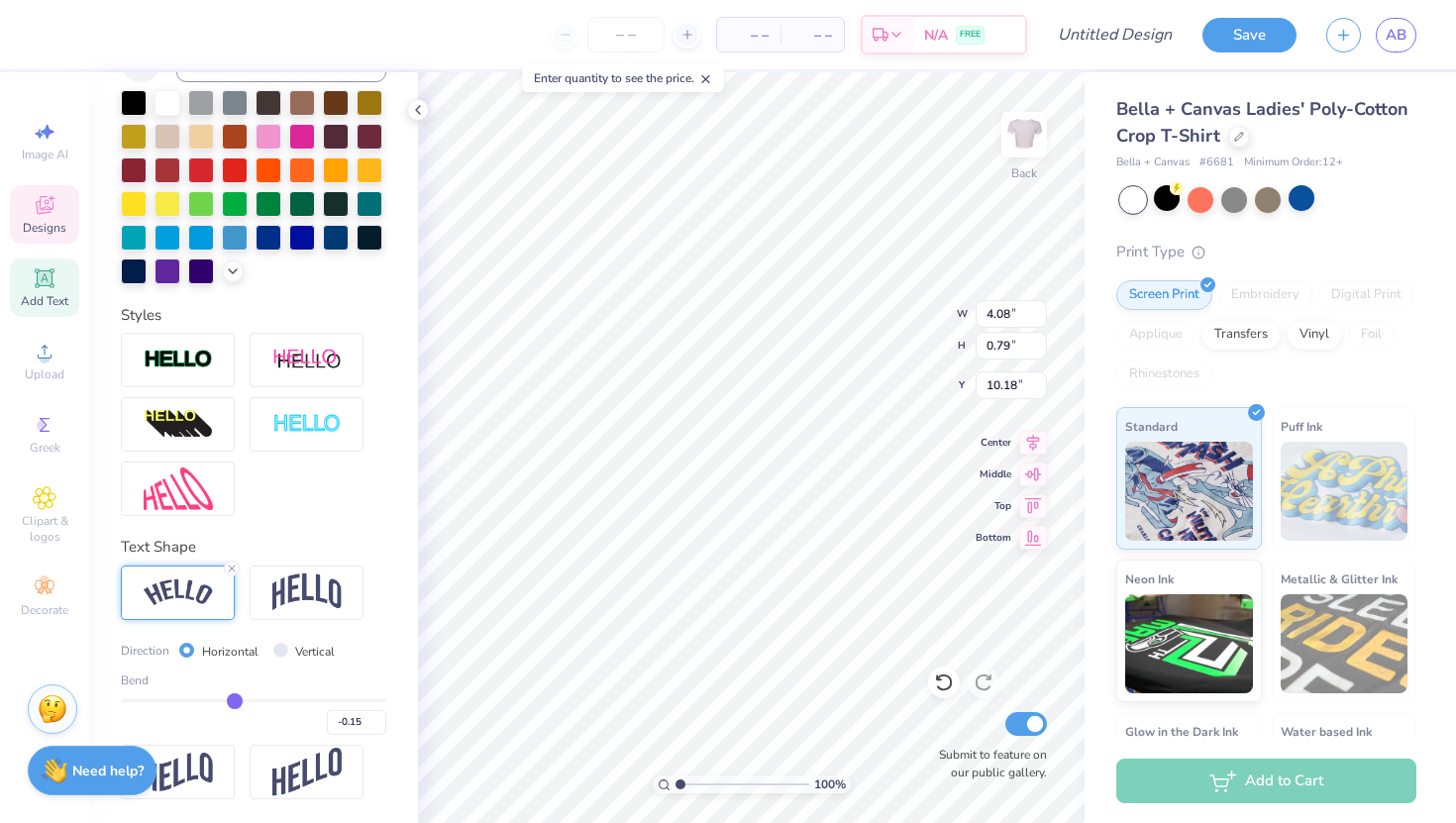type on "-0.18" 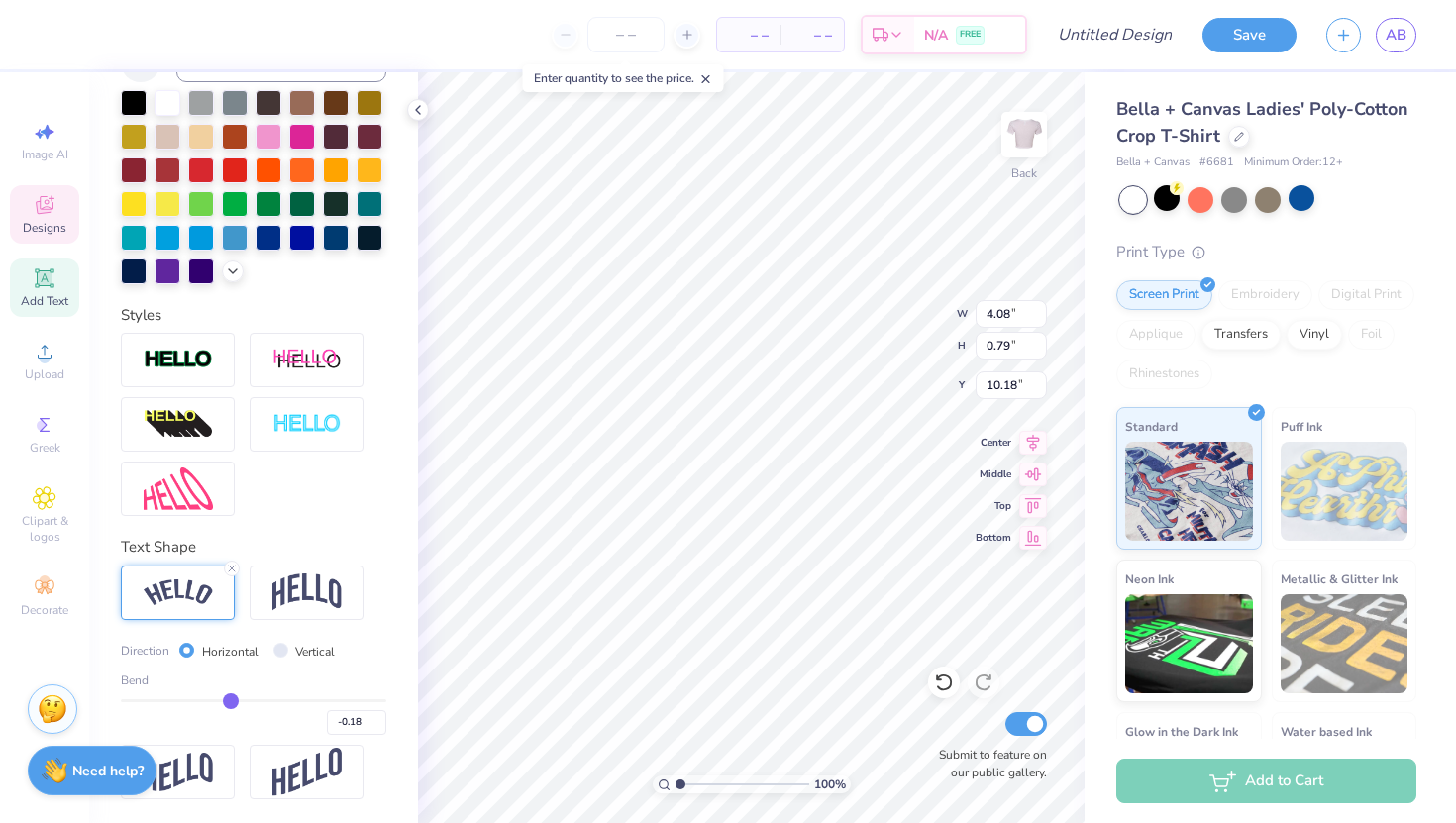 type on "-0.2" 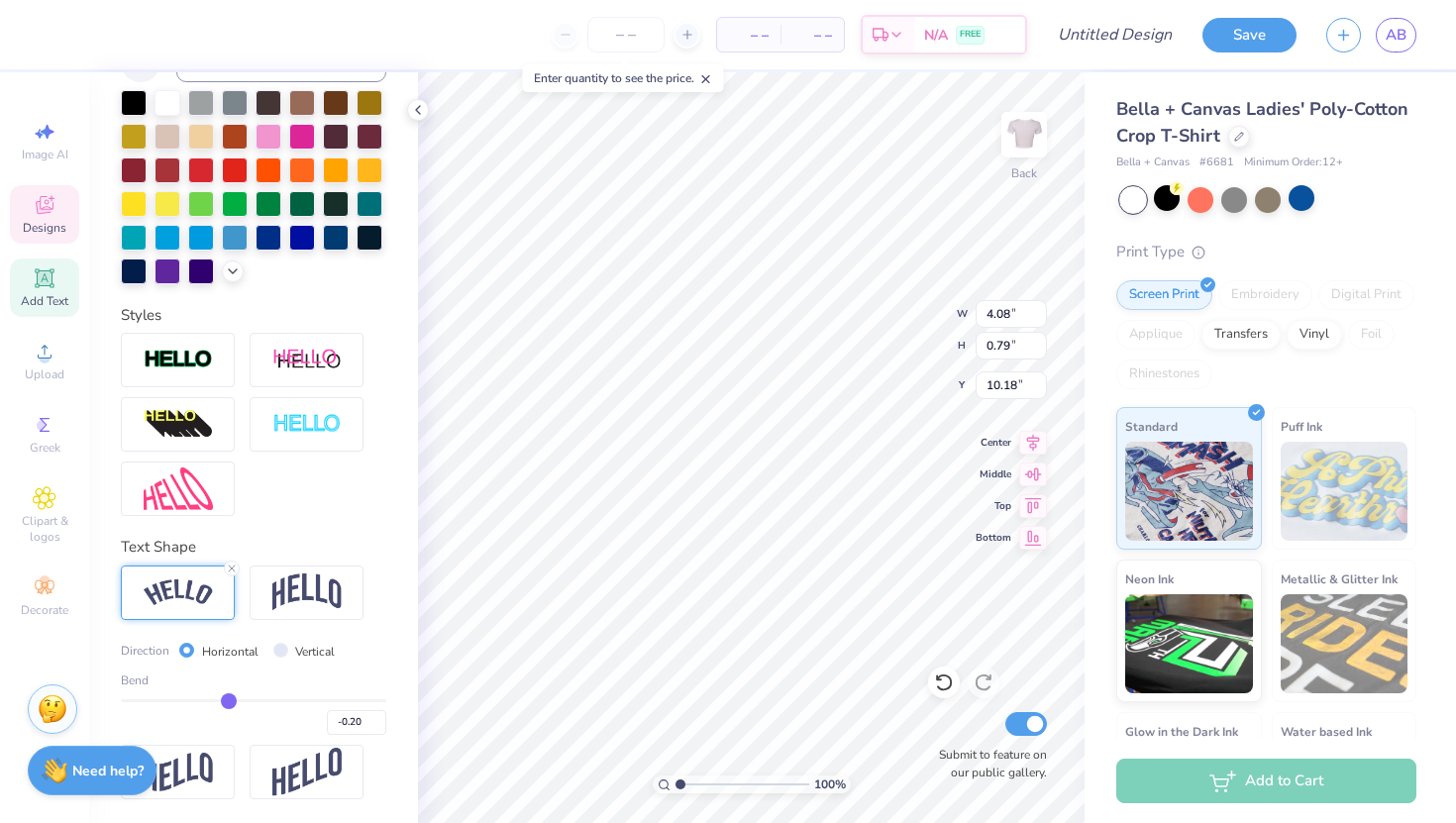 type on "-0.23" 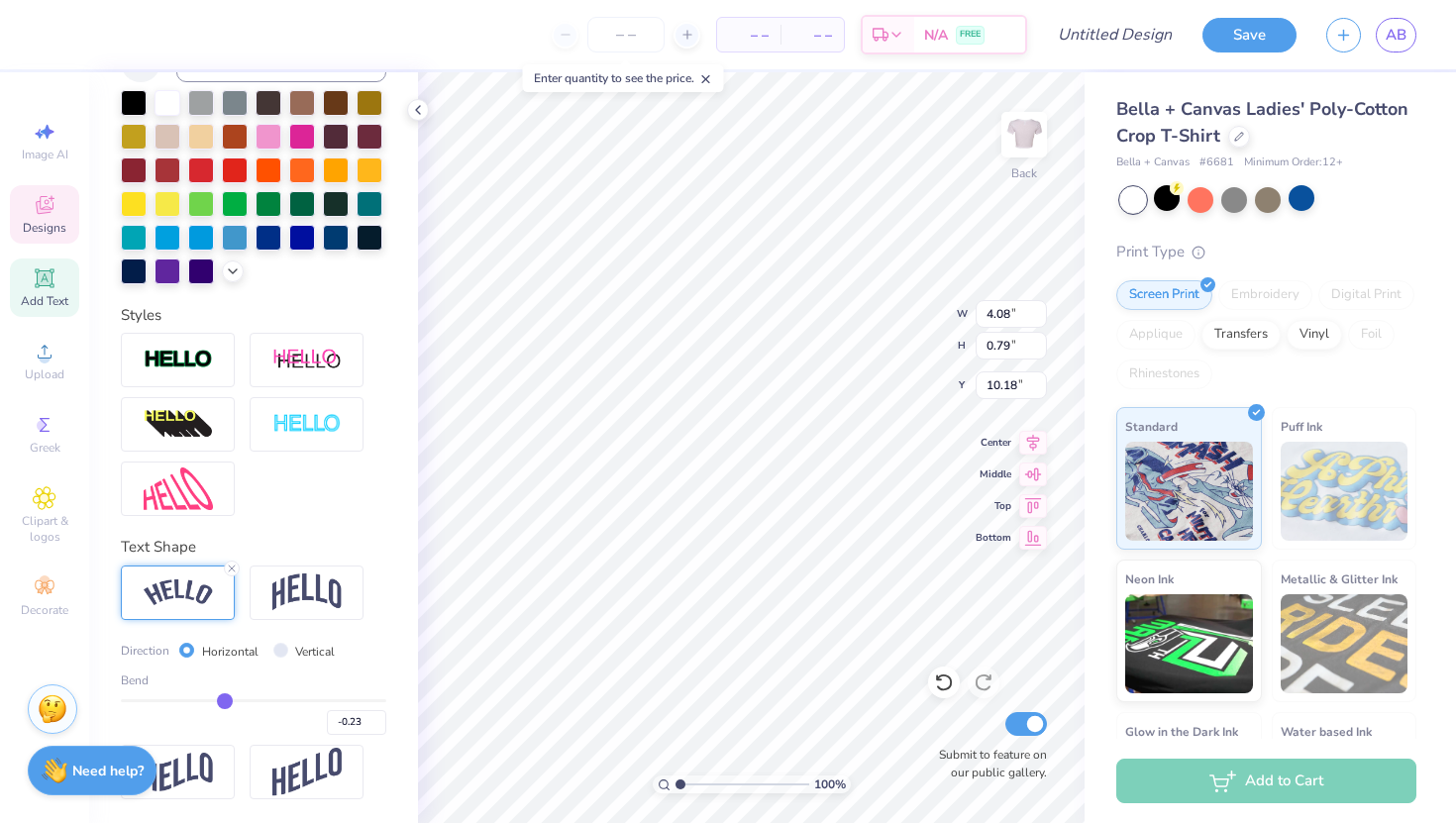 type on "-0.25" 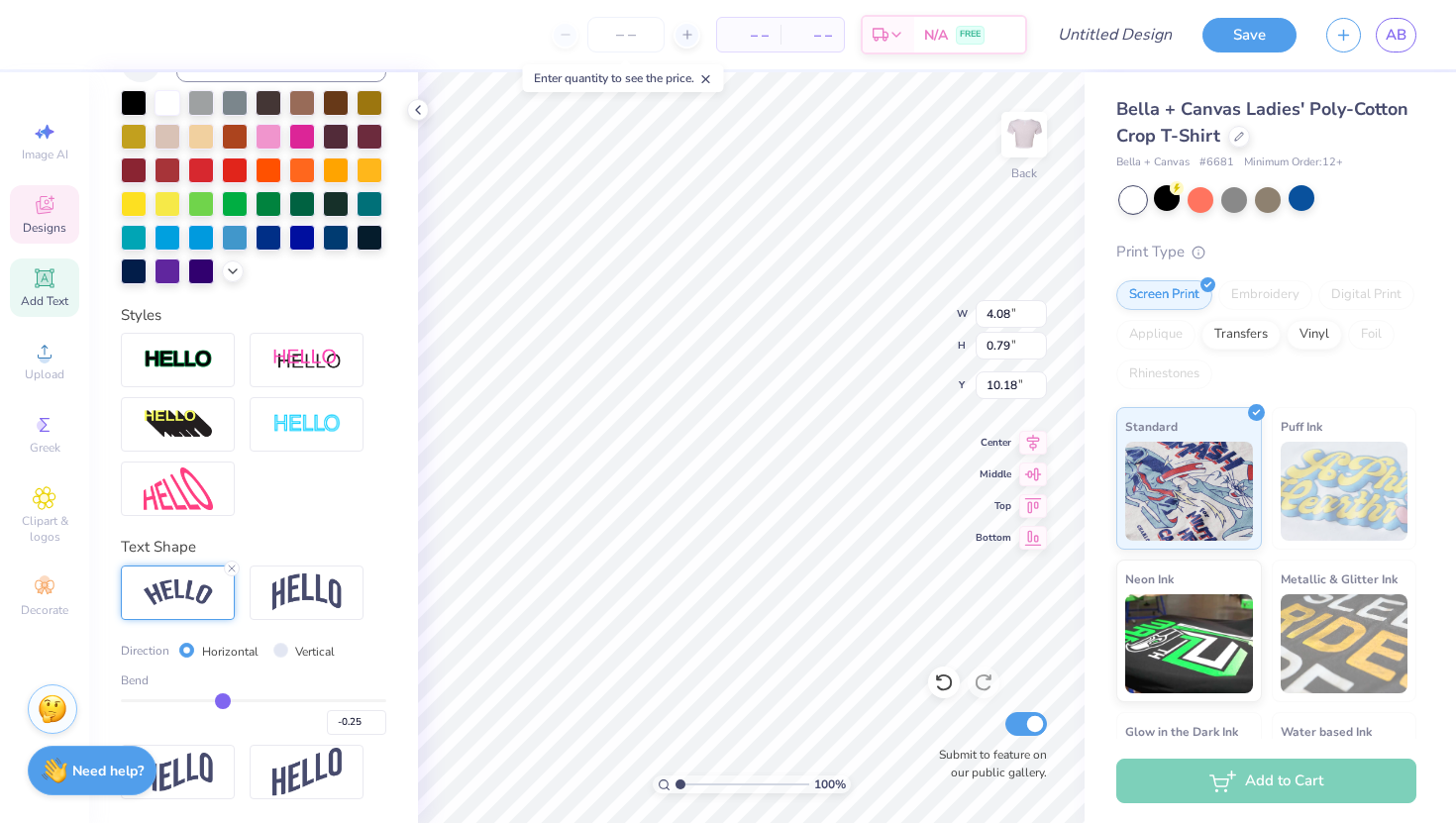 type on "-0.26" 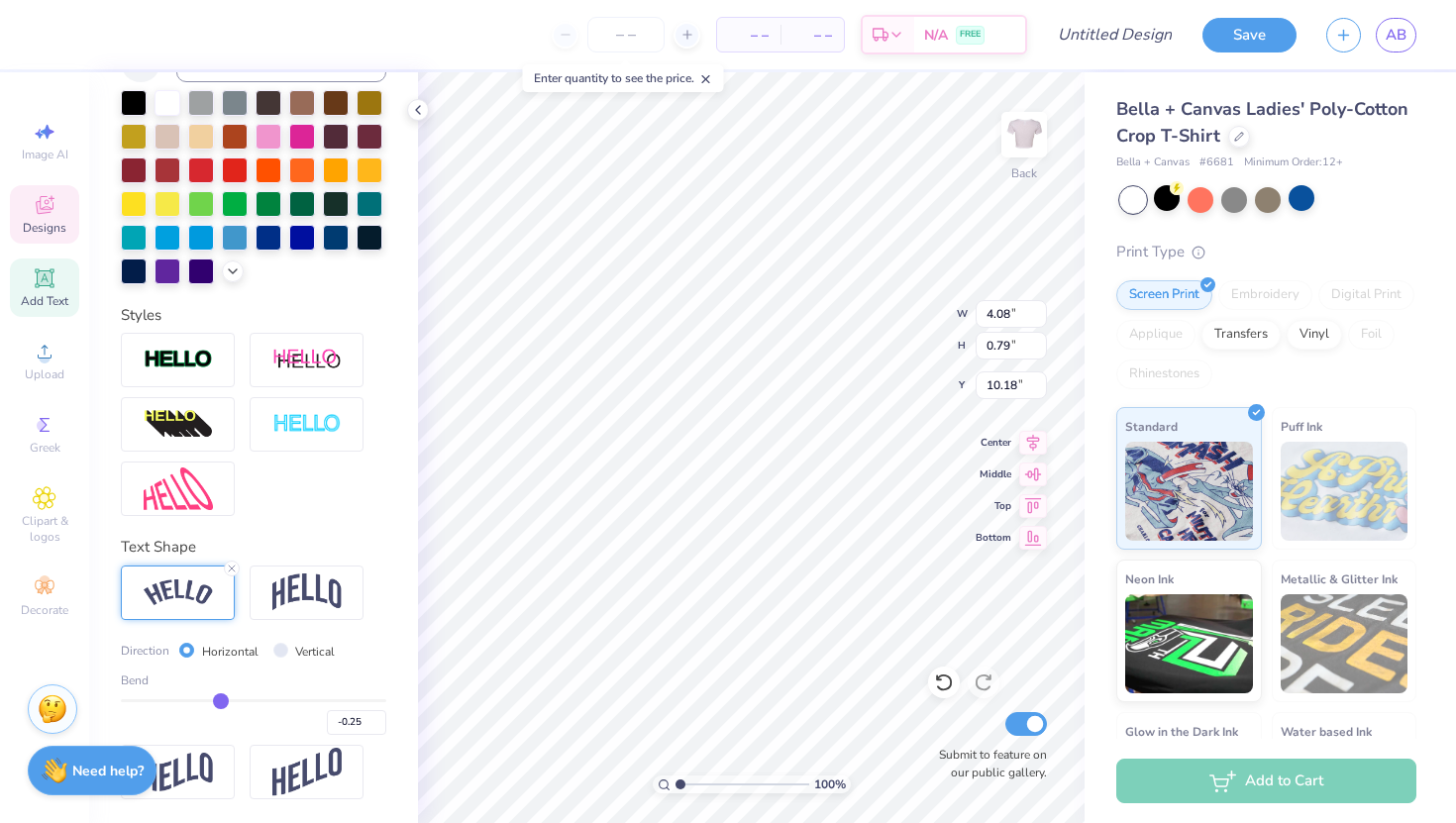 type on "-0.26" 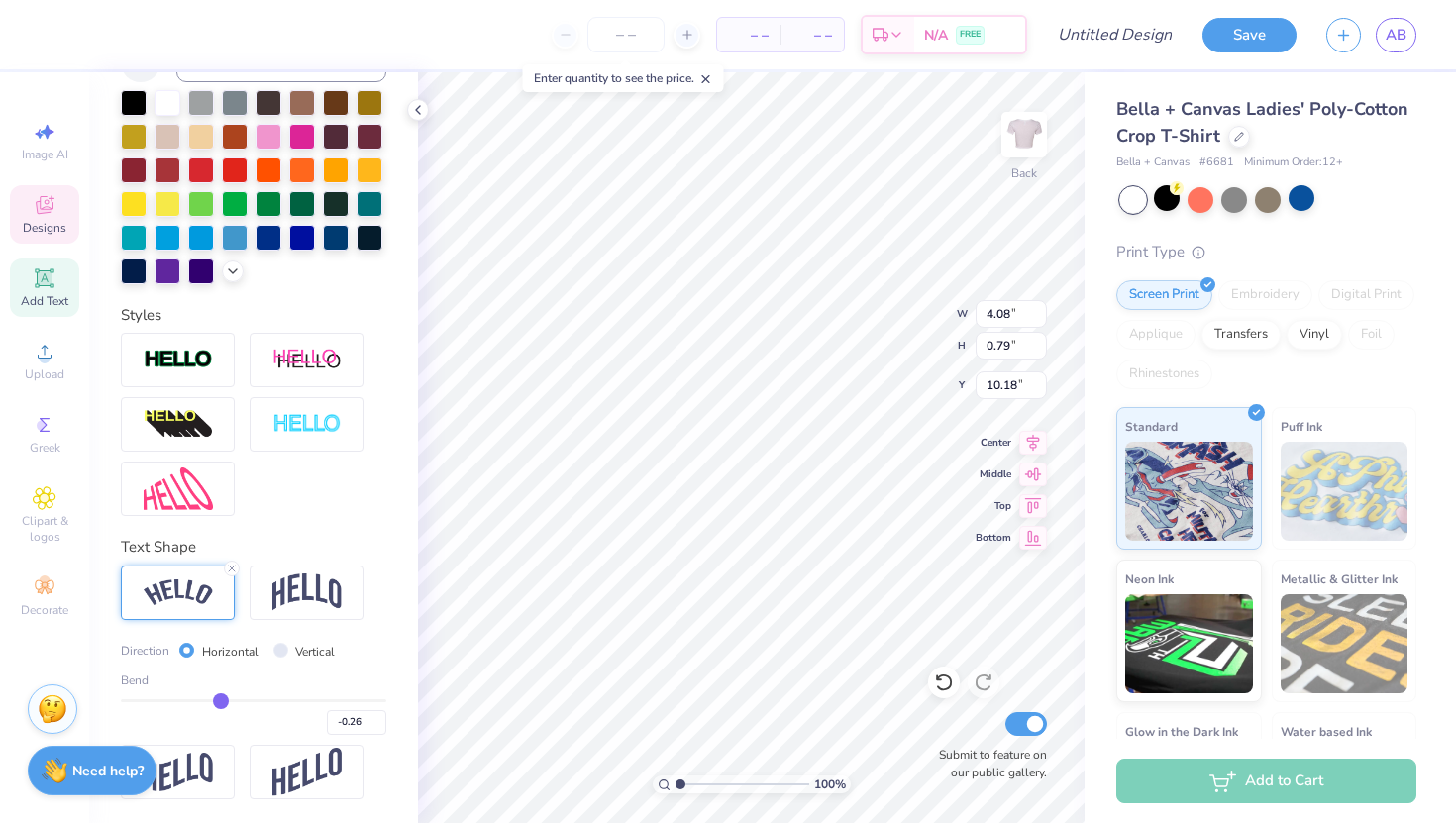type on "-0.28" 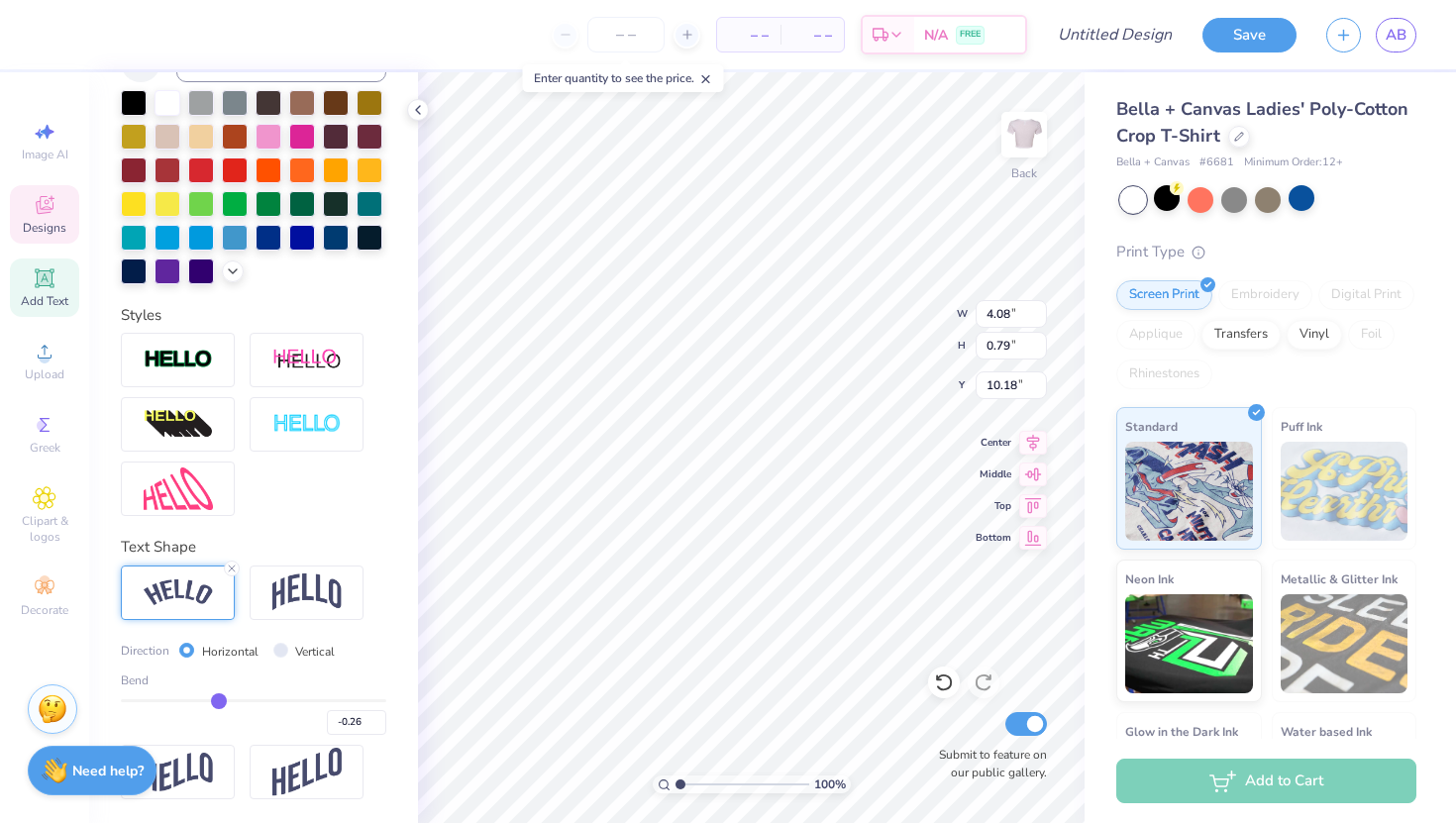 type on "-0.28" 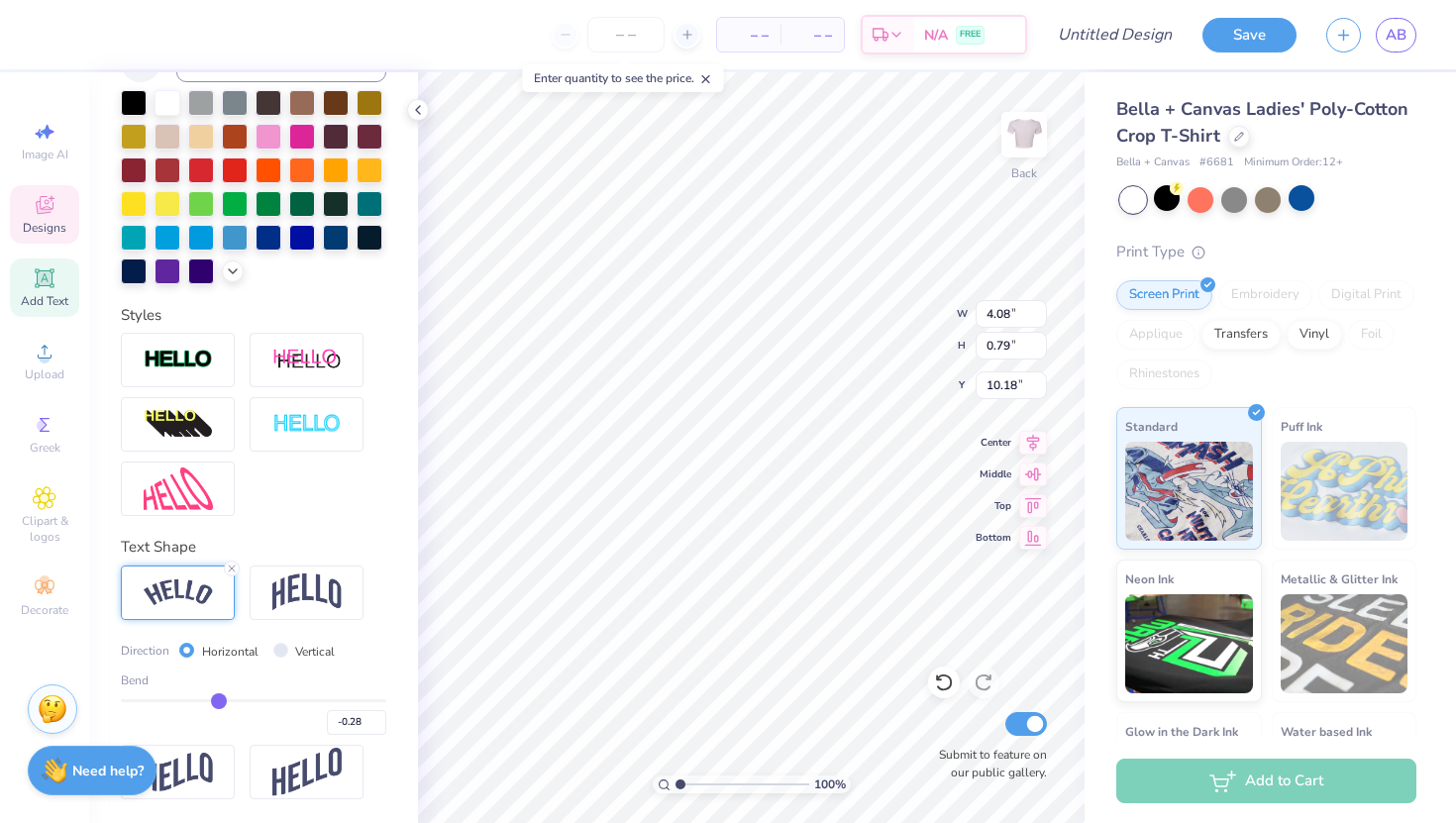 type on "-0.29" 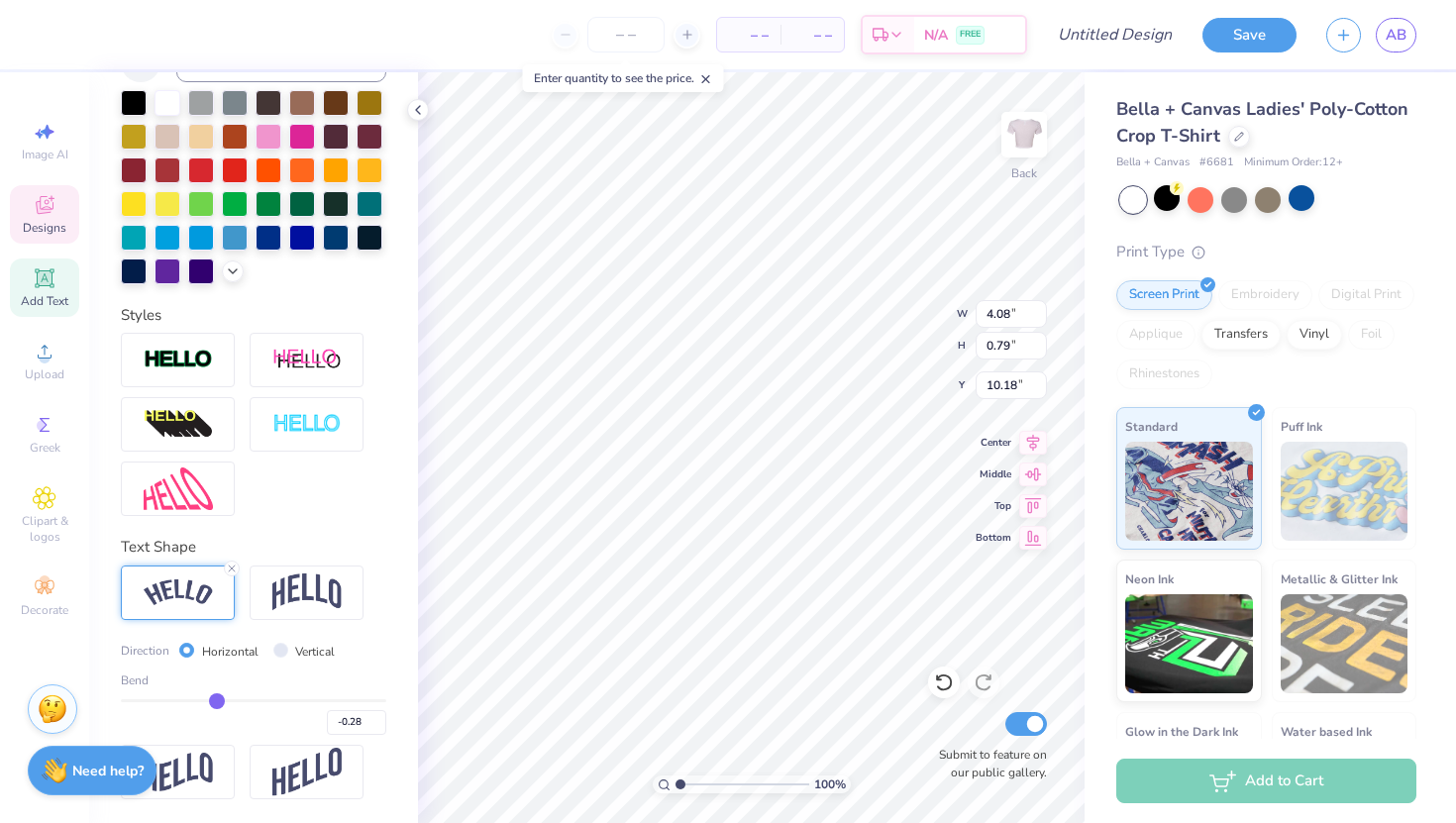 type on "-0.29" 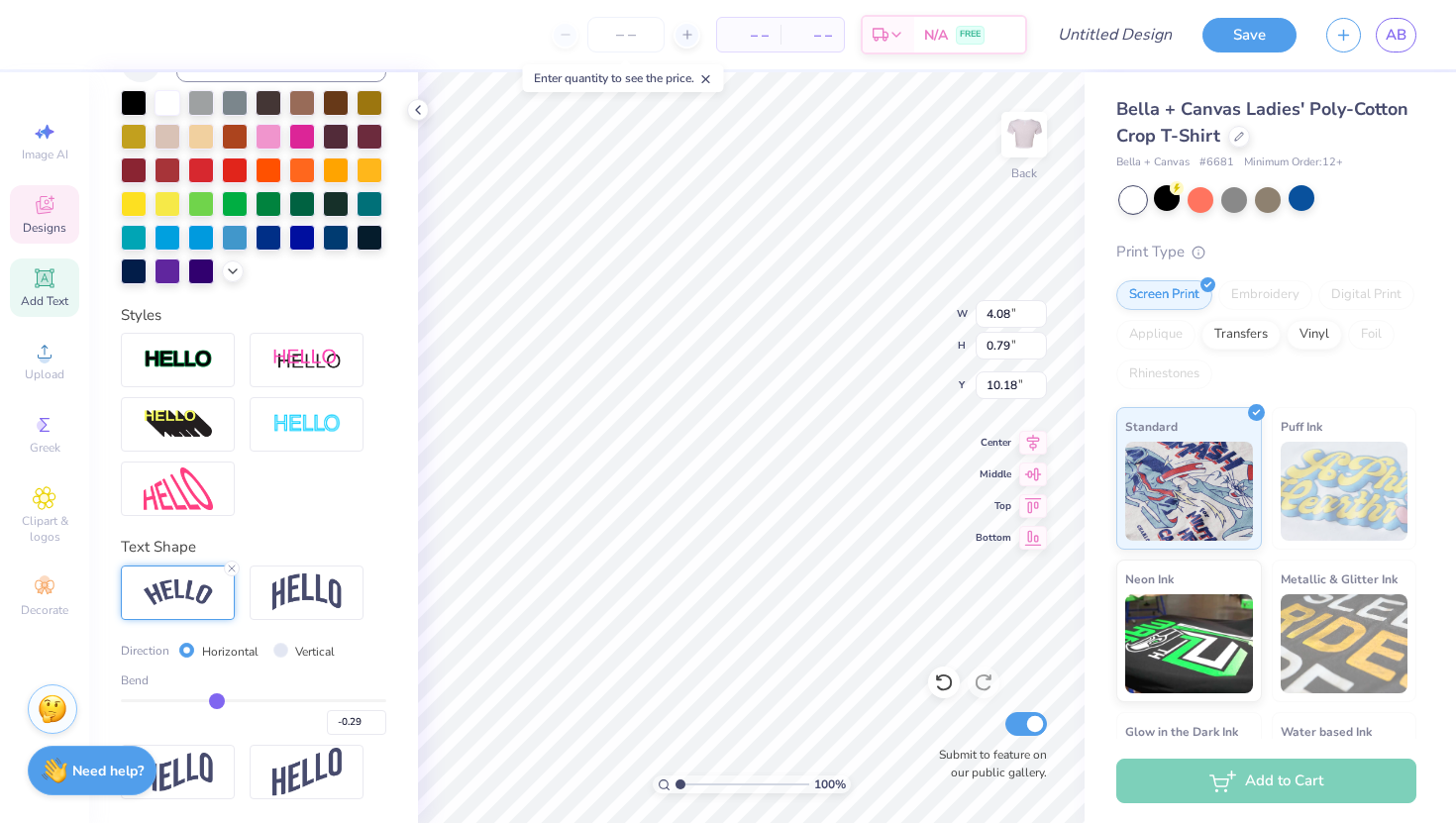 type on "-0.3" 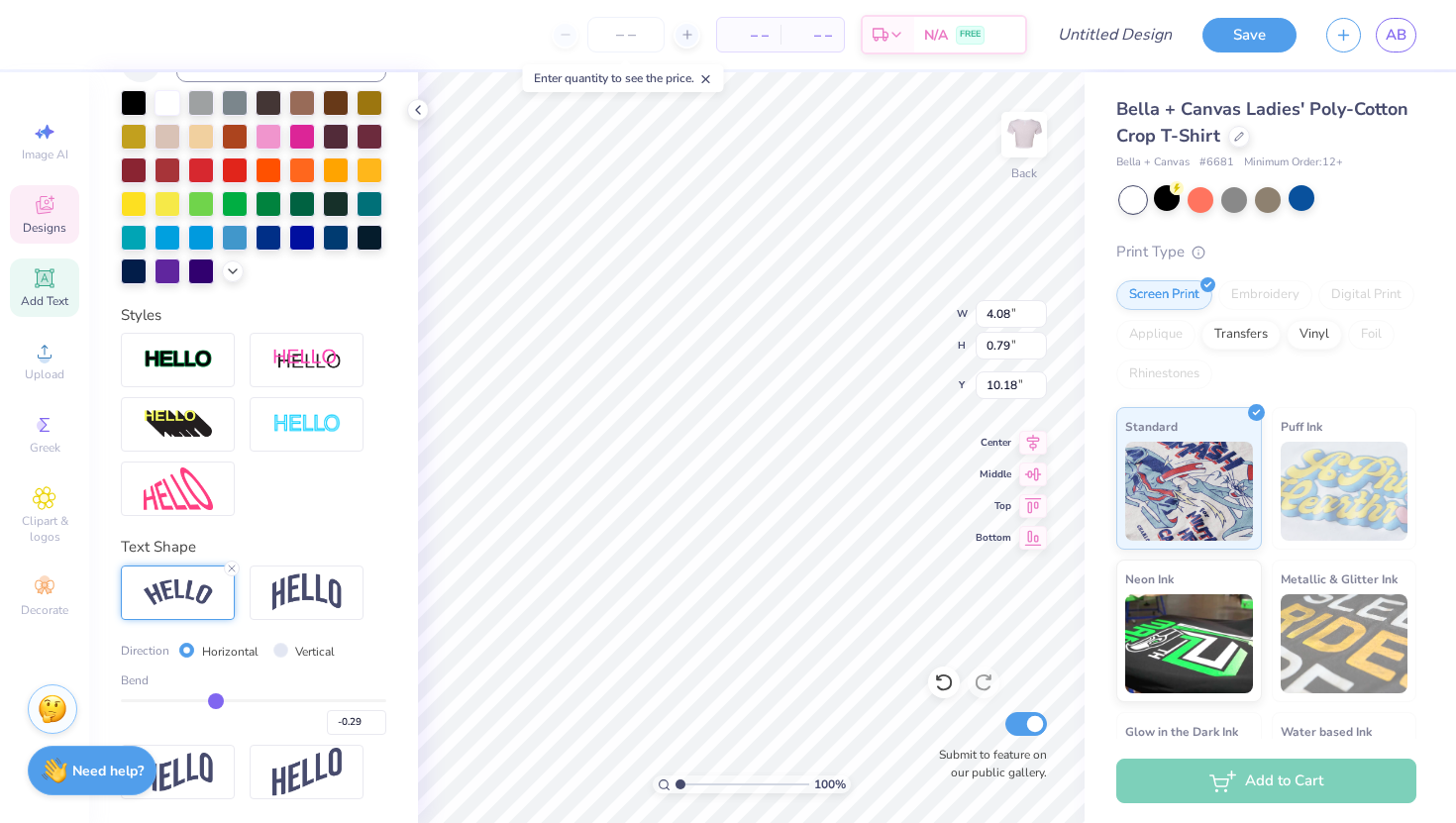 type on "-0.30" 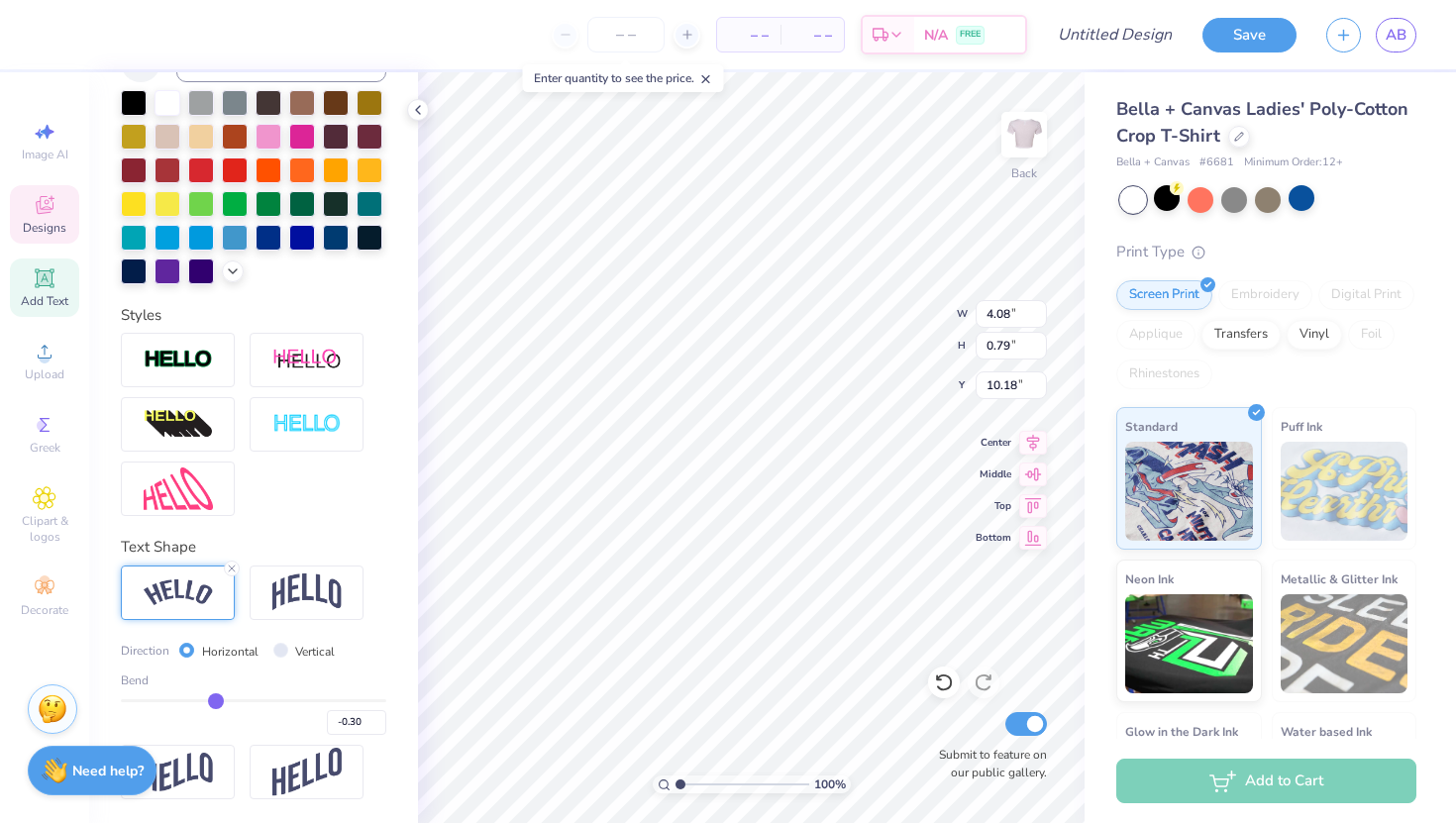 drag, startPoint x: 312, startPoint y: 707, endPoint x: 216, endPoint y: 706, distance: 96.00521 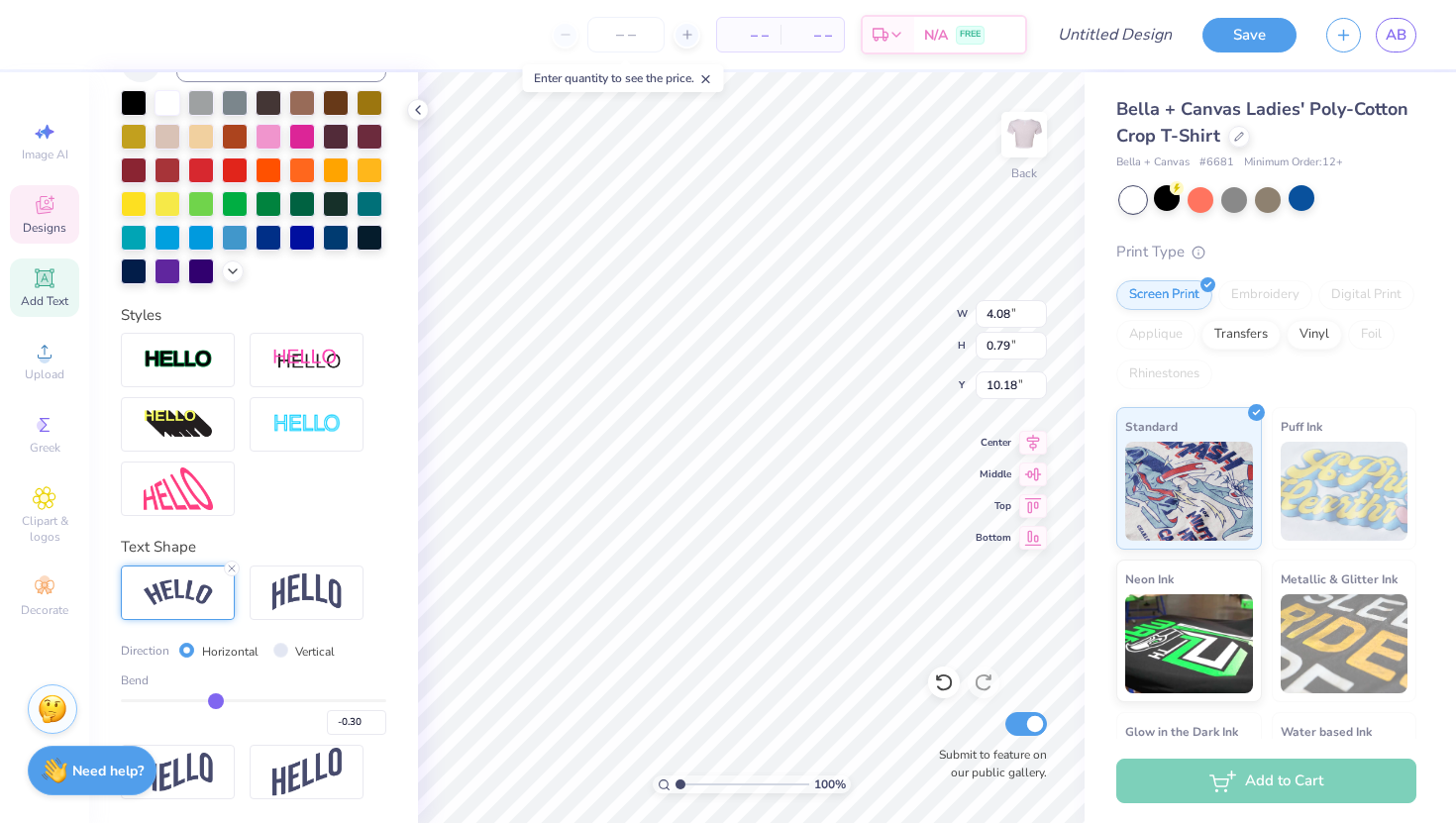type on "3.97" 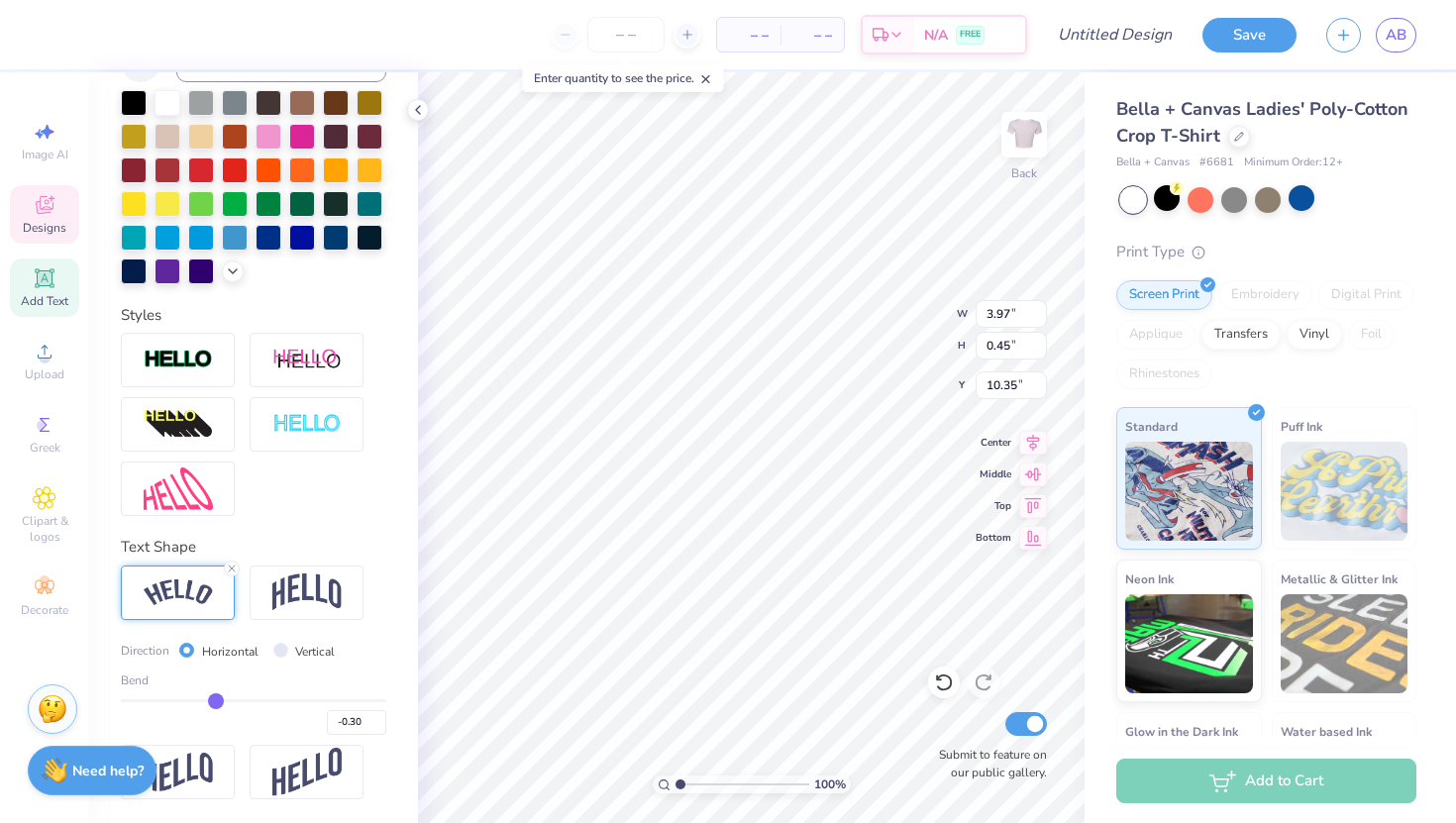 type on "-0.31" 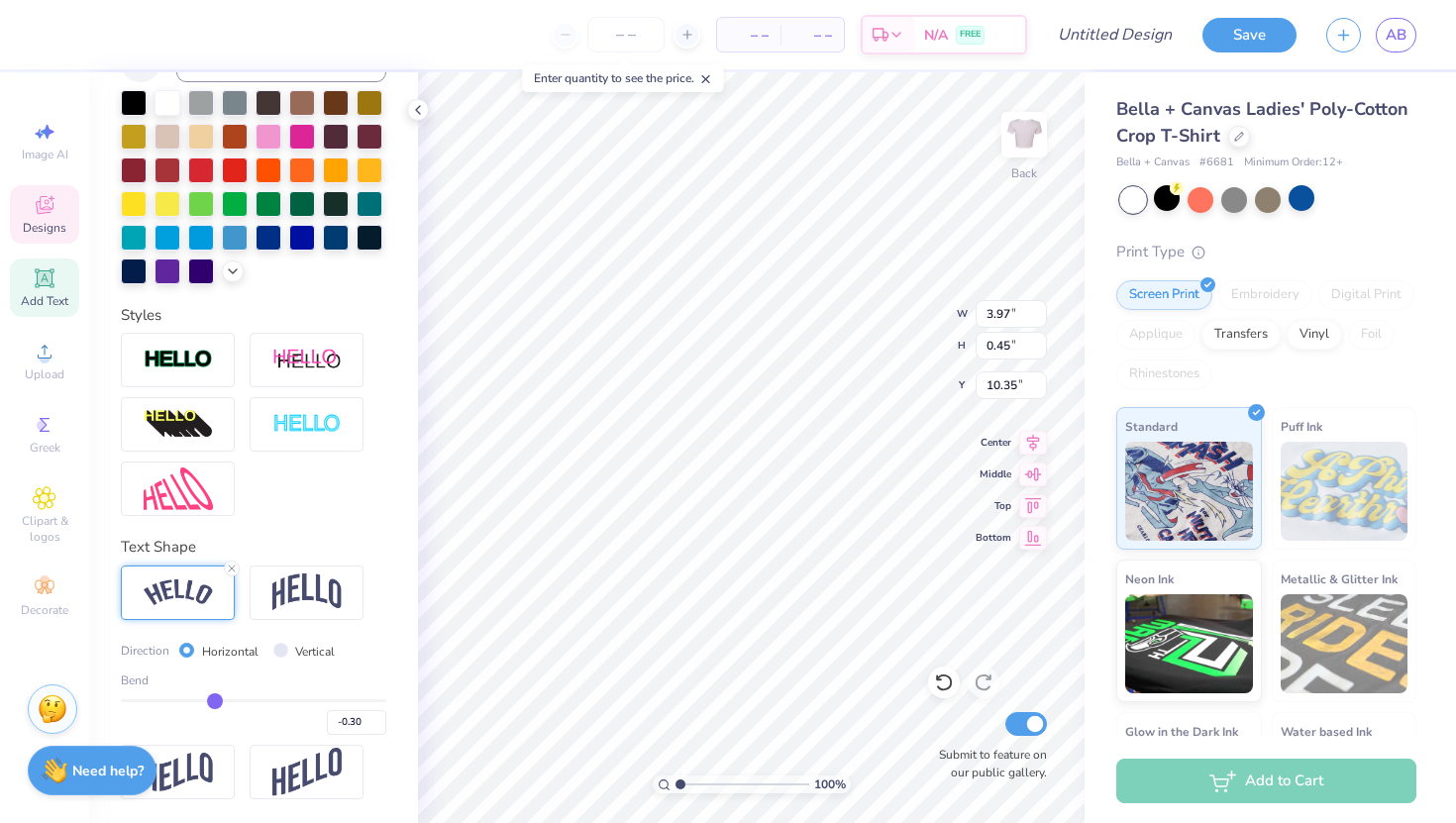 type on "-0.31" 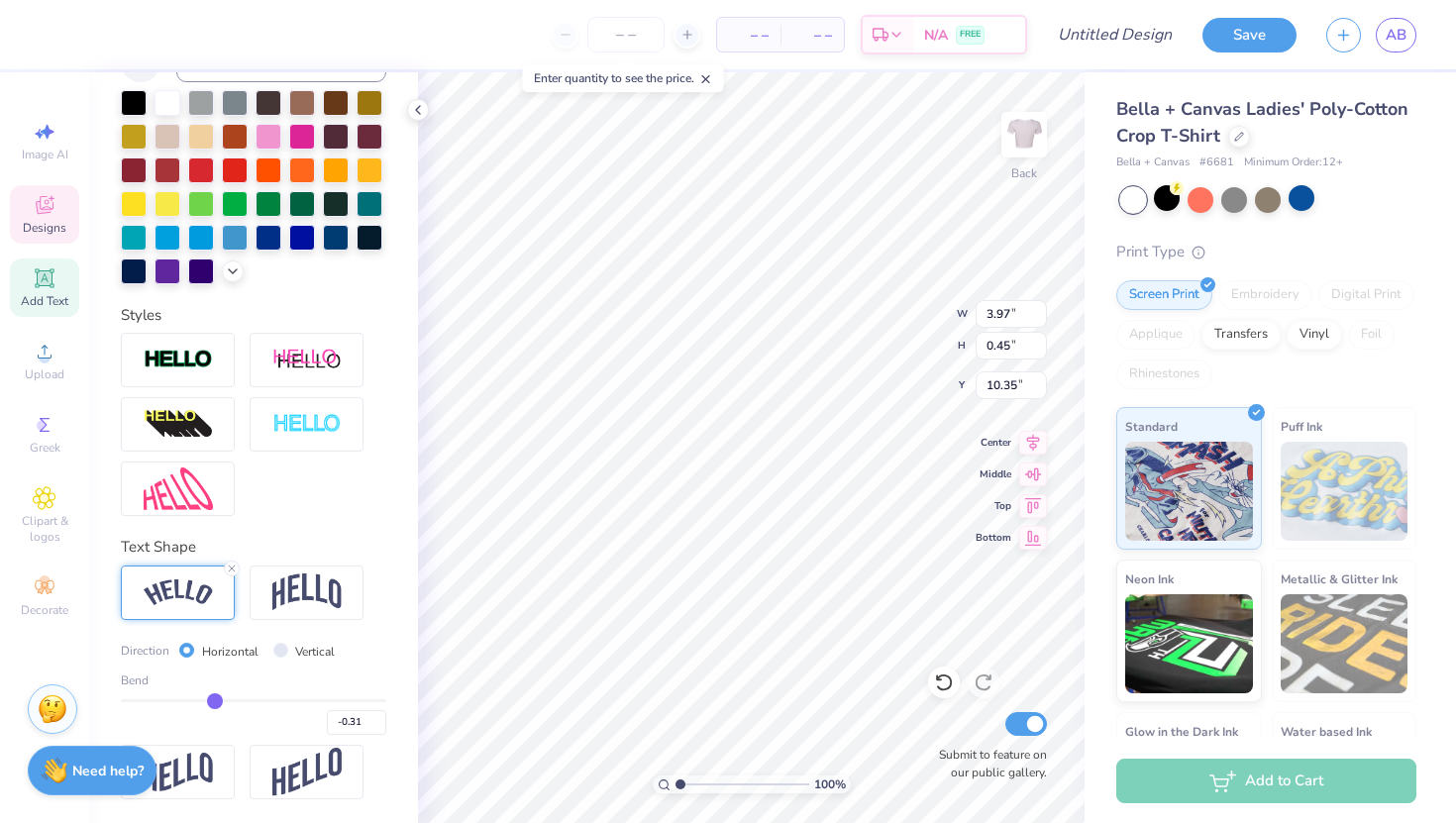 type on "-0.34" 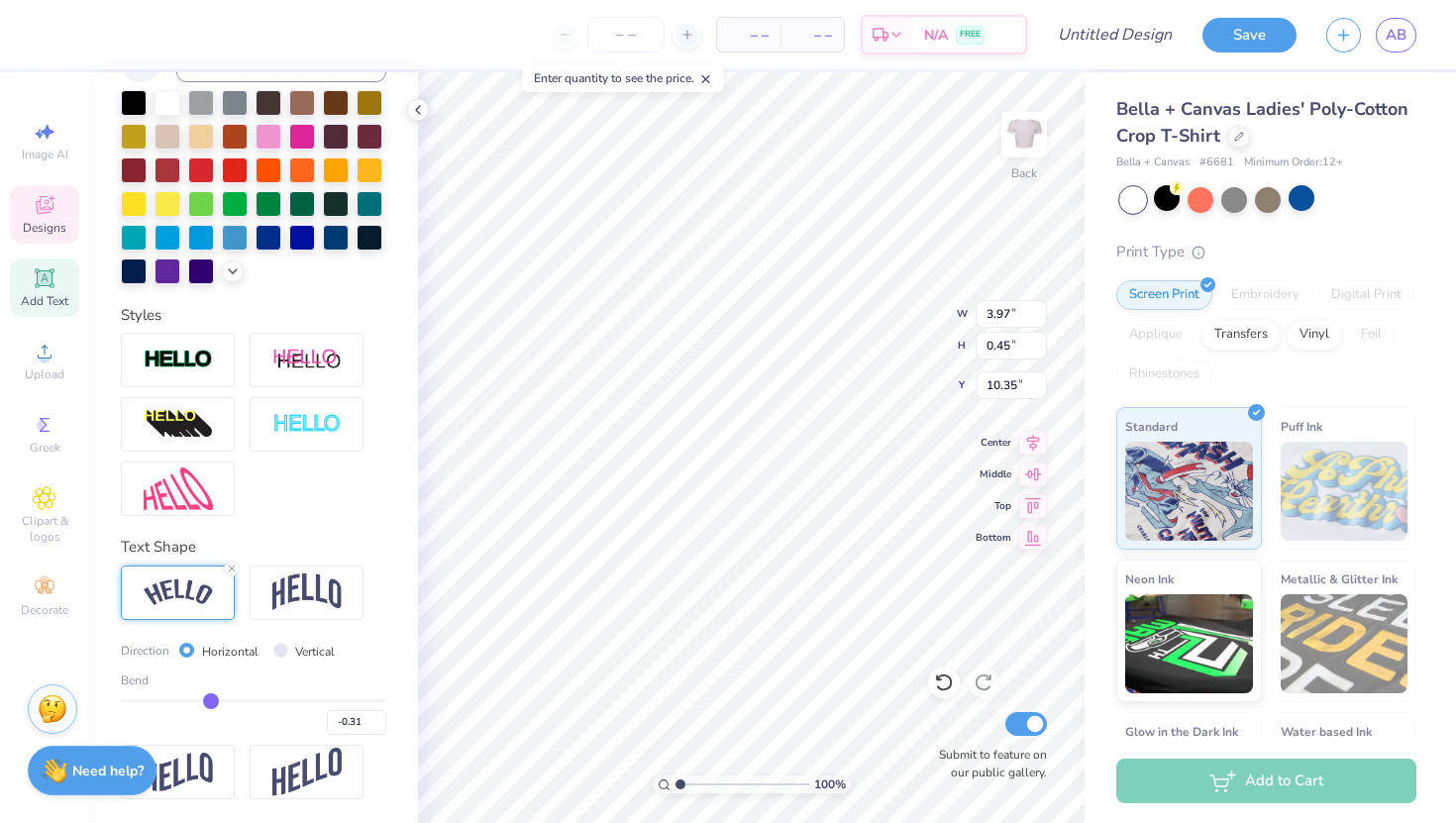 type on "-0.34" 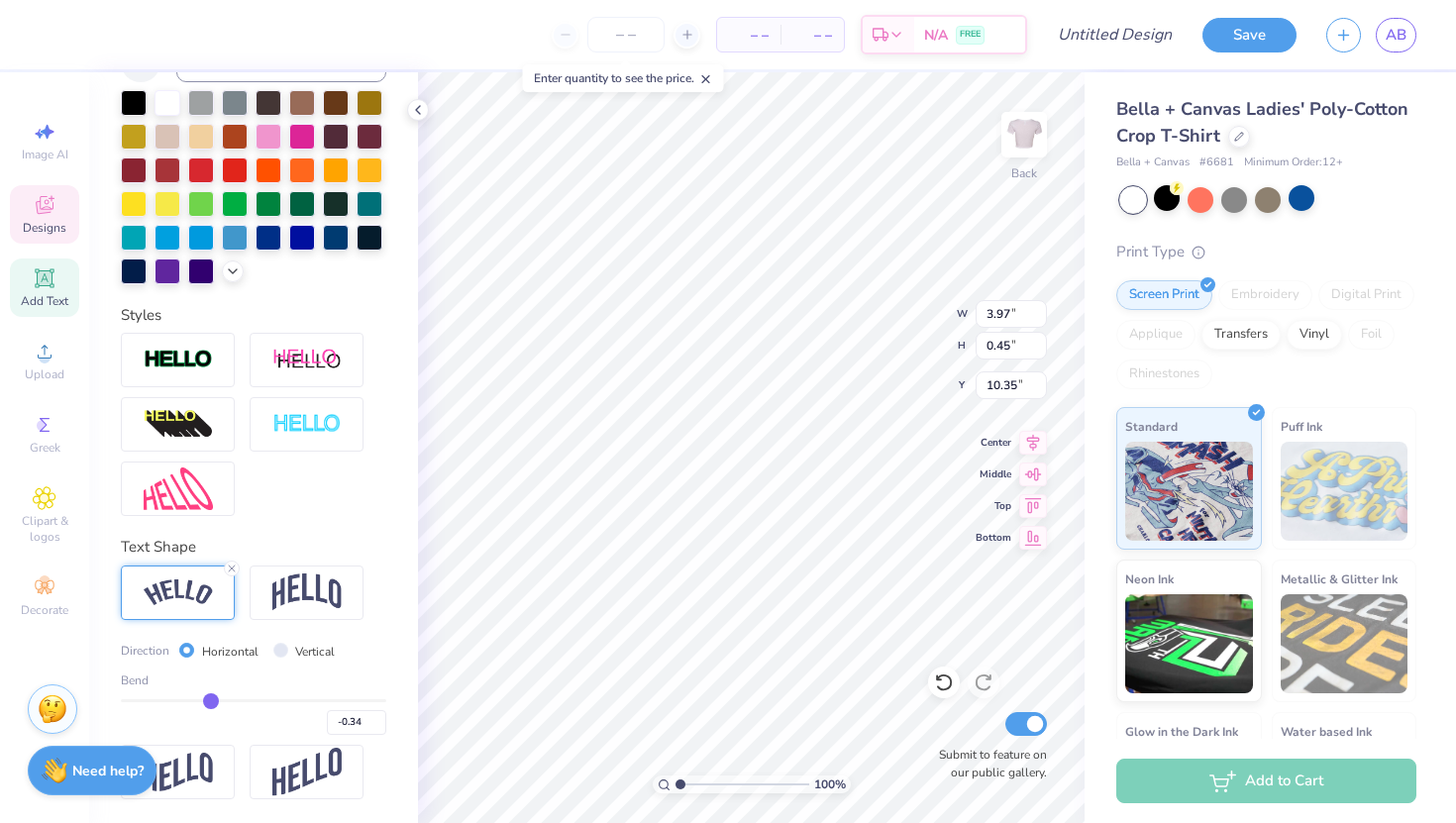type on "-0.35" 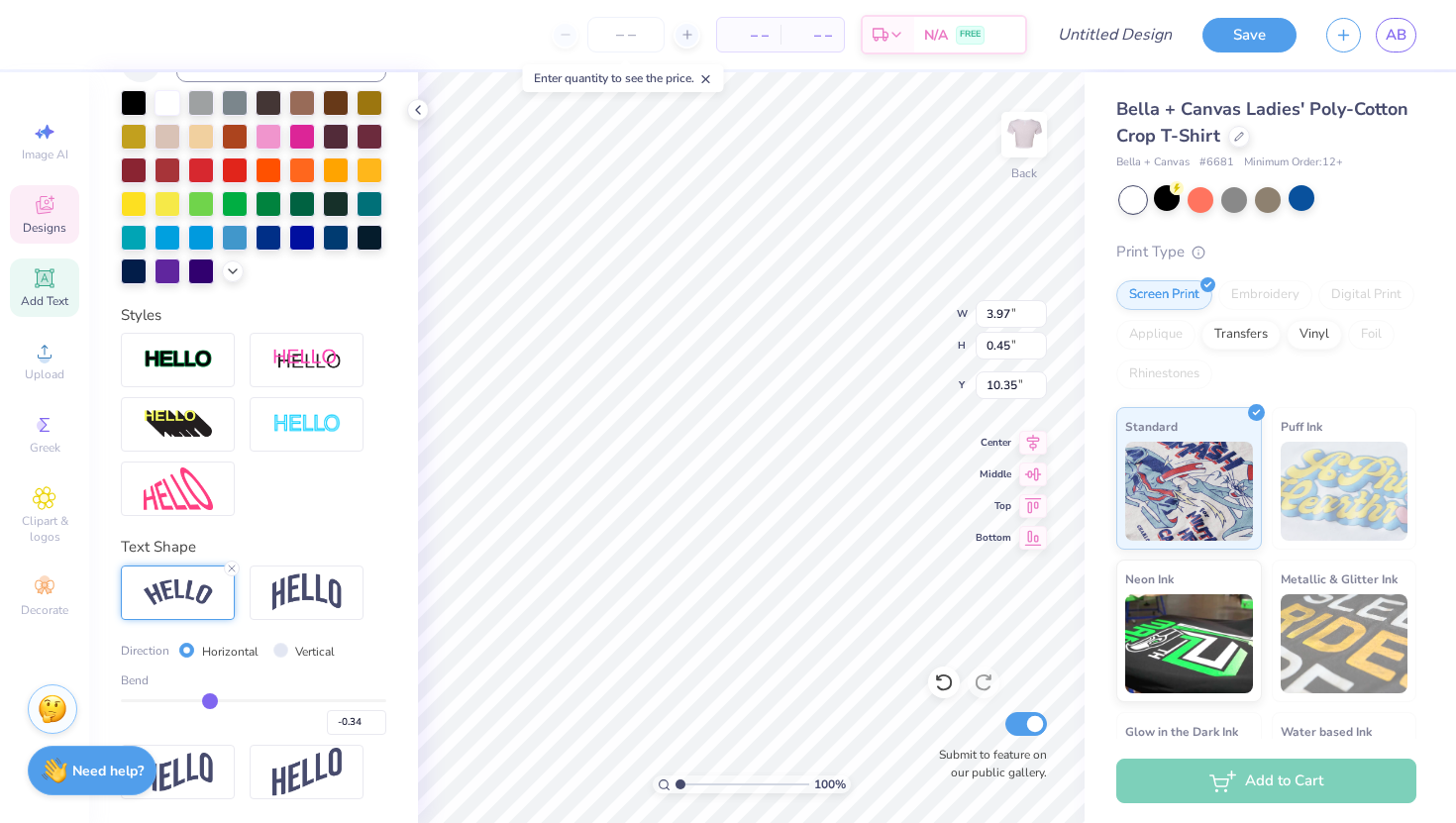 type on "-0.35" 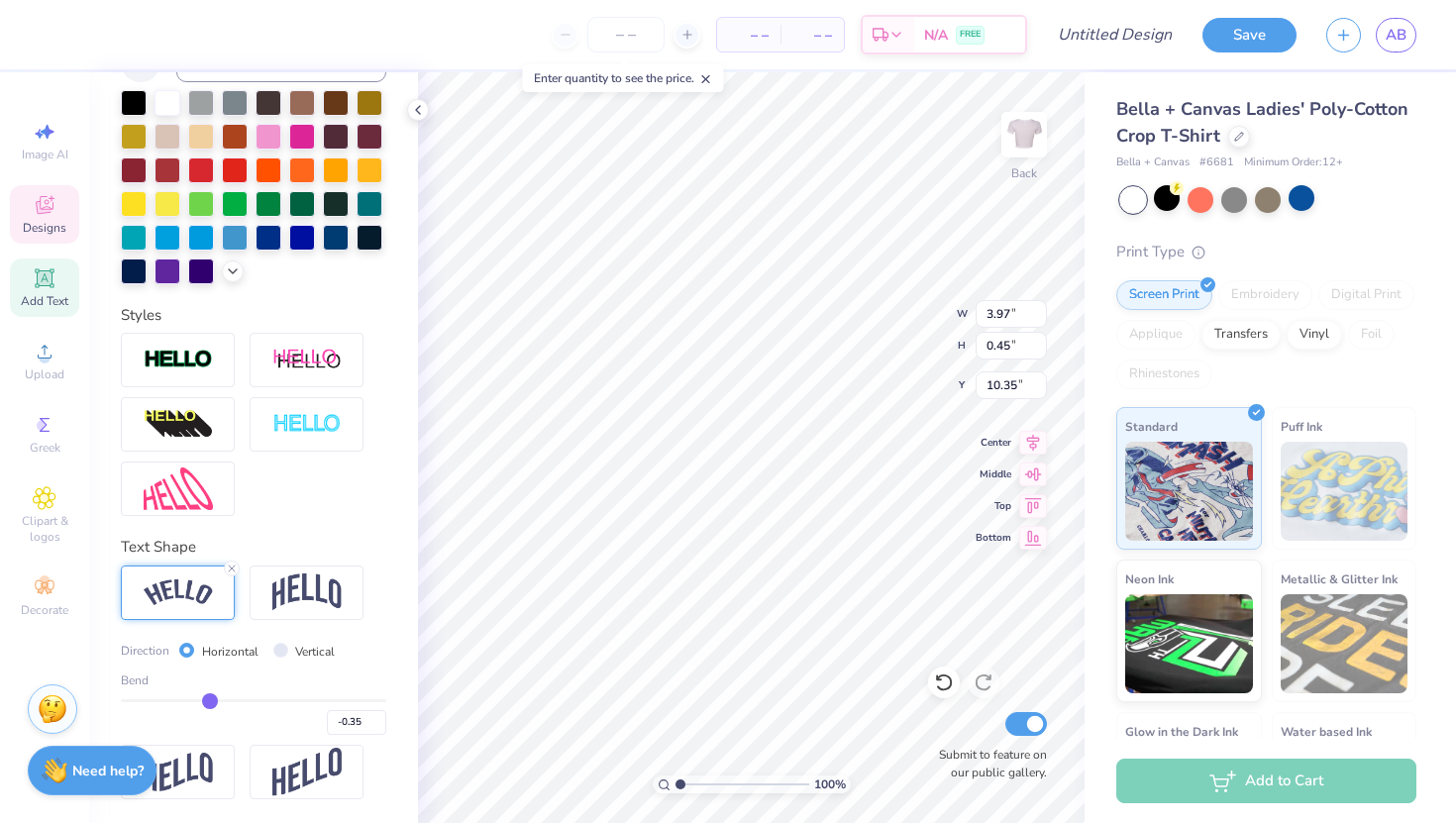 type on "-0.37" 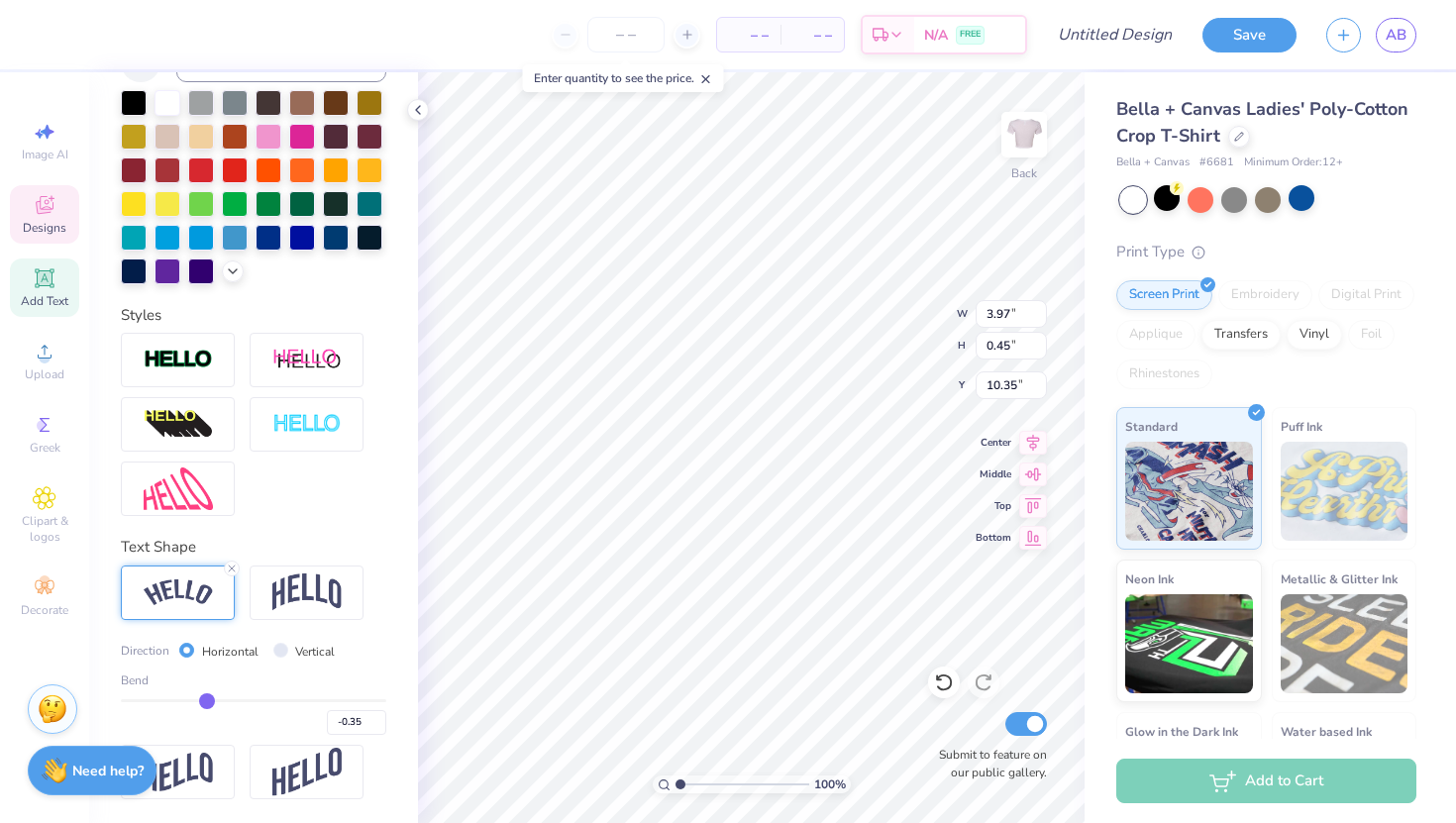 type on "-0.37" 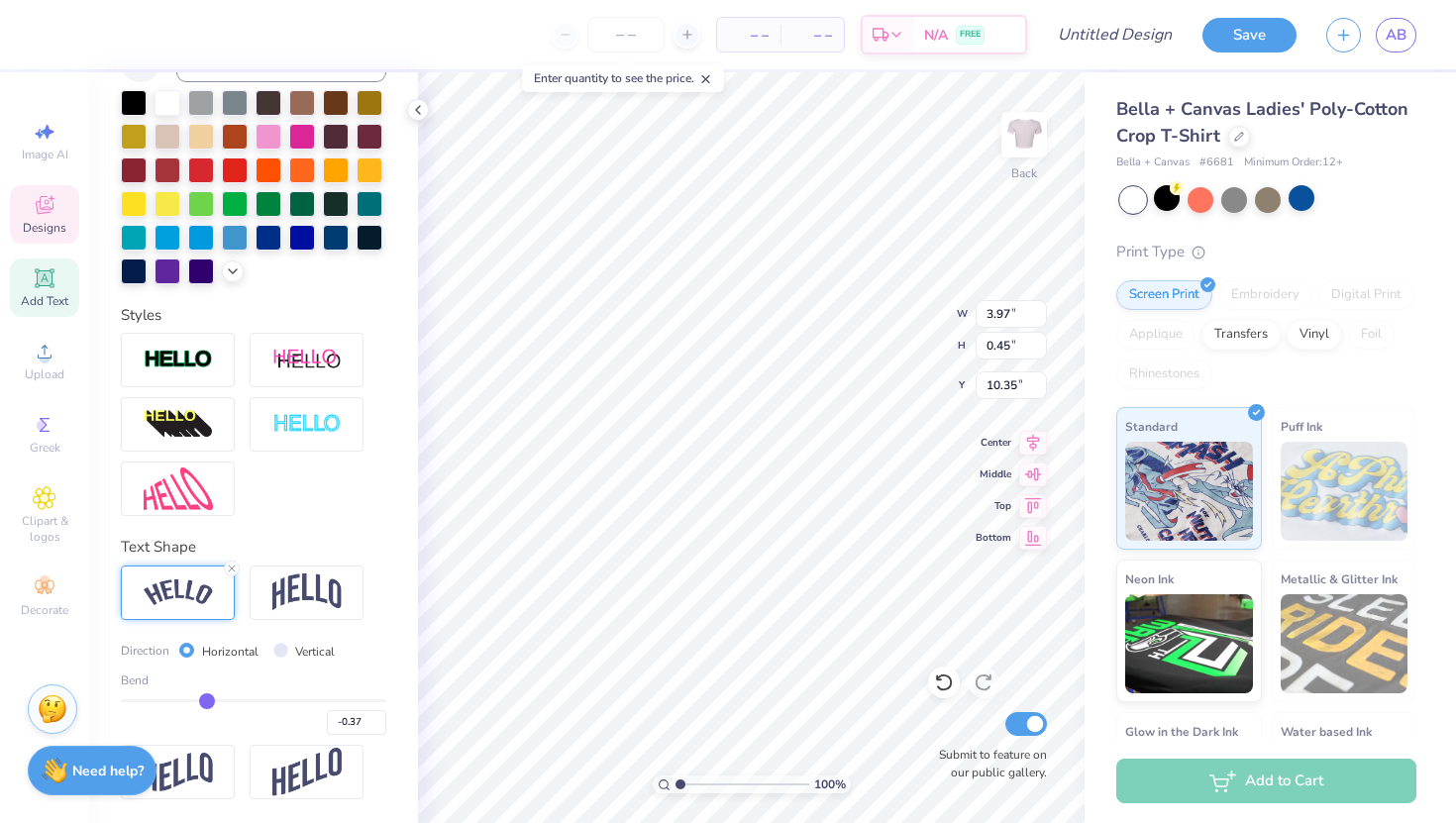 type on "-0.38" 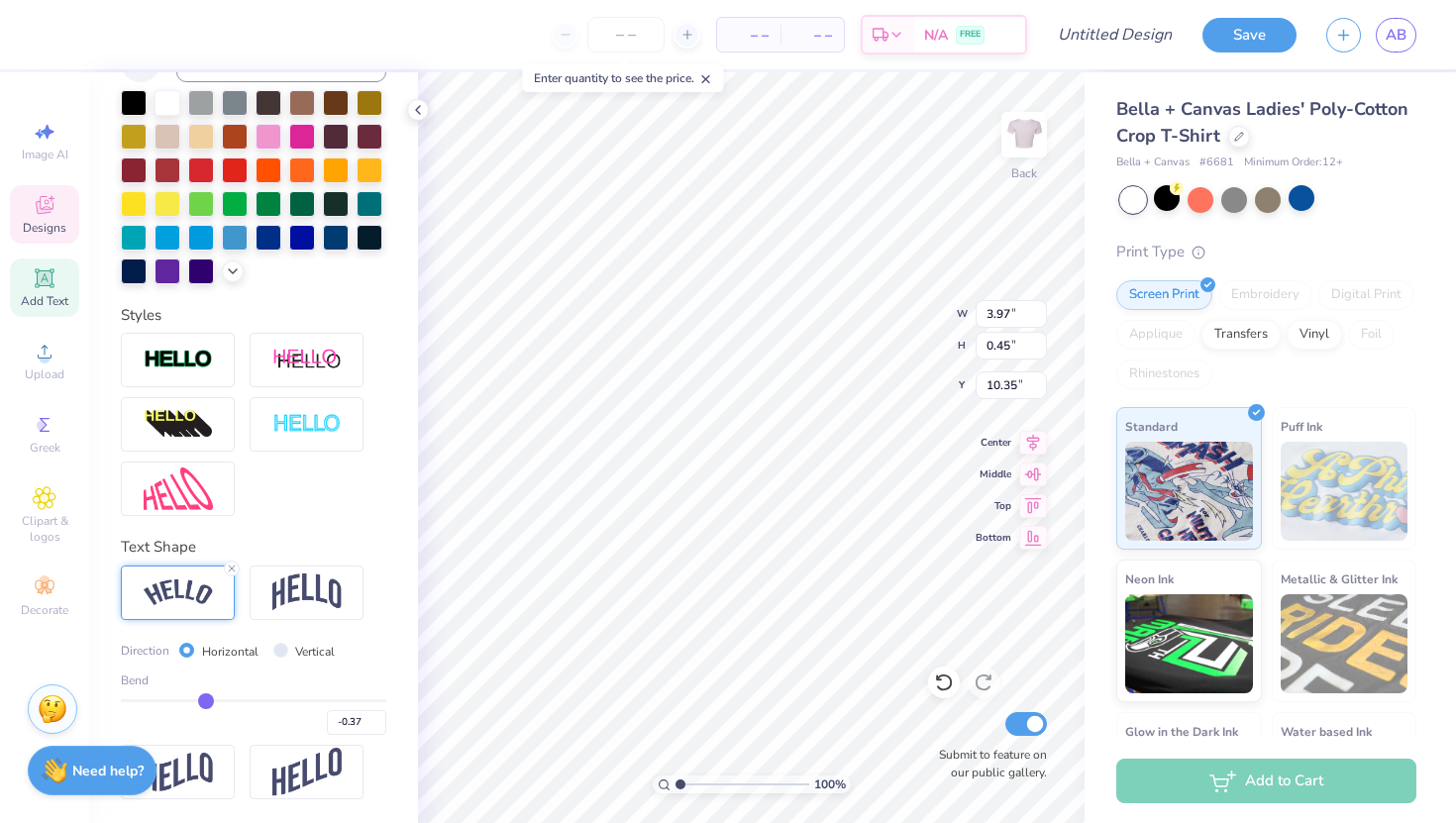 type on "-0.38" 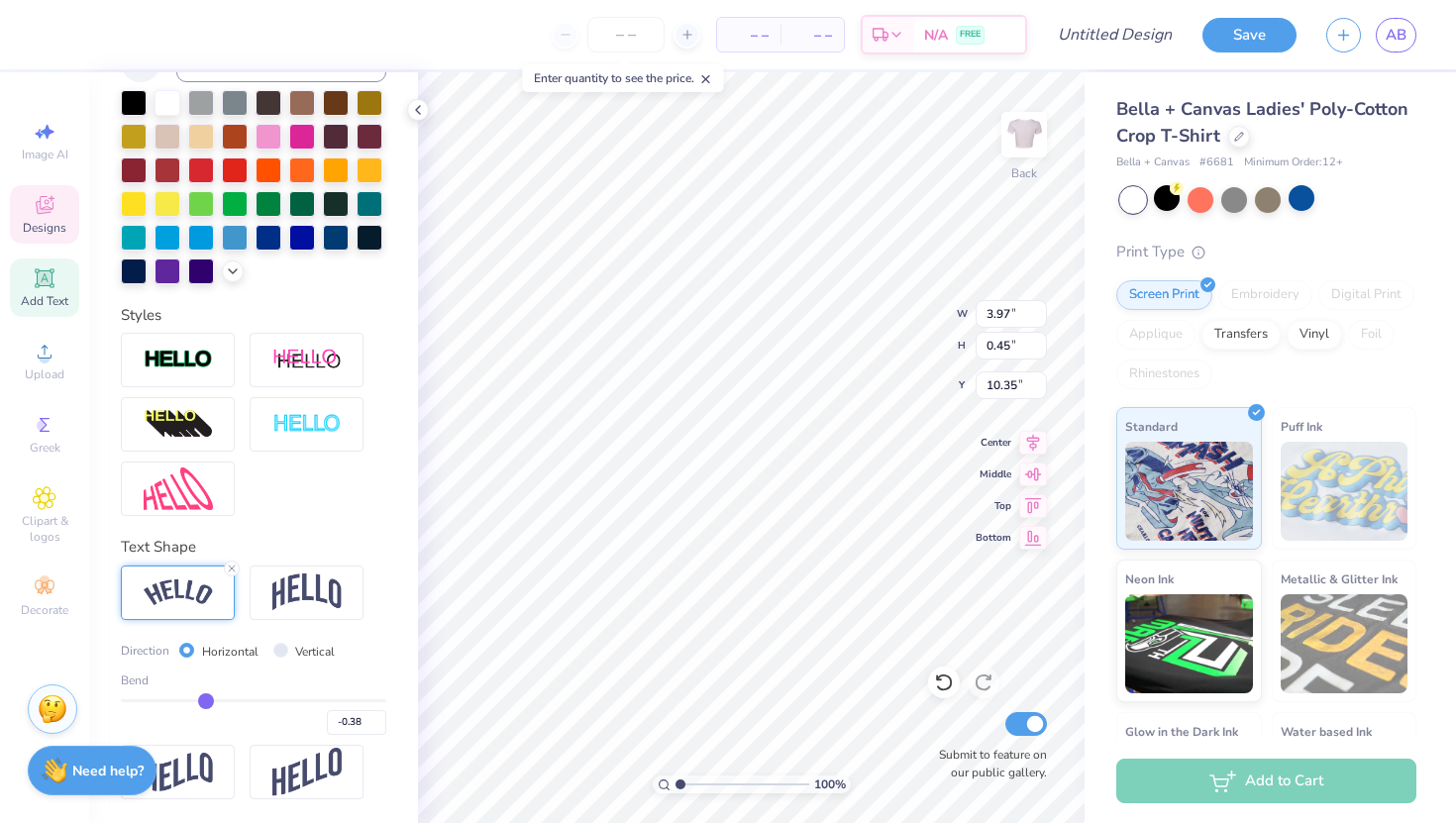 type on "-0.4" 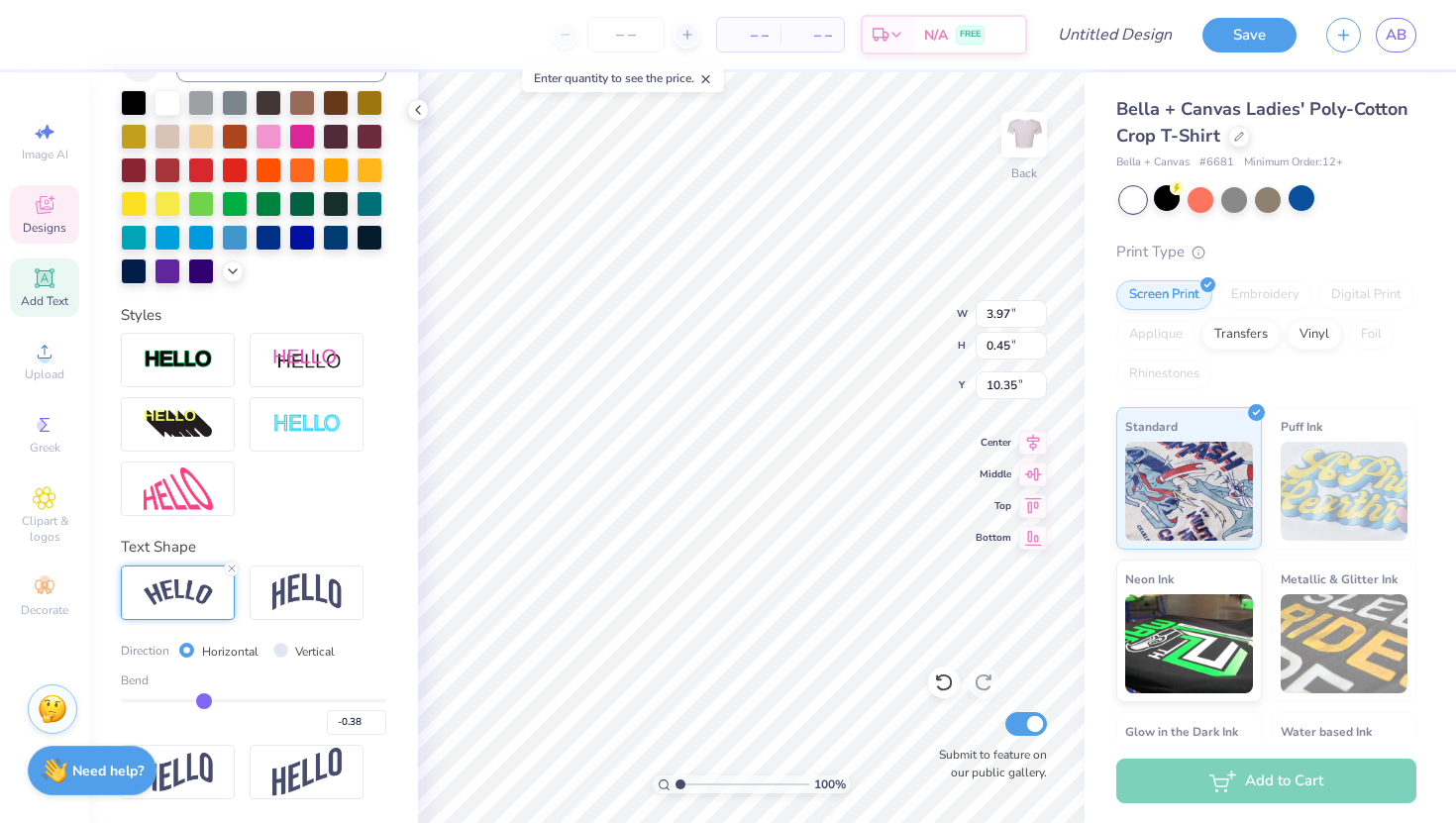 type on "-0.40" 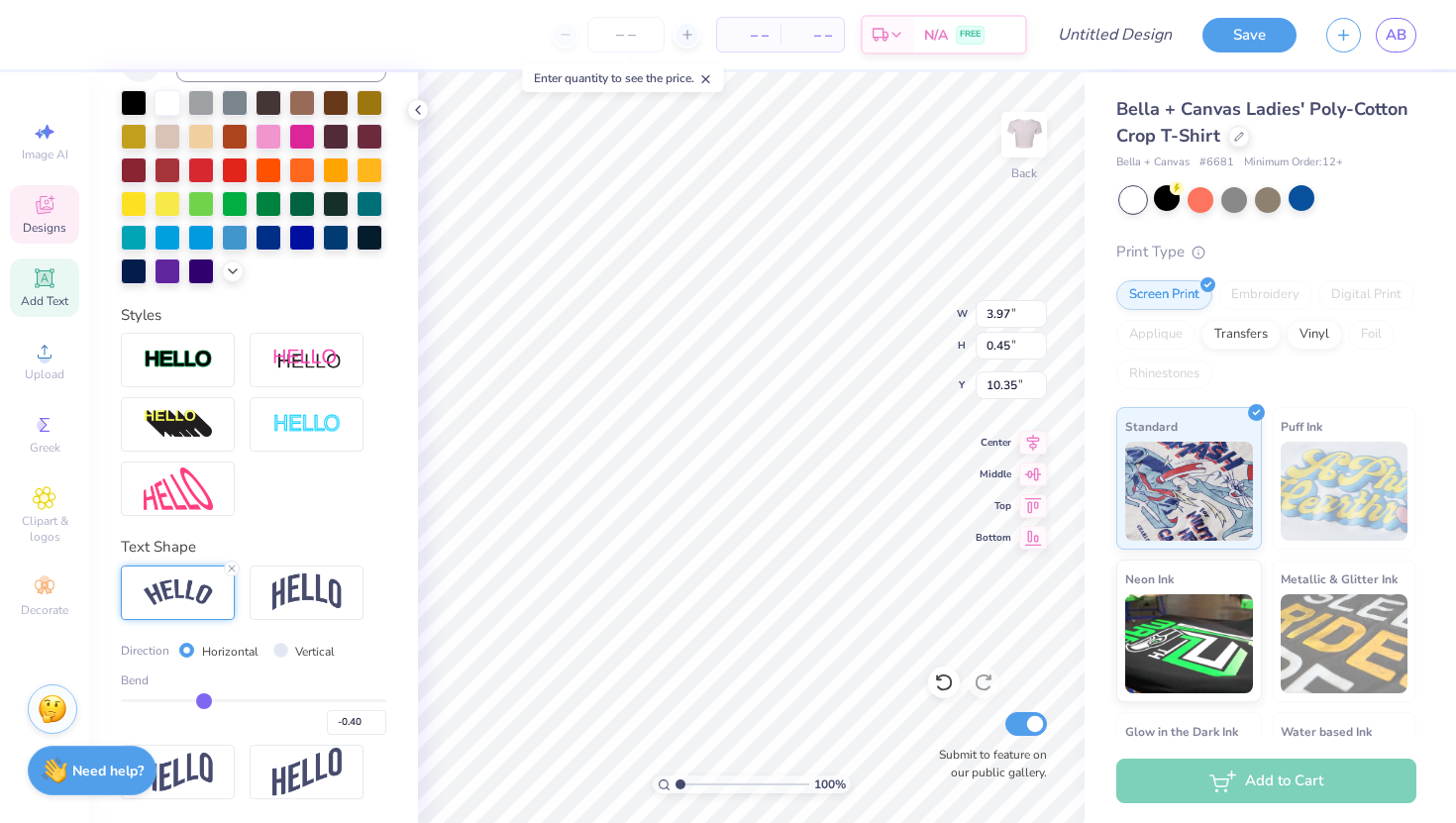 type on "-0.41" 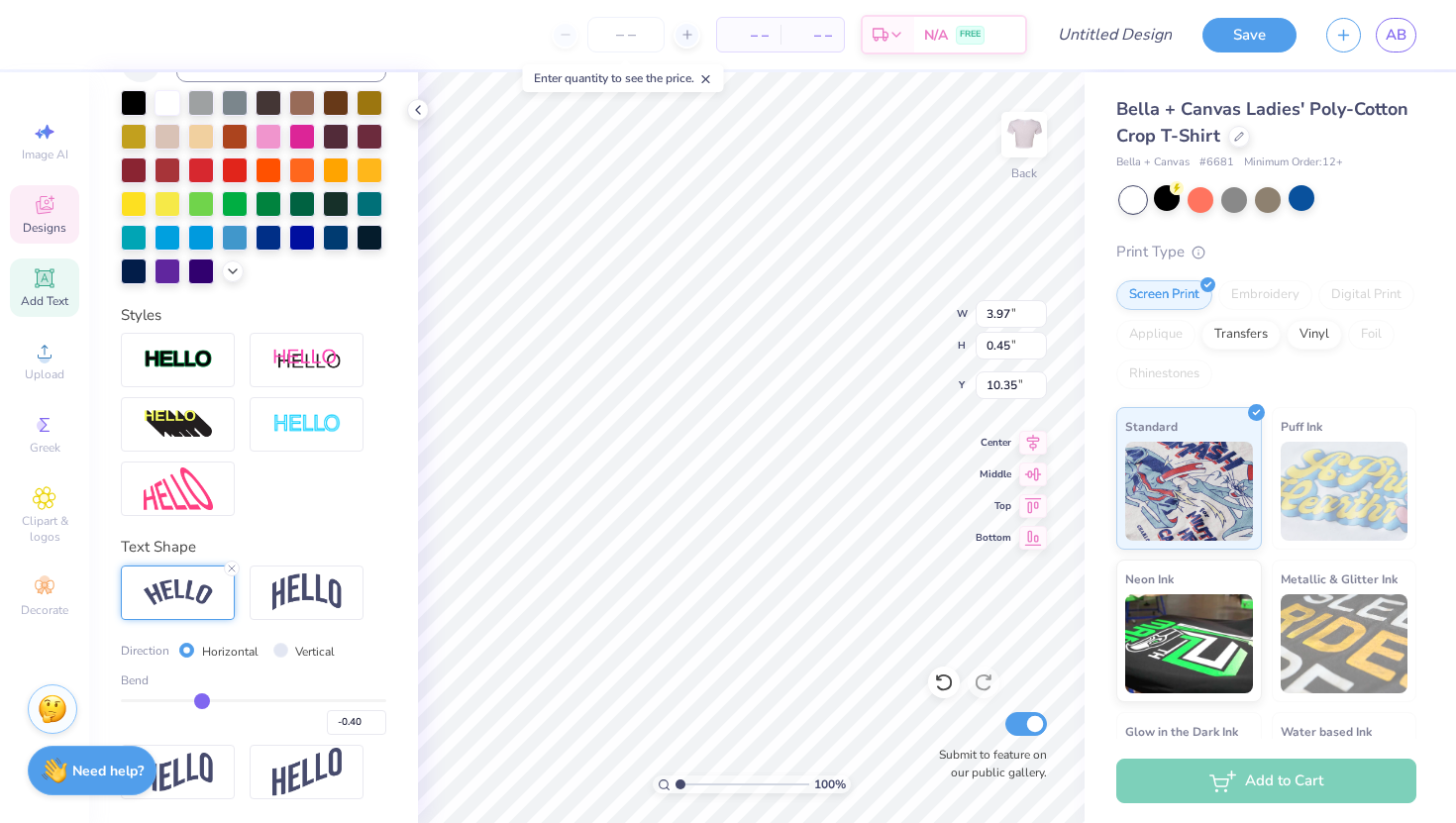 type on "-0.41" 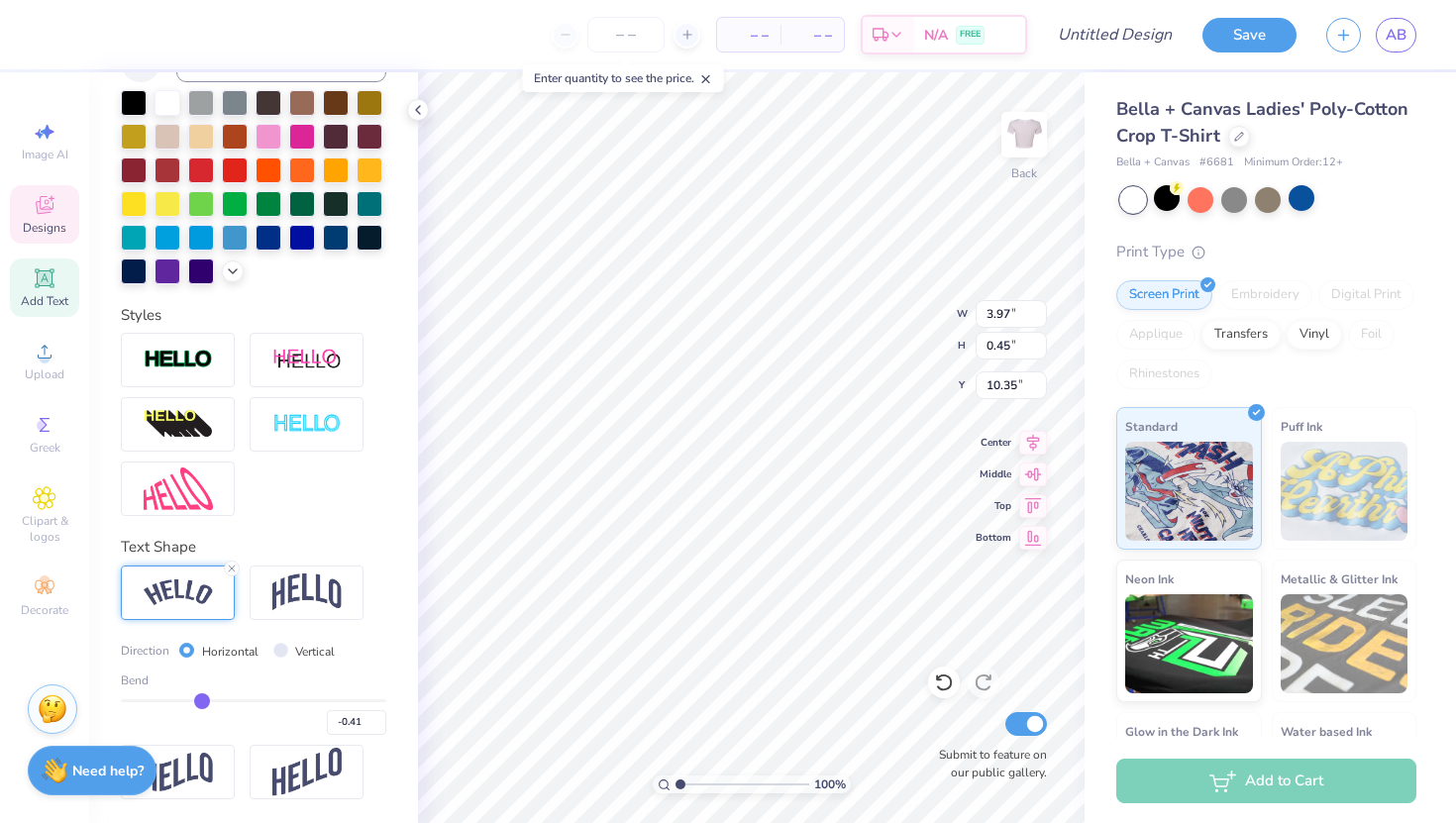 type on "-0.42" 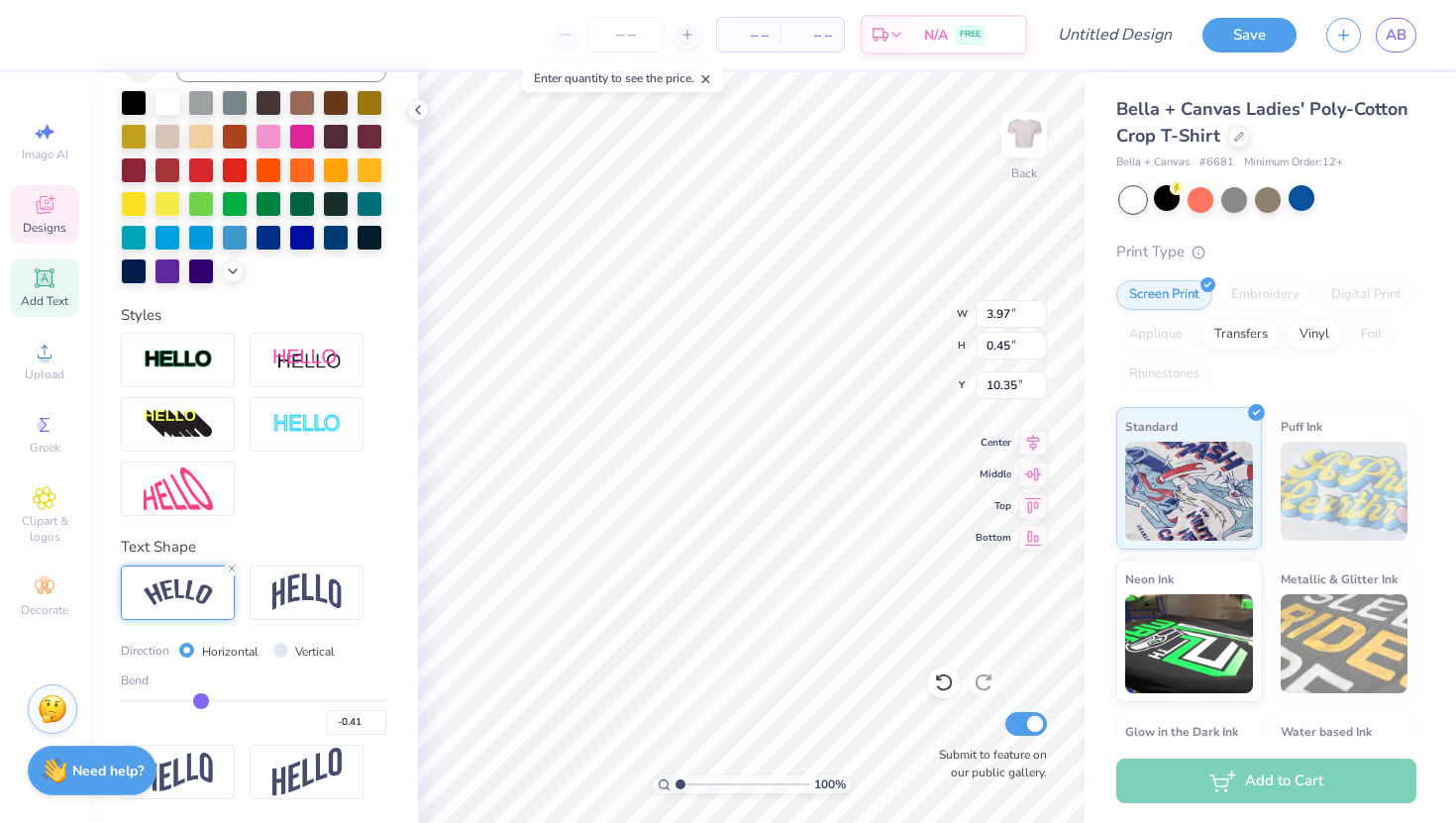 type on "-0.42" 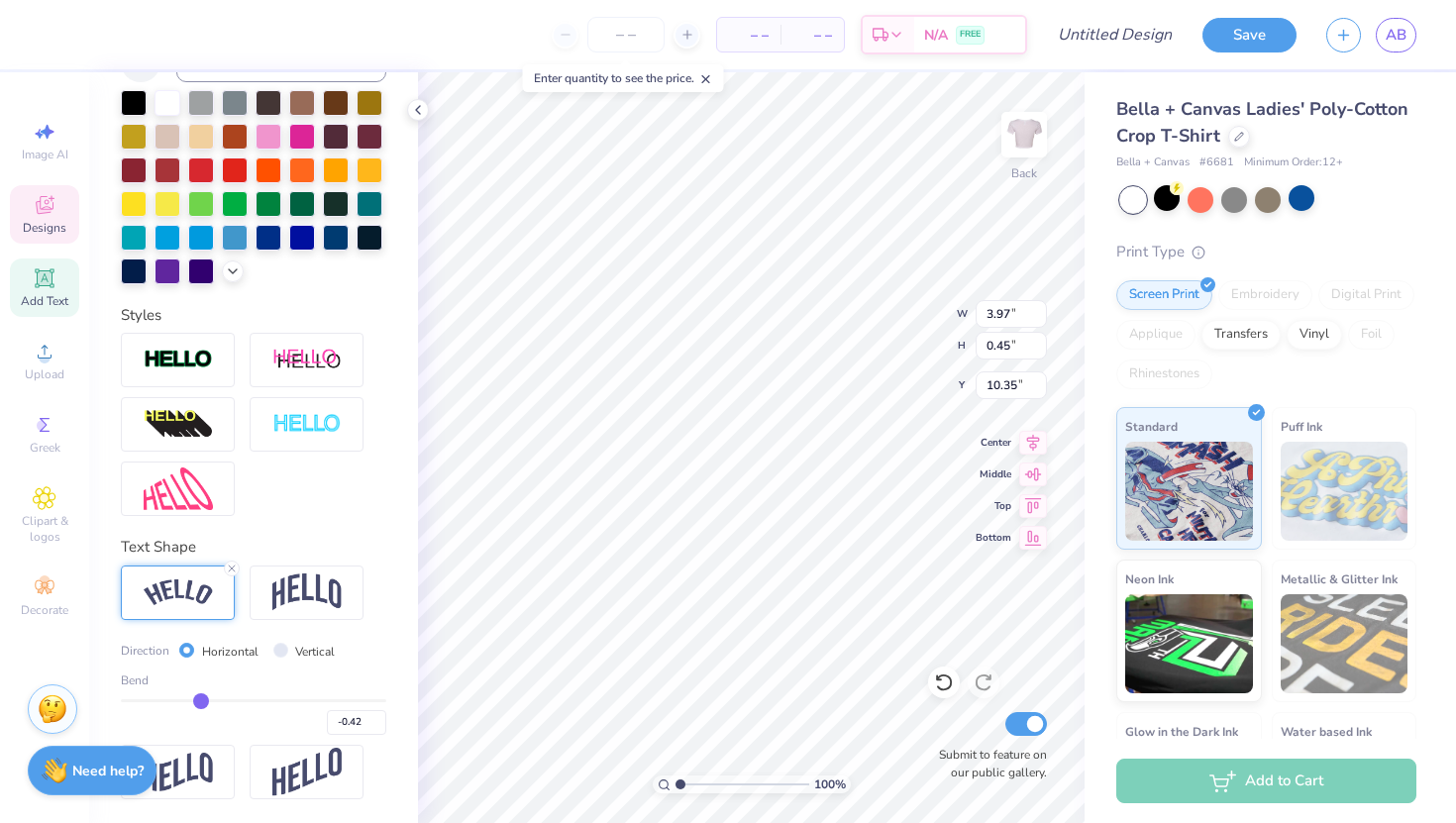 type on "-0.43" 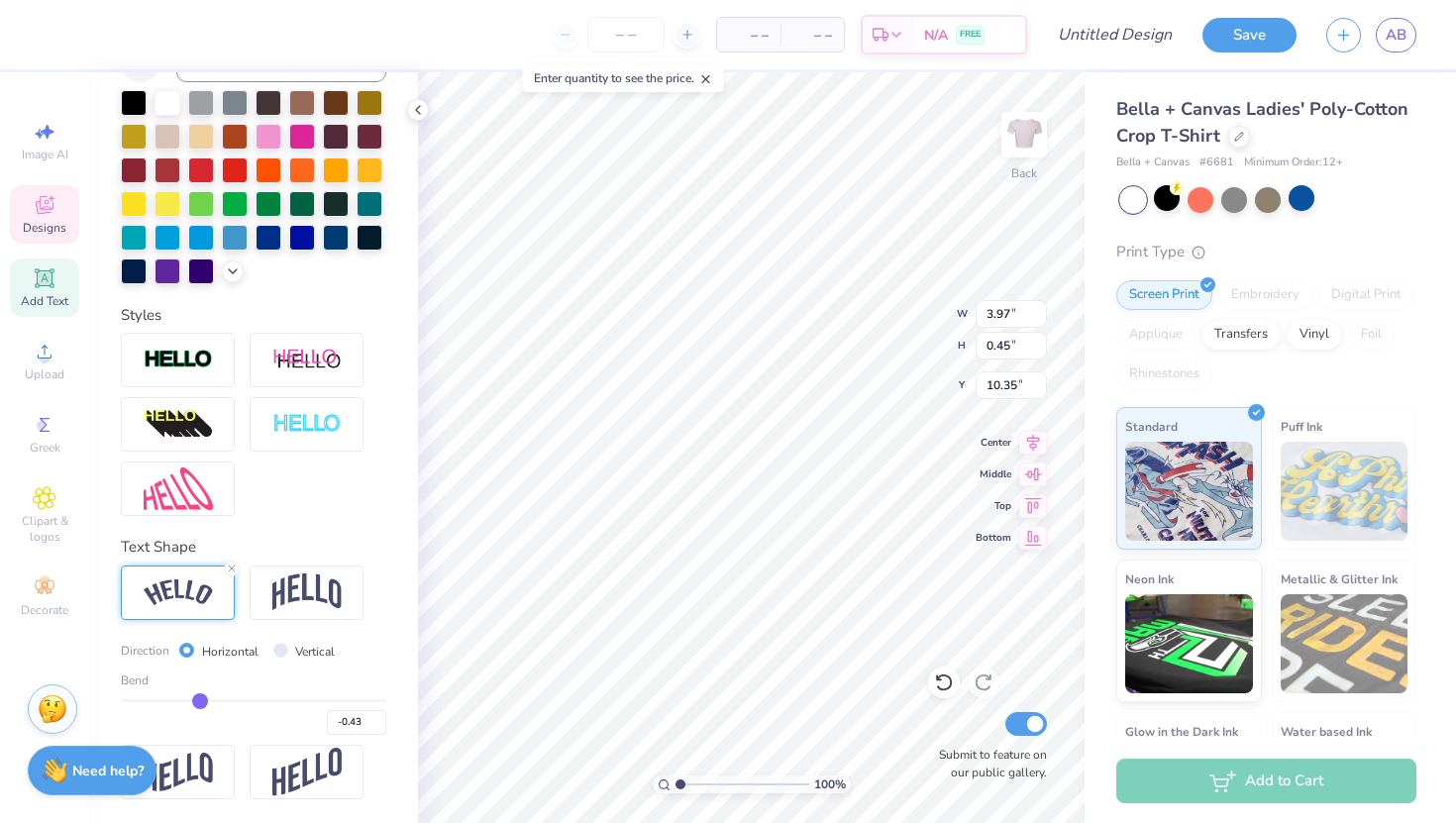 type on "-0.44" 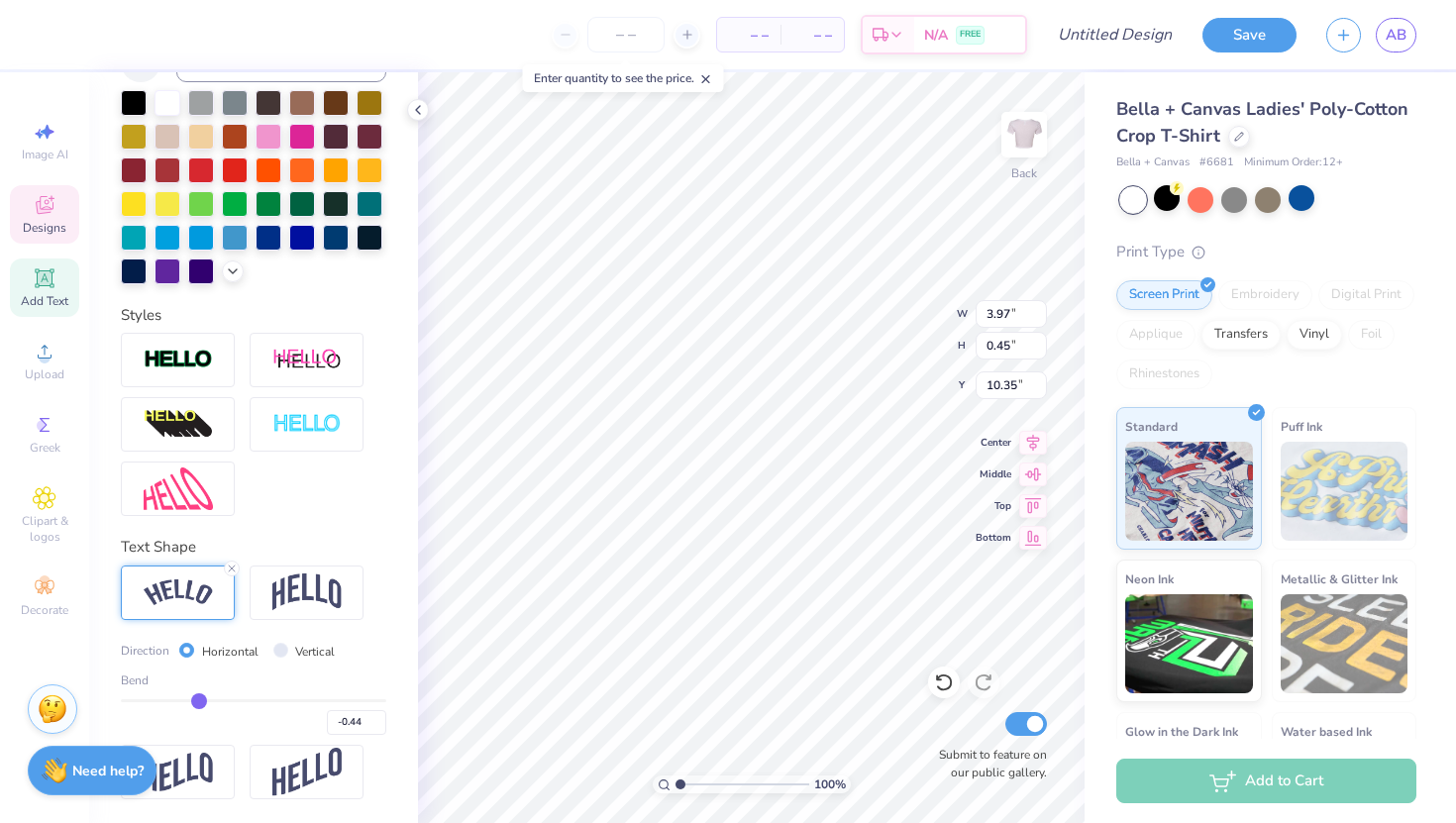 type on "-0.45" 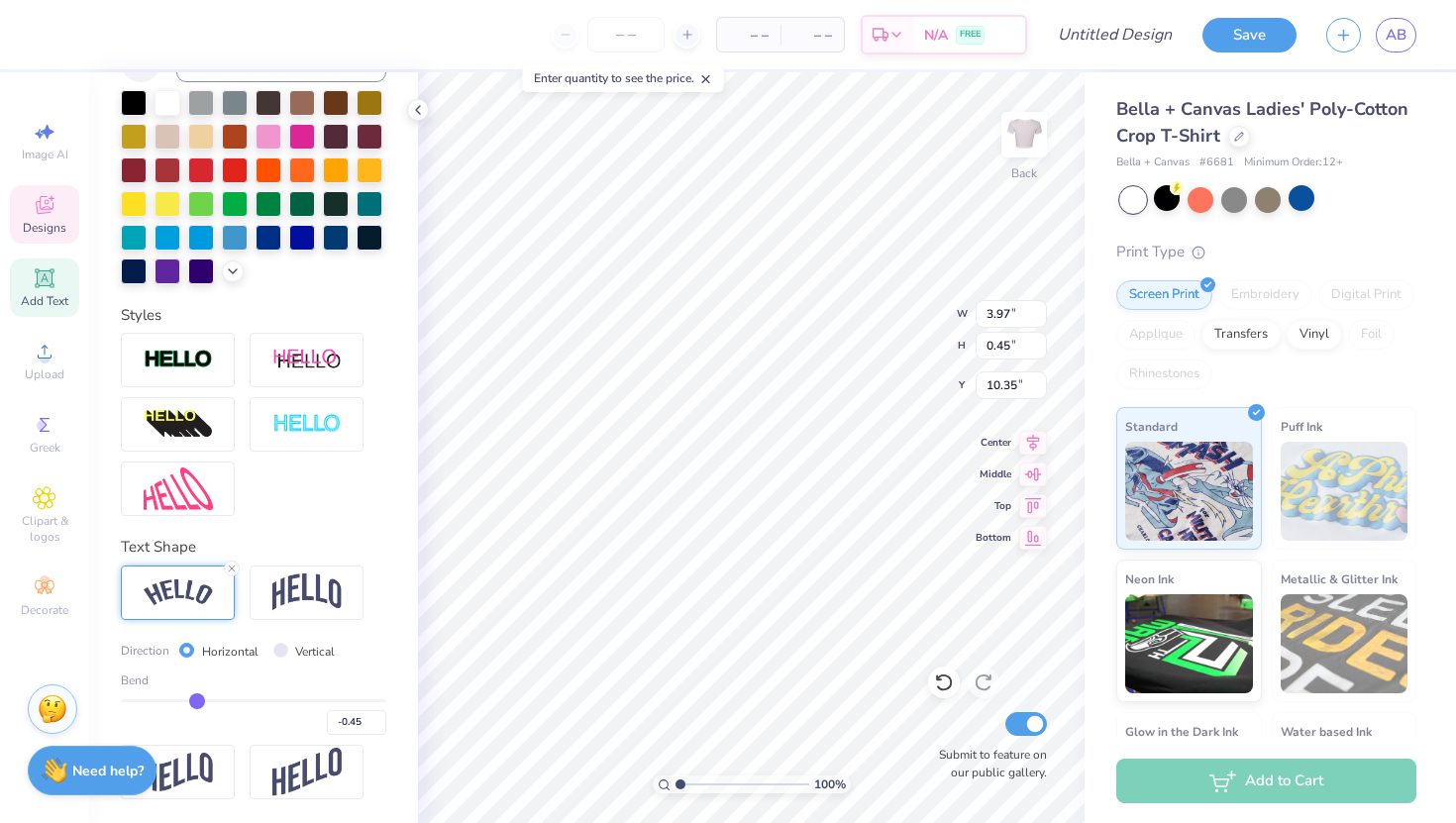 type on "-0.46" 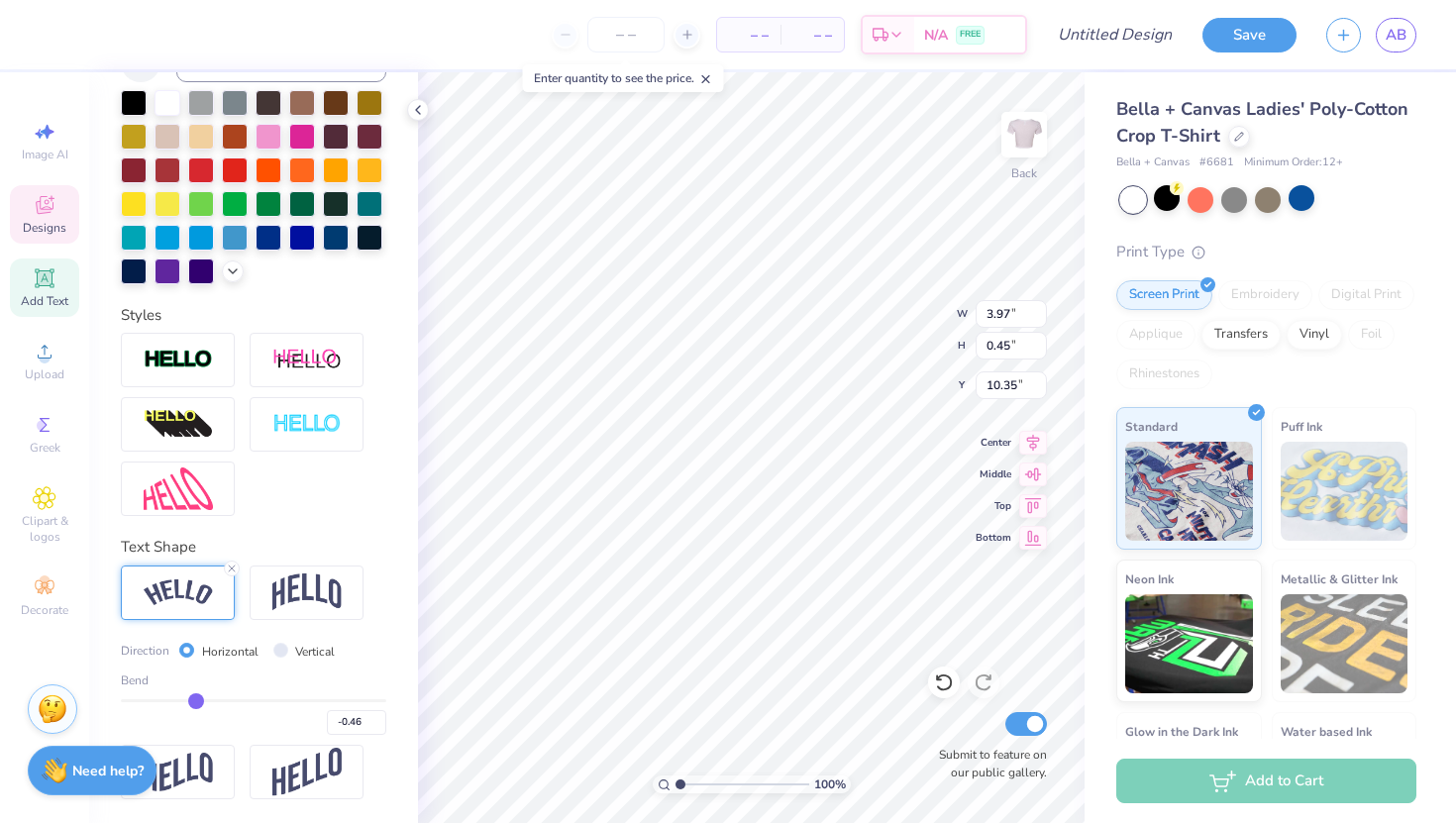 type on "-0.47" 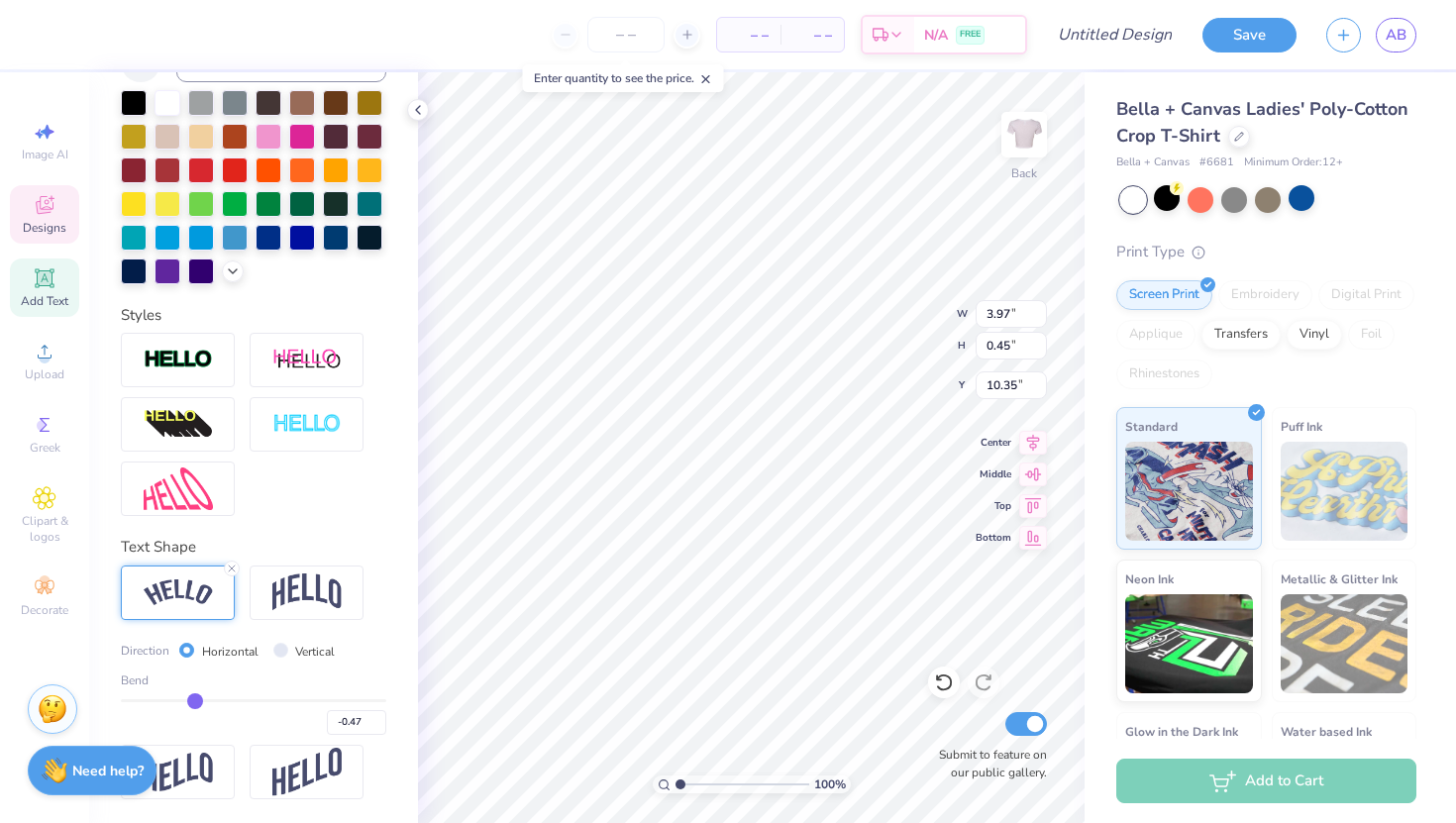 type on "-0.48" 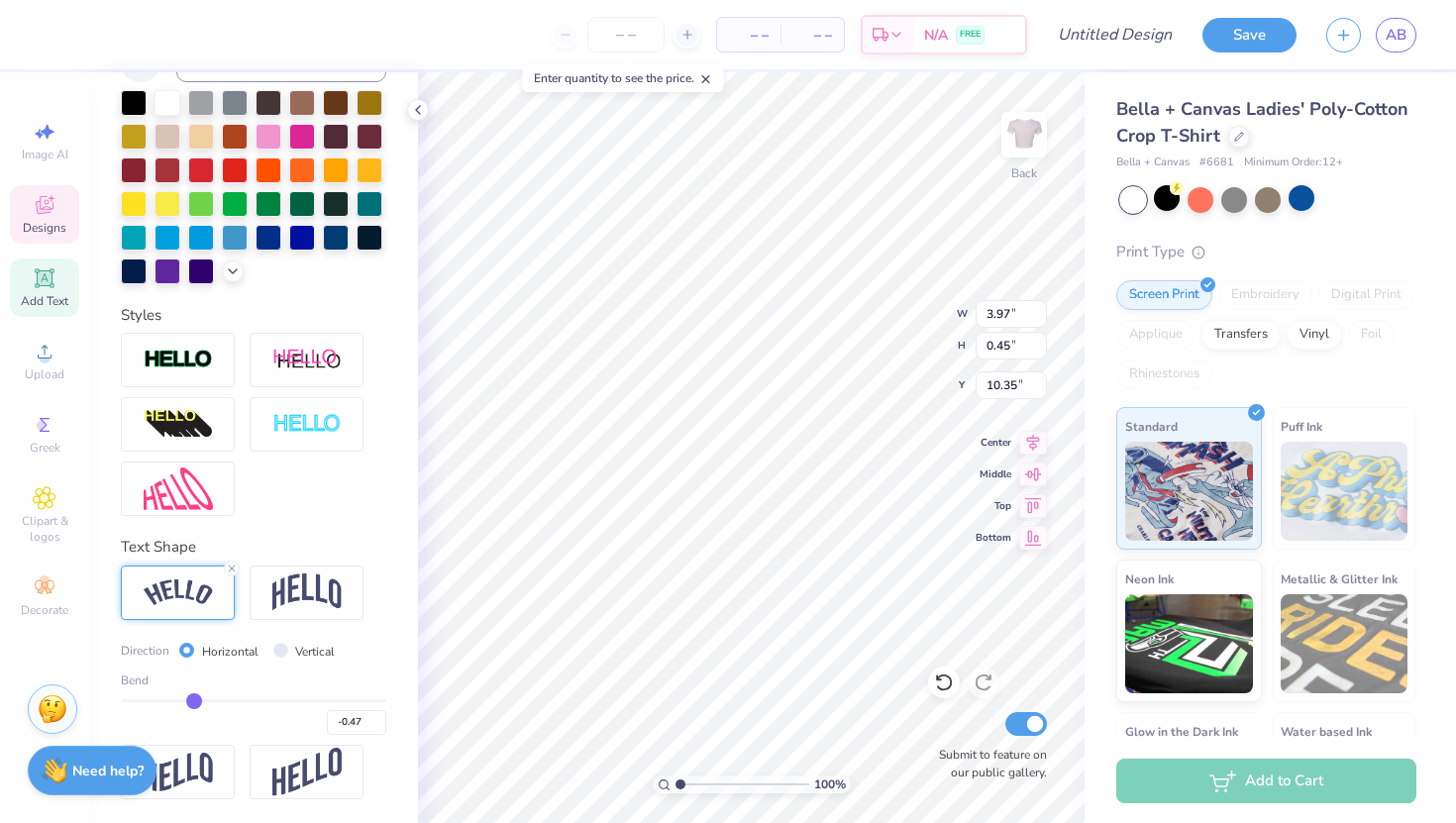 type on "-0.48" 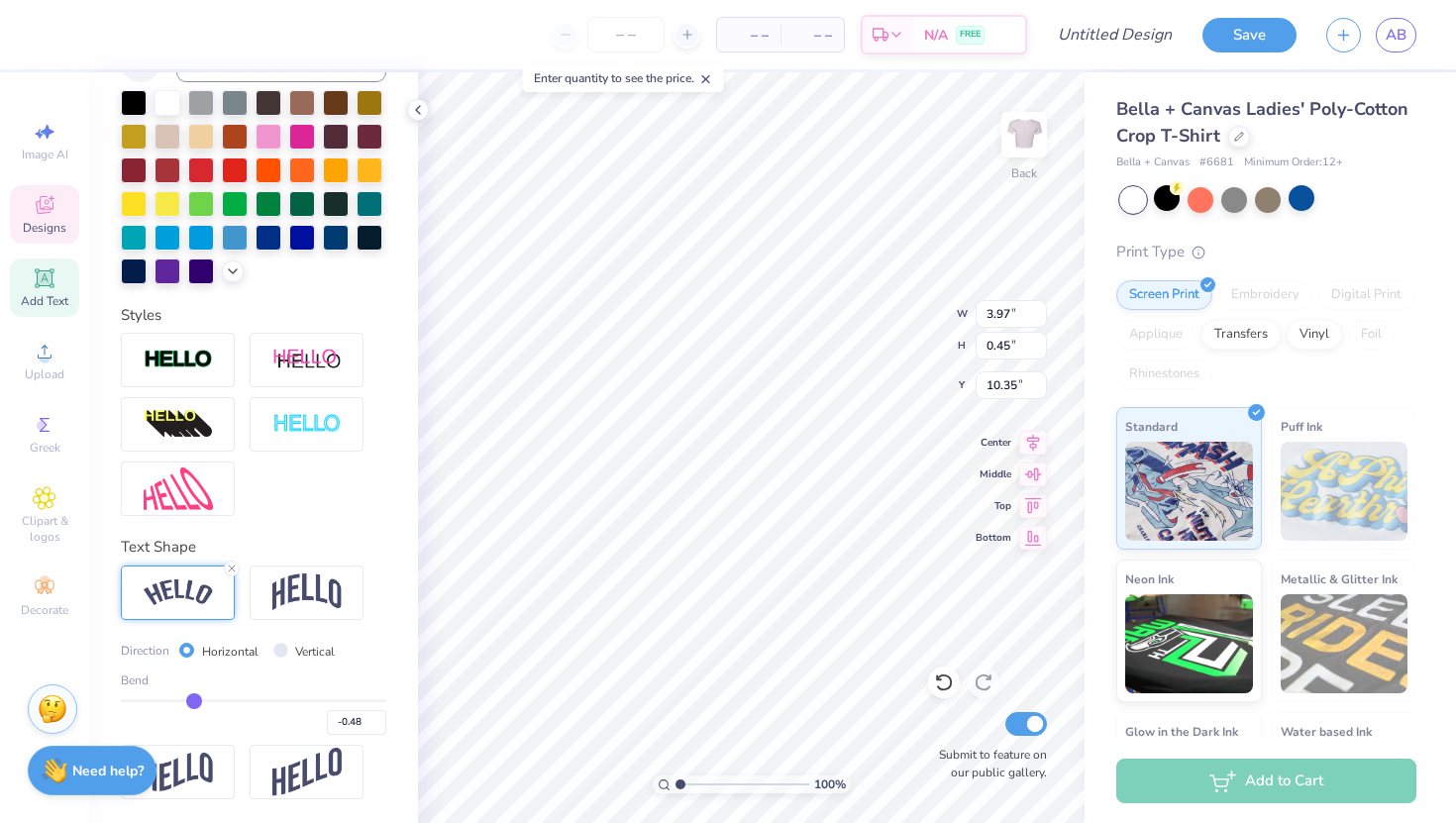 type on "-0.49" 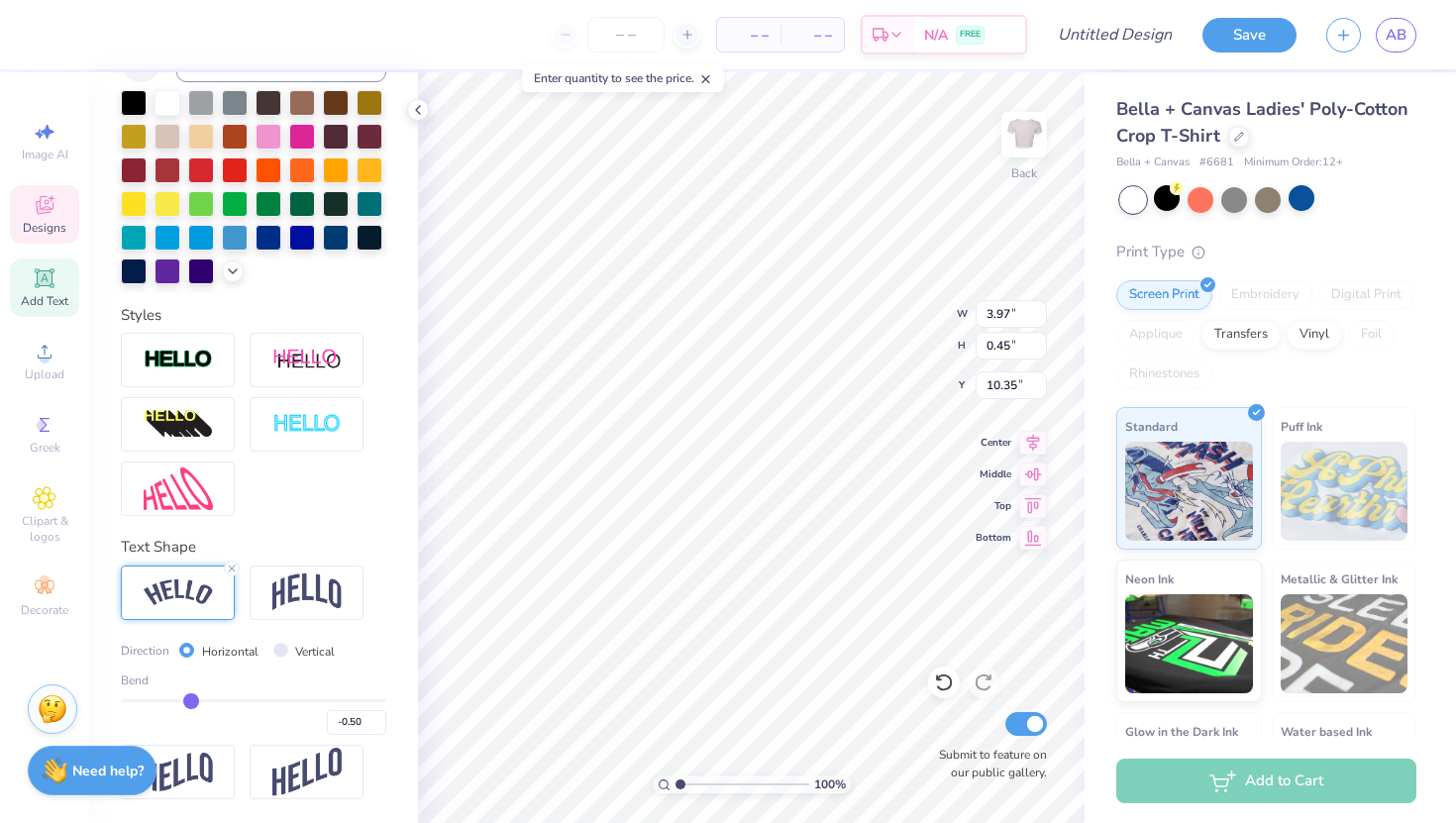 drag, startPoint x: 216, startPoint y: 706, endPoint x: 191, endPoint y: 706, distance: 25 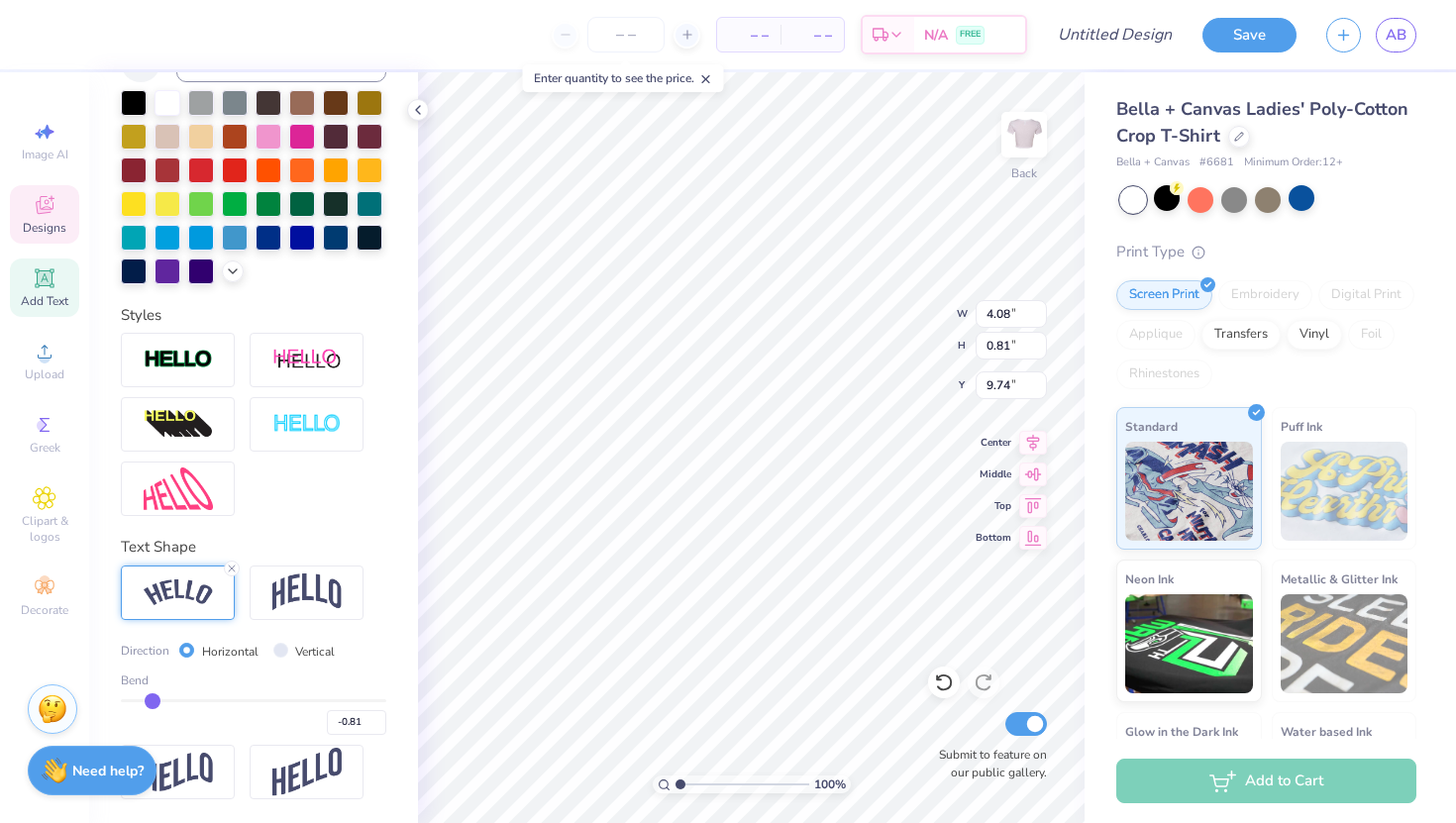 drag, startPoint x: 192, startPoint y: 705, endPoint x: 152, endPoint y: 703, distance: 40.04997 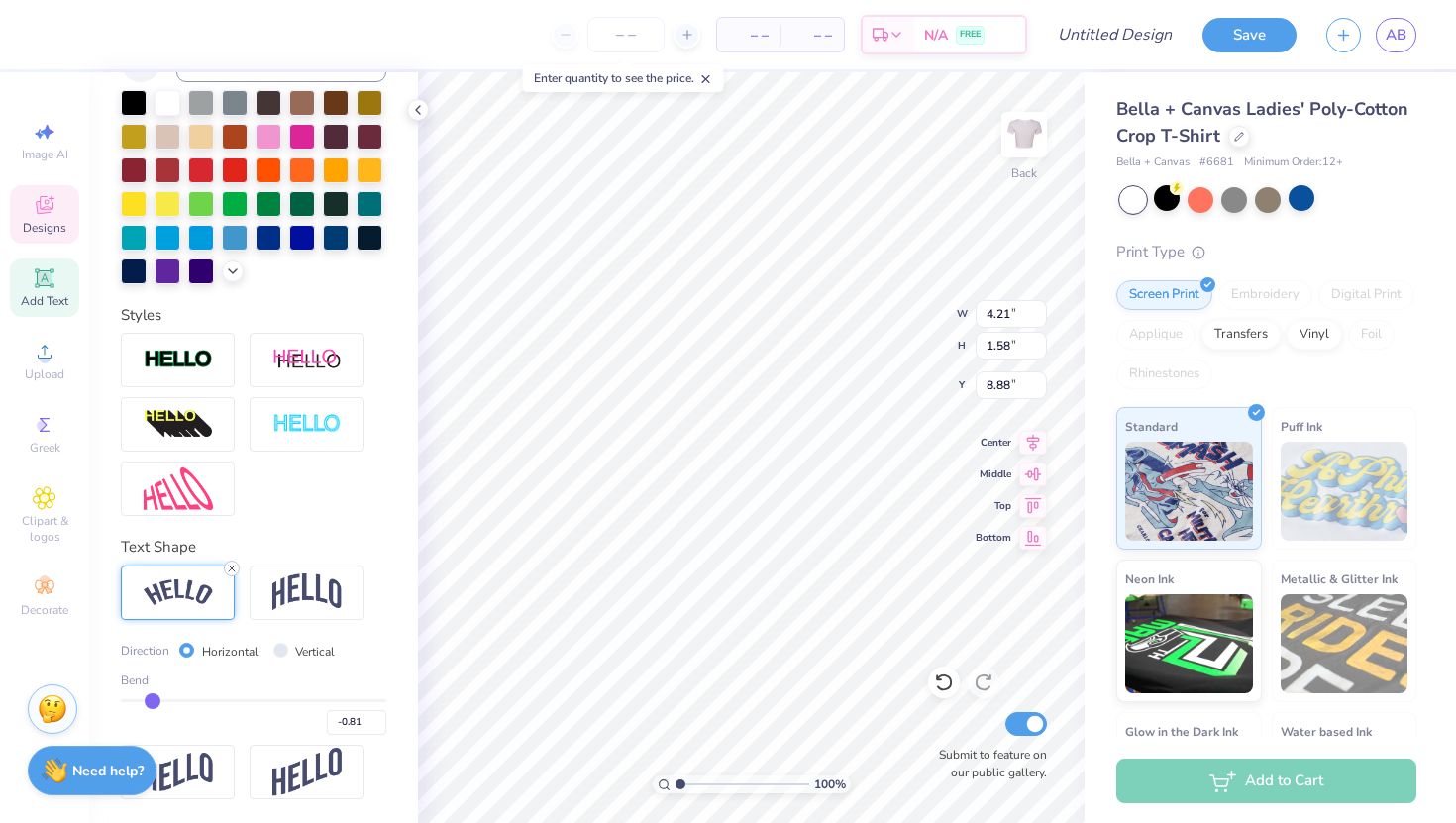 click 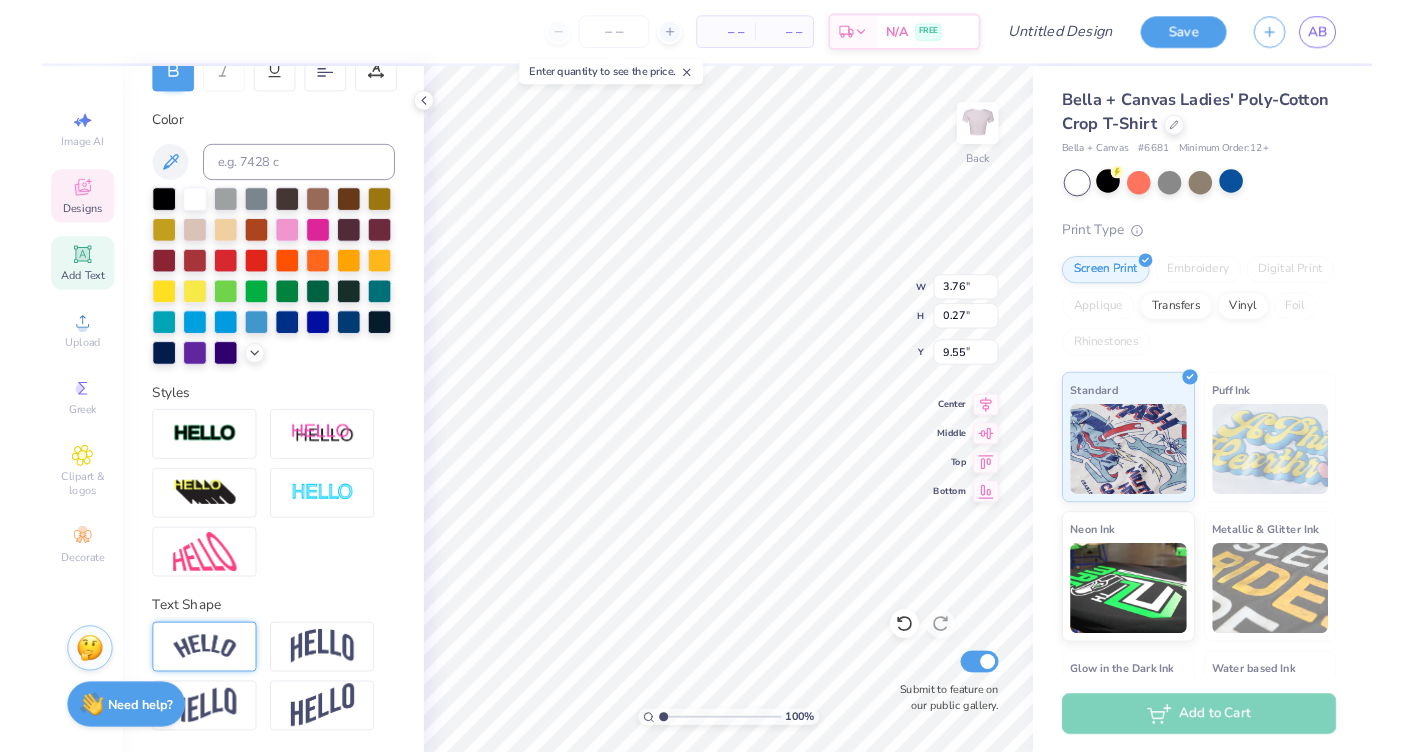 scroll, scrollTop: 331, scrollLeft: 0, axis: vertical 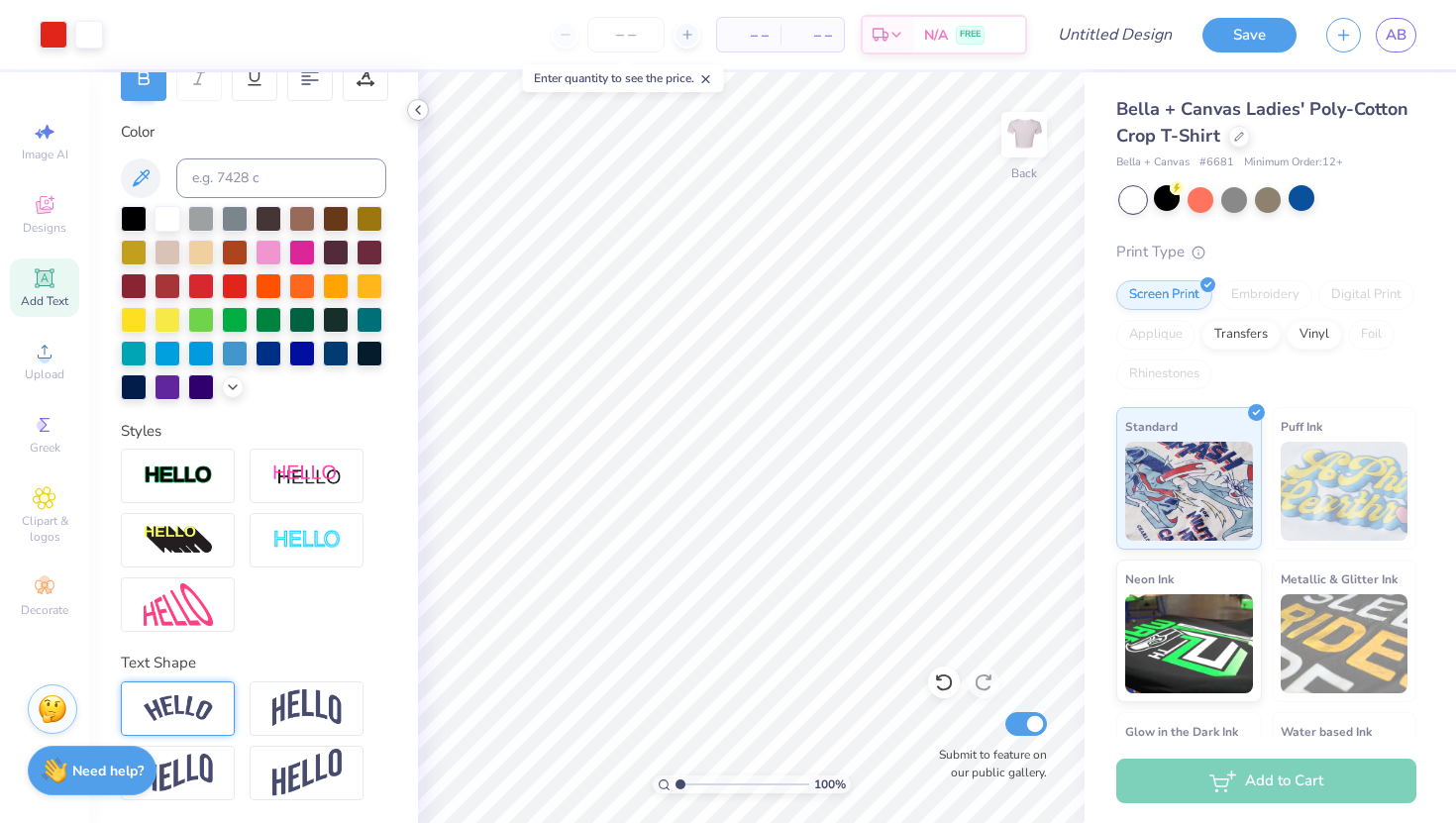 click 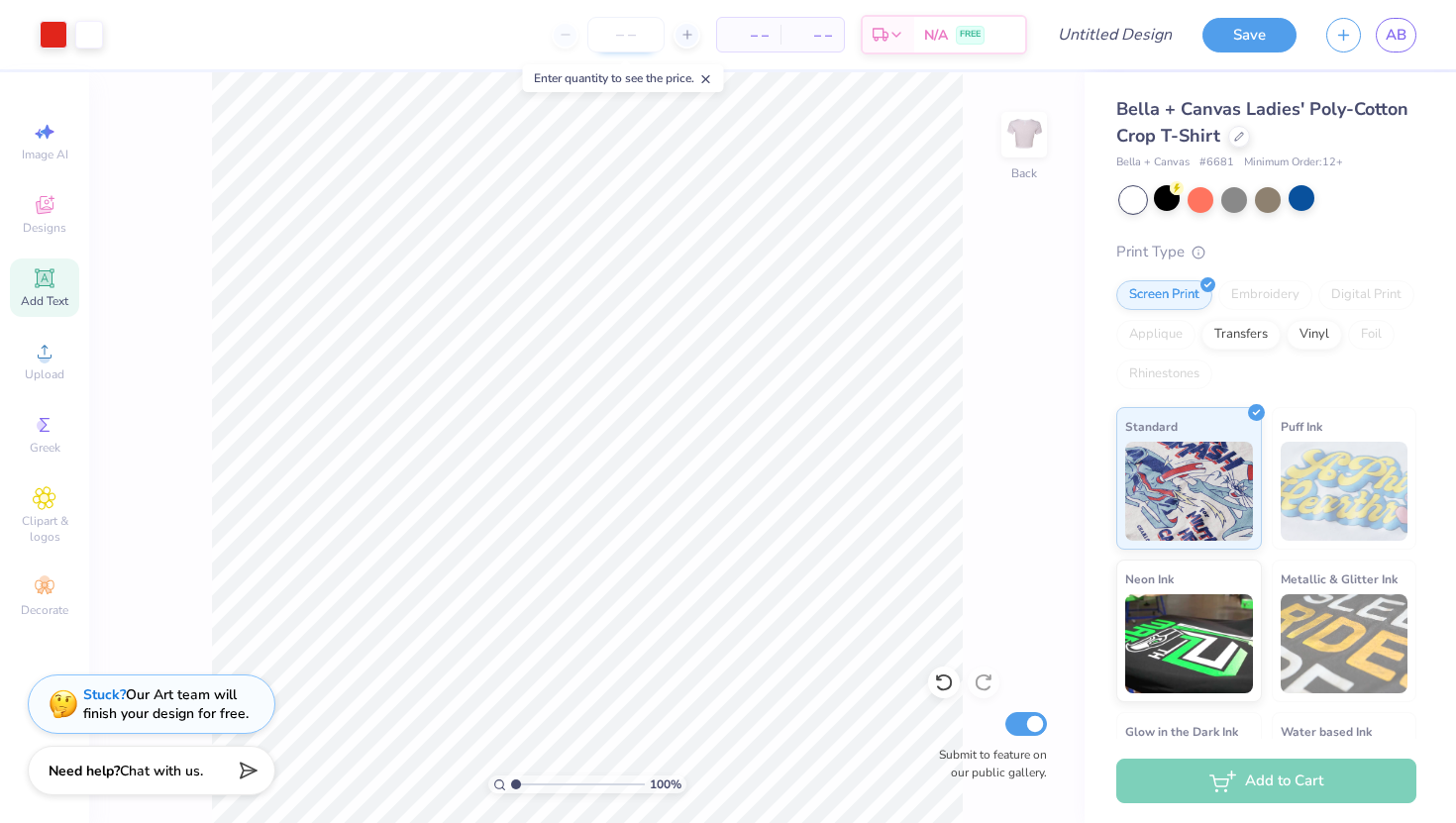 click at bounding box center [626, 35] 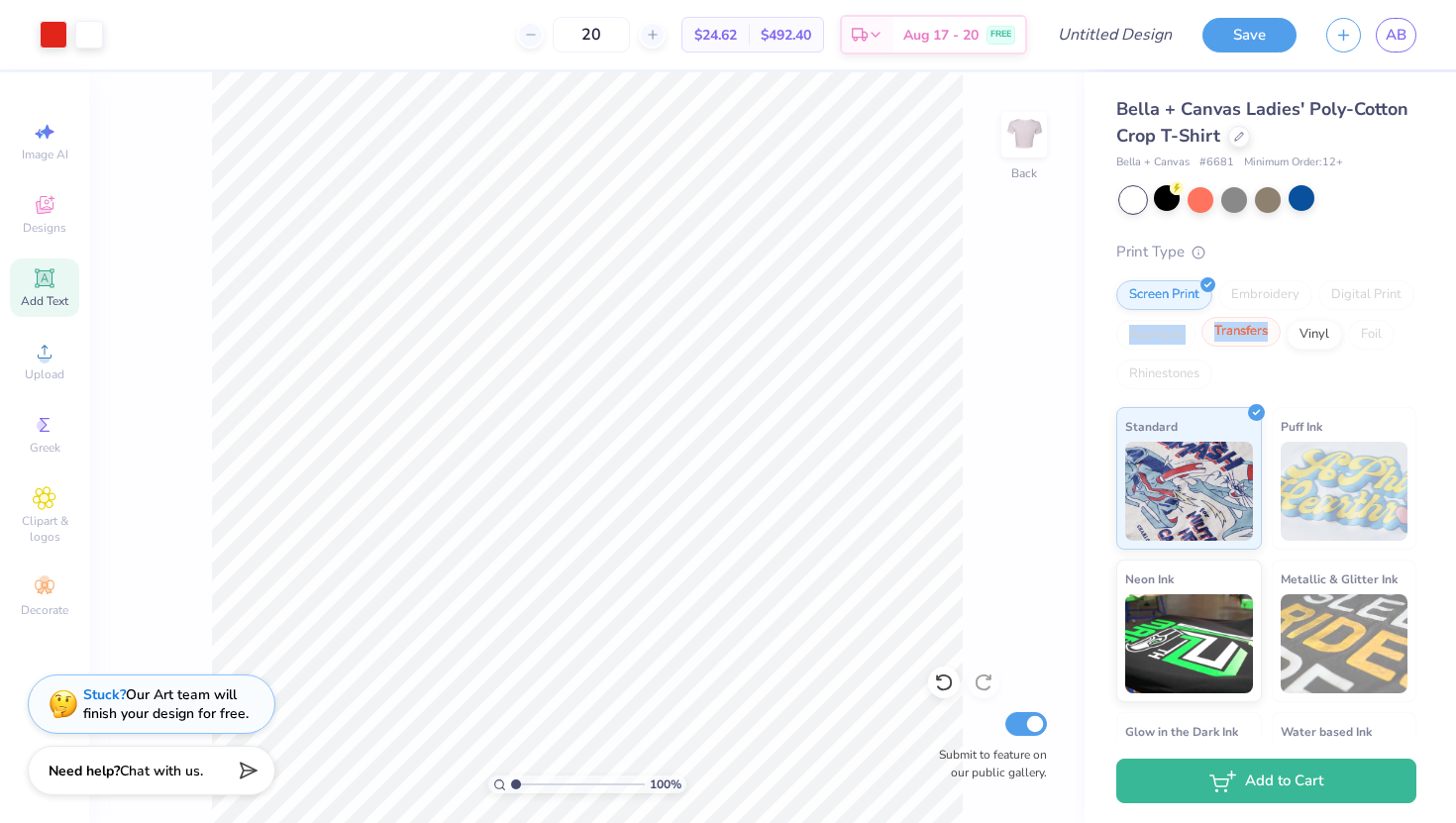 drag, startPoint x: 1455, startPoint y: 342, endPoint x: 1232, endPoint y: 345, distance: 223.02 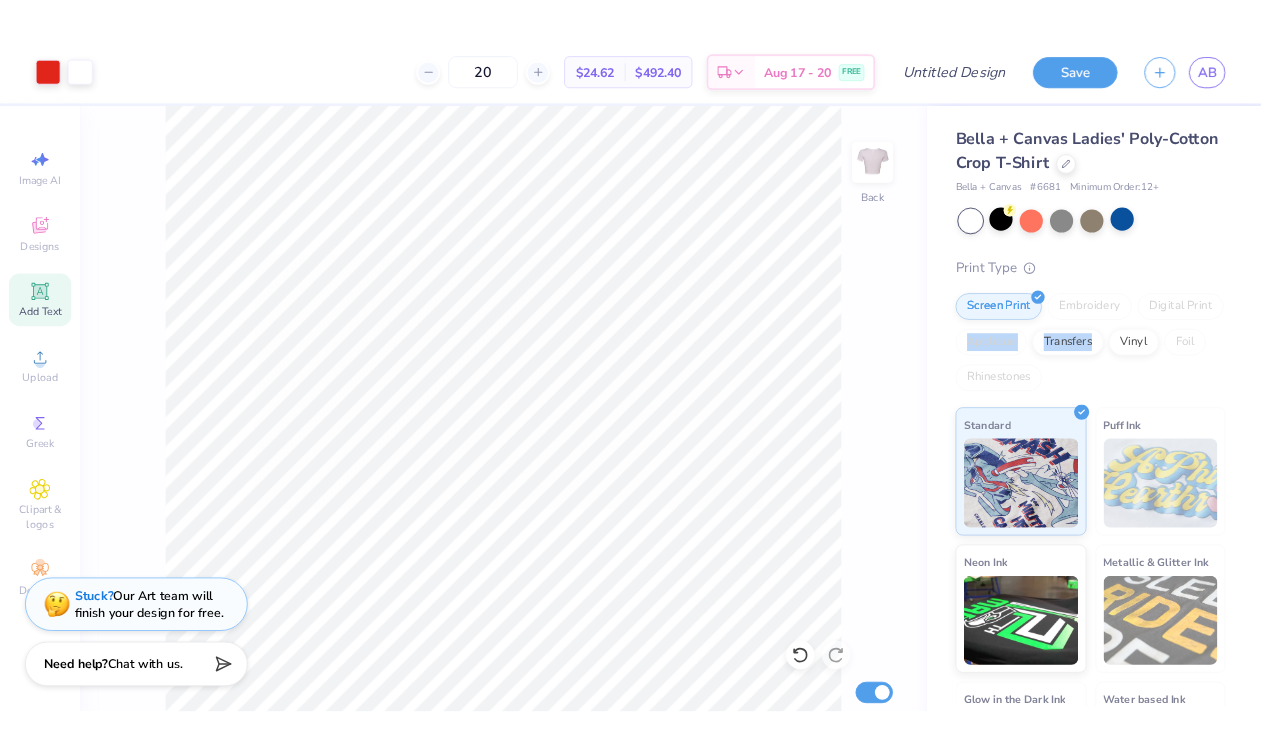 scroll, scrollTop: 330, scrollLeft: 0, axis: vertical 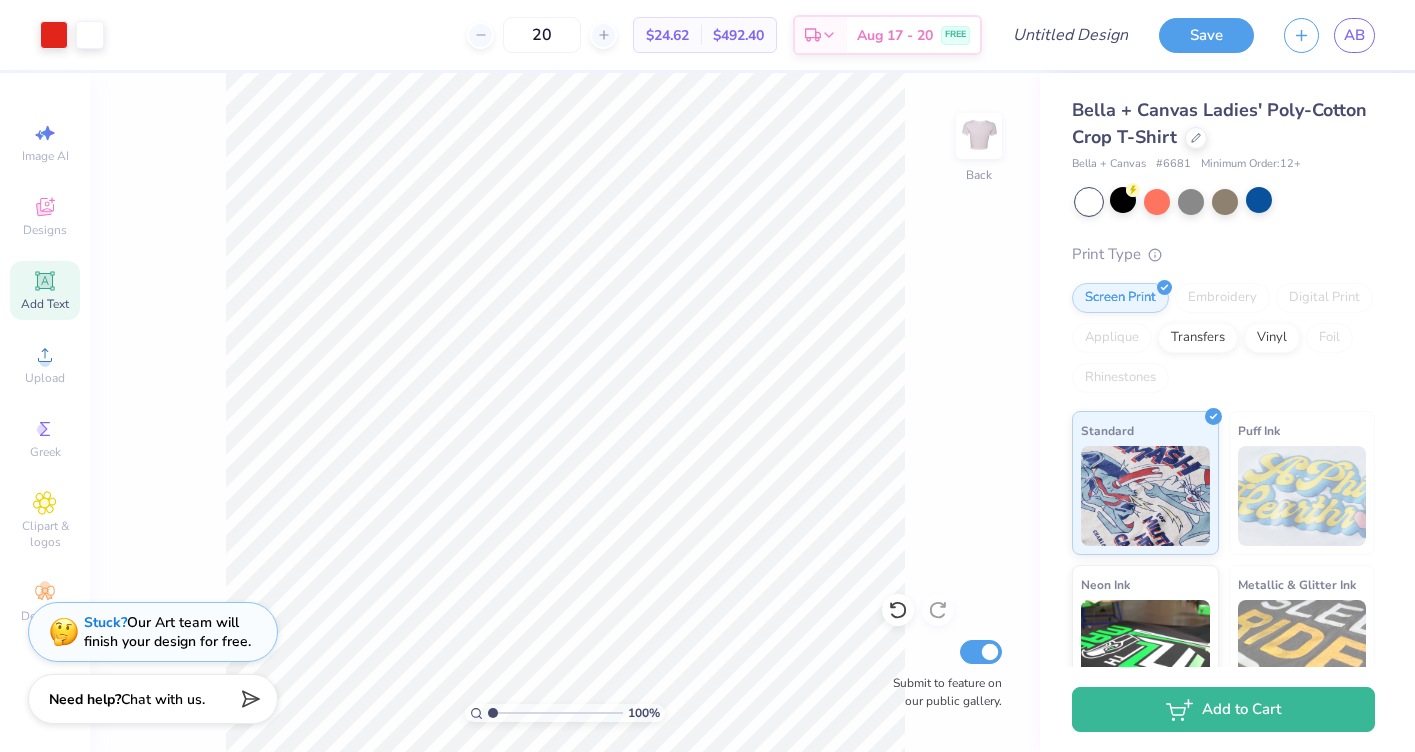 click on "Bella + Canvas Ladies' Poly-Cotton Crop T-Shirt Bella + Canvas # 6681 Minimum Order:  12 +   Print Type Screen Print Embroidery Digital Print Applique Transfers Vinyl Foil Rhinestones Standard Puff Ink Neon Ink Metallic & Glitter Ink Glow in the Dark Ink Water based Ink" at bounding box center [1227, 468] 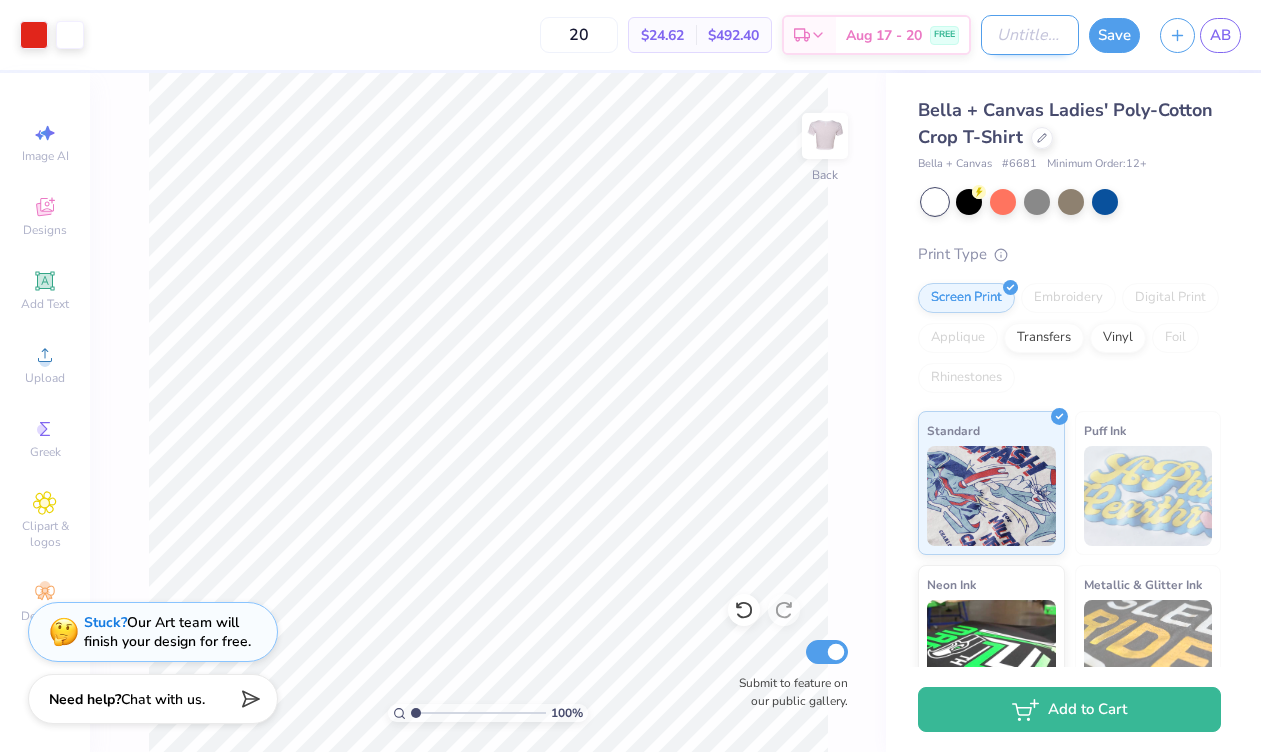 click on "Design Title" at bounding box center [1030, 35] 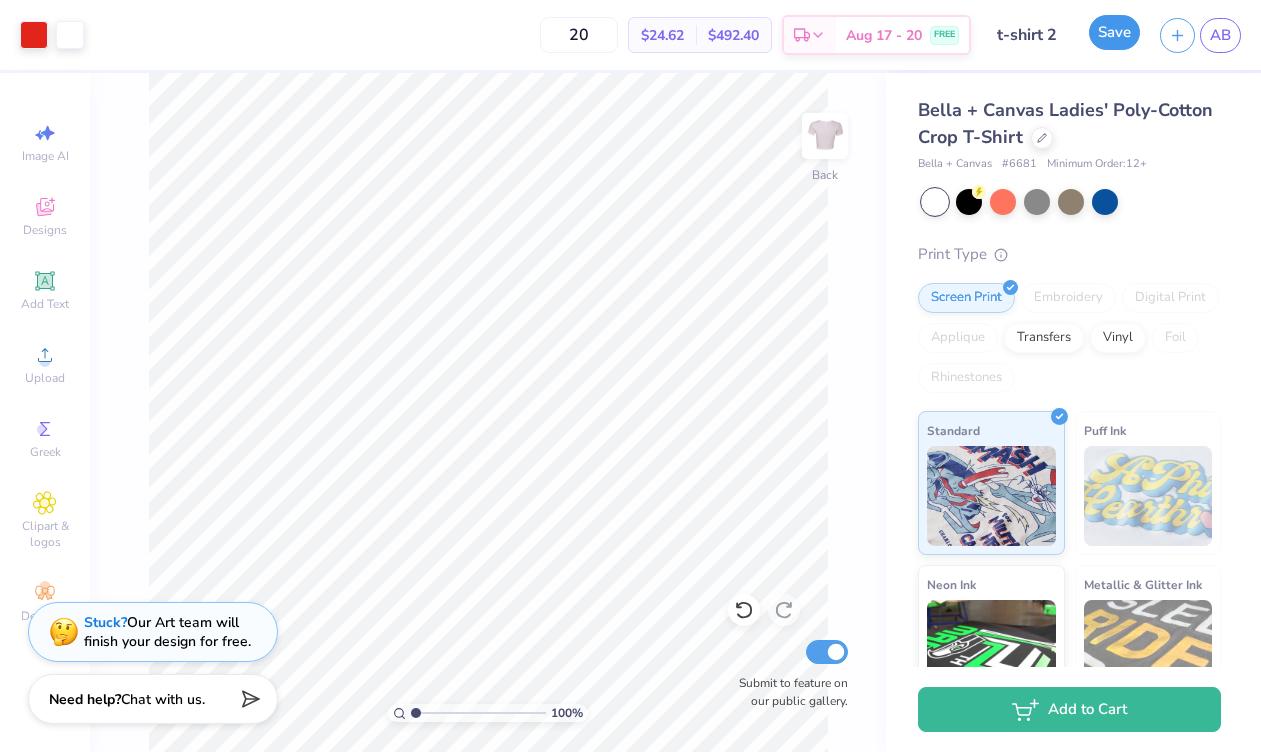 click on "Save" at bounding box center [1114, 32] 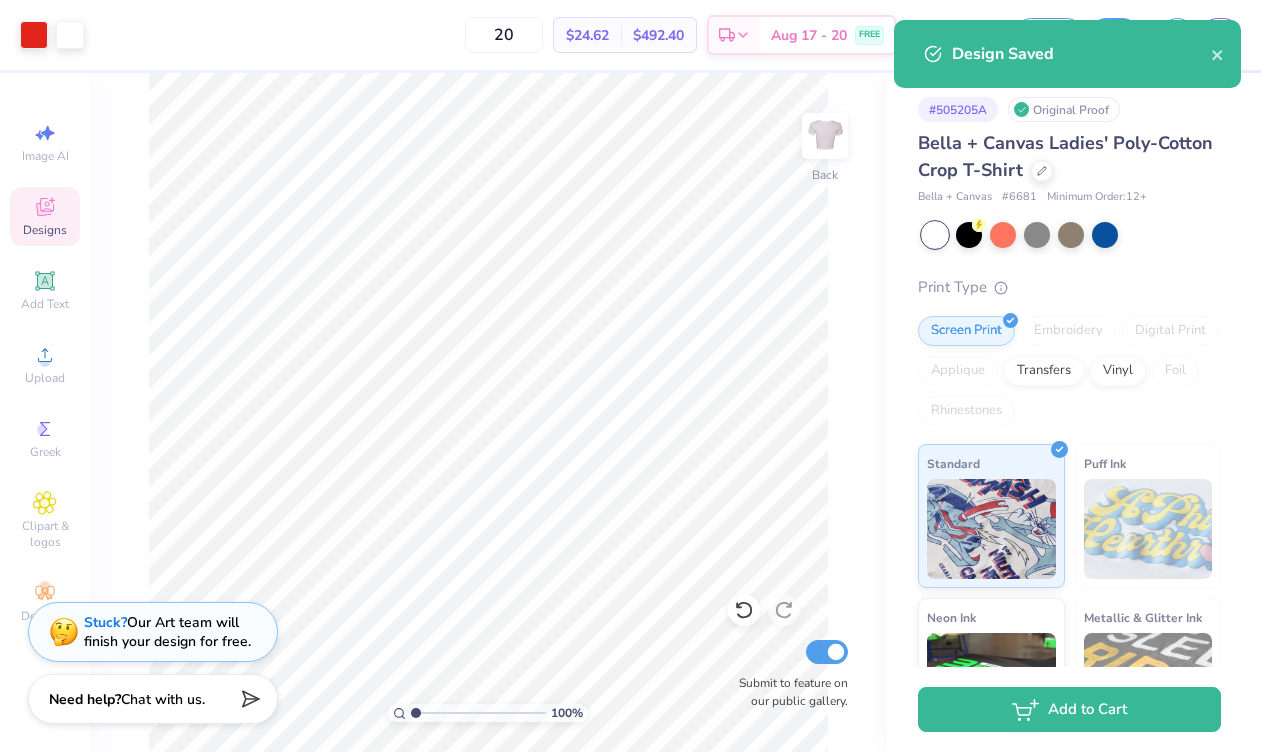 click 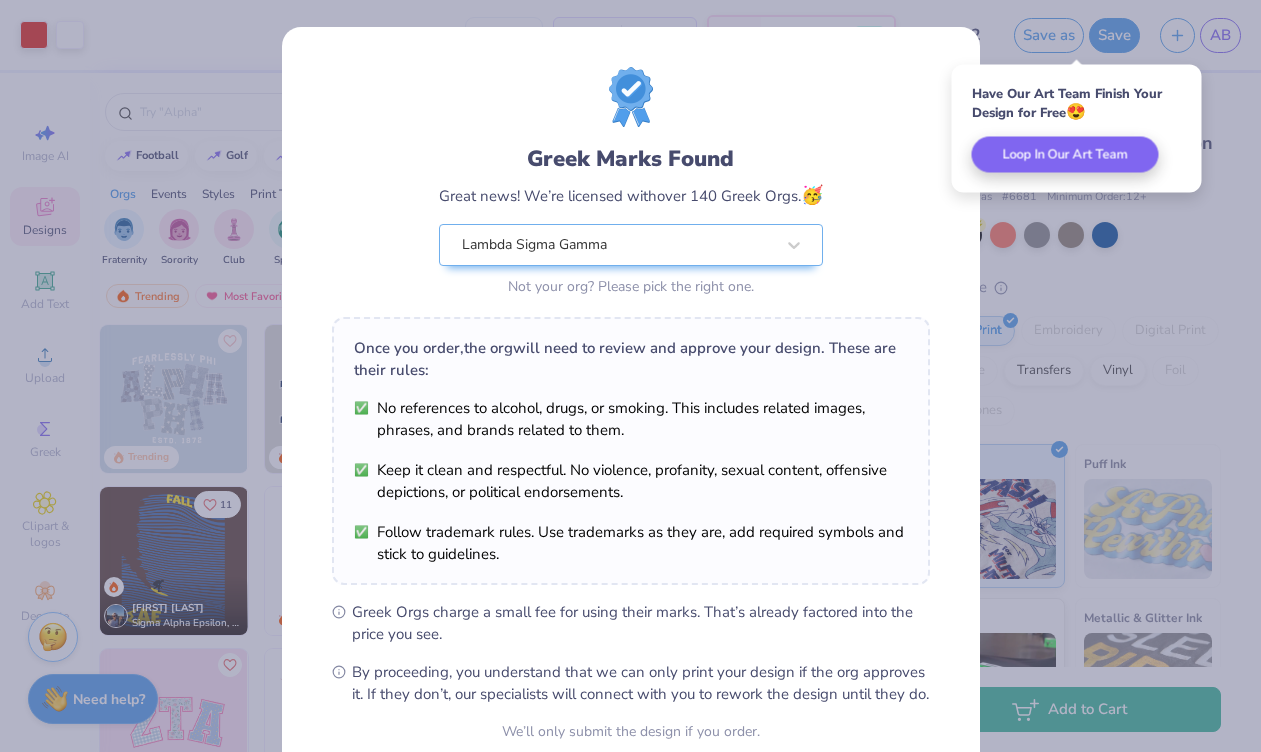 click on "Greek Marks Found Great news! We’re licensed with  over 140 Greek Orgs. 🥳 Lambda Sigma Gamma Not your org? Please pick the right one. Once you order,  the org  will need to review and approve your design. These are their rules: No references to alcohol, drugs, or smoking. This includes related images, phrases, and brands related to them. Keep it clean and respectful. No violence, profanity, sexual content, offensive depictions, or political endorsements. Follow trademark rules. Use trademarks as they are, add required symbols and stick to guidelines. Greek Orgs charge a small fee for using their marks. That’s already factored into the price you see. By proceeding, you understand that we can only print your design if the org approves it. If they don’t, our specialists will connect with you to rework the design until they do. We’ll only submit the design if you order. I Understand! No  Greek  marks in your design?" at bounding box center [630, 376] 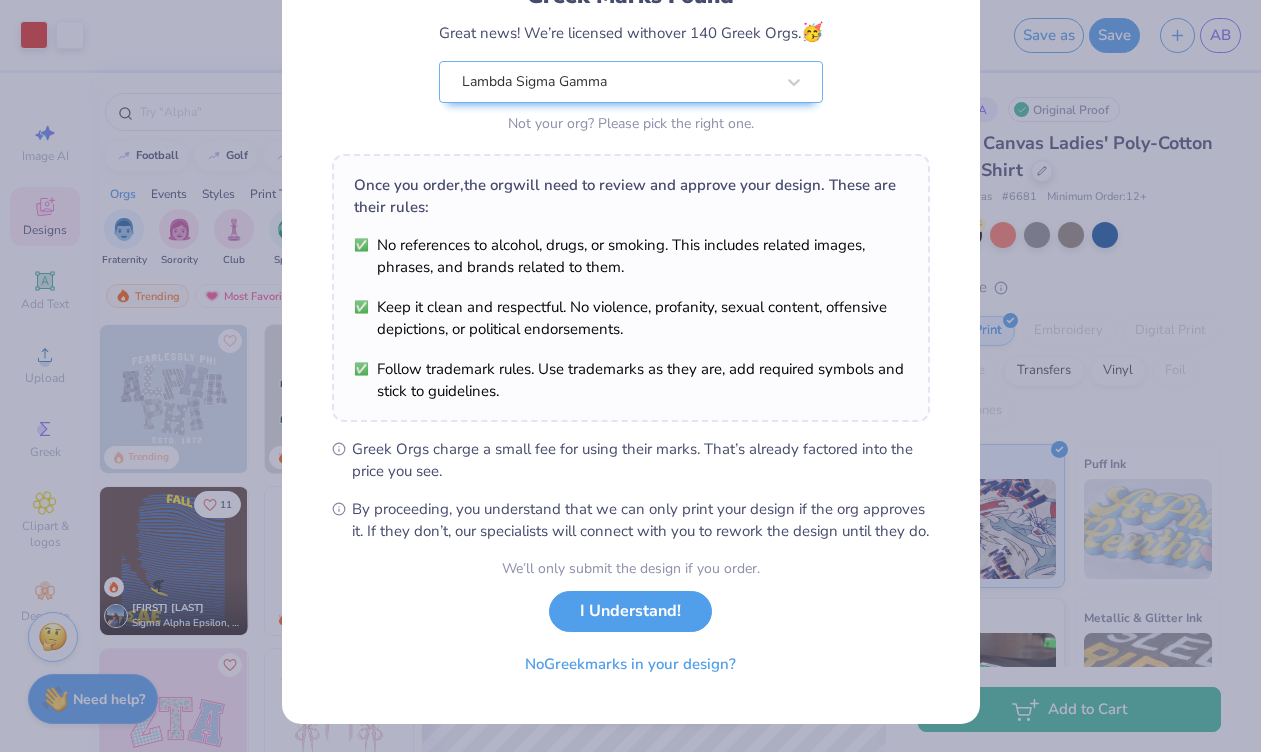 scroll, scrollTop: 184, scrollLeft: 0, axis: vertical 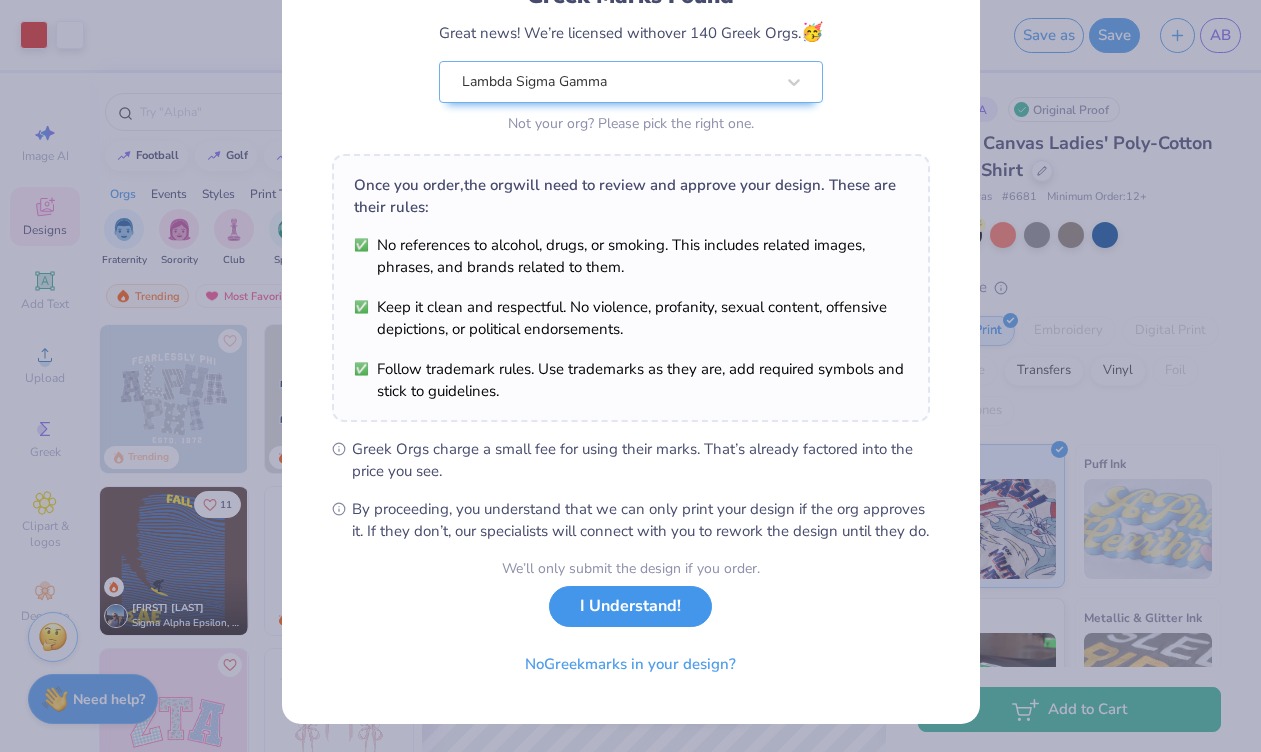 click on "I Understand!" at bounding box center (630, 606) 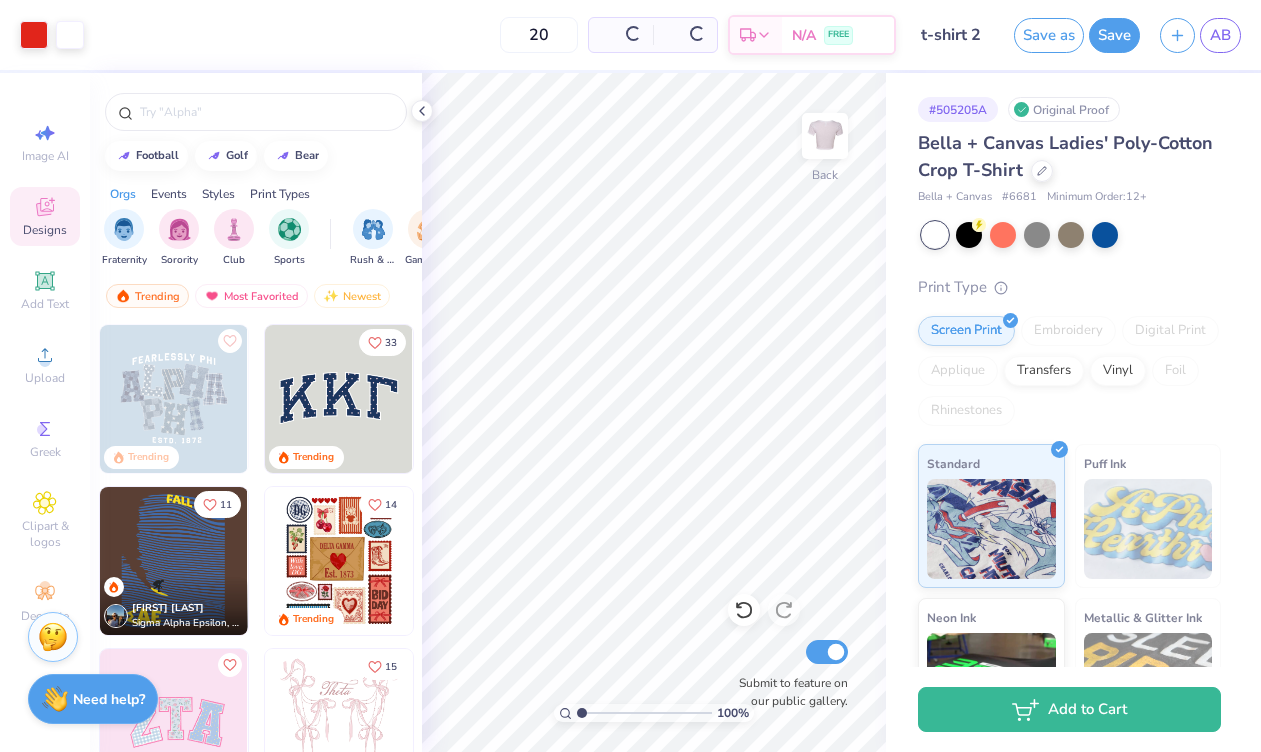 scroll, scrollTop: 0, scrollLeft: 0, axis: both 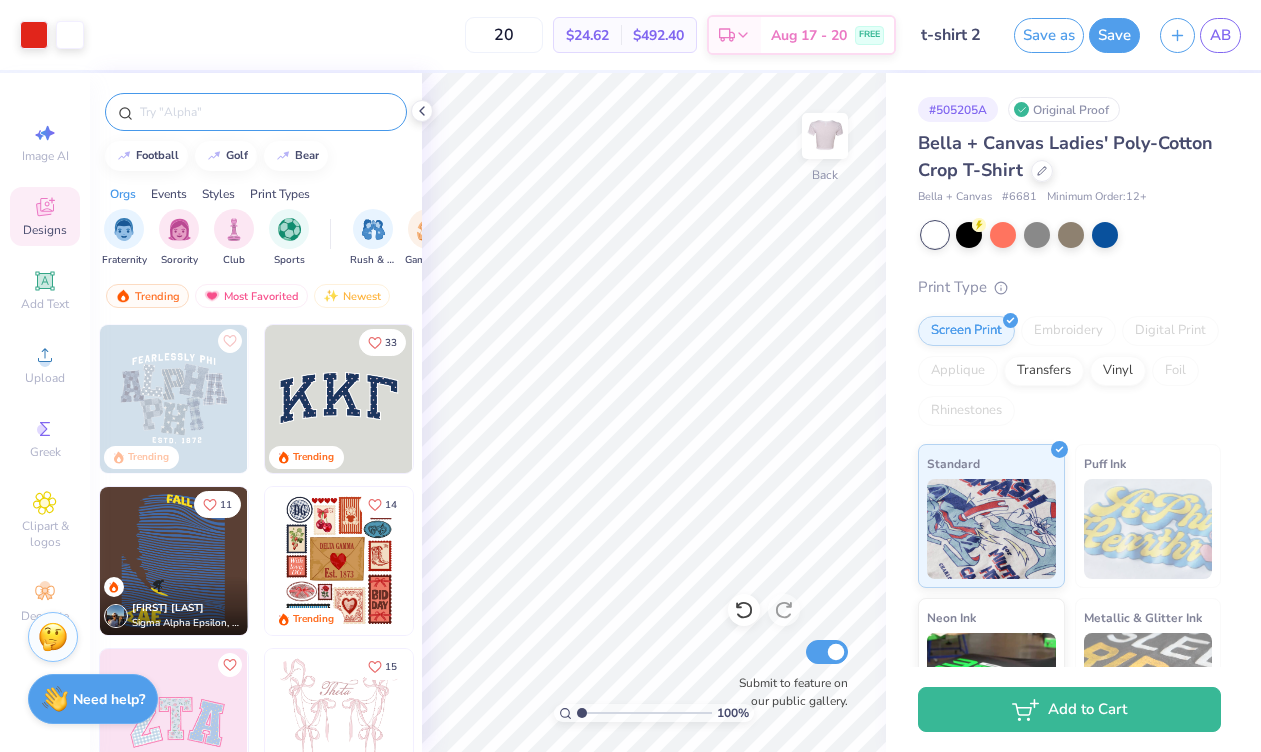 click at bounding box center [256, 112] 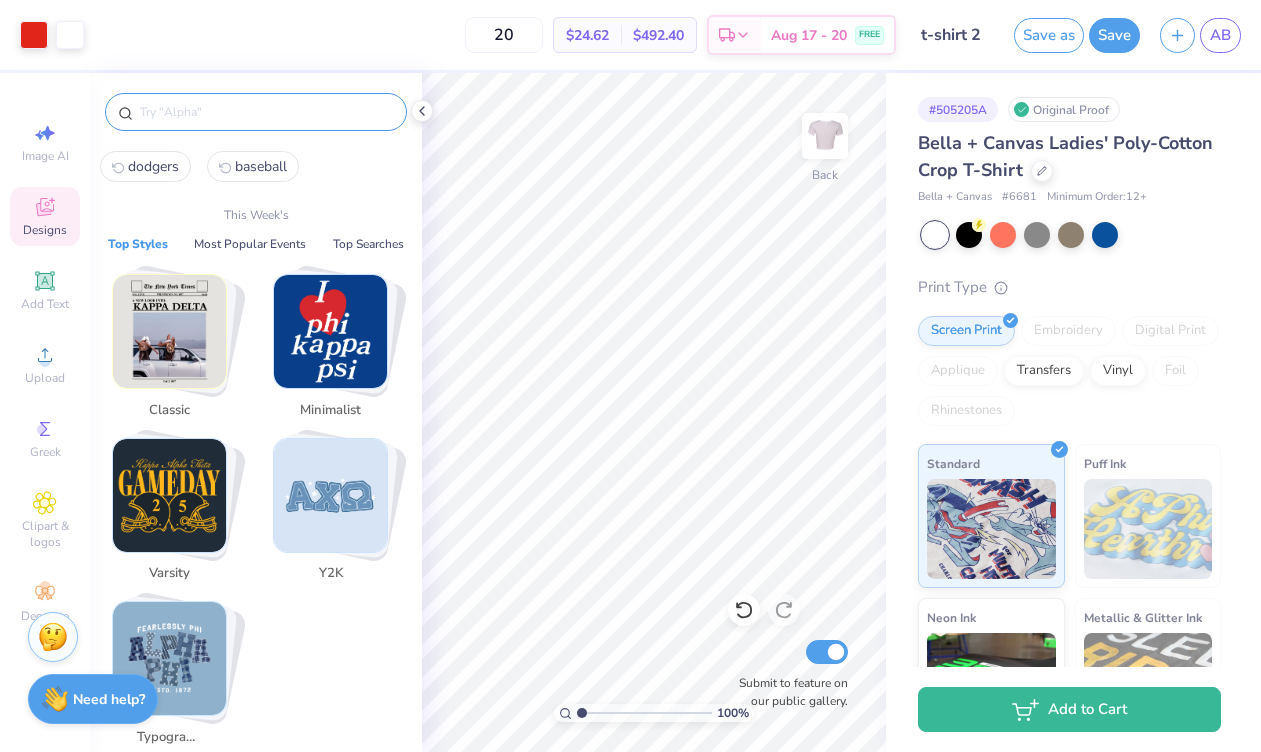 click at bounding box center [266, 112] 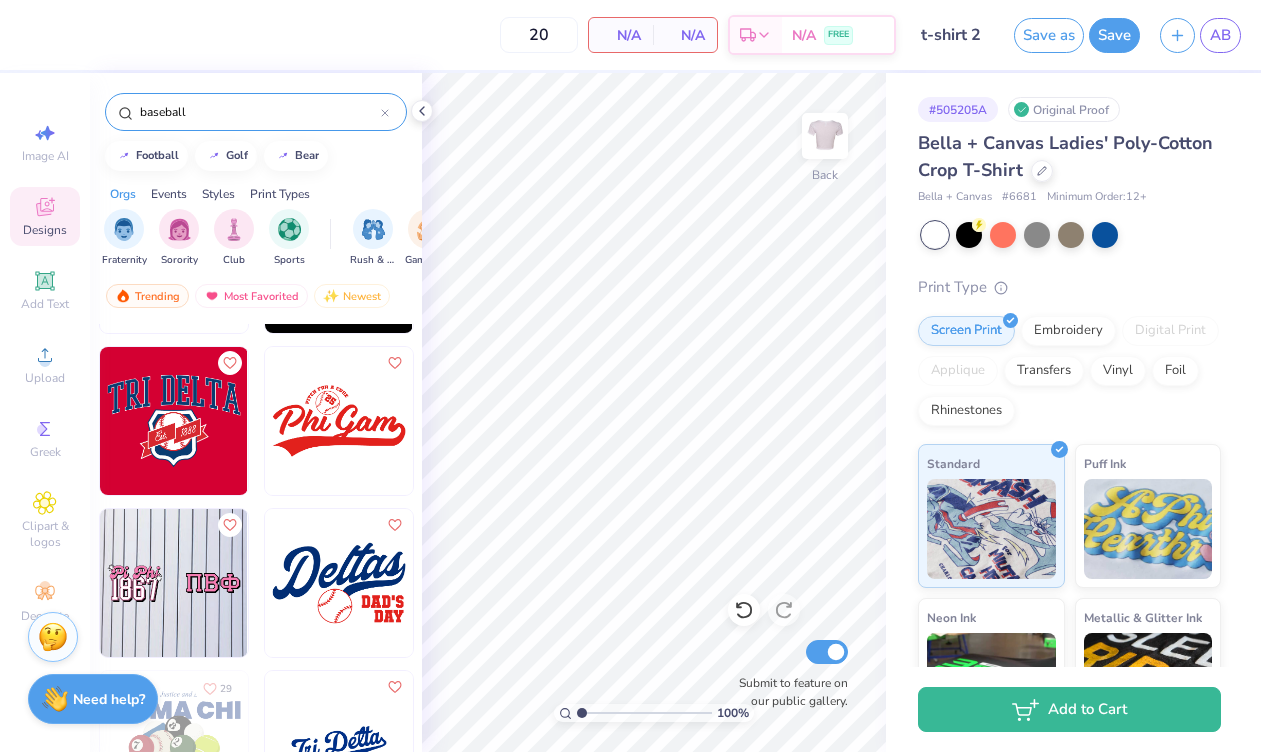 scroll, scrollTop: 117, scrollLeft: 0, axis: vertical 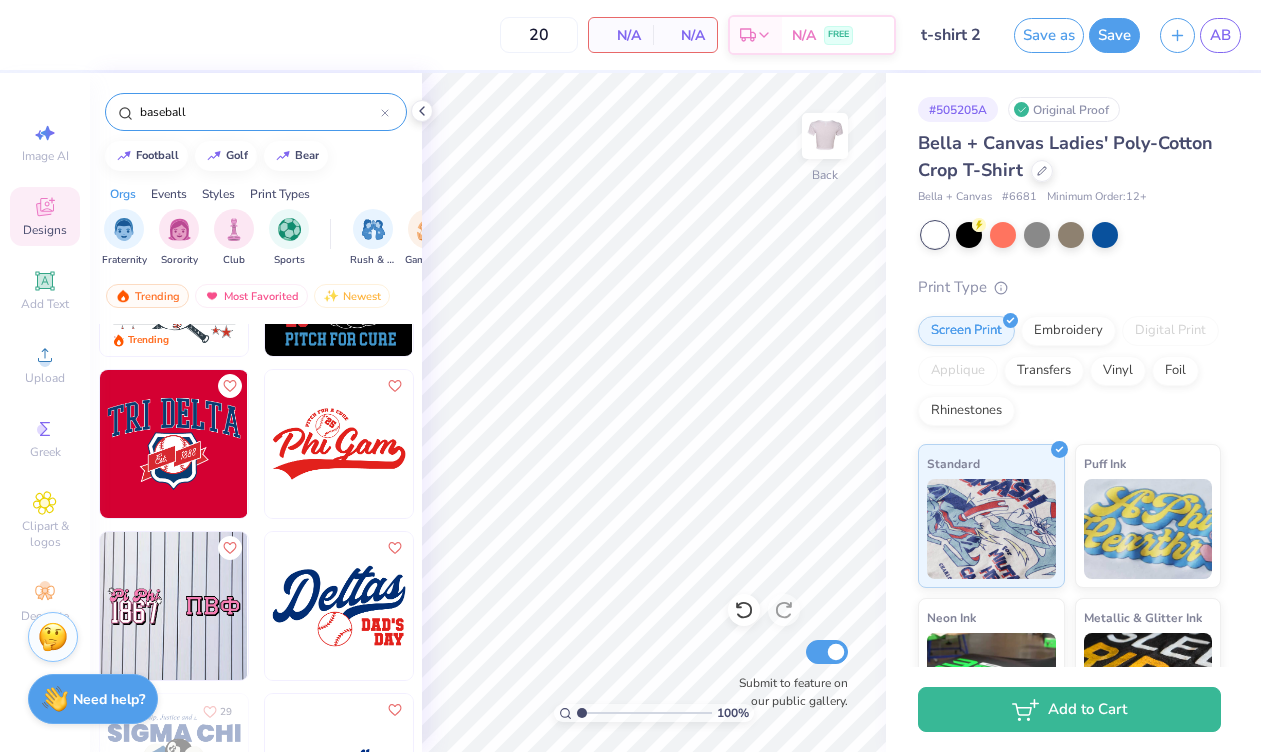 click at bounding box center (174, 444) 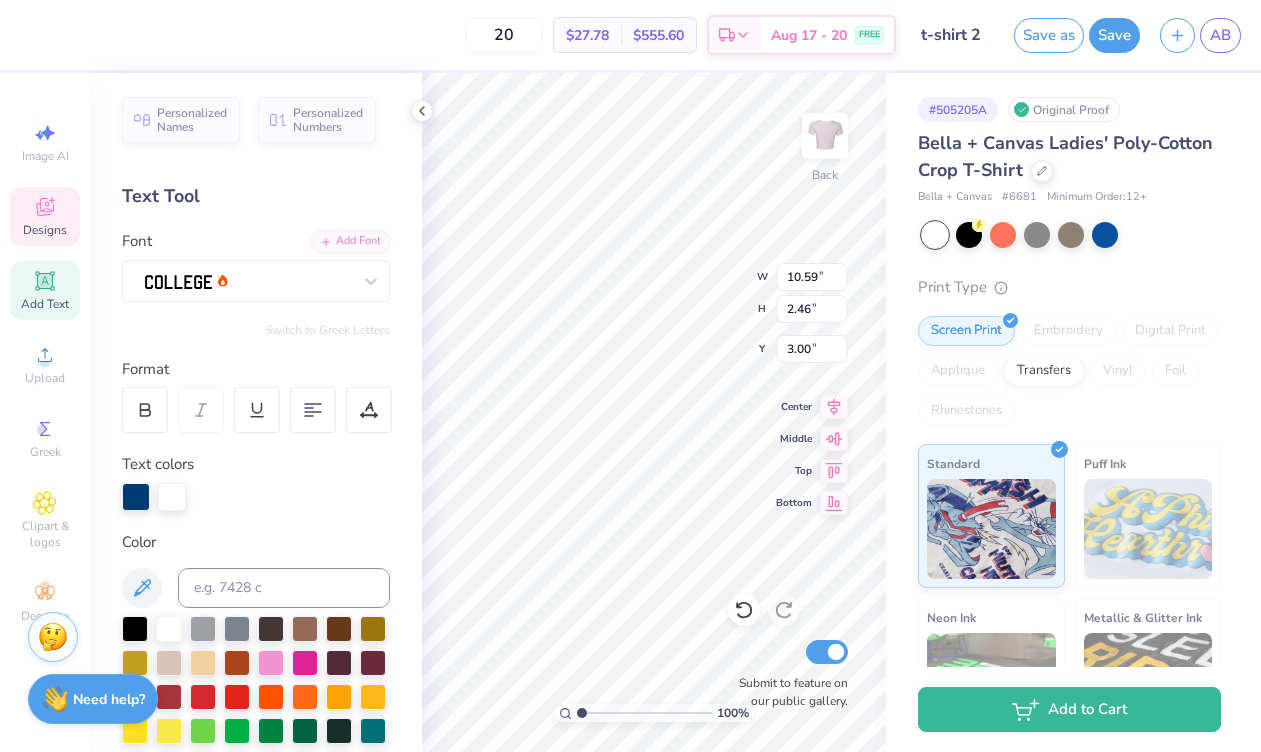 scroll, scrollTop: 0, scrollLeft: 2, axis: horizontal 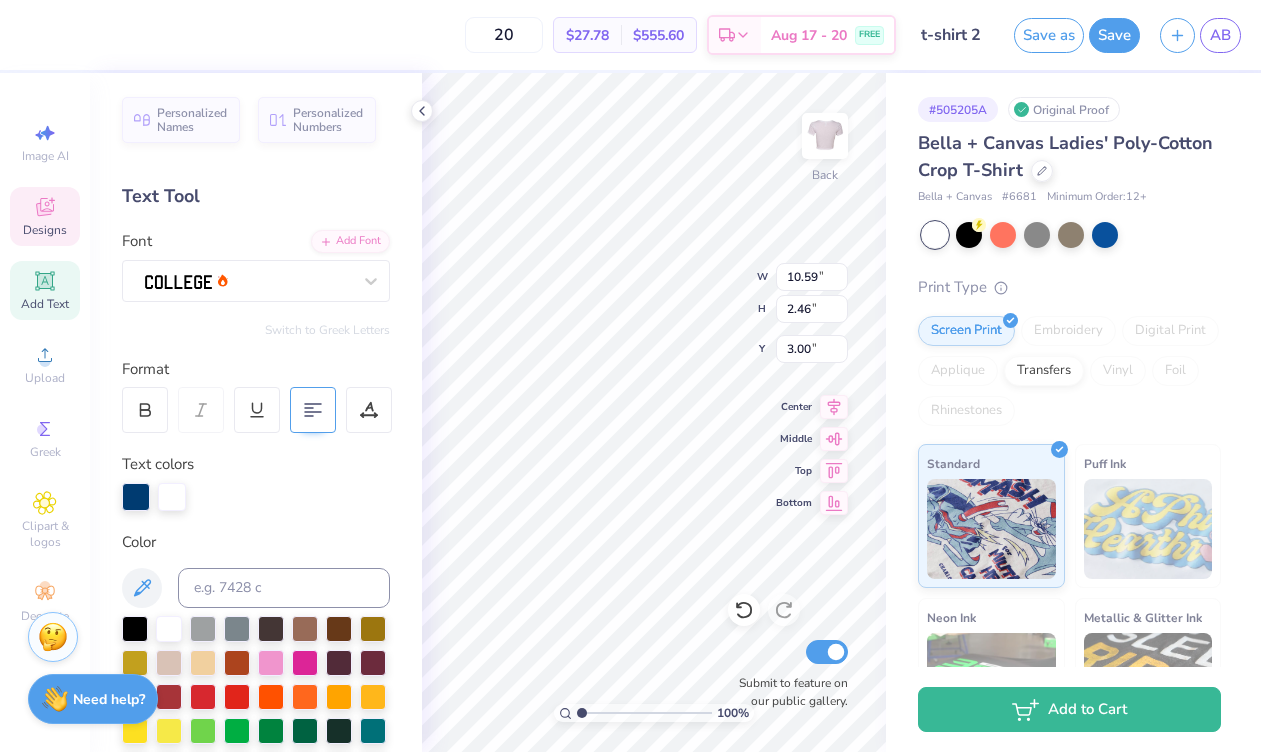 click 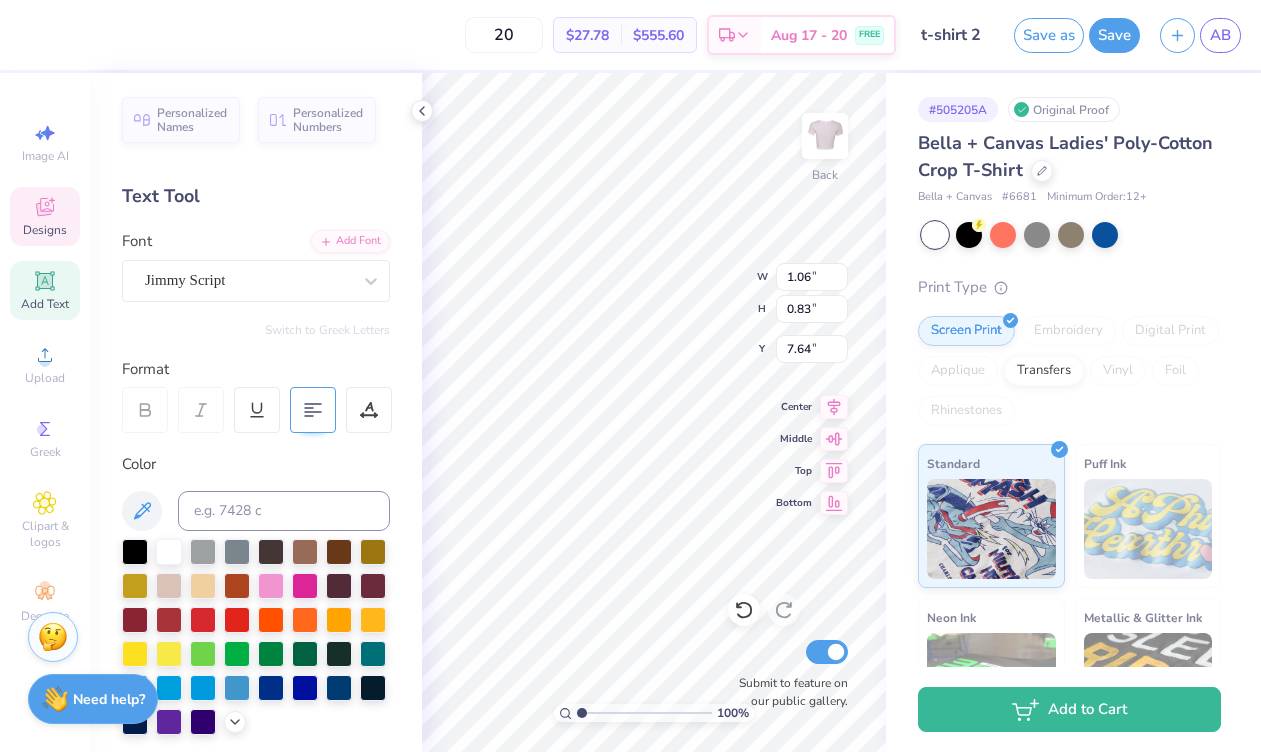 scroll, scrollTop: 0, scrollLeft: 0, axis: both 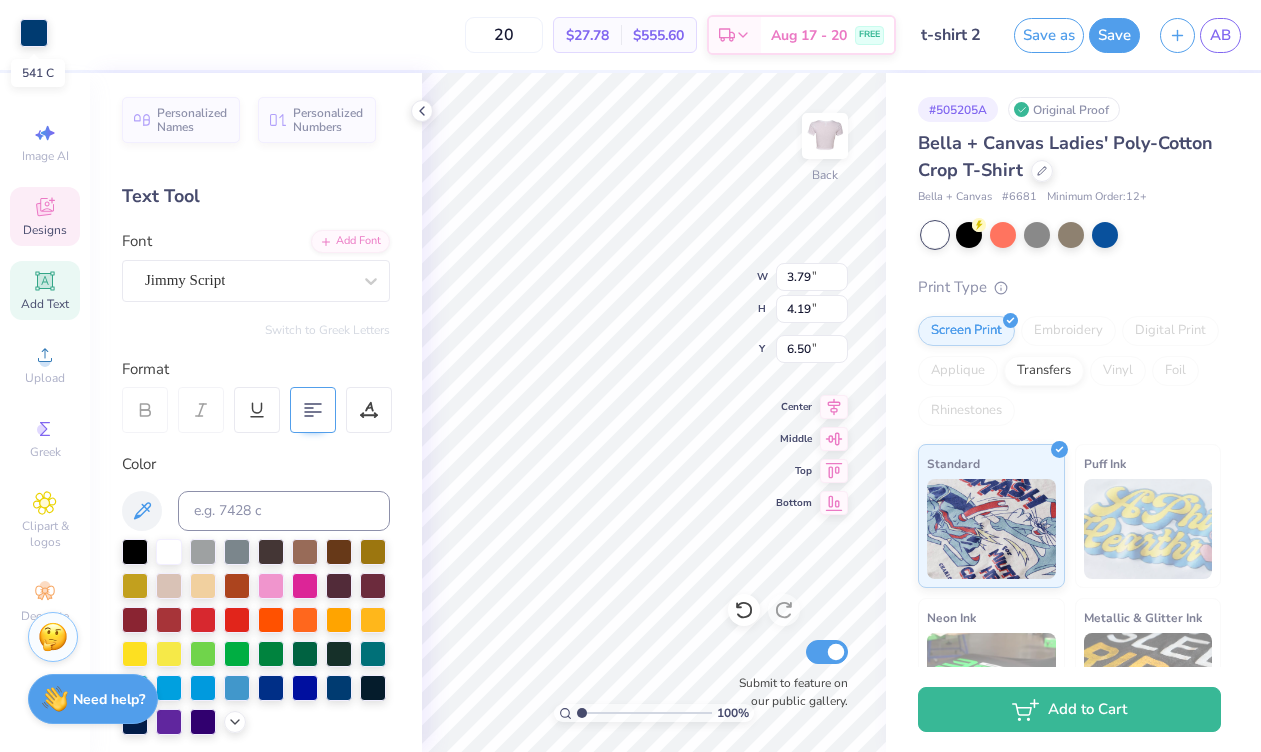 click at bounding box center (34, 33) 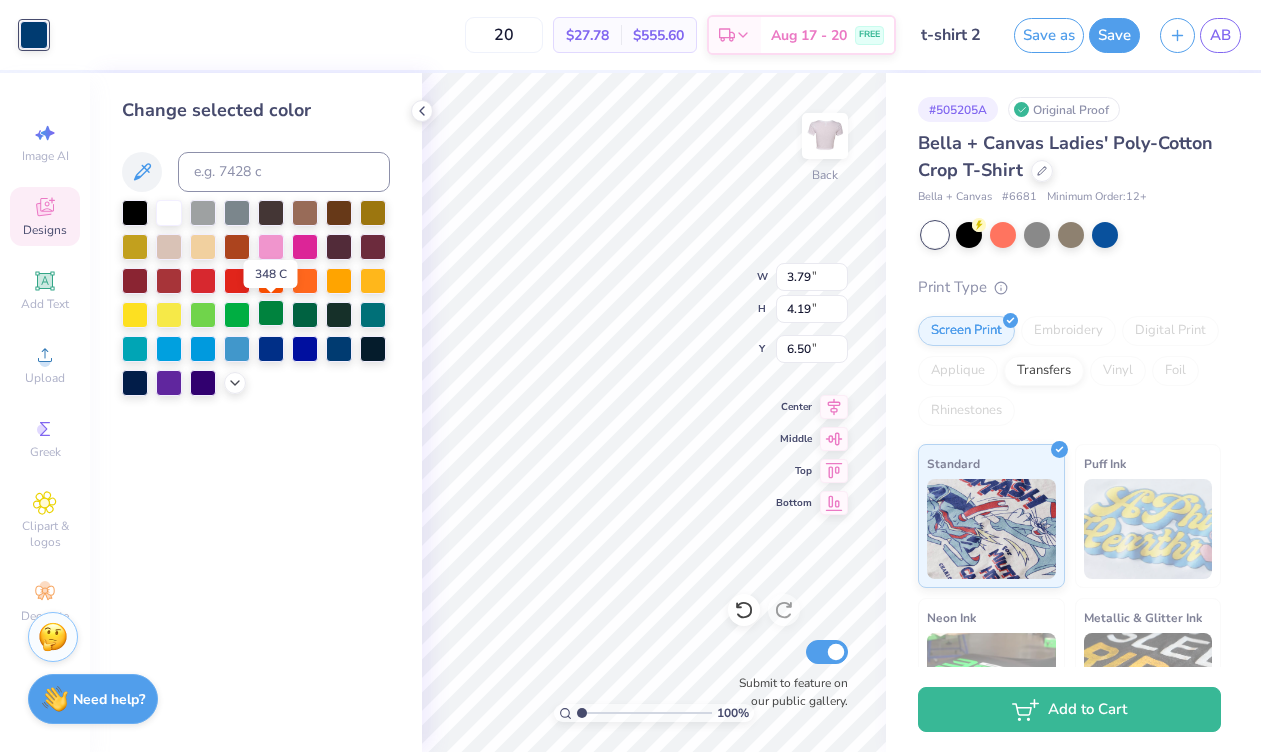 click at bounding box center (271, 313) 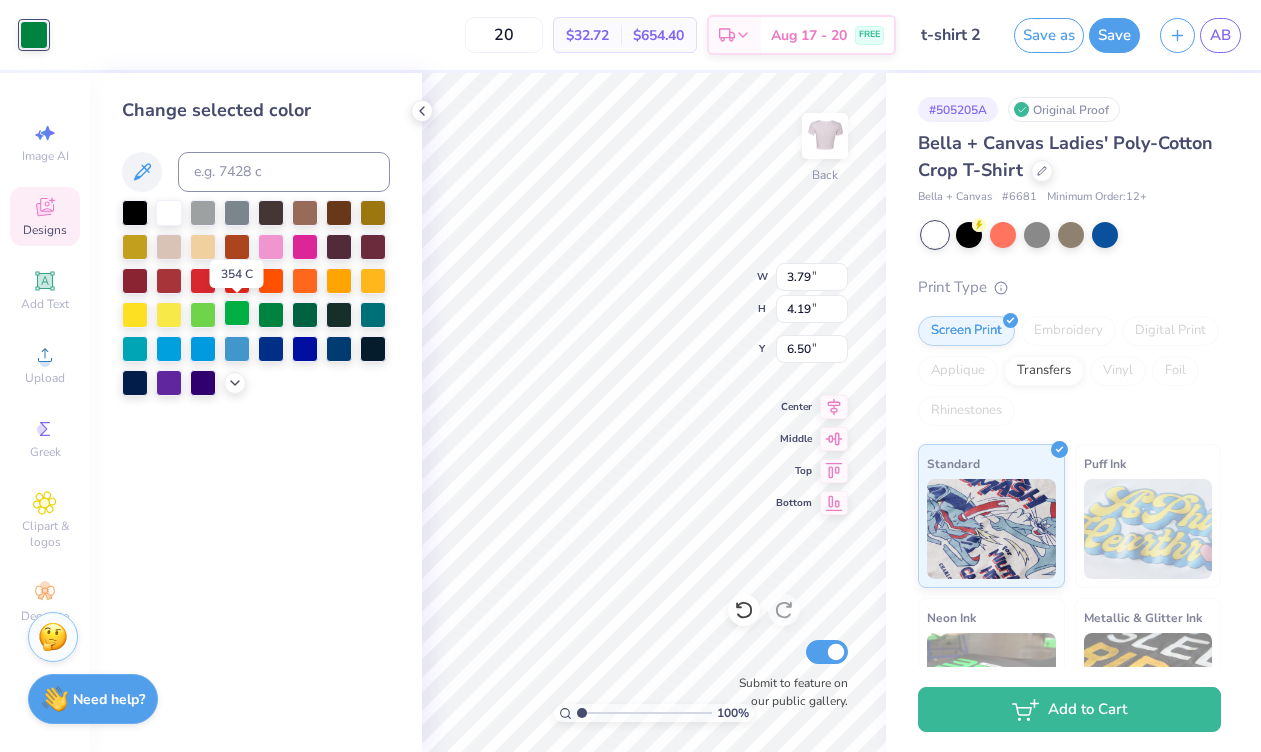 click at bounding box center (237, 313) 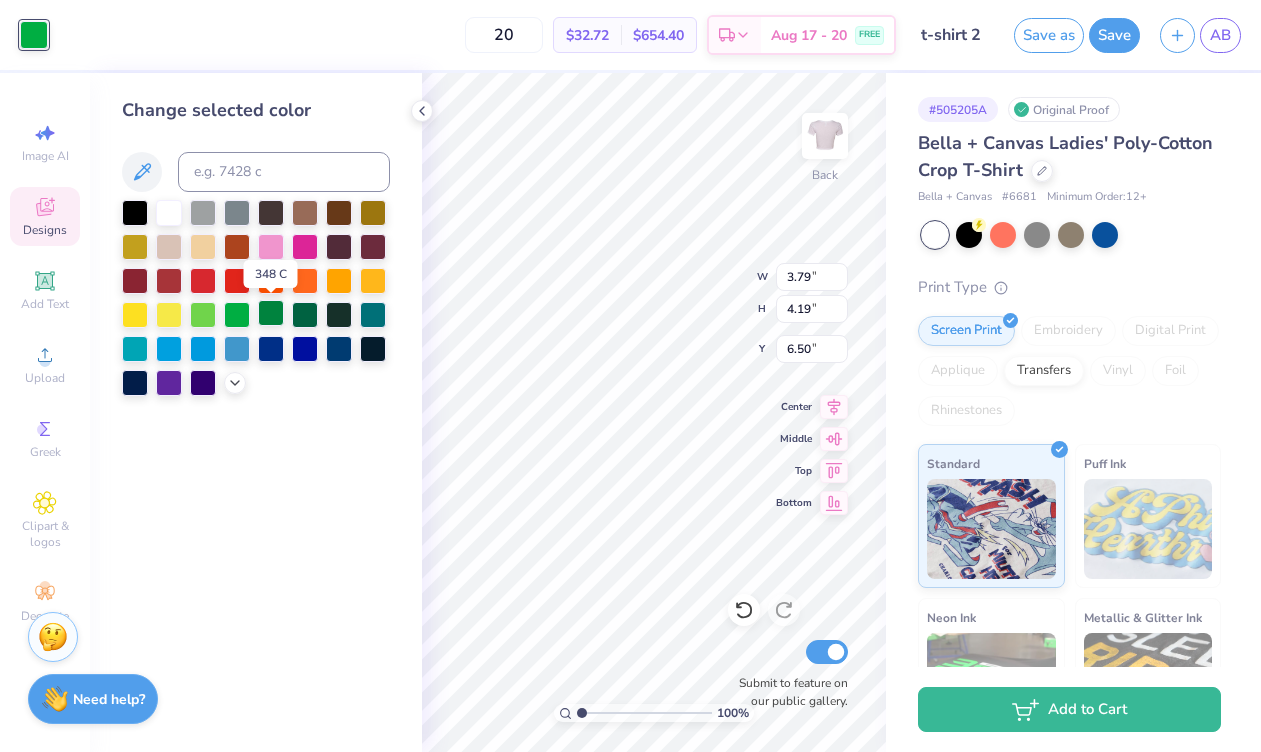 click at bounding box center [271, 313] 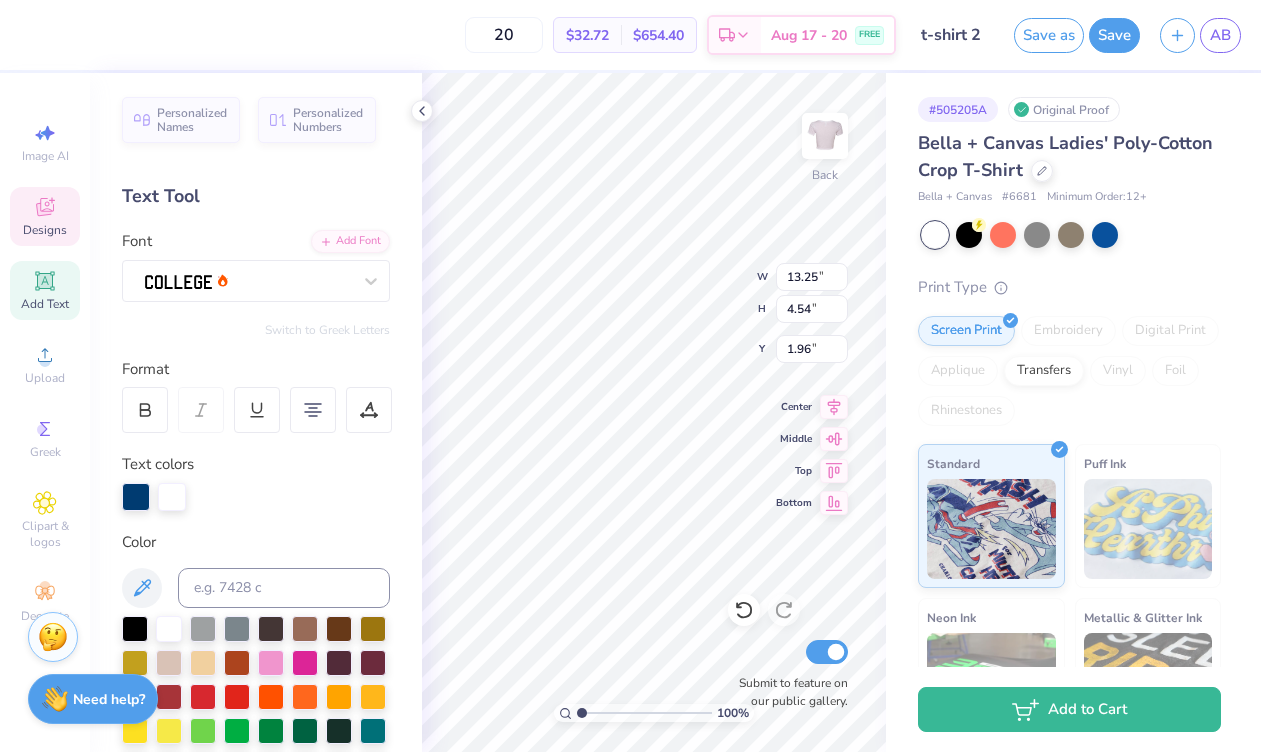 scroll, scrollTop: 1, scrollLeft: 1, axis: both 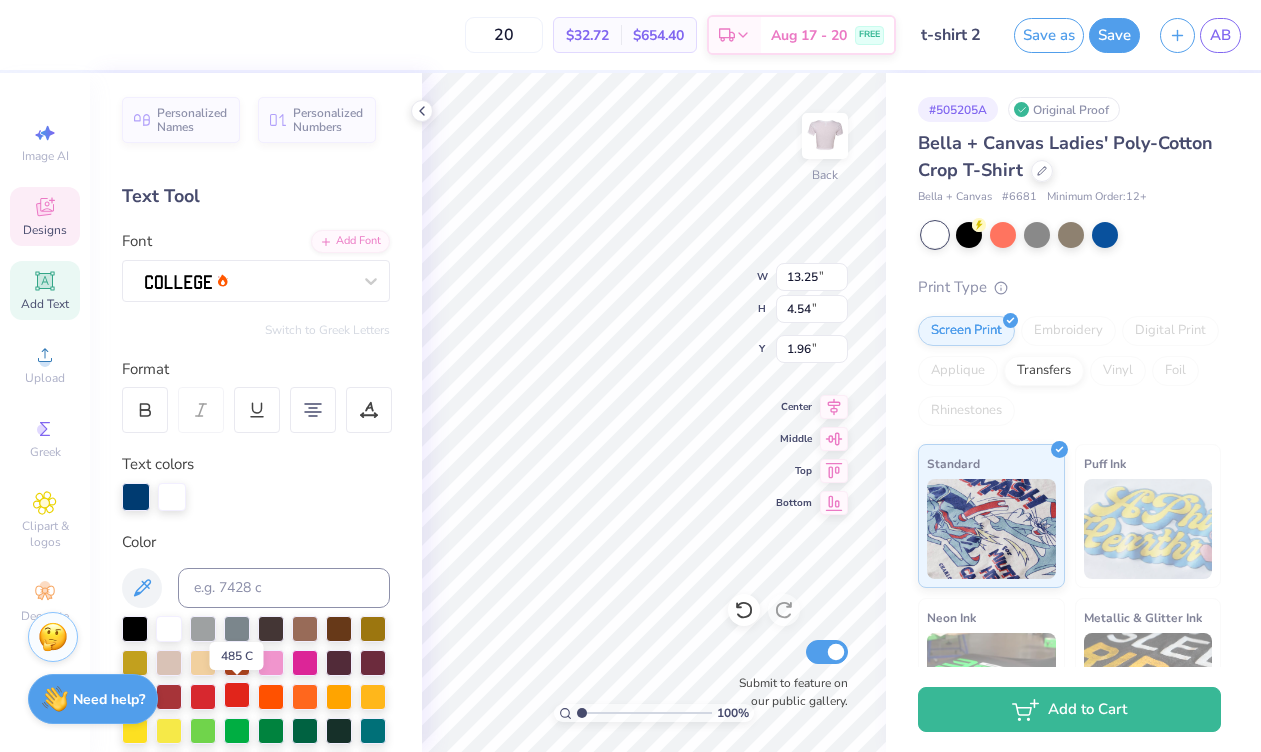 click at bounding box center (237, 695) 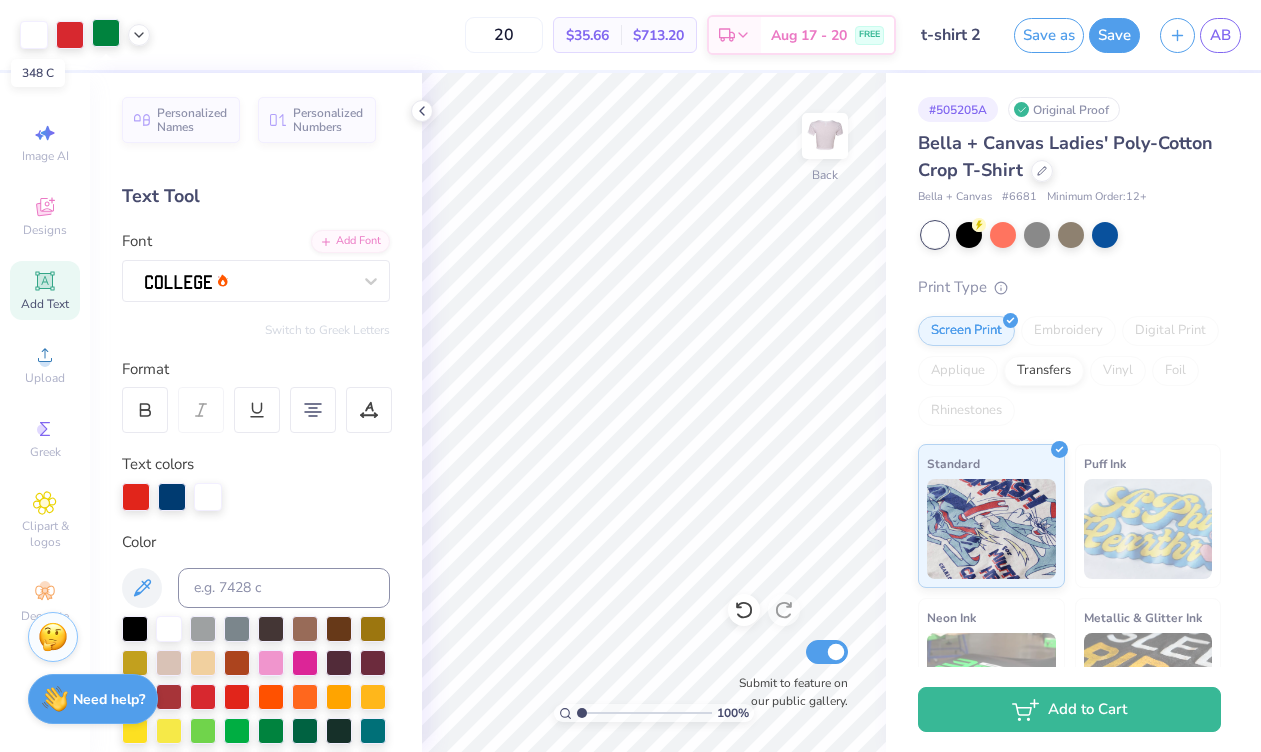click at bounding box center [106, 33] 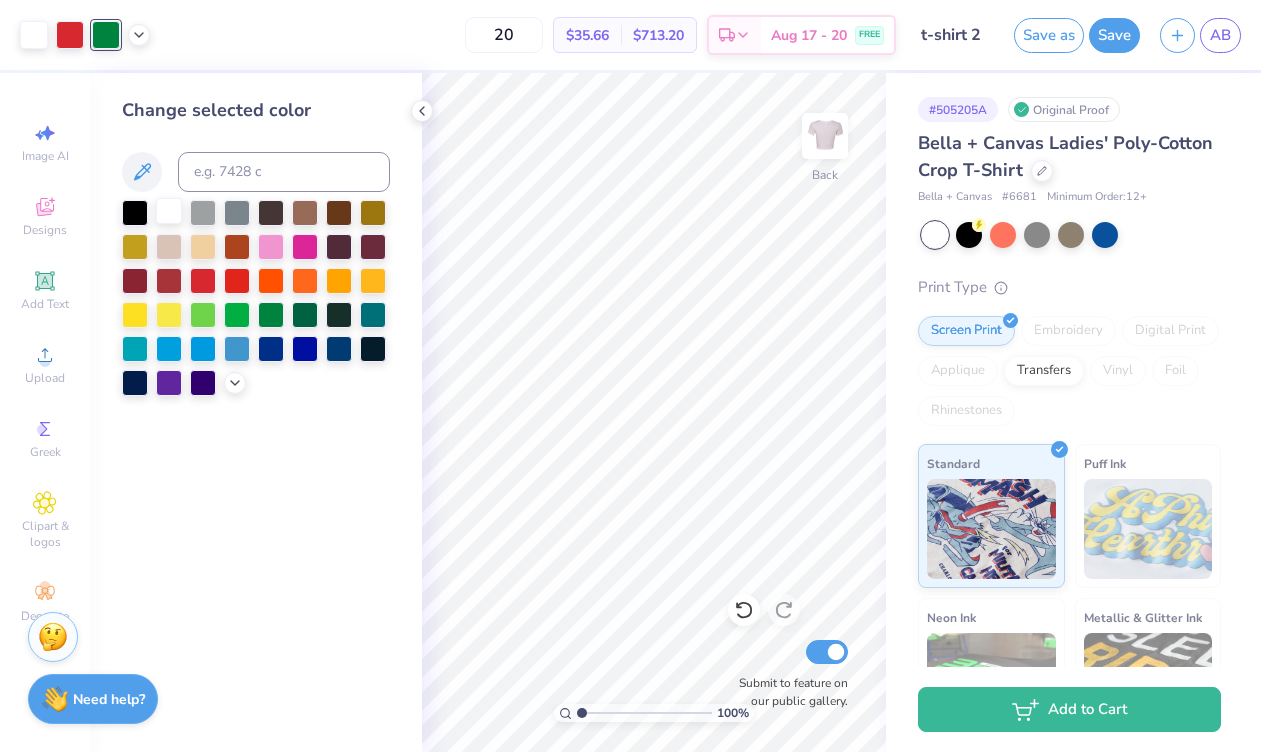 click at bounding box center (169, 211) 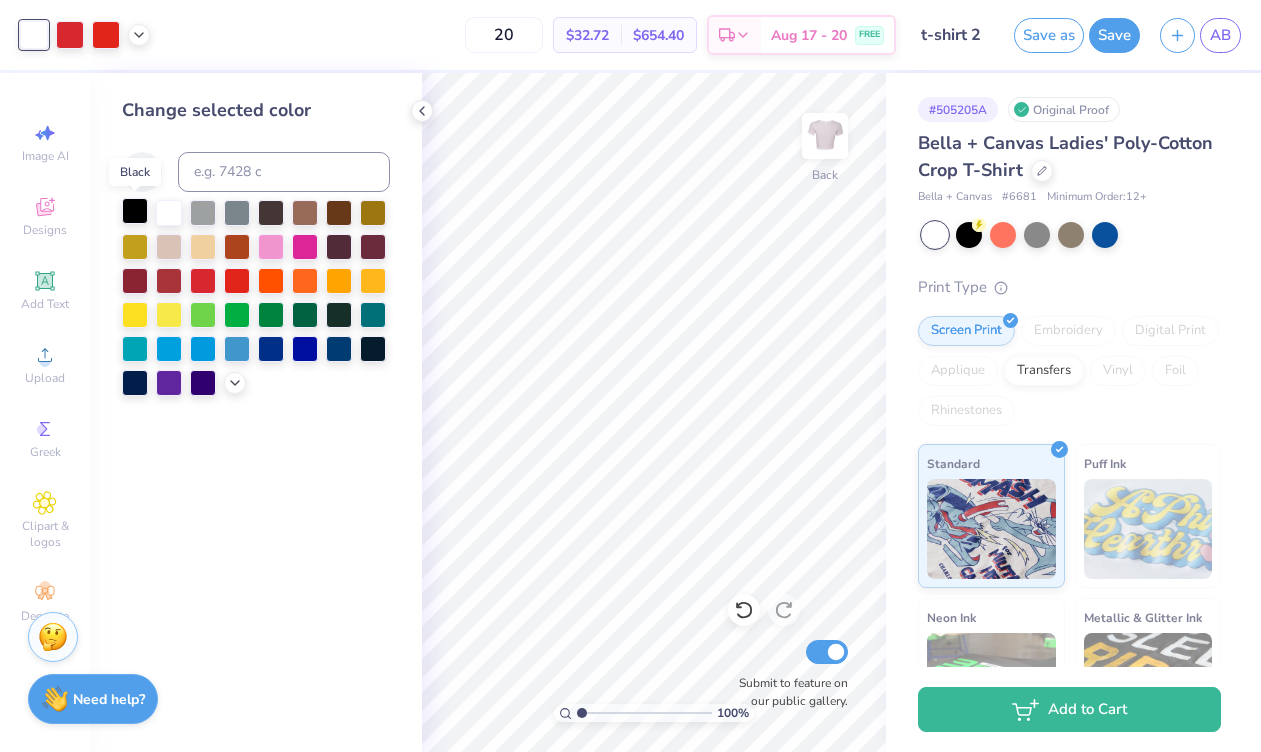 click at bounding box center (135, 211) 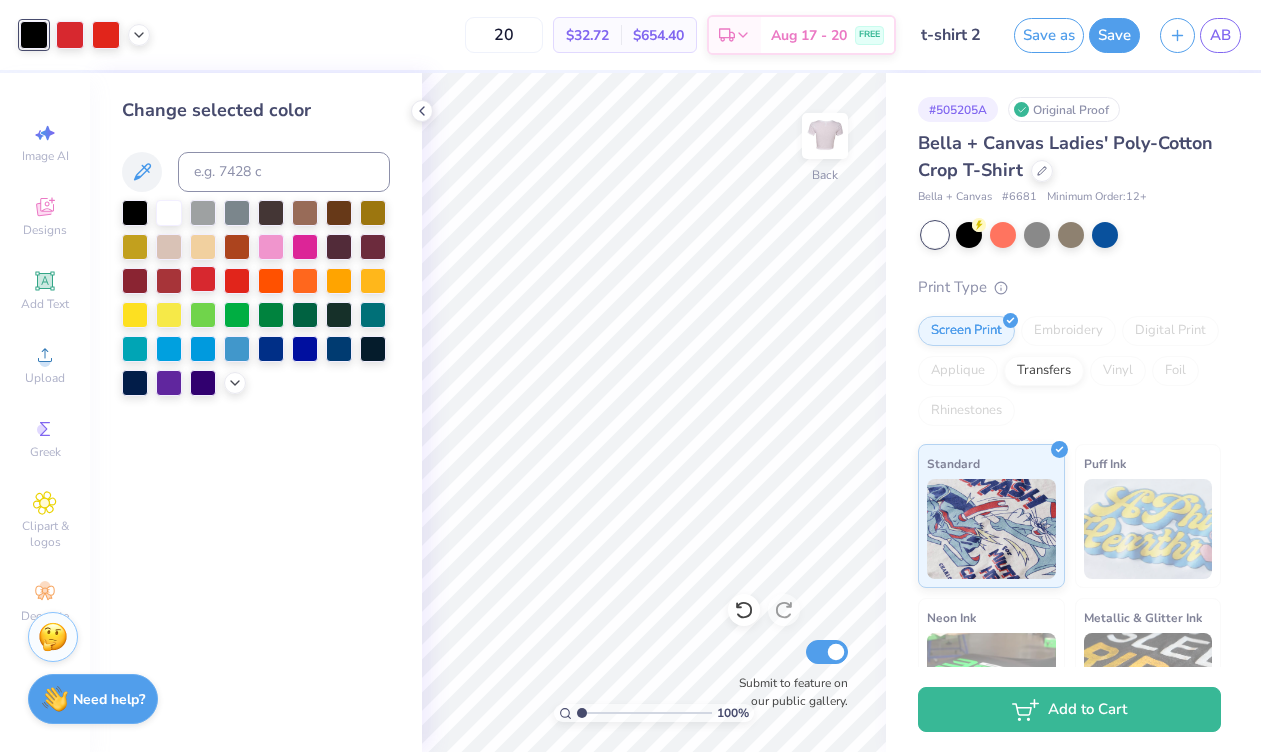 click at bounding box center (203, 279) 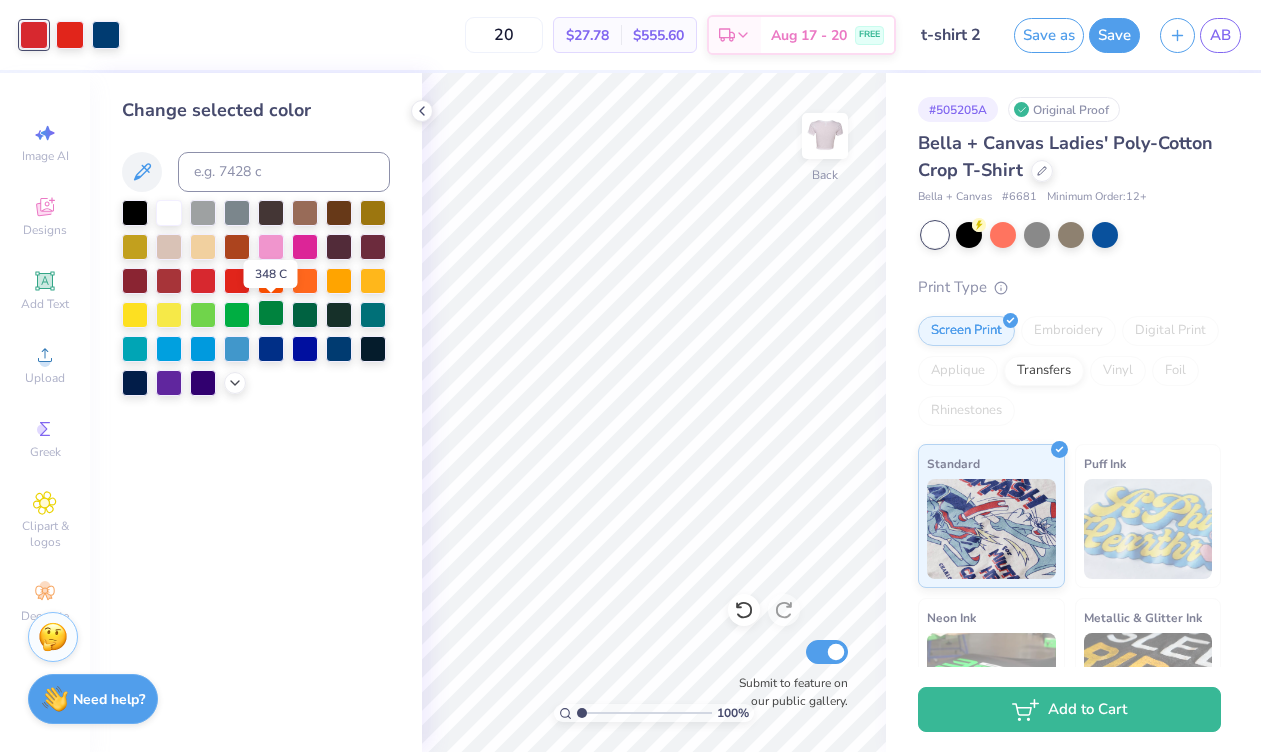 click at bounding box center [271, 313] 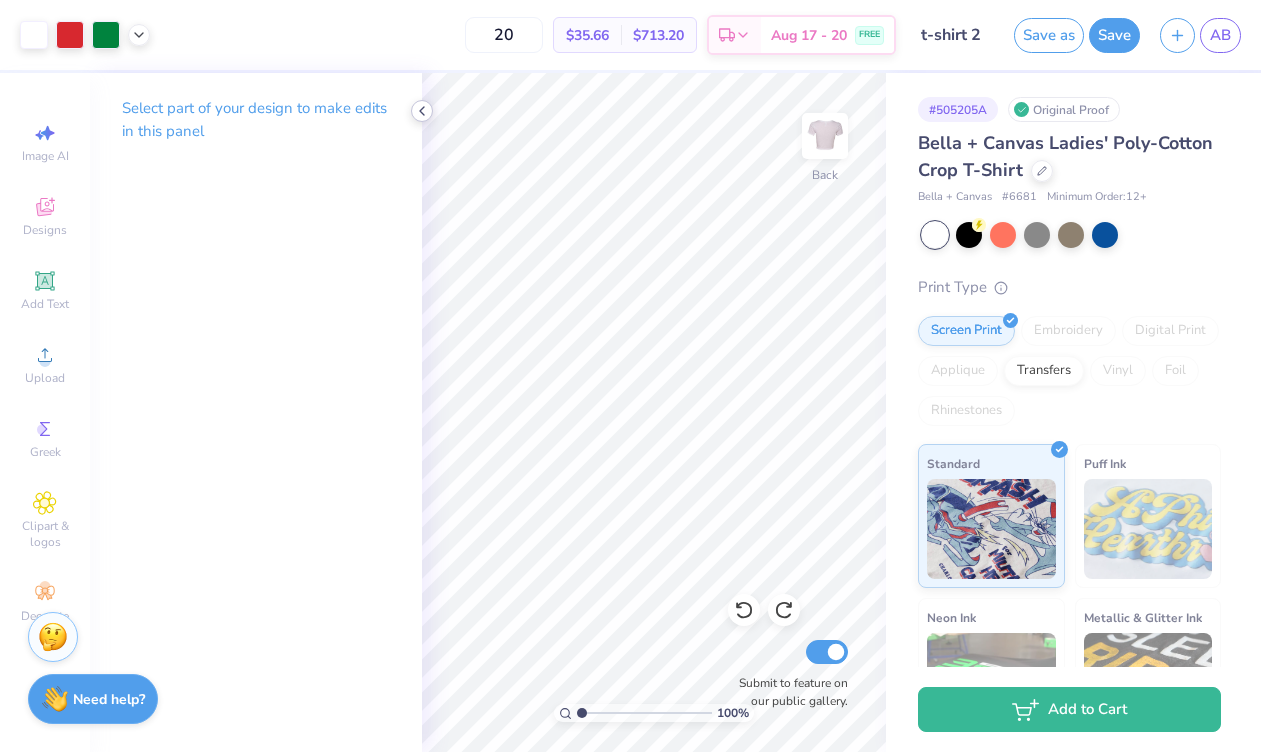 click 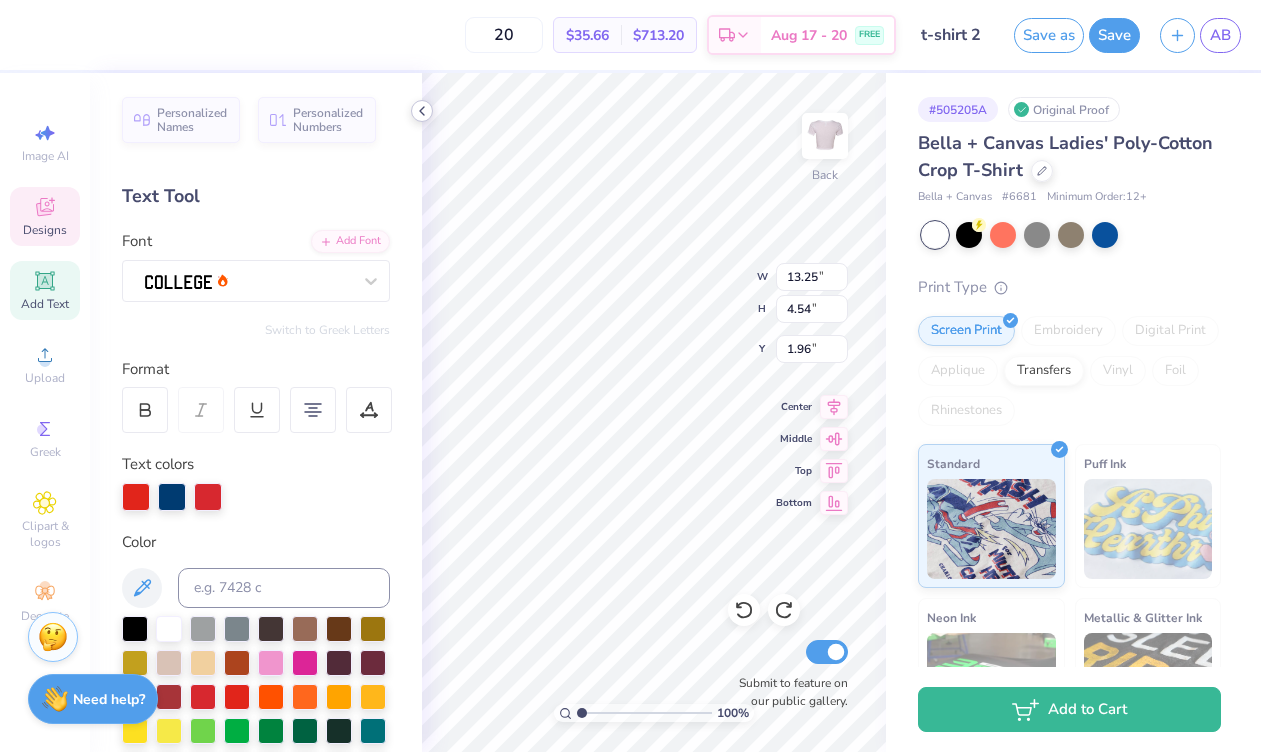 scroll, scrollTop: 1, scrollLeft: 1, axis: both 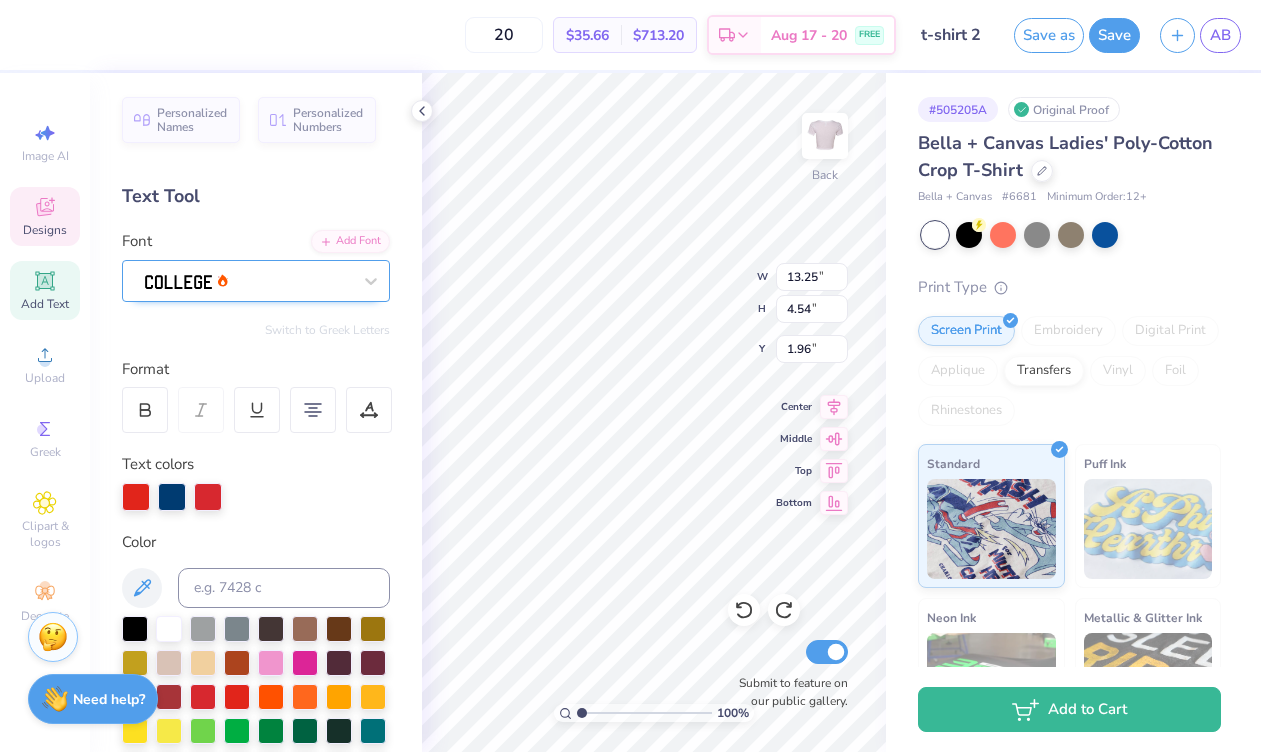 click at bounding box center (248, 280) 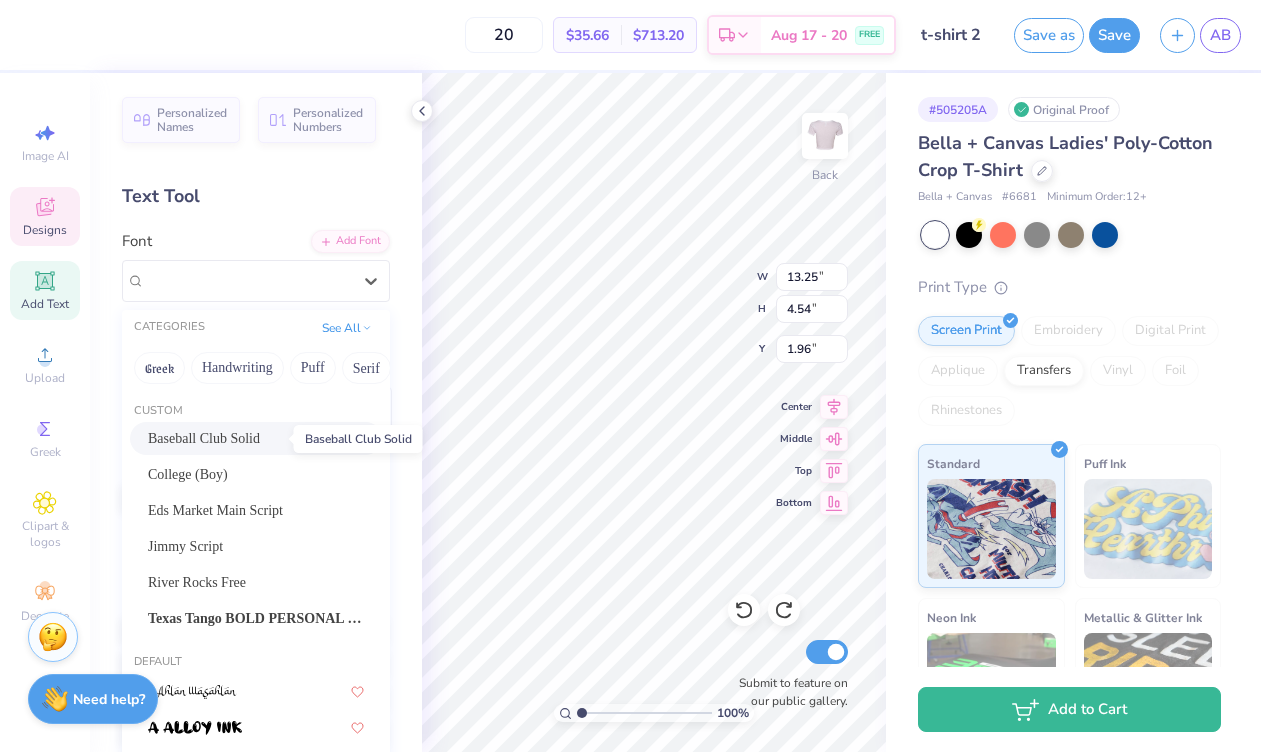 click on "Baseball Club Solid" at bounding box center [204, 438] 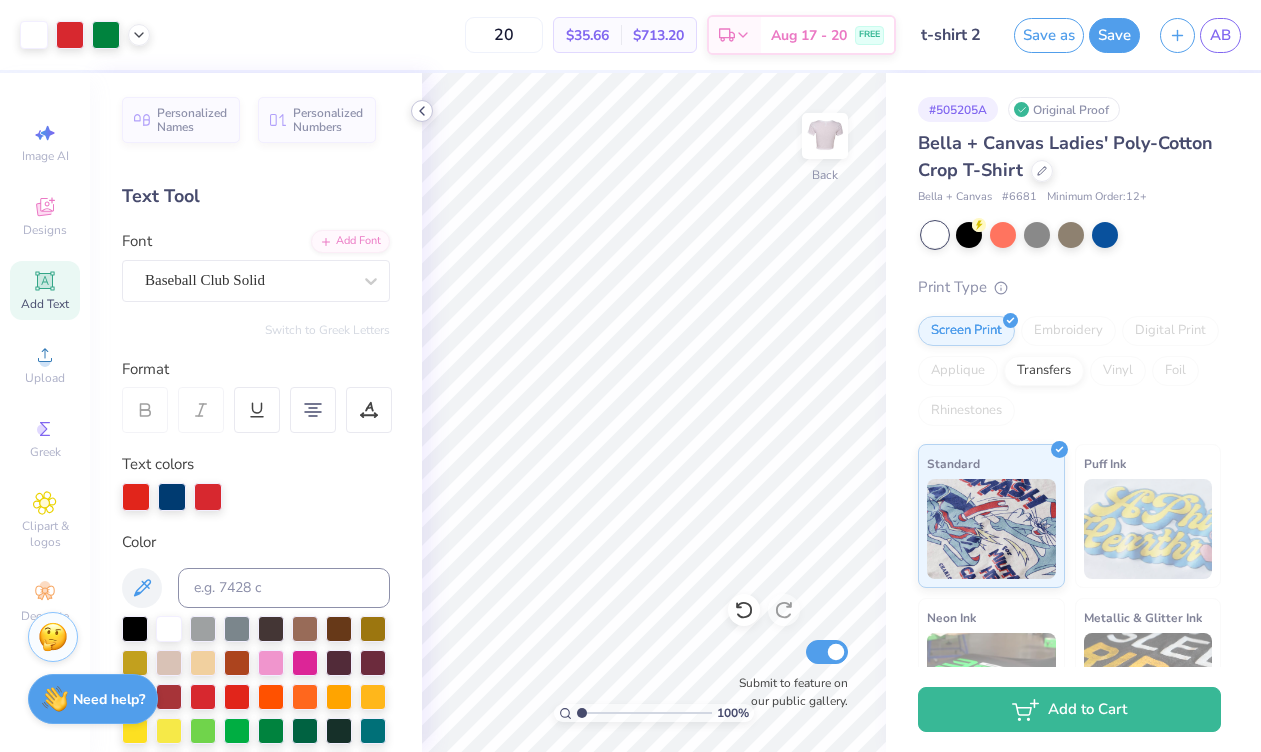 click 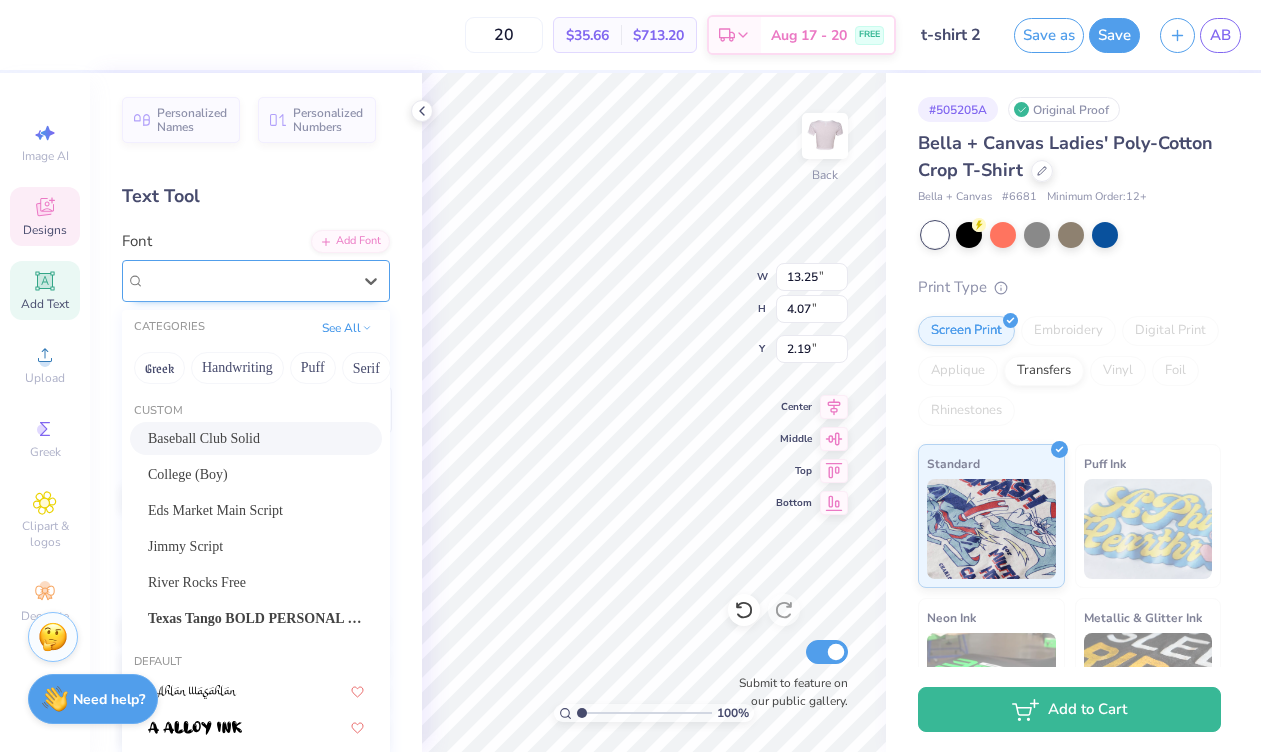 click on "Baseball Club Solid" at bounding box center [248, 280] 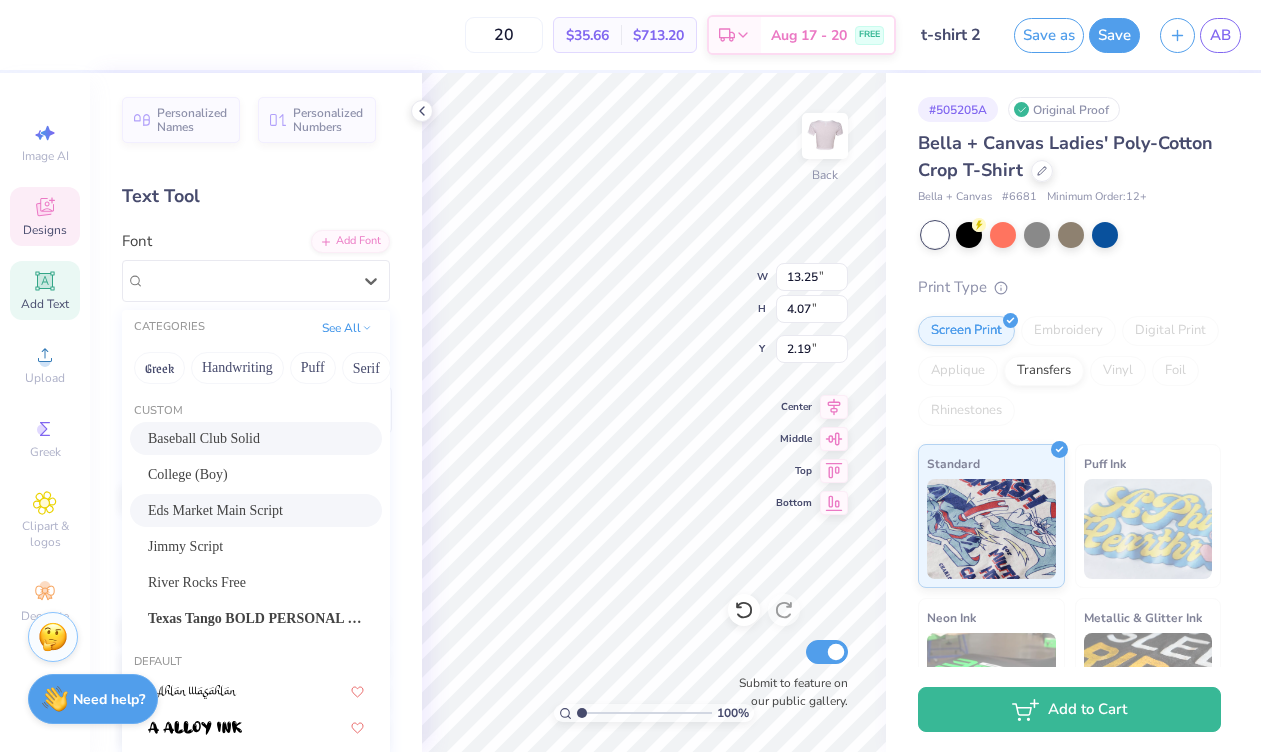click on "Eds Market Main Script" at bounding box center (215, 510) 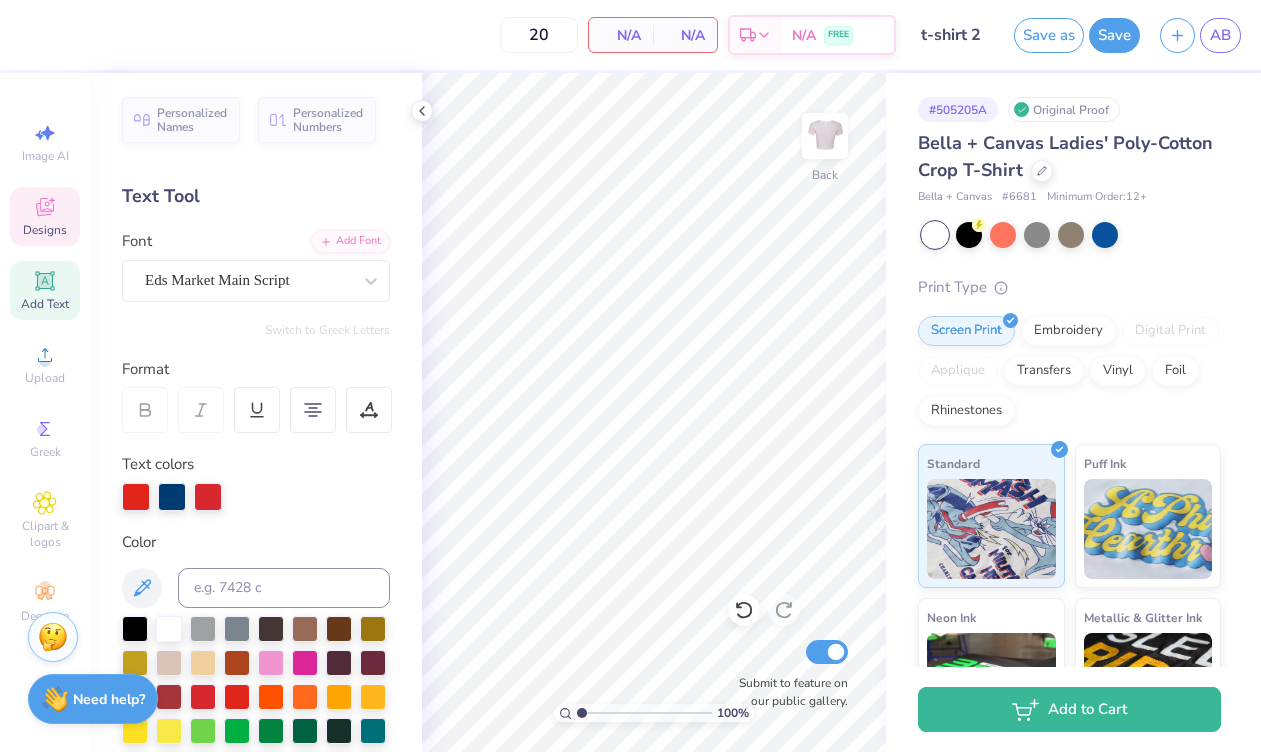 click 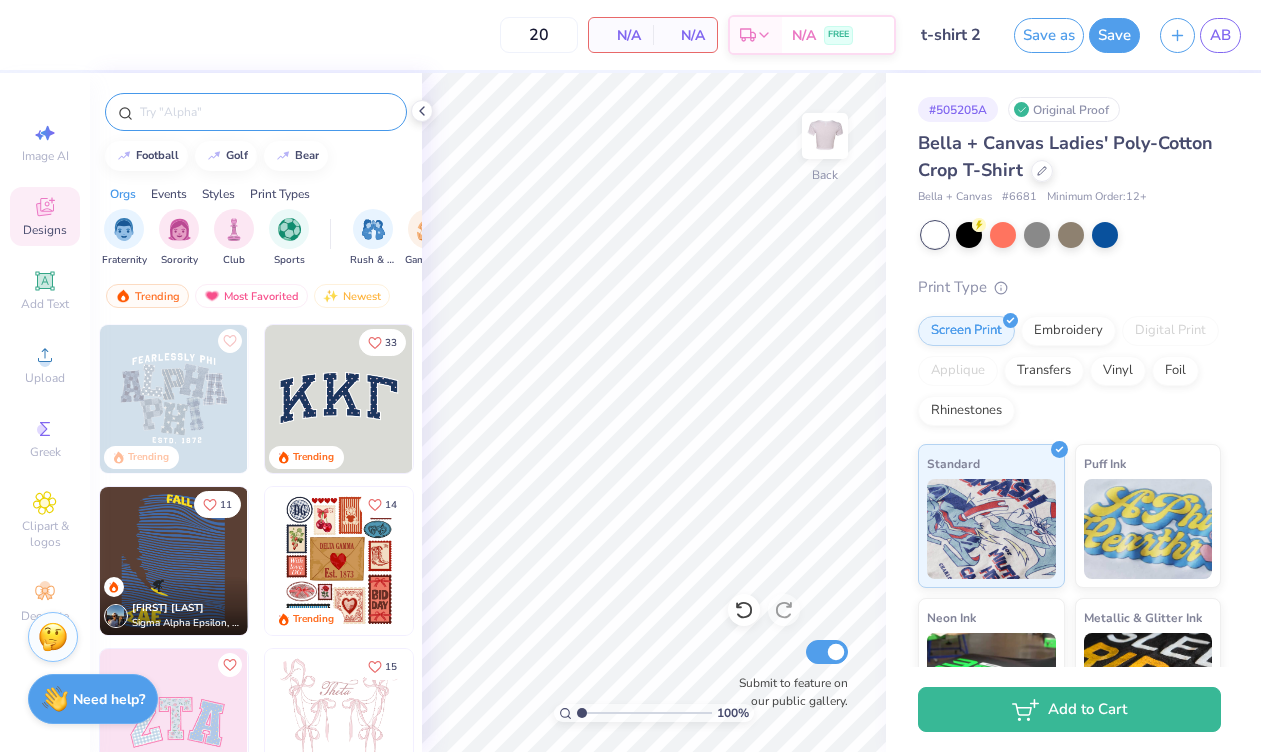 click at bounding box center [256, 112] 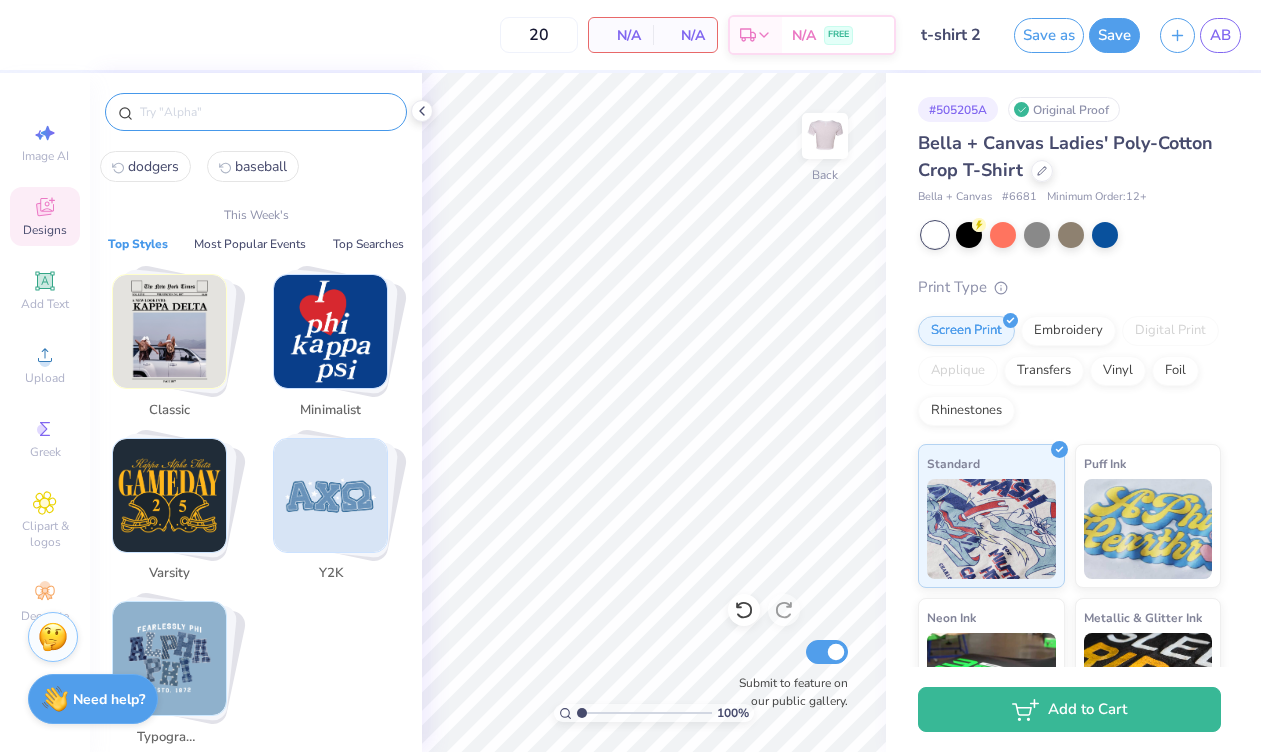 click at bounding box center (266, 112) 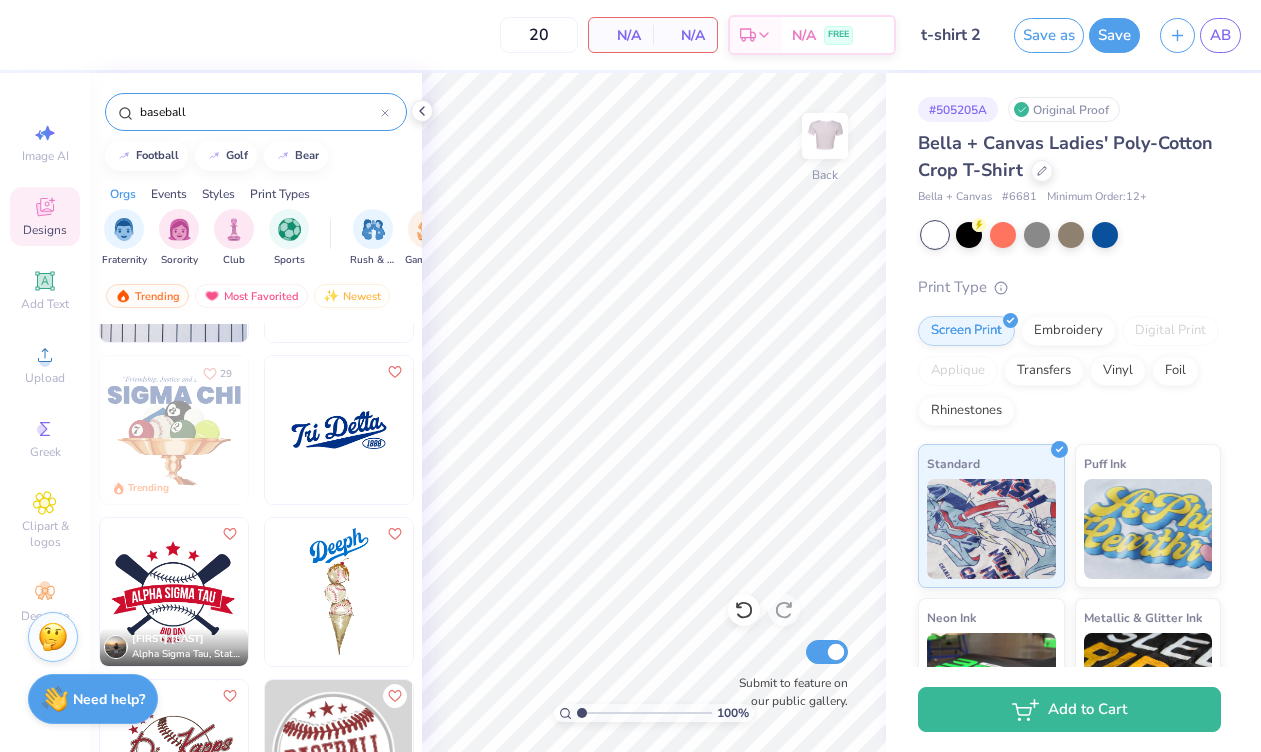 scroll, scrollTop: 462, scrollLeft: 0, axis: vertical 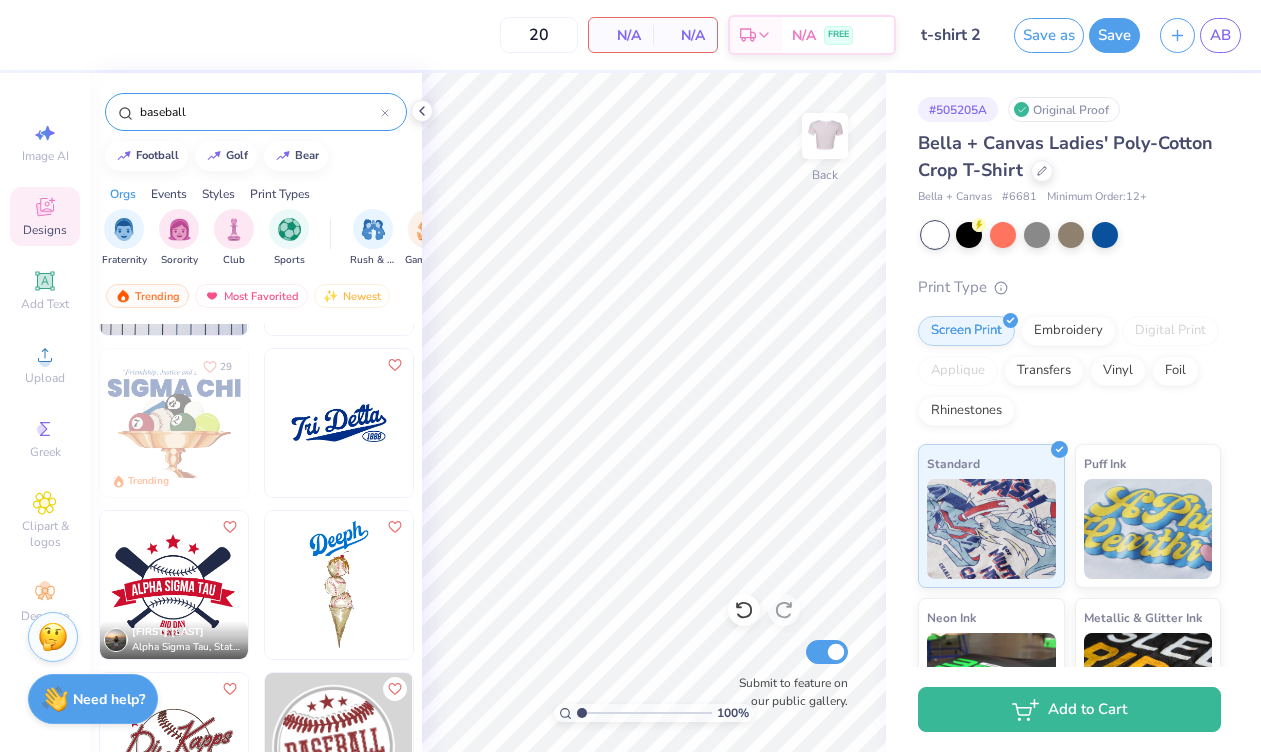 click at bounding box center (339, 423) 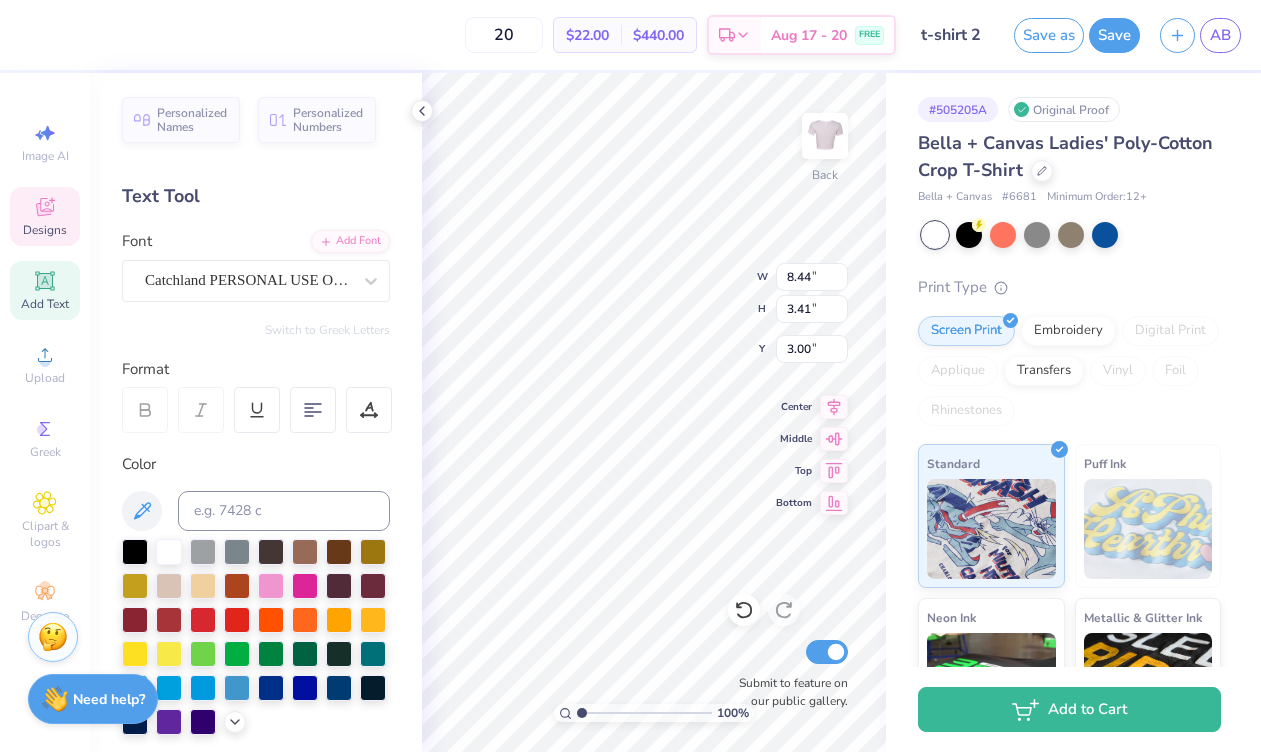 scroll, scrollTop: 0, scrollLeft: 0, axis: both 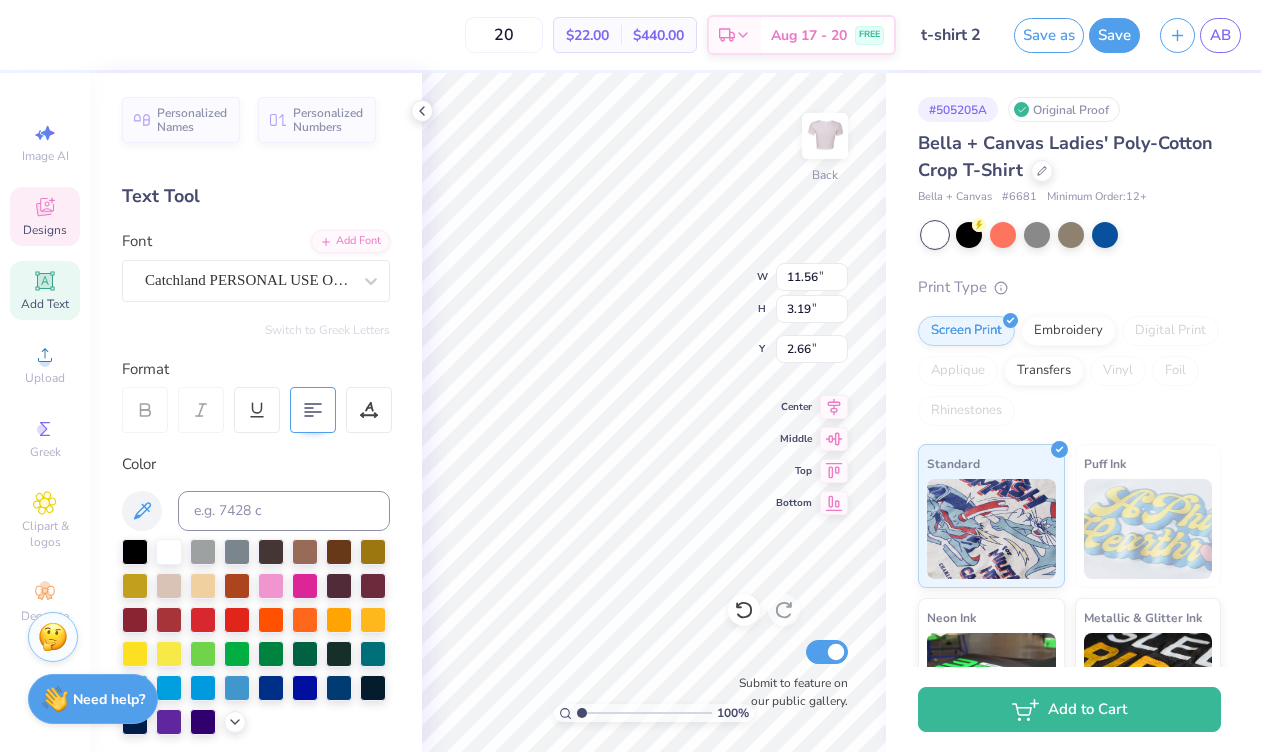 click 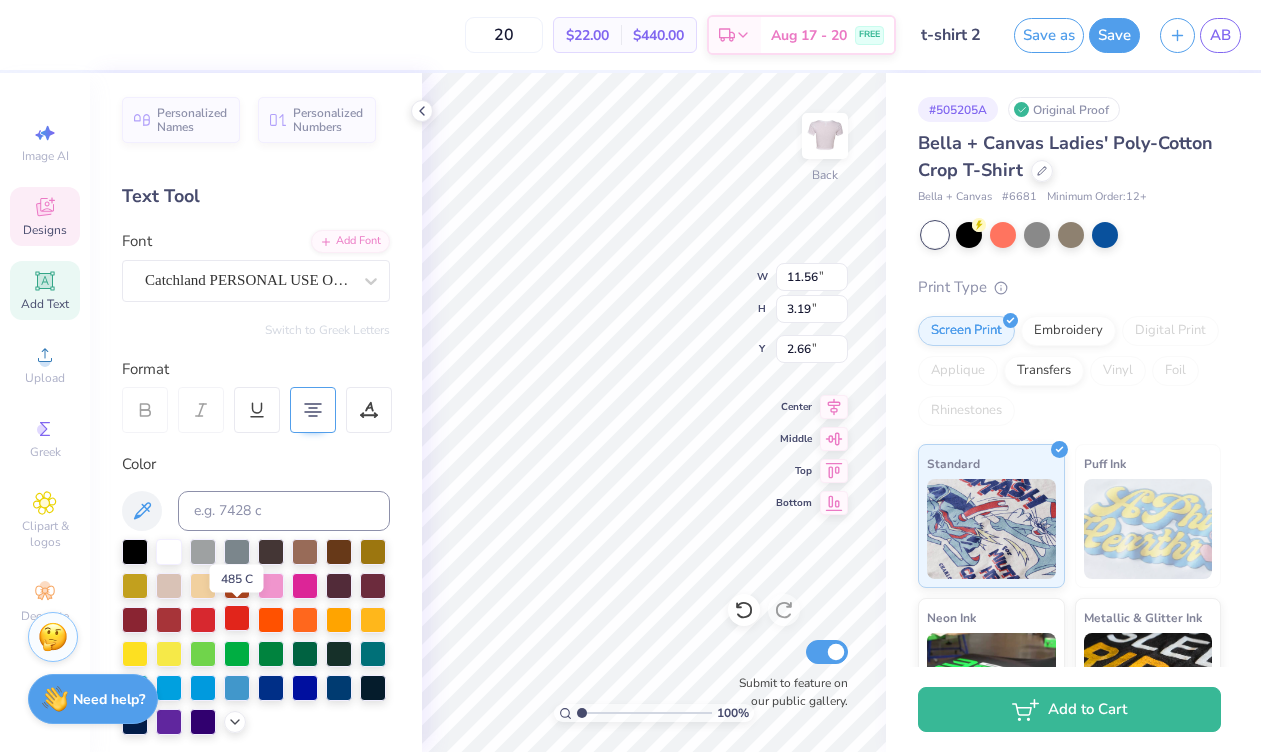 click at bounding box center (237, 618) 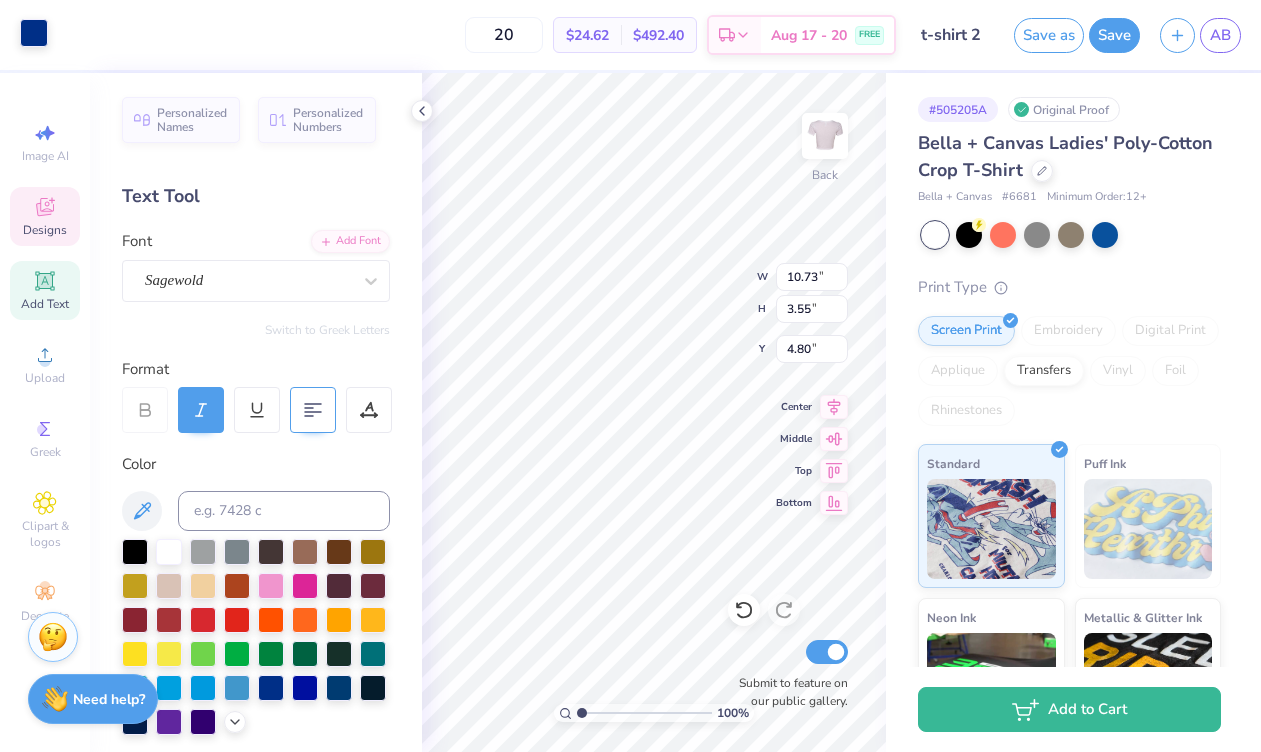 click at bounding box center (34, 33) 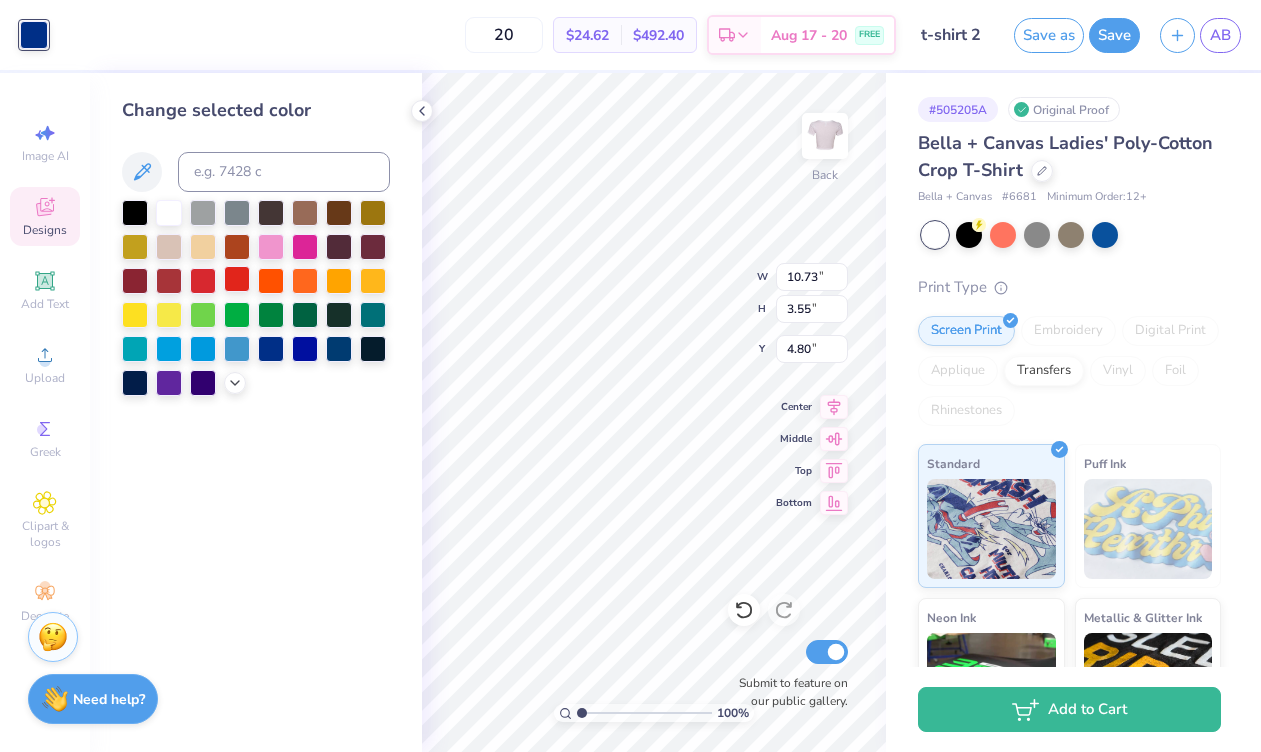 click at bounding box center (237, 279) 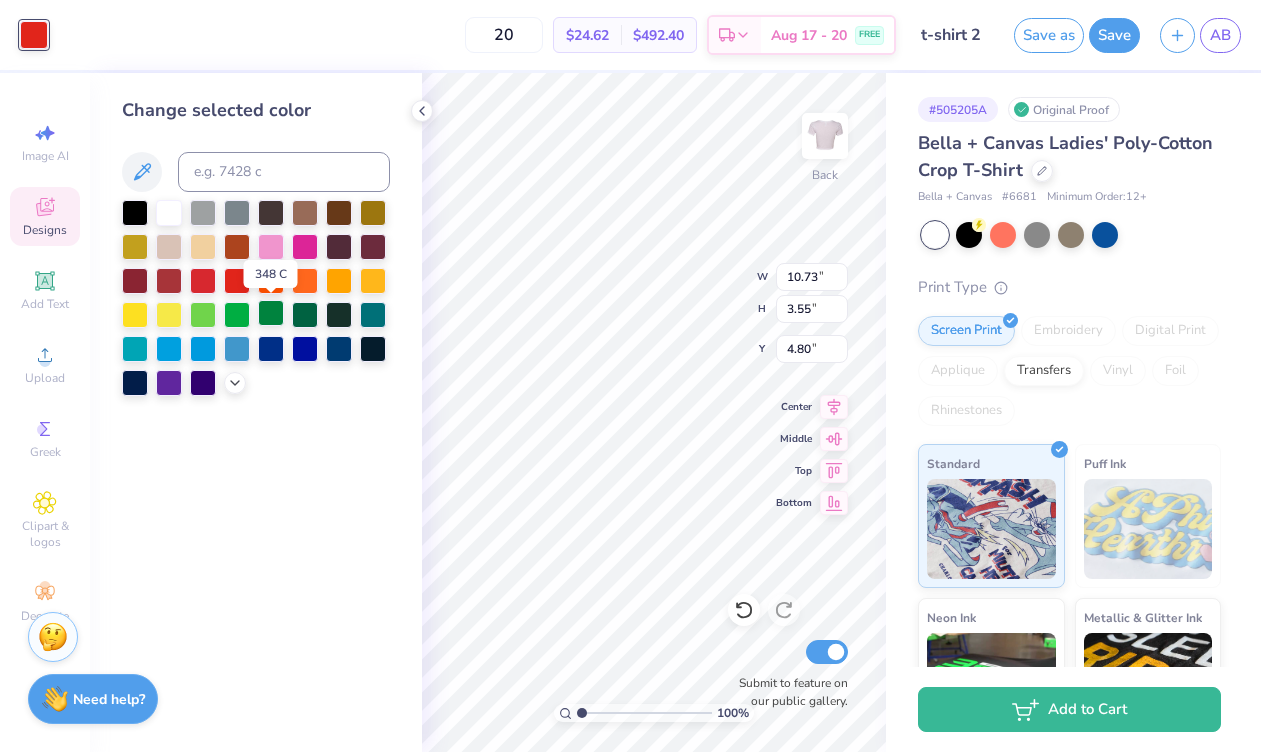 click at bounding box center (271, 313) 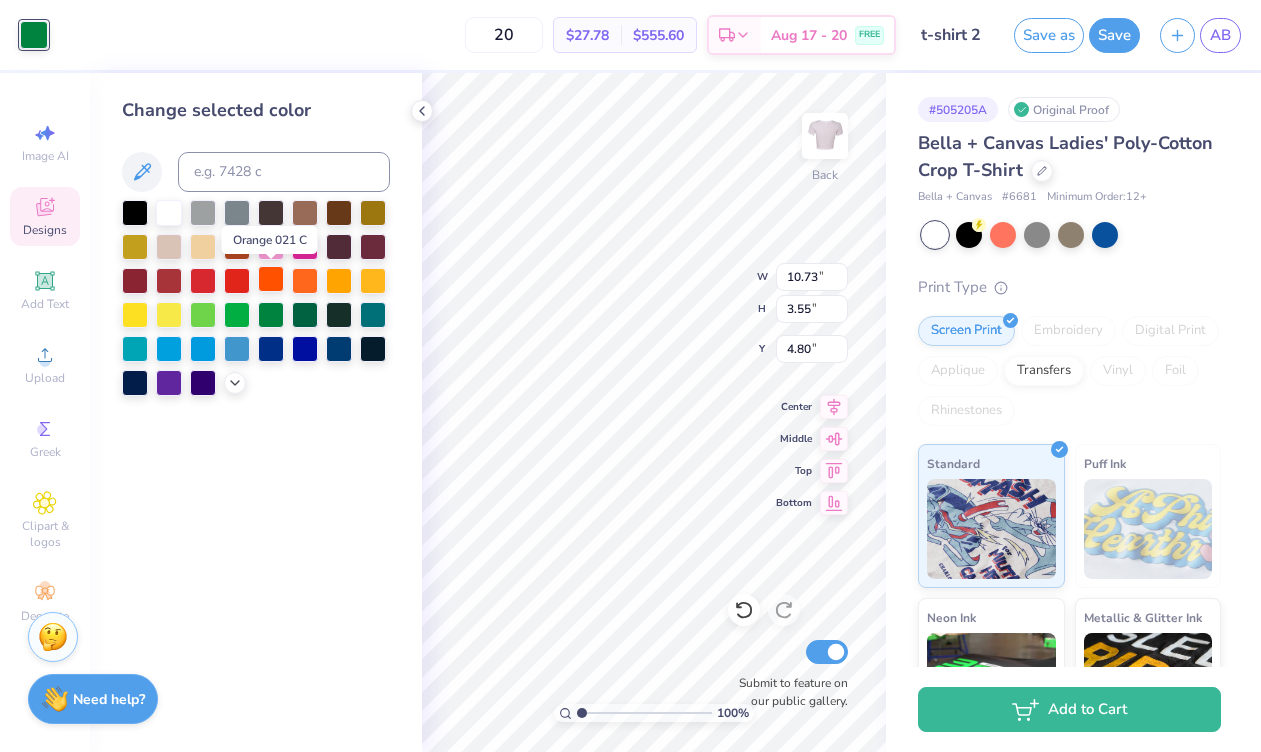 click at bounding box center [271, 279] 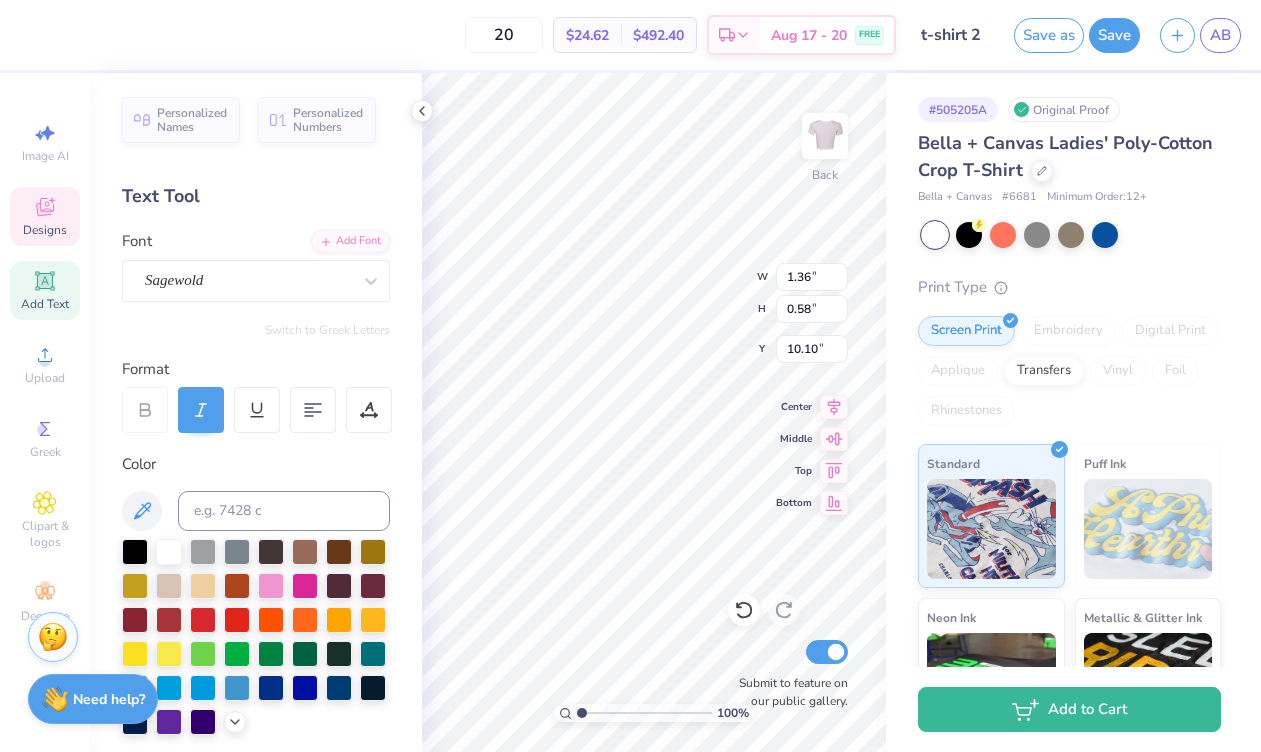 scroll, scrollTop: 0, scrollLeft: 0, axis: both 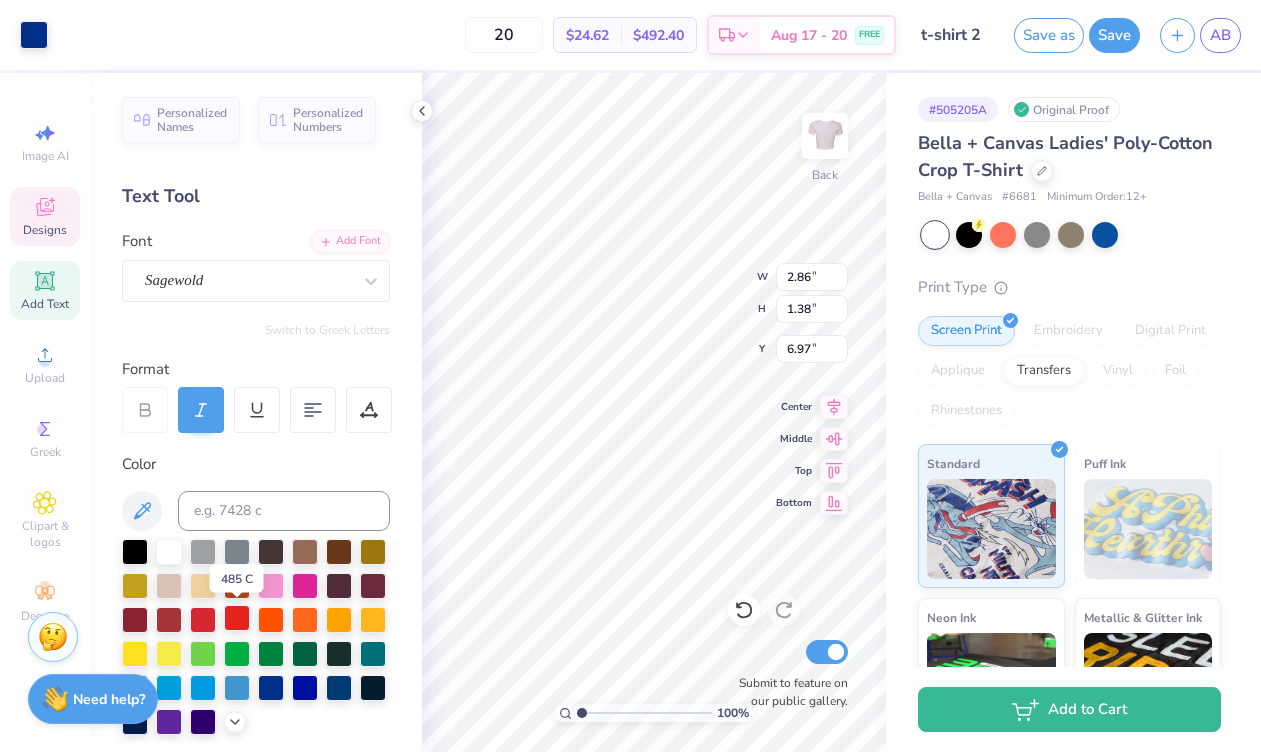 click at bounding box center (237, 618) 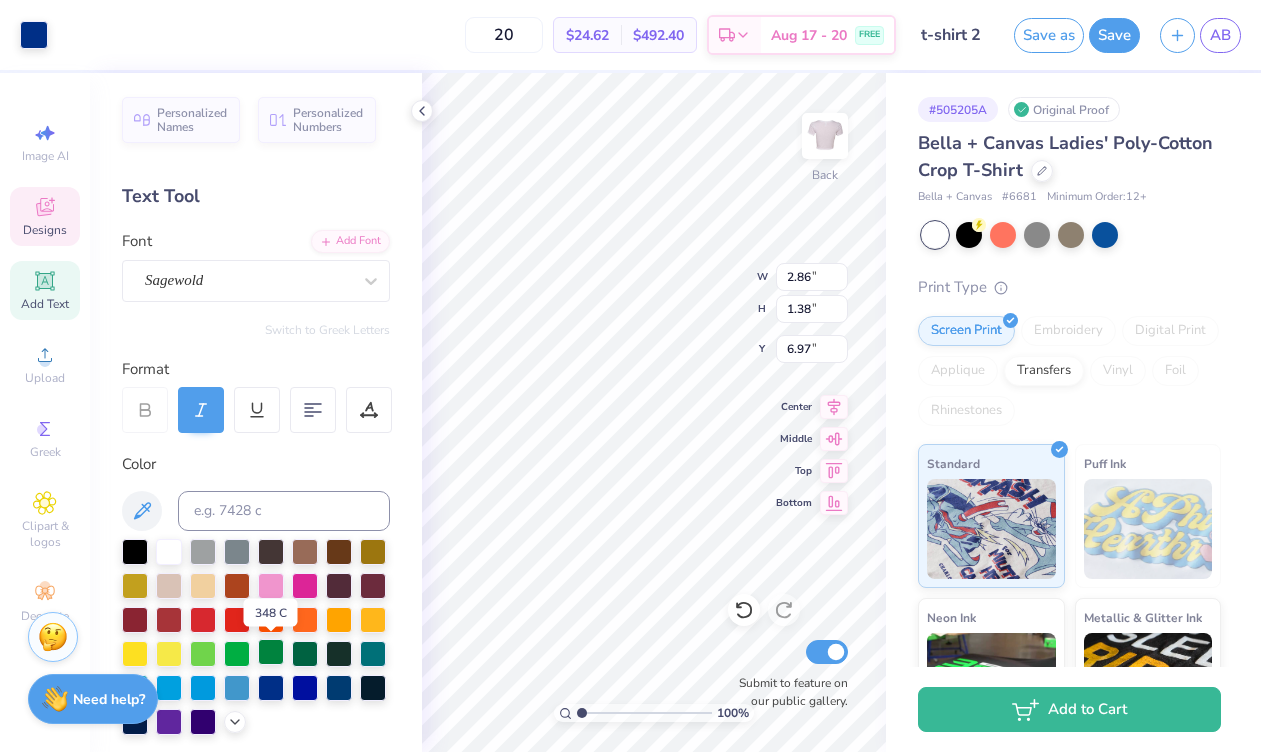 click at bounding box center [271, 652] 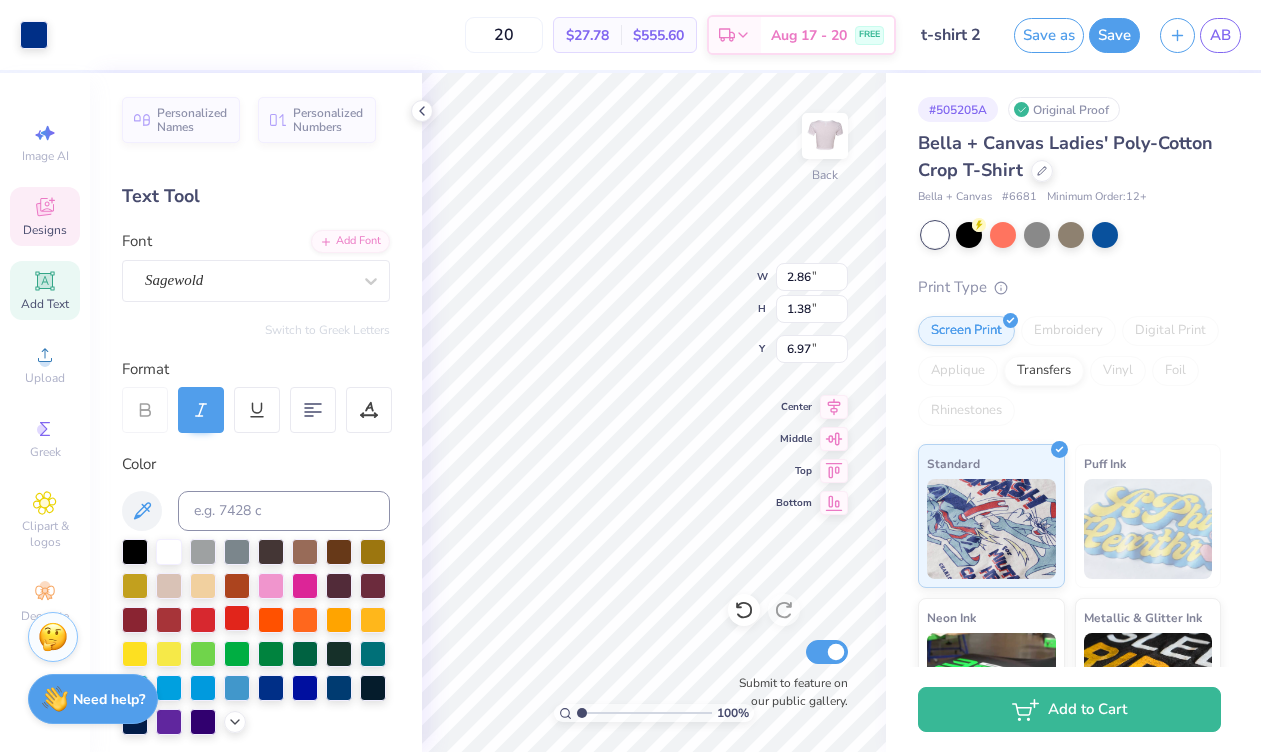 click at bounding box center [237, 618] 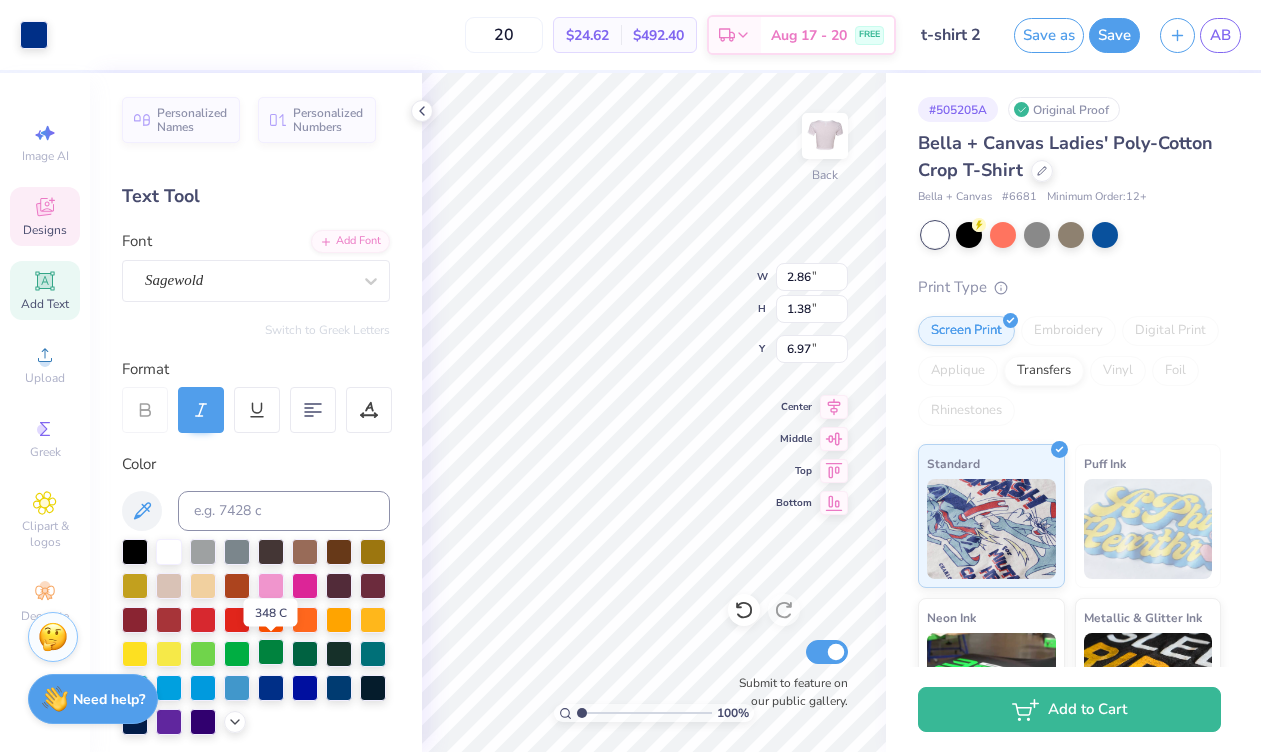 click at bounding box center (271, 652) 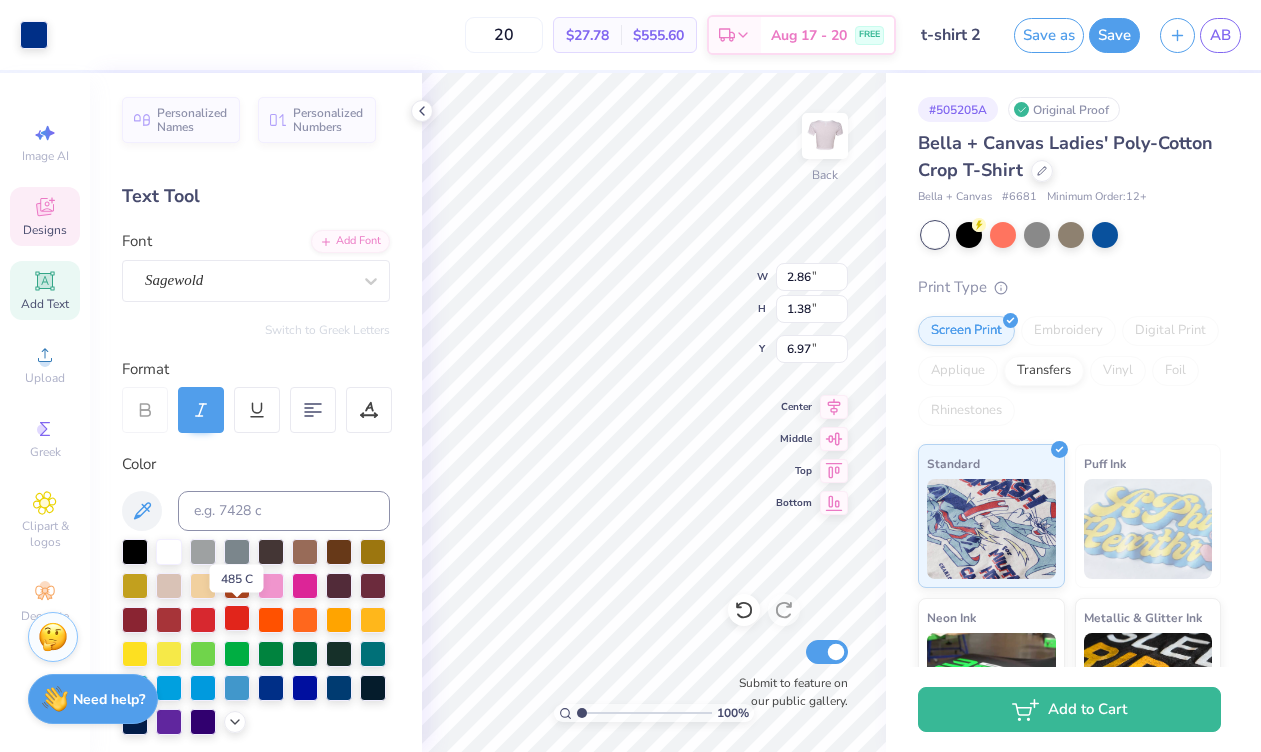 click at bounding box center (237, 618) 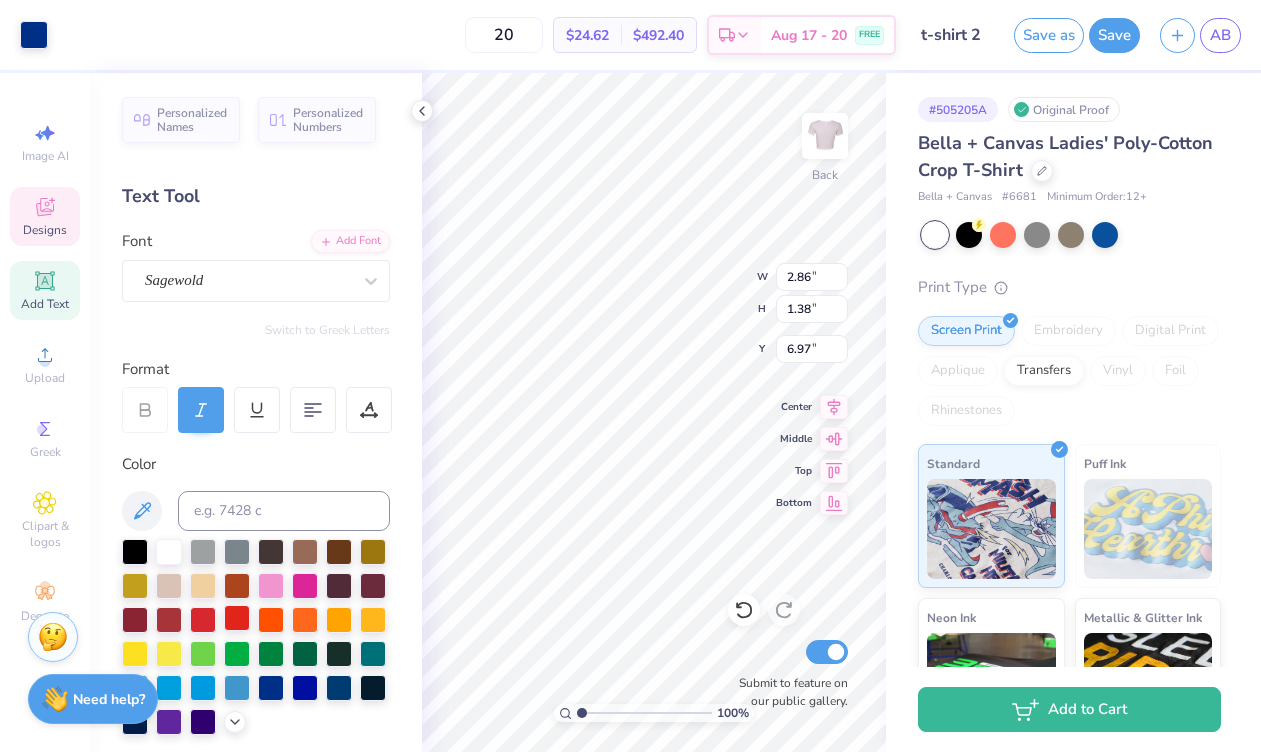 click at bounding box center [237, 618] 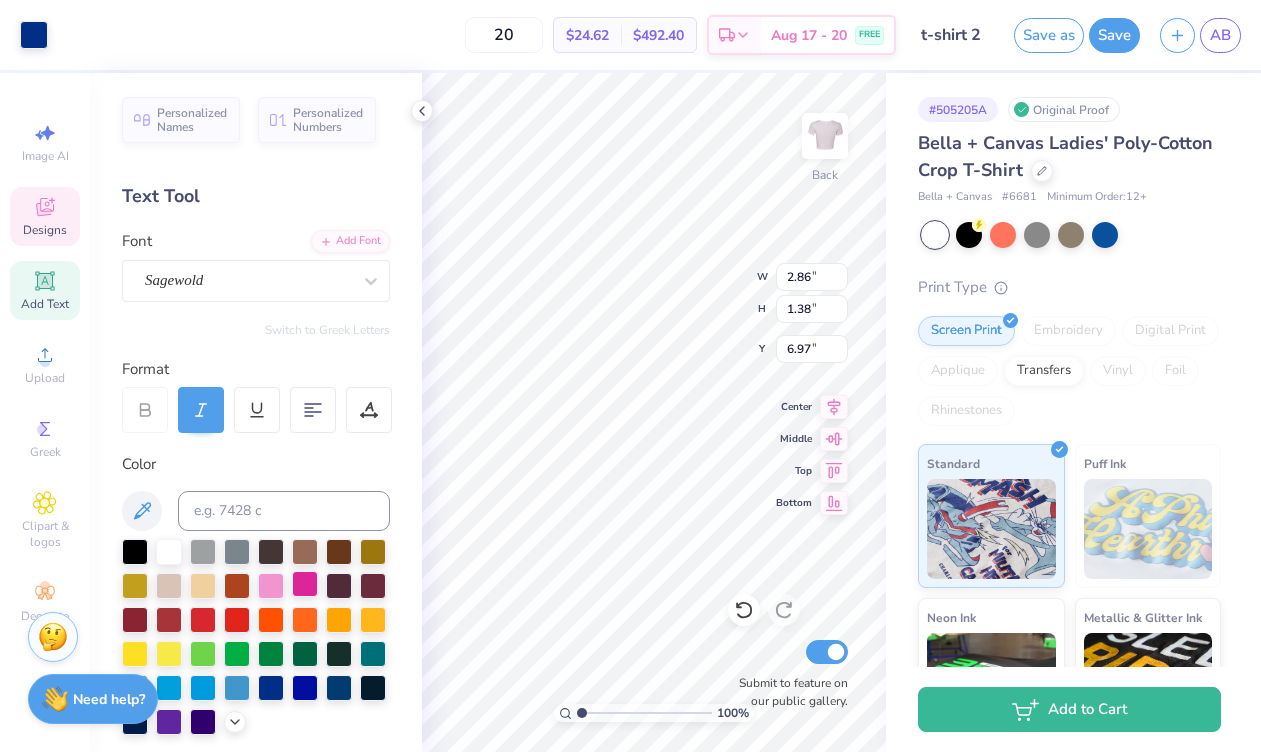 click at bounding box center (305, 584) 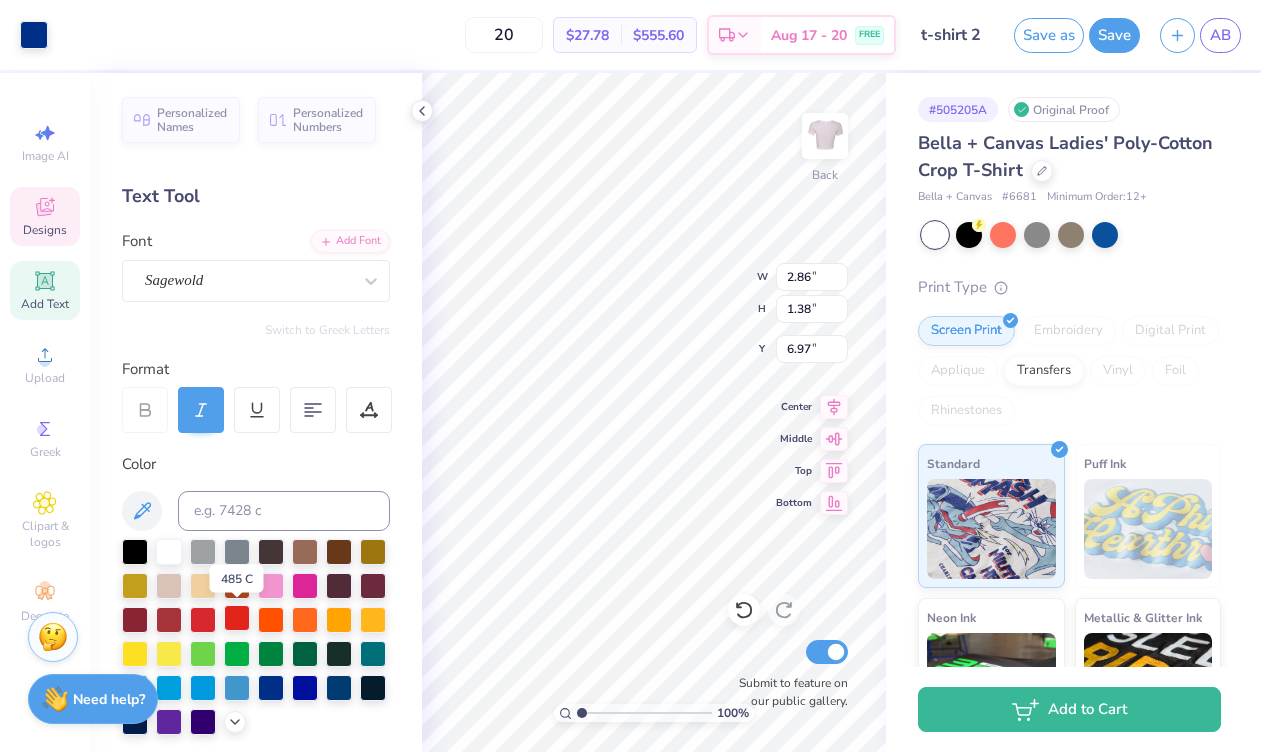 click at bounding box center [237, 618] 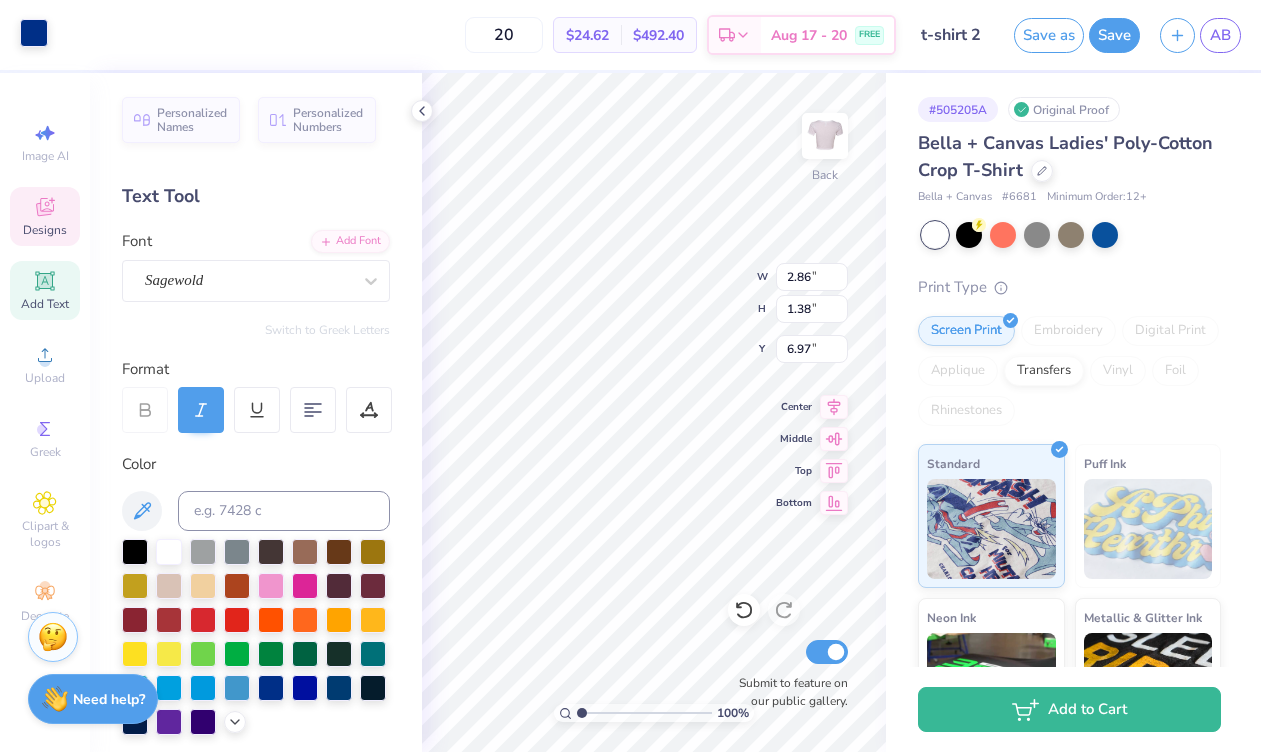click at bounding box center [34, 33] 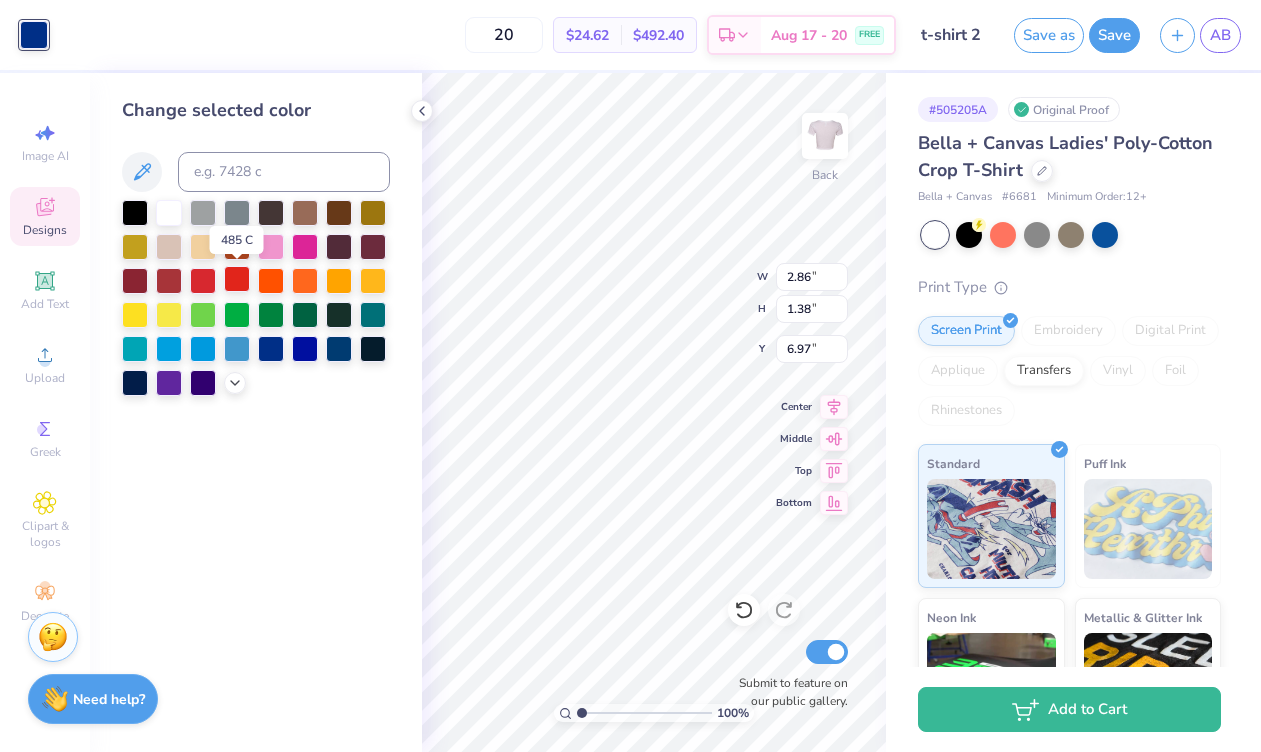 click at bounding box center (237, 279) 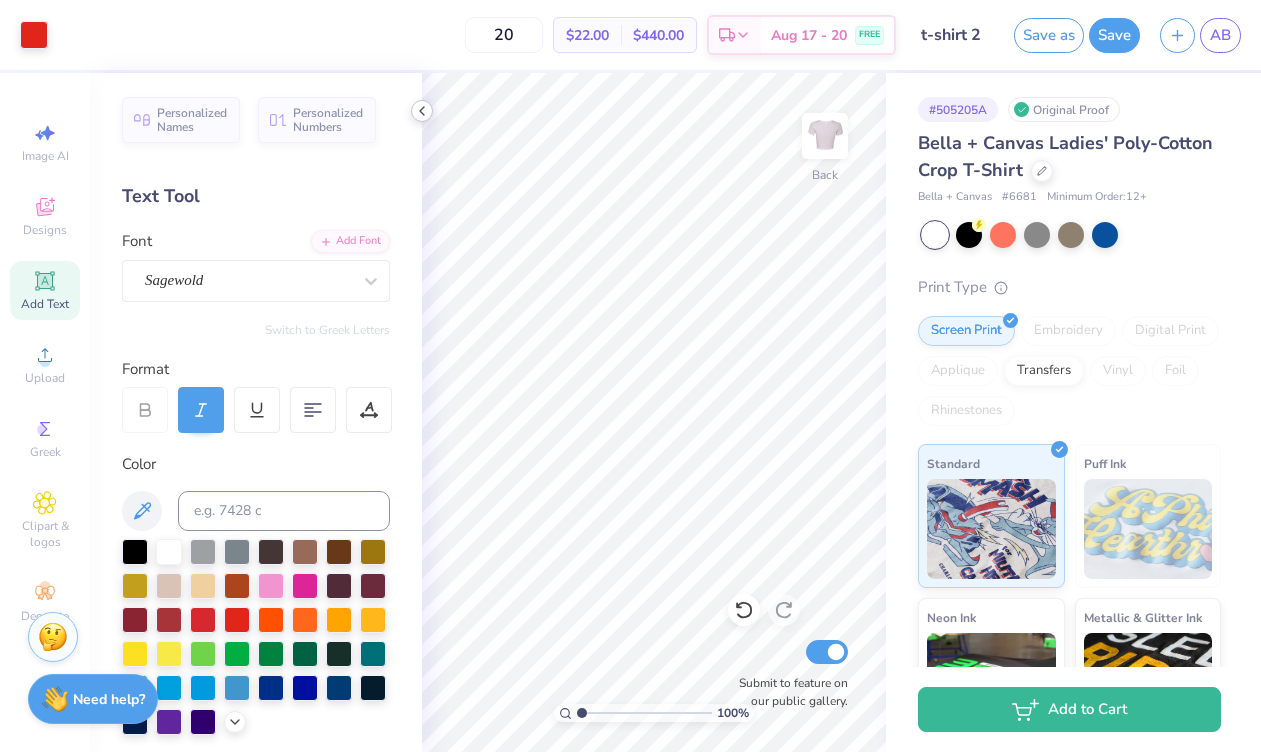 click 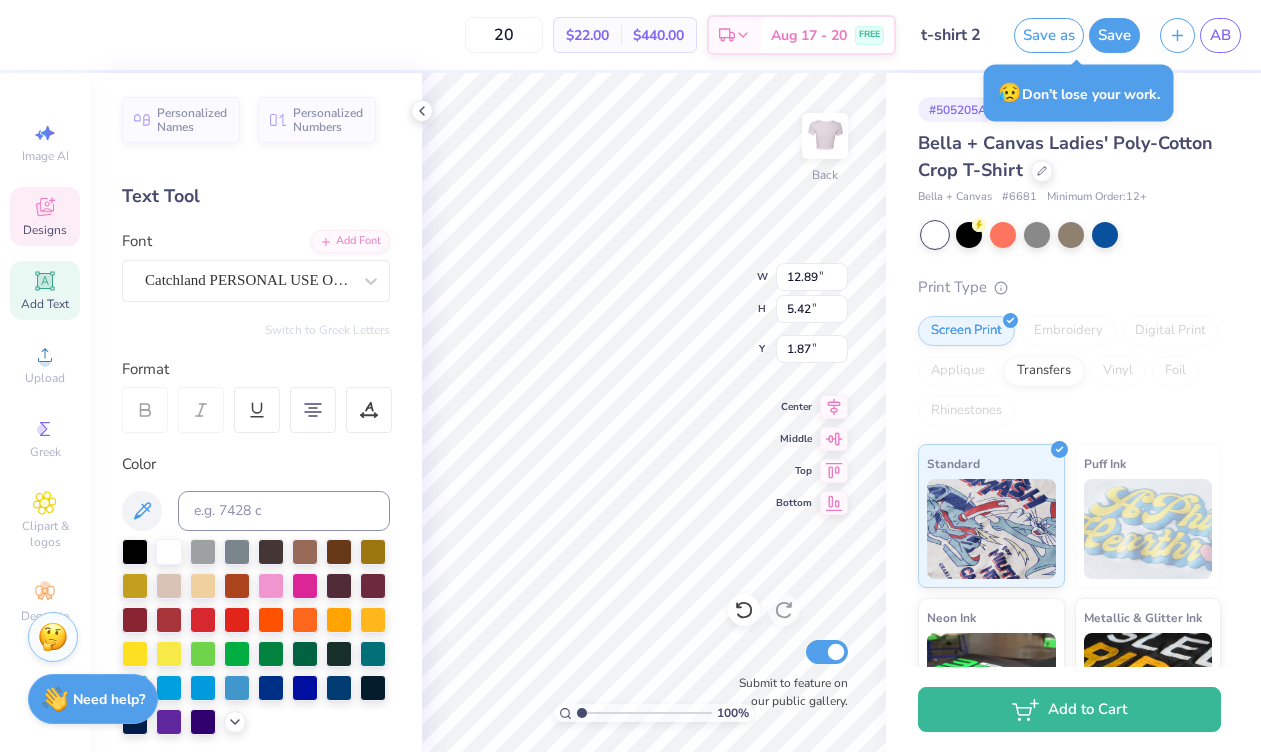 scroll, scrollTop: 1, scrollLeft: 3, axis: both 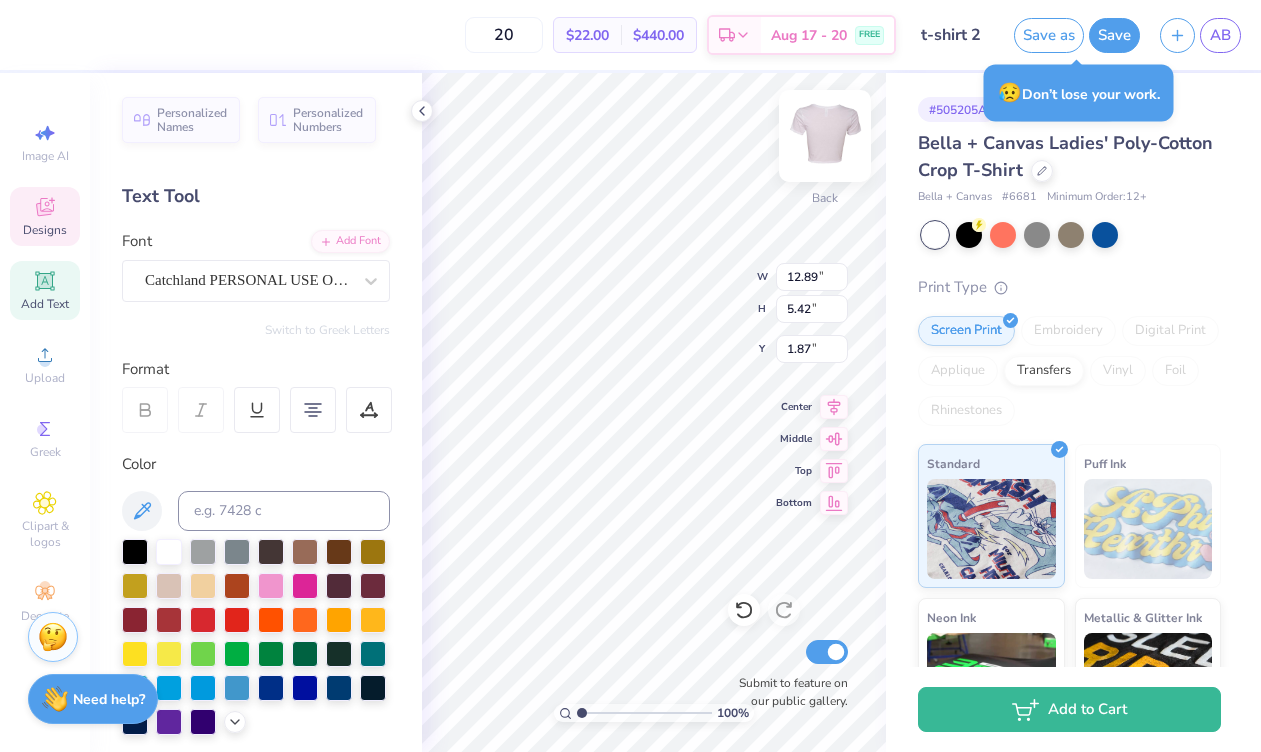 click on "Save" at bounding box center [1114, 35] 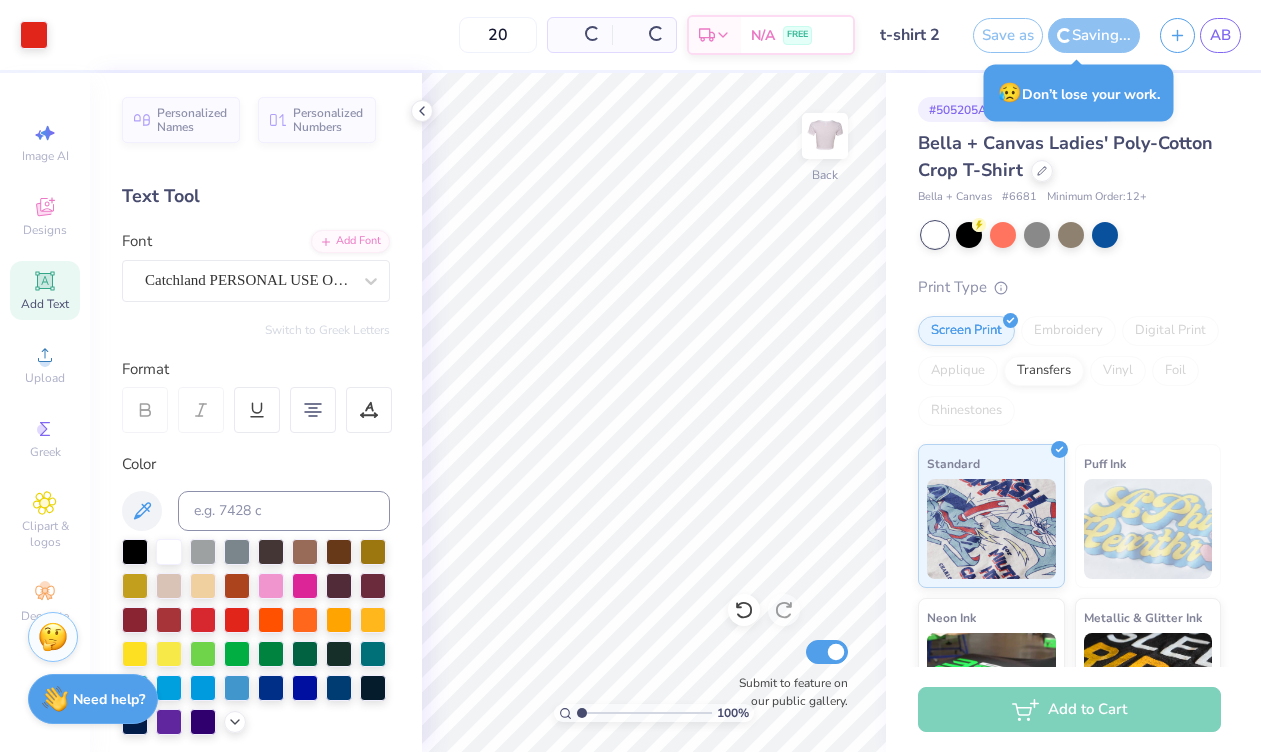 click on "t-shirt 2" at bounding box center (914, 35) 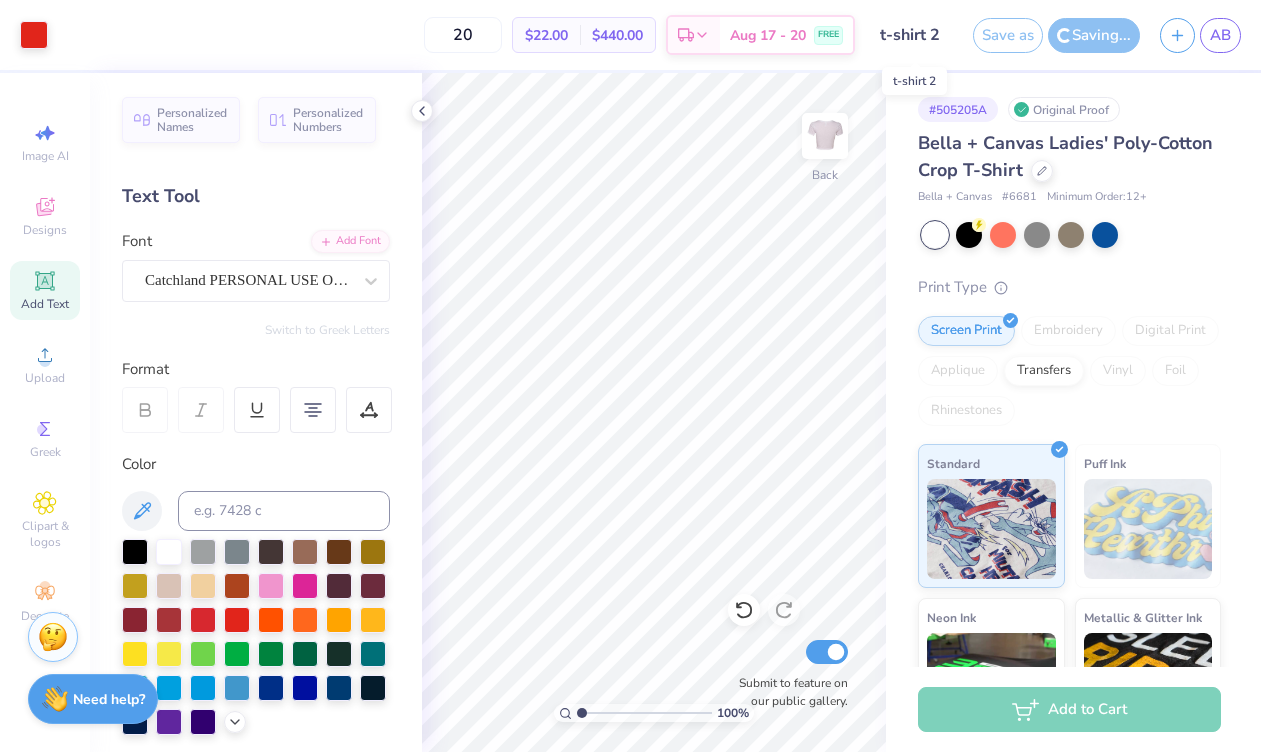 click on "t-shirt 2" at bounding box center (914, 35) 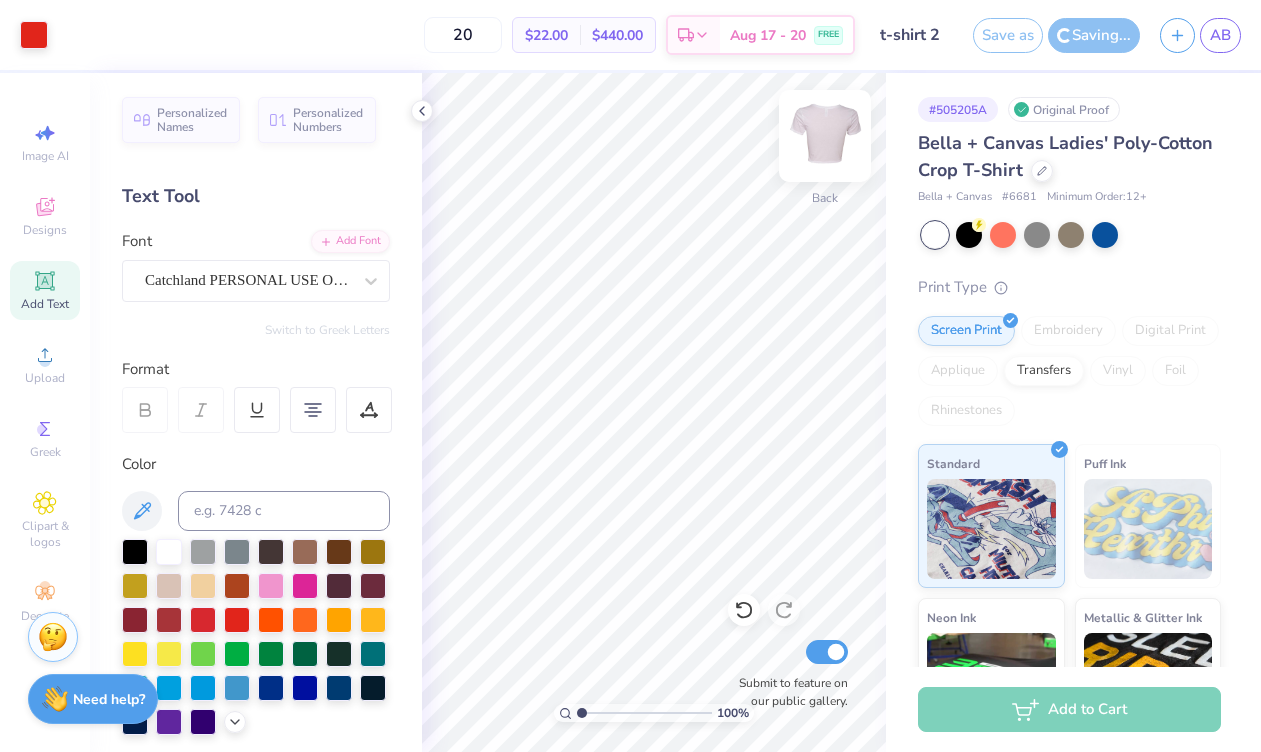 click at bounding box center [825, 136] 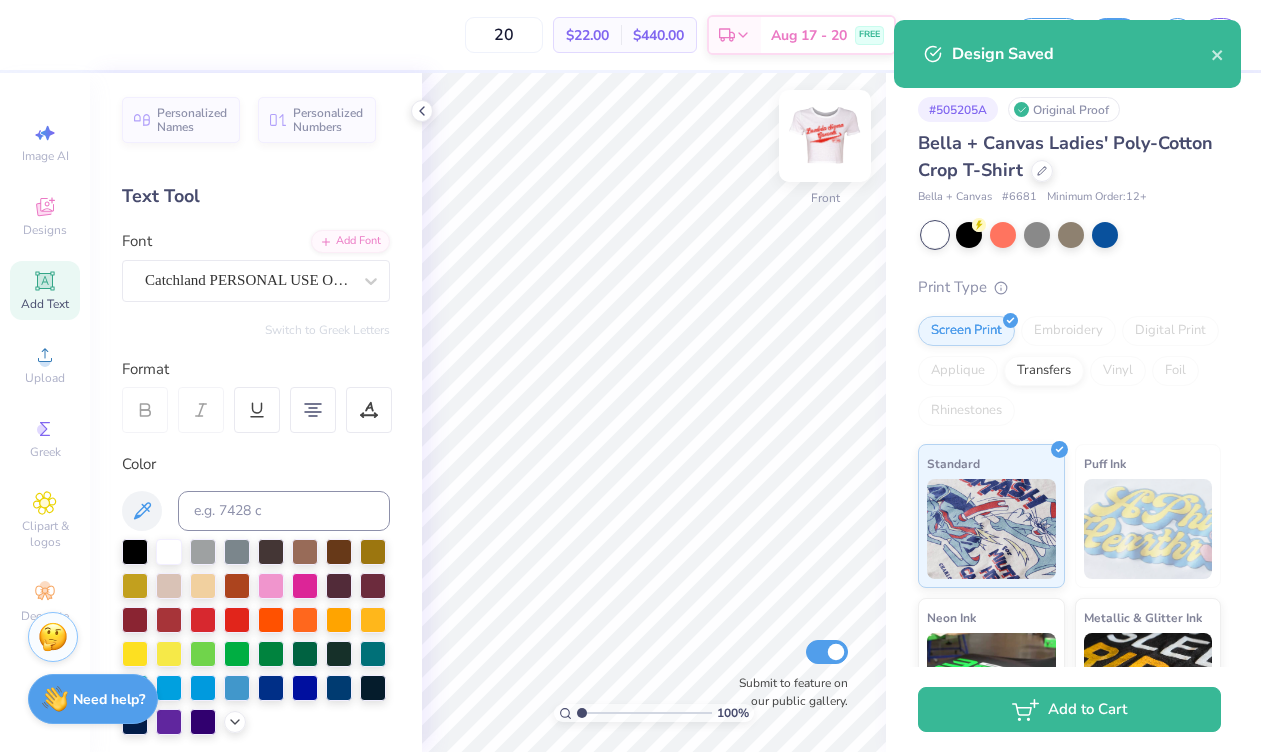 click at bounding box center [825, 136] 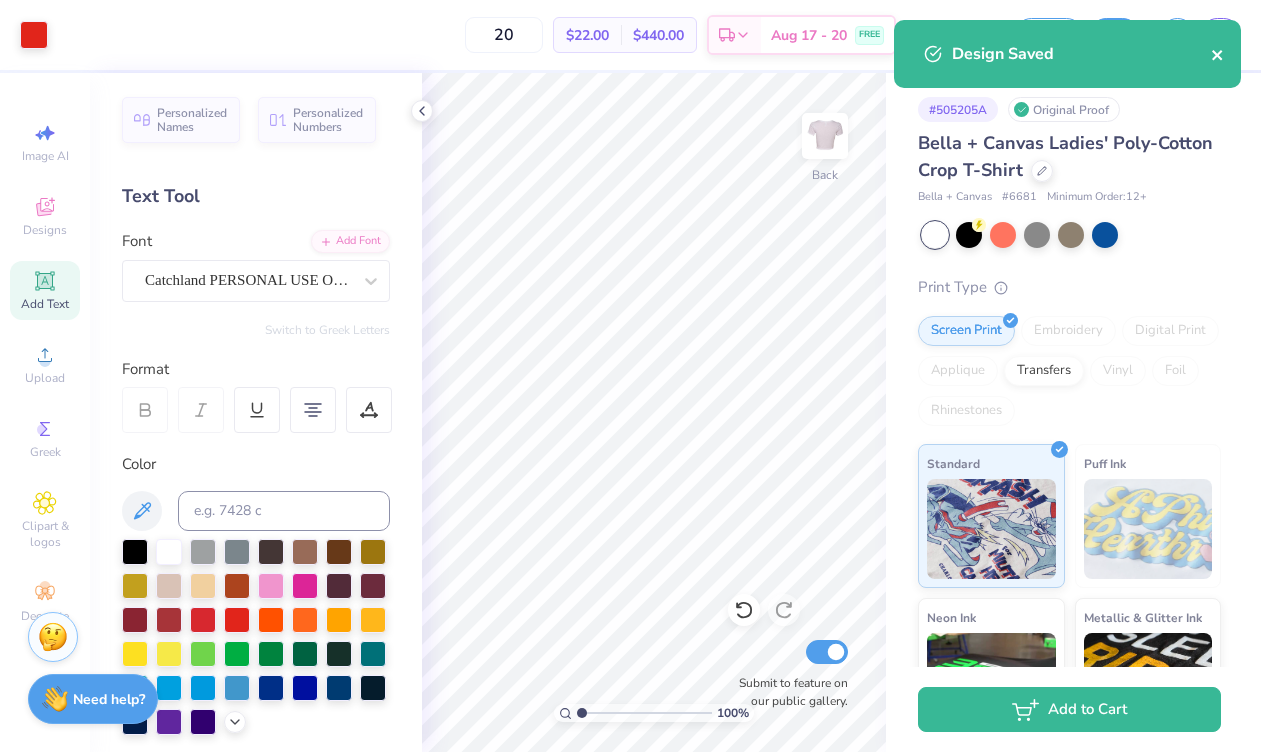 click 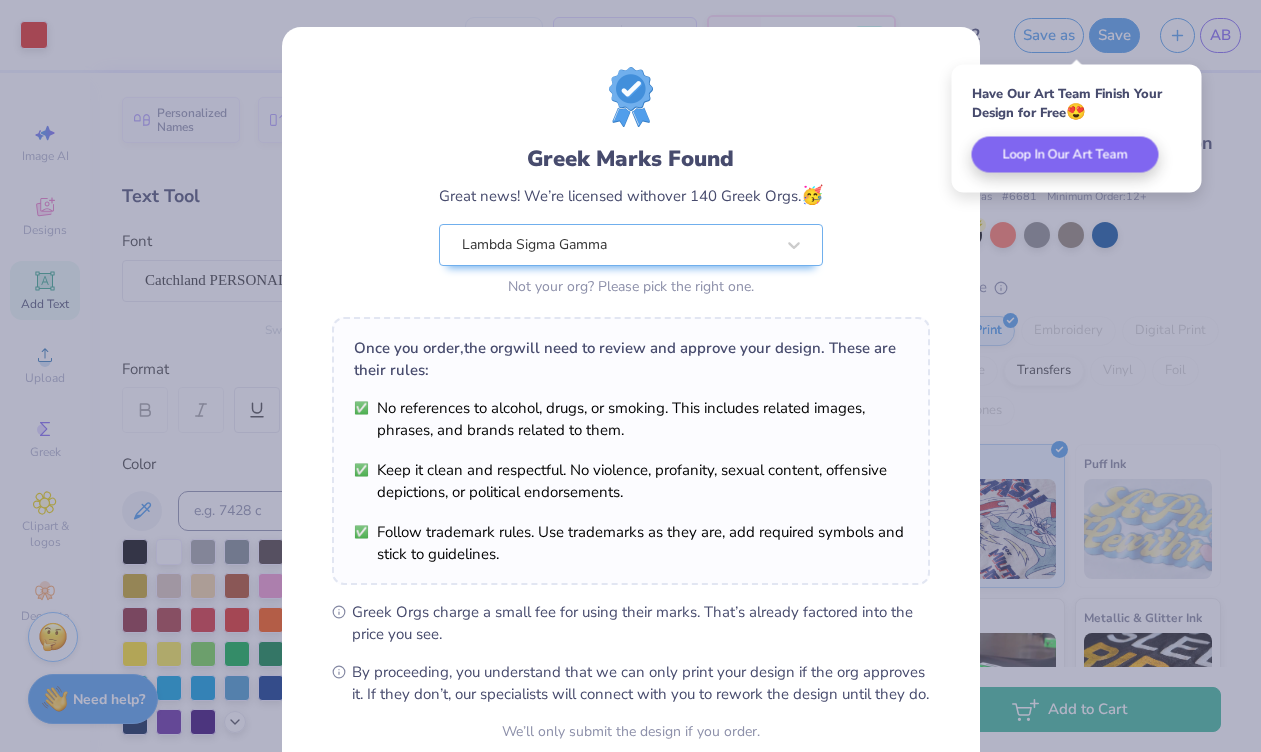 scroll, scrollTop: 184, scrollLeft: 0, axis: vertical 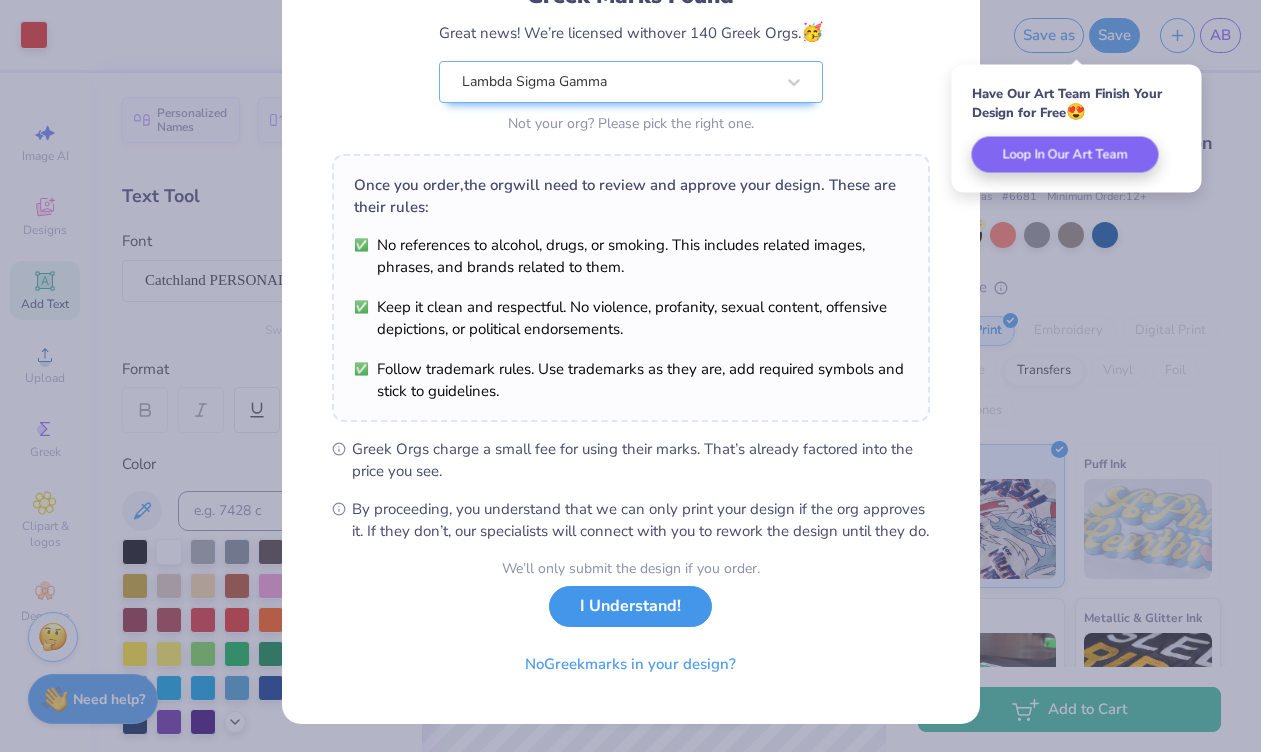 click on "I Understand!" at bounding box center (630, 606) 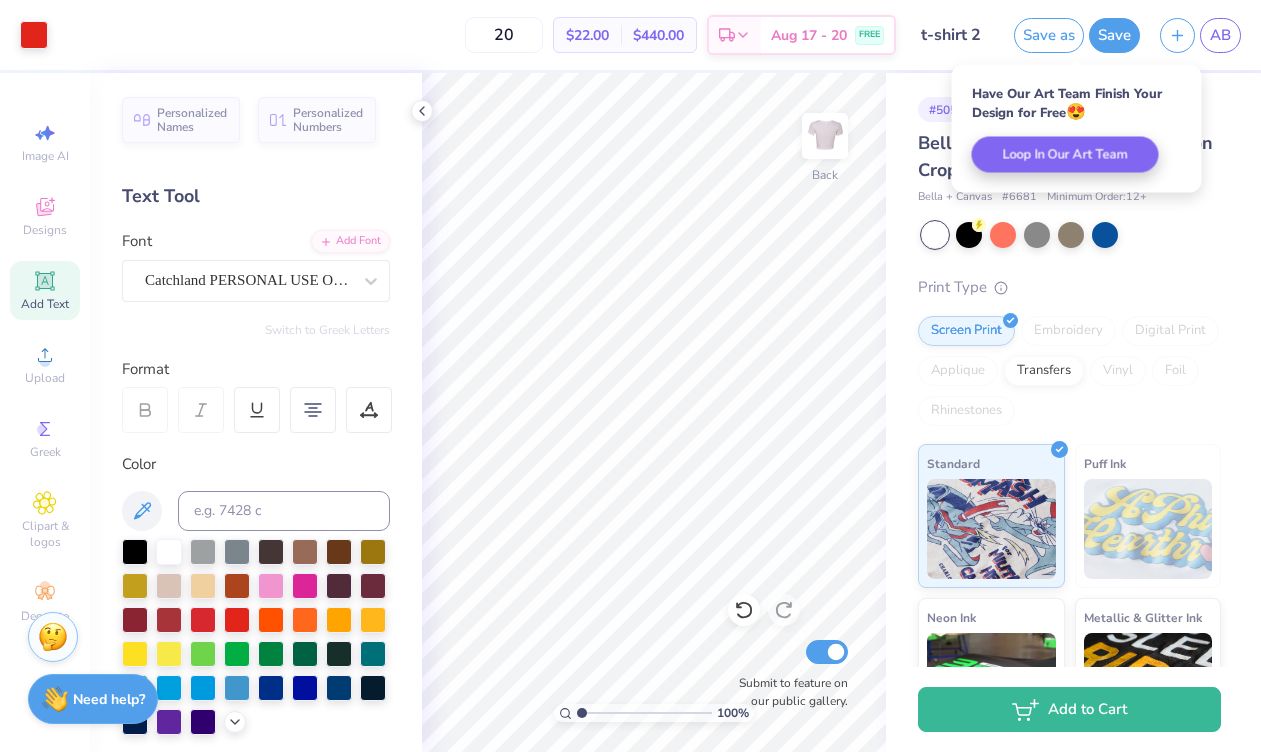 scroll, scrollTop: 0, scrollLeft: 0, axis: both 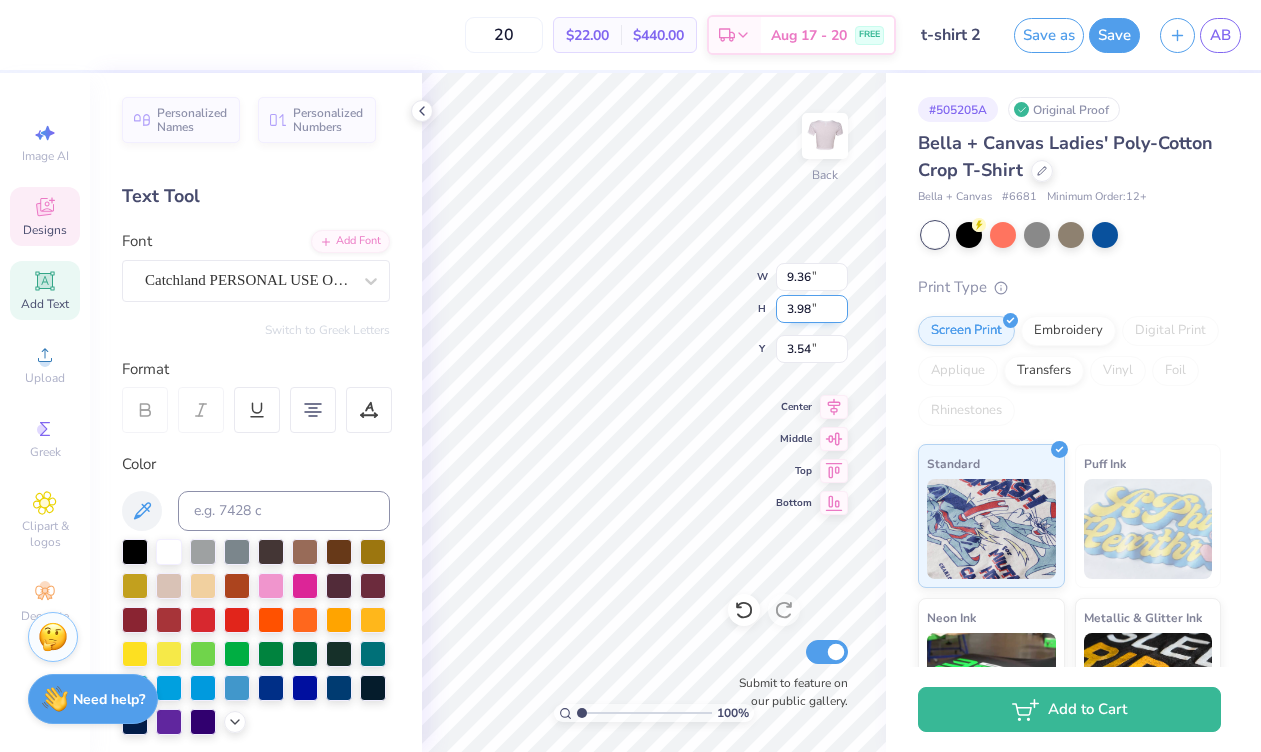 click on "100  % Back W 9.36 9.36 " H 3.98 3.98 " Y 3.54 3.54 " Center Middle Top Bottom Submit to feature on our public gallery." at bounding box center (654, 412) 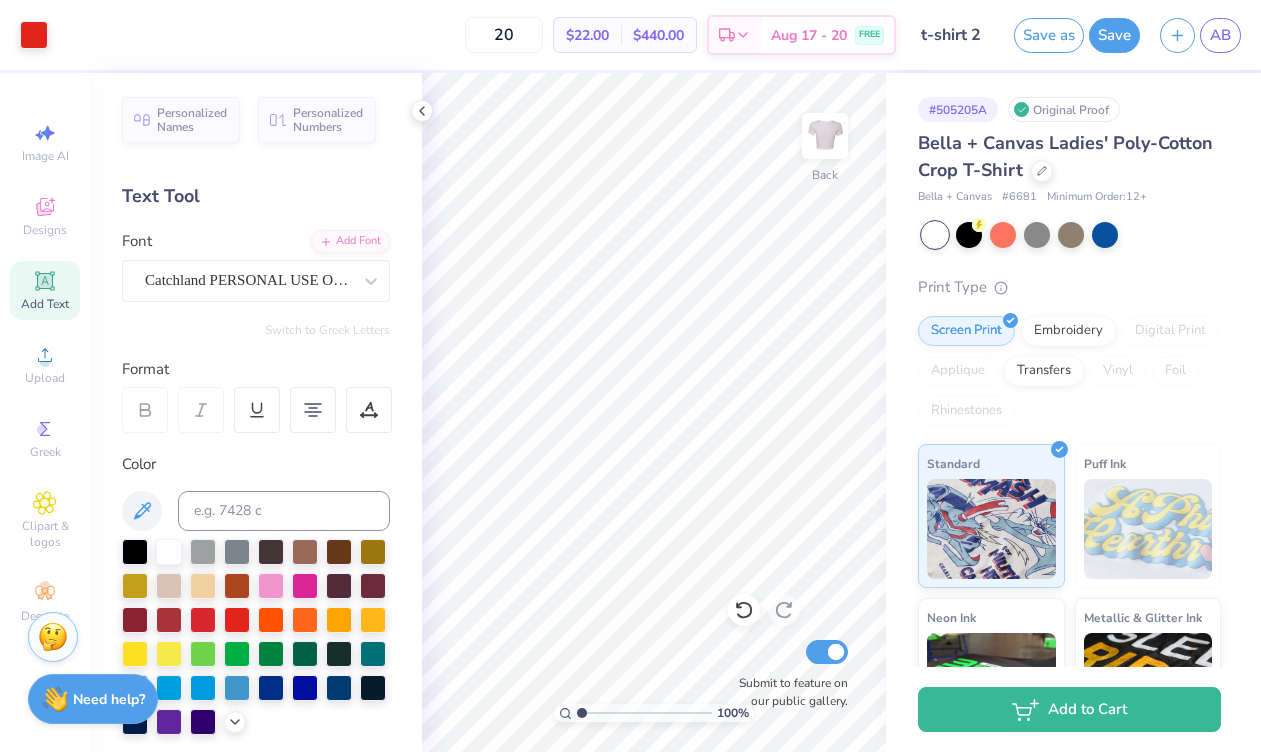 click 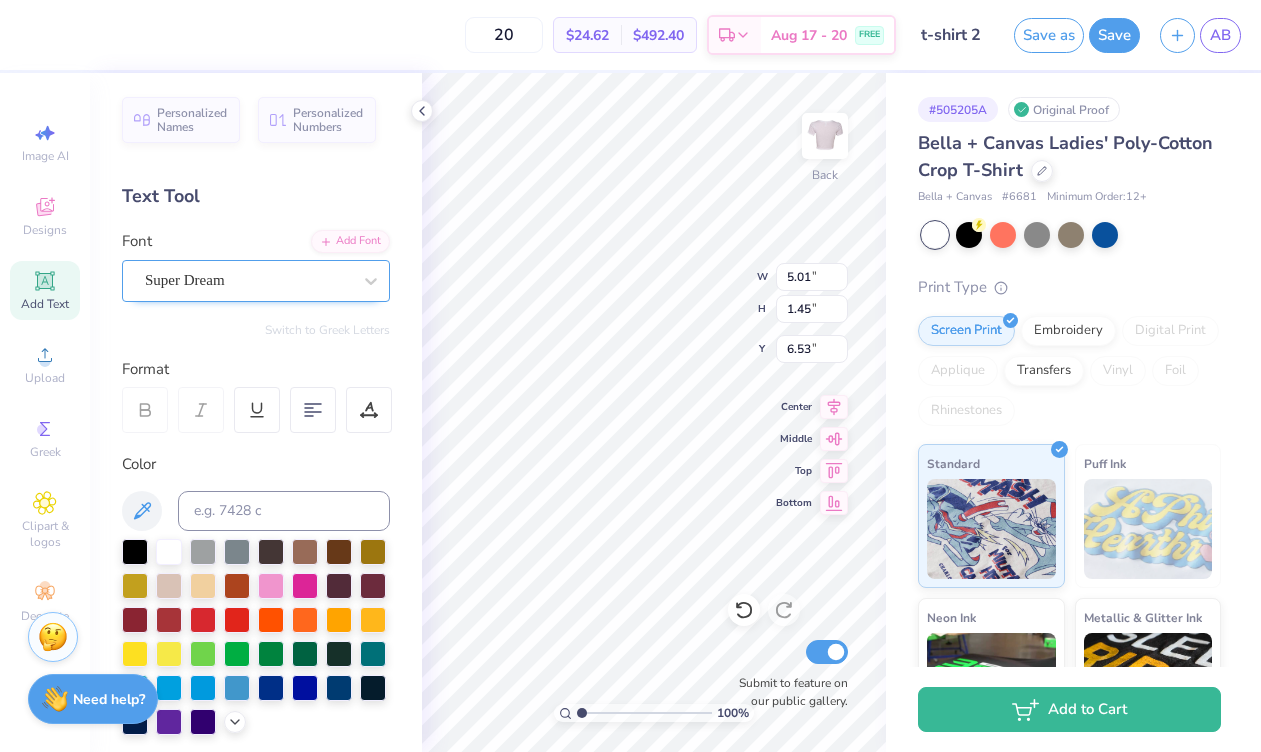 click on "Super Dream" at bounding box center [248, 280] 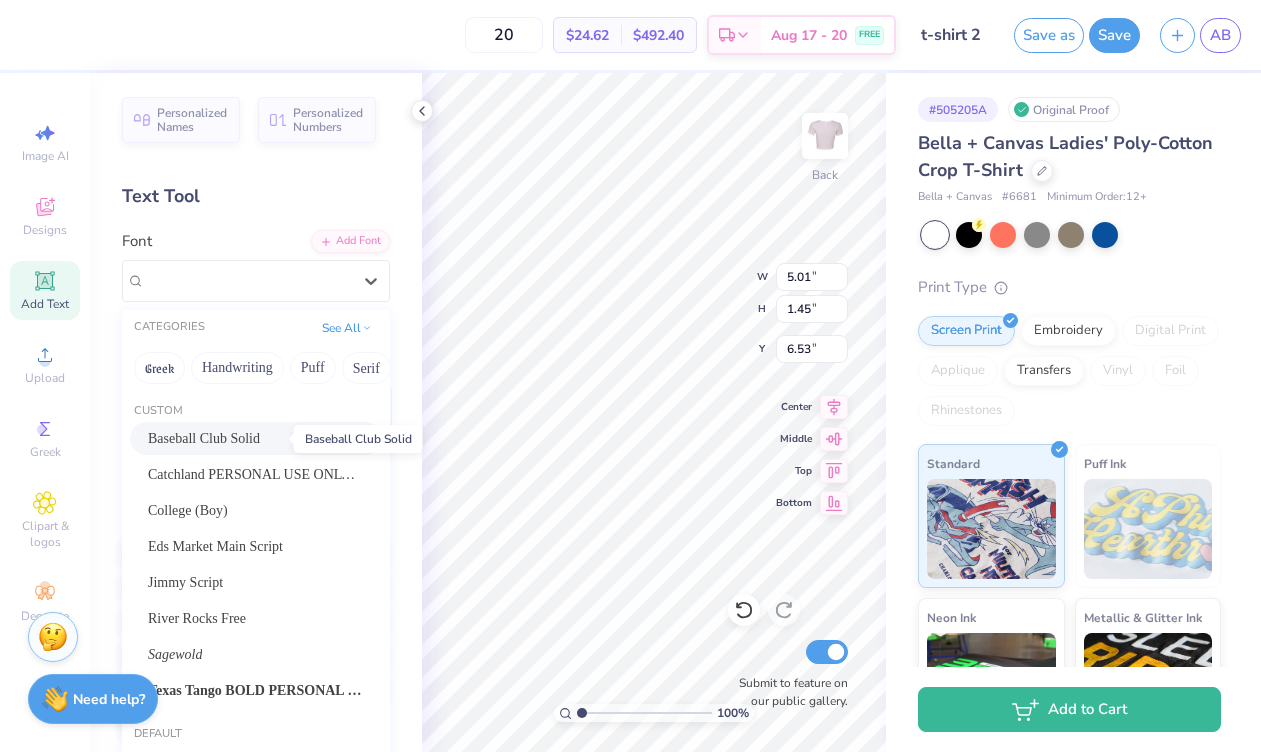 click on "Baseball Club Solid" at bounding box center [204, 438] 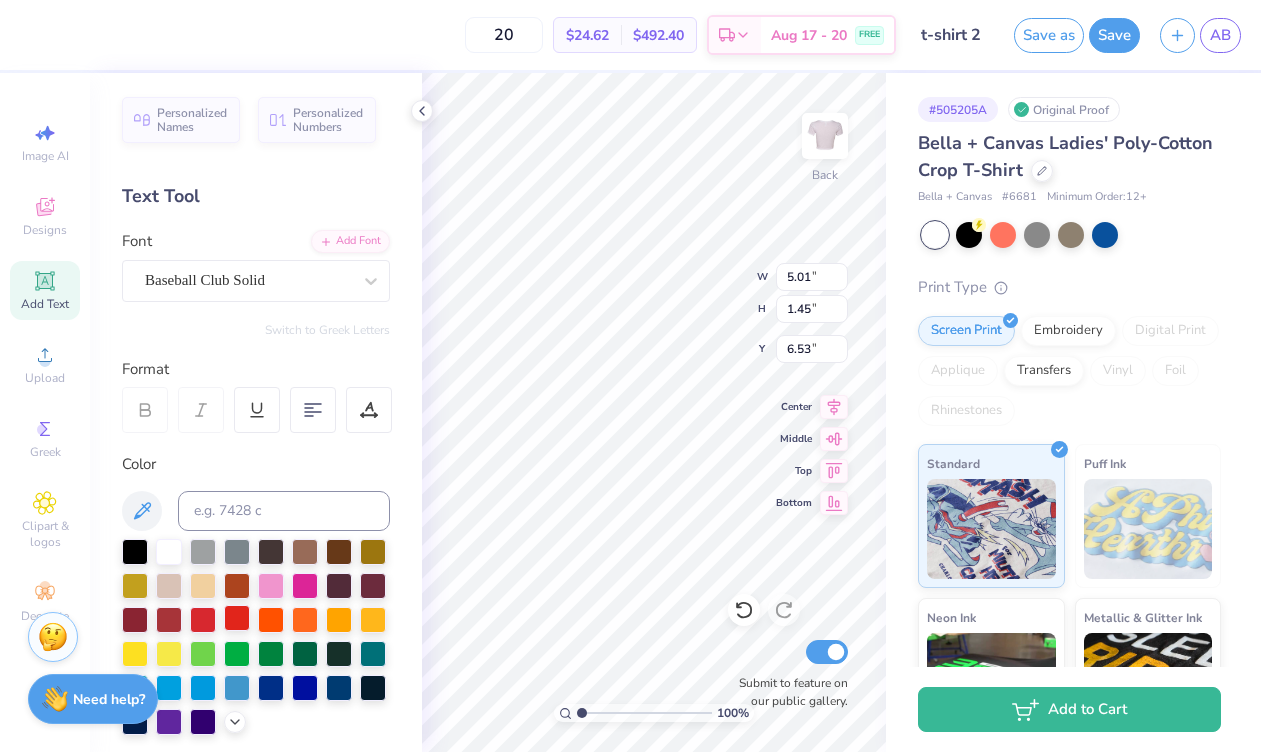 click at bounding box center [237, 618] 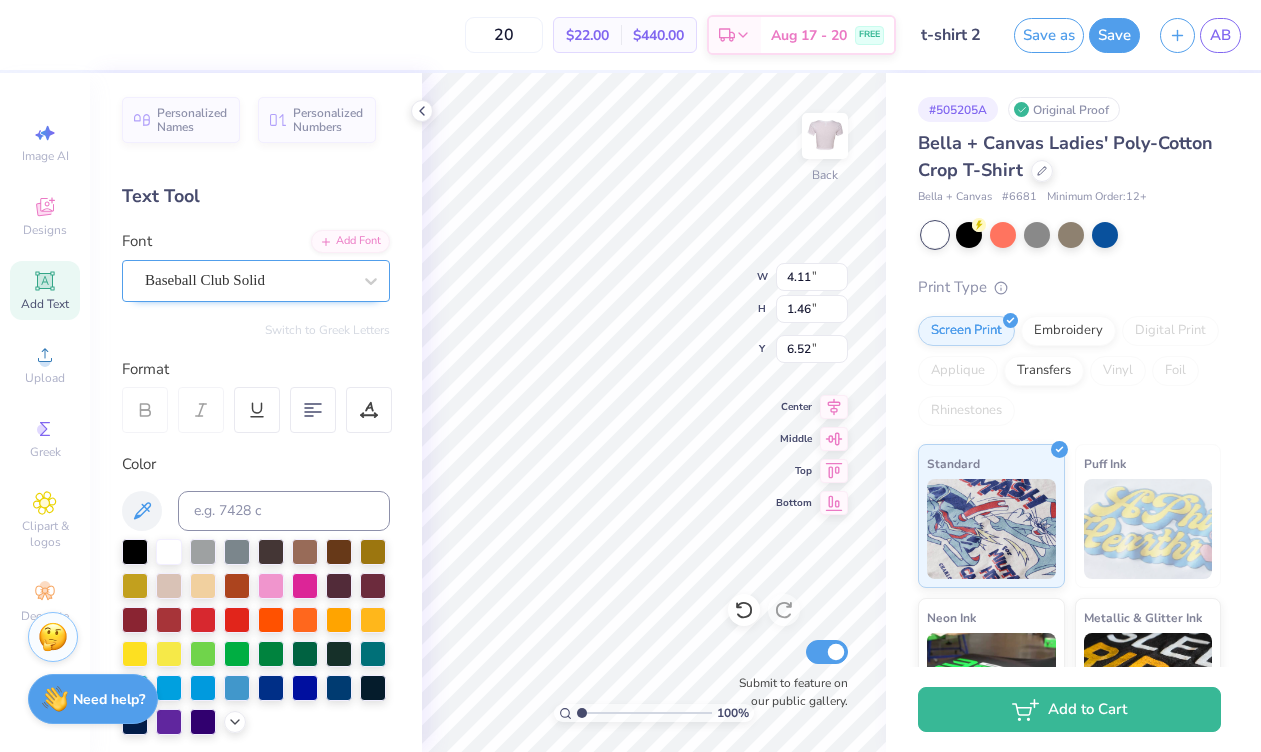 click on "Baseball Club Solid" at bounding box center (248, 280) 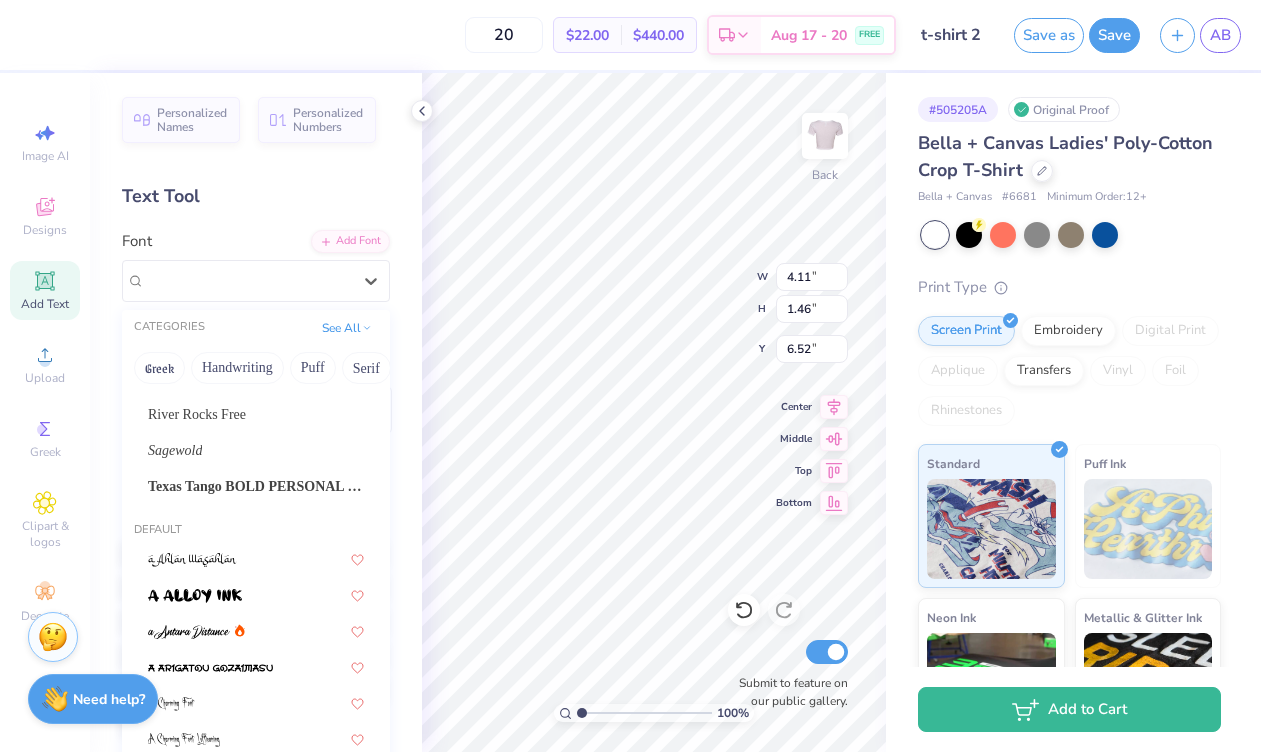 scroll, scrollTop: 206, scrollLeft: 0, axis: vertical 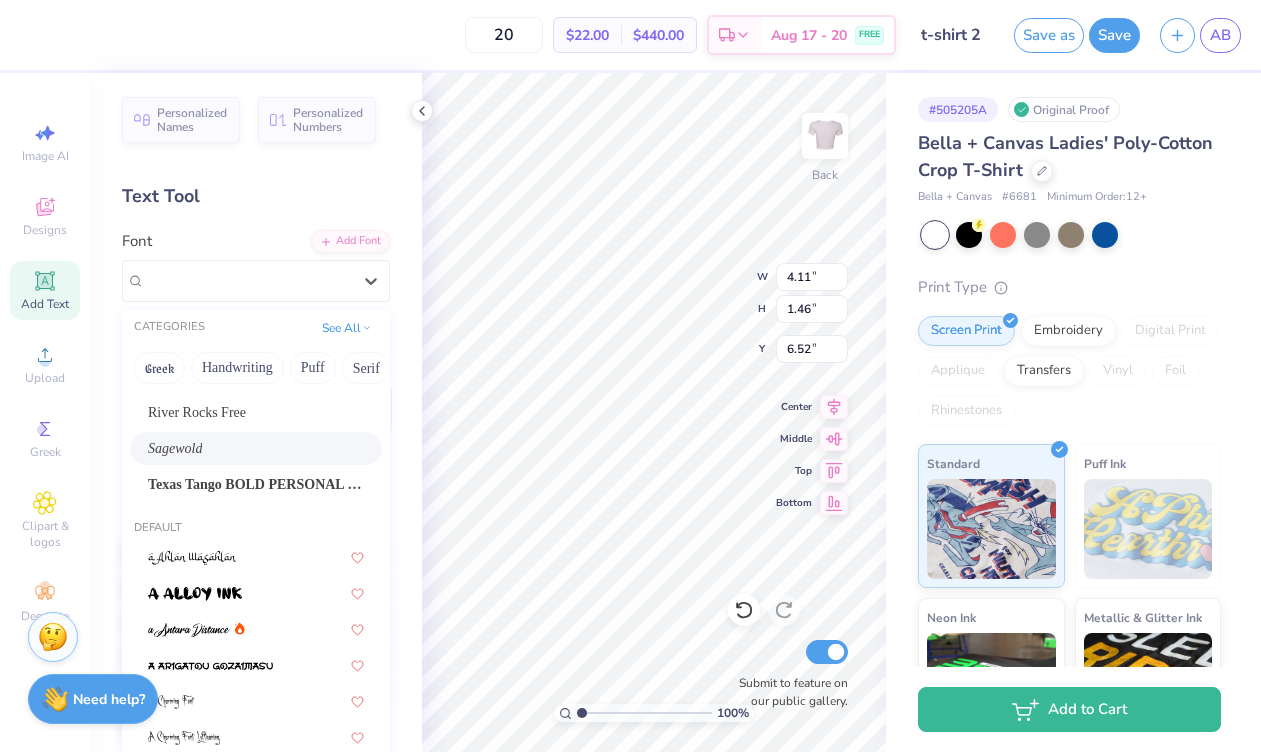 click on "Sagewold" at bounding box center (256, 448) 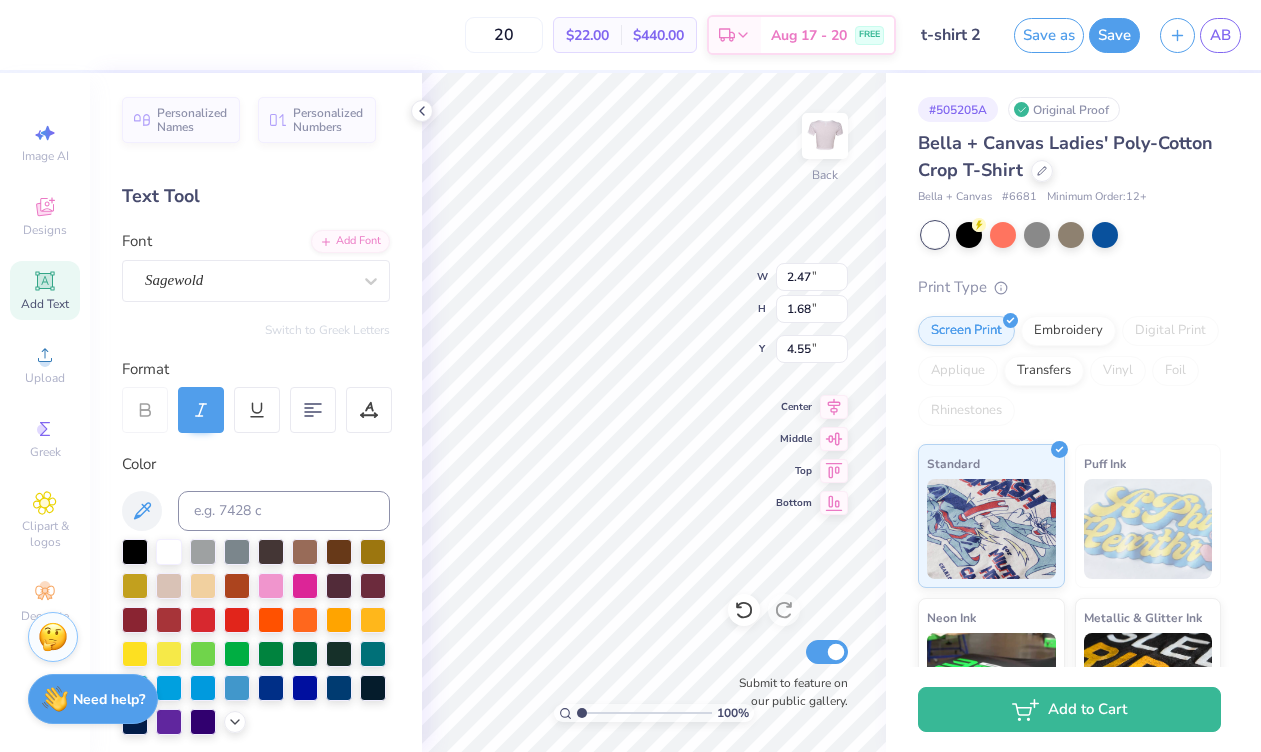 click on "100  % Back W 2.47 2.47 " H 1.68 1.68 " Y 4.55 4.55 " Center Middle Top Bottom Submit to feature on our public gallery." at bounding box center (654, 412) 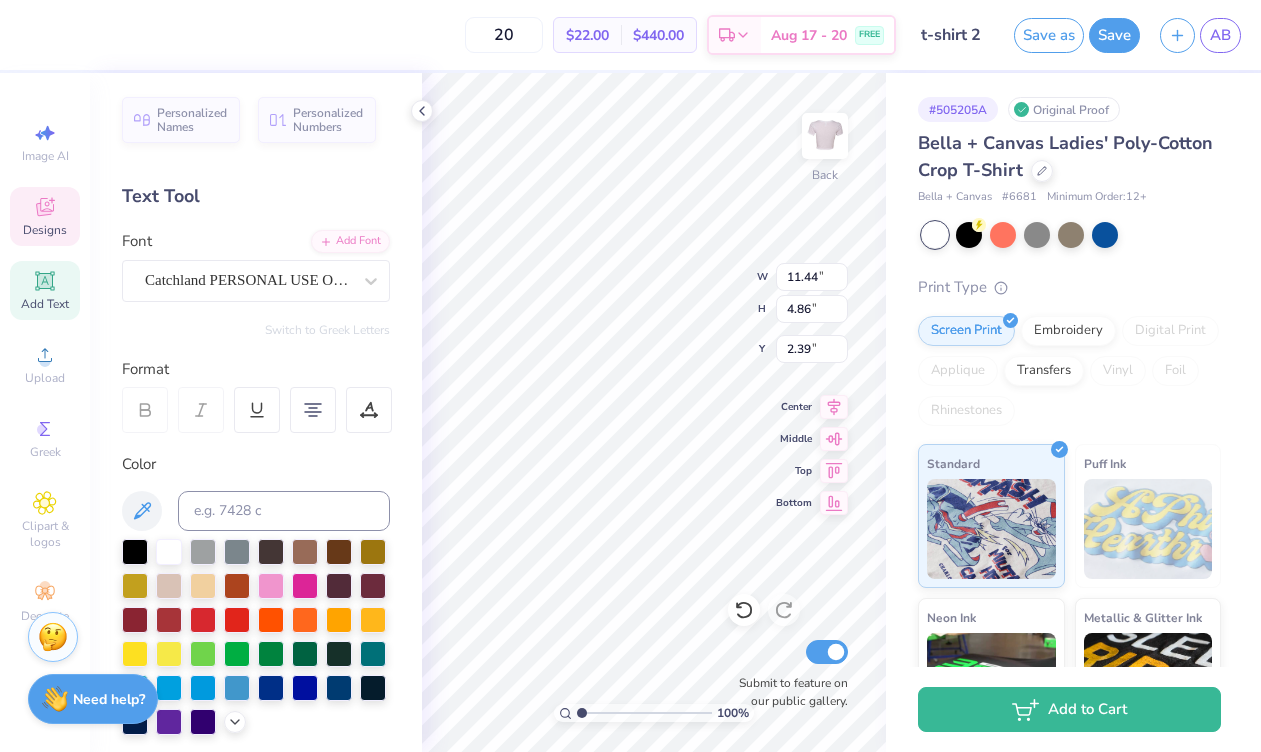 scroll, scrollTop: 1, scrollLeft: 1, axis: both 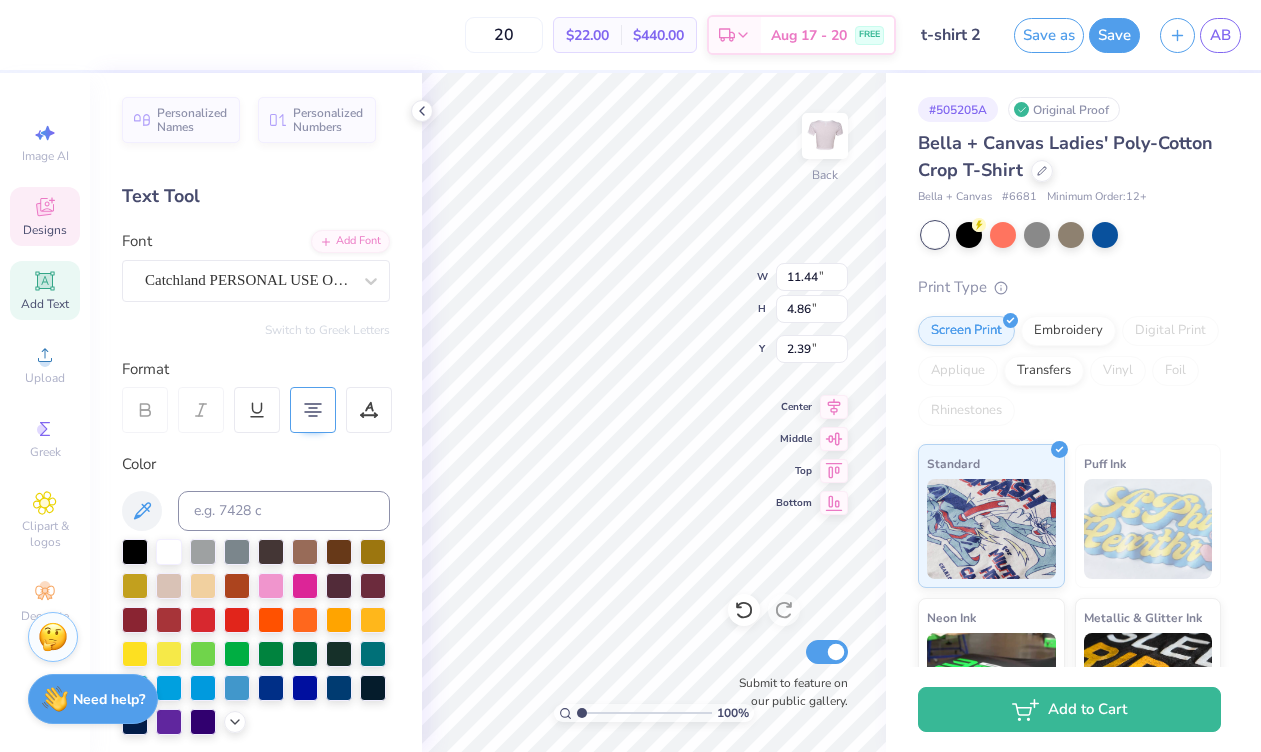 click at bounding box center (313, 410) 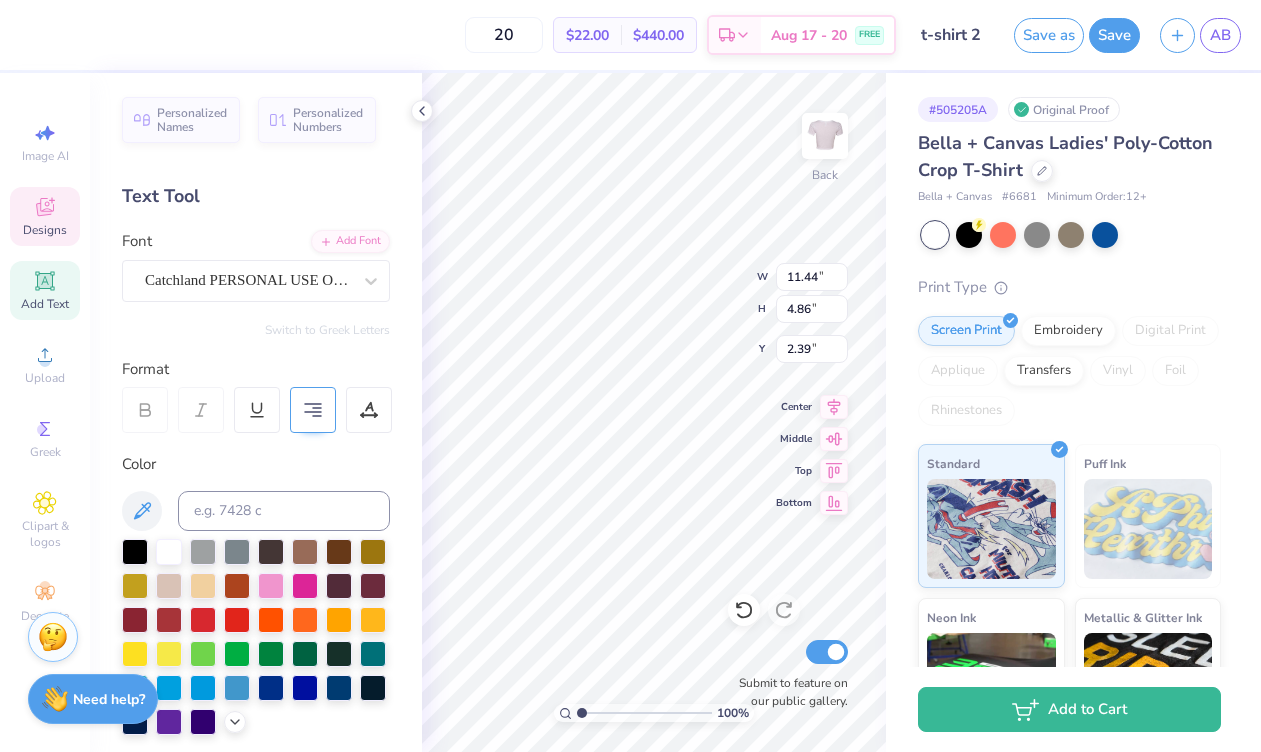click at bounding box center (313, 410) 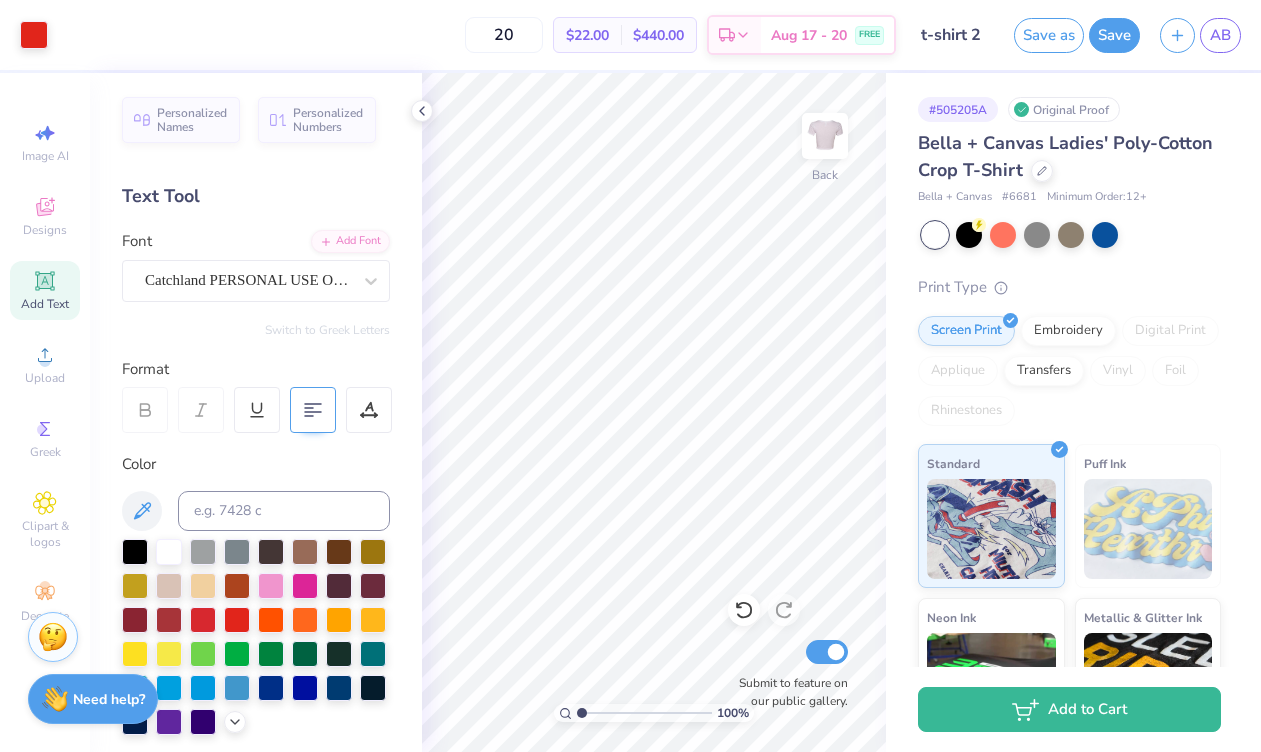 click 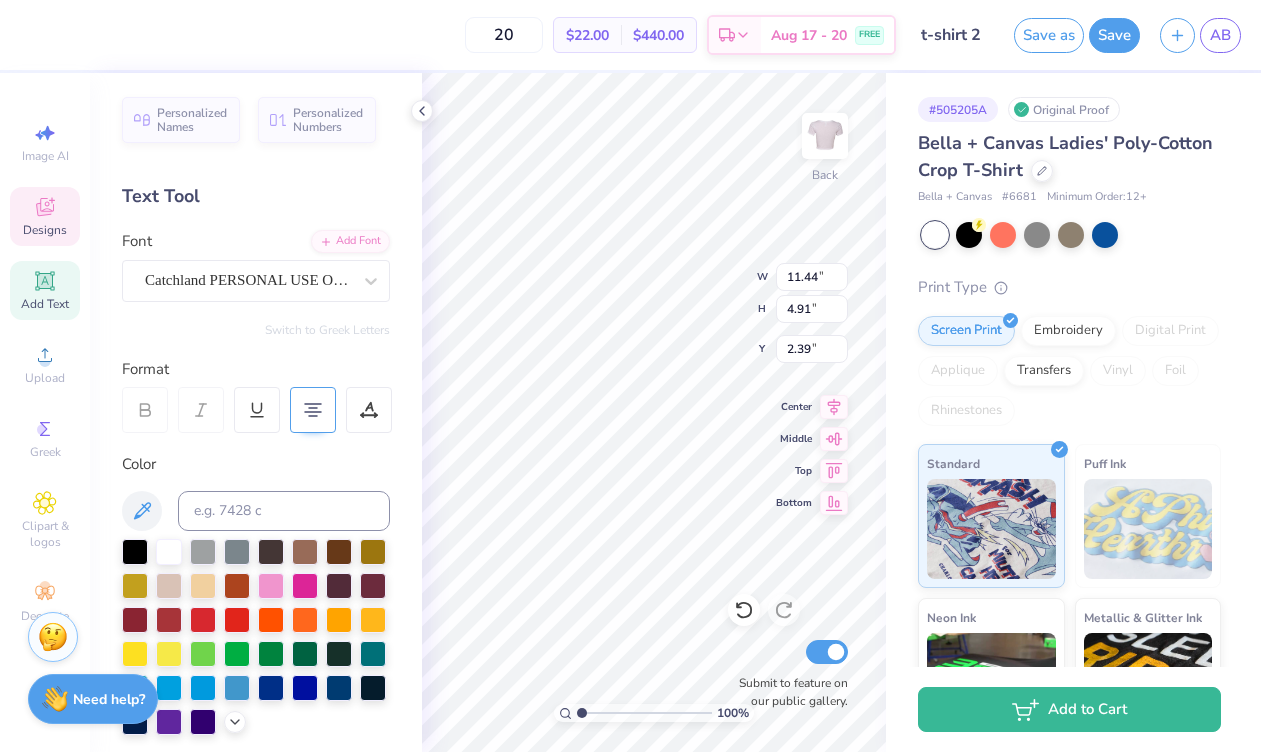 scroll, scrollTop: 1, scrollLeft: 1, axis: both 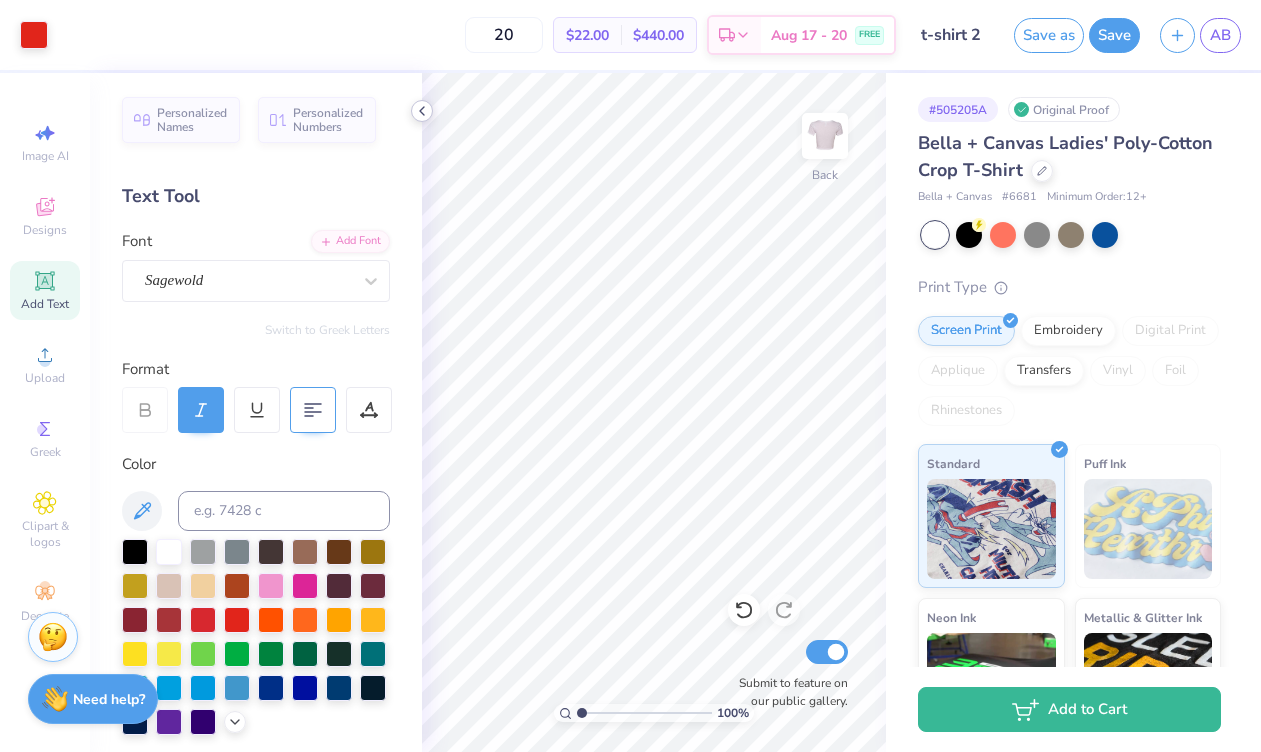 click 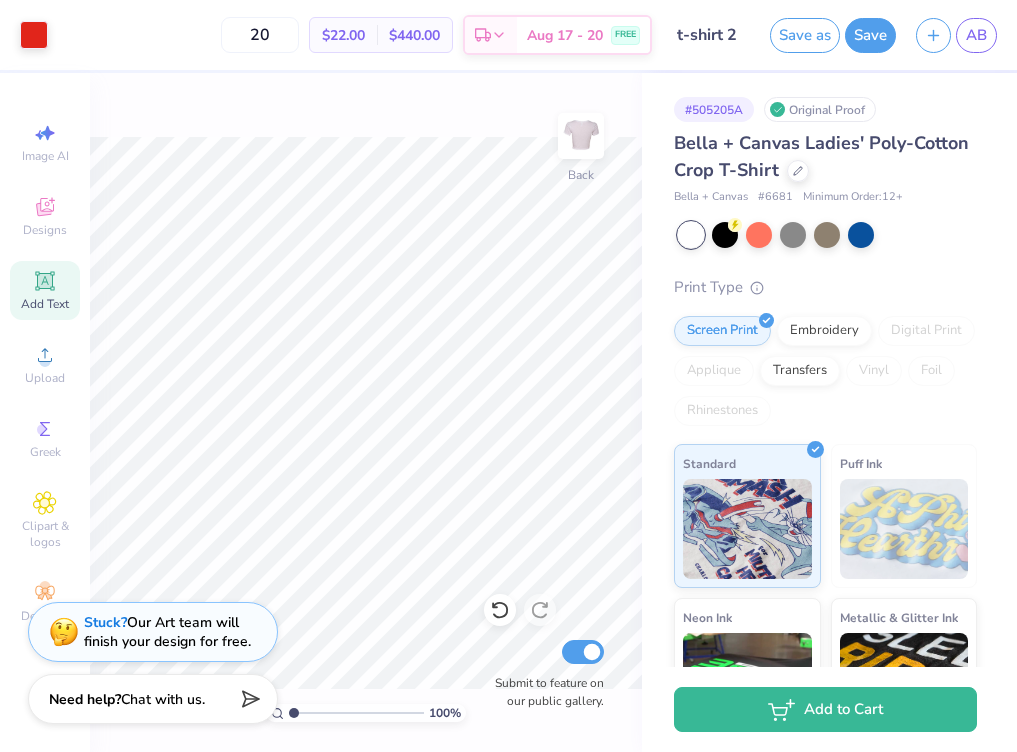 click on "t-shirt 2" at bounding box center (711, 35) 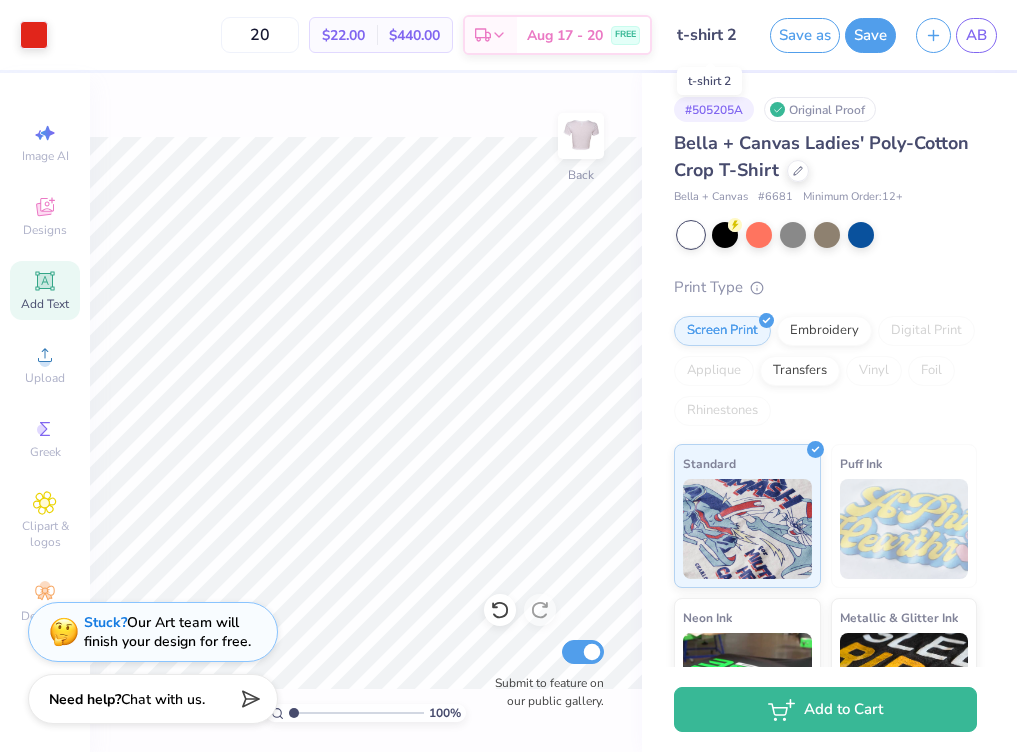 click on "t-shirt 2" at bounding box center [711, 35] 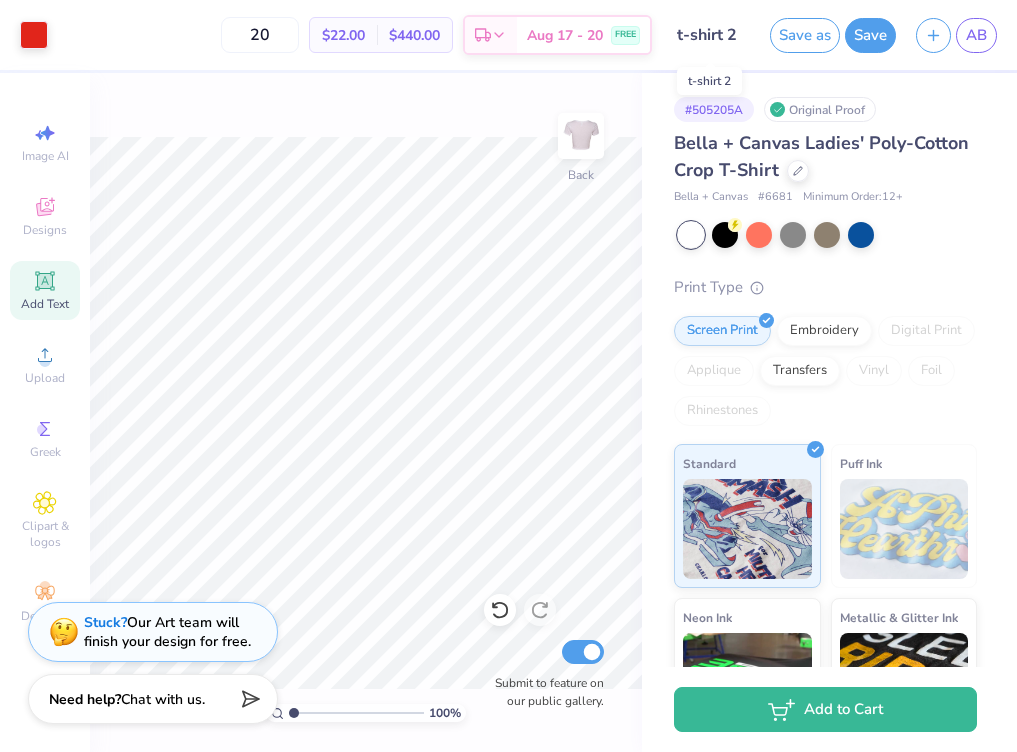 click on "t-shirt 2" at bounding box center (711, 35) 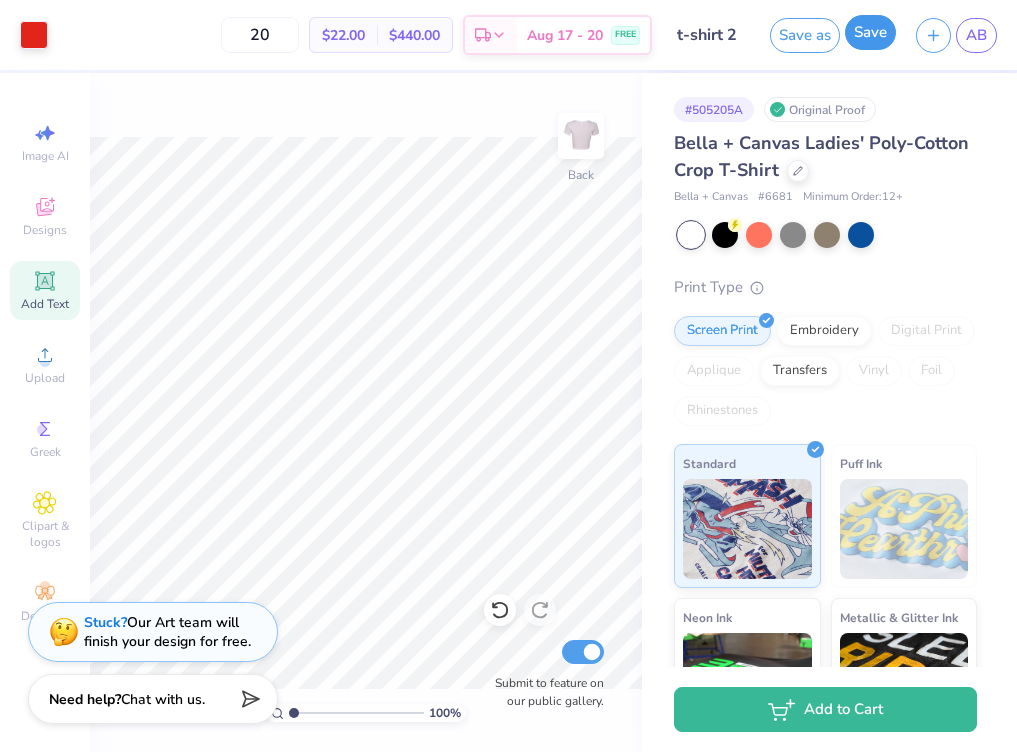 click on "Save" at bounding box center (870, 32) 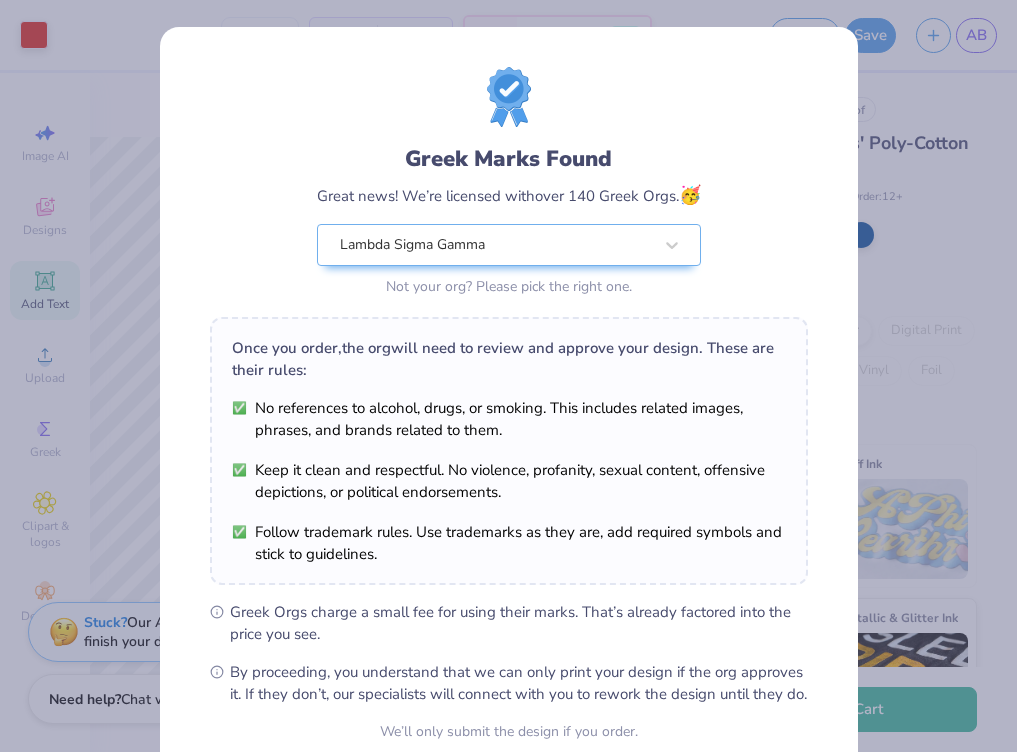 scroll, scrollTop: 184, scrollLeft: 0, axis: vertical 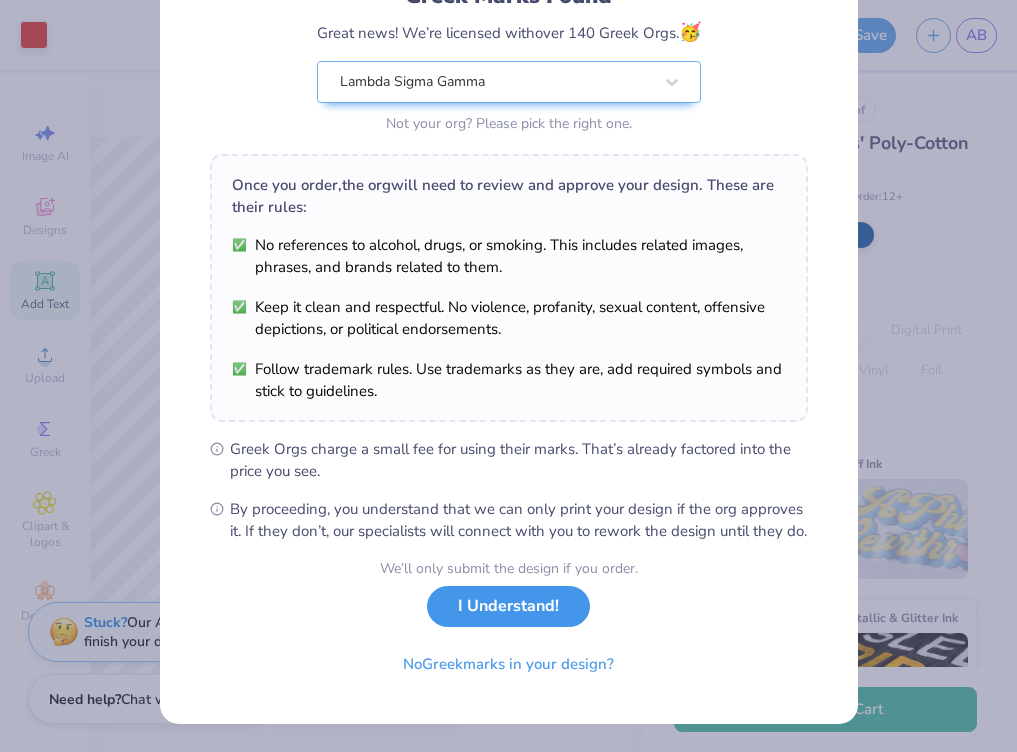 click on "I Understand!" at bounding box center (508, 606) 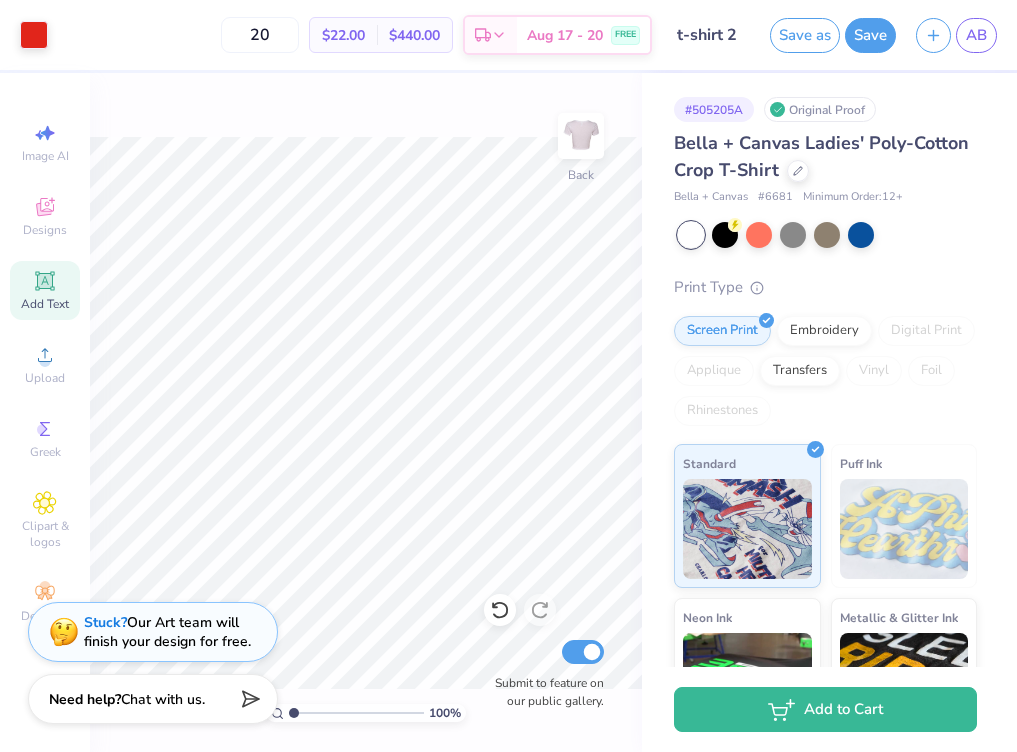 scroll, scrollTop: 0, scrollLeft: 0, axis: both 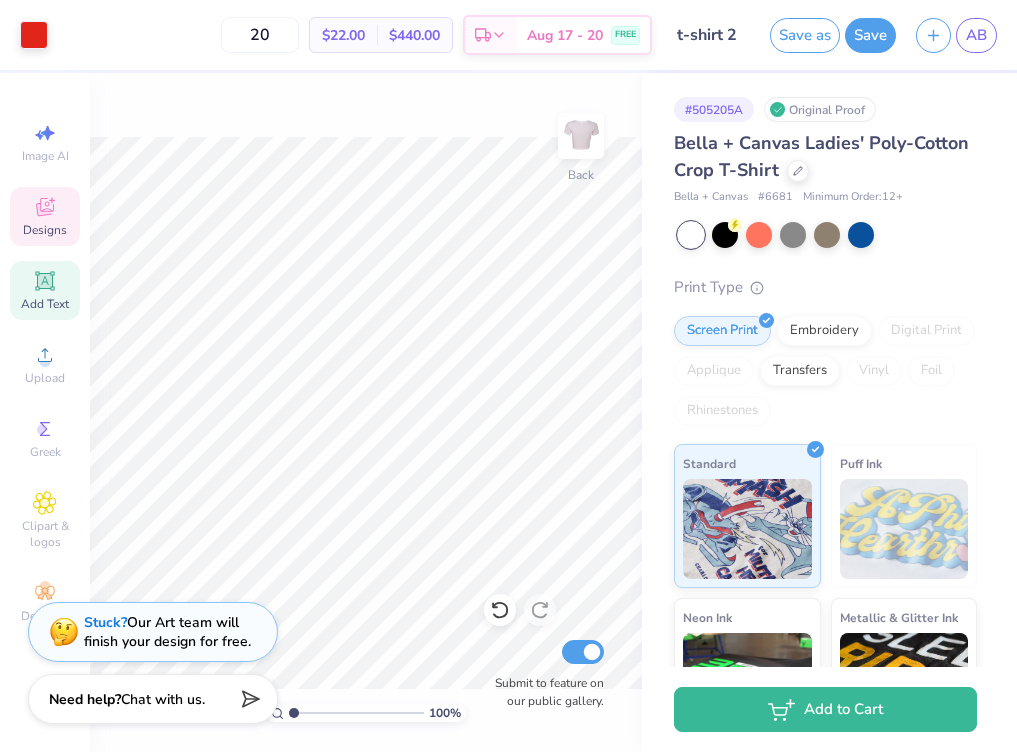 click 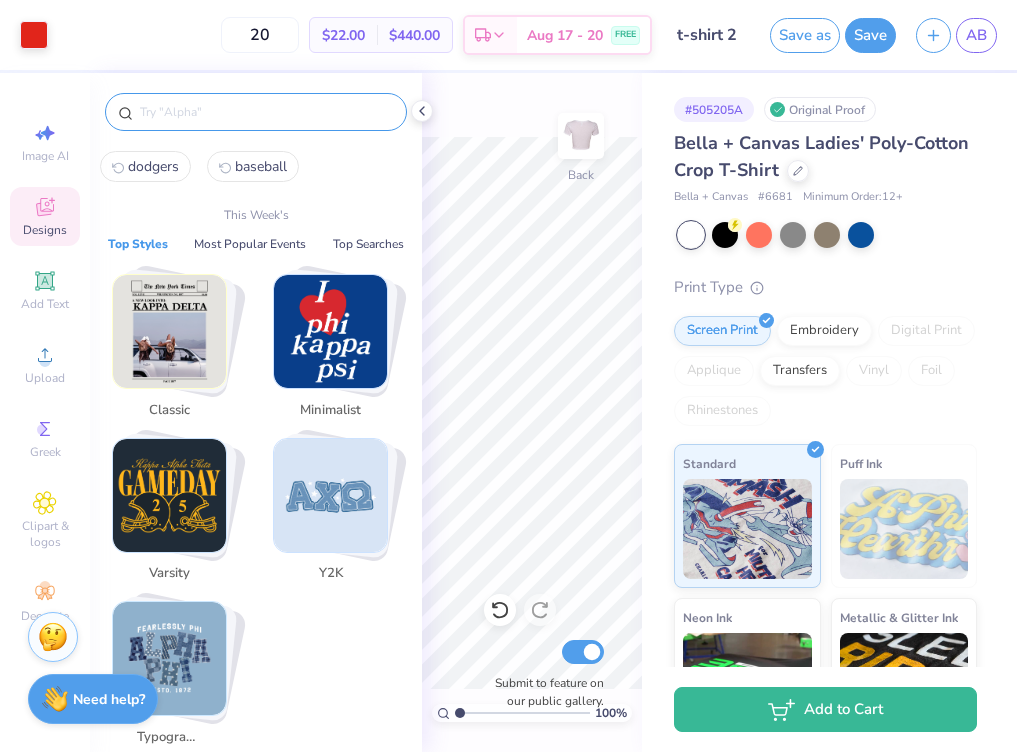 click at bounding box center (266, 112) 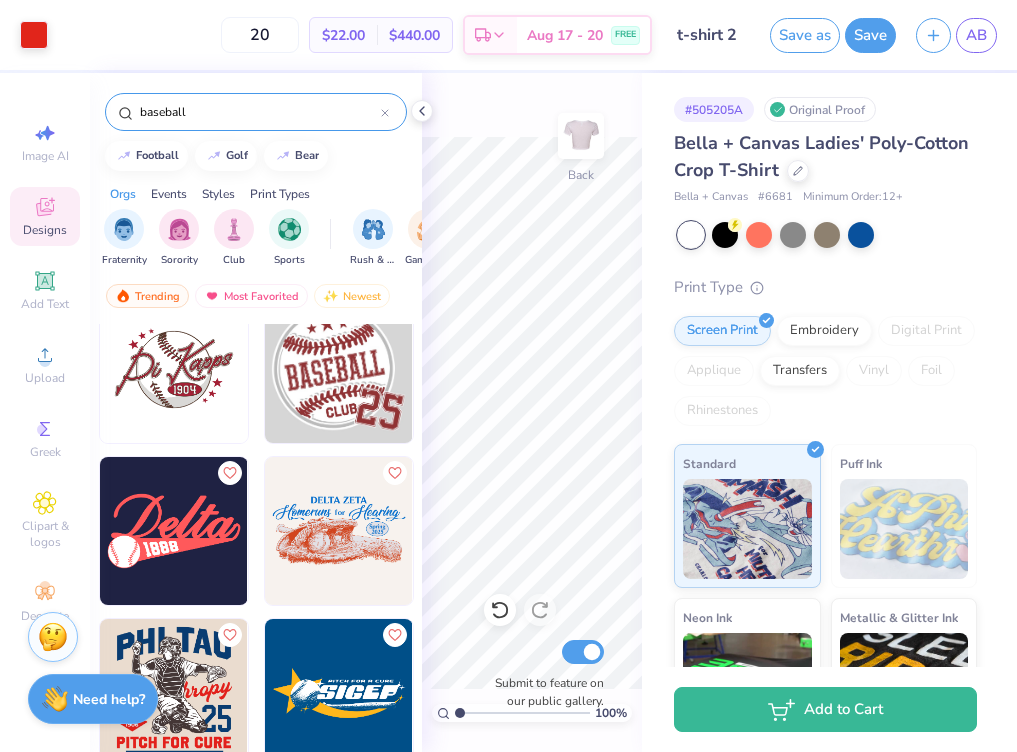 scroll, scrollTop: 839, scrollLeft: 0, axis: vertical 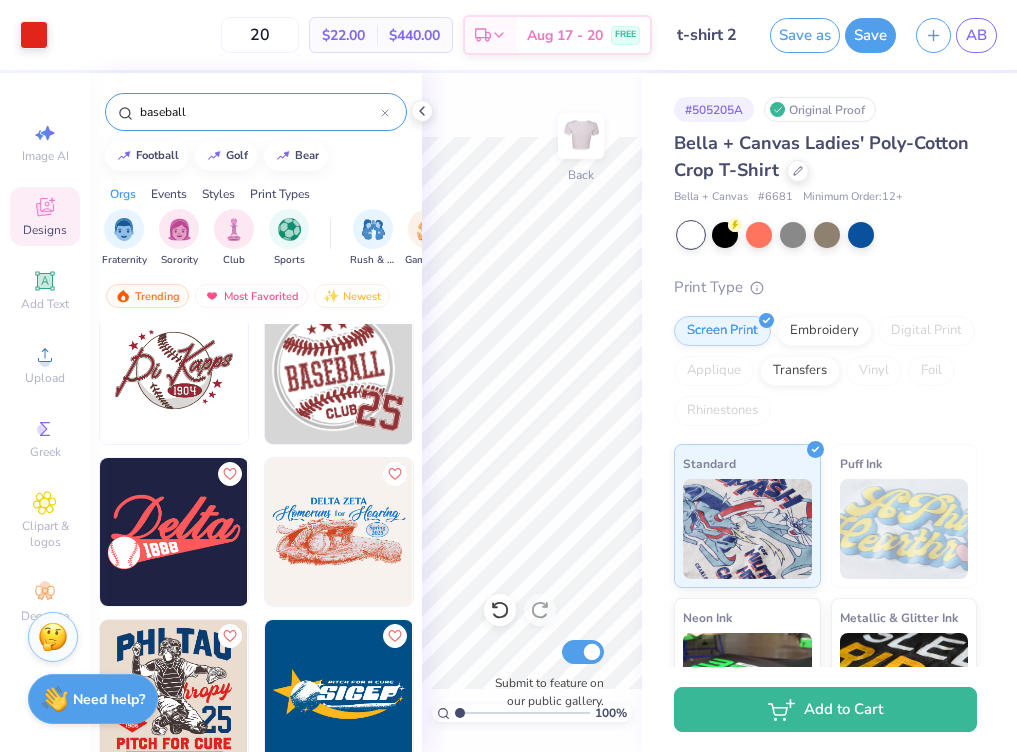 click on "Hayley Gunsher Alpha Sigma Tau, State University of New York College at Geneseo" at bounding box center (256, 1980) 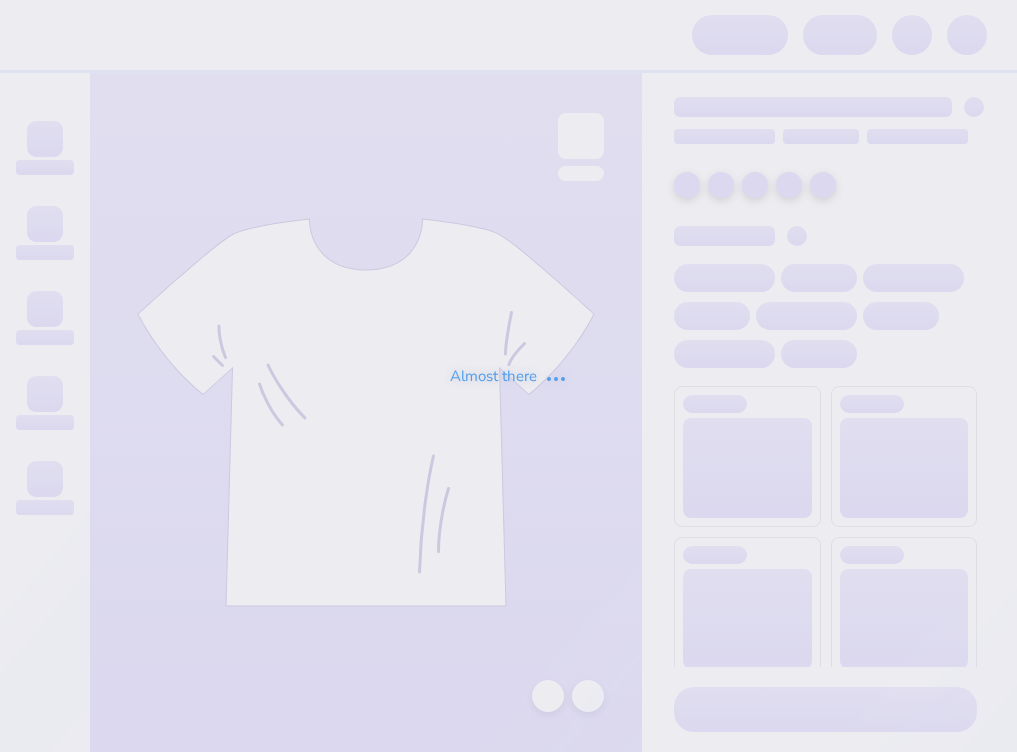 scroll, scrollTop: 0, scrollLeft: 0, axis: both 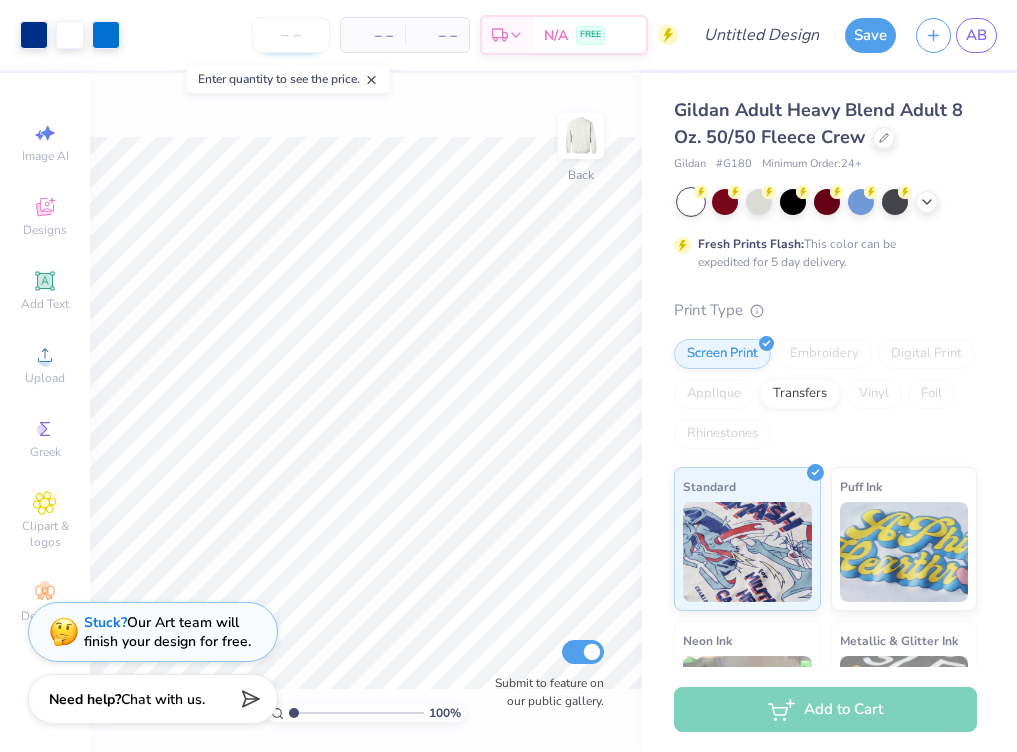 click at bounding box center [291, 35] 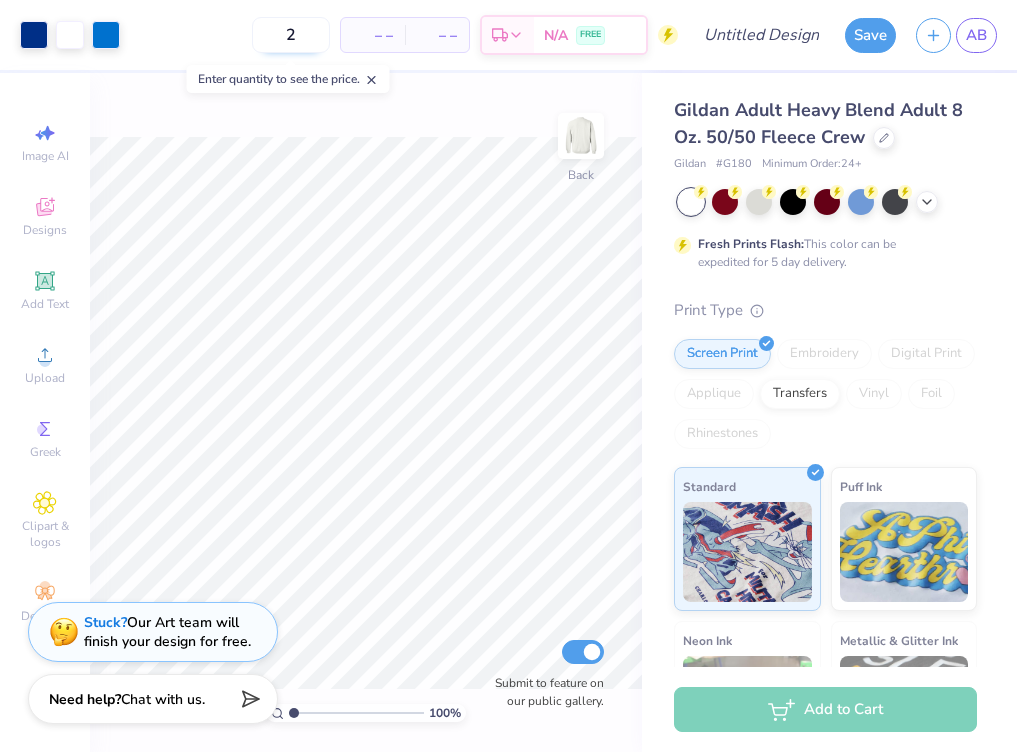 type on "20" 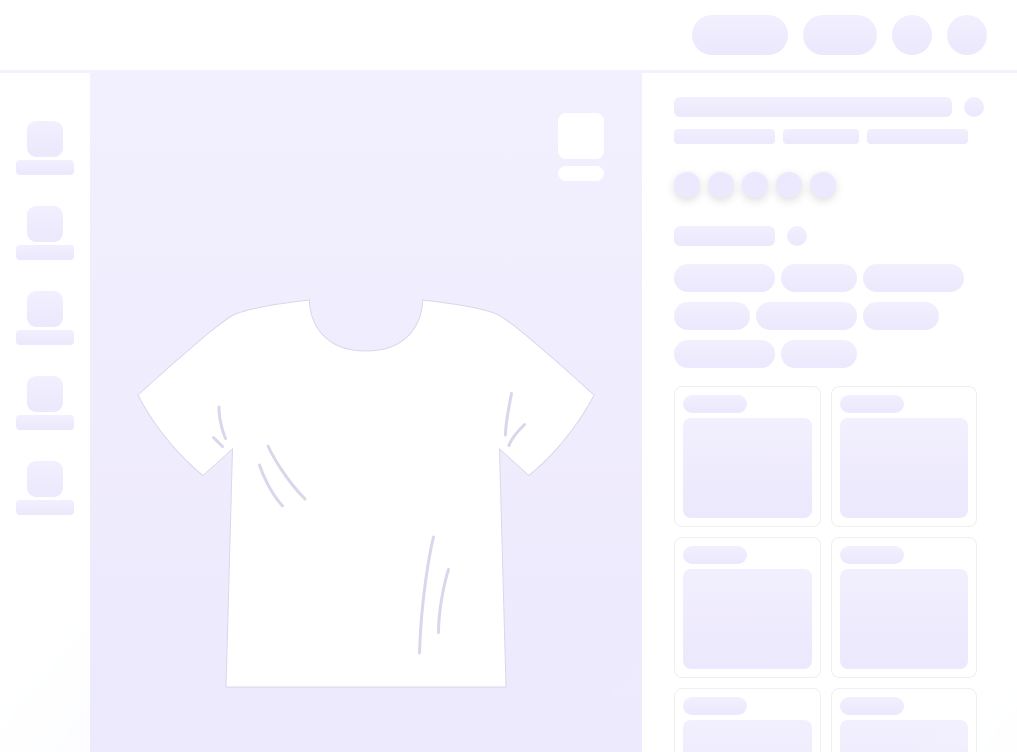 scroll, scrollTop: 0, scrollLeft: 0, axis: both 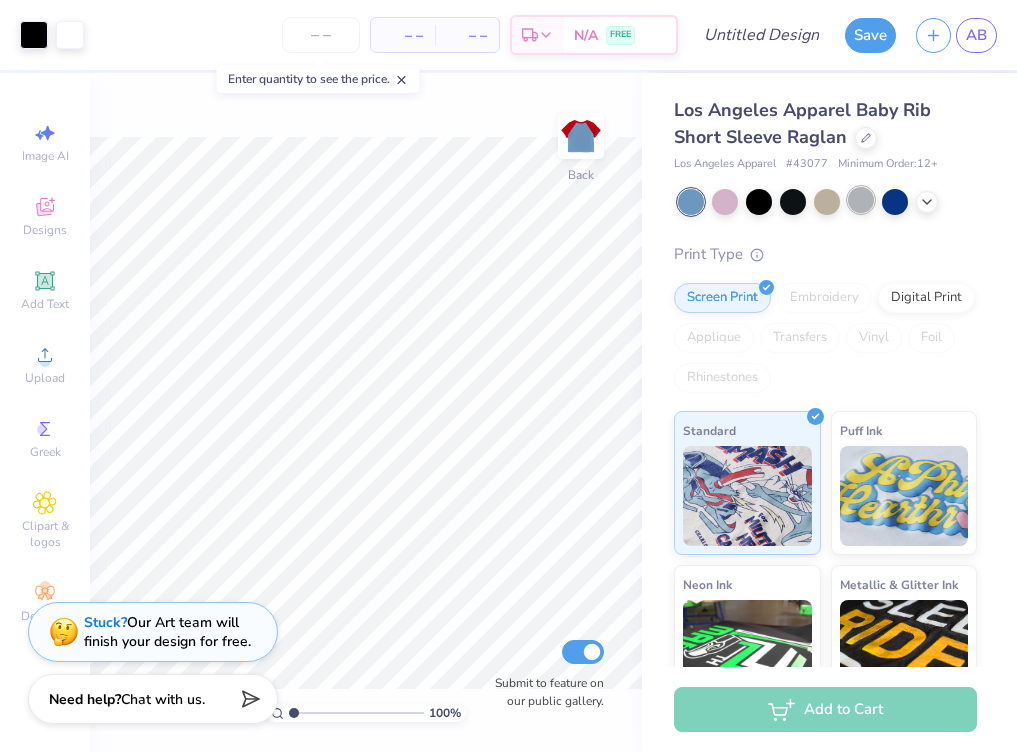 click at bounding box center [861, 200] 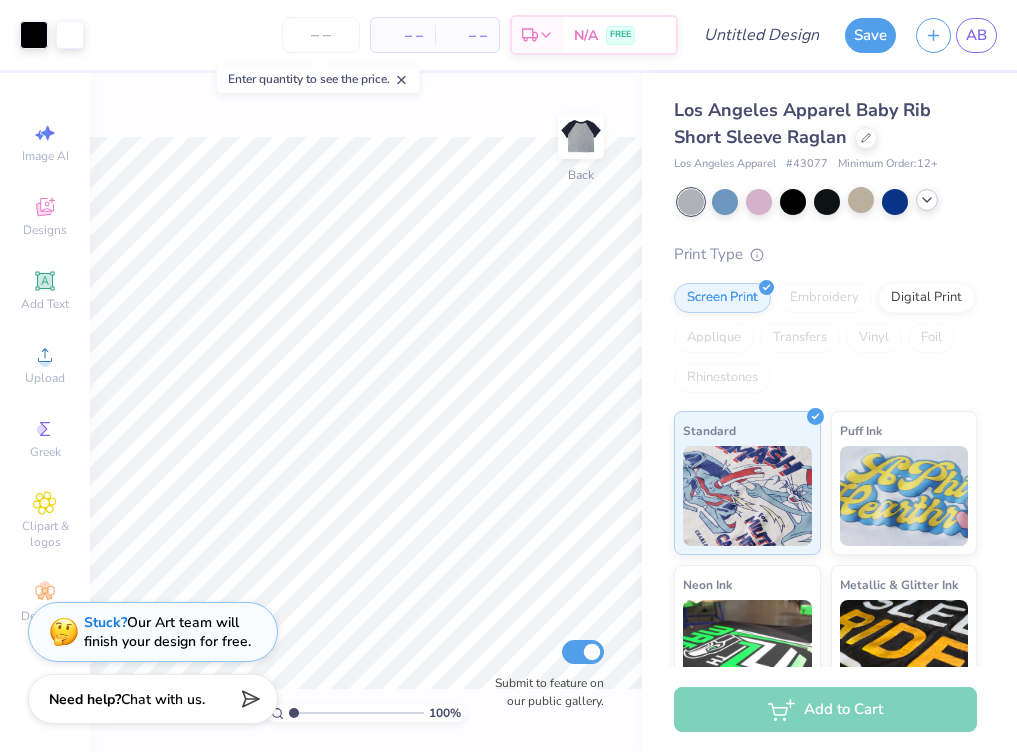 click 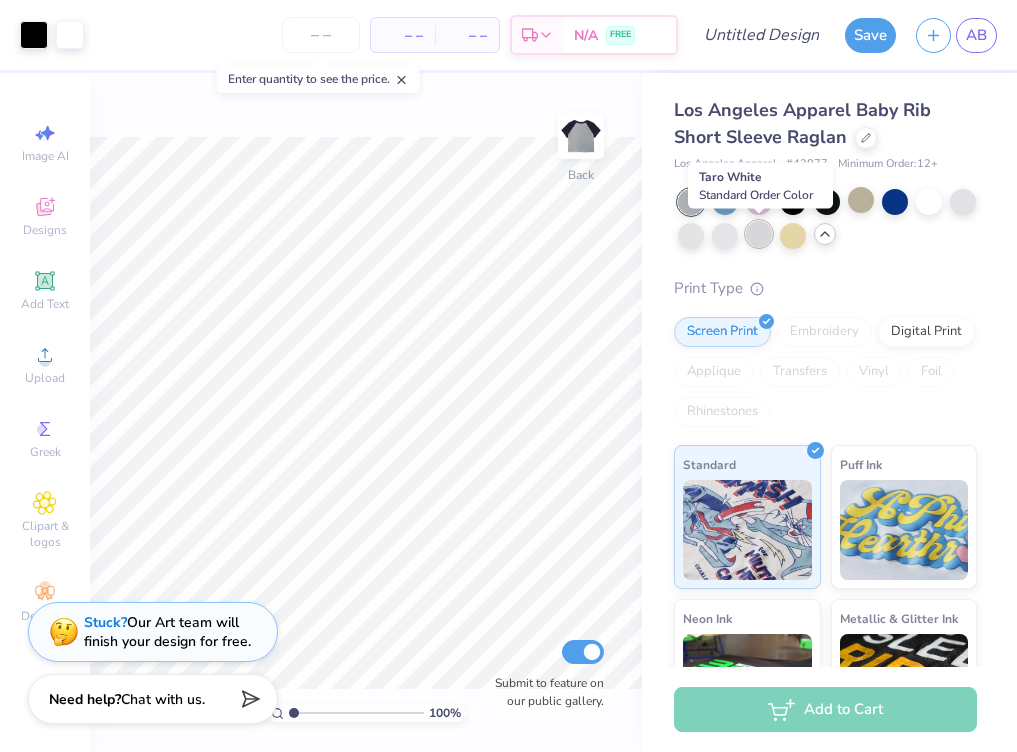 click at bounding box center (759, 234) 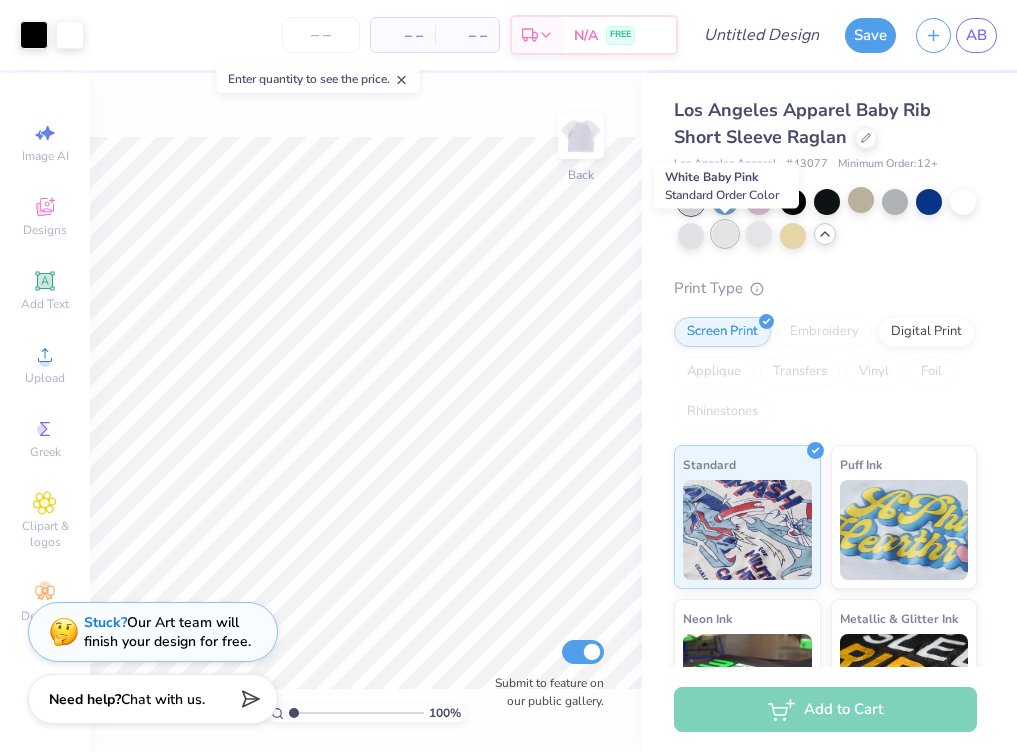 click at bounding box center (725, 234) 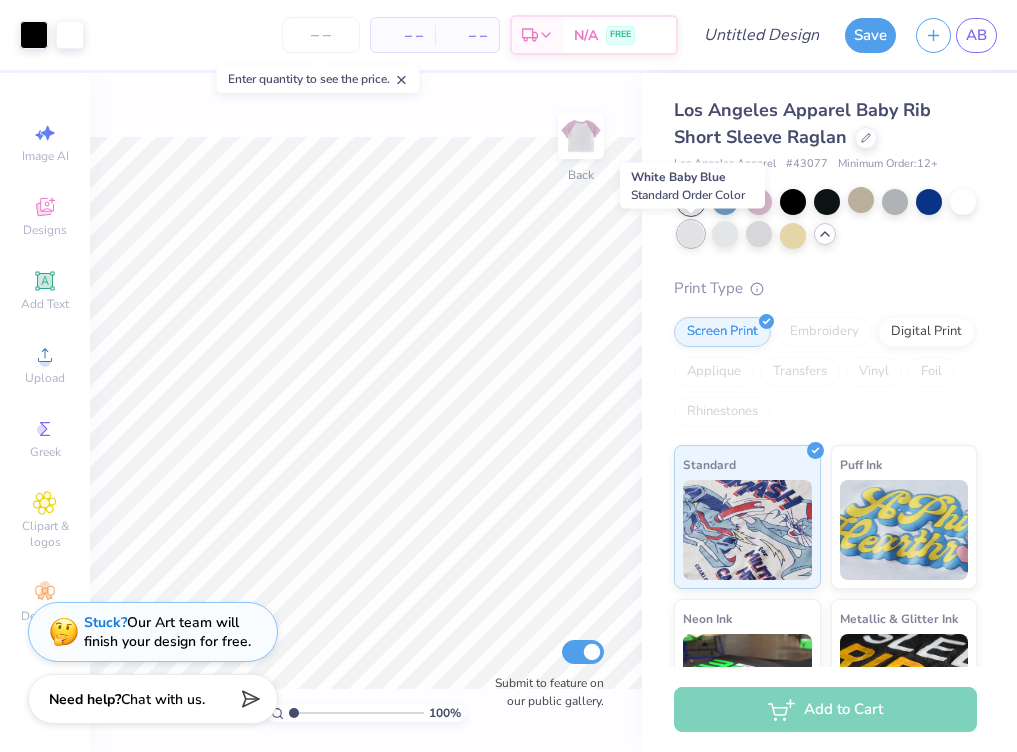 click at bounding box center (691, 234) 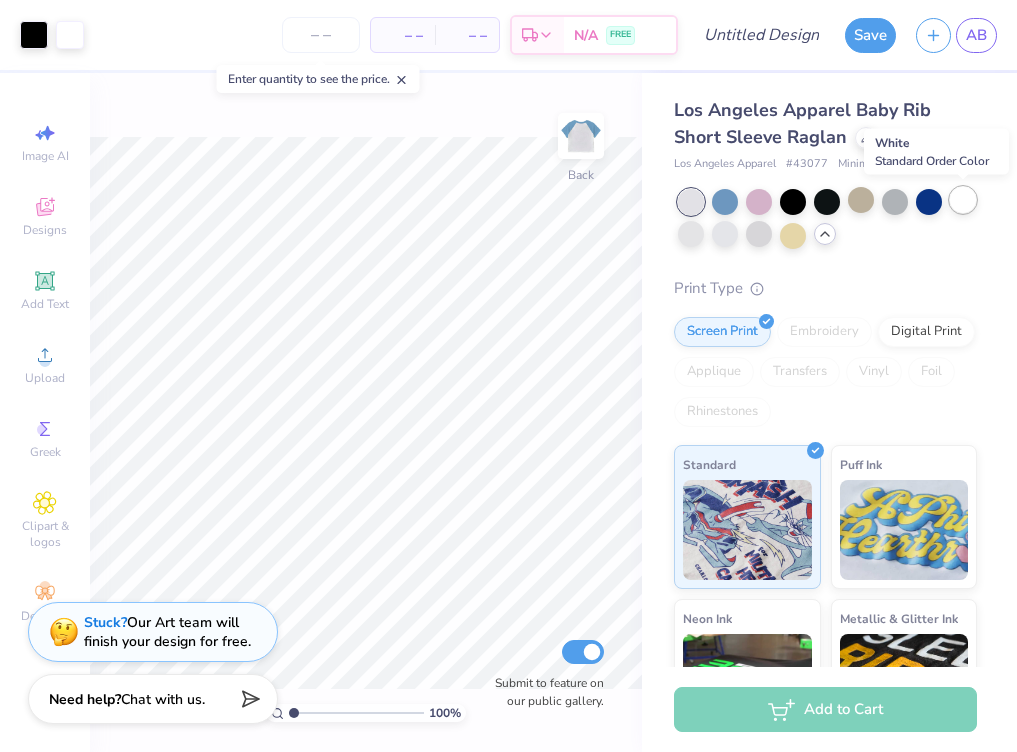 click at bounding box center [963, 200] 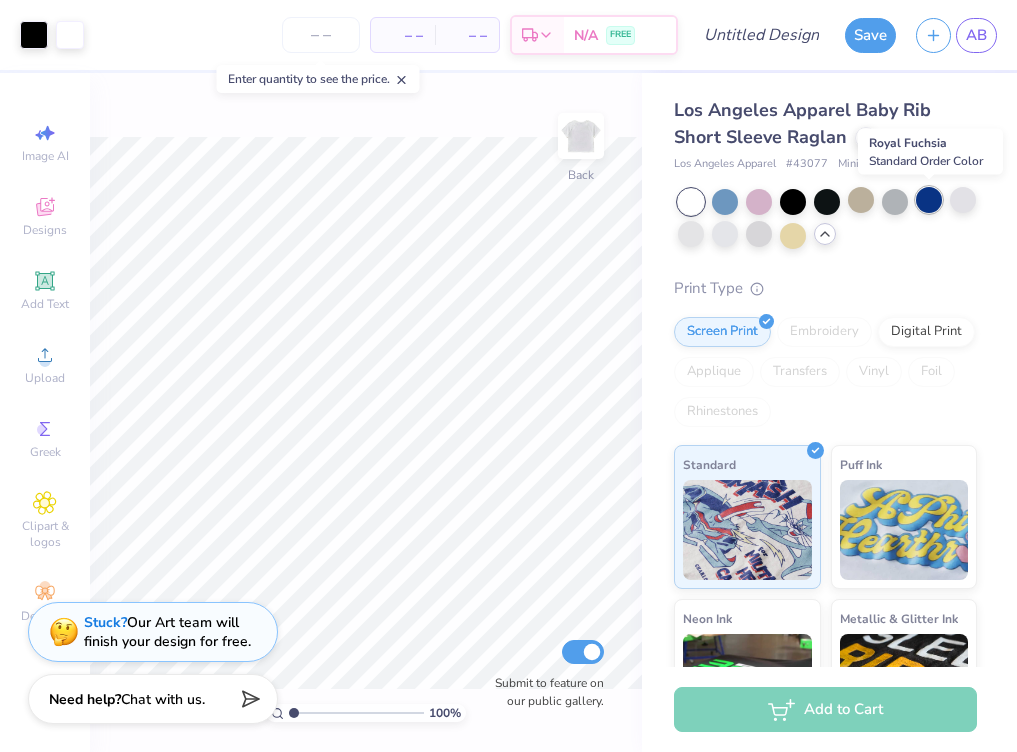 click at bounding box center (929, 200) 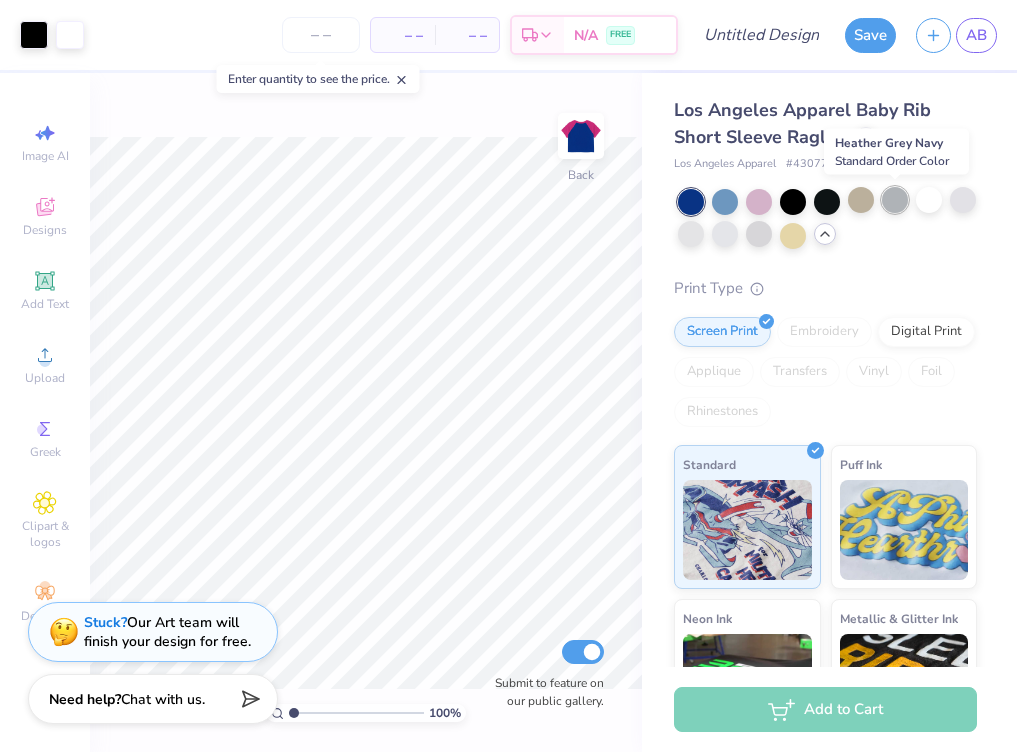 click at bounding box center (895, 200) 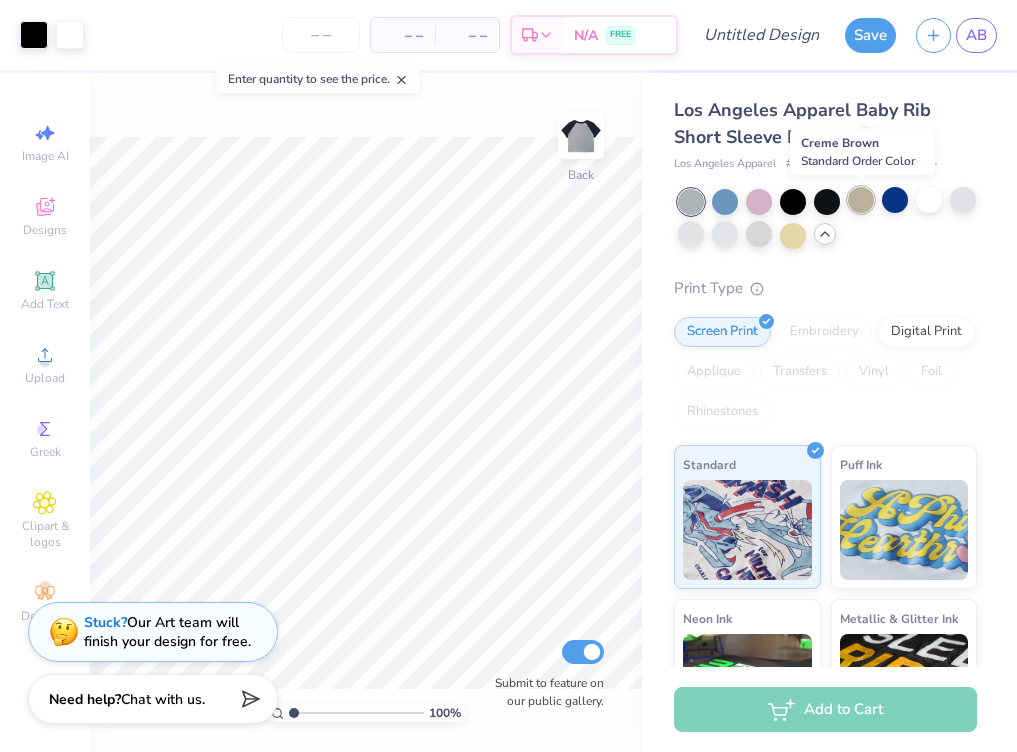 click at bounding box center (861, 200) 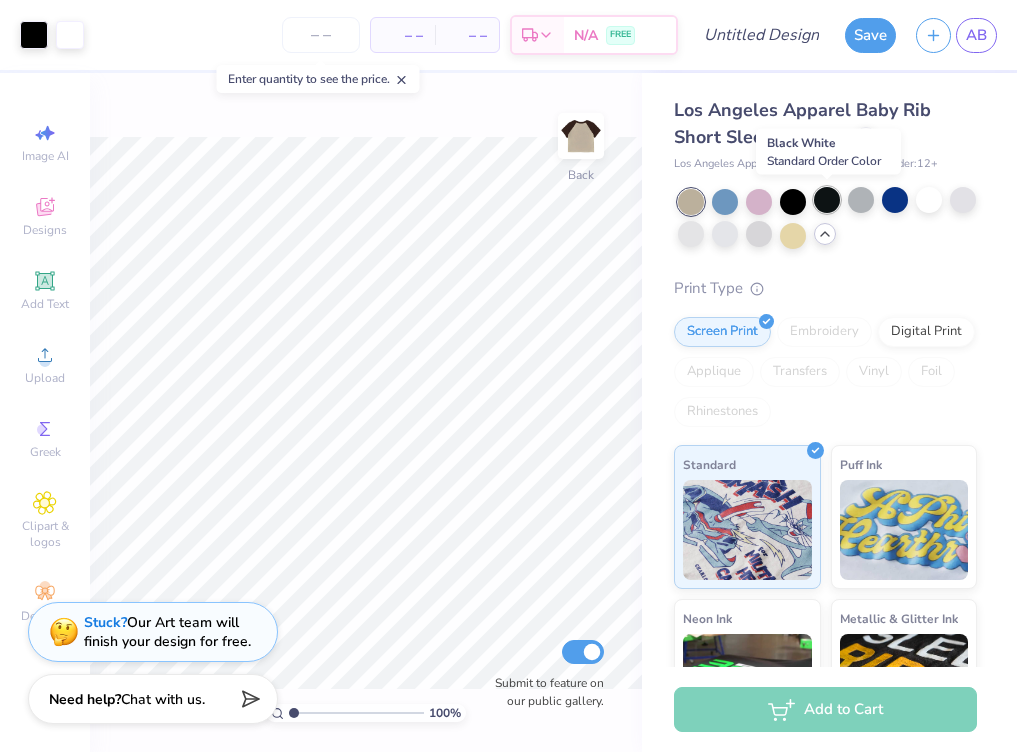click at bounding box center [827, 200] 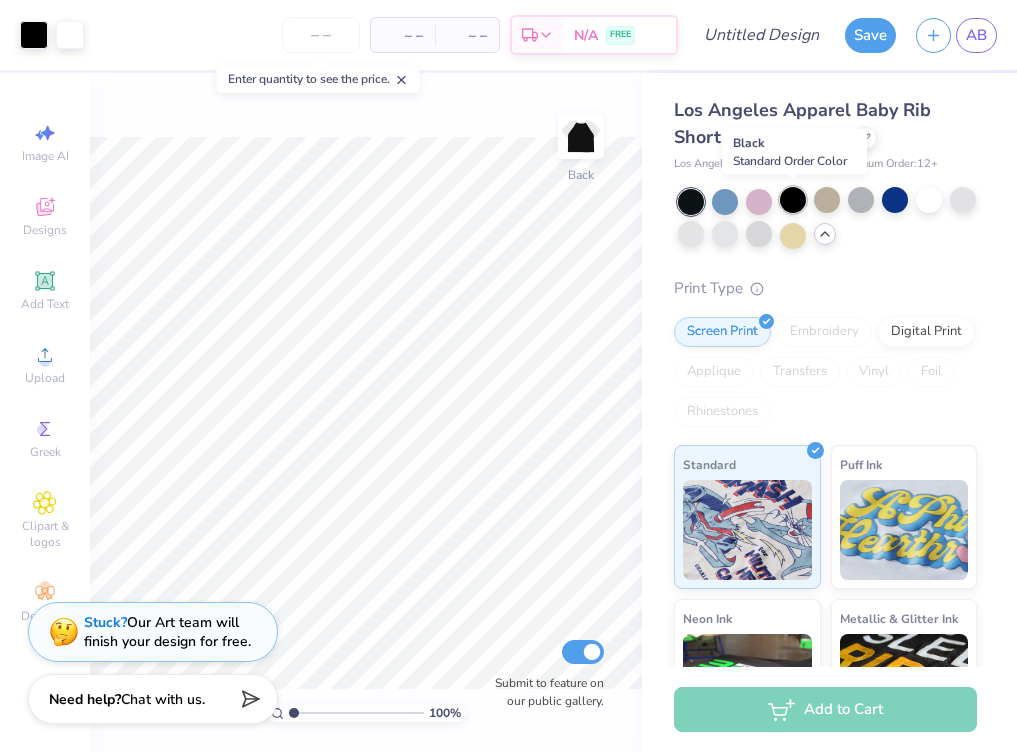 click at bounding box center (793, 200) 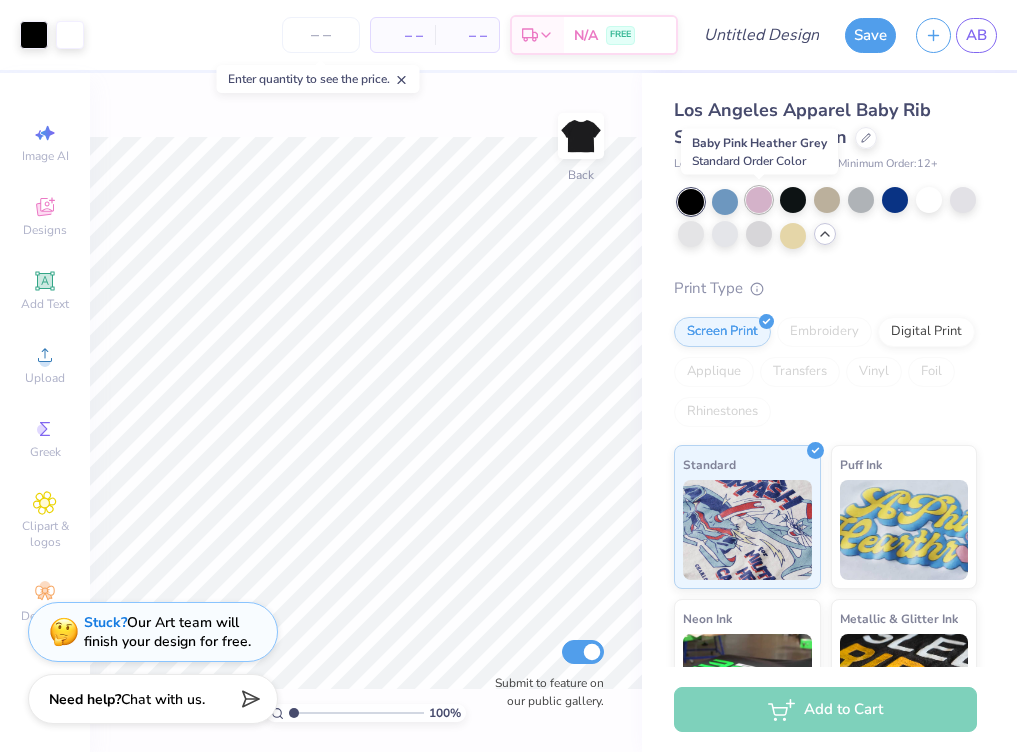 click at bounding box center [759, 200] 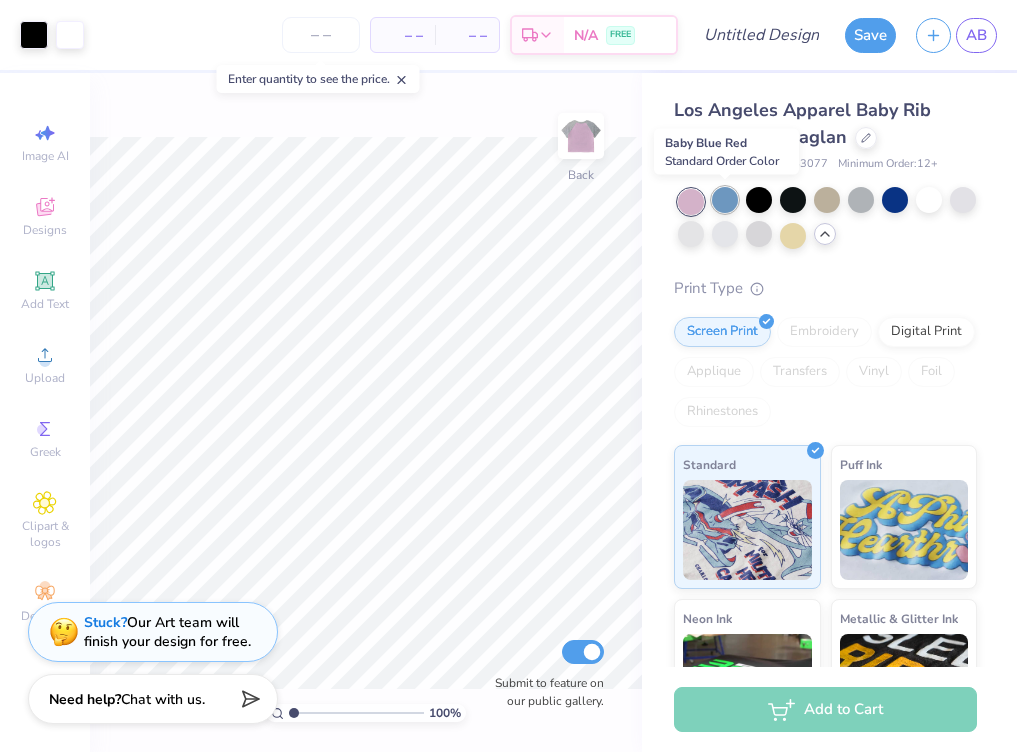 click at bounding box center [725, 200] 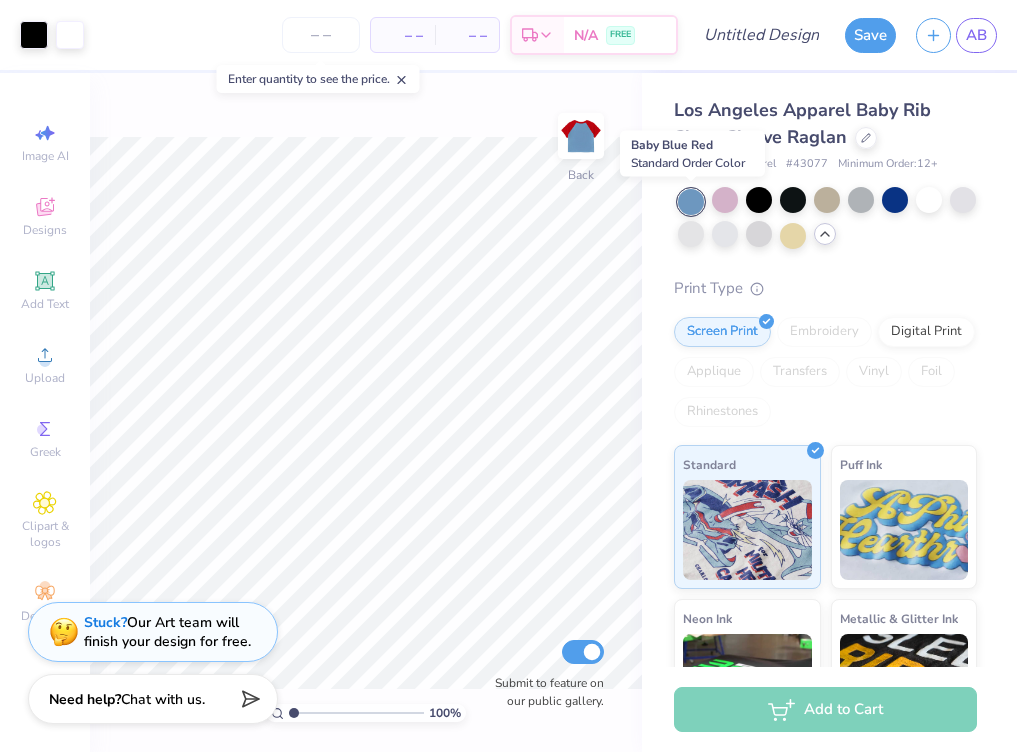 click at bounding box center [691, 202] 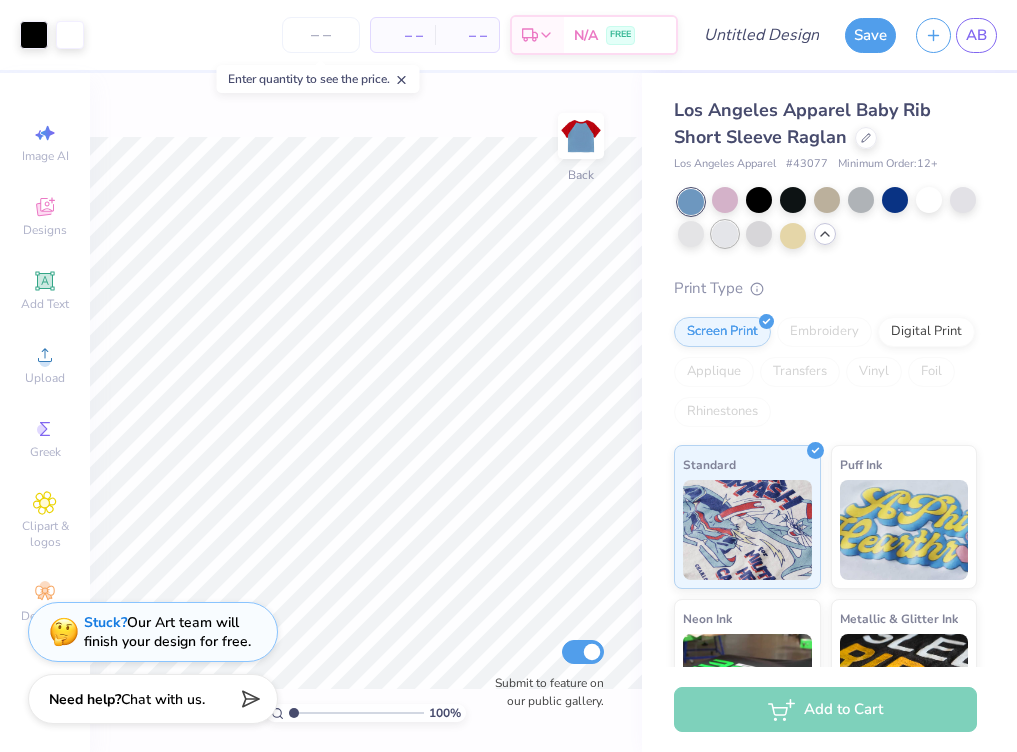 click at bounding box center [725, 234] 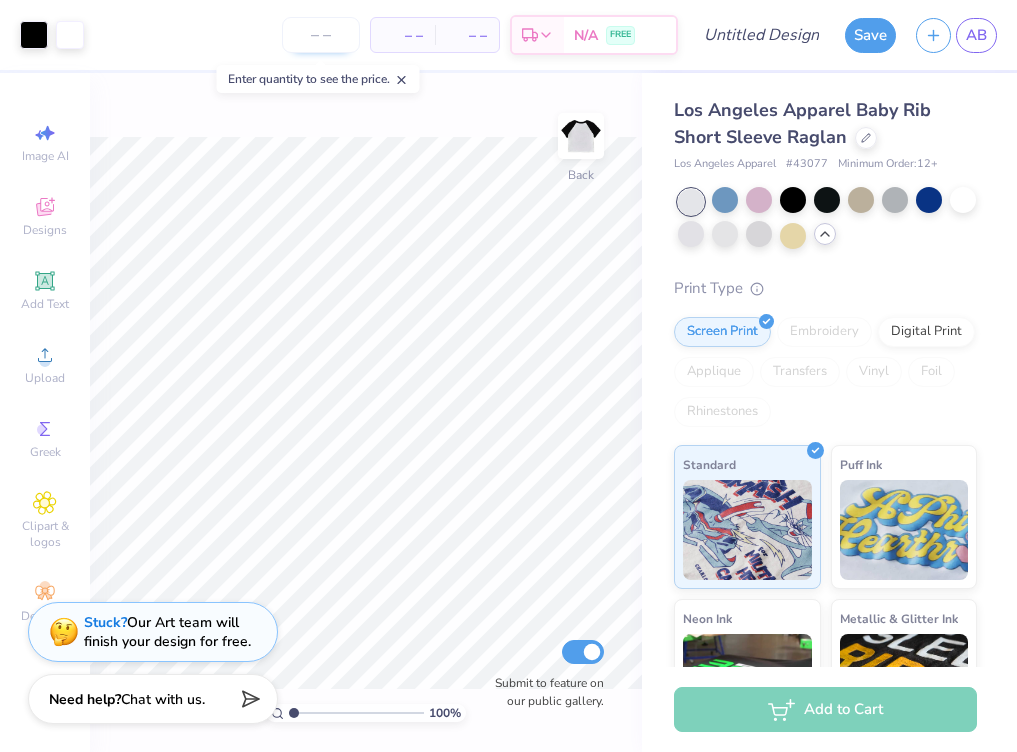 click at bounding box center [321, 35] 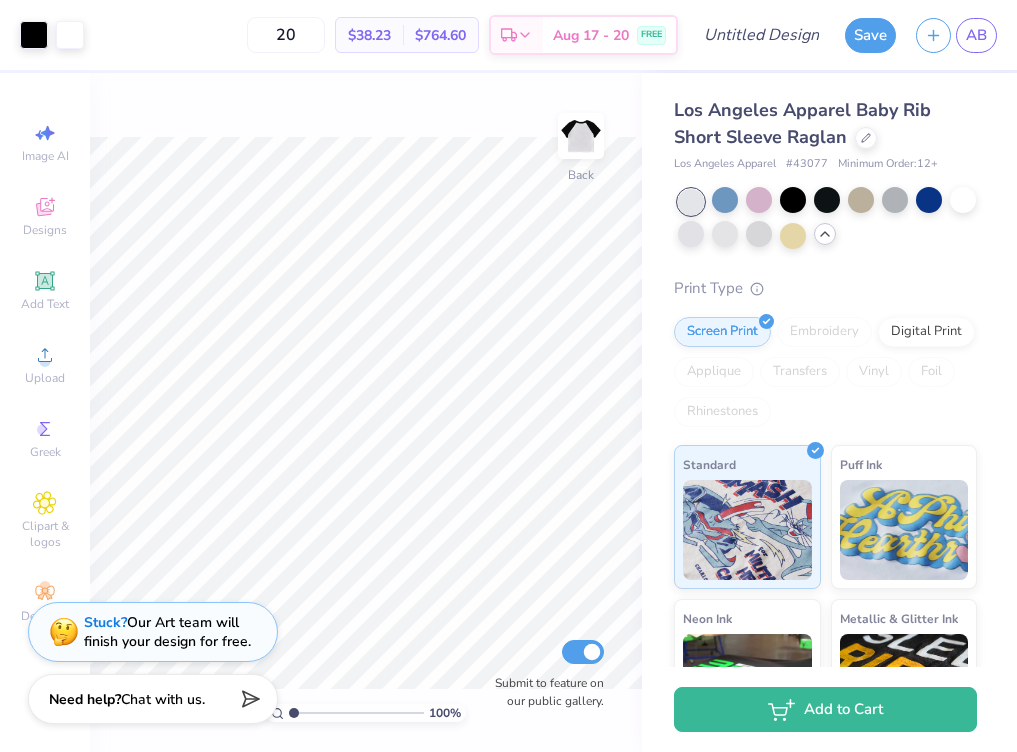 type on "20" 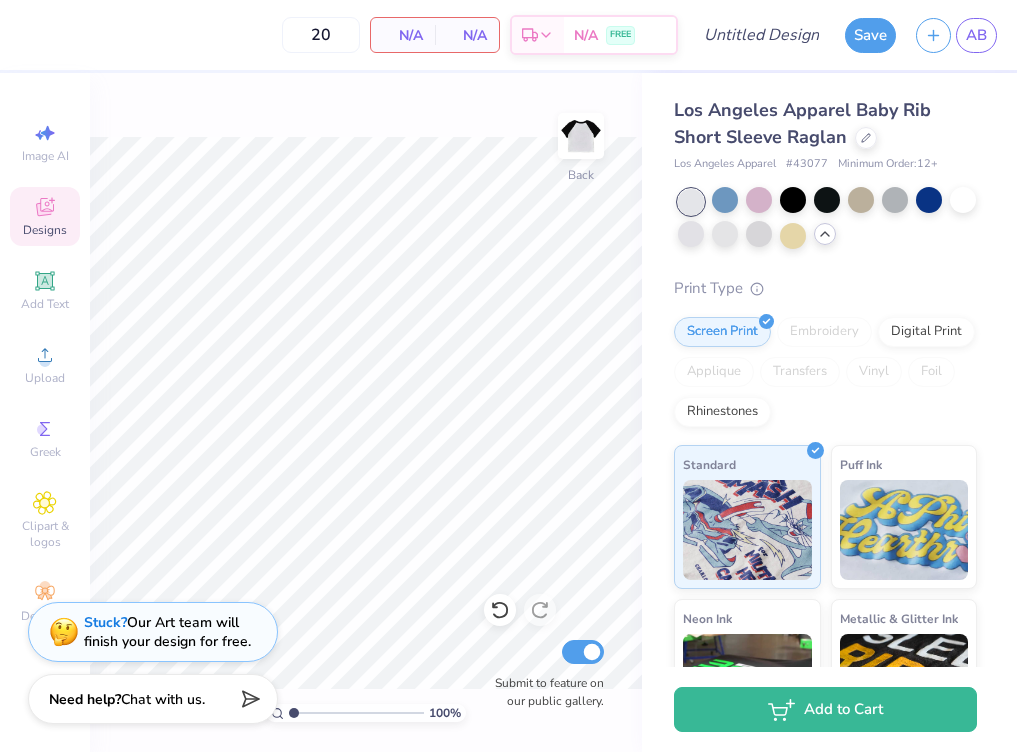 click 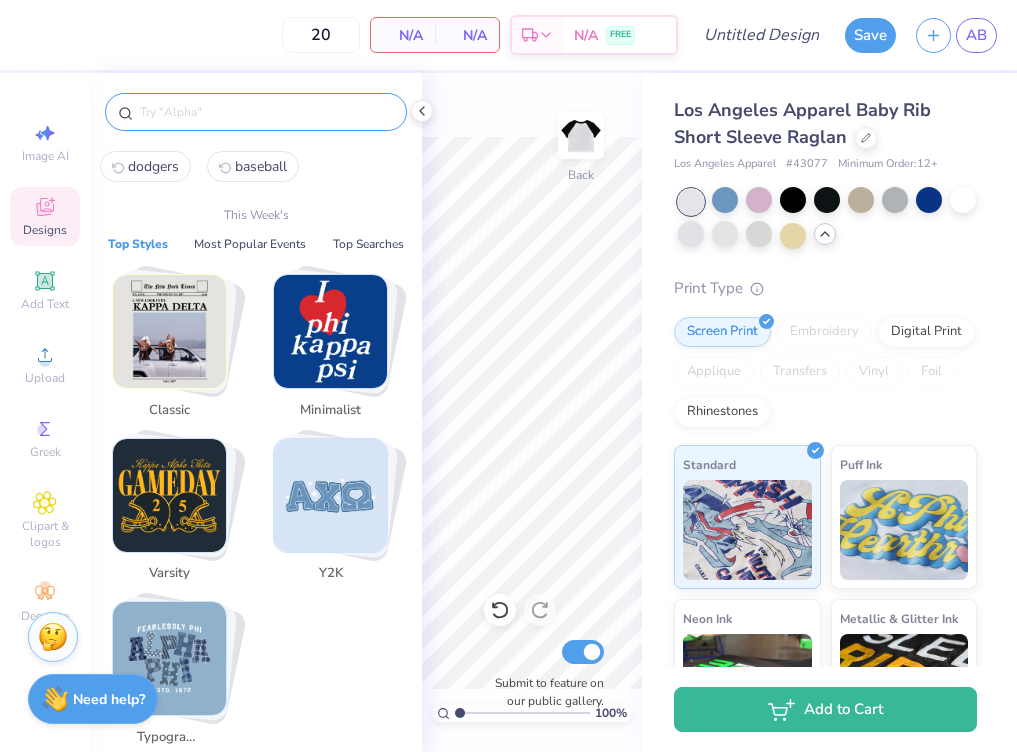 click at bounding box center [266, 112] 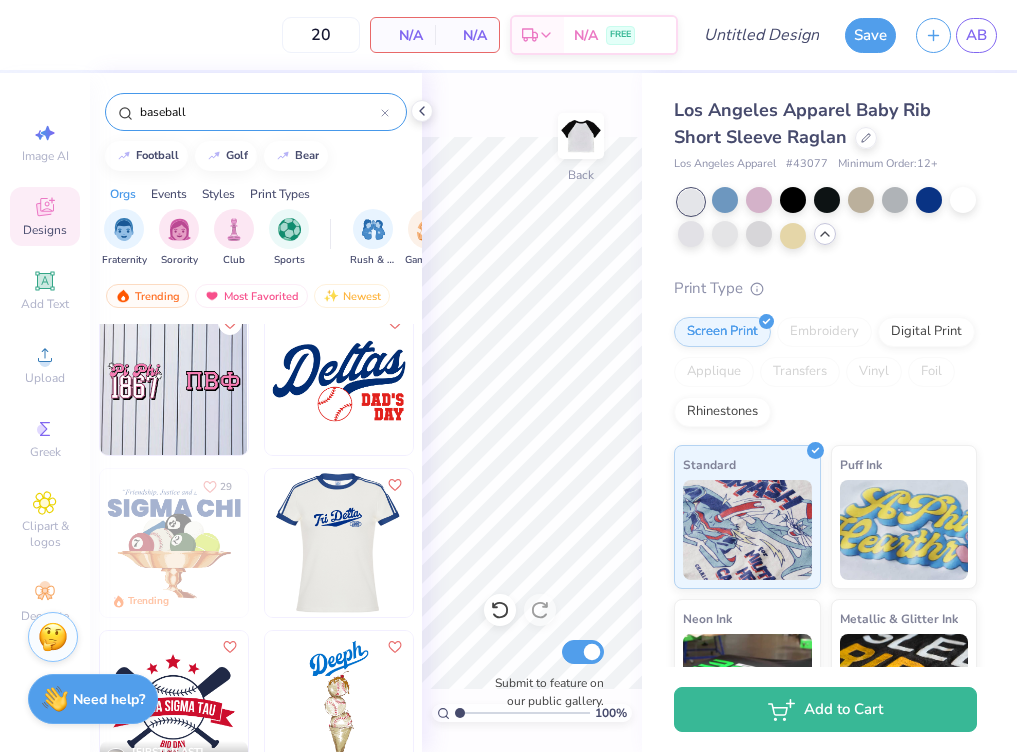 scroll, scrollTop: 349, scrollLeft: 0, axis: vertical 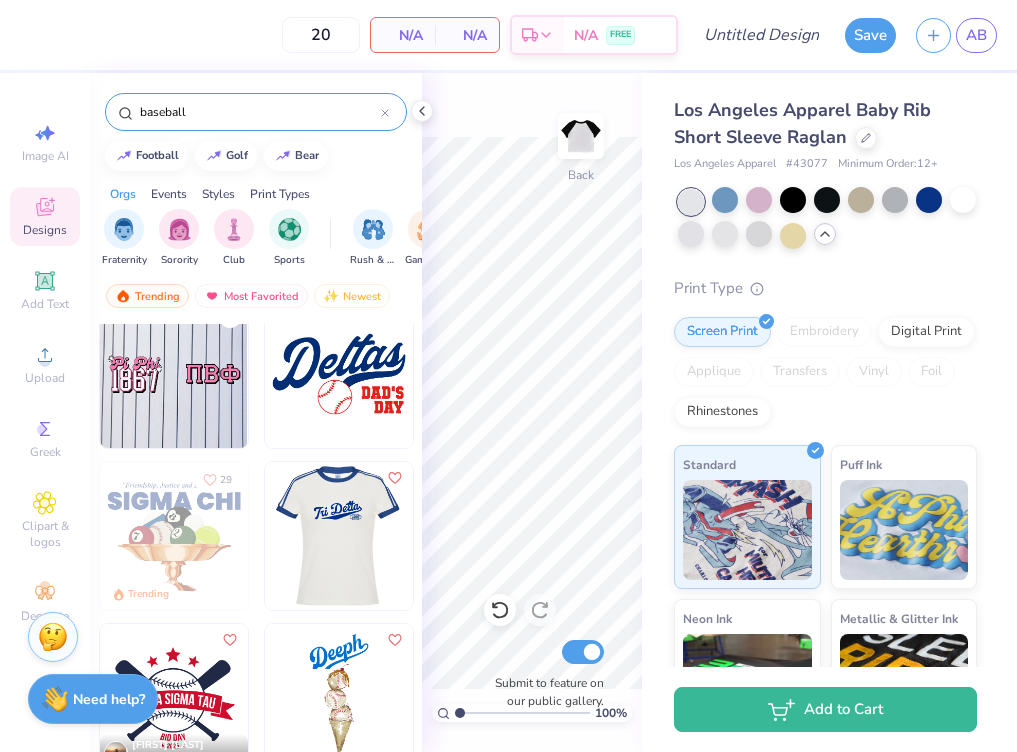 click at bounding box center (338, 536) 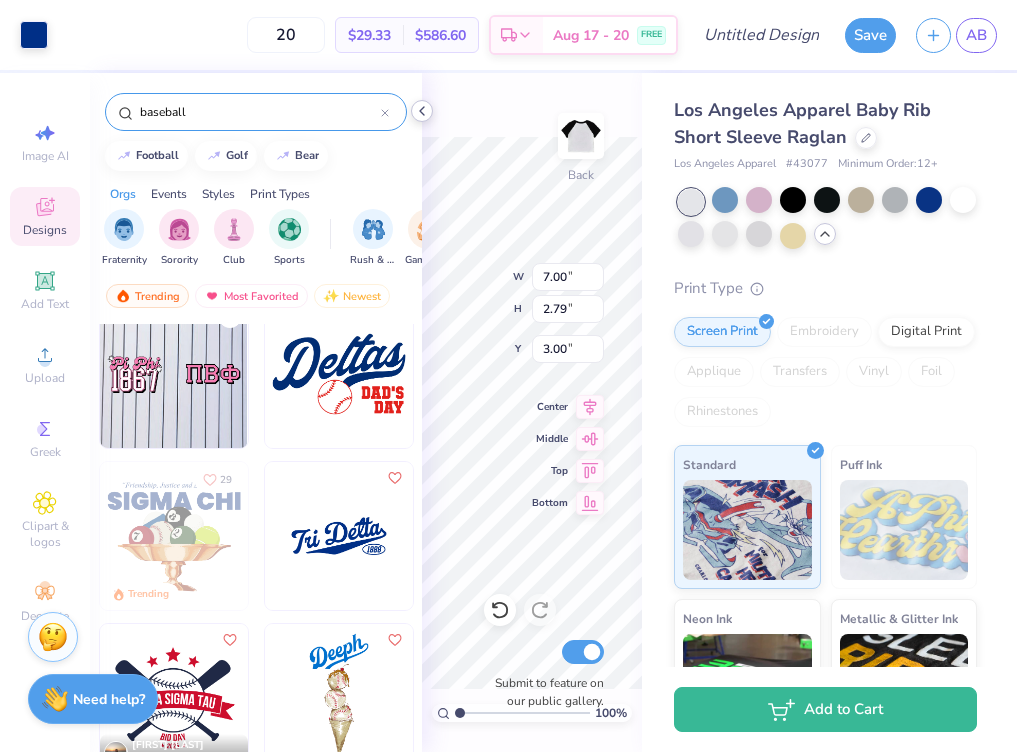 click 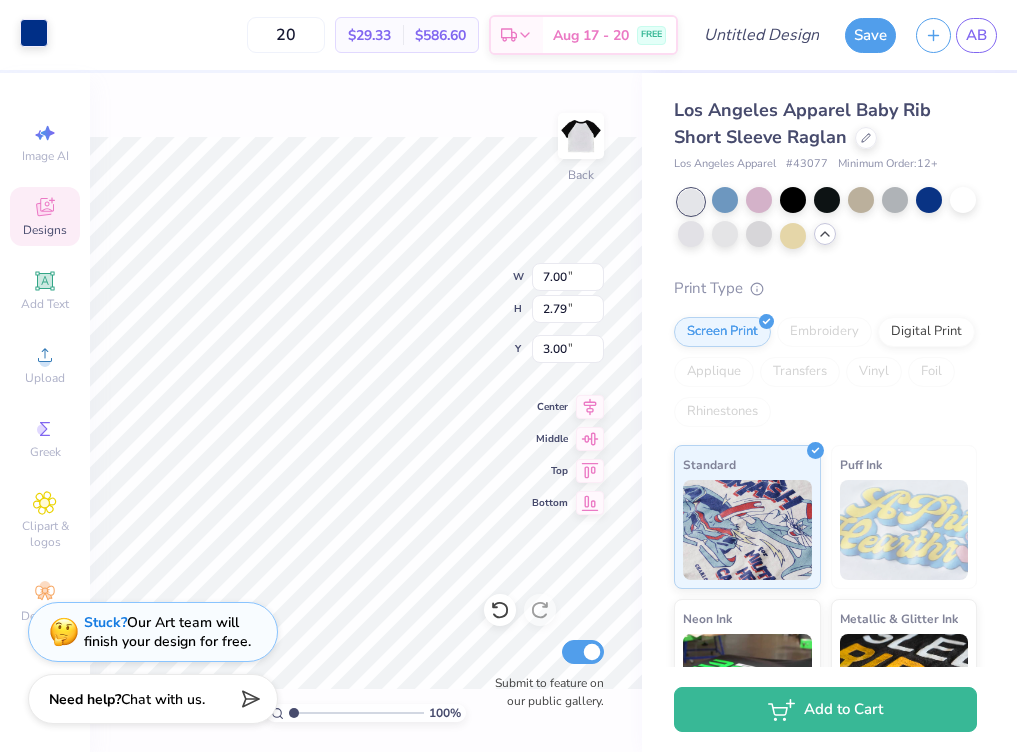 click at bounding box center [34, 33] 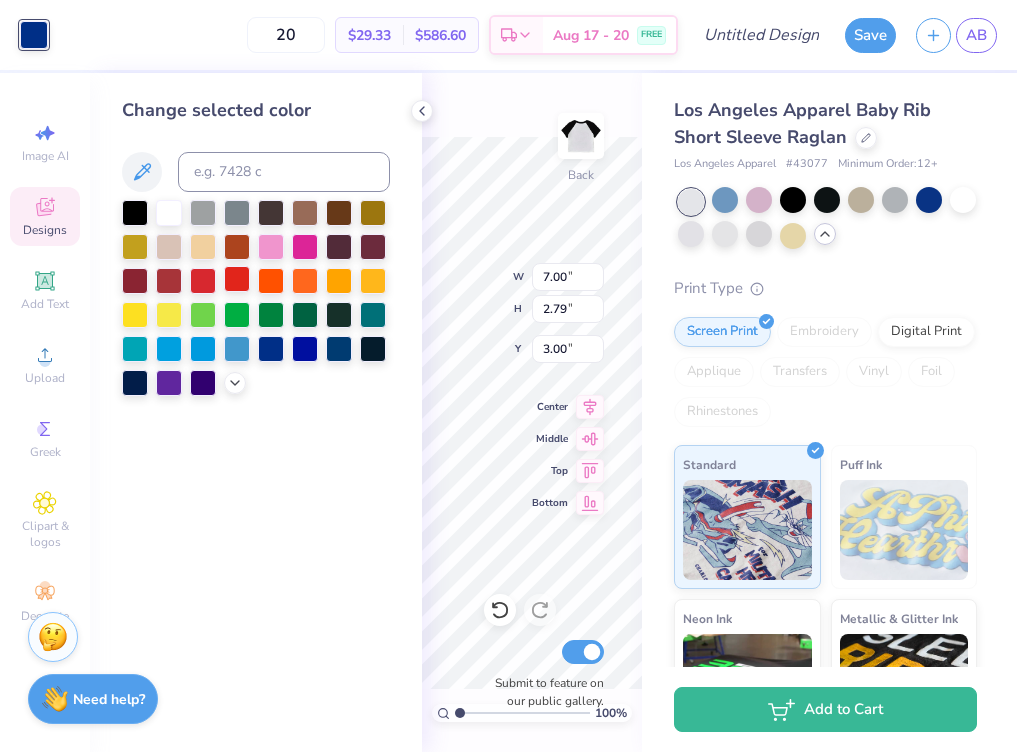 click at bounding box center [237, 279] 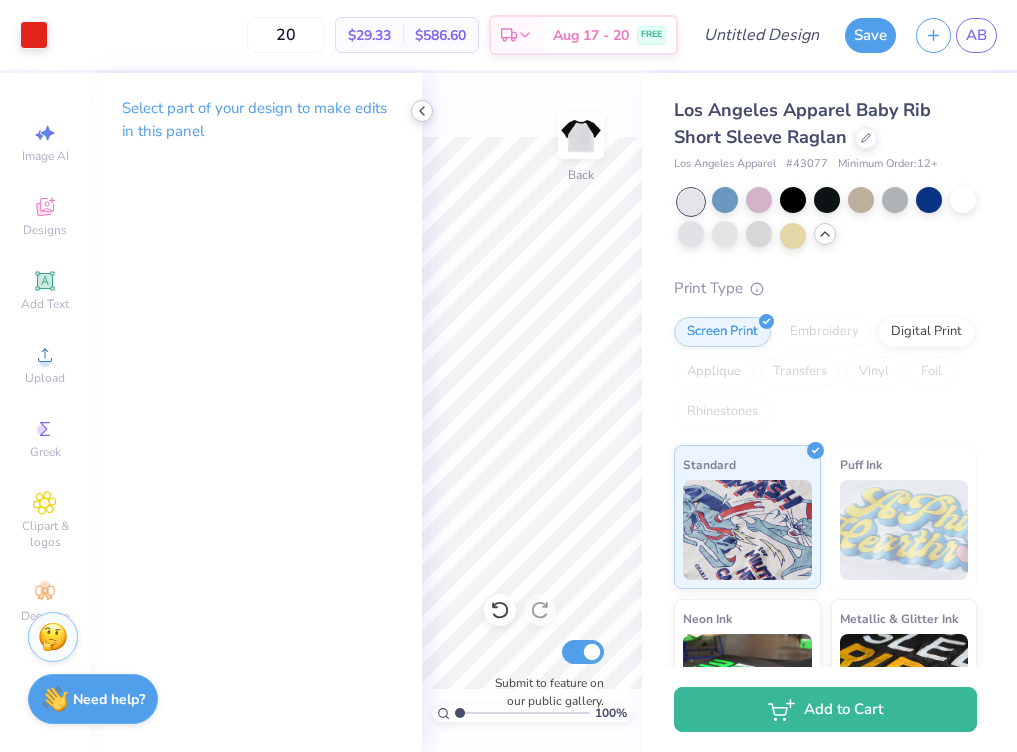 click 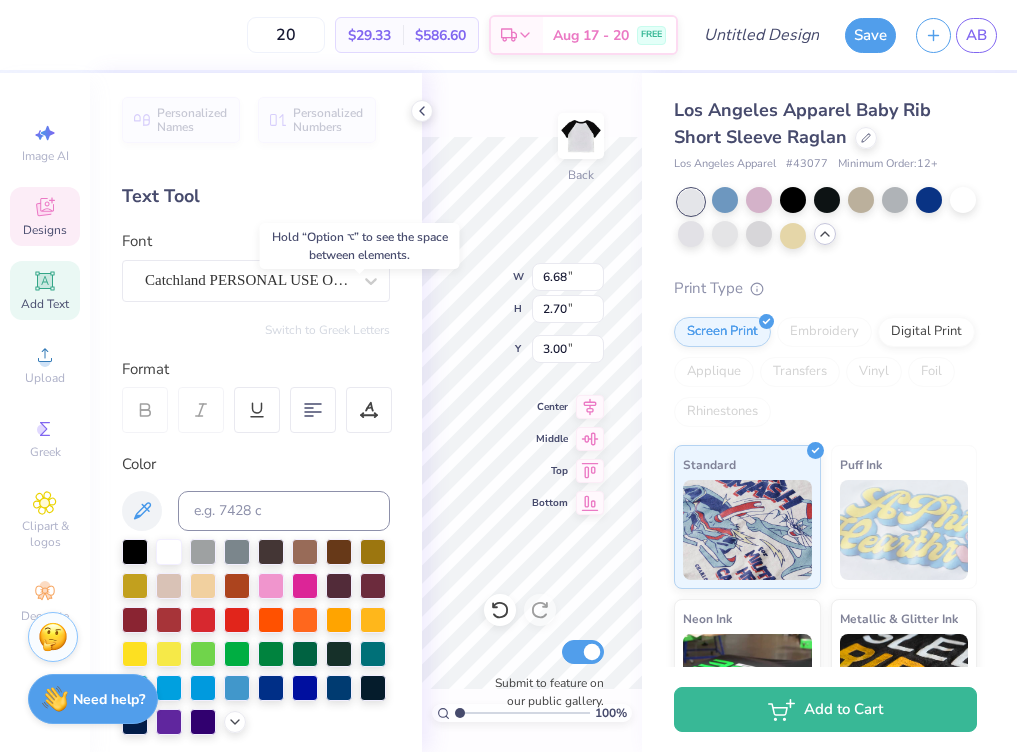 click on "20 $29.33 Per Item $586.60 Total Est.  Delivery Aug 17 - 20 FREE Design Title Save AB Image AI Designs Add Text Upload Greek Clipart & logos Decorate Personalized Names Personalized Numbers Text Tool  Add Font Font Catchland PERSONAL USE ONLY PERSONAL USE ONLY Switch to Greek Letters Format Color Styles Text Shape 100  % Back W 6.68 6.68 " H 2.70 2.70 " Y 3.00 3.00 " Center Middle Top Bottom Submit to feature on our public gallery. [CITY] Apparel Baby Rib Short Sleeve Raglan [CITY] Apparel # 43077 Minimum Order:  12 +   Print Type Screen Print Embroidery Digital Print Applique Transfers Vinyl Foil Rhinestones Standard Puff Ink Neon Ink Metallic & Glitter Ink Glow in the Dark Ink Water based Ink Add to Cart Stuck?  Our Art team will finish your design for free. Need help?  Chat with us." at bounding box center (508, 376) 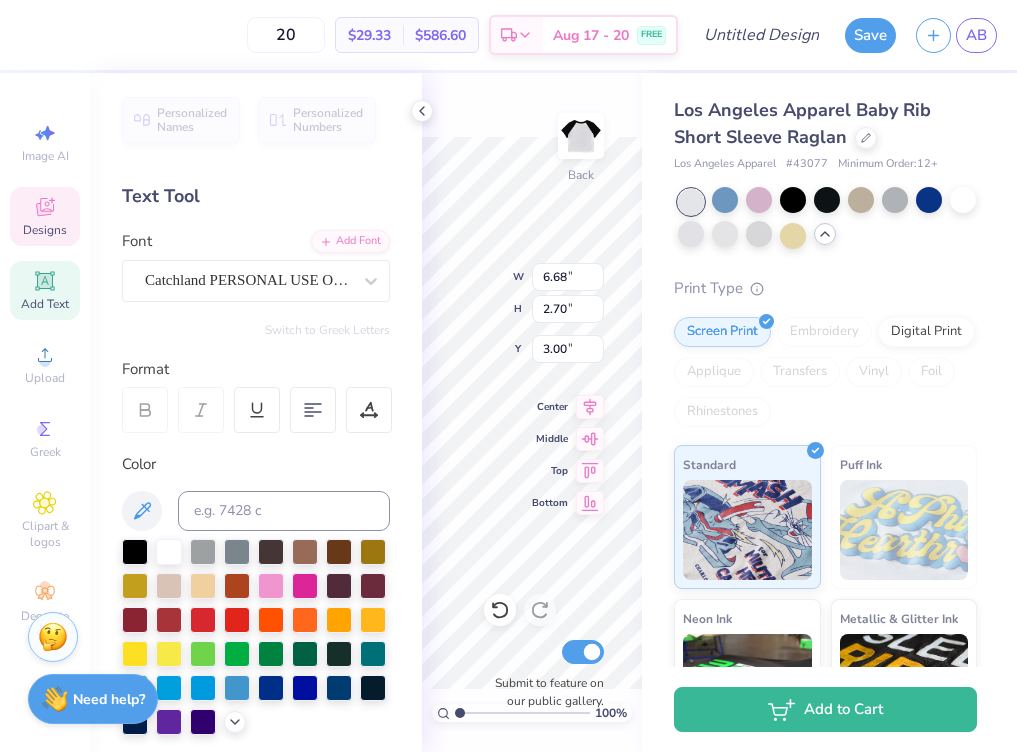 scroll, scrollTop: 1, scrollLeft: 1, axis: both 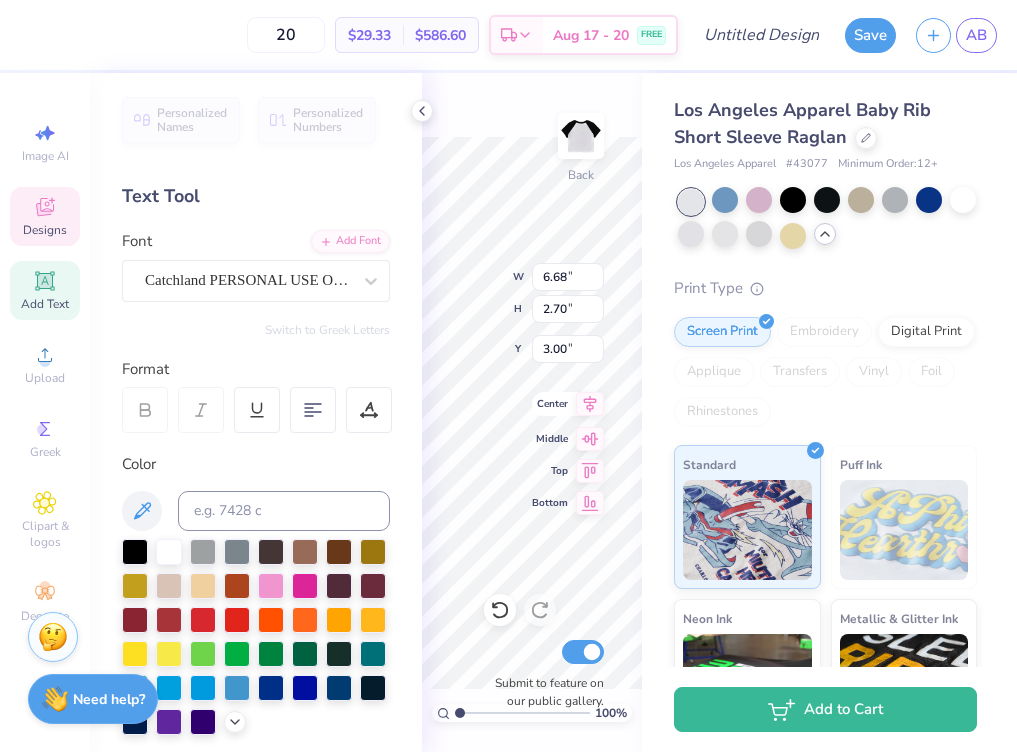 type on "Lambda Sigma
Gamma" 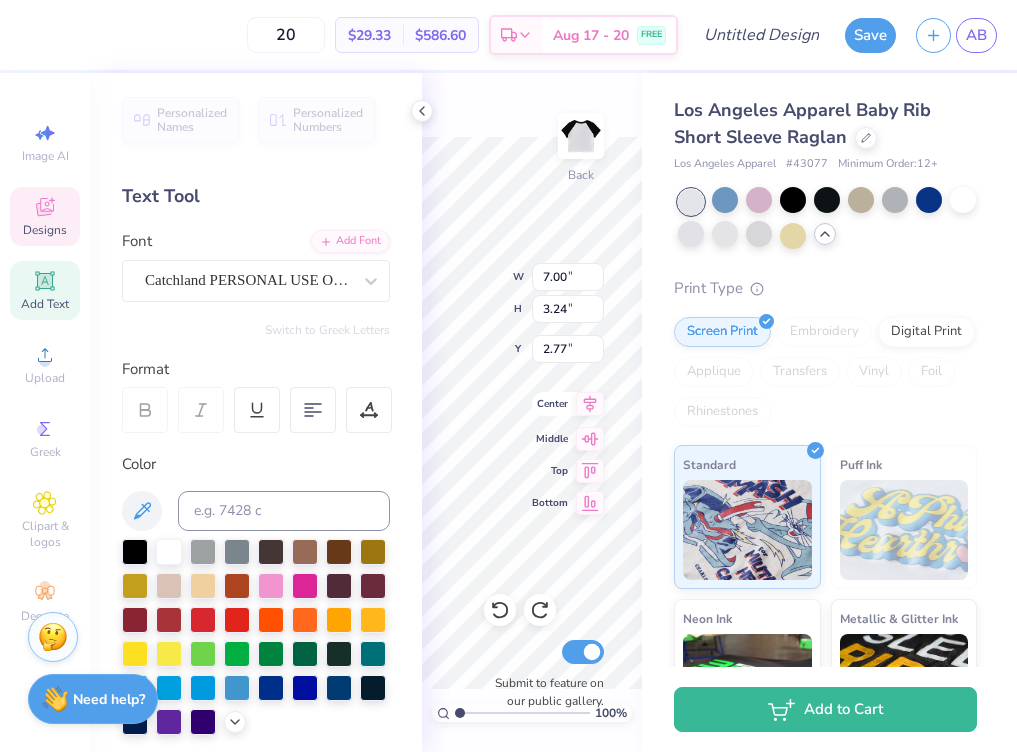 type on "2.84" 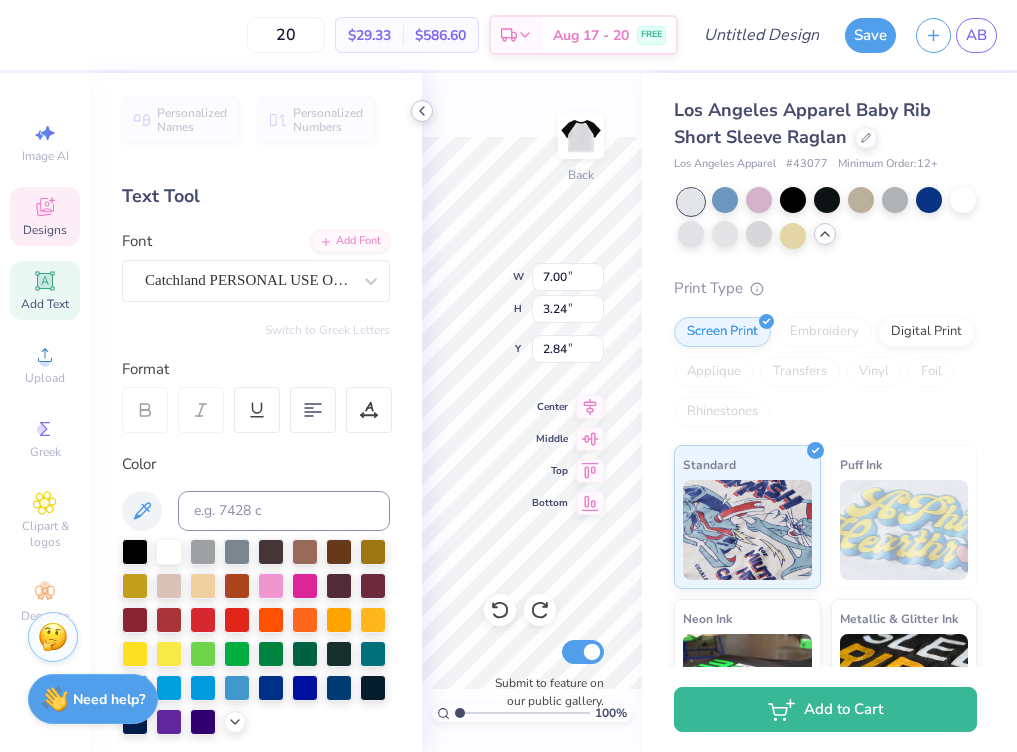 click 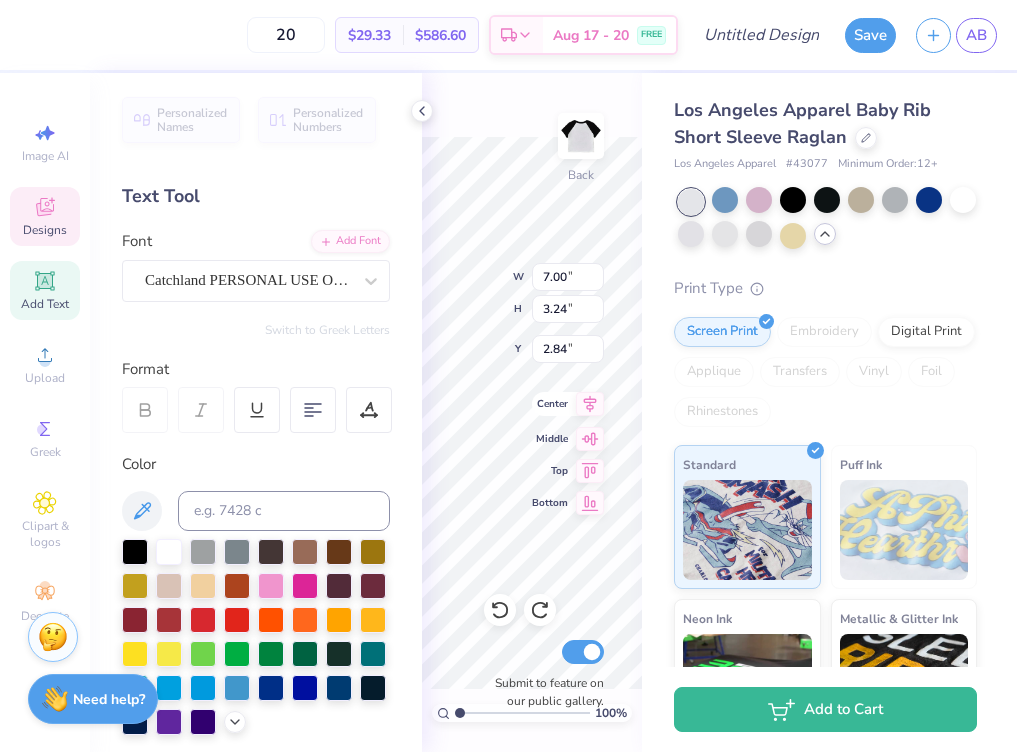 click on "Center" at bounding box center (550, 404) 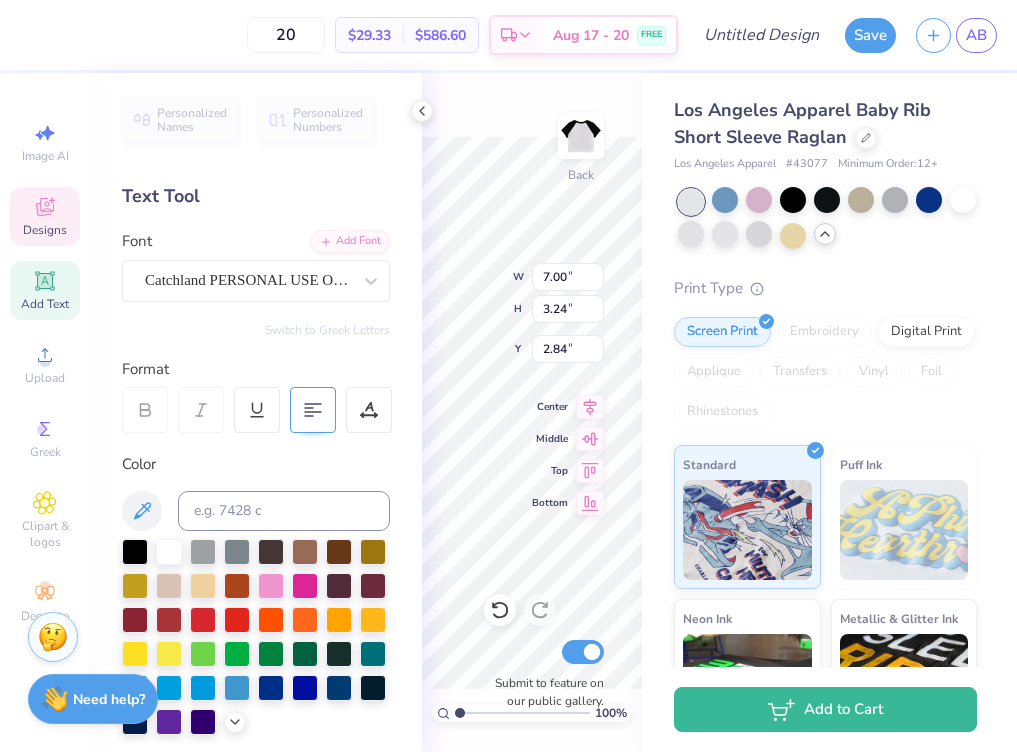 click at bounding box center (313, 410) 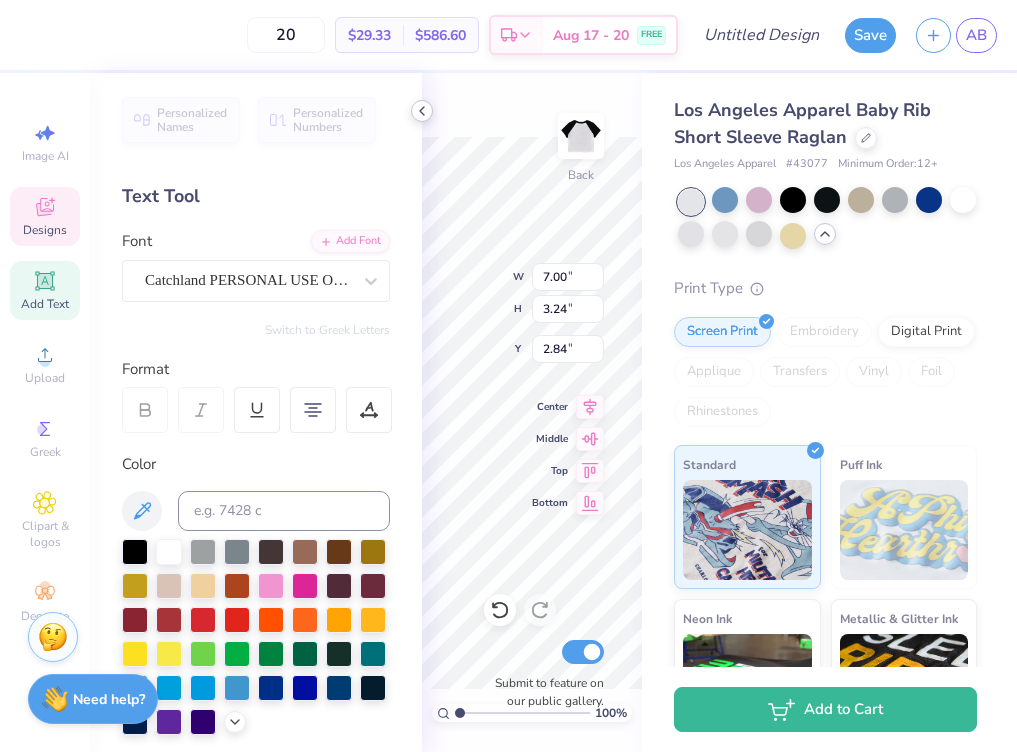 click 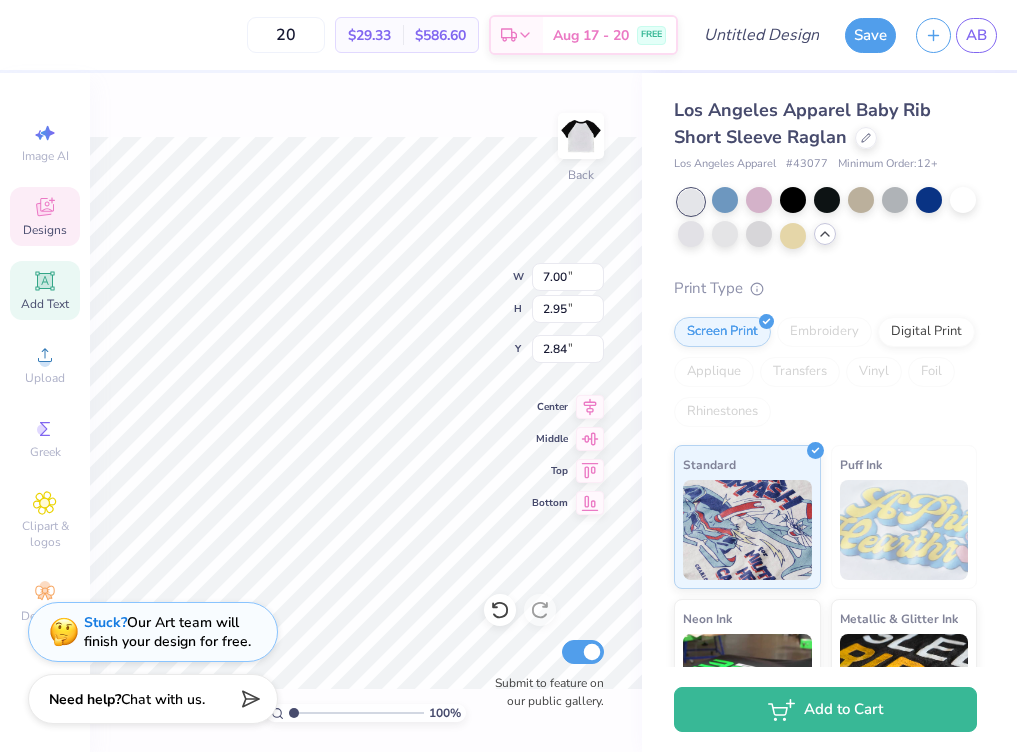 type on "2.95" 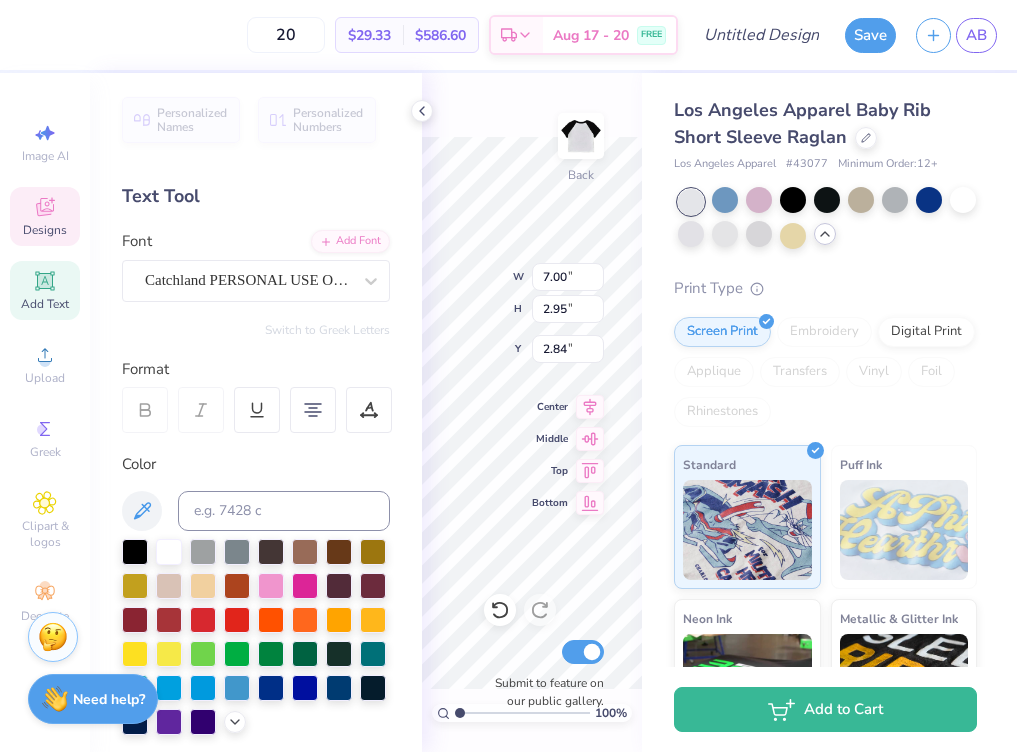 click on "20 $29.33 Per Item $586.60 Total Est.  Delivery Aug 17 - 20 FREE Design Title Save AB Image AI Designs Add Text Upload Greek Clipart & logos Decorate Personalized Names Personalized Numbers Text Tool  Add Font Font Catchland PERSONAL USE ONLY PERSONAL USE ONLY Switch to Greek Letters Format Color Styles Text Shape 100  % Back W 7.00 7.00 " H 2.95 2.95 " Y 2.84 2.84 " Center Middle Top Bottom Submit to feature on our public gallery. [CITY] Apparel Baby Rib Short Sleeve Raglan [CITY] Apparel # 43077 Minimum Order:  12 +   Print Type Screen Print Embroidery Digital Print Applique Transfers Vinyl Foil Rhinestones Standard Puff Ink Neon Ink Metallic & Glitter Ink Glow in the Dark Ink Water based Ink Add to Cart Stuck?  Our Art team will finish your design for free. Need help?  Chat with us." at bounding box center (508, 376) 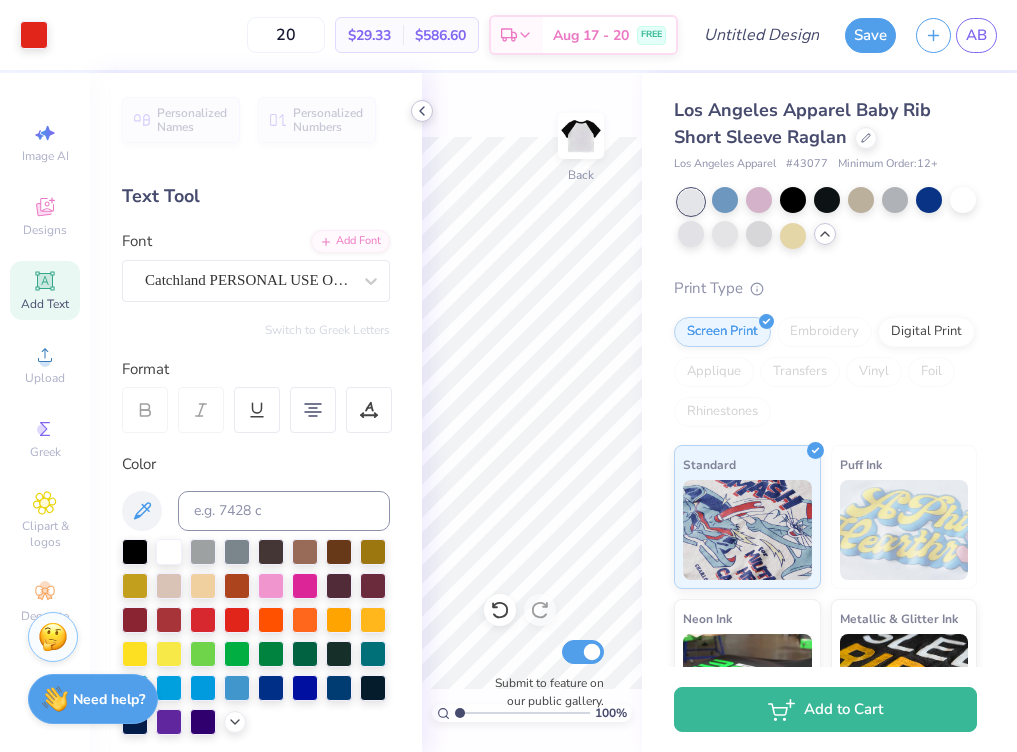 click 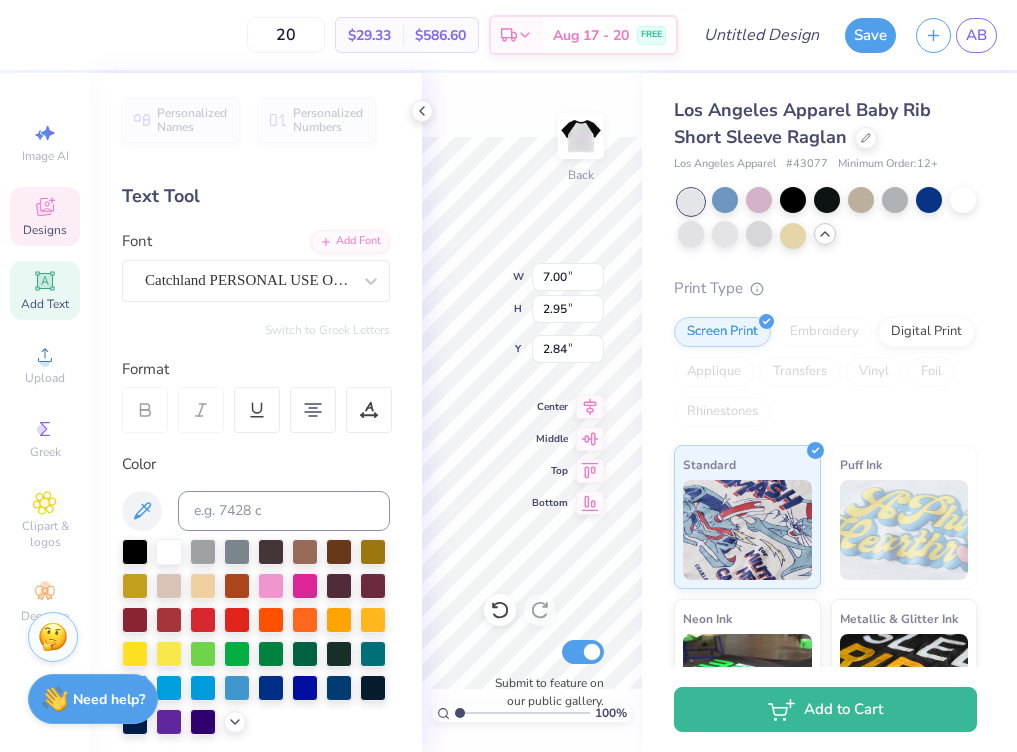 click on "20 $29.33 Per Item $586.60 Total Est.  Delivery Aug 17 - 20 FREE Design Title Save AB Image AI Designs Add Text Upload Greek Clipart & logos Decorate Personalized Names Personalized Numbers Text Tool  Add Font Font Catchland PERSONAL USE ONLY PERSONAL USE ONLY Switch to Greek Letters Format Color Styles Text Shape 100  % Back W 7.00 7.00 " H 2.95 2.95 " Y 2.84 2.84 " Center Middle Top Bottom Submit to feature on our public gallery. [CITY] Apparel Baby Rib Short Sleeve Raglan [CITY] Apparel # 43077 Minimum Order:  12 +   Print Type Screen Print Embroidery Digital Print Applique Transfers Vinyl Foil Rhinestones Standard Puff Ink Neon Ink Metallic & Glitter Ink Glow in the Dark Ink Water based Ink Add to Cart Stuck?  Our Art team will finish your design for free. Need help?  Chat with us." at bounding box center [508, 376] 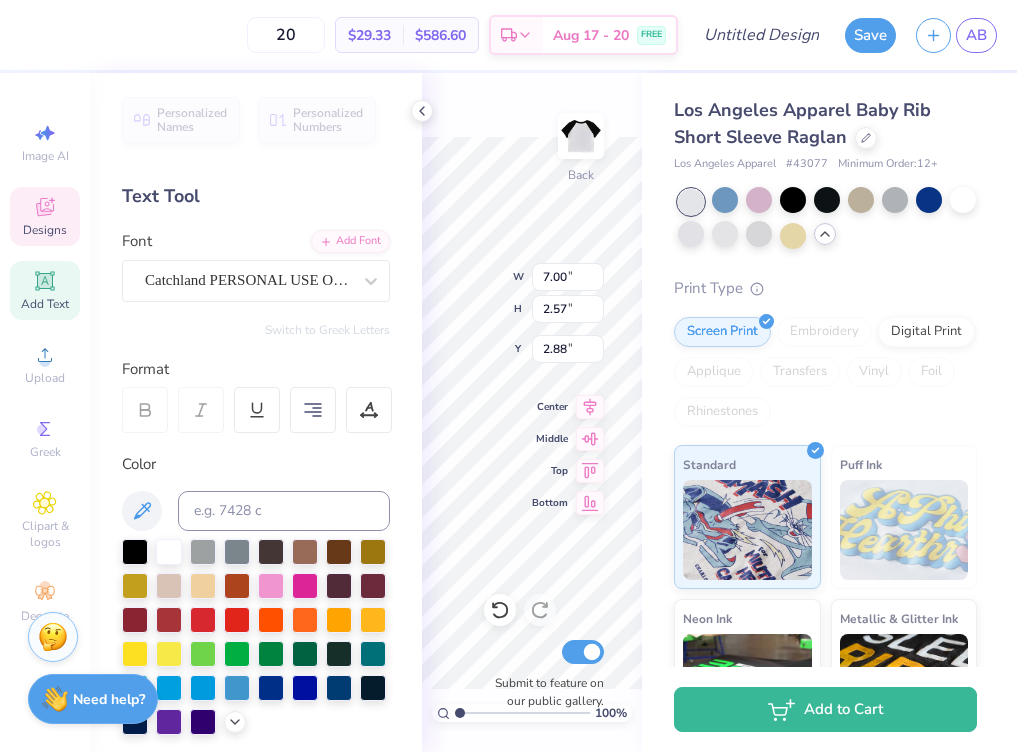 type on "2.57" 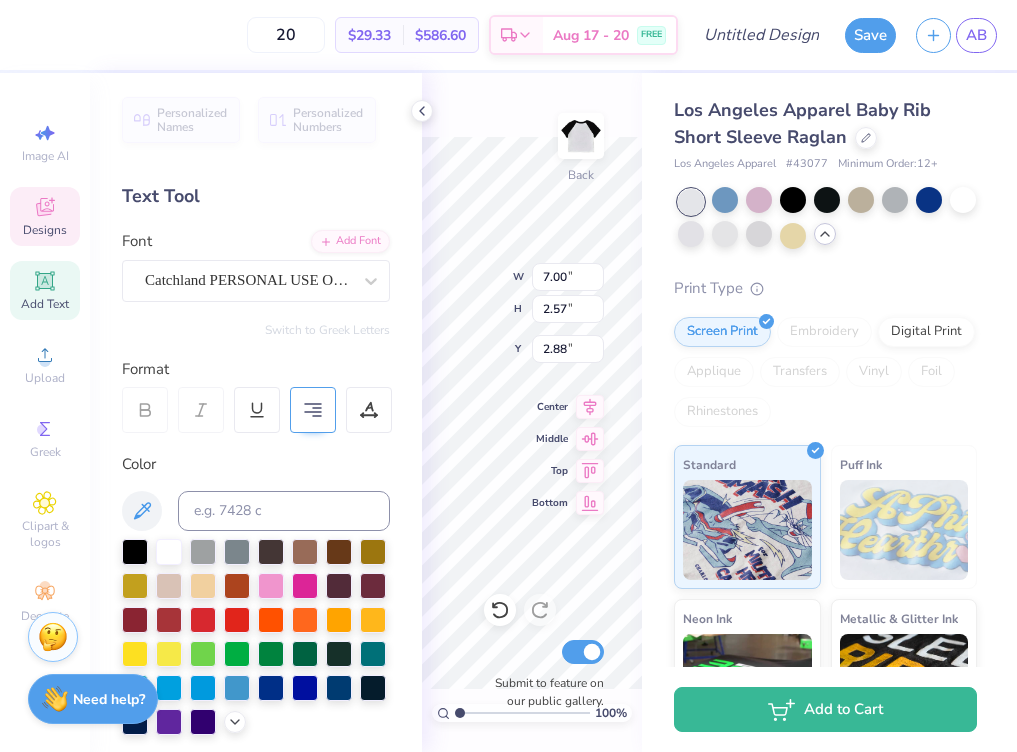 click at bounding box center (313, 410) 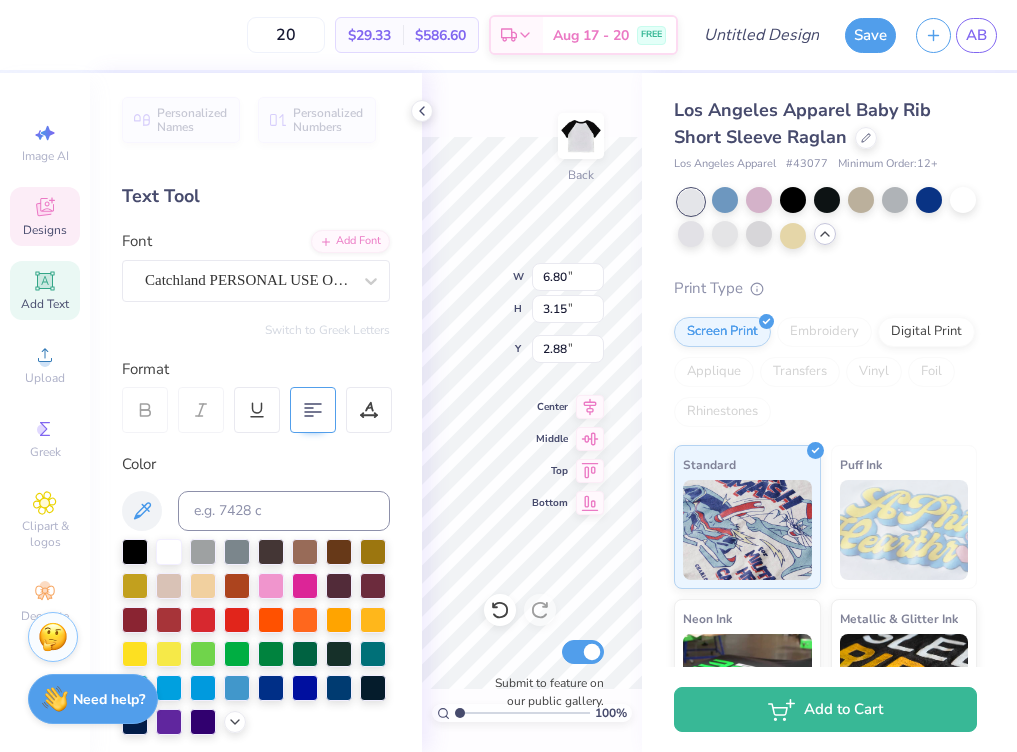 click at bounding box center (313, 410) 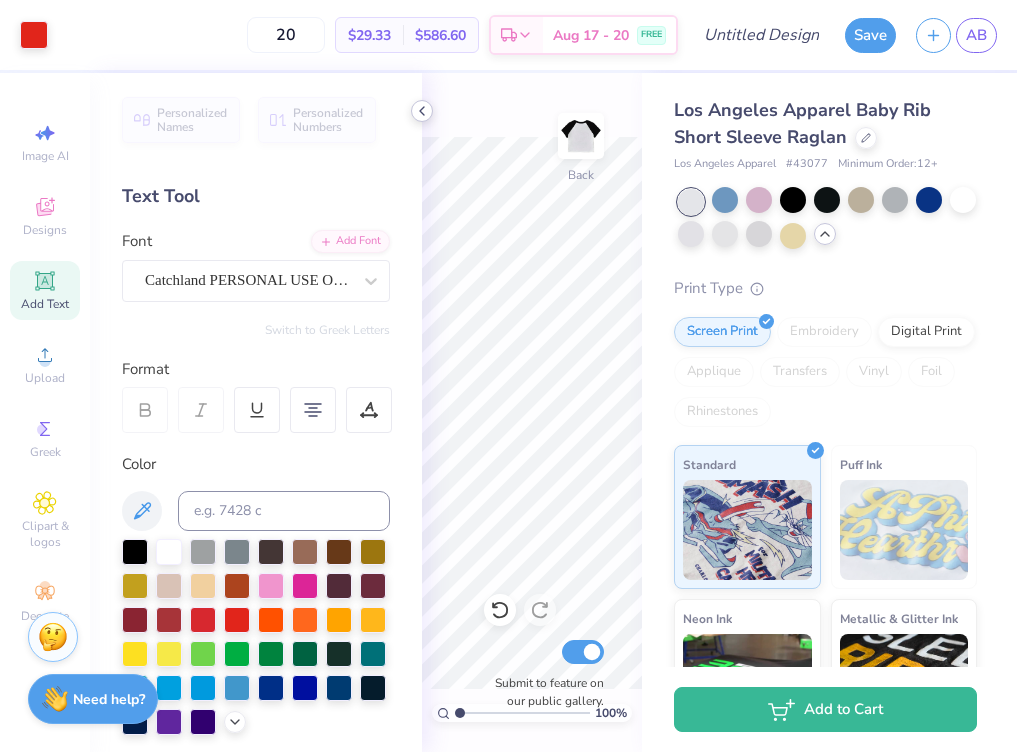 click 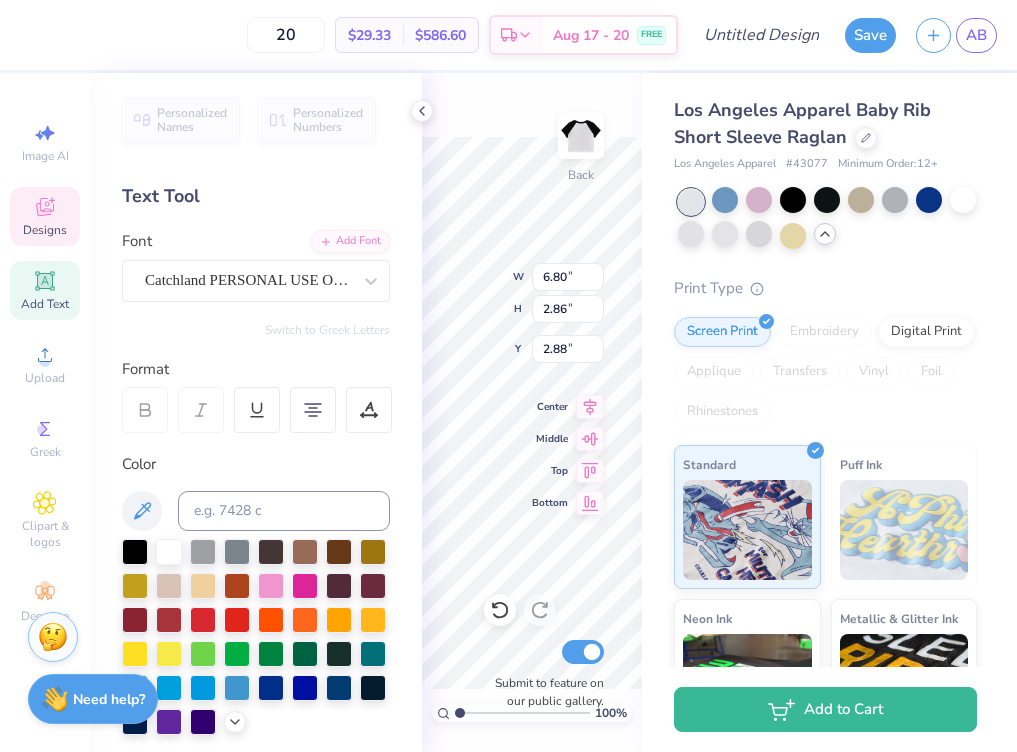type on "1.91" 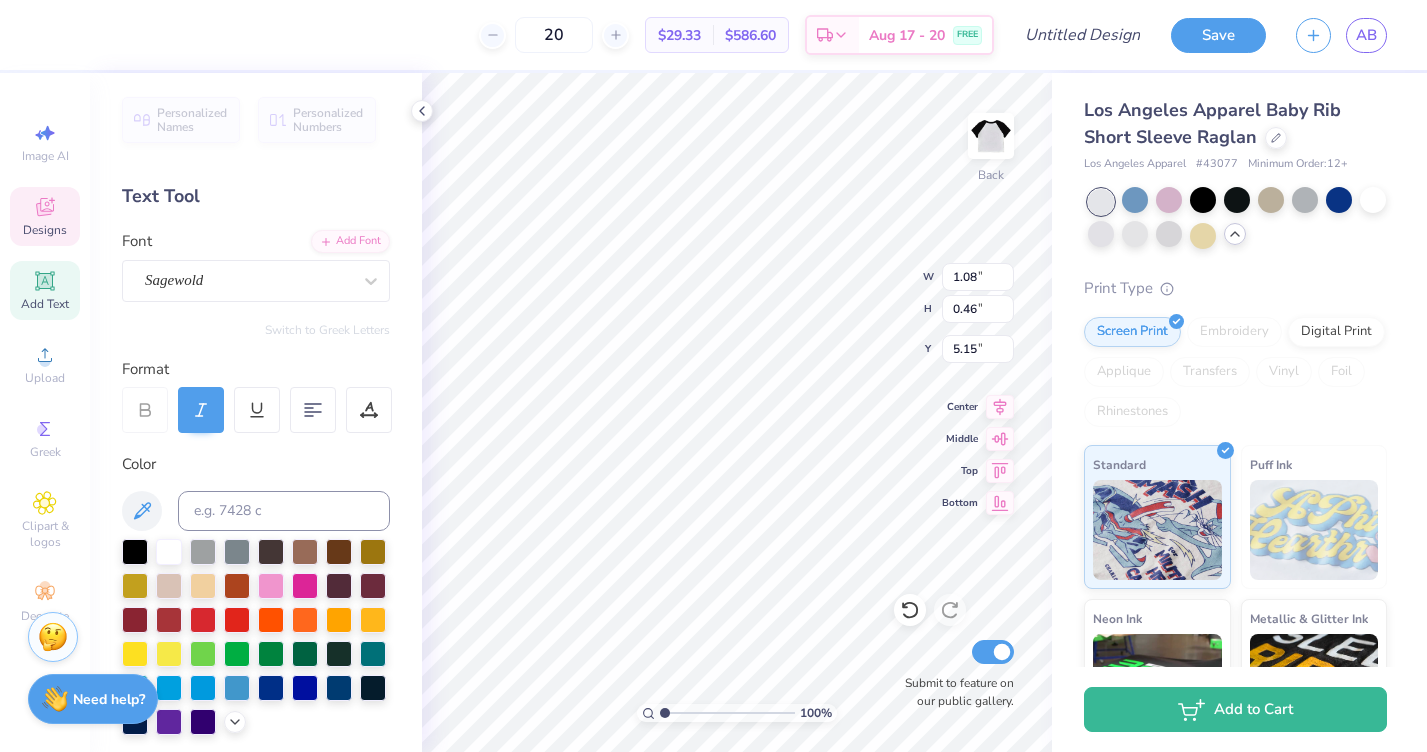 type on "1986" 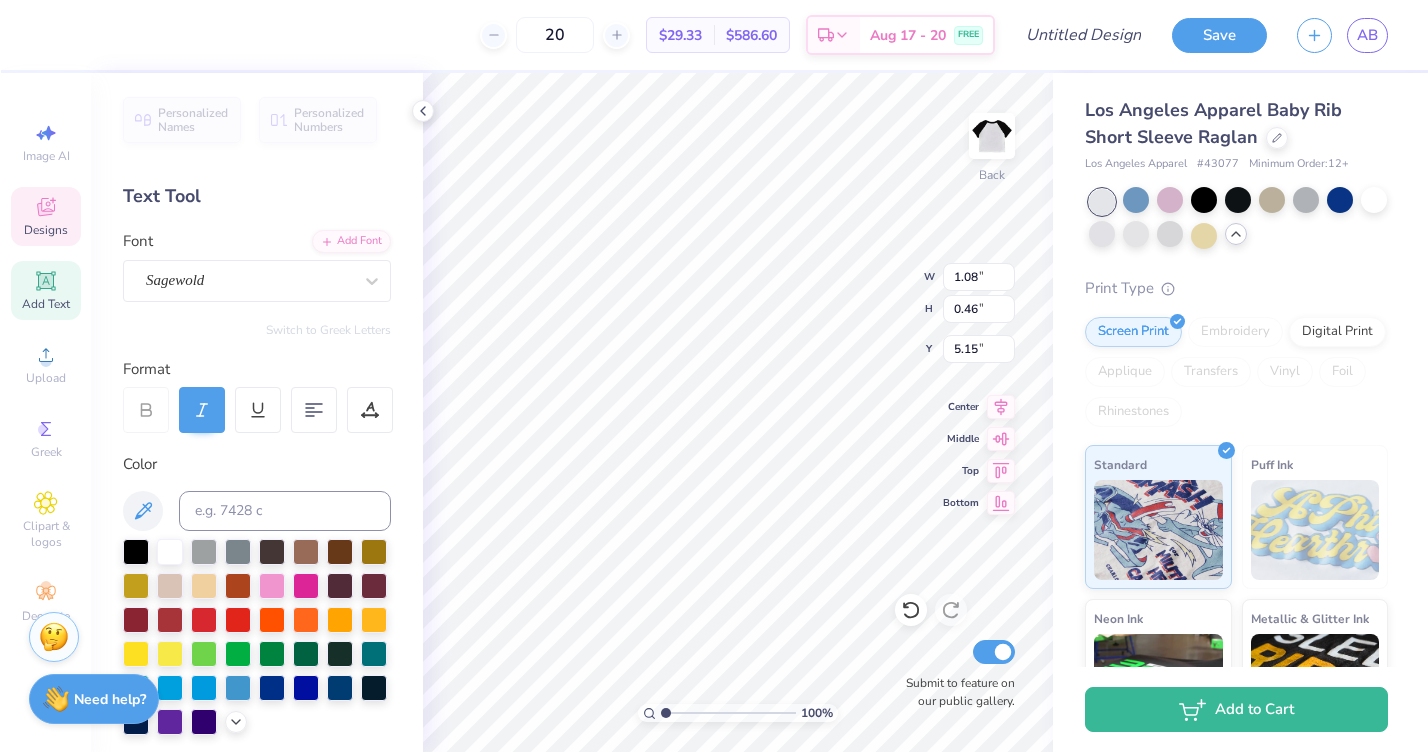 scroll, scrollTop: 0, scrollLeft: 0, axis: both 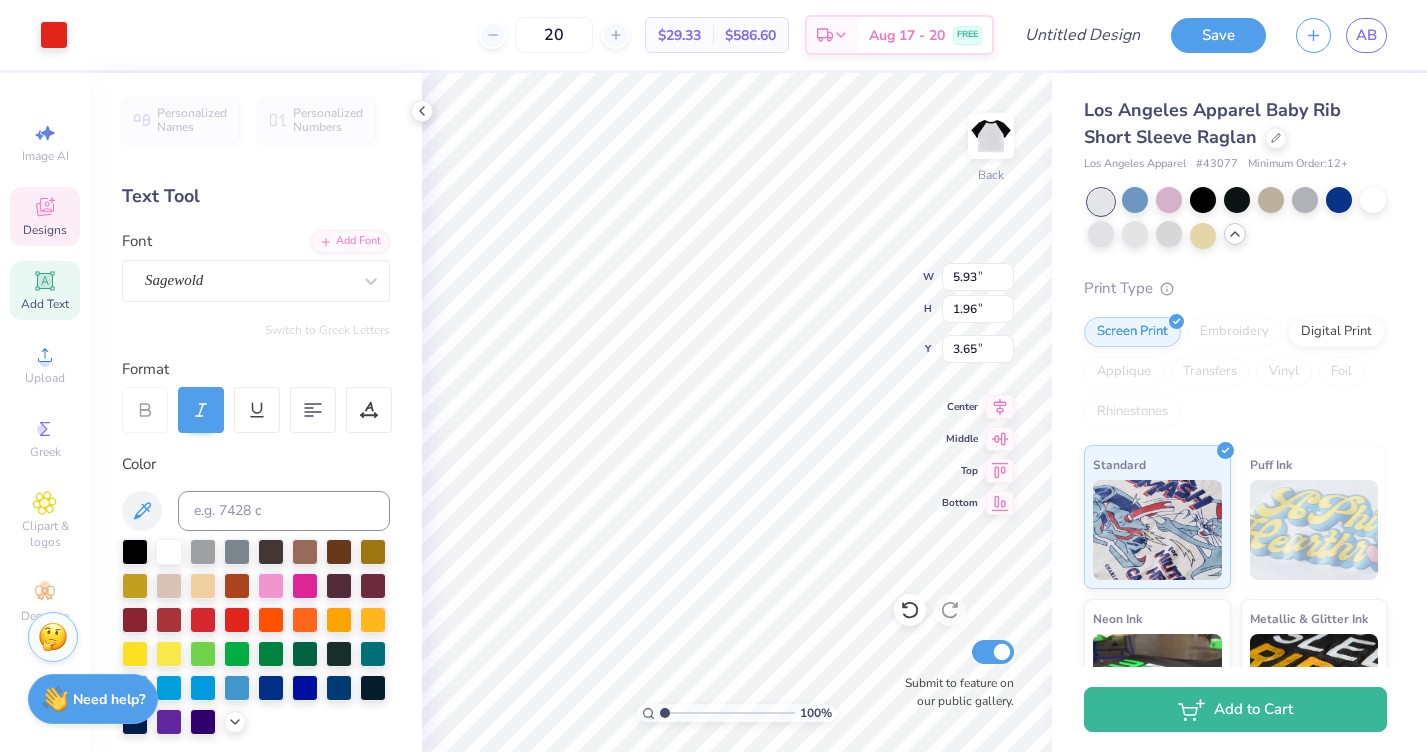 type on "6.92" 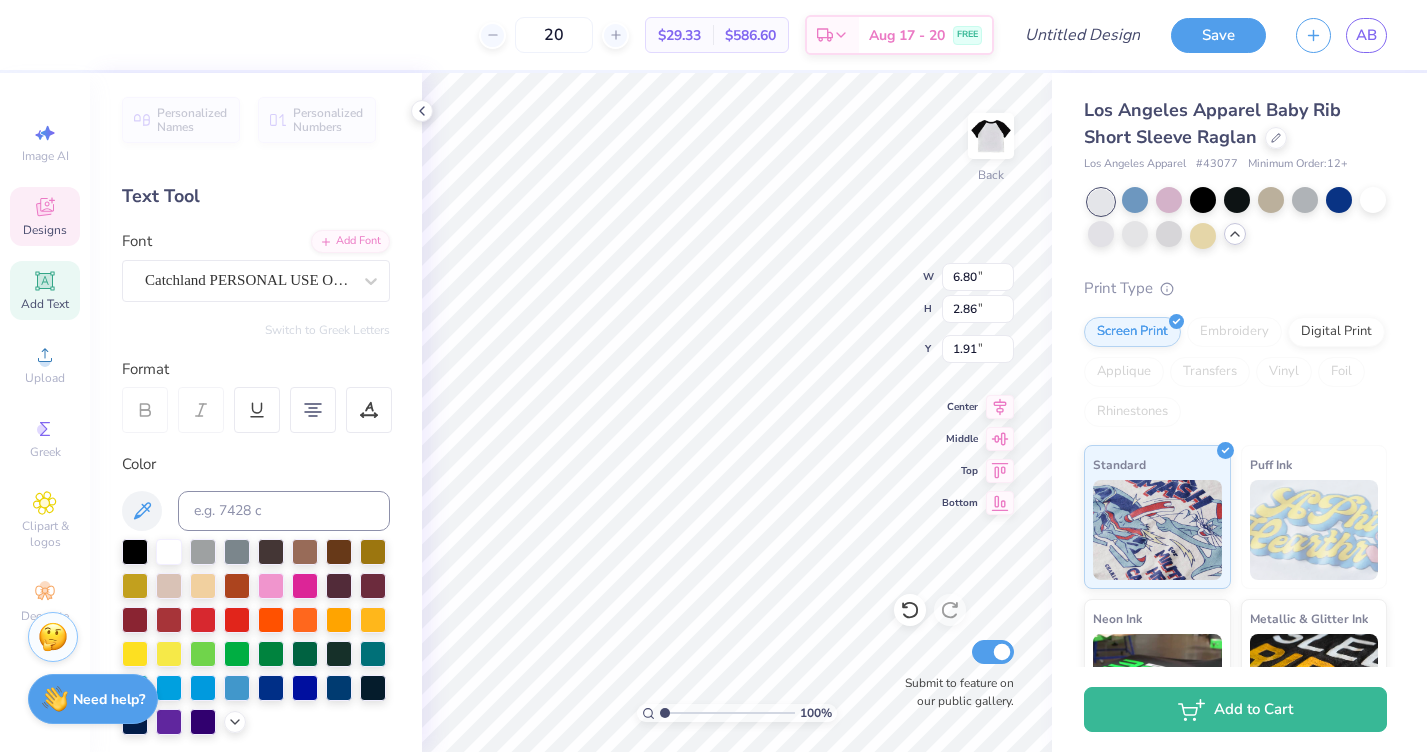 type on "2.29" 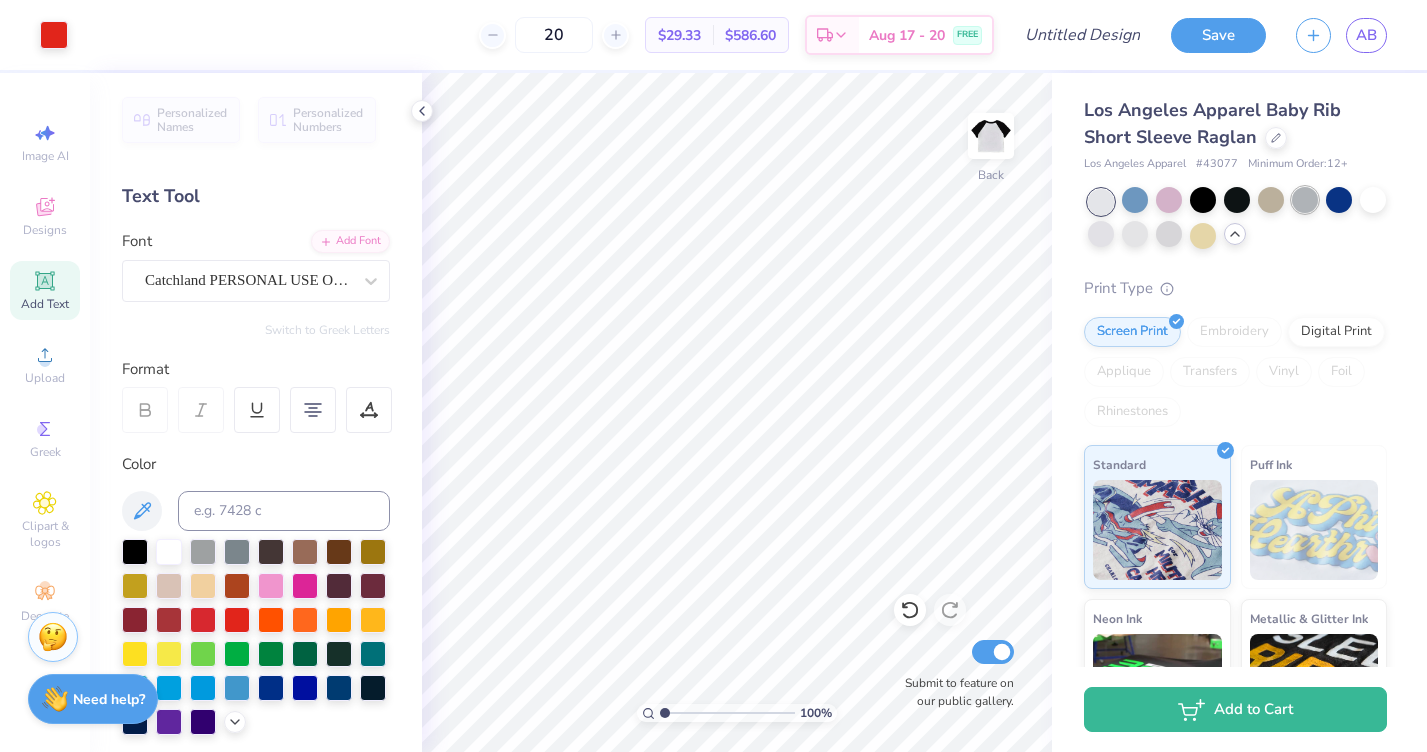 click at bounding box center [1305, 200] 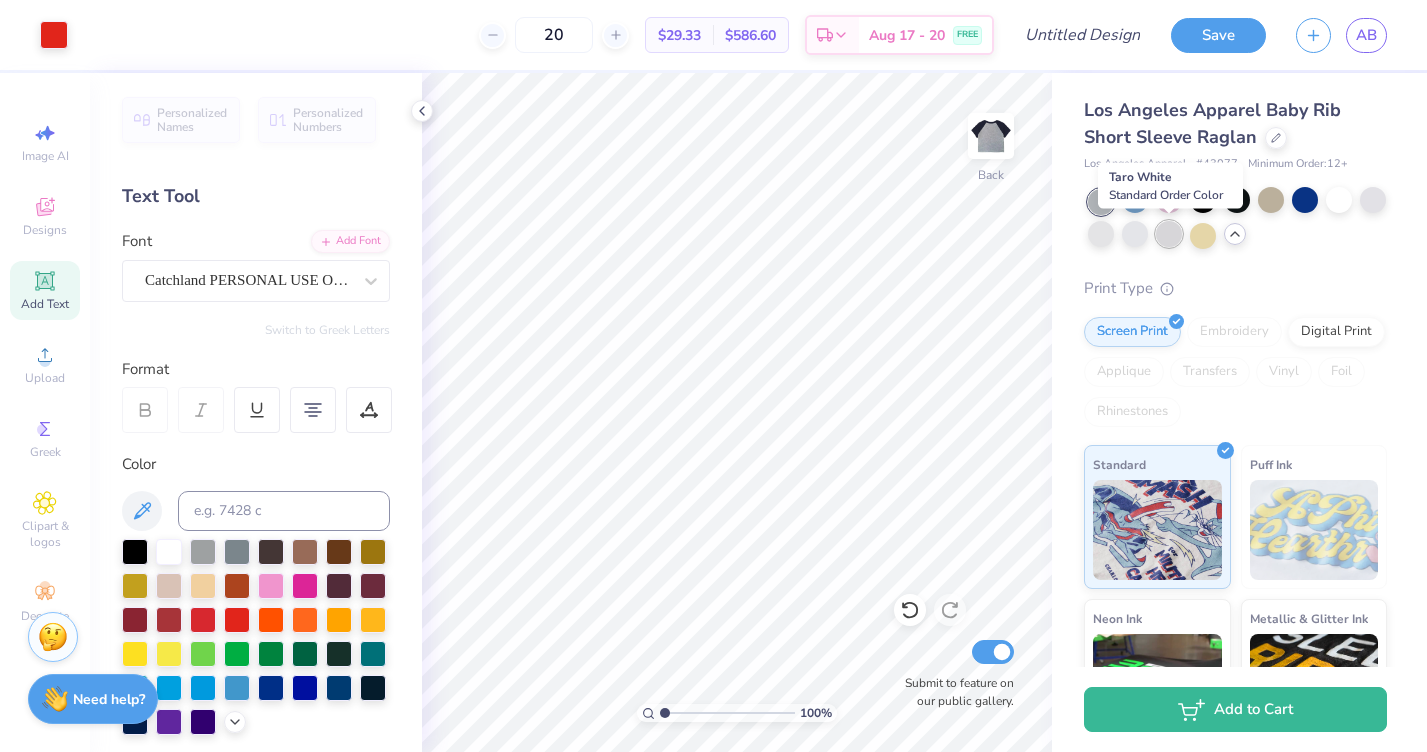 click at bounding box center [1169, 234] 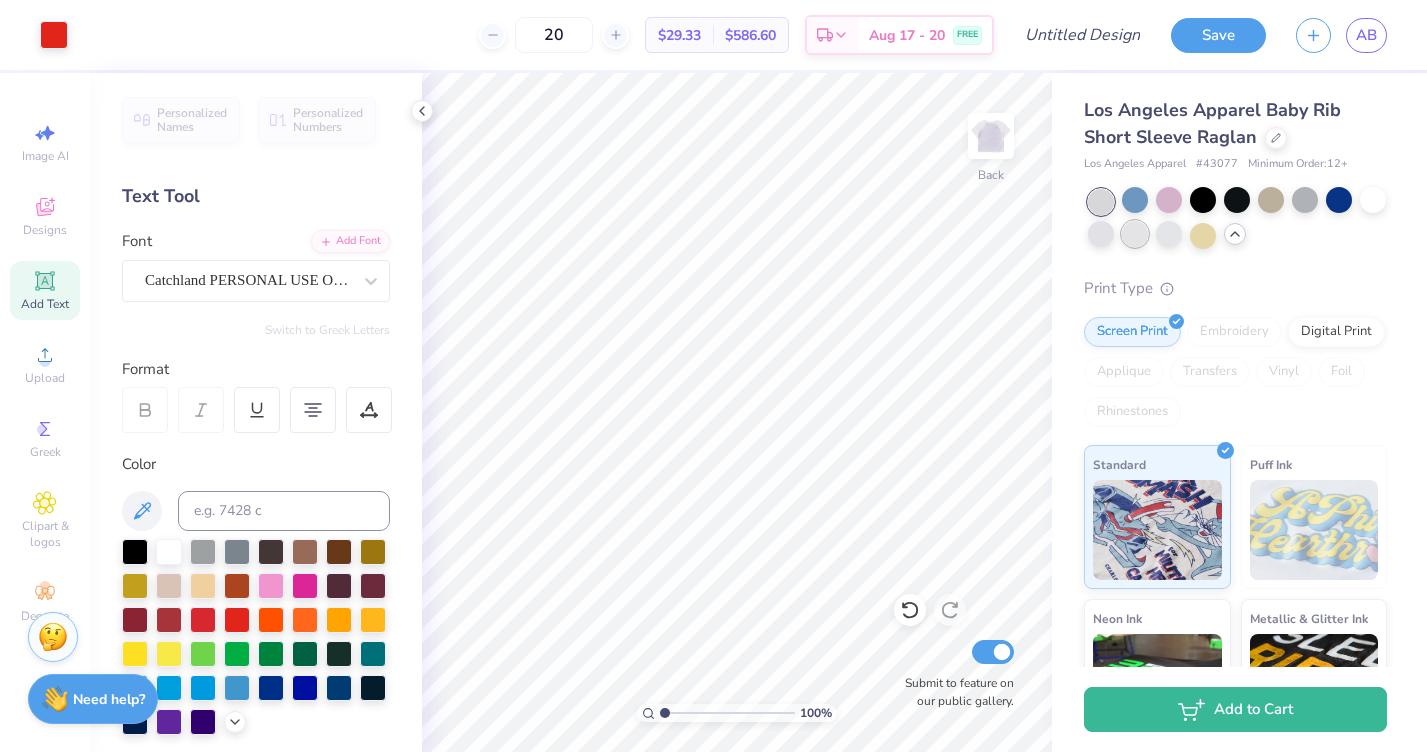 click at bounding box center [1135, 234] 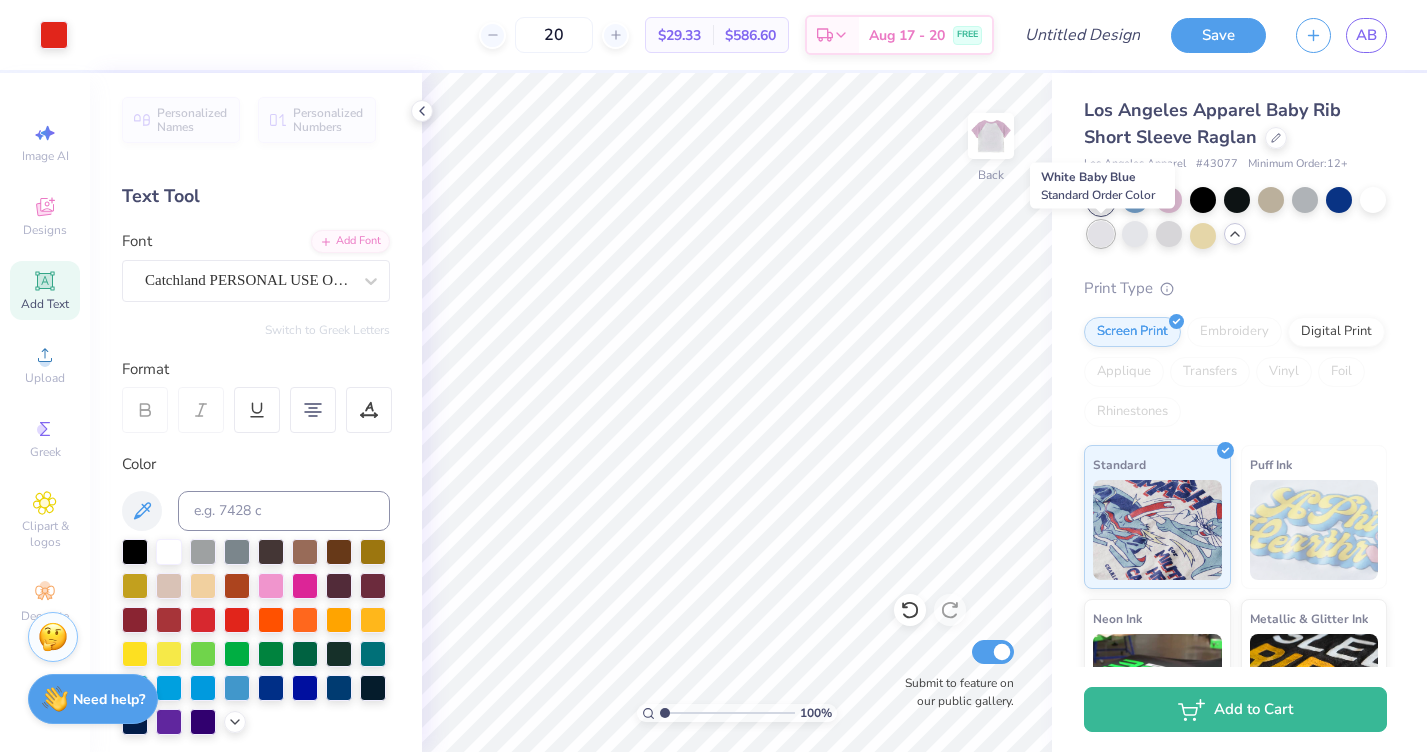 click at bounding box center [1101, 234] 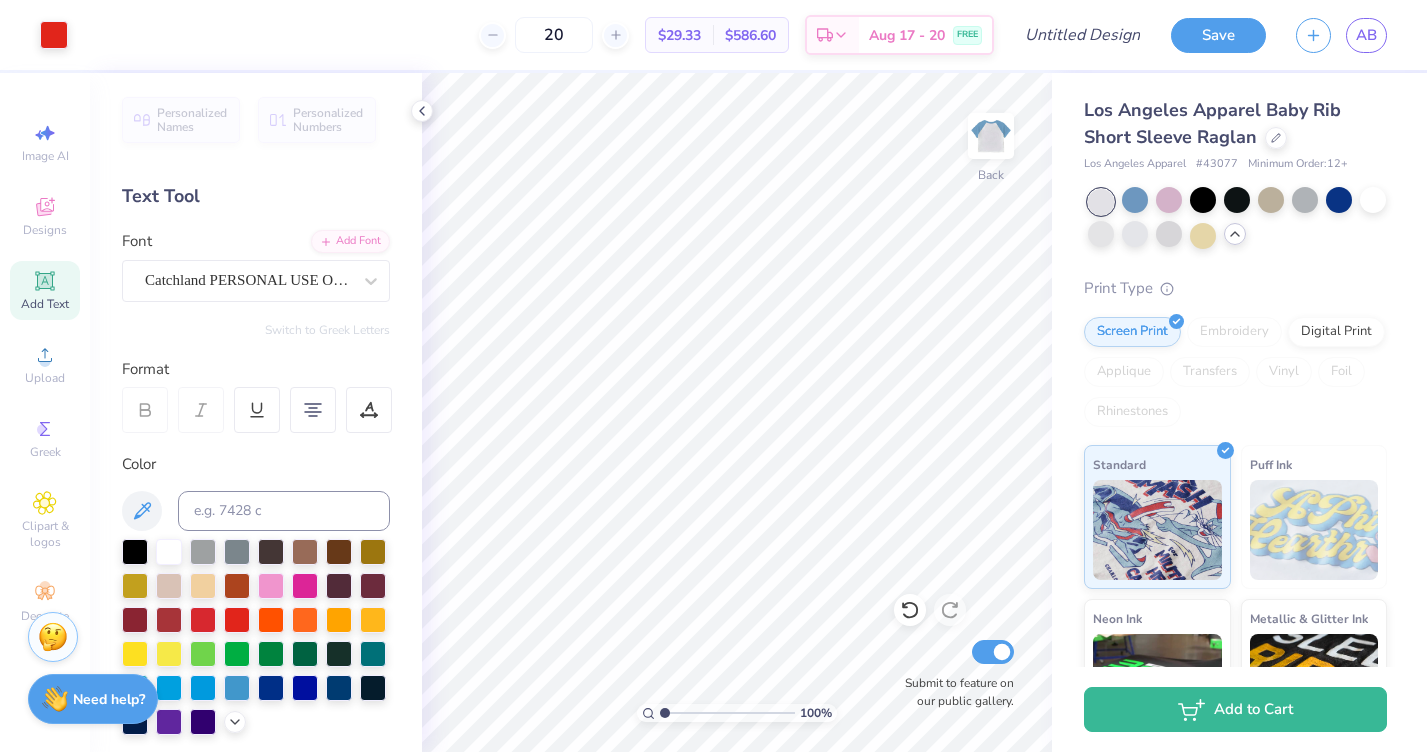 click at bounding box center [1101, 202] 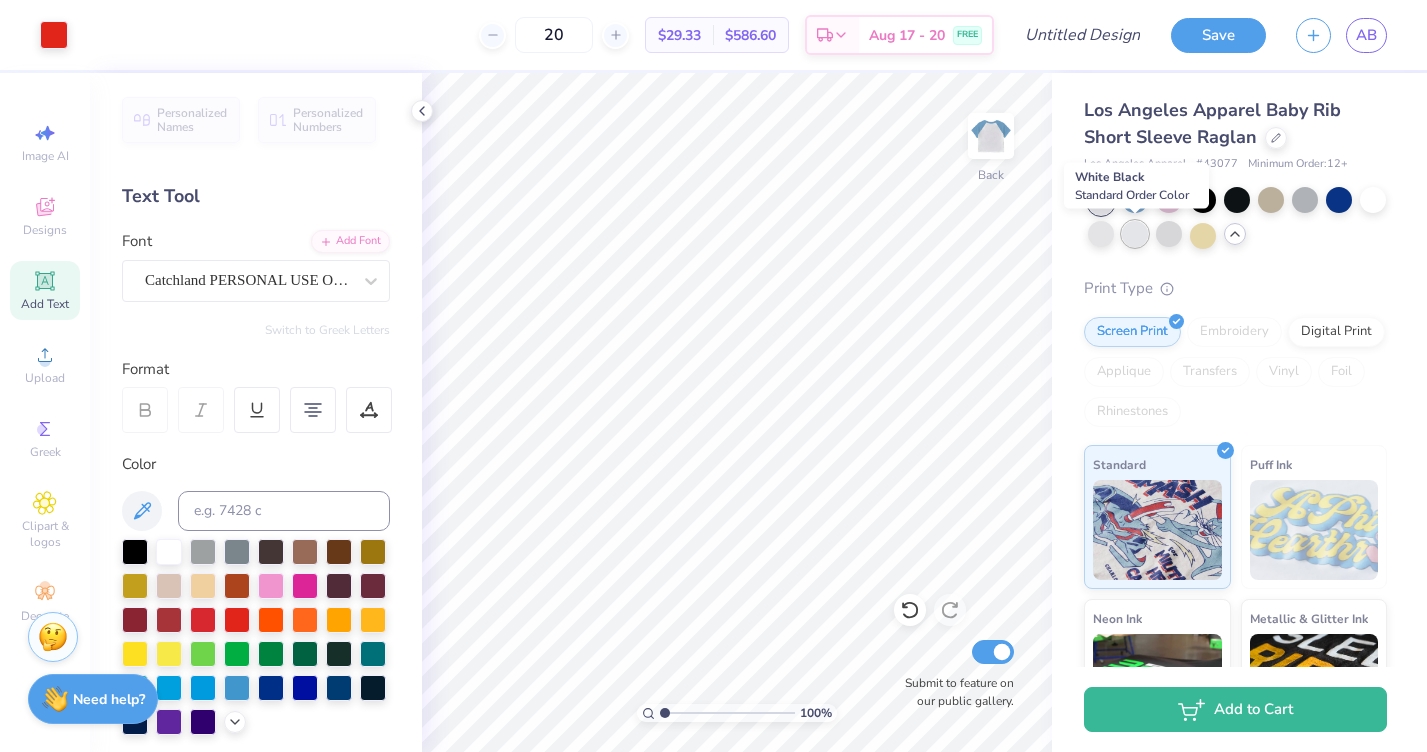 click at bounding box center (1135, 234) 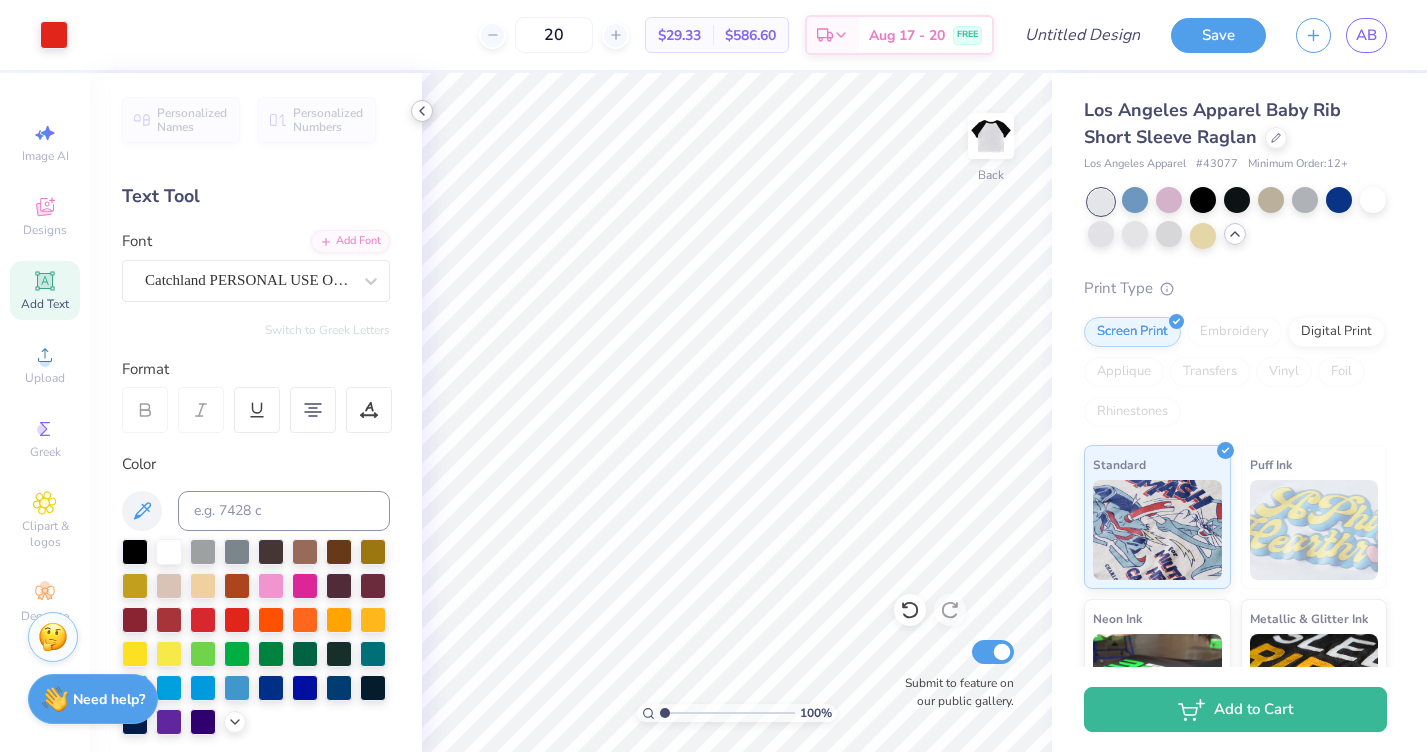 click at bounding box center (422, 111) 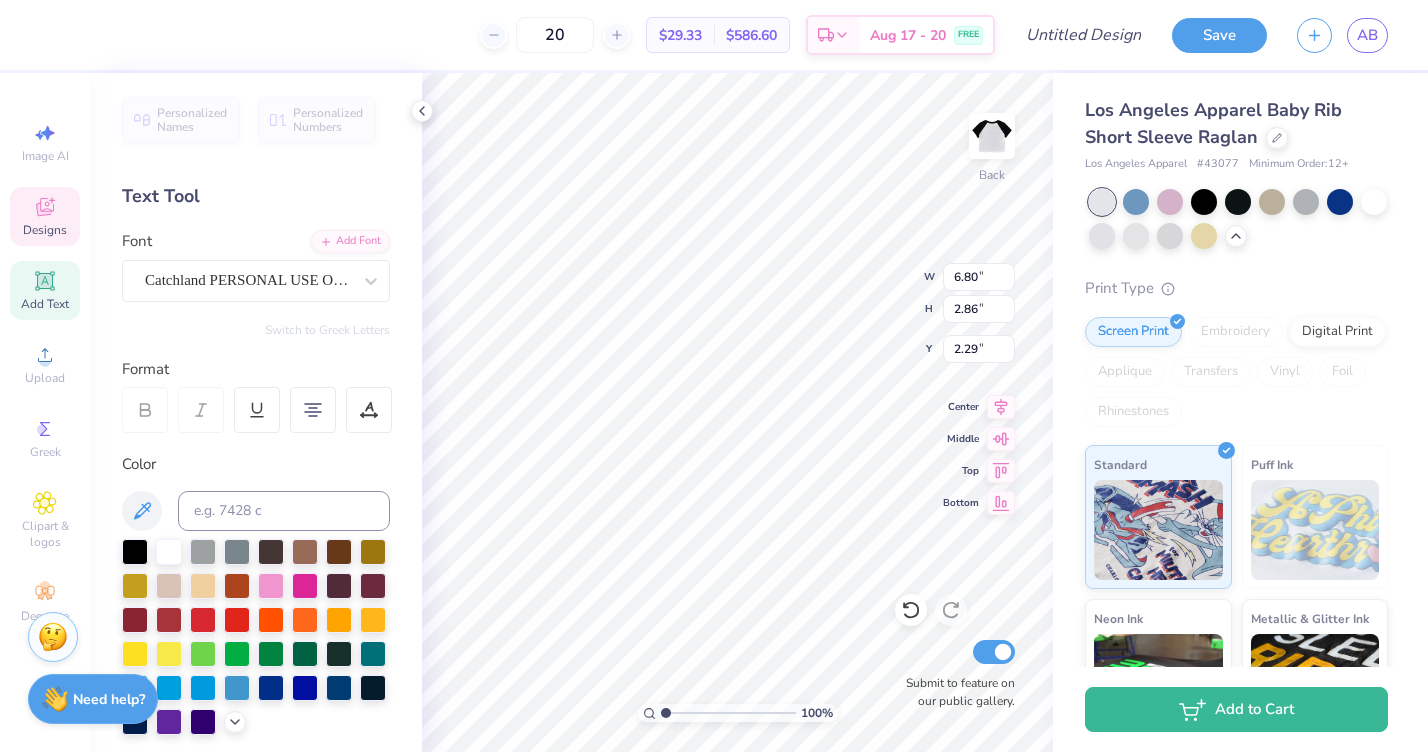 scroll, scrollTop: 1, scrollLeft: 0, axis: vertical 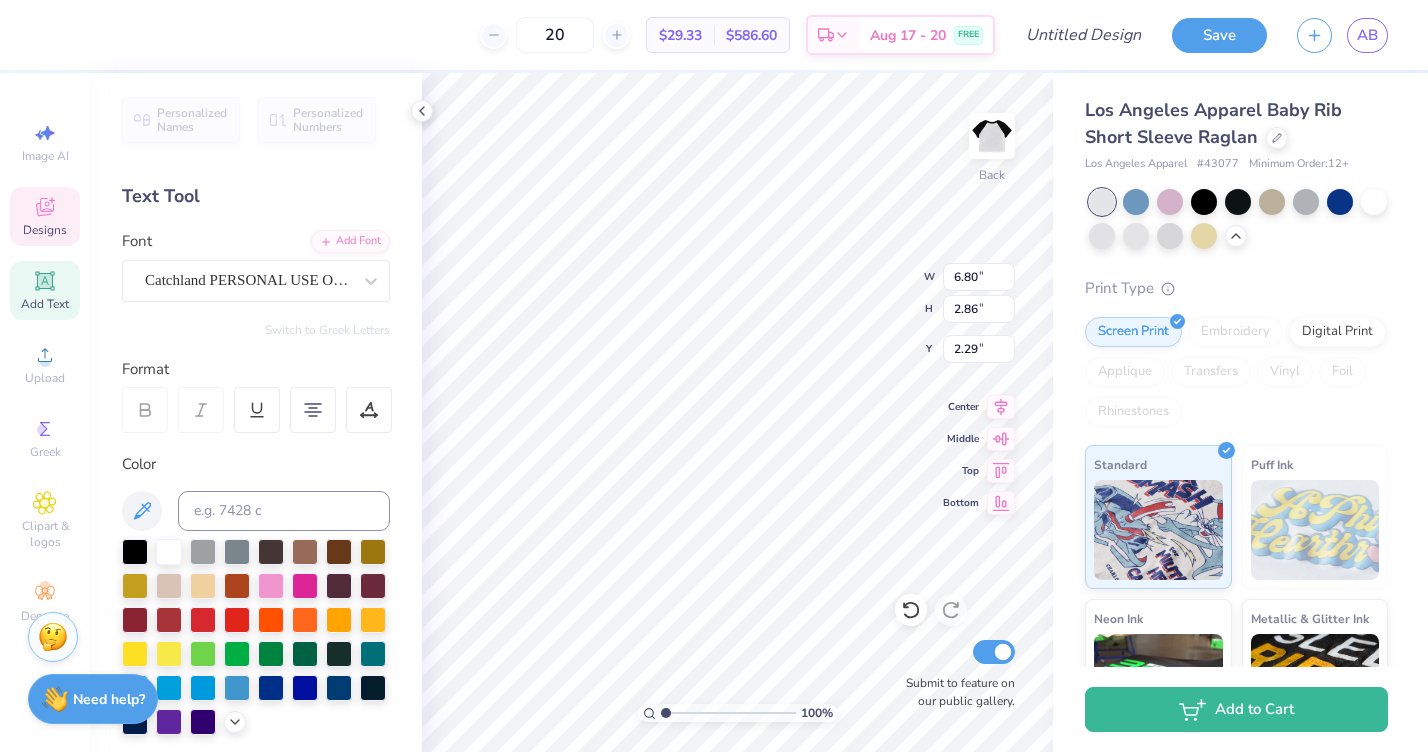type on "Stealing Hearts Since" 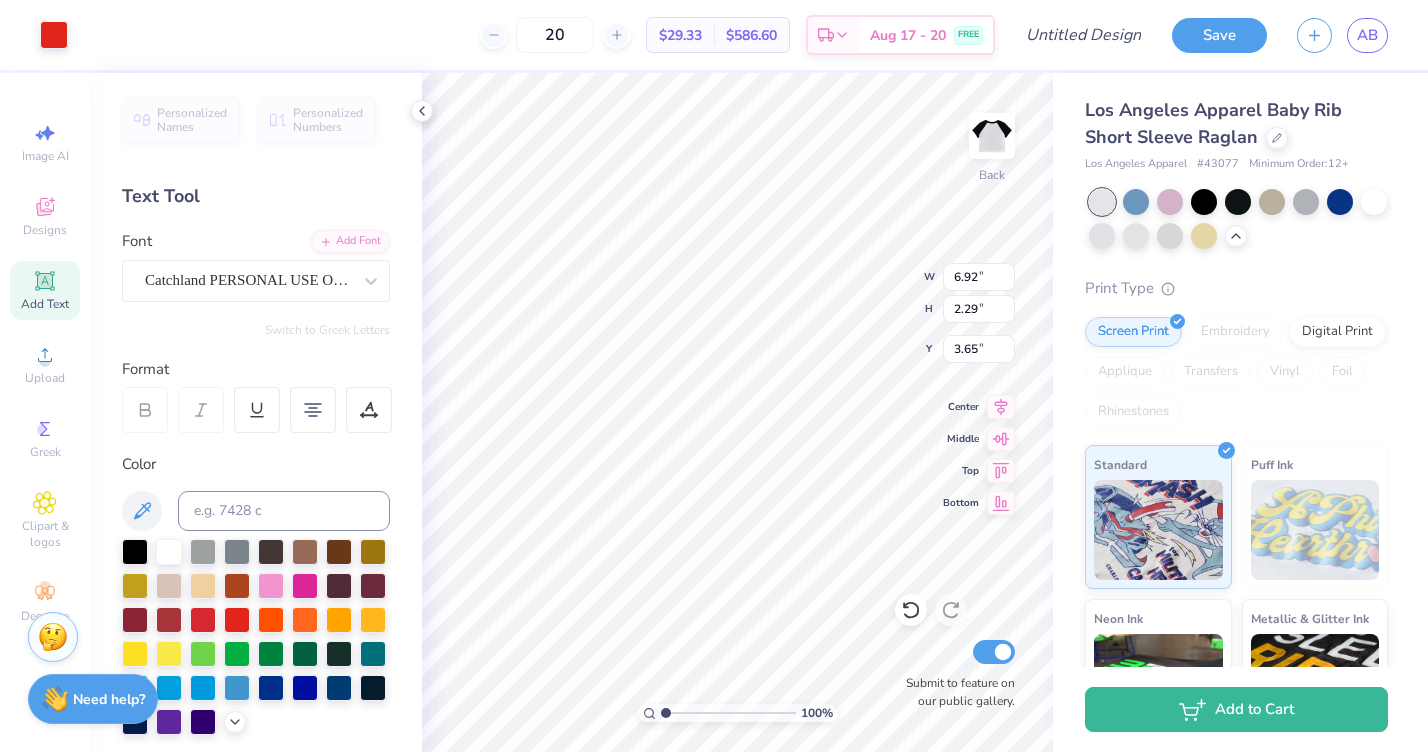 type on "4.19" 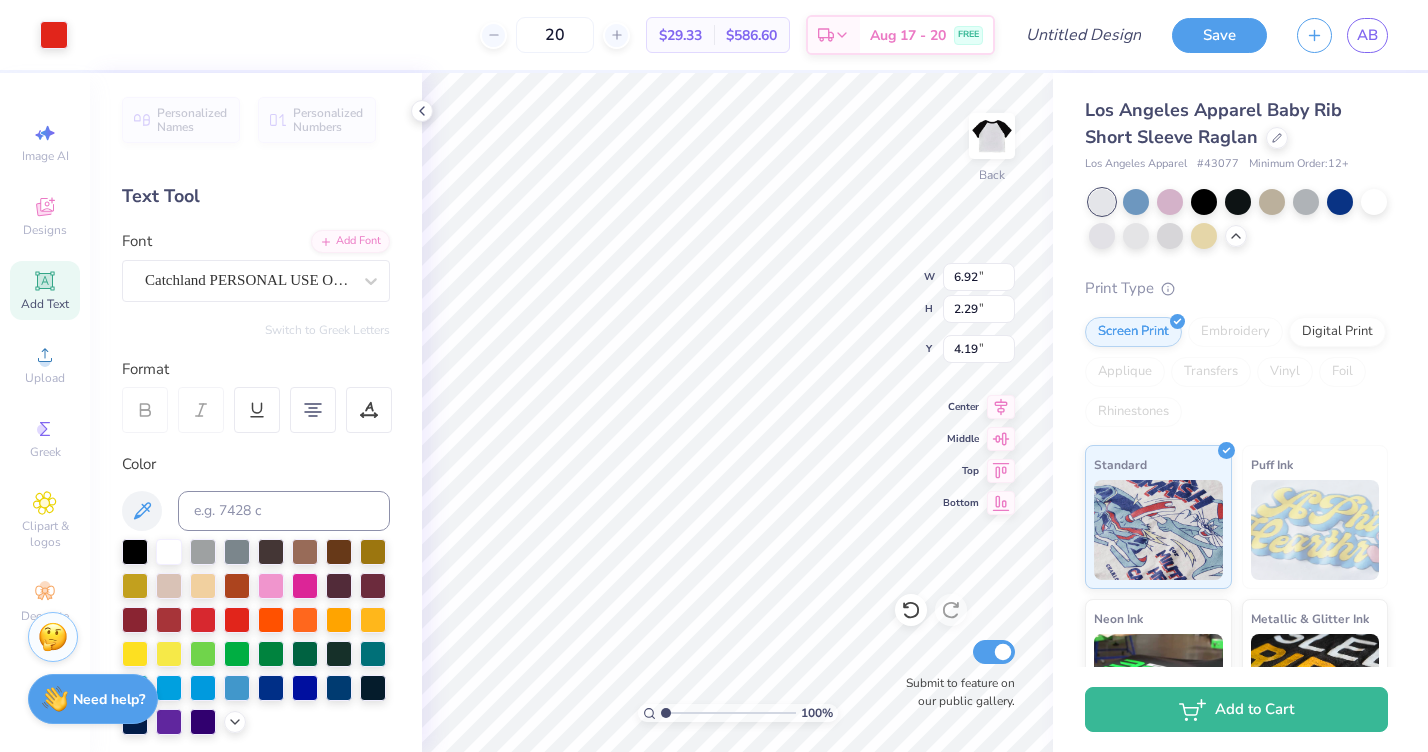 type on "7.00" 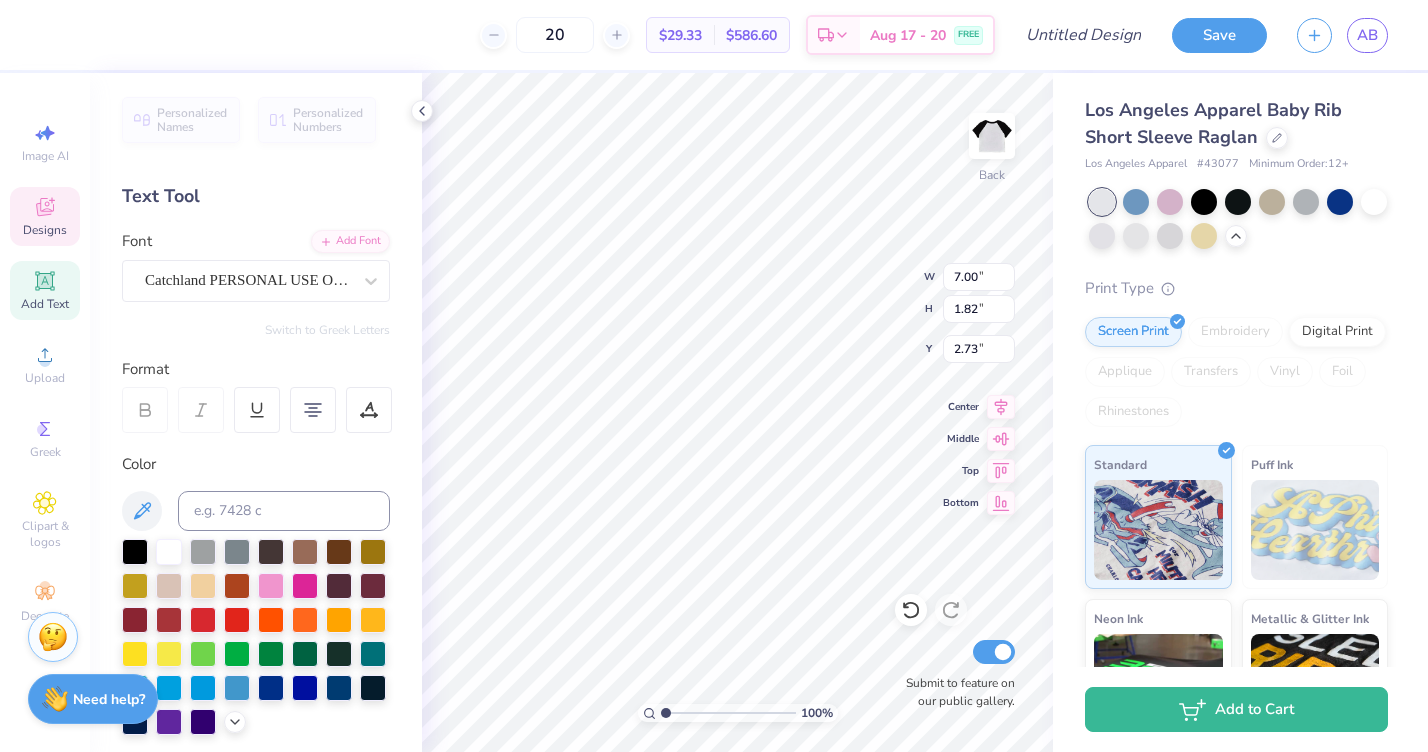 type on "4.09" 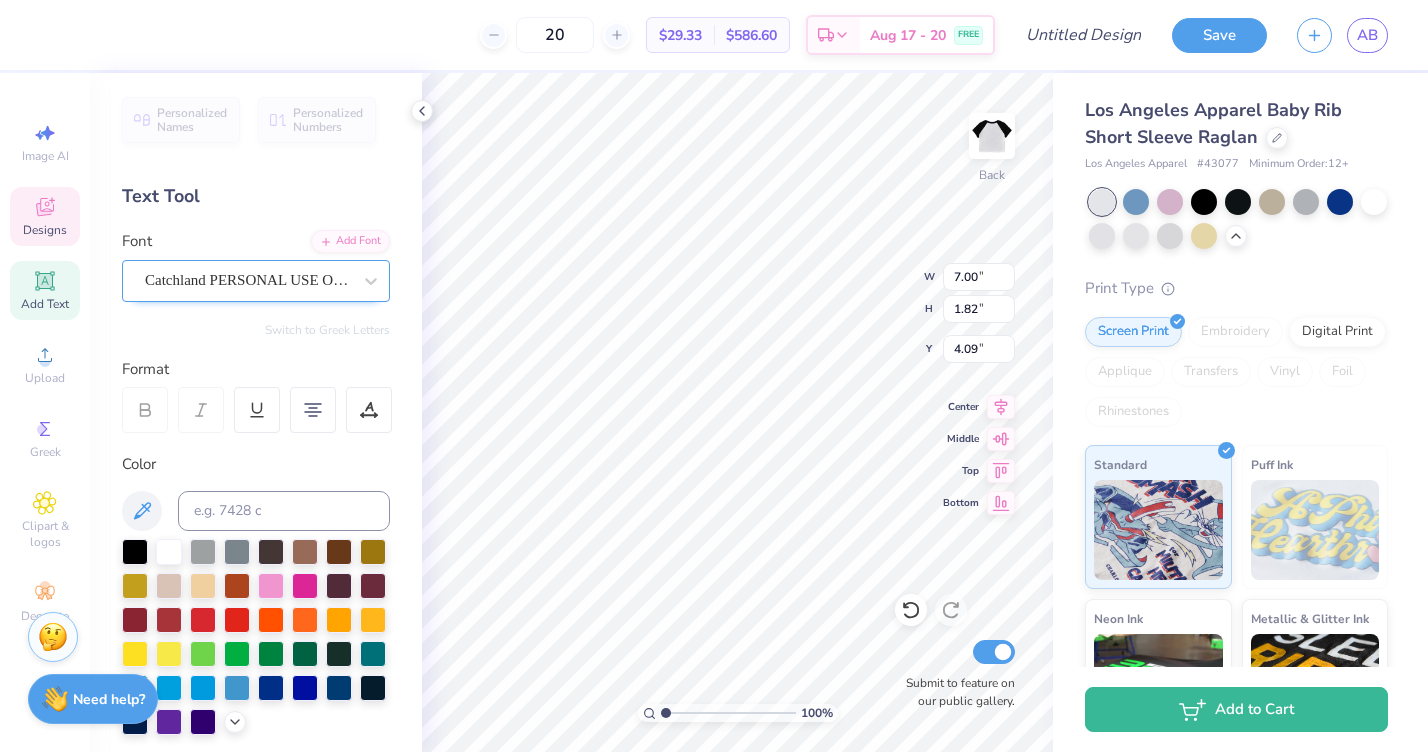 click on "Catchland PERSONAL USE ONLY PERSONAL USE ONLY" at bounding box center [248, 280] 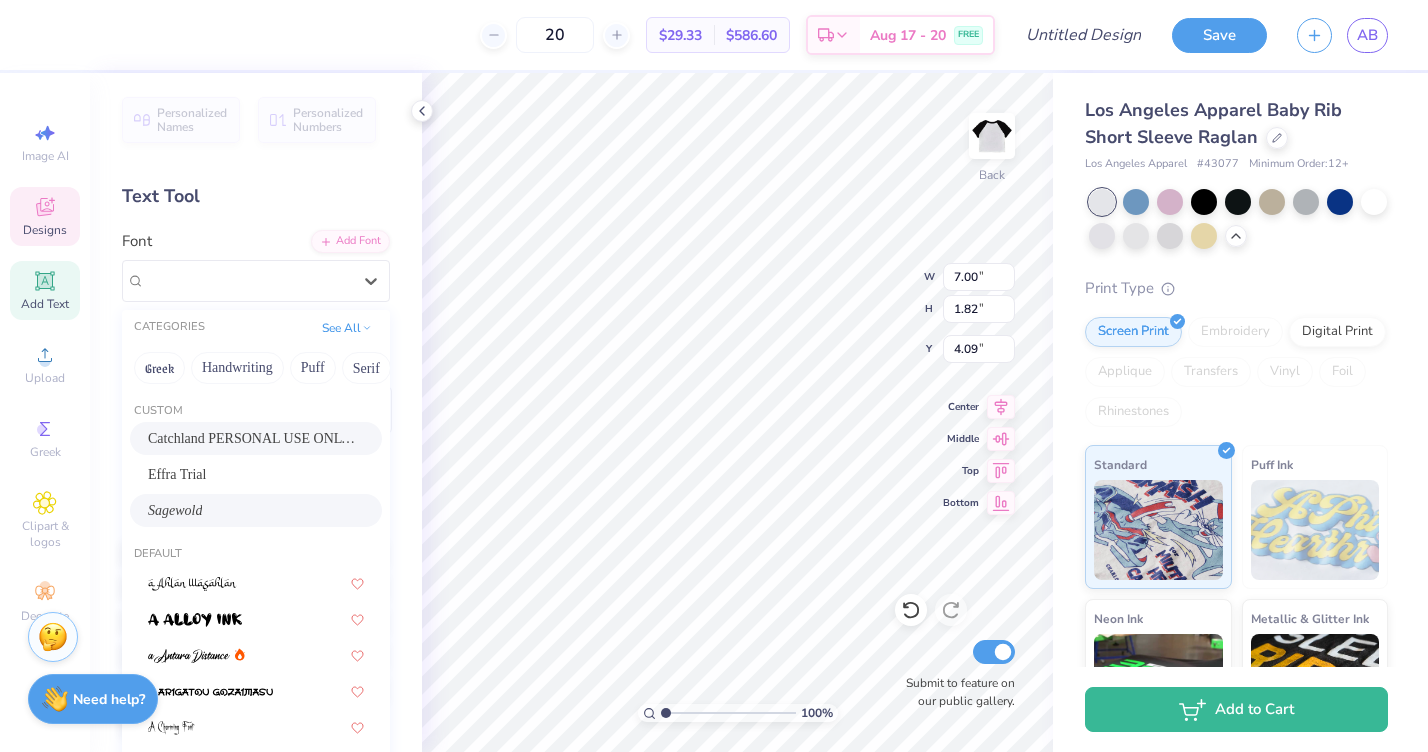 click on "Sagewold" at bounding box center (175, 510) 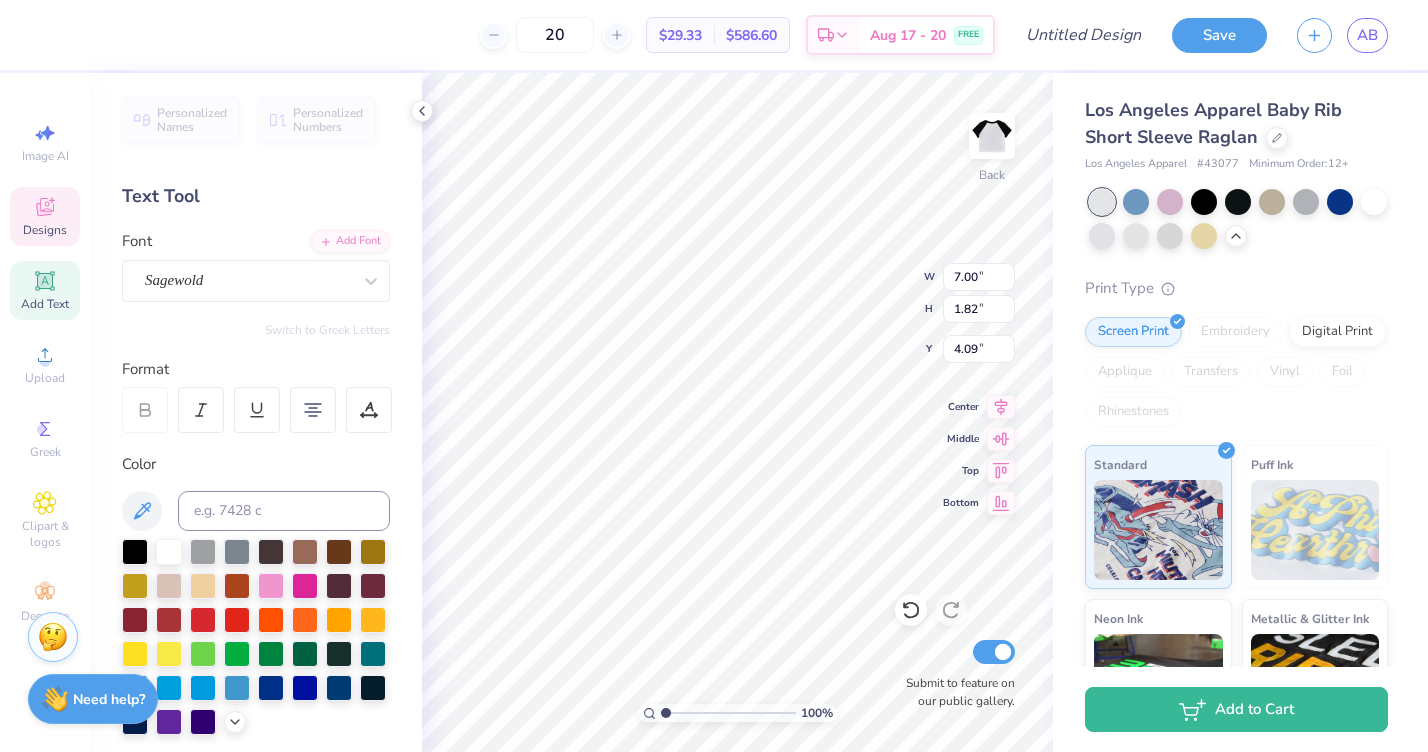 scroll, scrollTop: 0, scrollLeft: 3, axis: horizontal 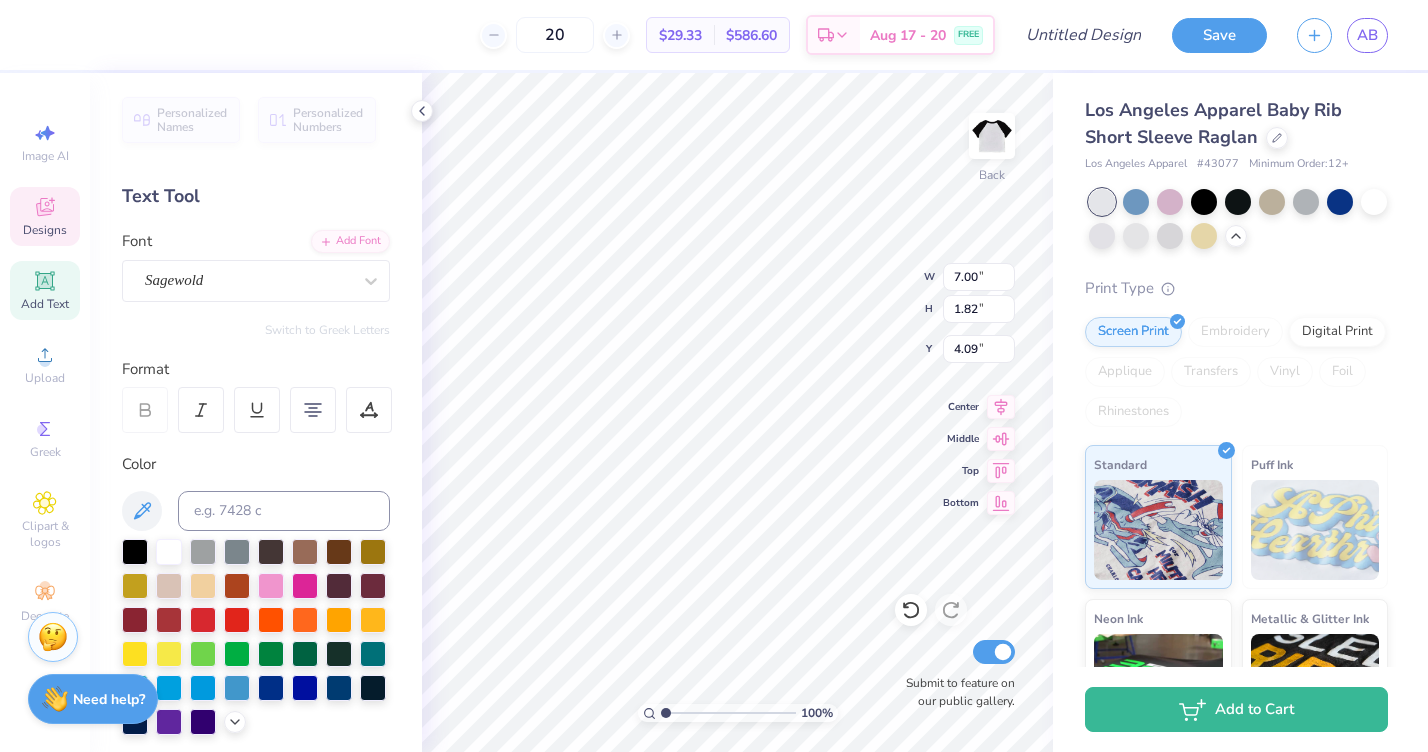type on "1986" 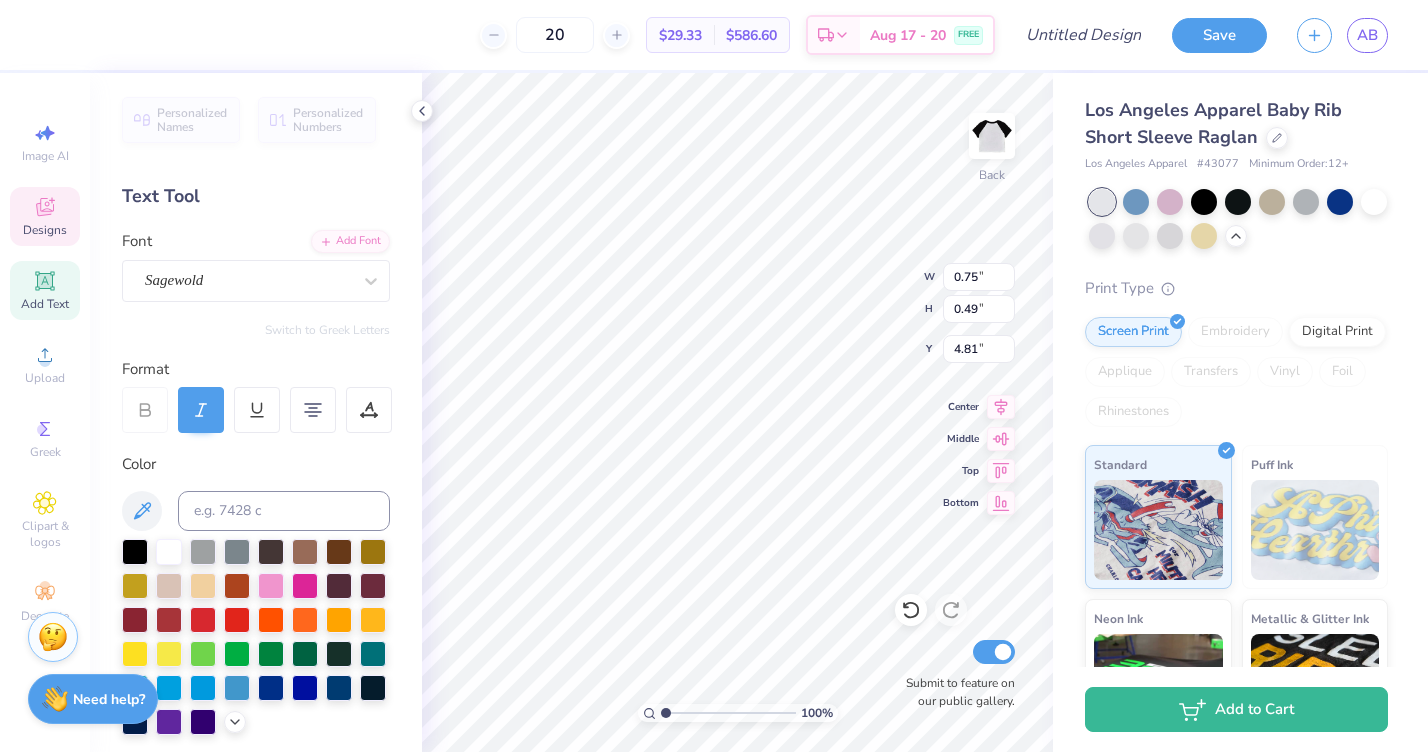 type on "2.67" 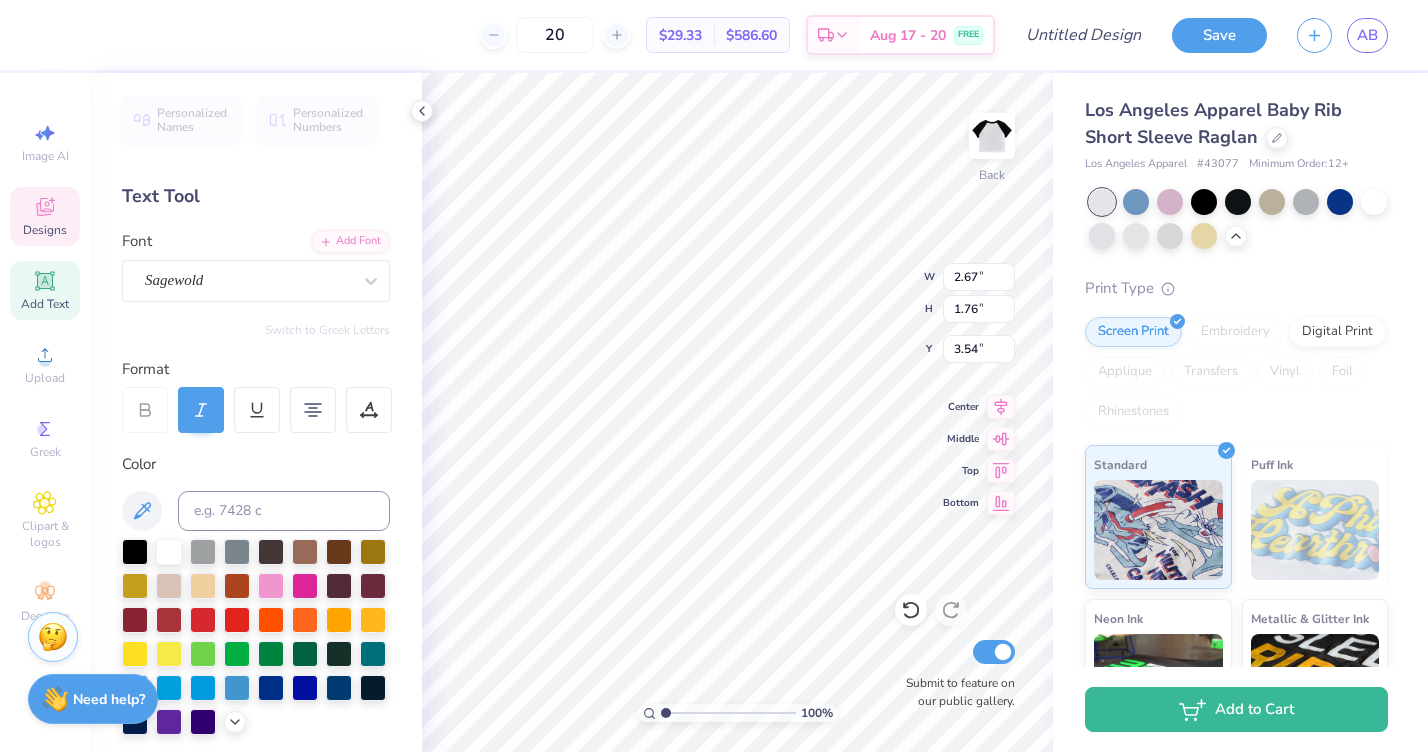 type on "3.68" 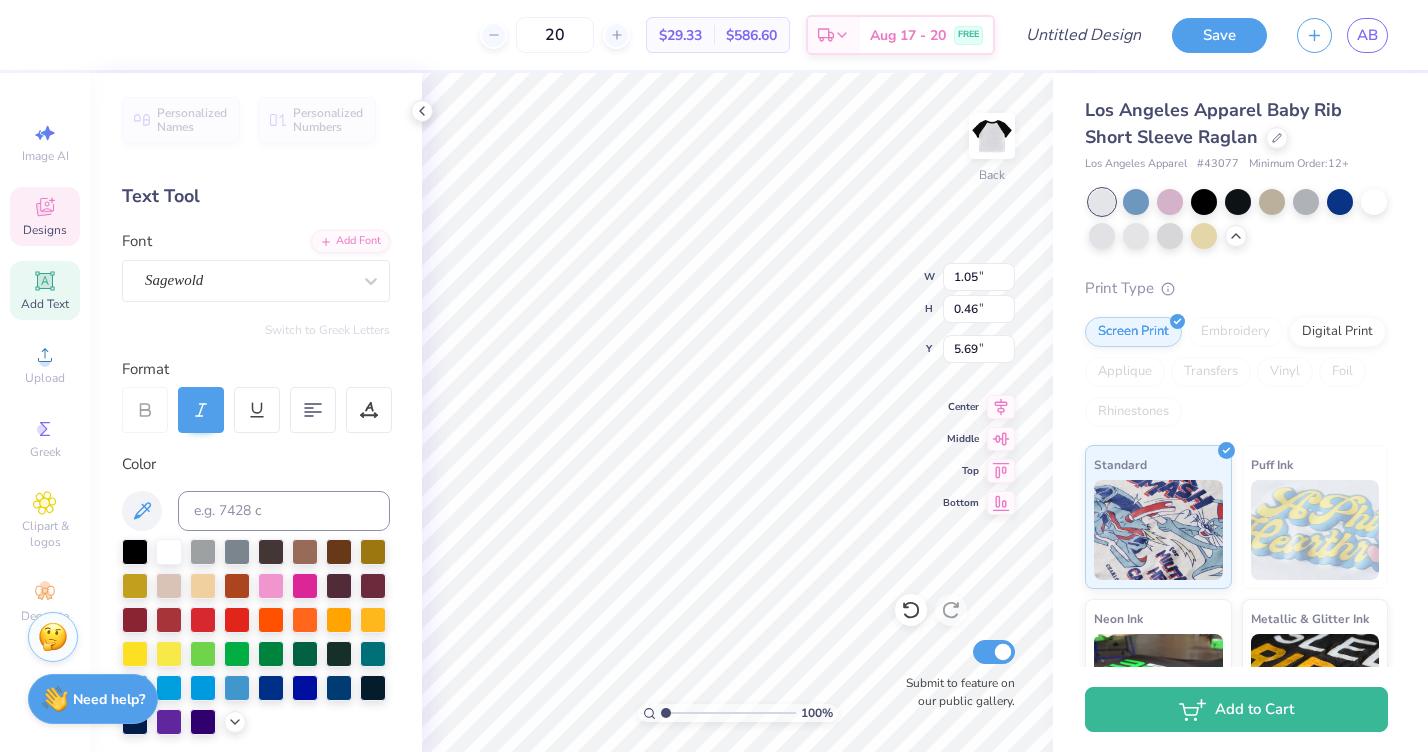 type on "LSG" 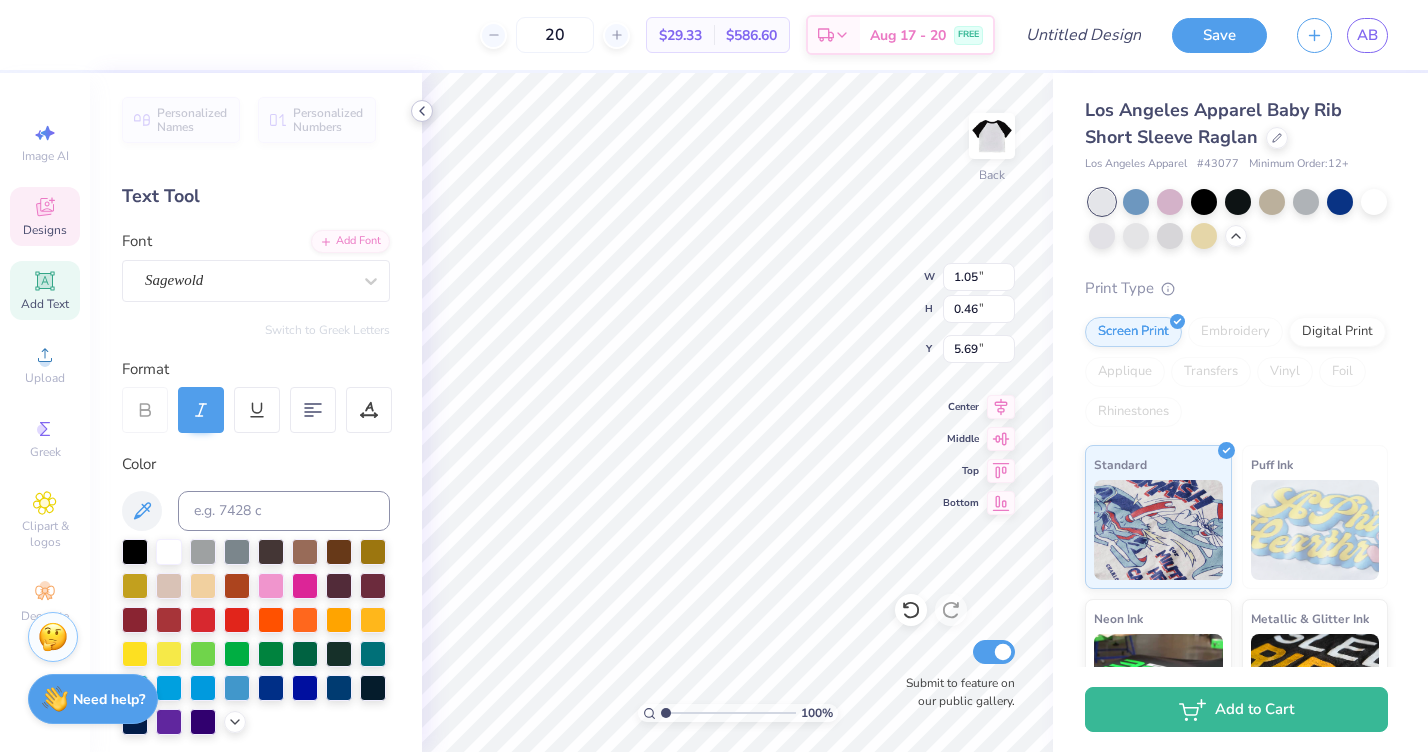 click 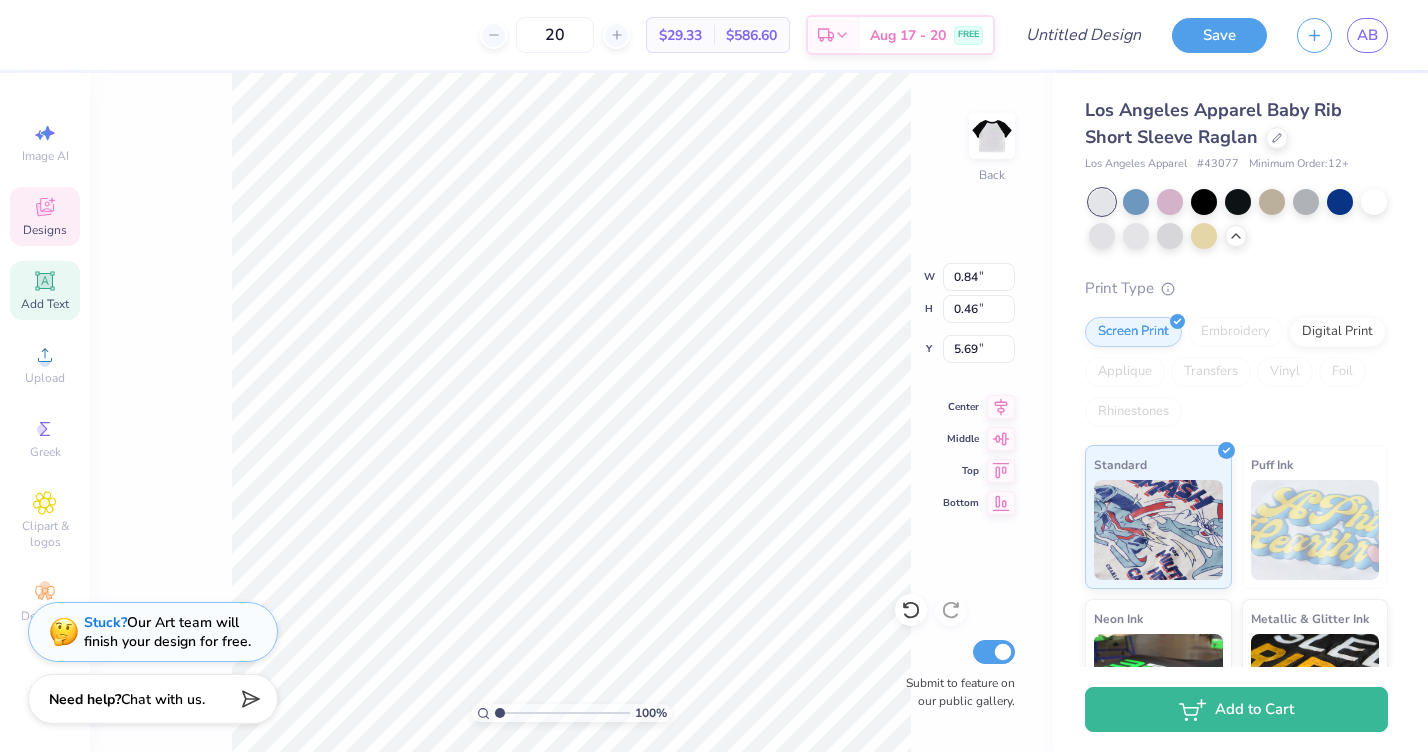 type on "0.84" 